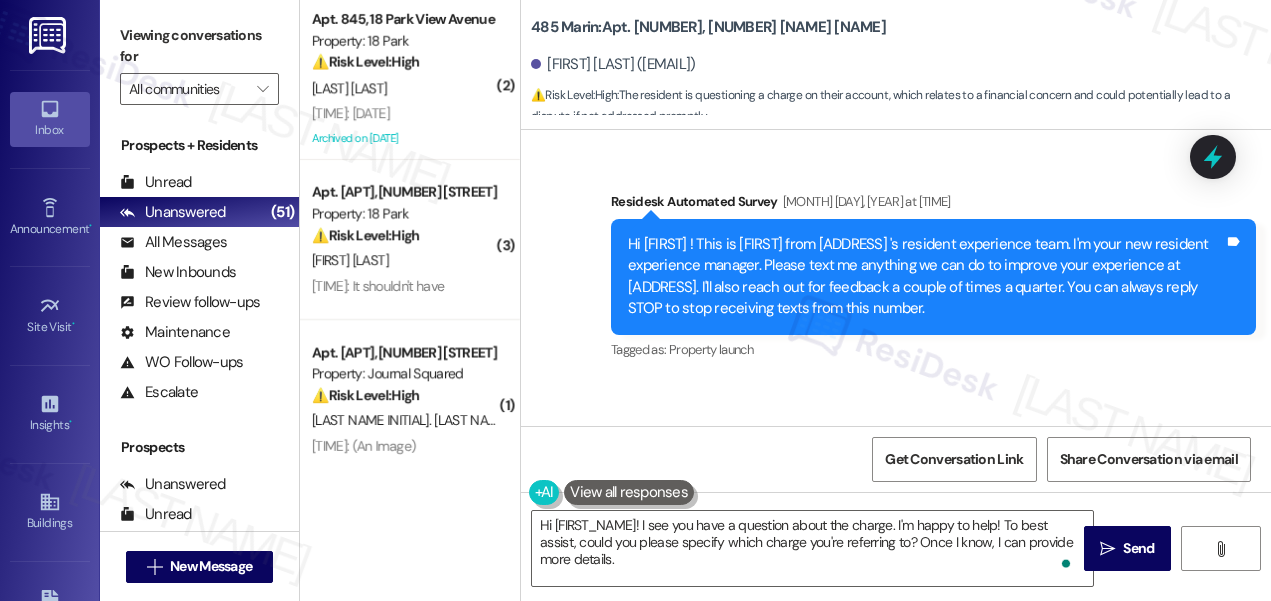 scroll, scrollTop: 0, scrollLeft: 0, axis: both 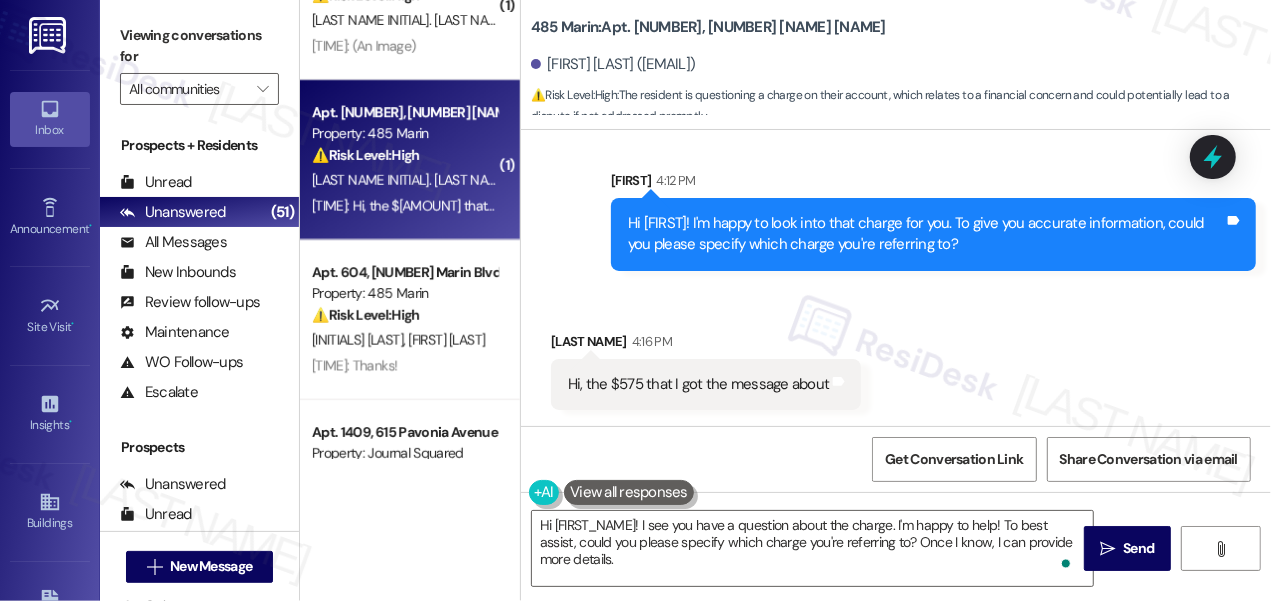 click on "Hi, the $575 that I got the message about" at bounding box center [698, 384] 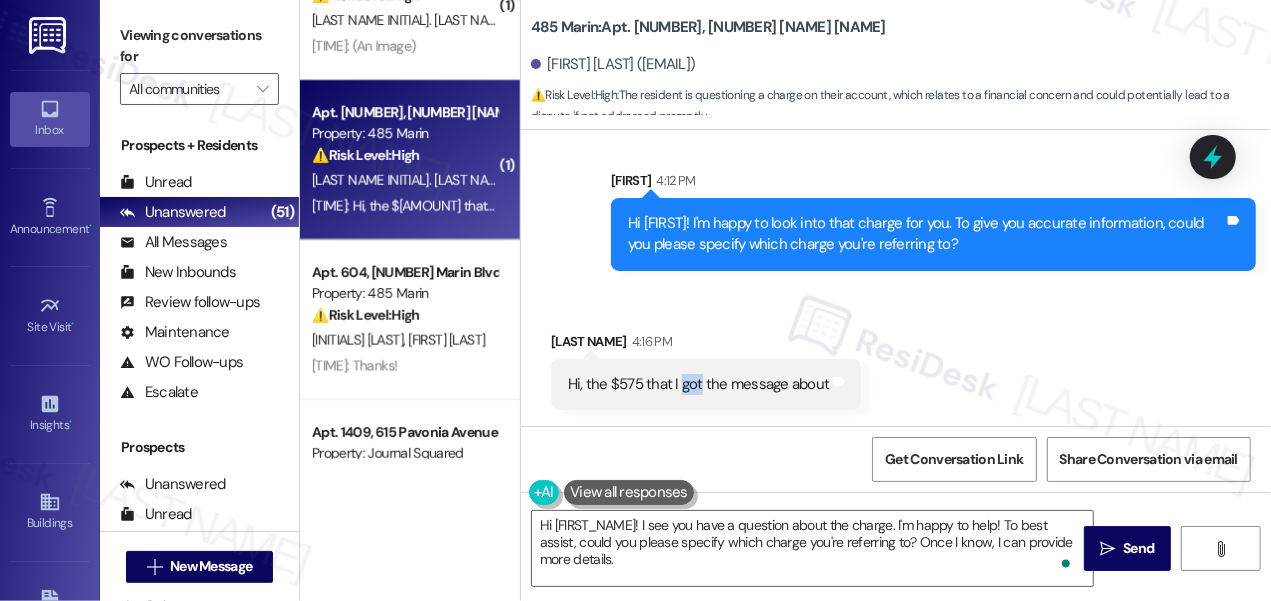 click on "Hi, the $575 that I got the message about" at bounding box center [698, 384] 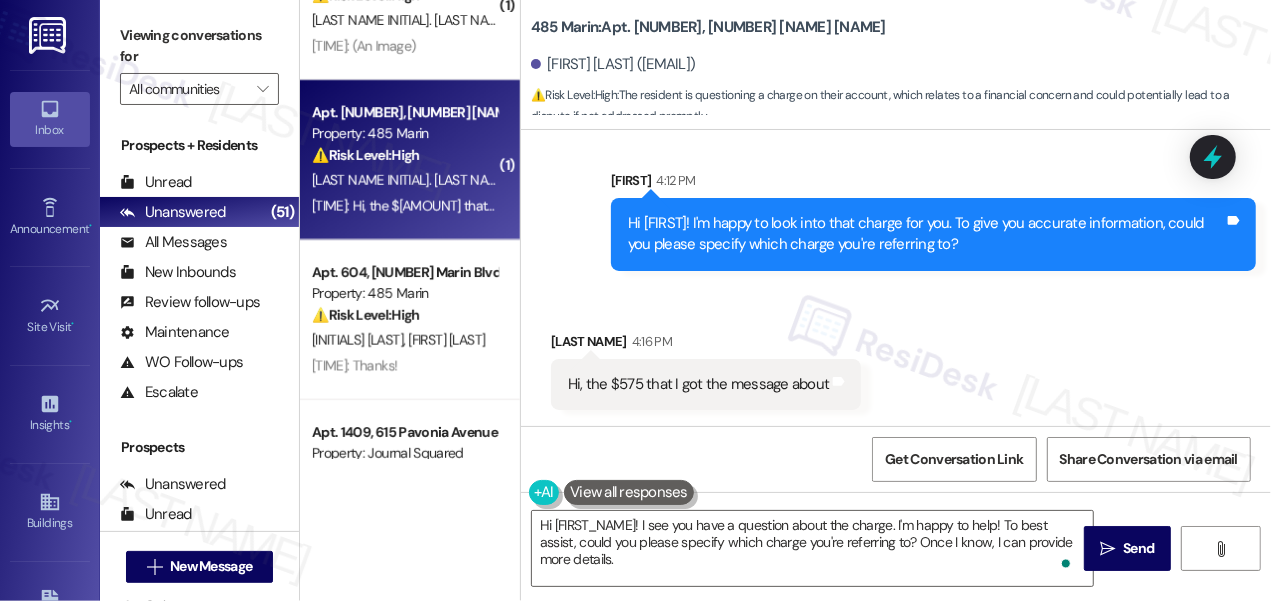 scroll, scrollTop: 9009, scrollLeft: 0, axis: vertical 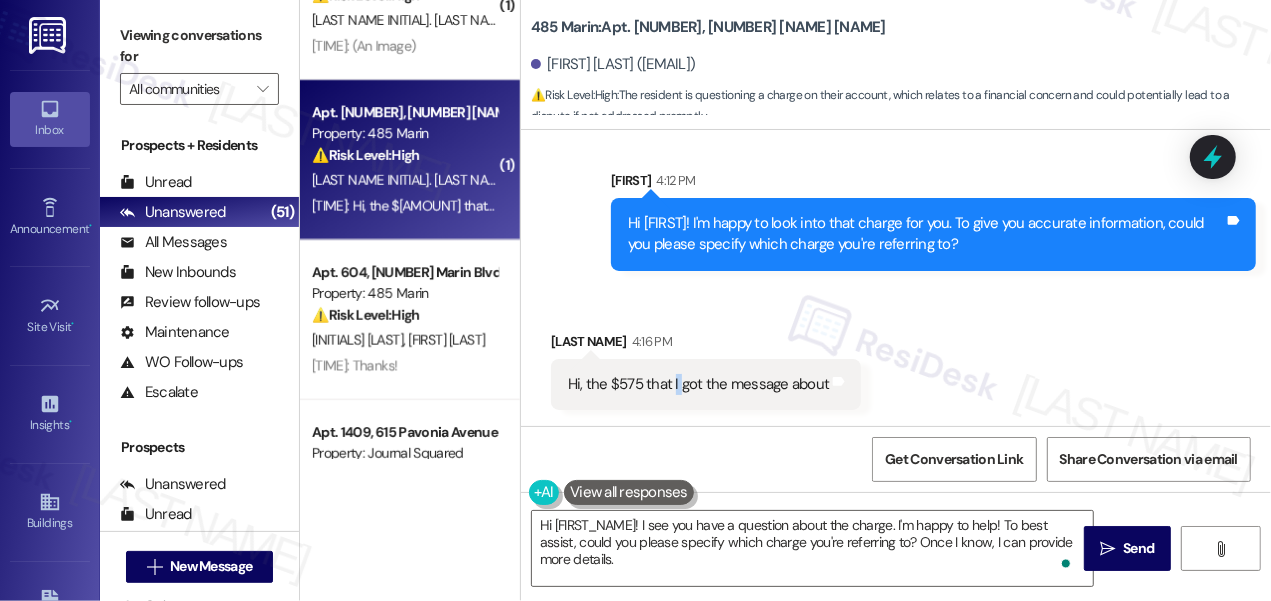 click on "Hi, the $575 that I got the message about Tags and notes" at bounding box center (706, 384) 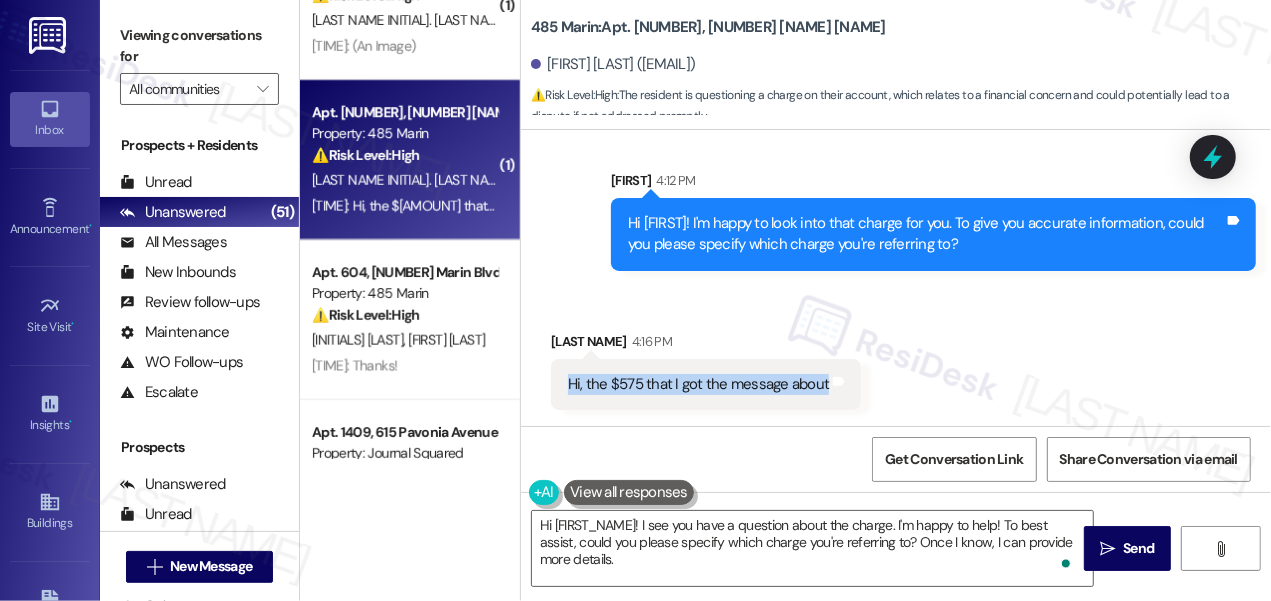 click on "Hi, the $575 that I got the message about Tags and notes" at bounding box center [706, 384] 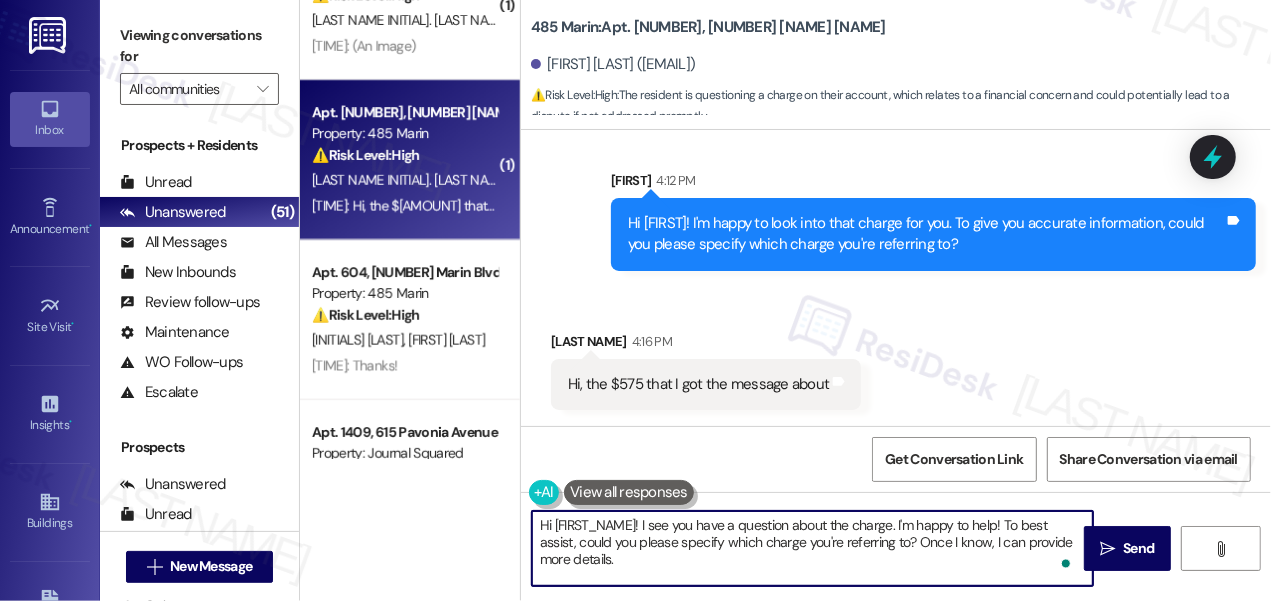 click on "Hi {{first_name}}! I see you have a question about the charge. I'm happy to help! To best assist, could you please specify which charge you're referring to? Once I know, I can provide more details." at bounding box center (812, 548) 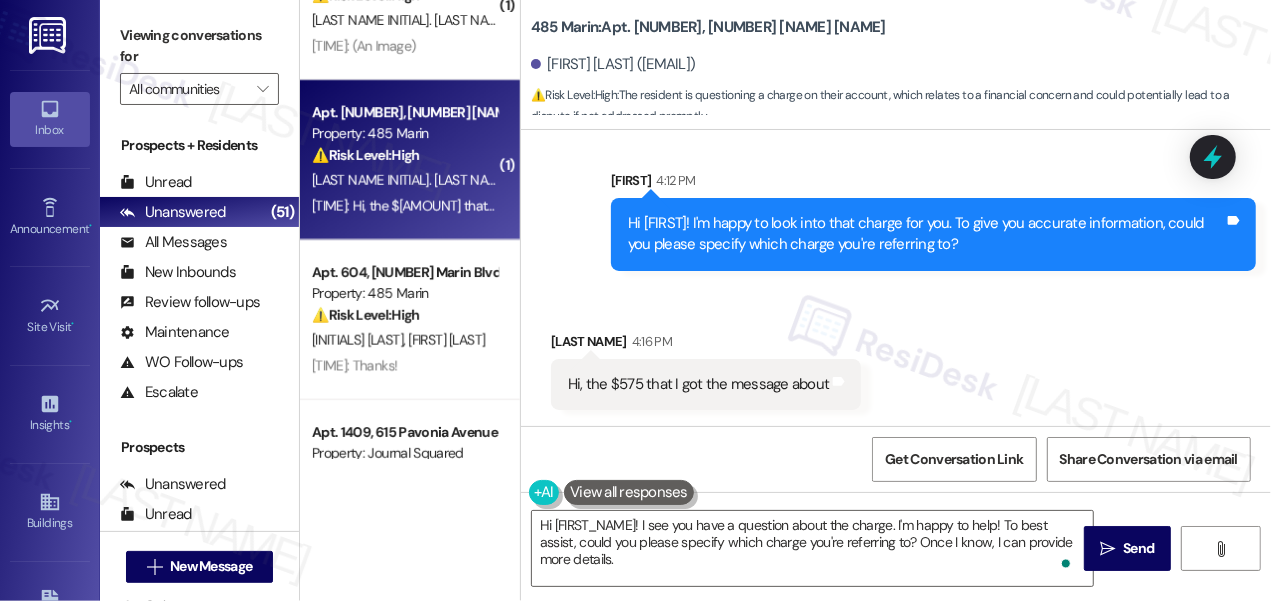 click on "Hi [FIRST]! I'm happy to look into that charge for you. To give you accurate information, could you please specify which charge you're referring to?" at bounding box center [926, 234] 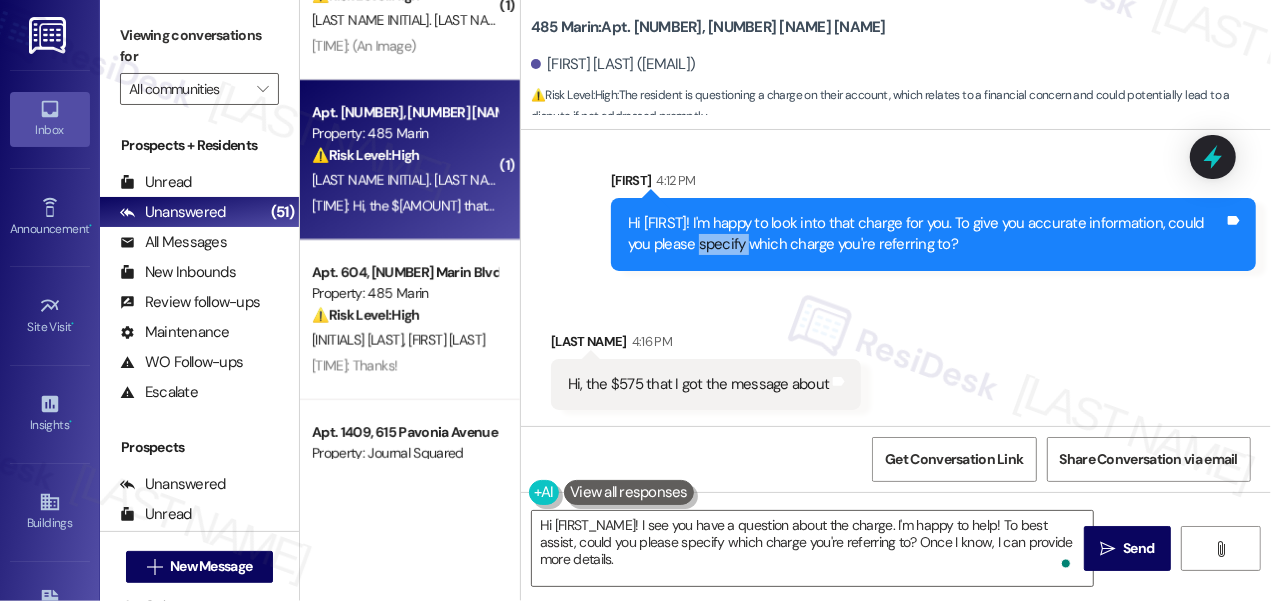 click on "Hi [FIRST]! I'm happy to look into that charge for you. To give you accurate information, could you please specify which charge you're referring to?" at bounding box center [926, 234] 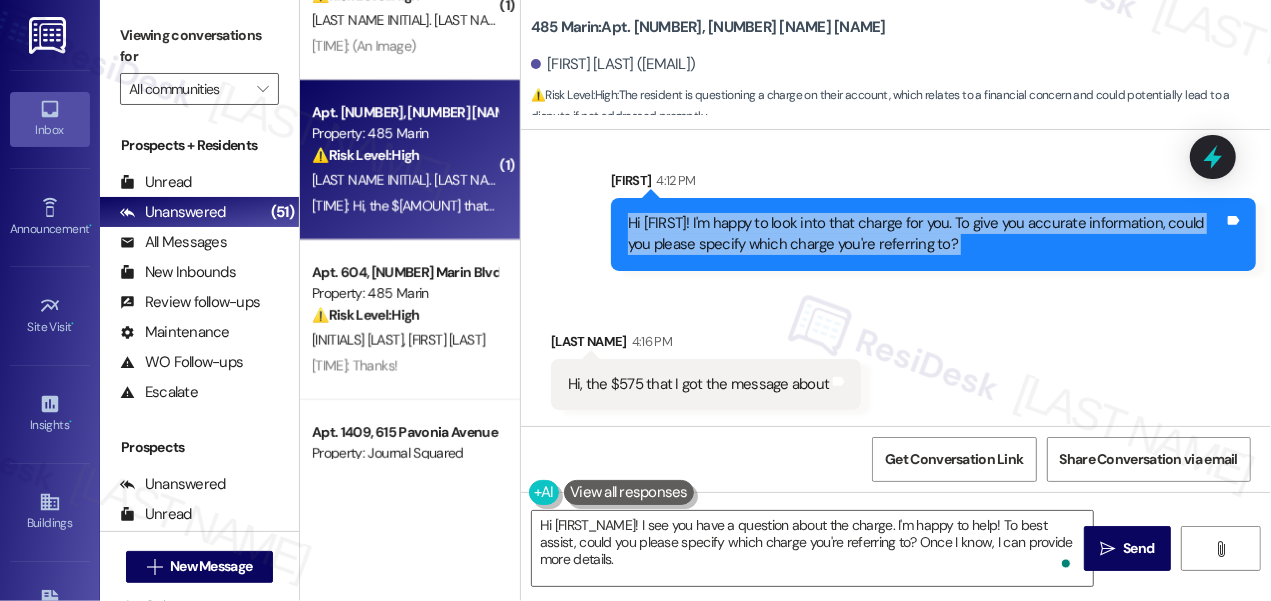click on "Hi [FIRST]! I'm happy to look into that charge for you. To give you accurate information, could you please specify which charge you're referring to?" at bounding box center (926, 234) 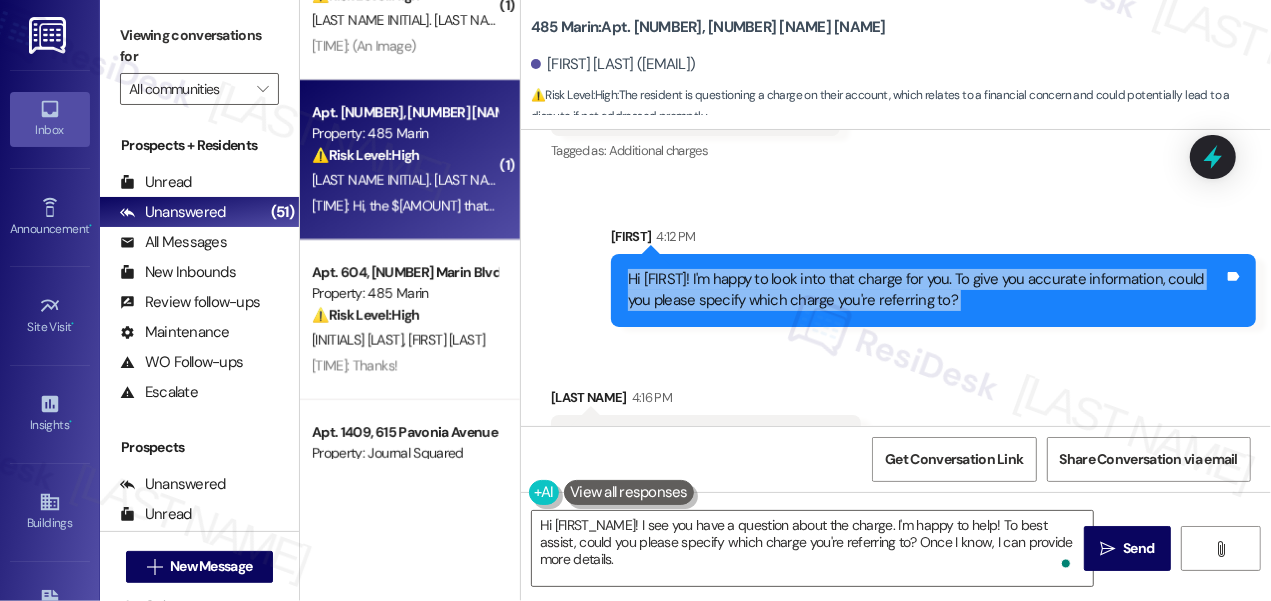 scroll, scrollTop: 9009, scrollLeft: 0, axis: vertical 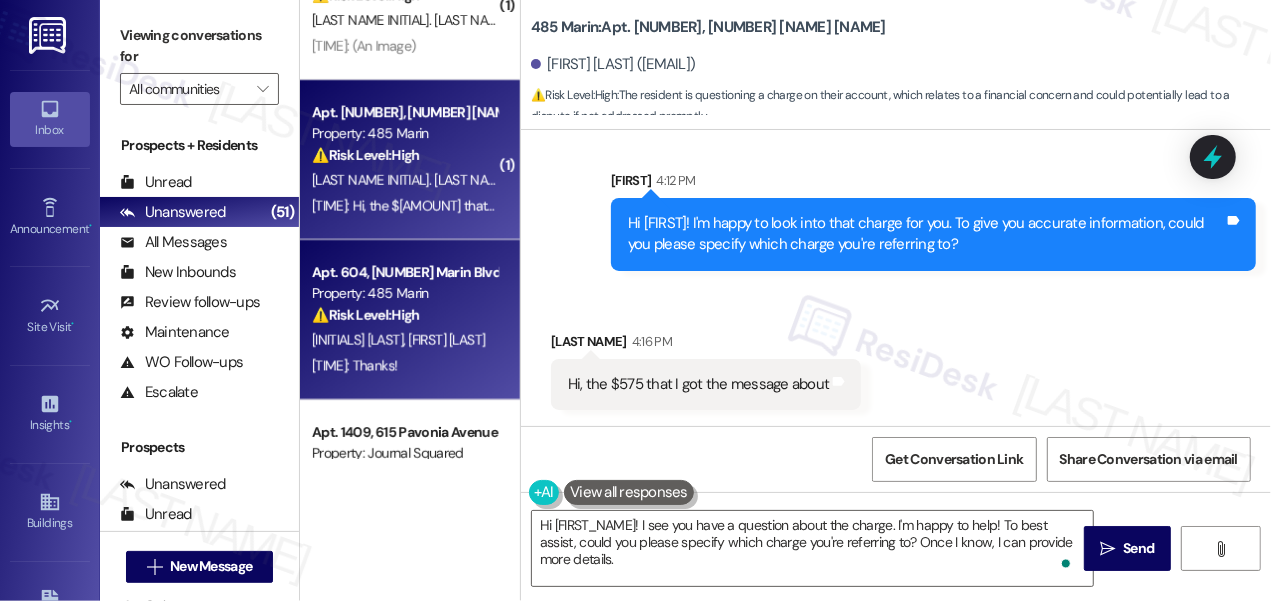 click on "Apt. 604, 485 Marin Blvd. Property: 485 Marin ⚠️  Risk Level:  High The resident is stating they are no longer a tenant. This could indicate a potential vacancy or unauthorized occupant situation, requiring investigation and risk mitigation. Z. Sun H. Yu 4:16 PM: Thanks! 4:16 PM: Thanks!" at bounding box center (410, 320) 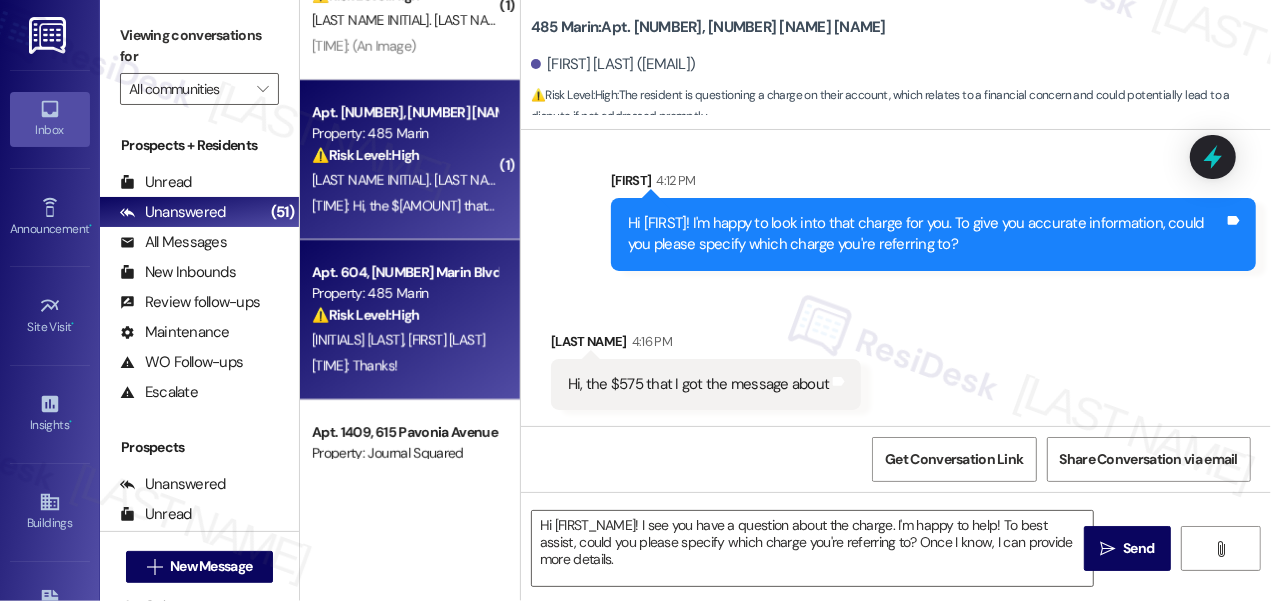 click on "4:16 PM: Hi, the $575 that I got the message about 4:16 PM: Hi, the $575 that I got the message about" at bounding box center [404, 206] 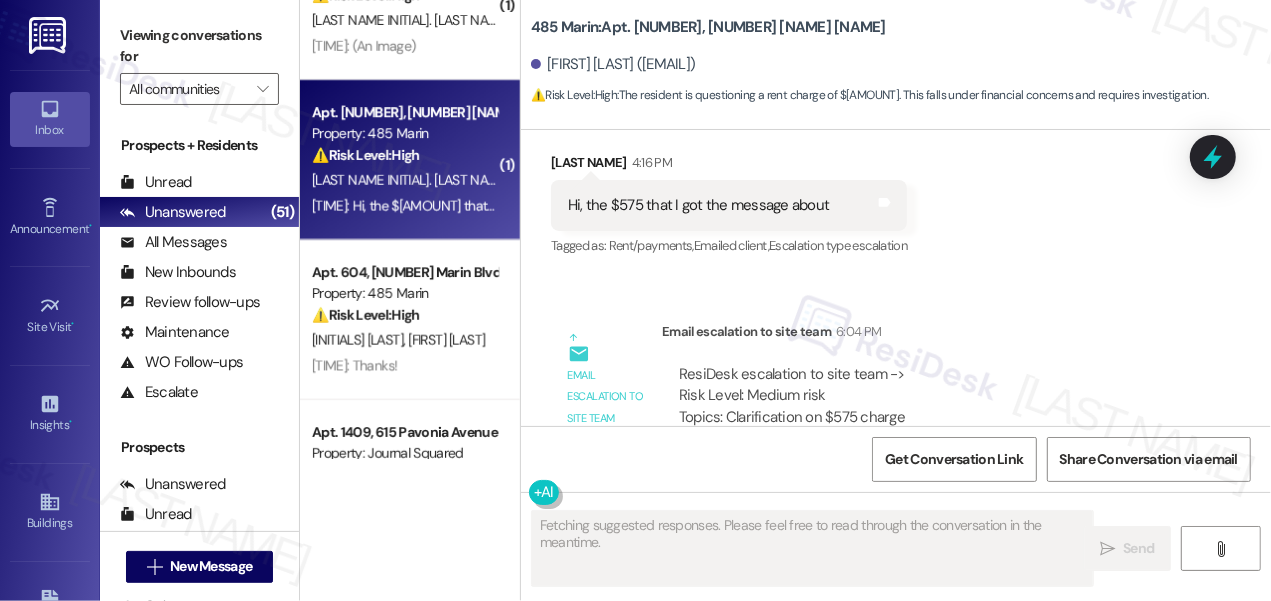 scroll, scrollTop: 9314, scrollLeft: 0, axis: vertical 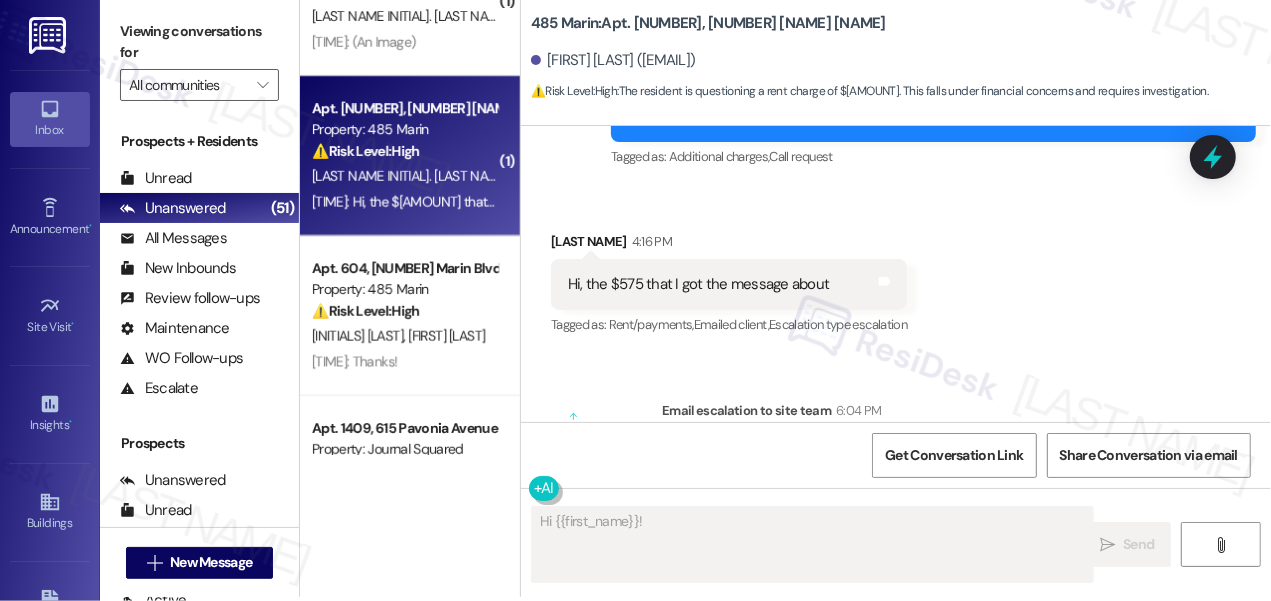 click on "Hi, the $575 that I got the message about" at bounding box center [698, 284] 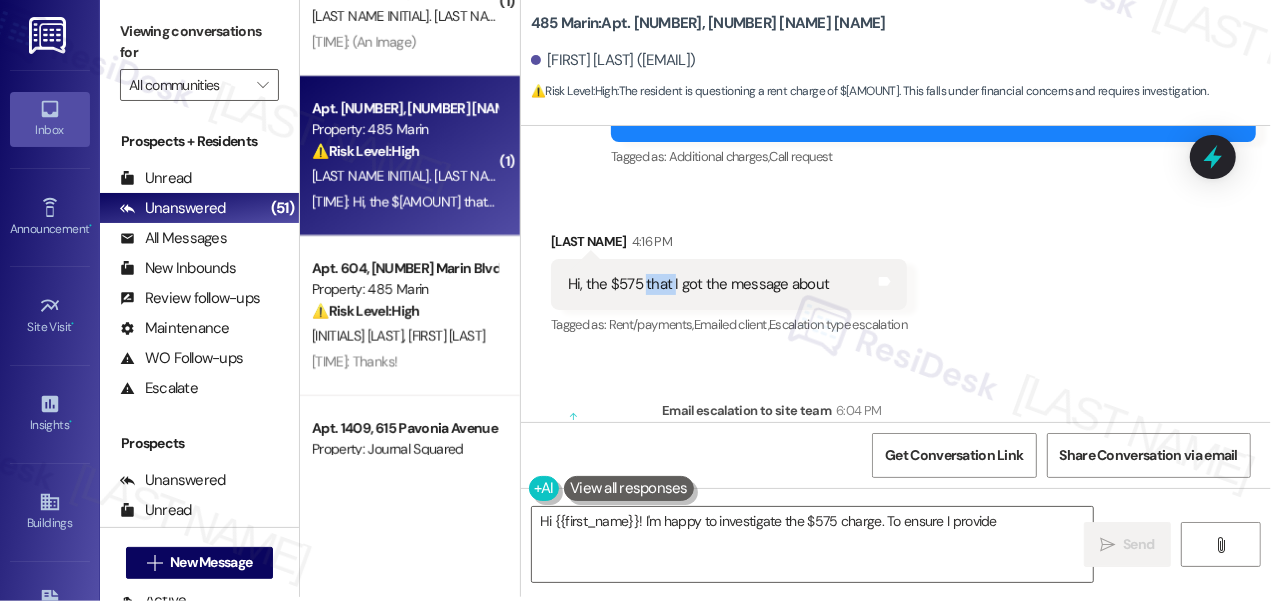 click on "Hi, the $575 that I got the message about" at bounding box center [698, 284] 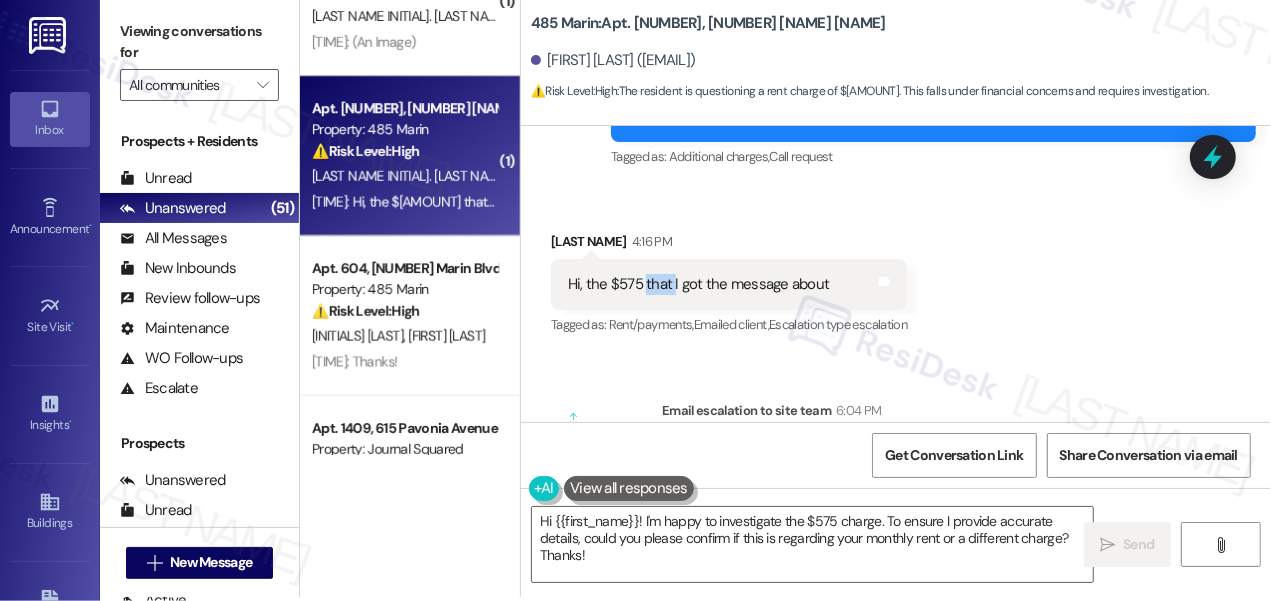 scroll, scrollTop: 9314, scrollLeft: 0, axis: vertical 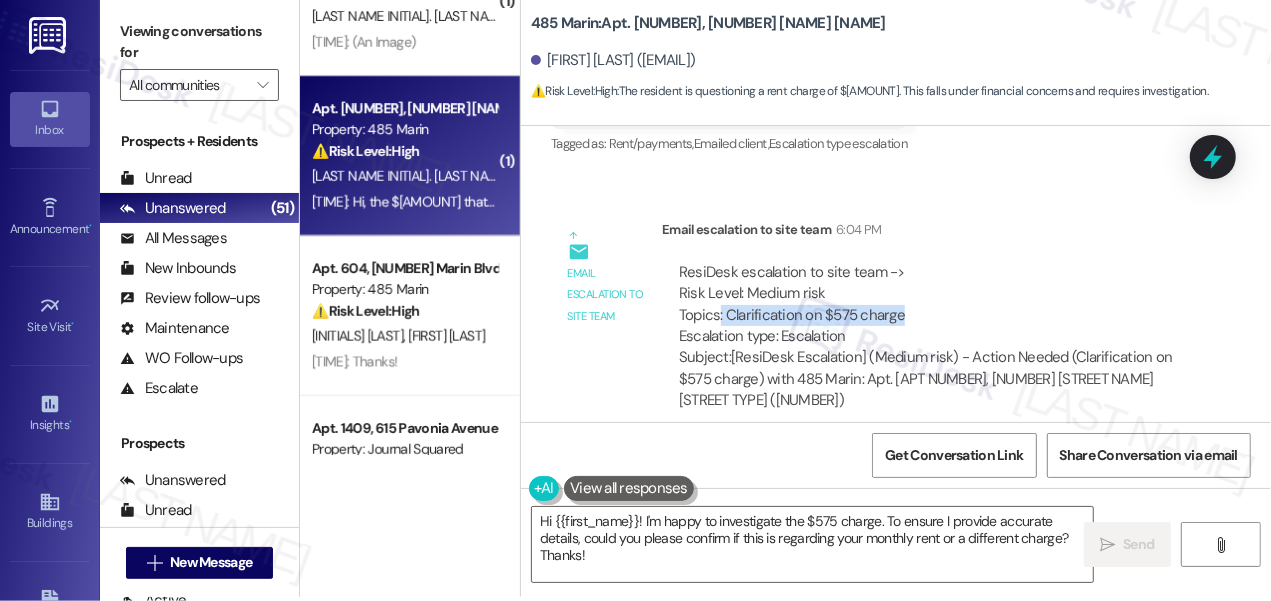 drag, startPoint x: 717, startPoint y: 314, endPoint x: 919, endPoint y: 314, distance: 202 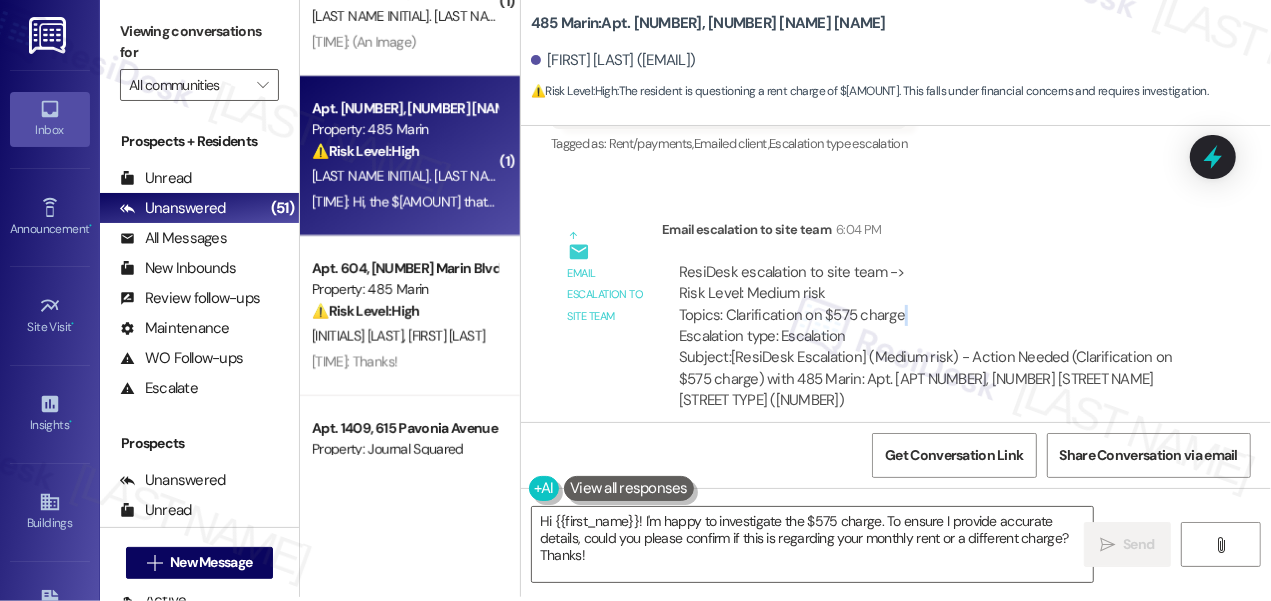 click on "ResiDesk escalation to site team ->
Risk Level: Medium risk
Topics: Clarification on $575 charge
Escalation type: Escalation" at bounding box center (929, 305) 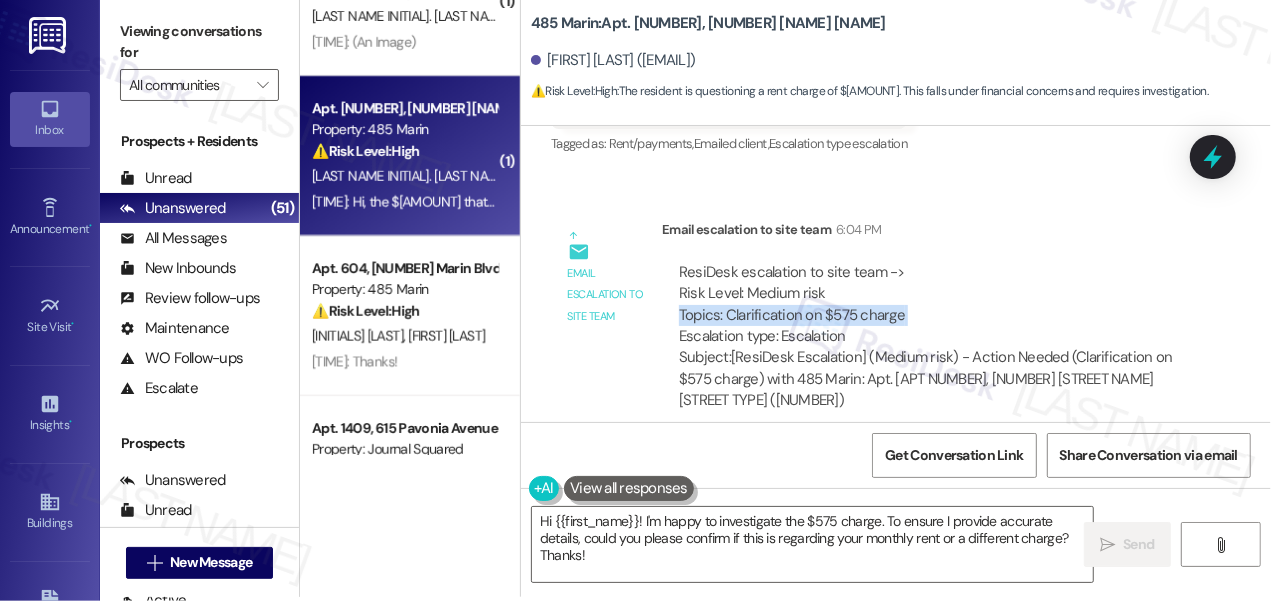 click on "ResiDesk escalation to site team ->
Risk Level: Medium risk
Topics: Clarification on $575 charge
Escalation type: Escalation" at bounding box center (929, 305) 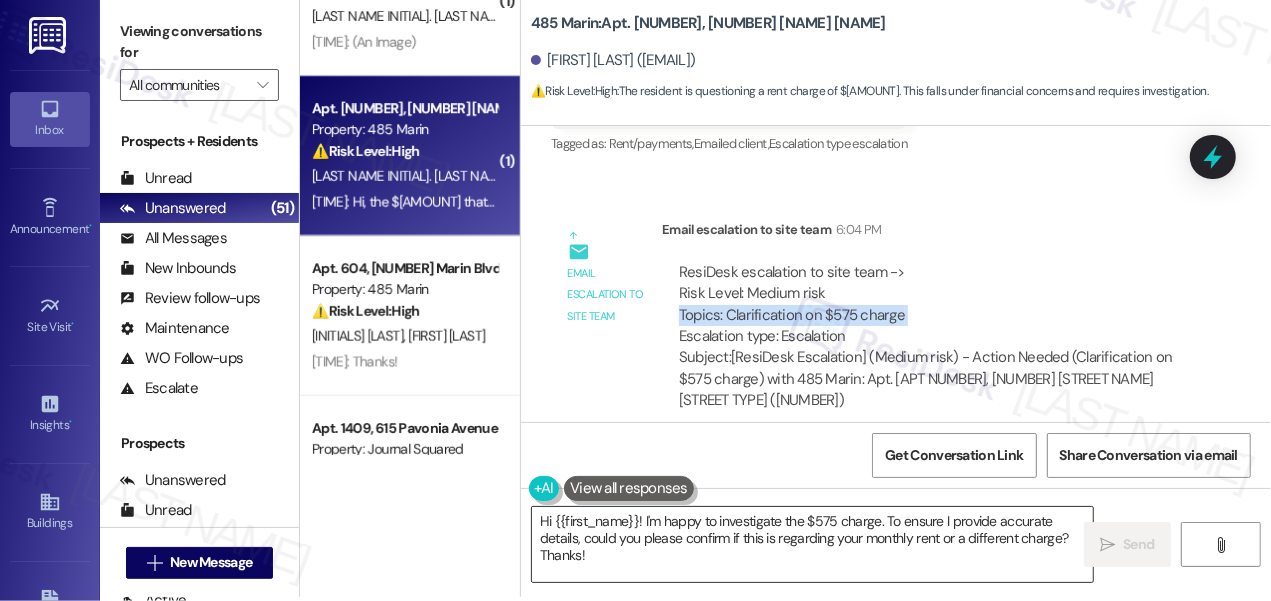 click on "Hi {{first_name}}! I'm happy to investigate the $575 charge. To ensure I provide accurate details, could you please confirm if this is regarding your monthly rent or a different charge? Thanks!" at bounding box center (812, 544) 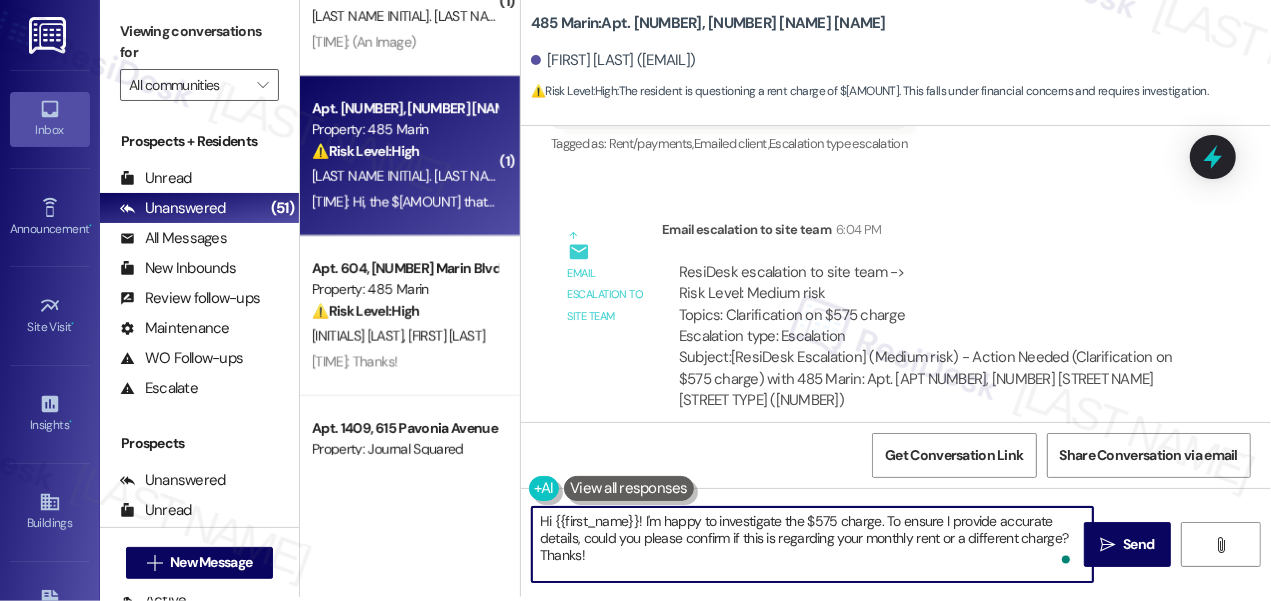 click on "Hi {{first_name}}! I'm happy to investigate the $575 charge. To ensure I provide accurate details, could you please confirm if this is regarding your monthly rent or a different charge? Thanks!" at bounding box center [812, 544] 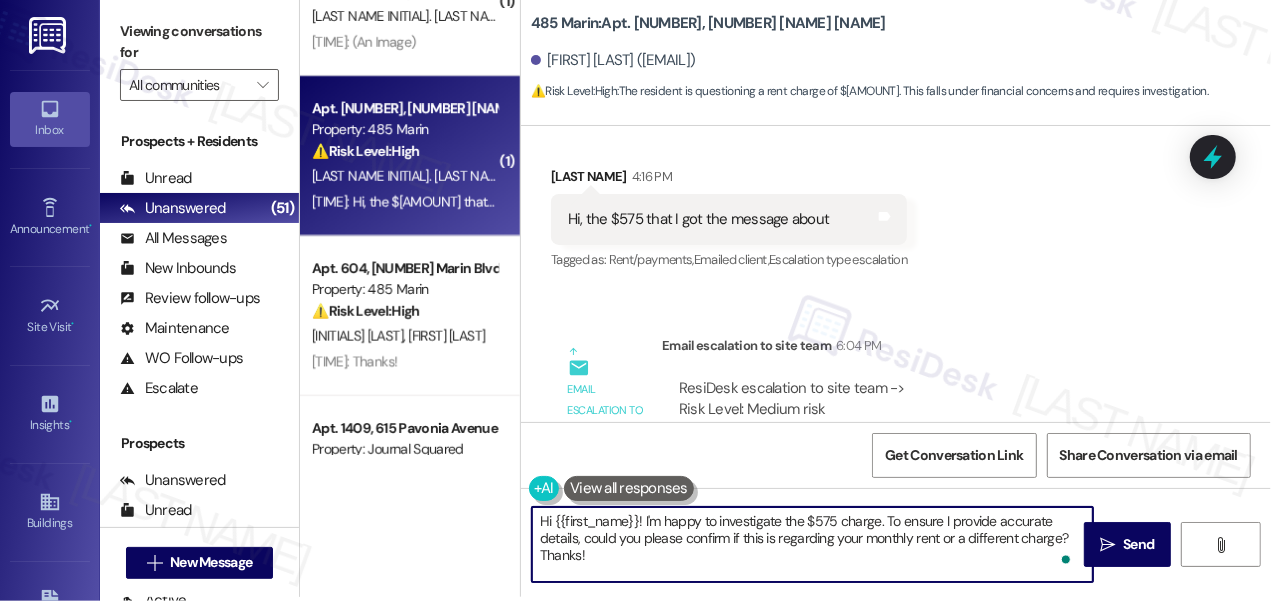 scroll, scrollTop: 9133, scrollLeft: 0, axis: vertical 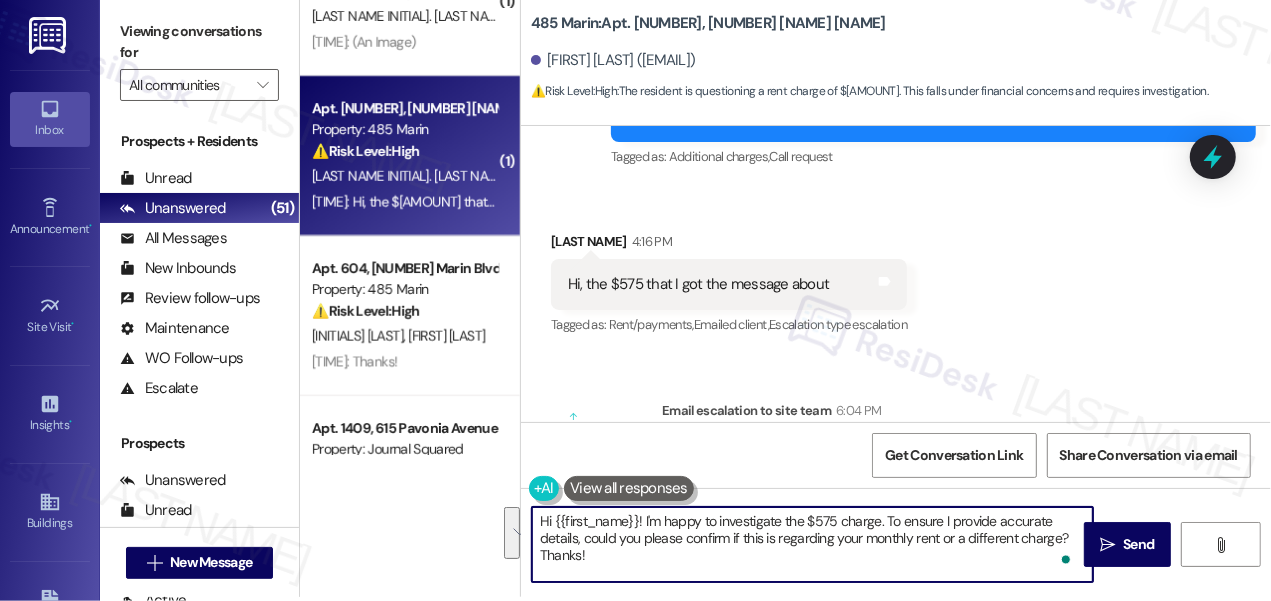 type on "I" 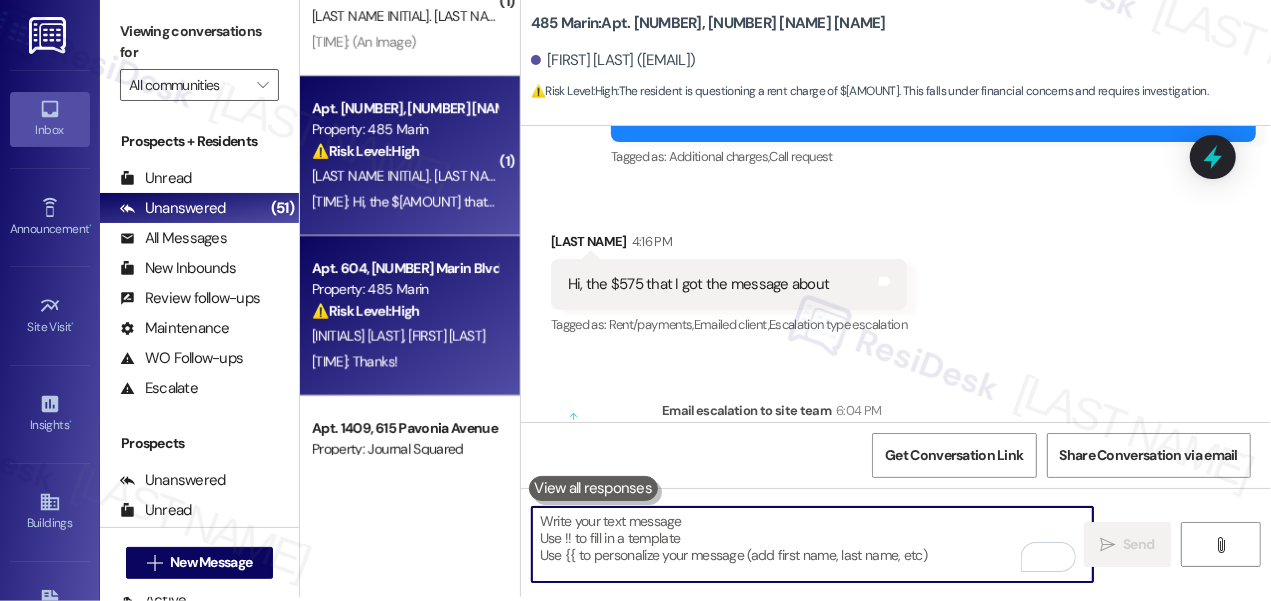 type 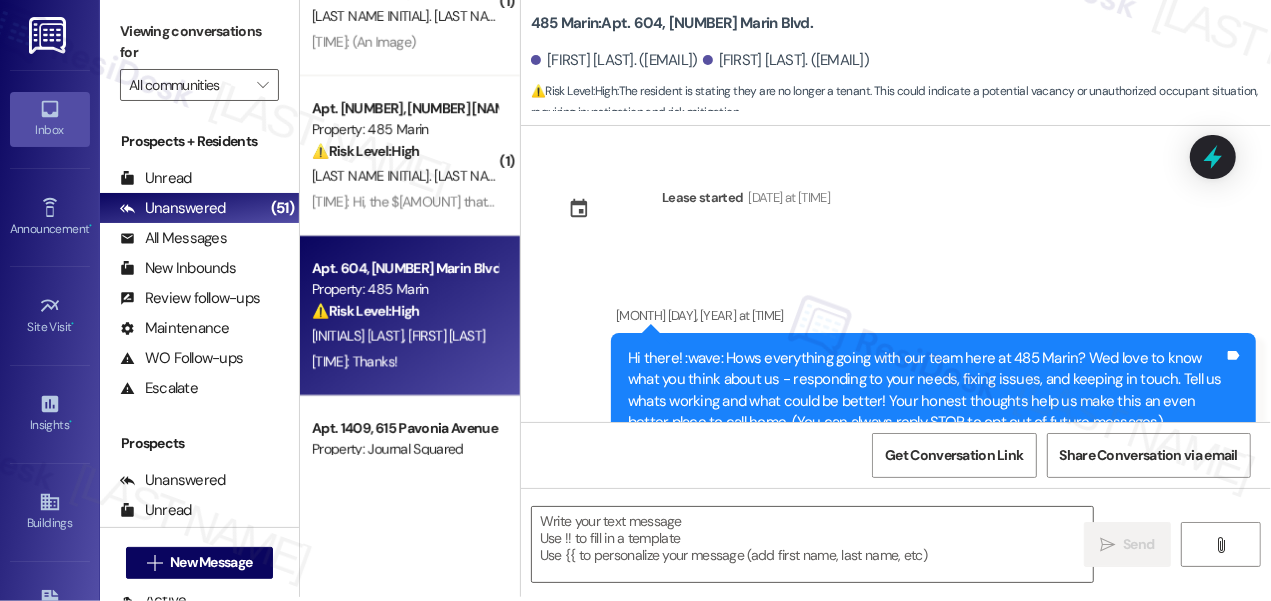 scroll, scrollTop: 173, scrollLeft: 0, axis: vertical 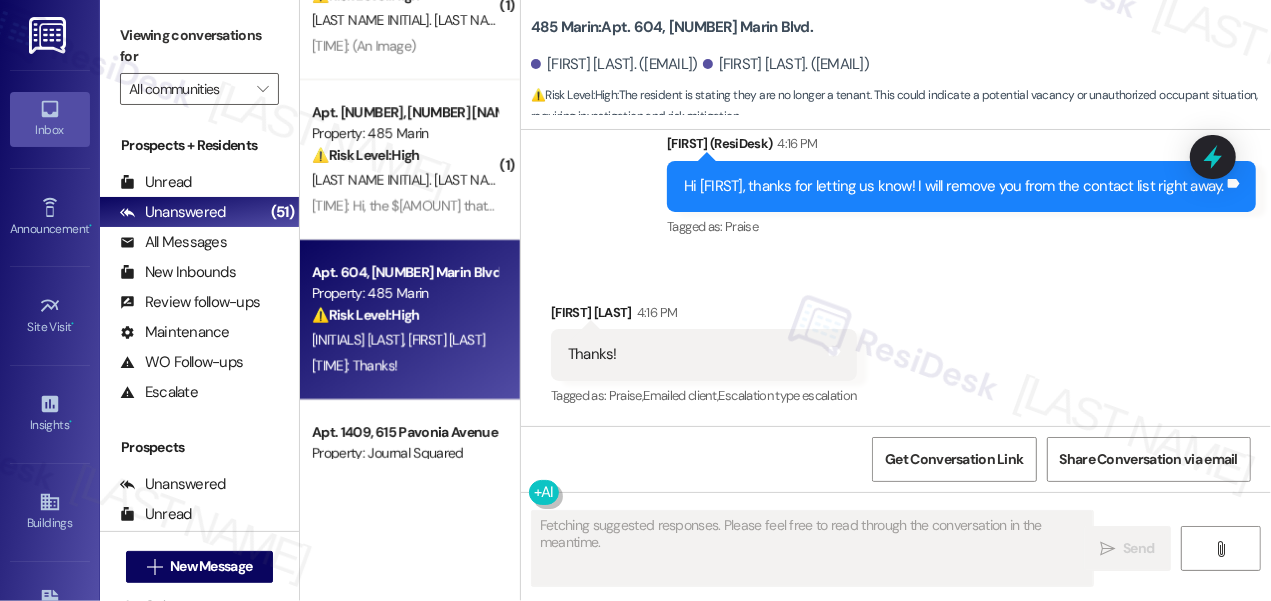 click on "Hi Zhenyu, thanks for letting us know! I will remove you from the contact list right away." at bounding box center (954, 186) 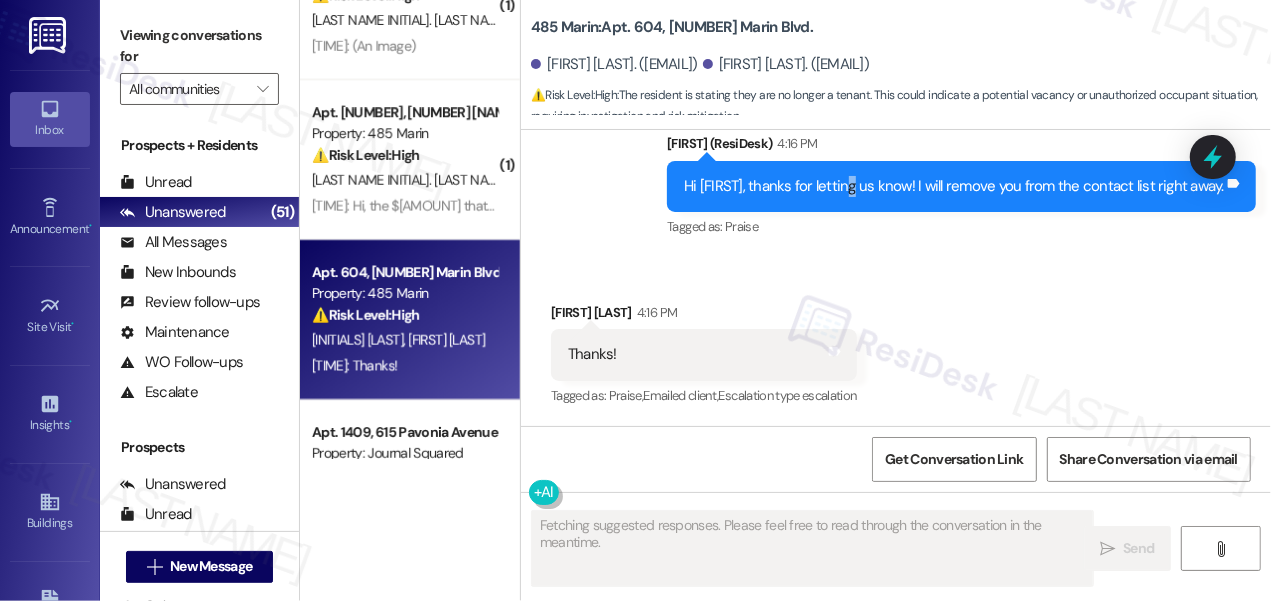 click on "Hi Zhenyu, thanks for letting us know! I will remove you from the contact list right away." at bounding box center (954, 186) 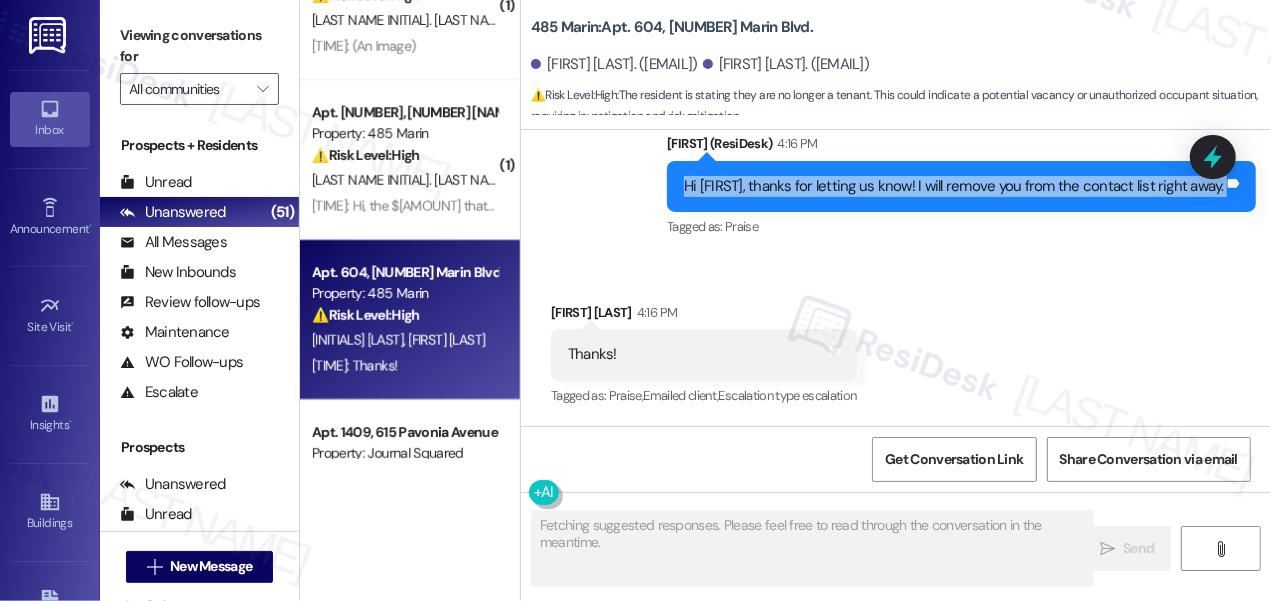 click on "Hi Zhenyu, thanks for letting us know! I will remove you from the contact list right away." at bounding box center (954, 186) 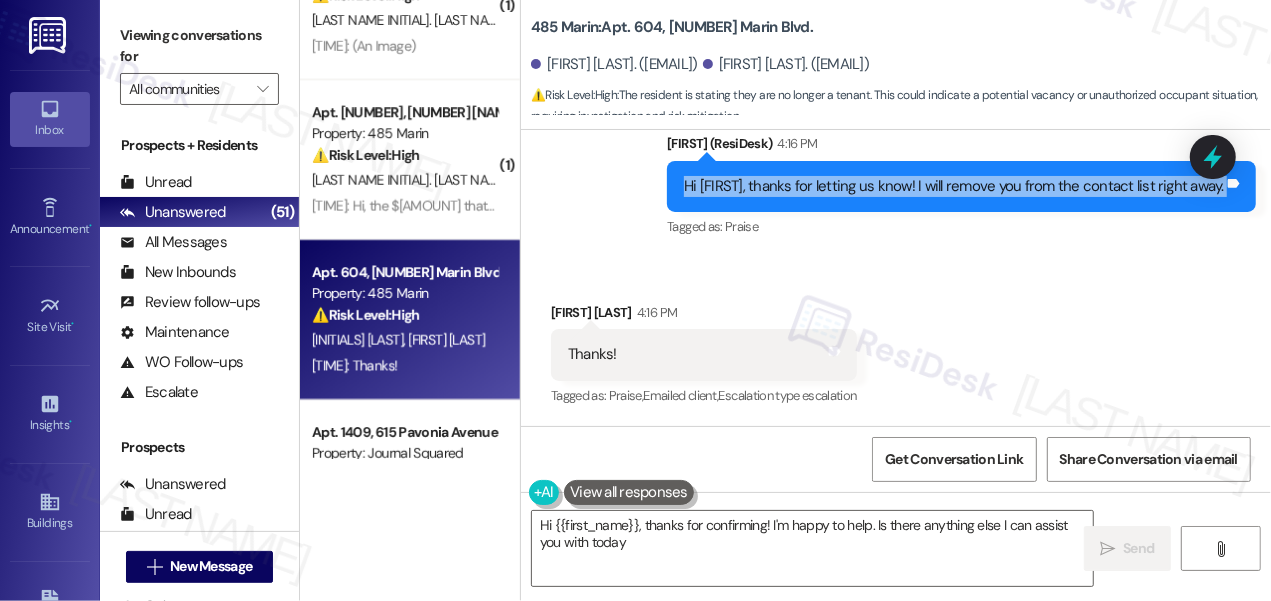 type on "Hi {{first_name}}, thanks for confirming! I'm happy to help. Is there anything else I can assist you with today?" 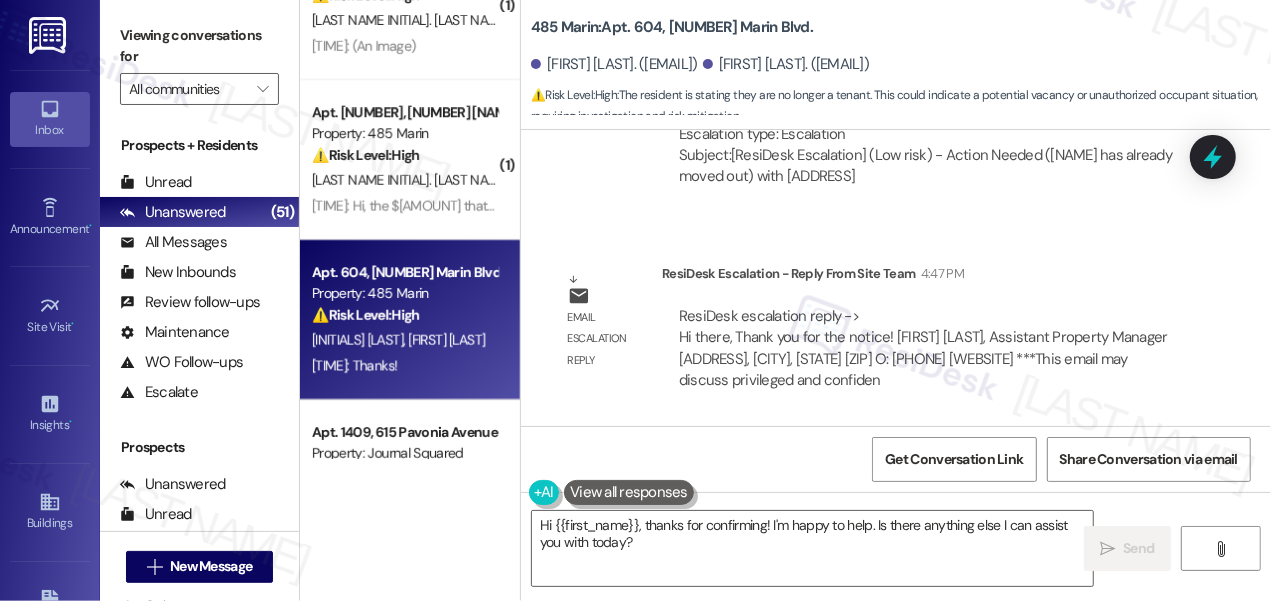 scroll, scrollTop: 3715, scrollLeft: 0, axis: vertical 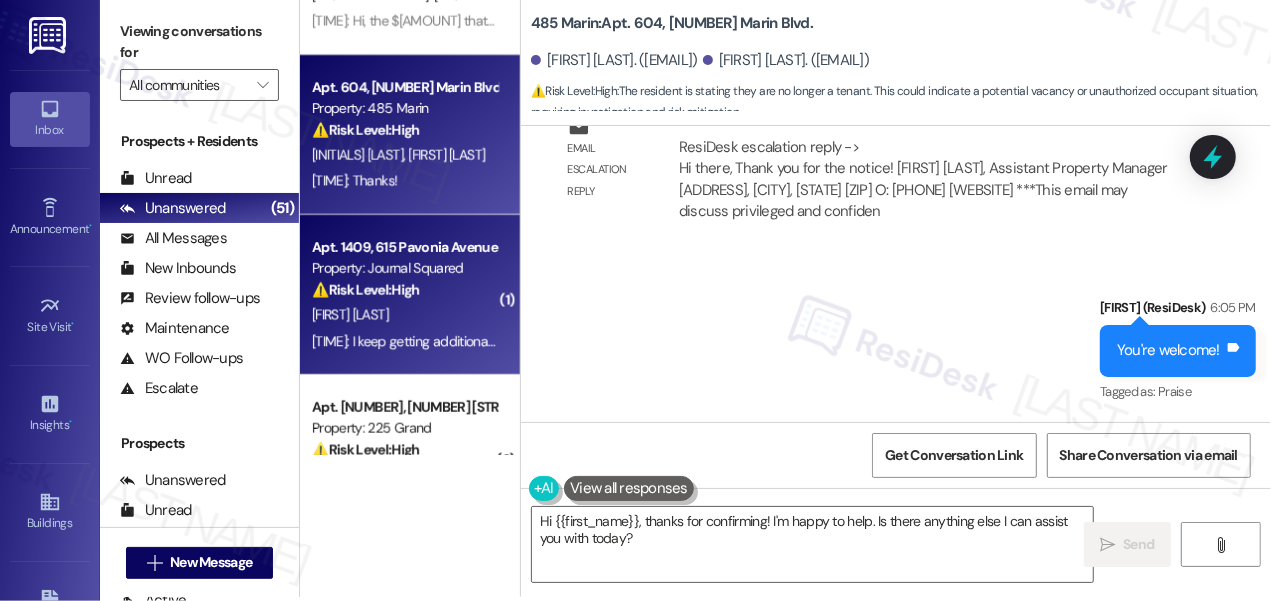 click on "C. Williams" at bounding box center (404, 315) 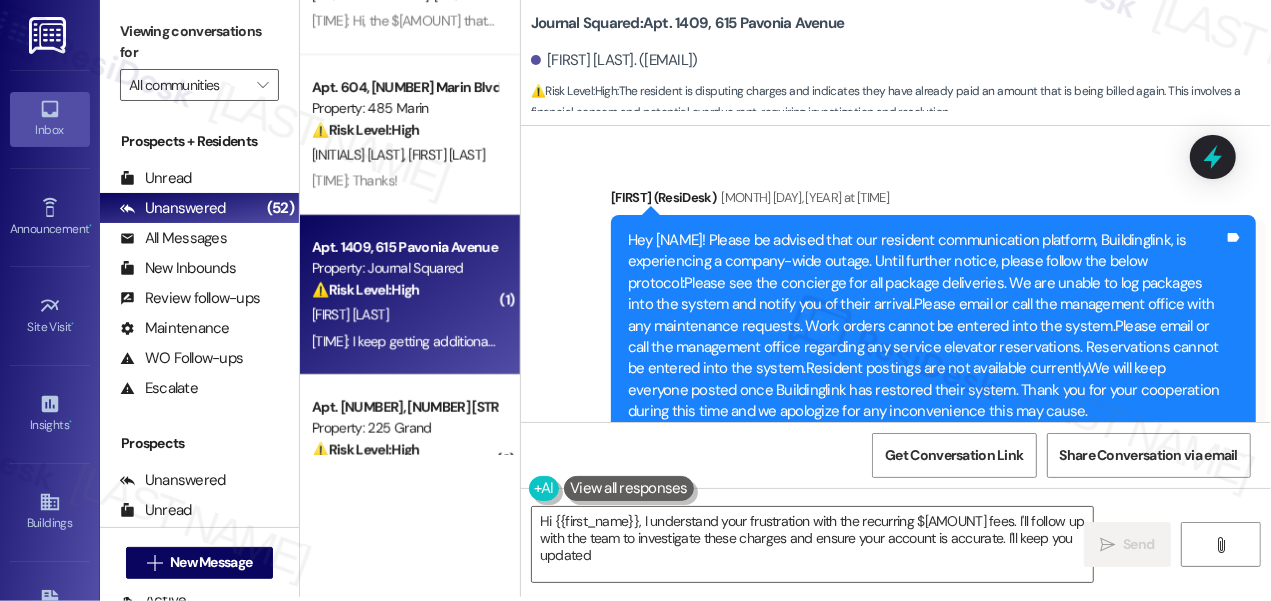 type on "Hi {{first_name}}, I understand your frustration with the recurring $137.50 fees. I'll follow up with the team to investigate these charges and ensure your account is accurate. I'll keep you updated!" 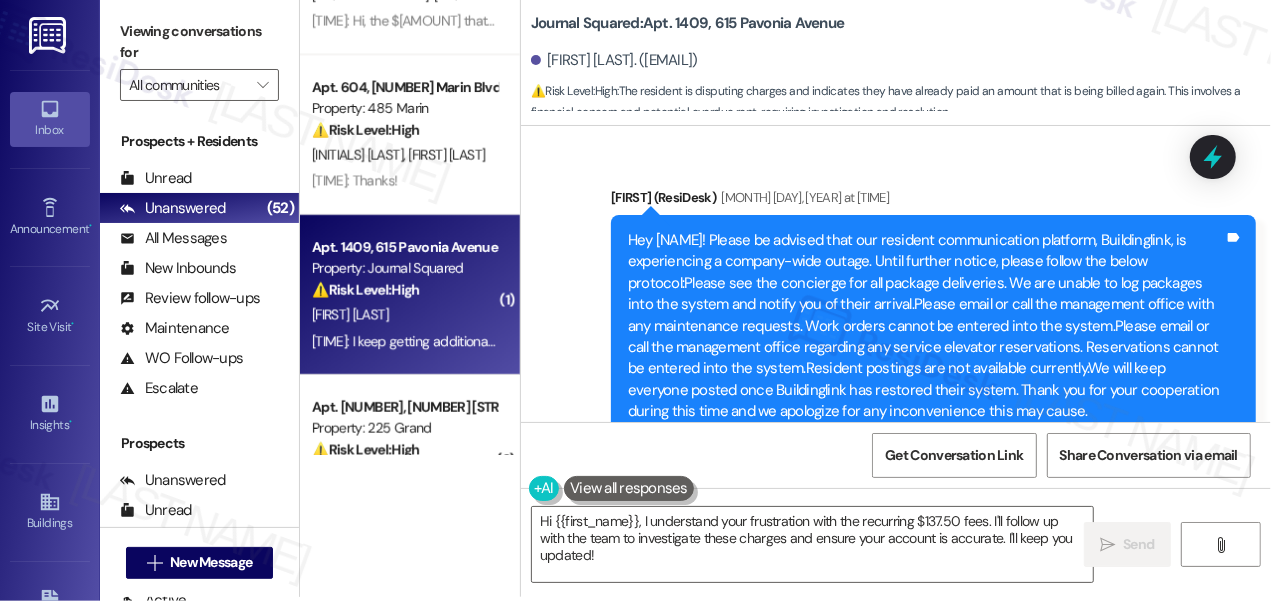 scroll, scrollTop: 20281, scrollLeft: 0, axis: vertical 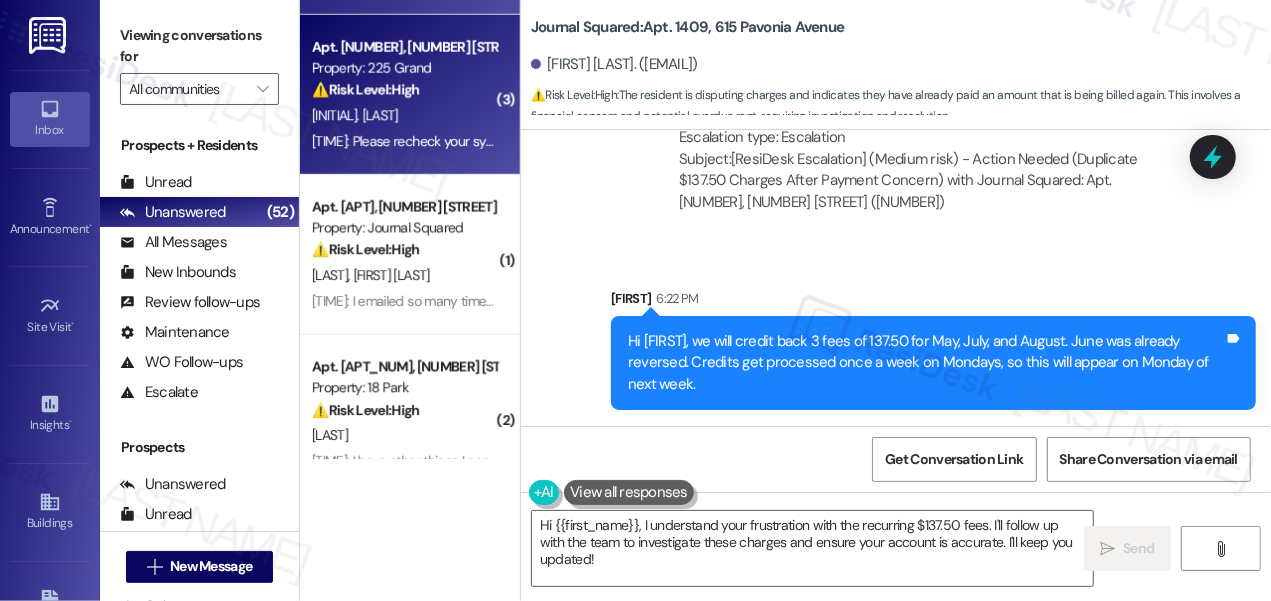 click on "⚠️  Risk Level:  High The resident is disputing the rent amount and claims Betsy was supposed to credit back $390. This involves a financial concern and needs investigation." at bounding box center [404, 90] 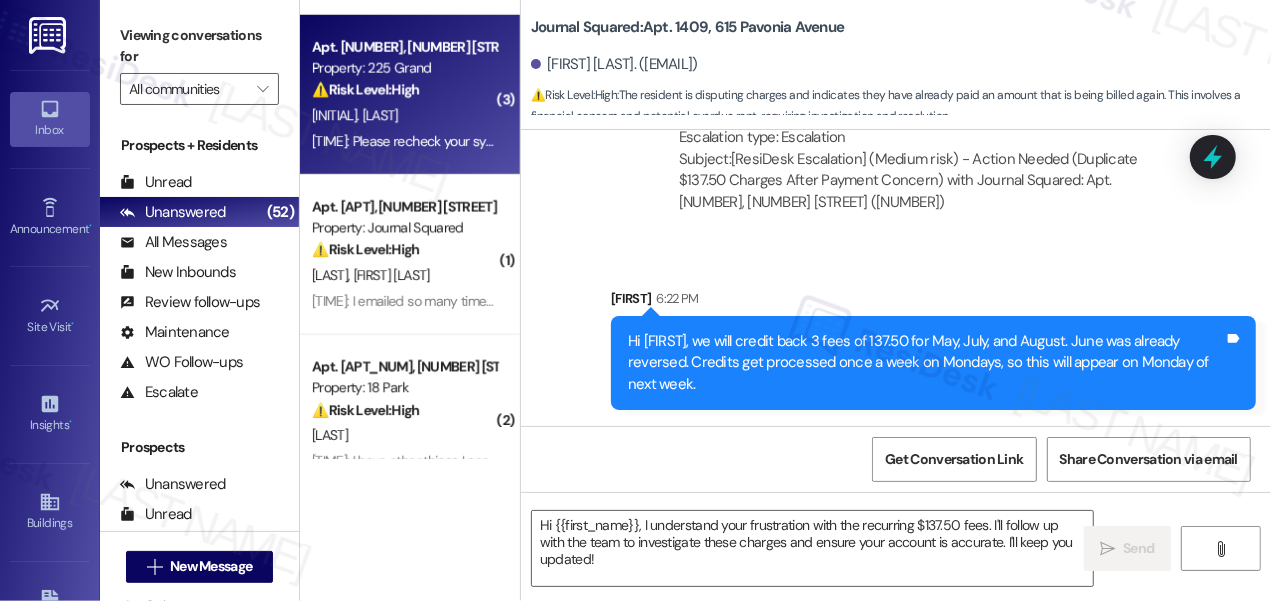 type on "Fetching suggested responses. Please feel free to read through the conversation in the meantime." 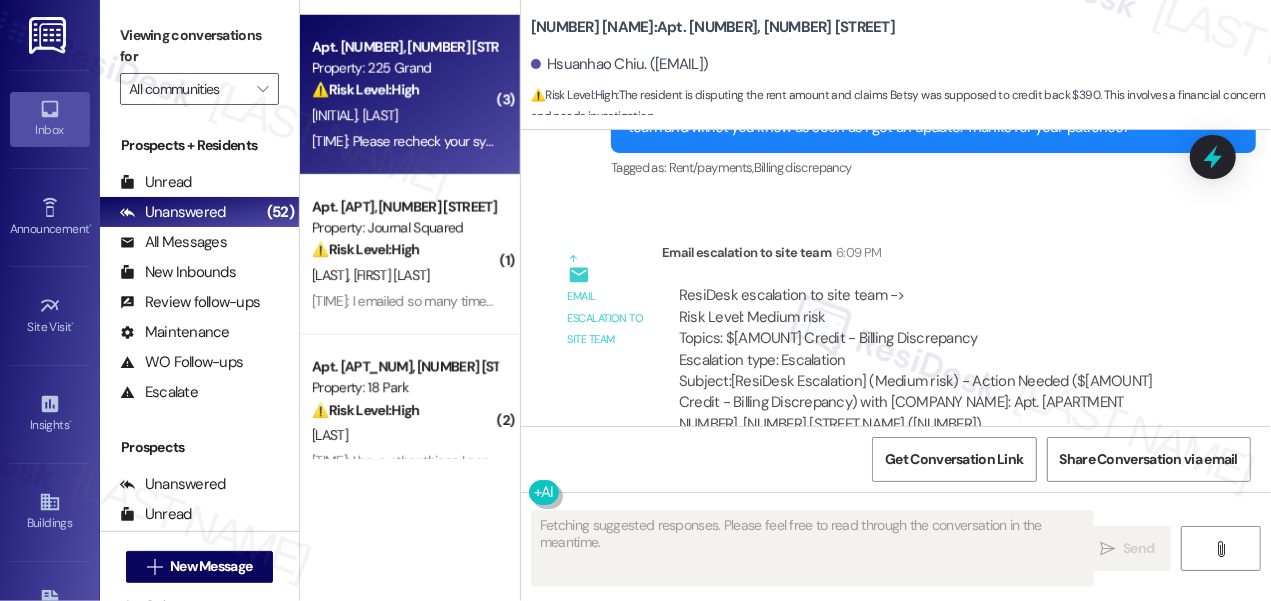 scroll, scrollTop: 4357, scrollLeft: 0, axis: vertical 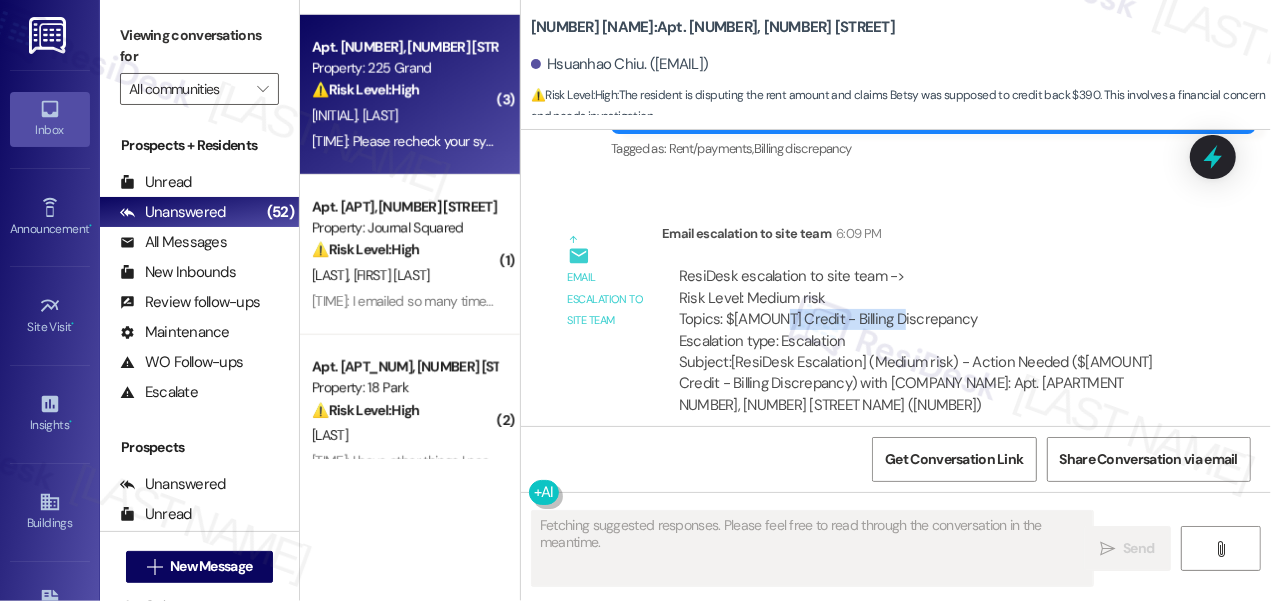 drag, startPoint x: 778, startPoint y: 324, endPoint x: 890, endPoint y: 319, distance: 112.11155 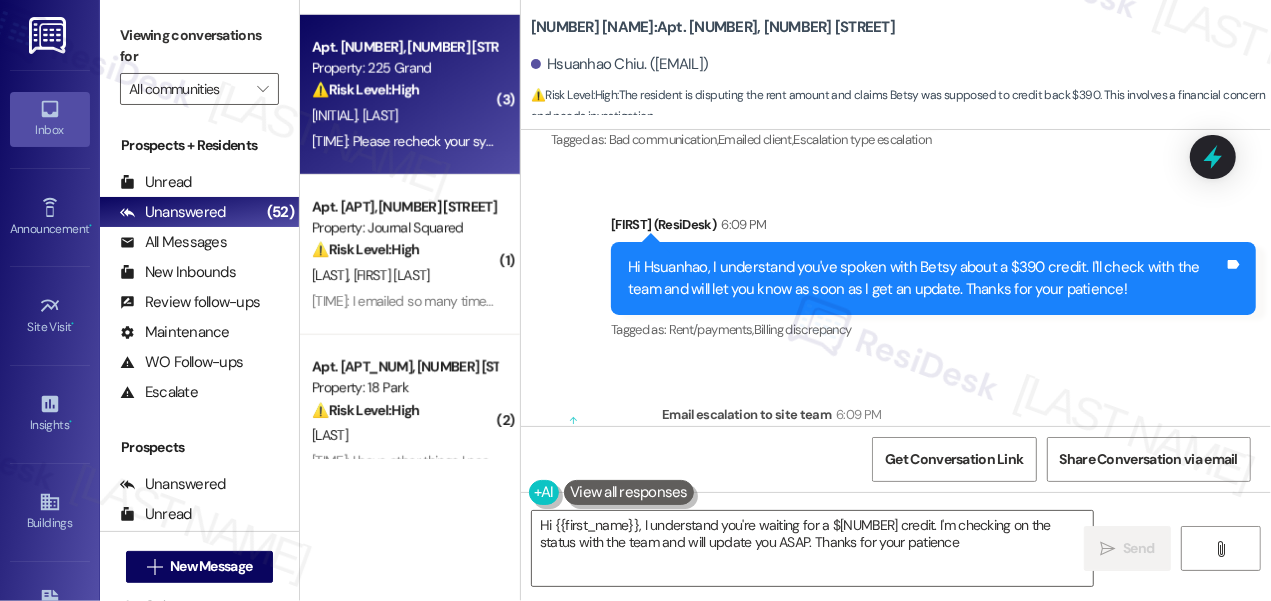 type on "Hi {{first_name}}, I understand you're waiting for a $390 credit. I'm checking on the status with the team and will update you ASAP. Thanks for your patience!" 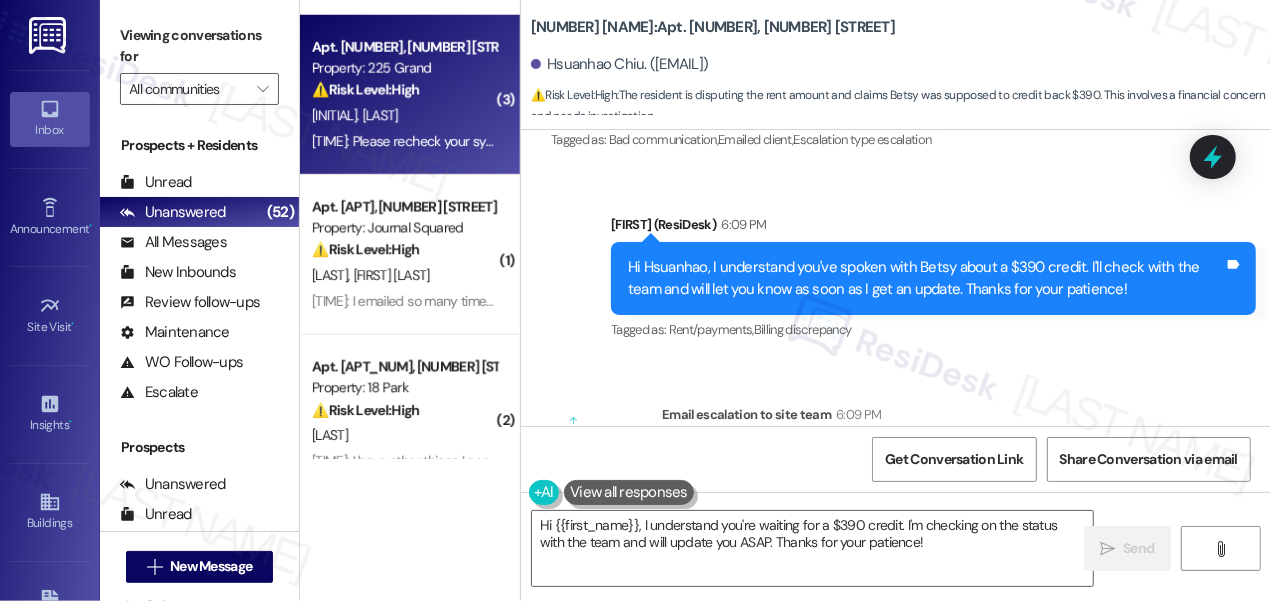 scroll, scrollTop: 4175, scrollLeft: 0, axis: vertical 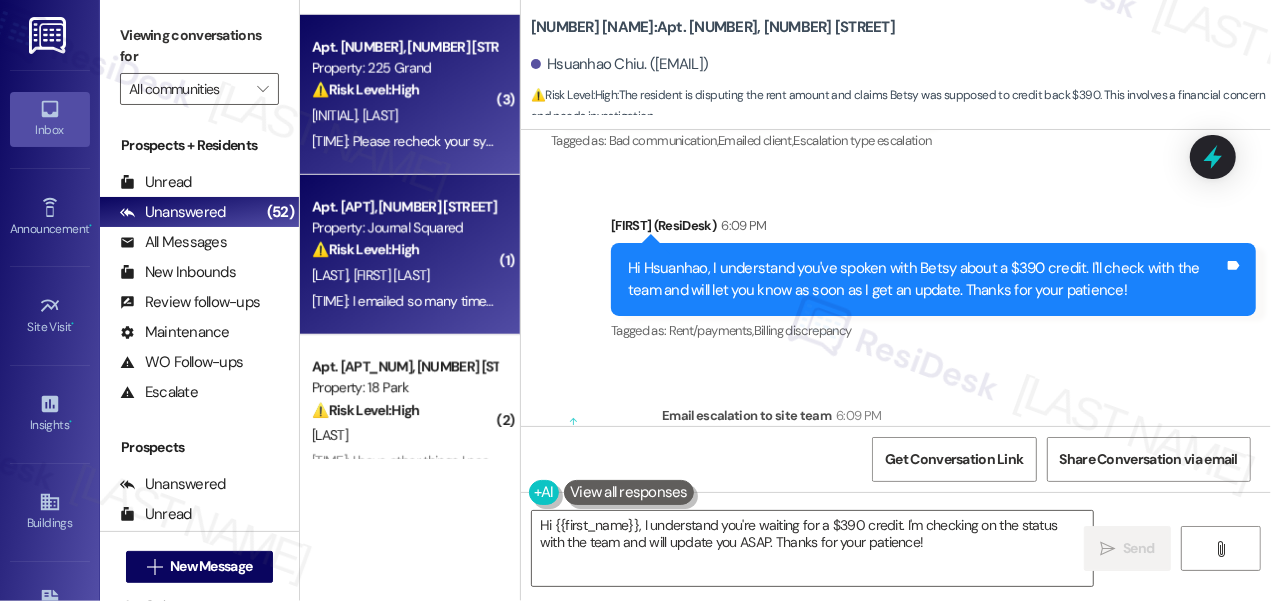 click on "S. Lang R. Ma" at bounding box center [404, 275] 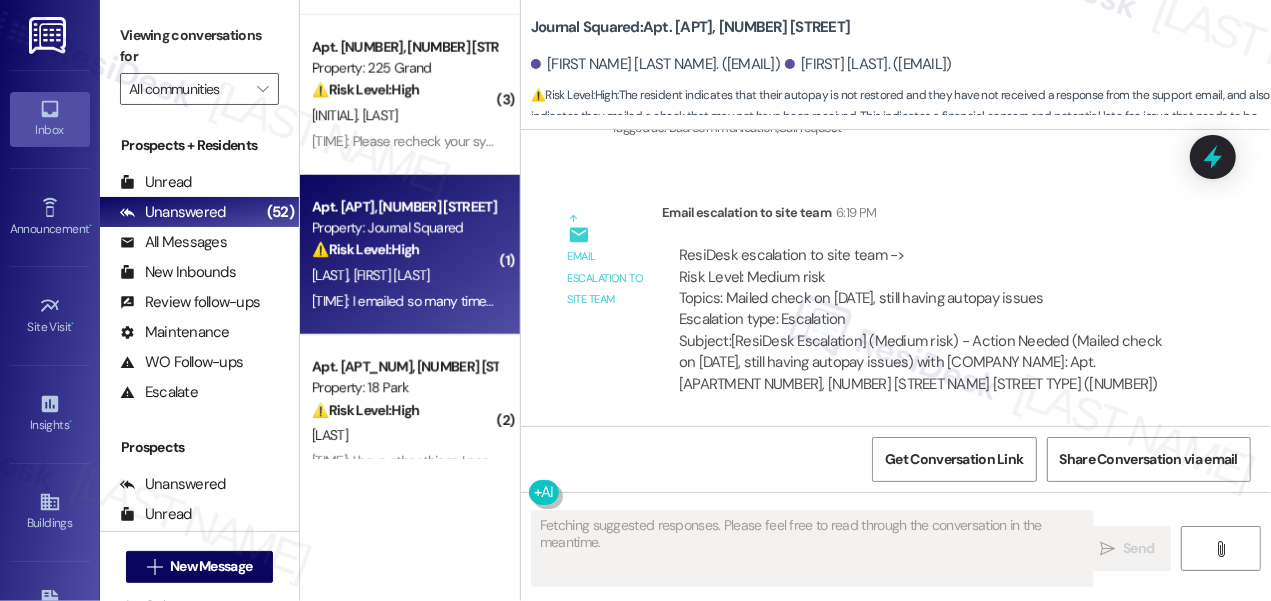 scroll, scrollTop: 25525, scrollLeft: 0, axis: vertical 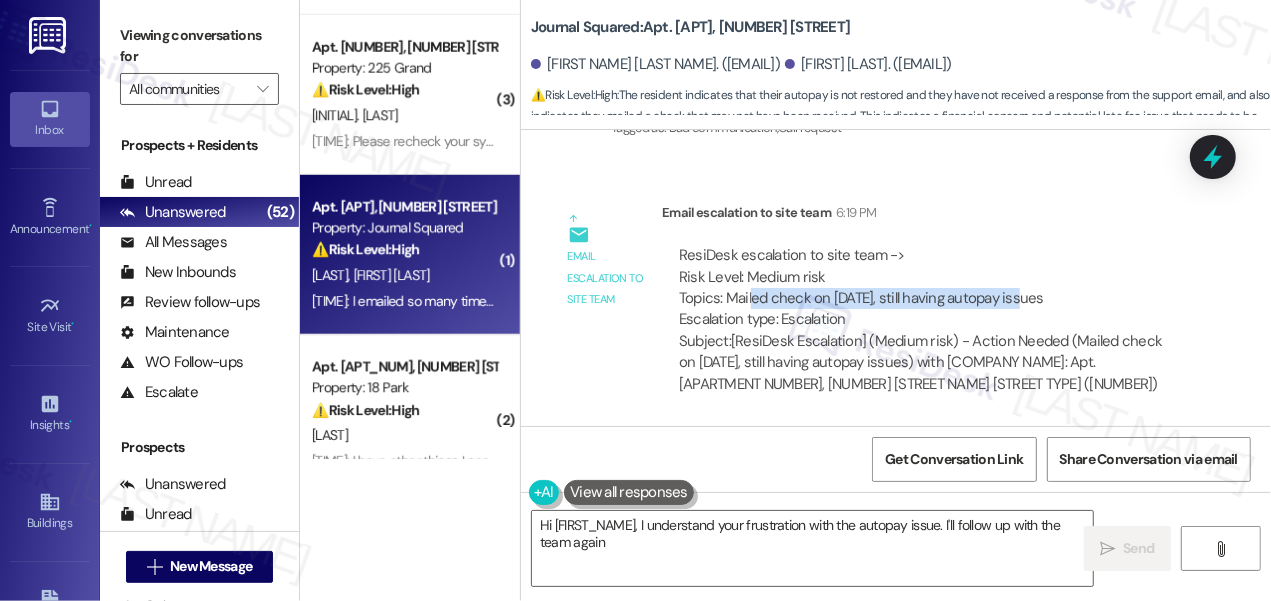 drag, startPoint x: 751, startPoint y: 294, endPoint x: 1018, endPoint y: 307, distance: 267.31628 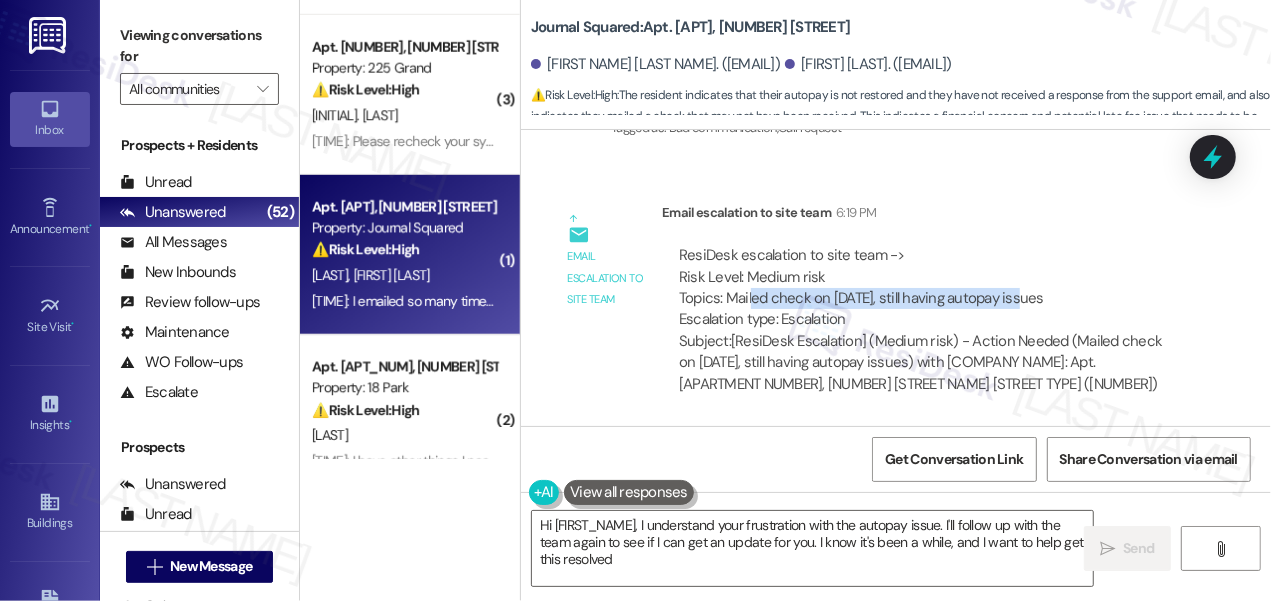 type on "Hi {{first_name}}, I understand your frustration with the autopay issue. I'll follow up with the team again to see if I can get an update for you. I know it's been a while, and I want to help get this resolved." 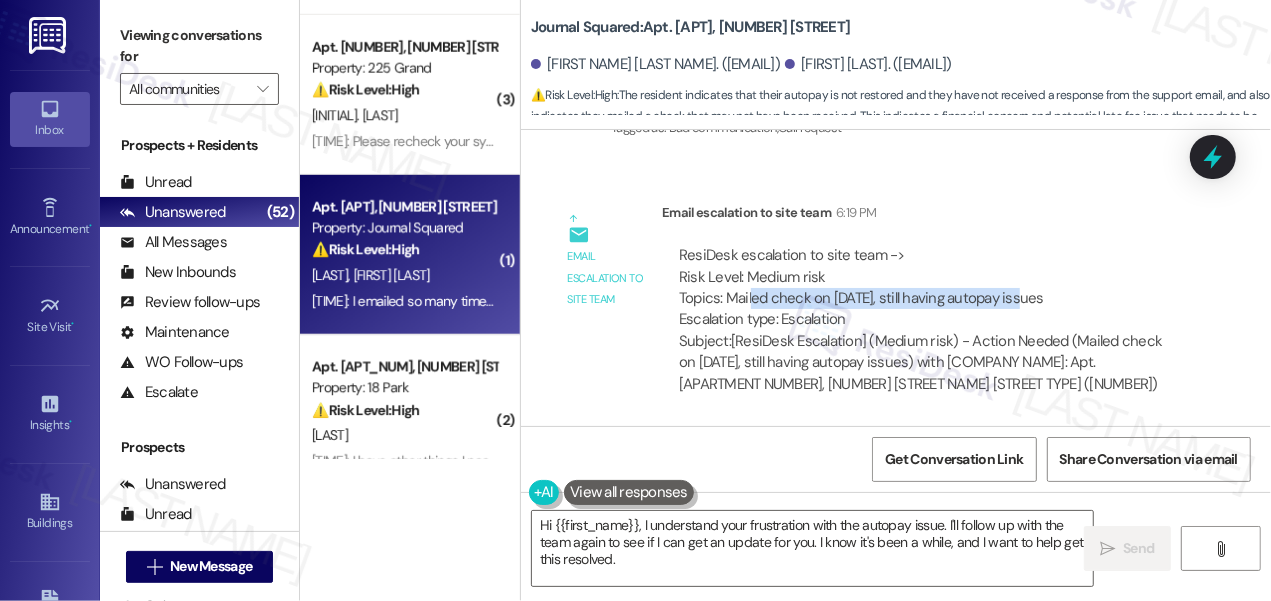 scroll, scrollTop: 25434, scrollLeft: 0, axis: vertical 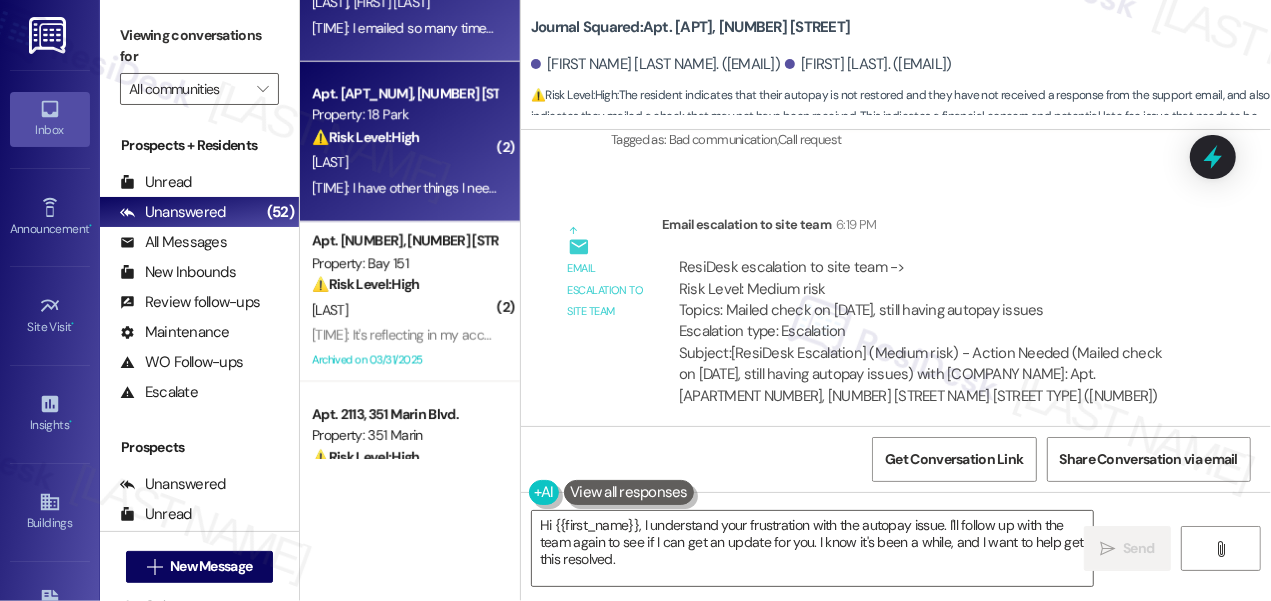 click on "3:51 PM: I have other things I need to do right now. Please ask your accounting office to confirm payment. 3:51 PM: I have other things I need to do right now. Please ask your accounting office to confirm payment." at bounding box center [610, 188] 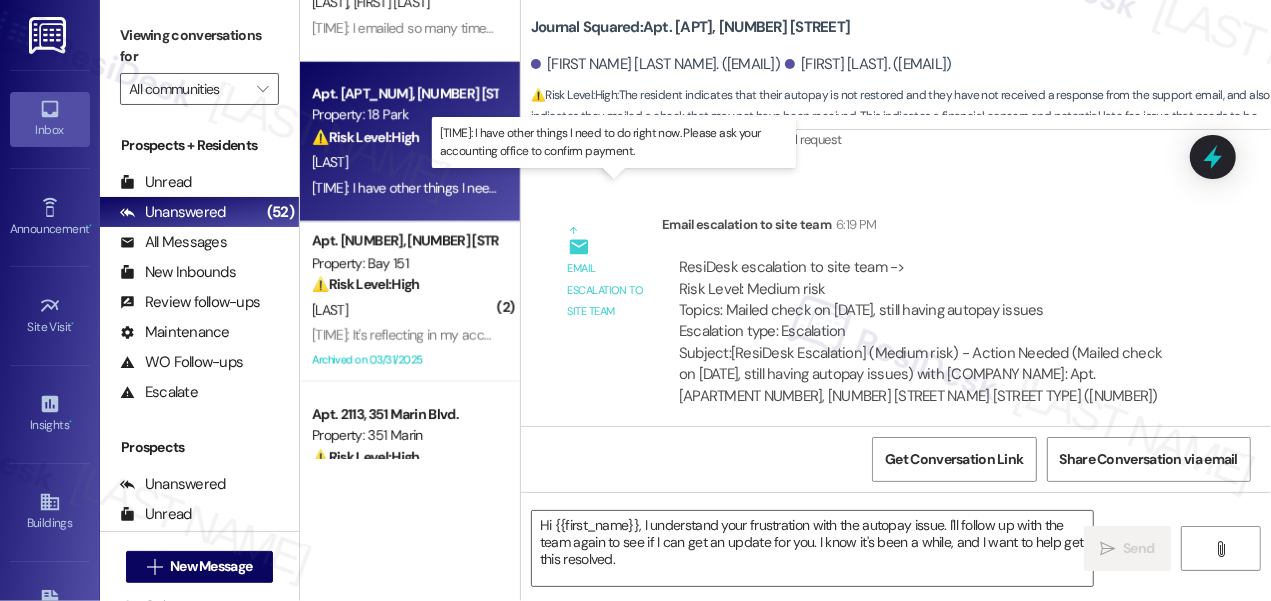 type on "Fetching suggested responses. Please feel free to read through the conversation in the meantime." 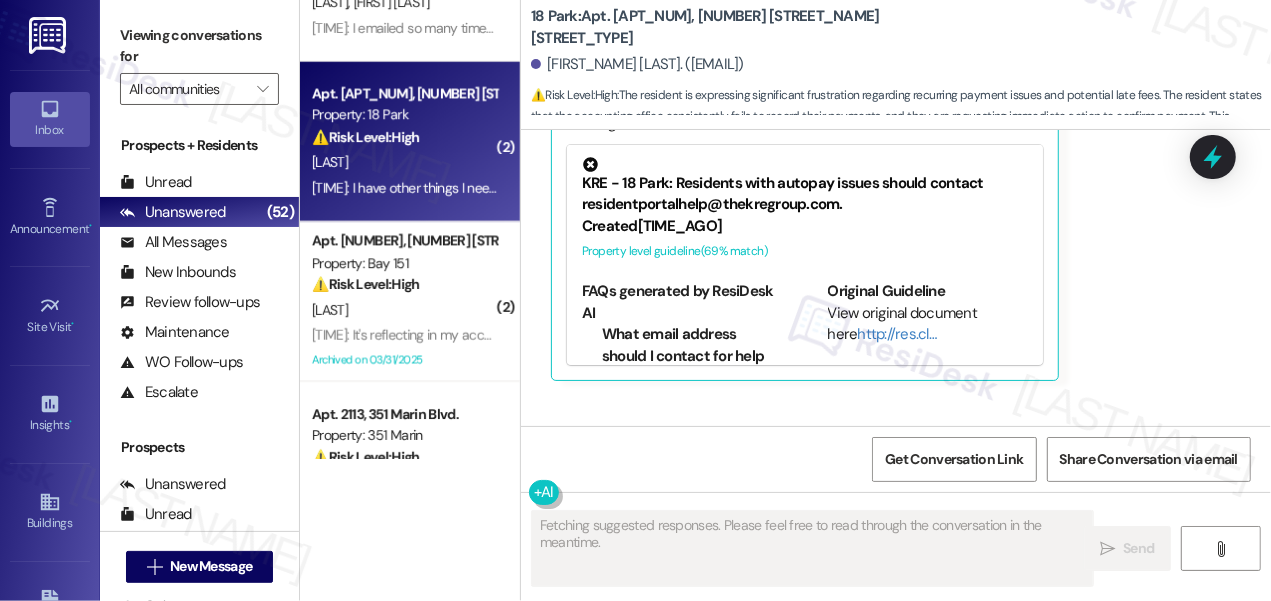 scroll, scrollTop: 10821, scrollLeft: 0, axis: vertical 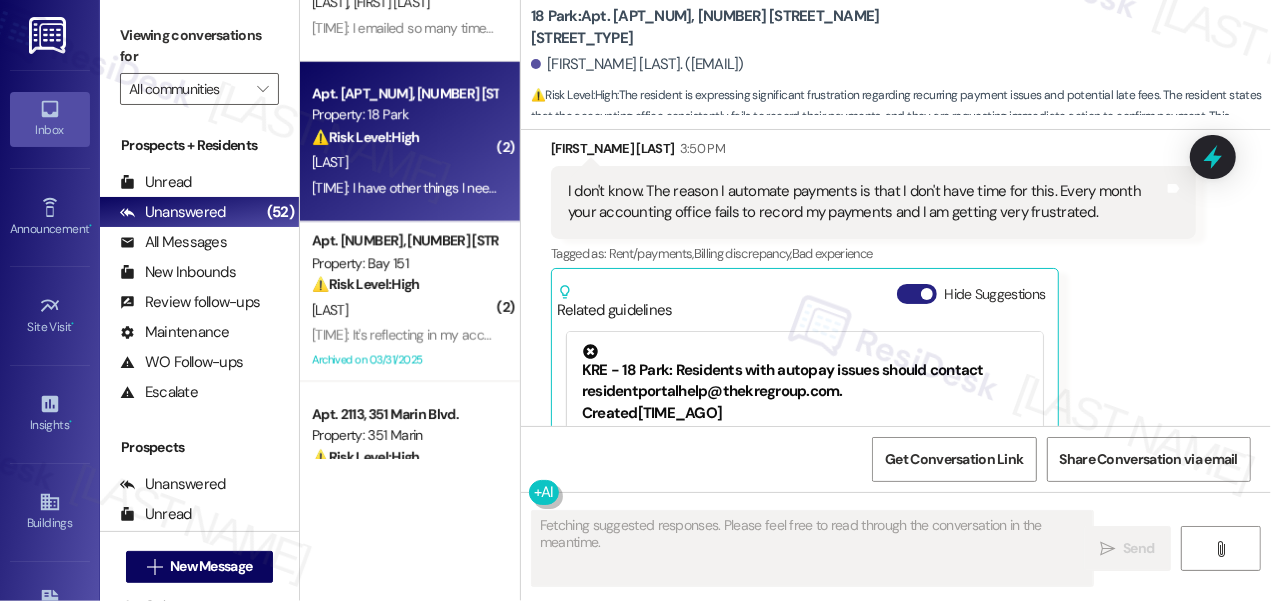 click at bounding box center (927, 294) 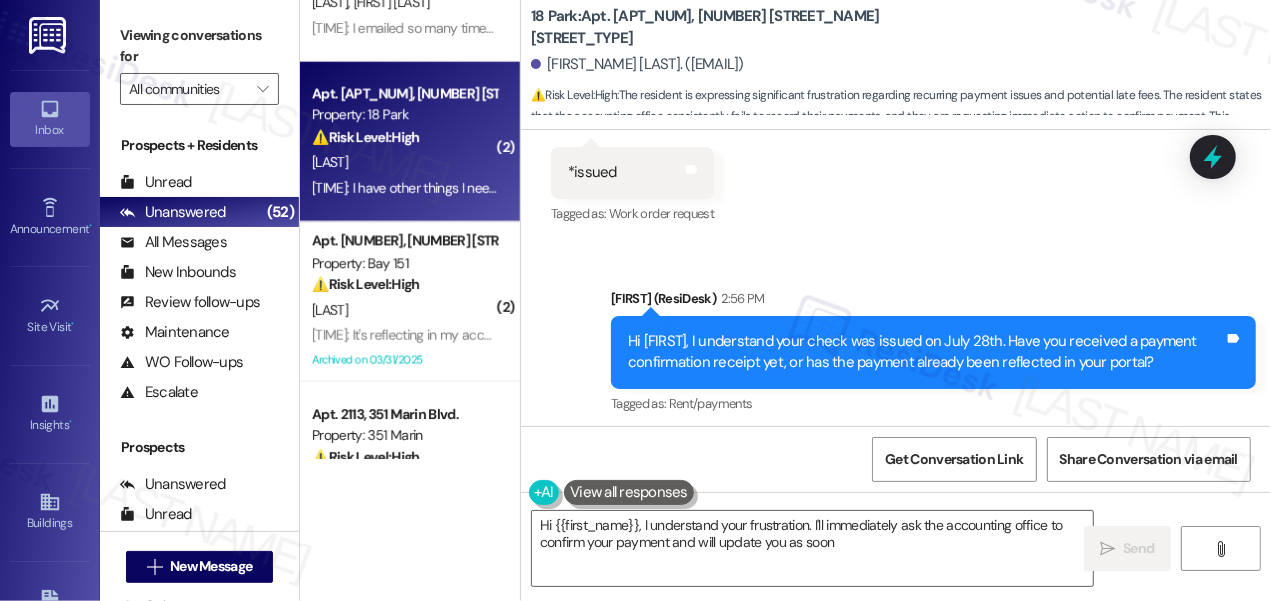 scroll, scrollTop: 10458, scrollLeft: 0, axis: vertical 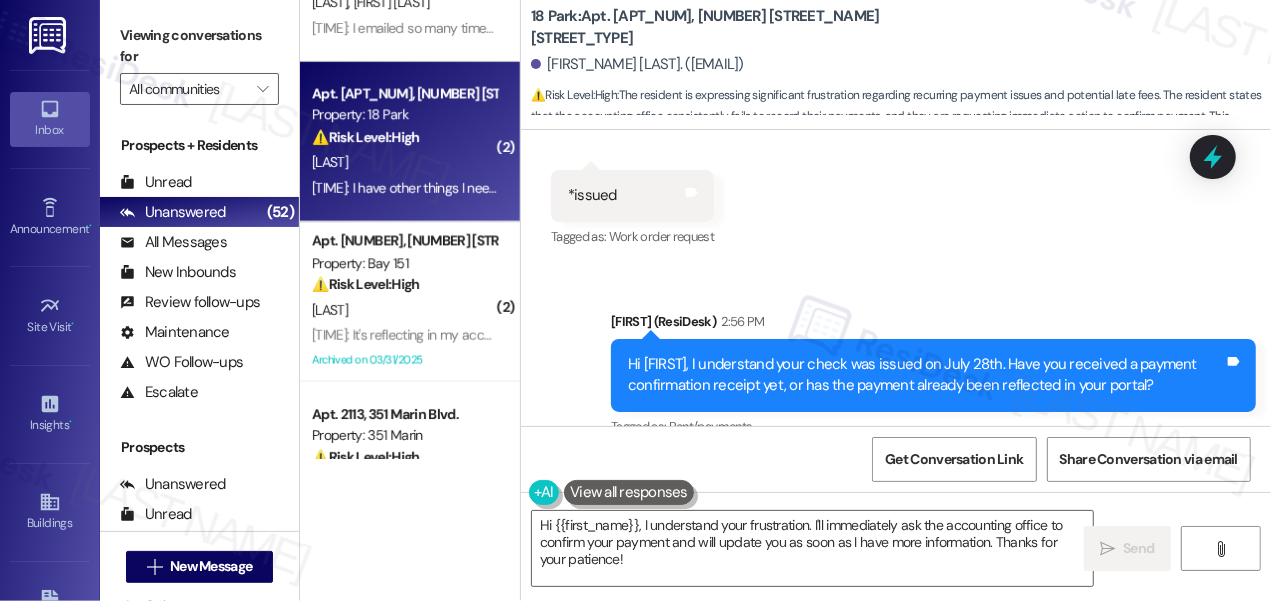 click on "Hi Sarah, I understand your check was issued on July 28th. Have you received a payment confirmation receipt yet, or has the payment already been reflected in your portal?" at bounding box center [926, 375] 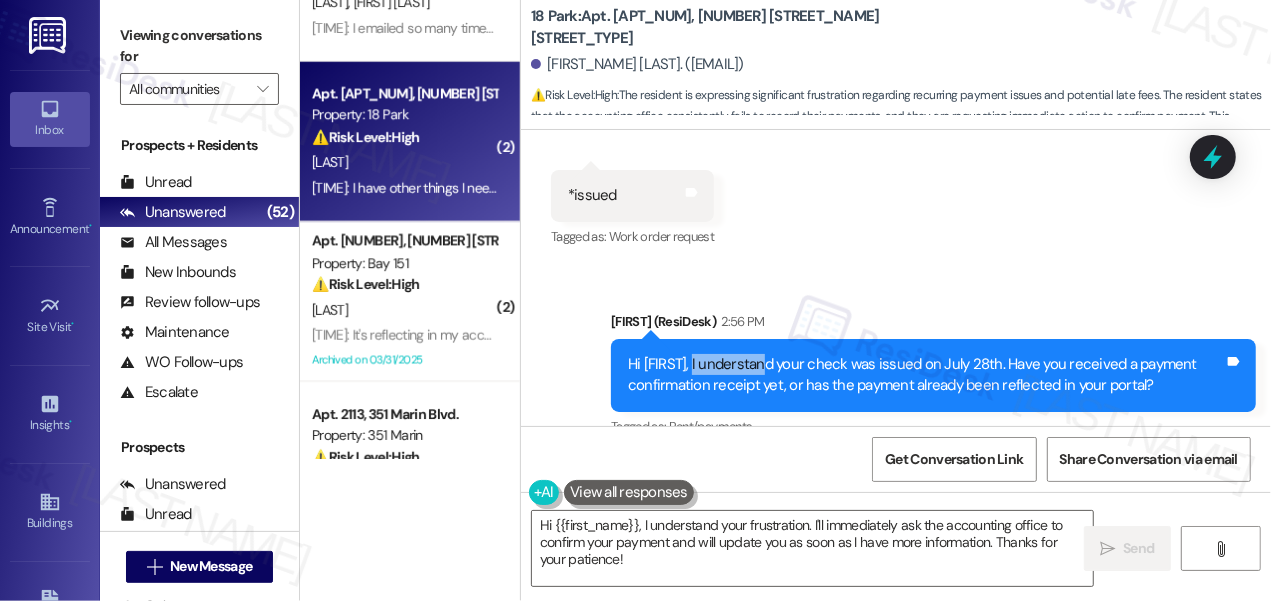 click on "Hi Sarah, I understand your check was issued on July 28th. Have you received a payment confirmation receipt yet, or has the payment already been reflected in your portal?" at bounding box center [926, 375] 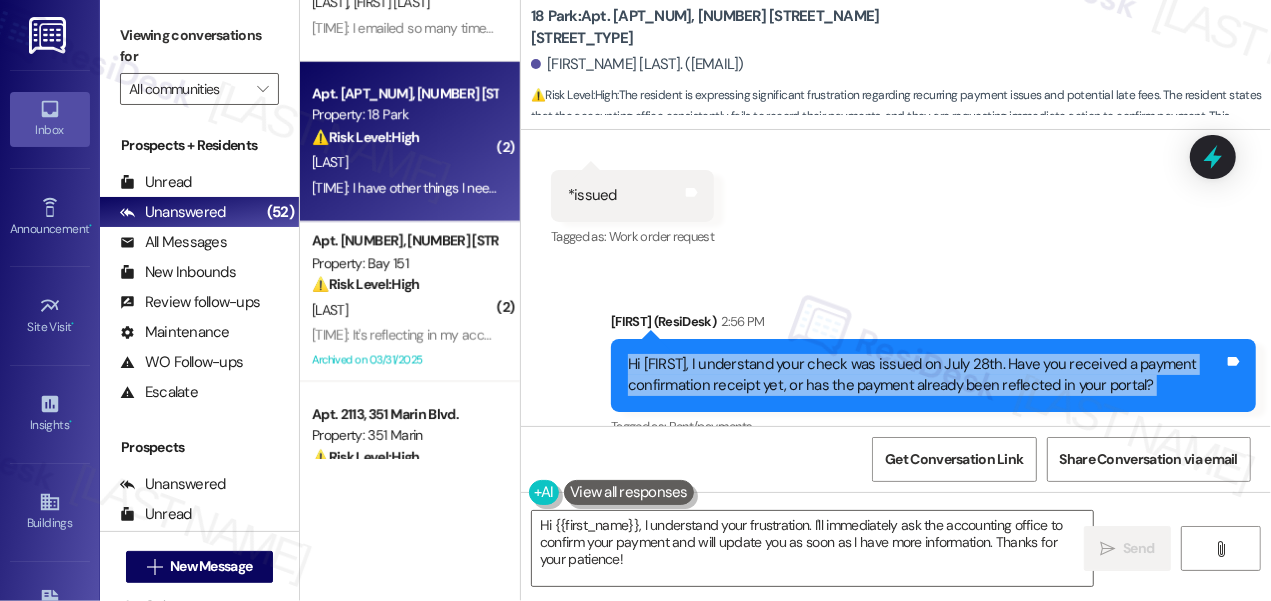 click on "Hi Sarah, I understand your check was issued on July 28th. Have you received a payment confirmation receipt yet, or has the payment already been reflected in your portal?" at bounding box center [926, 375] 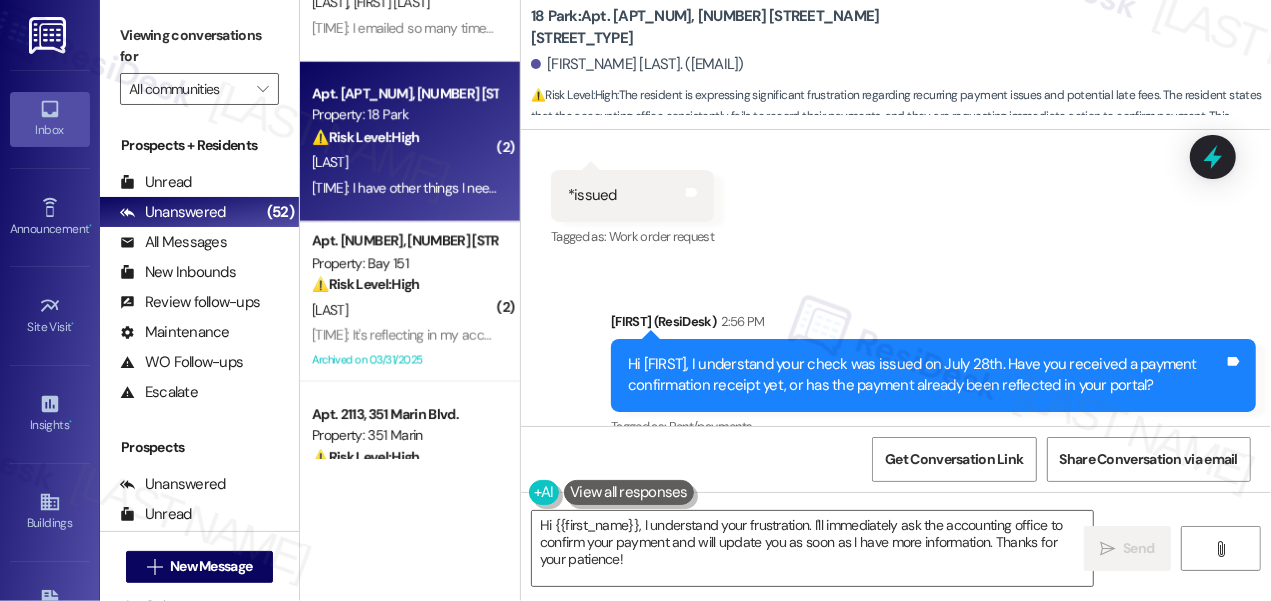 click on "Sent via SMS Jane  (ResiDesk) 2:56 PM Hi Sarah, I understand your check was issued on July 28th. Have you received a payment confirmation receipt yet, or has the payment already been reflected in your portal? Tags and notes Tagged as:   Rent/payments Click to highlight conversations about Rent/payments" at bounding box center [933, 376] 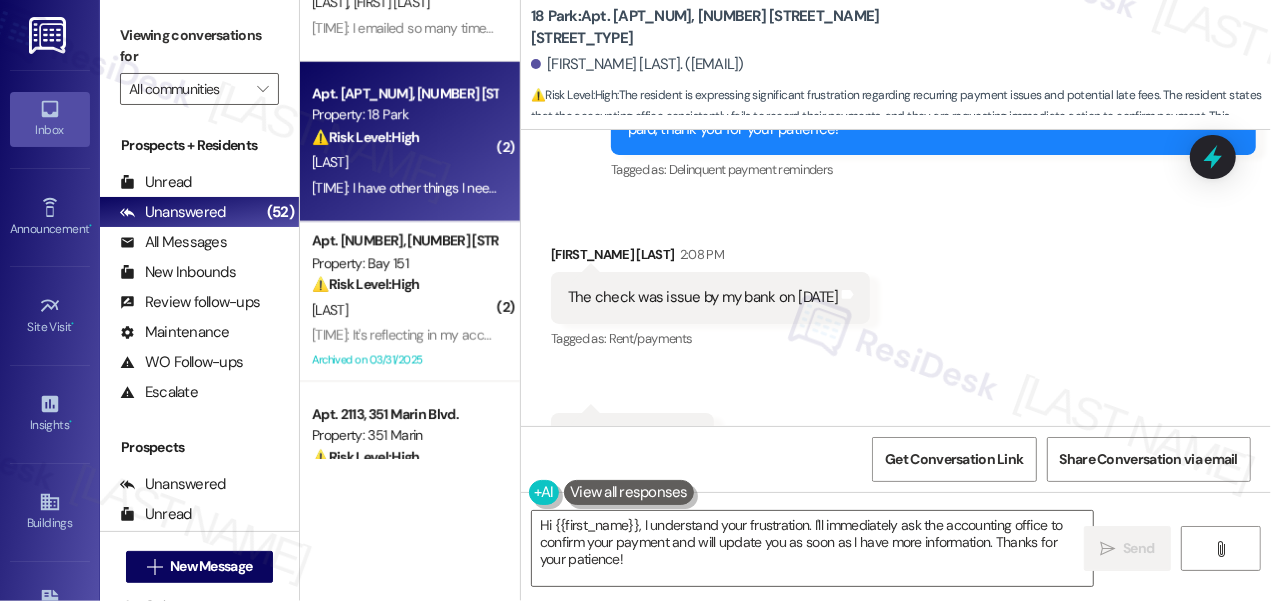 scroll, scrollTop: 10185, scrollLeft: 0, axis: vertical 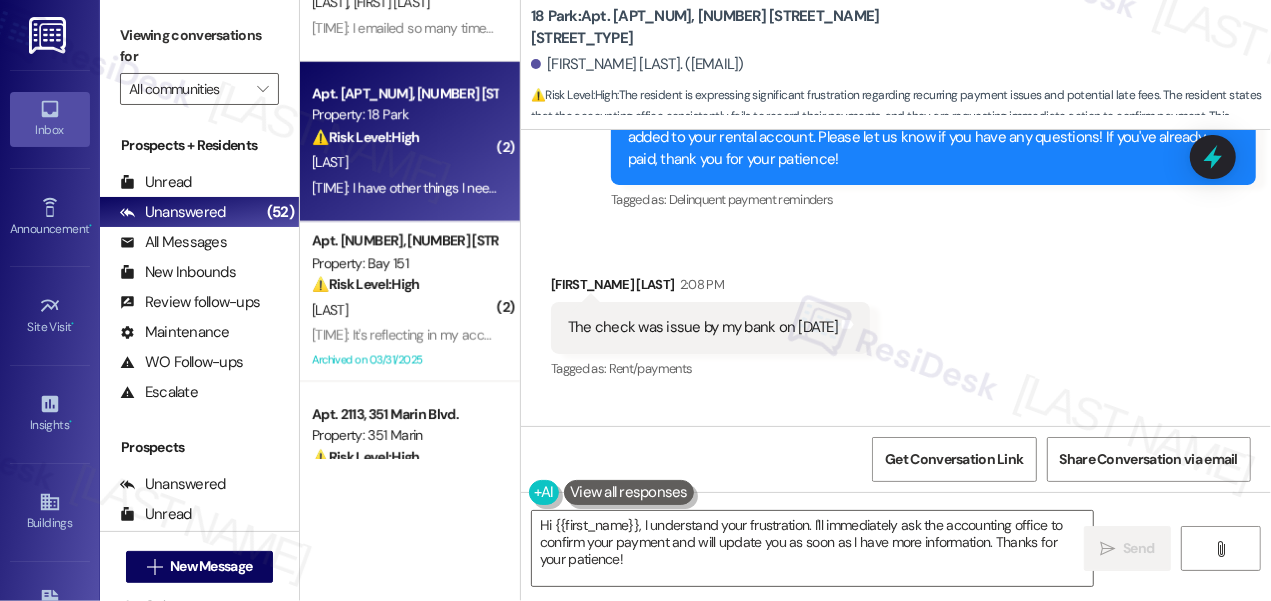 click on "The check was issue by my bank on July 28" at bounding box center (703, 327) 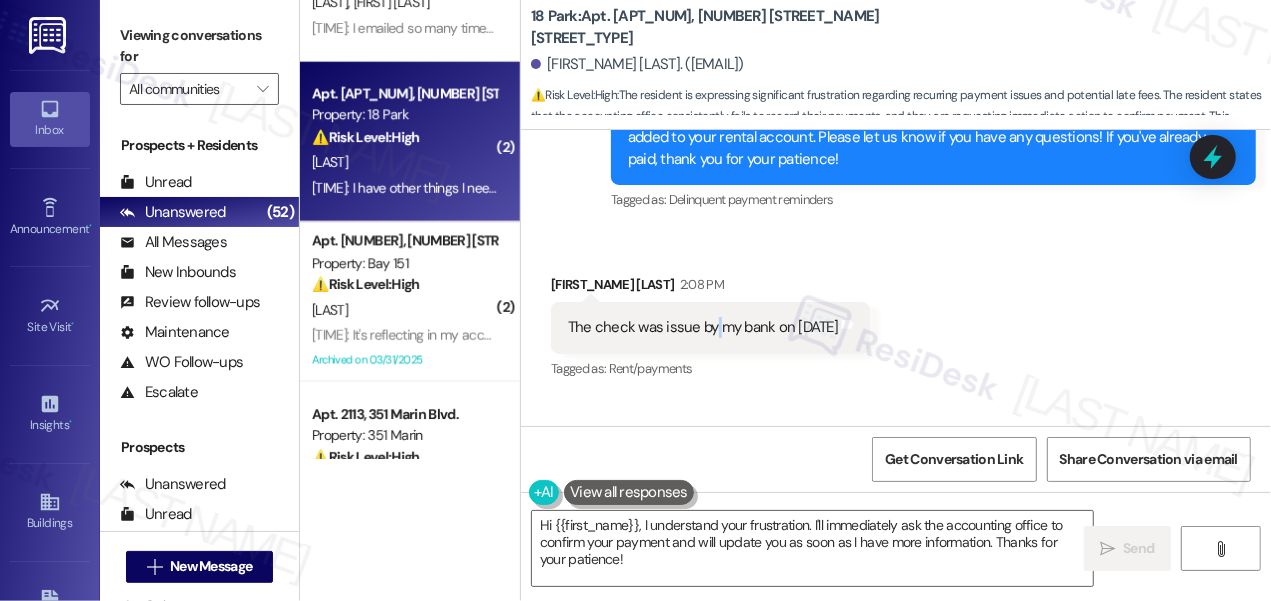 click on "The check was issue by my bank on July 28" at bounding box center [703, 327] 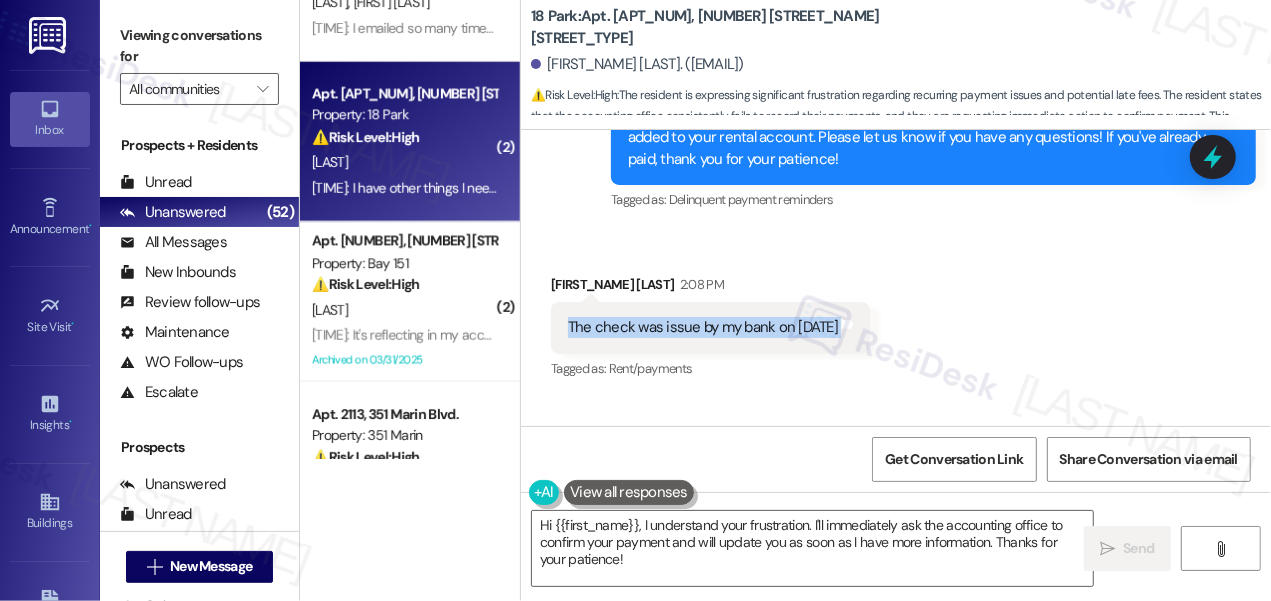 click on "The check was issue by my bank on July 28" at bounding box center [703, 327] 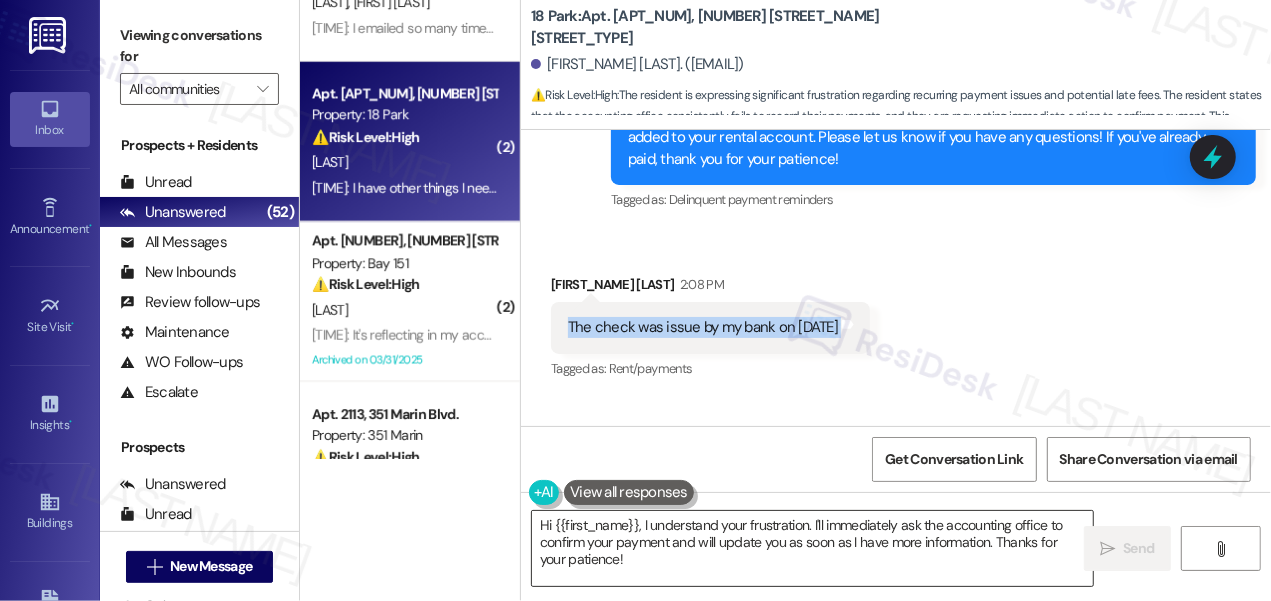 click on "Hi {{first_name}}, I understand your frustration. I'll immediately ask the accounting office to confirm your payment and will update you as soon as I have more information. Thanks for your patience!" at bounding box center (812, 548) 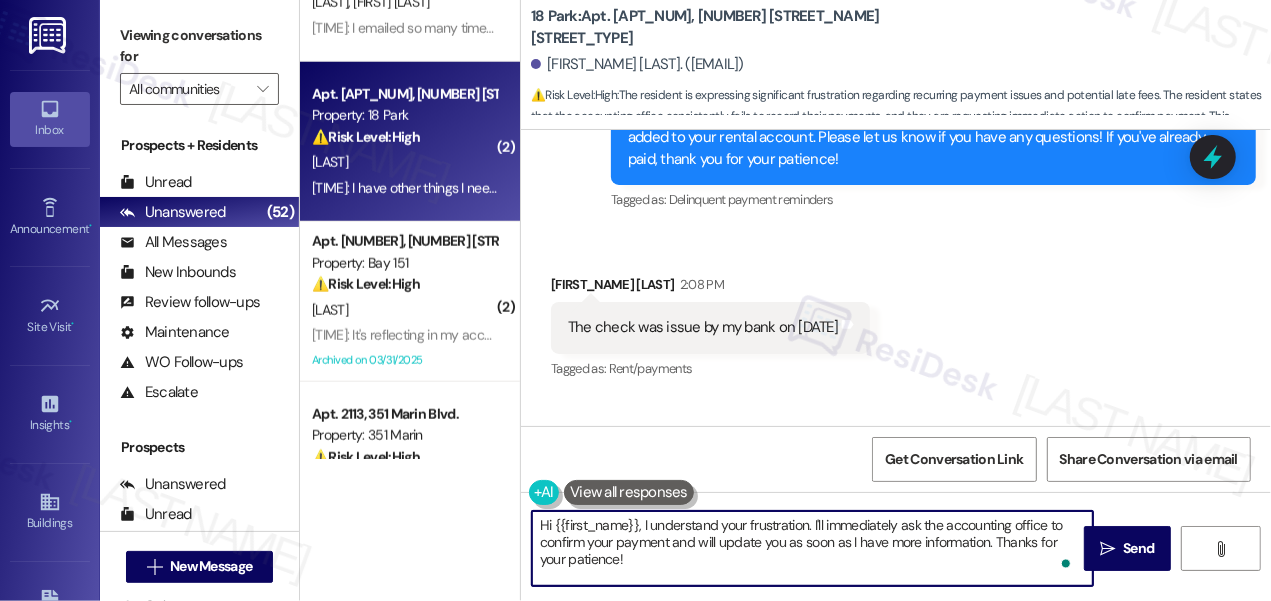 click on "Hi {{first_name}}, I understand your frustration. I'll immediately ask the accounting office to confirm your payment and will update you as soon as I have more information. Thanks for your patience!" at bounding box center [812, 548] 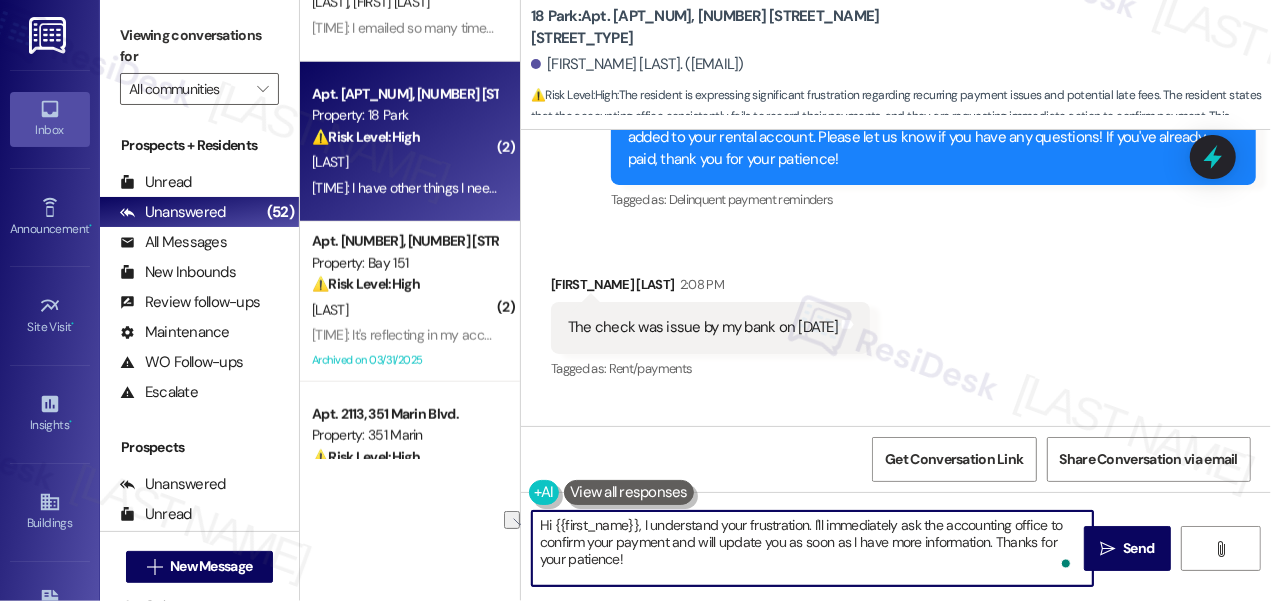 drag, startPoint x: 810, startPoint y: 522, endPoint x: 514, endPoint y: 522, distance: 296 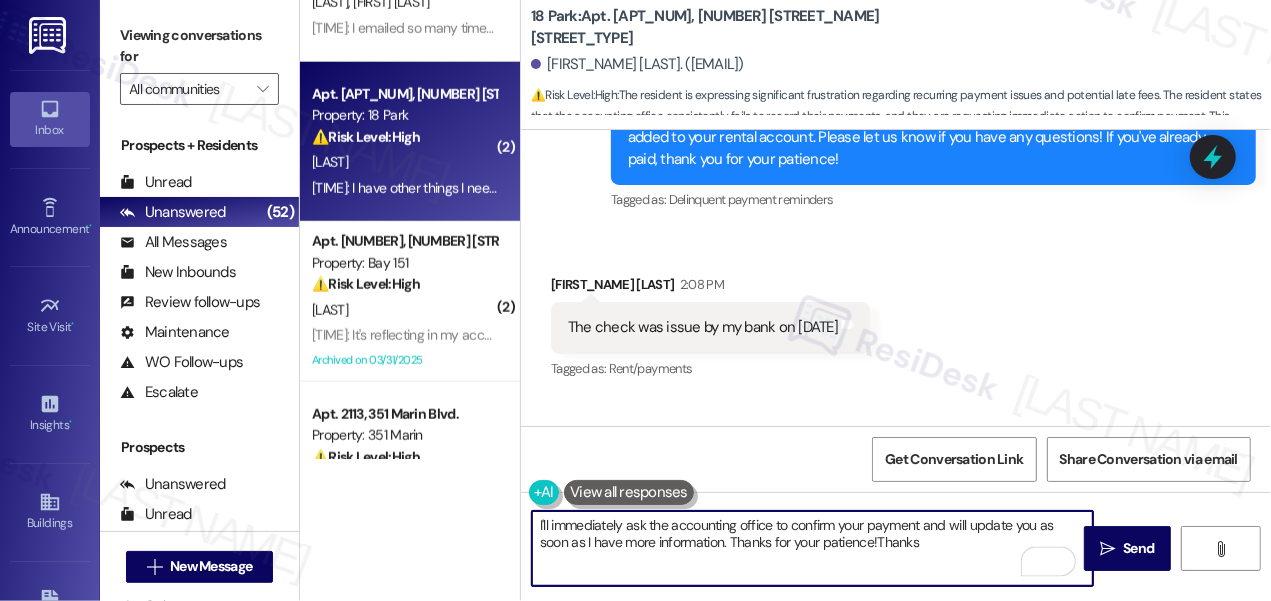 click on "I'll immediately ask the accounting office to confirm your payment and will update you as soon as I have more information. Thanks for your patience!Thanks" at bounding box center (812, 548) 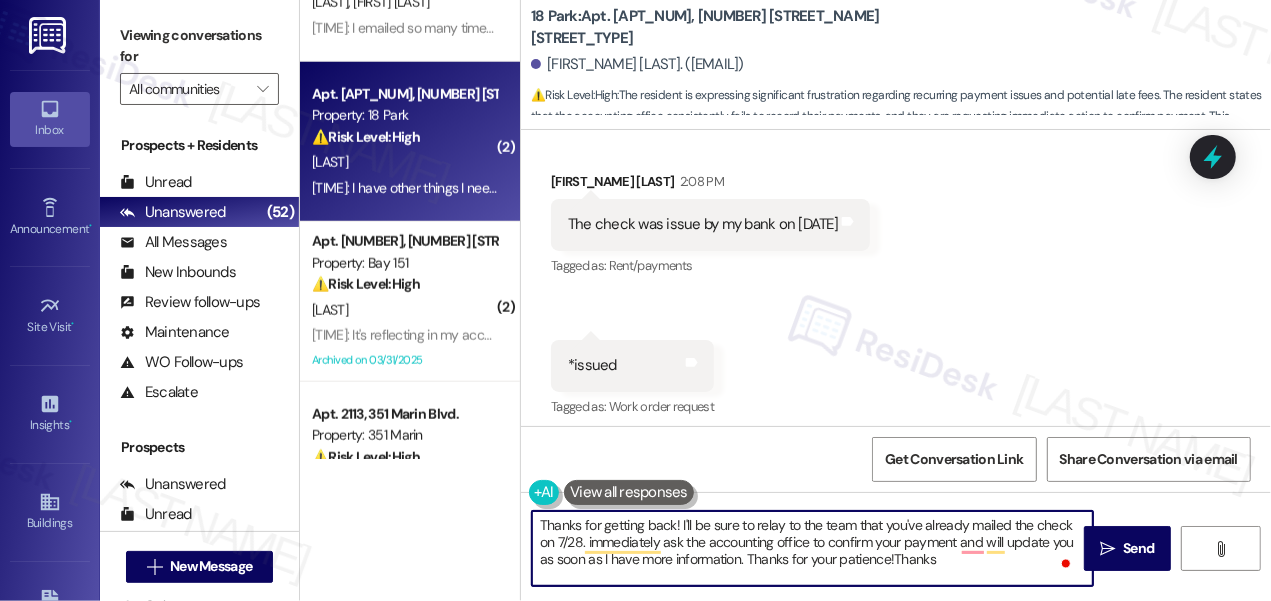 scroll, scrollTop: 10185, scrollLeft: 0, axis: vertical 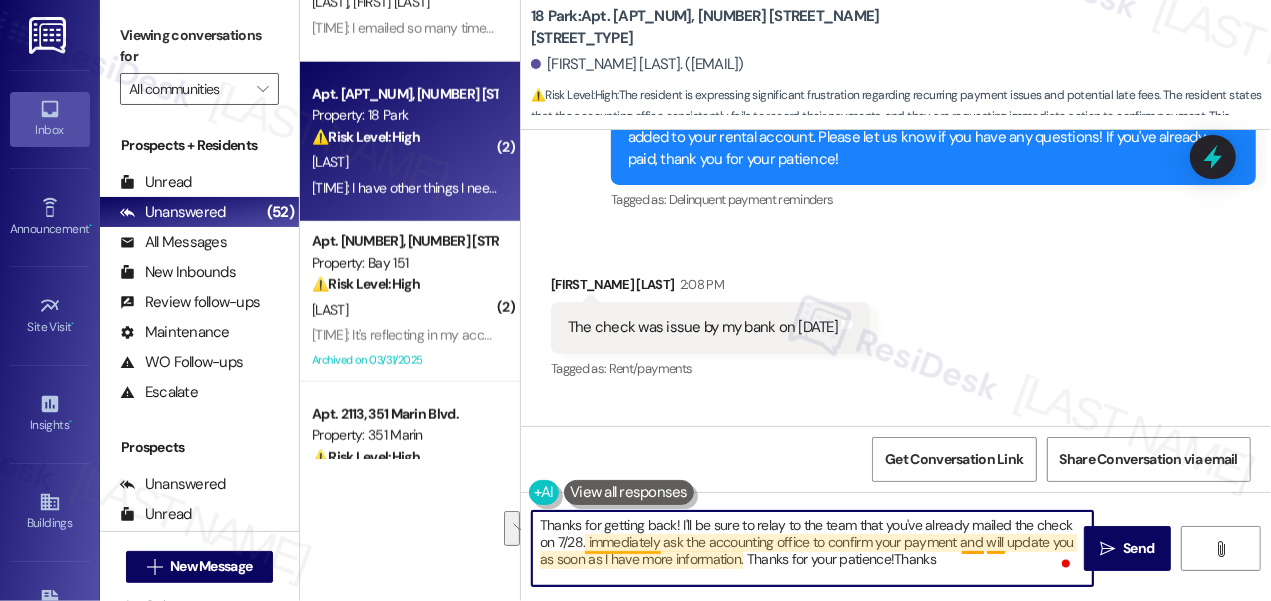 drag, startPoint x: 942, startPoint y: 561, endPoint x: 589, endPoint y: 540, distance: 353.62408 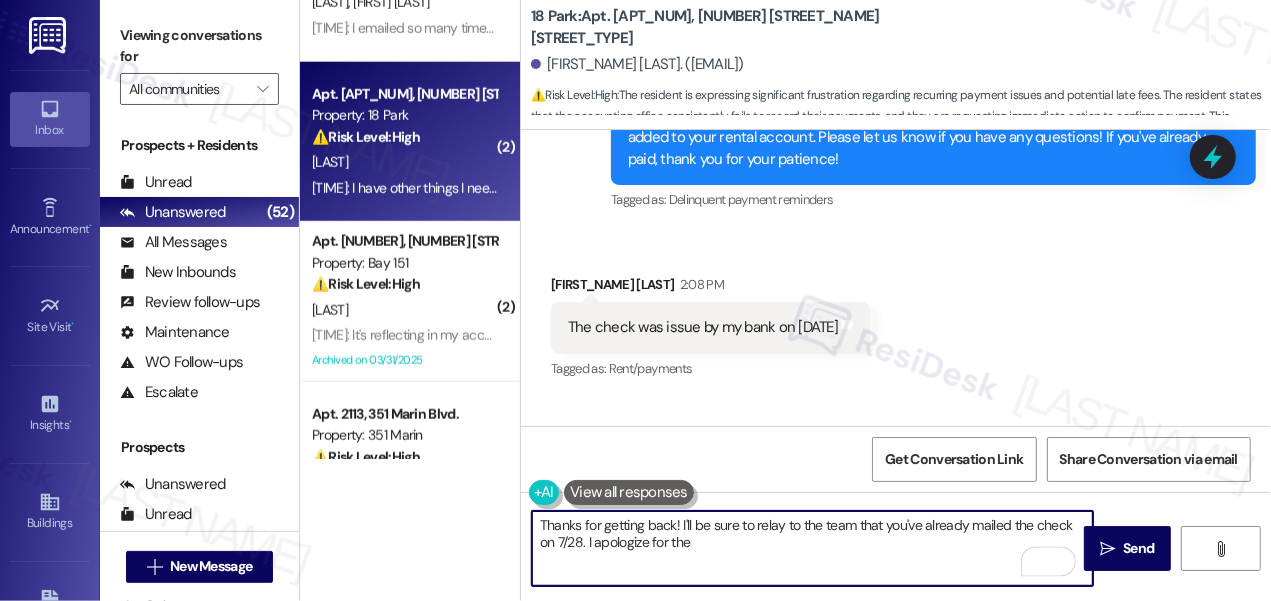 drag, startPoint x: 715, startPoint y: 548, endPoint x: 632, endPoint y: 548, distance: 83 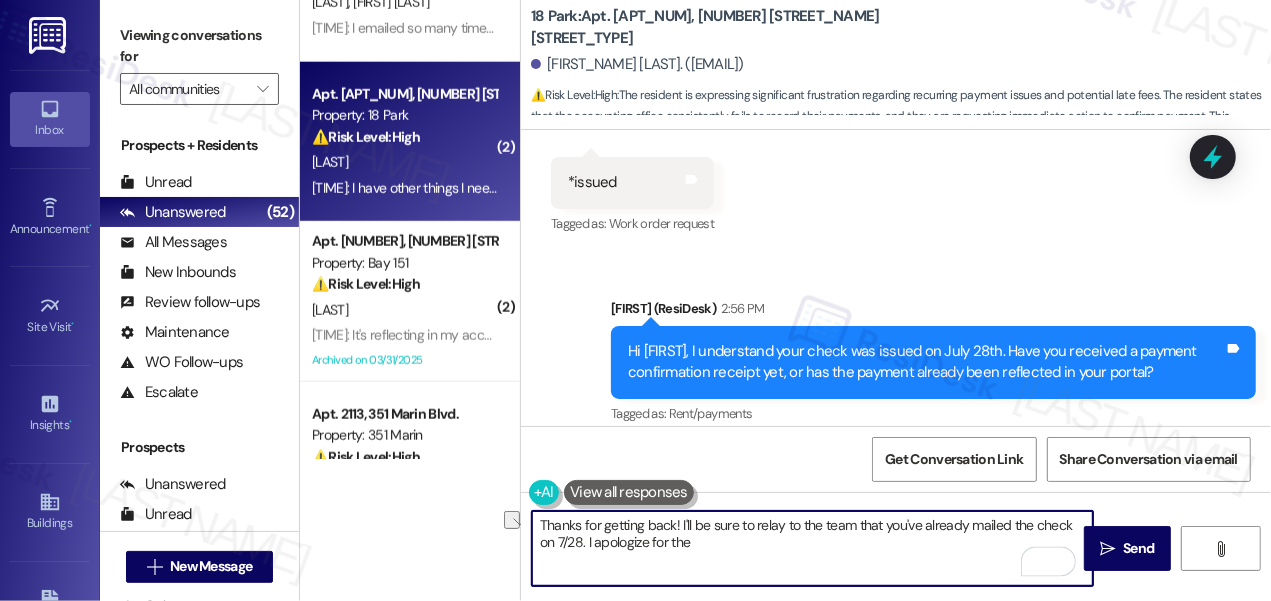 scroll, scrollTop: 10640, scrollLeft: 0, axis: vertical 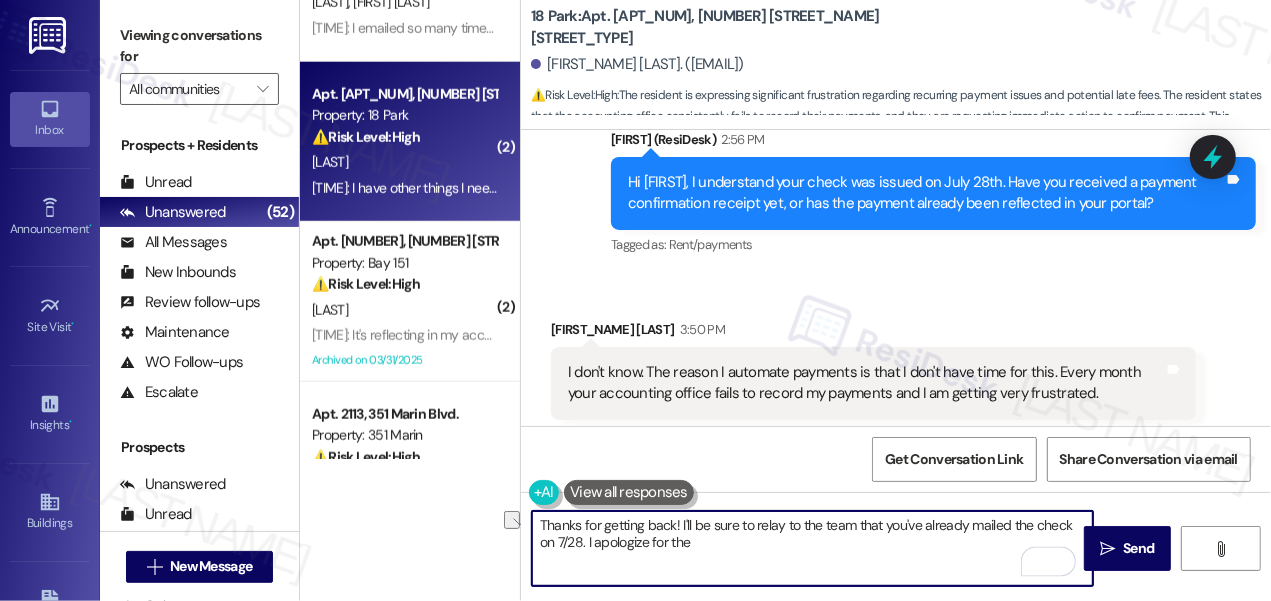 click on "I don't know. The reason I automate payments is that I don't have time for this. Every month your accounting office fails to record my payments and I am getting very frustrated.  Tags and notes" at bounding box center [873, 383] 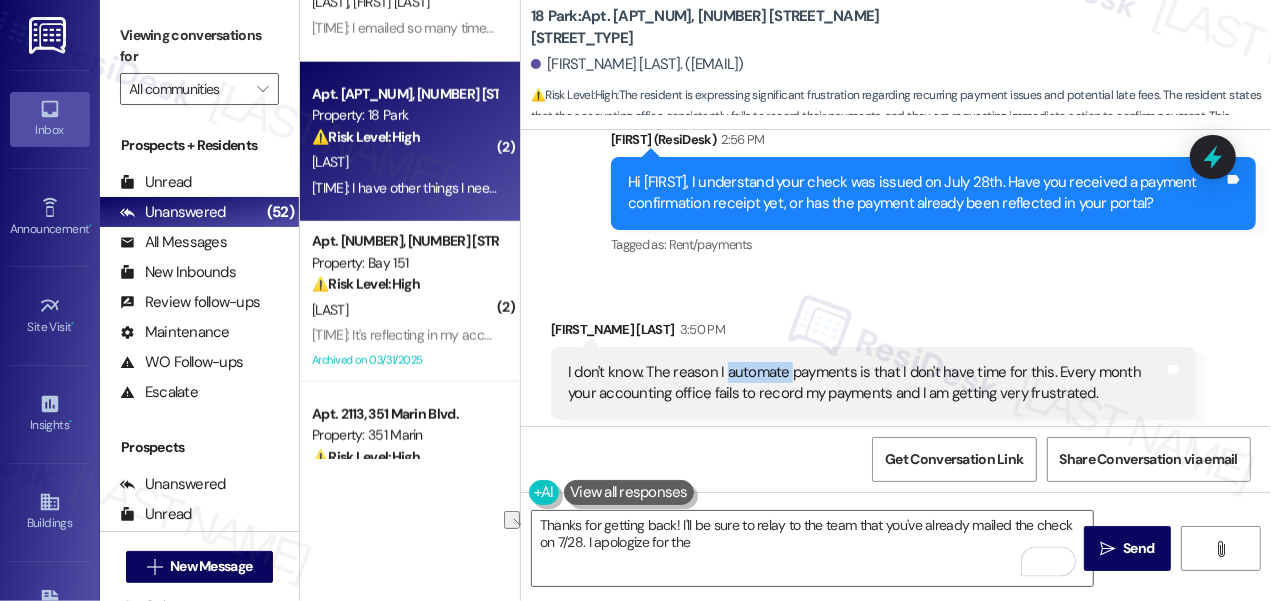 click on "I don't know. The reason I automate payments is that I don't have time for this. Every month your accounting office fails to record my payments and I am getting very frustrated.  Tags and notes" at bounding box center (873, 383) 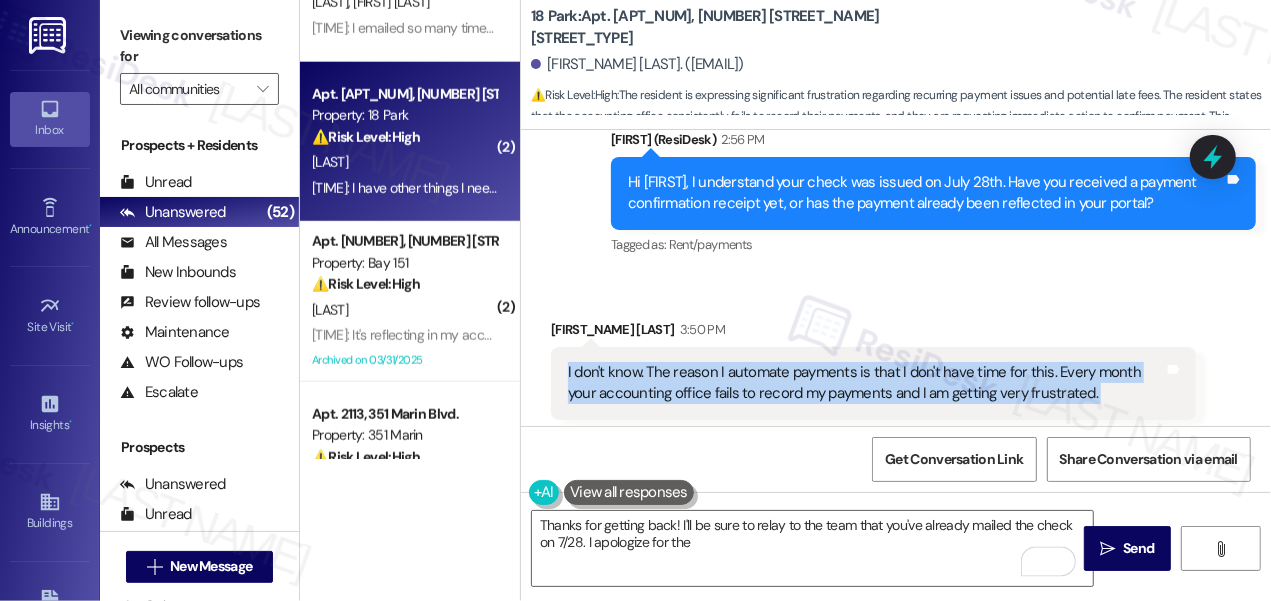 click on "I don't know. The reason I automate payments is that I don't have time for this. Every month your accounting office fails to record my payments and I am getting very frustrated.  Tags and notes" at bounding box center (873, 383) 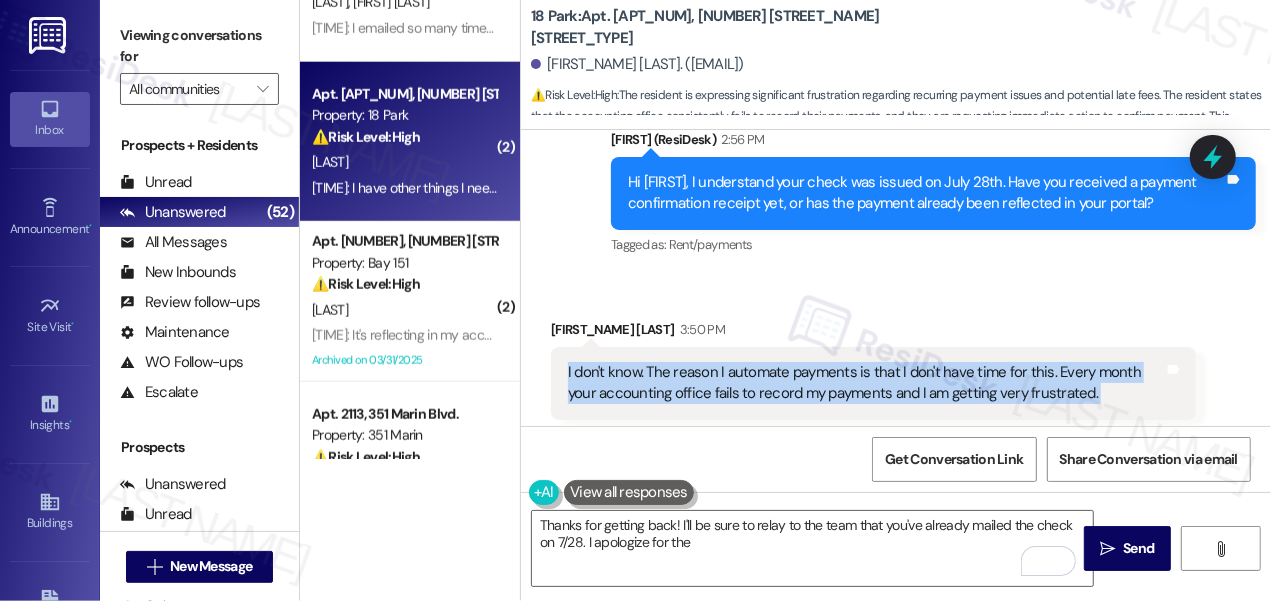 click on "Viewing conversations for" at bounding box center [199, 46] 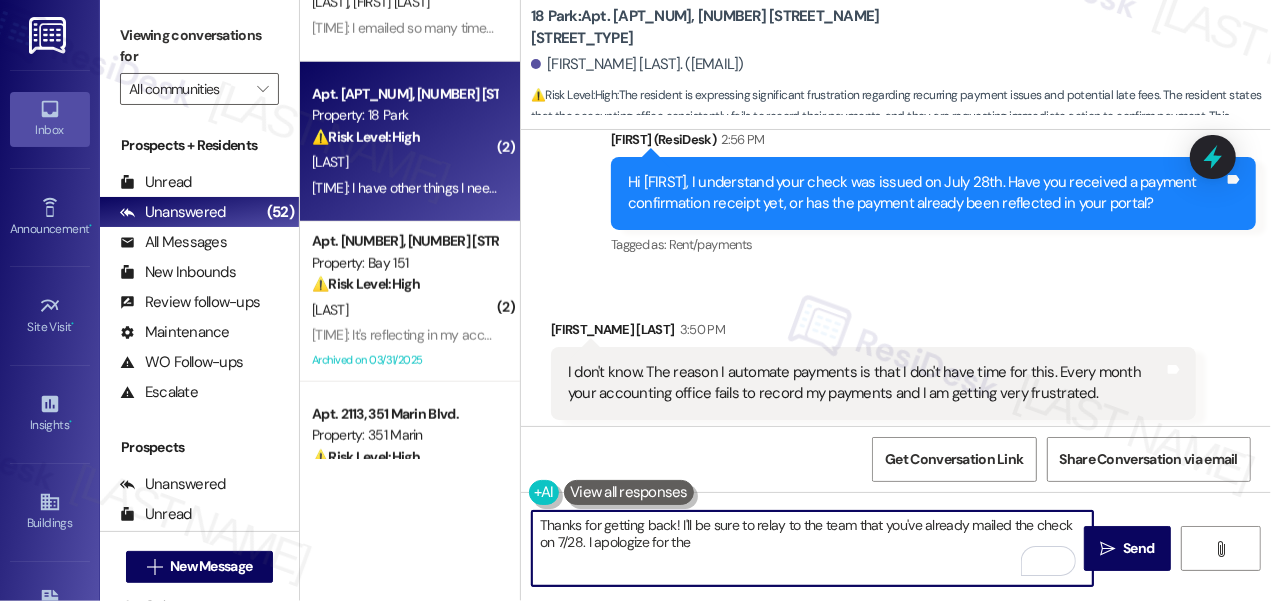click on "Thanks for getting back! I'll be sure to relay to the team that you've already mailed the check on 7/28. I apologize for the" at bounding box center (812, 548) 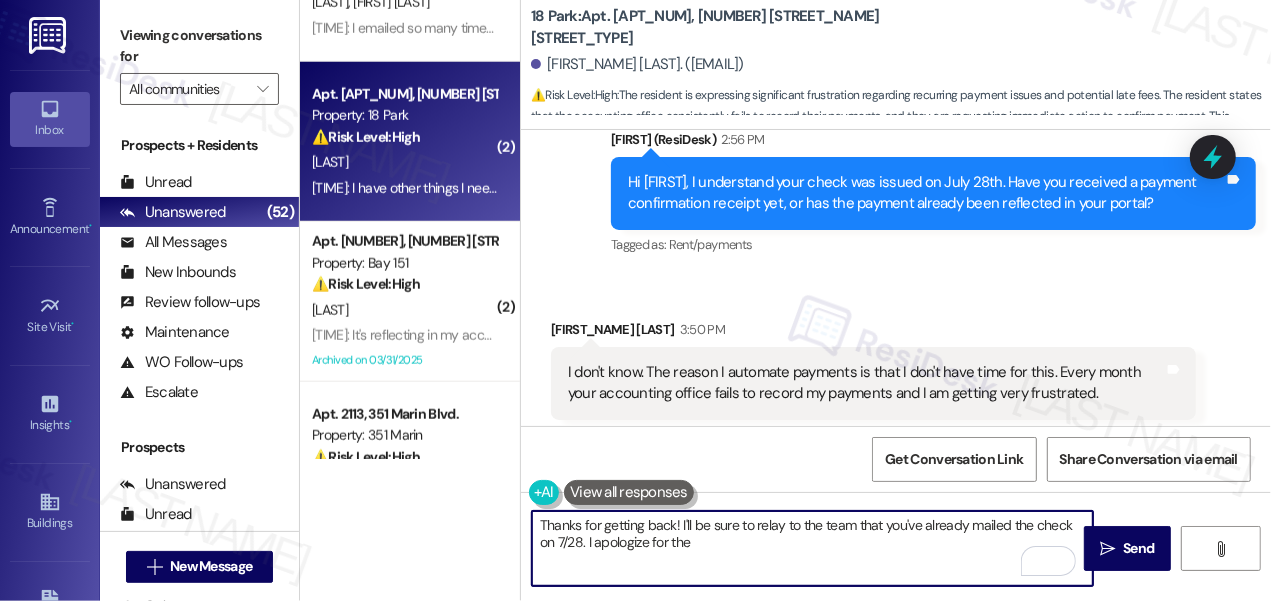 click on "I don't know. The reason I automate payments is that I don't have time for this. Every month your accounting office fails to record my payments and I am getting very frustrated." at bounding box center (866, 383) 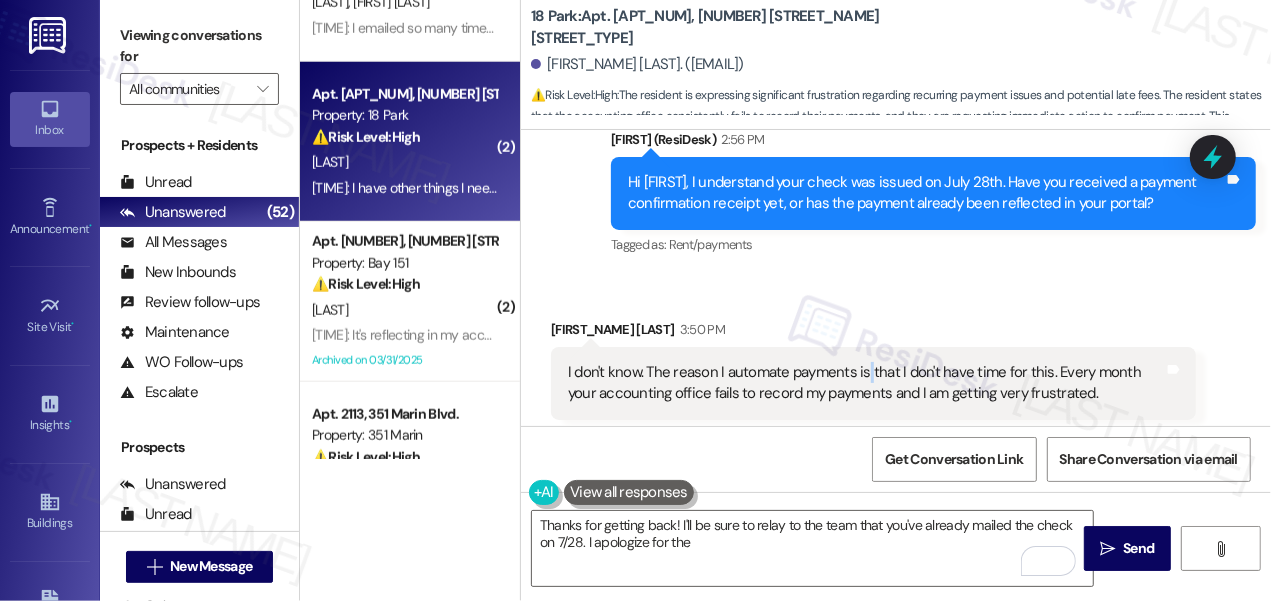 click on "I don't know. The reason I automate payments is that I don't have time for this. Every month your accounting office fails to record my payments and I am getting very frustrated." at bounding box center (866, 383) 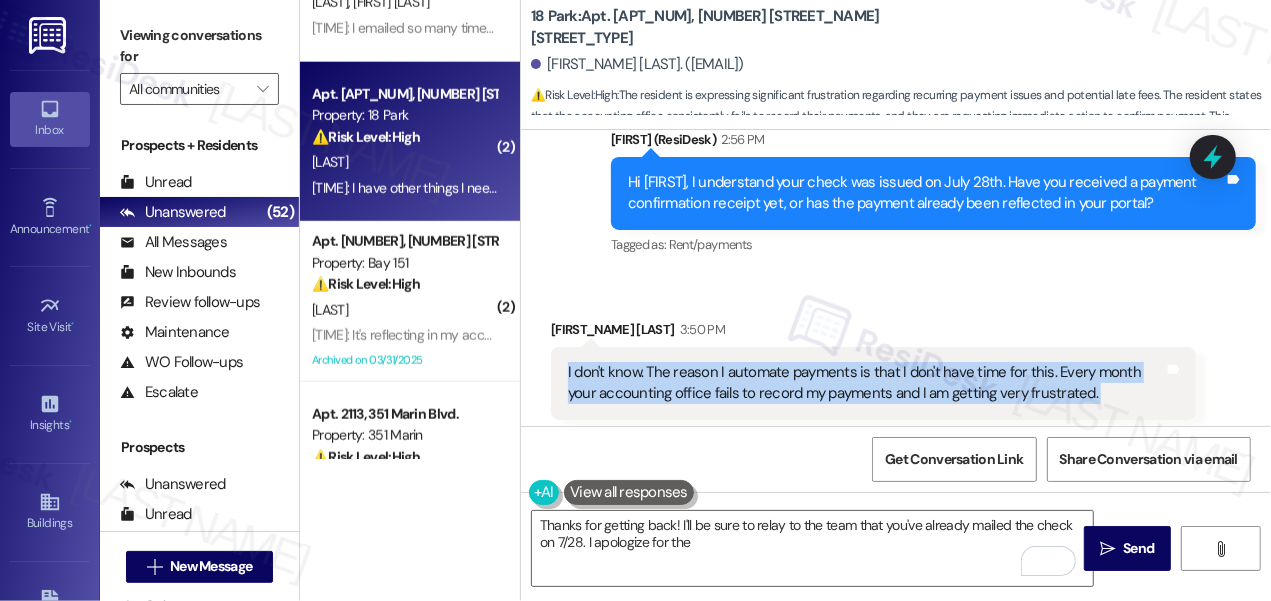click on "I don't know. The reason I automate payments is that I don't have time for this. Every month your accounting office fails to record my payments and I am getting very frustrated." at bounding box center (866, 383) 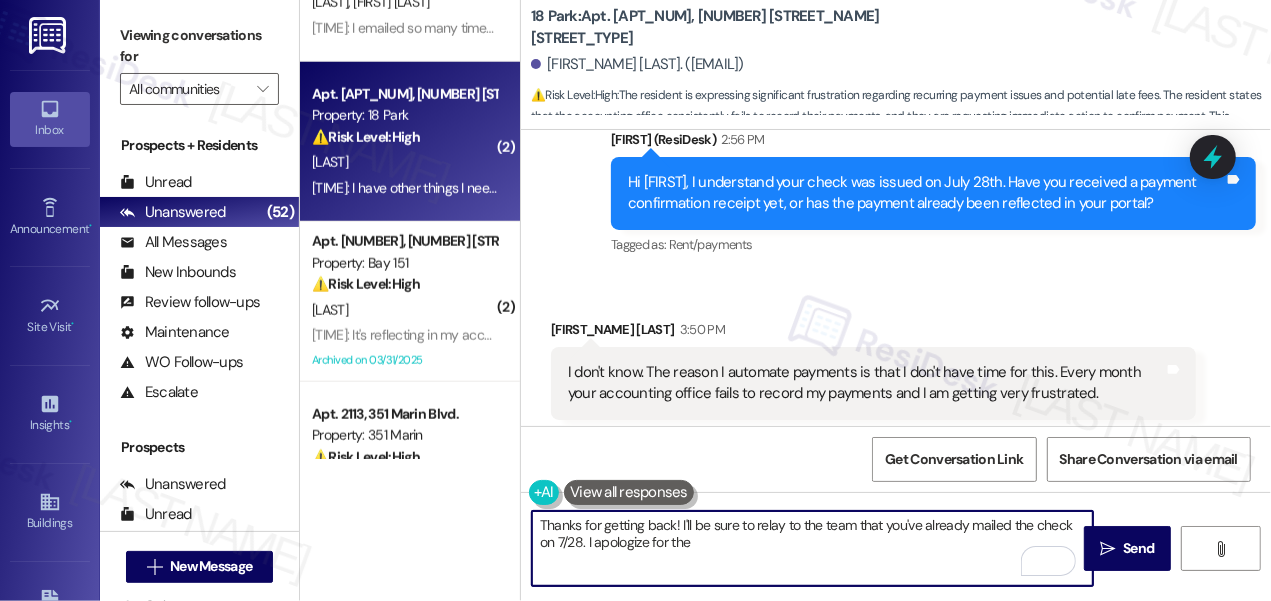 click on "Thanks for getting back! I'll be sure to relay to the team that you've already mailed the check on 7/28. I apologize for the" at bounding box center [812, 548] 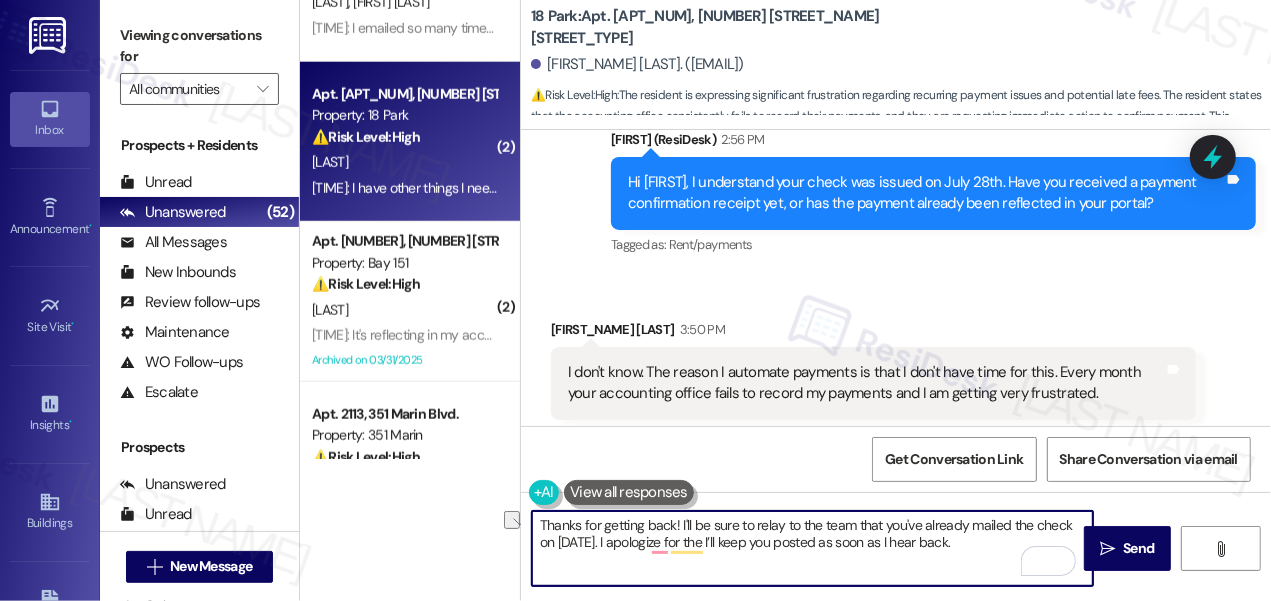 drag, startPoint x: 693, startPoint y: 540, endPoint x: 643, endPoint y: 541, distance: 50.01 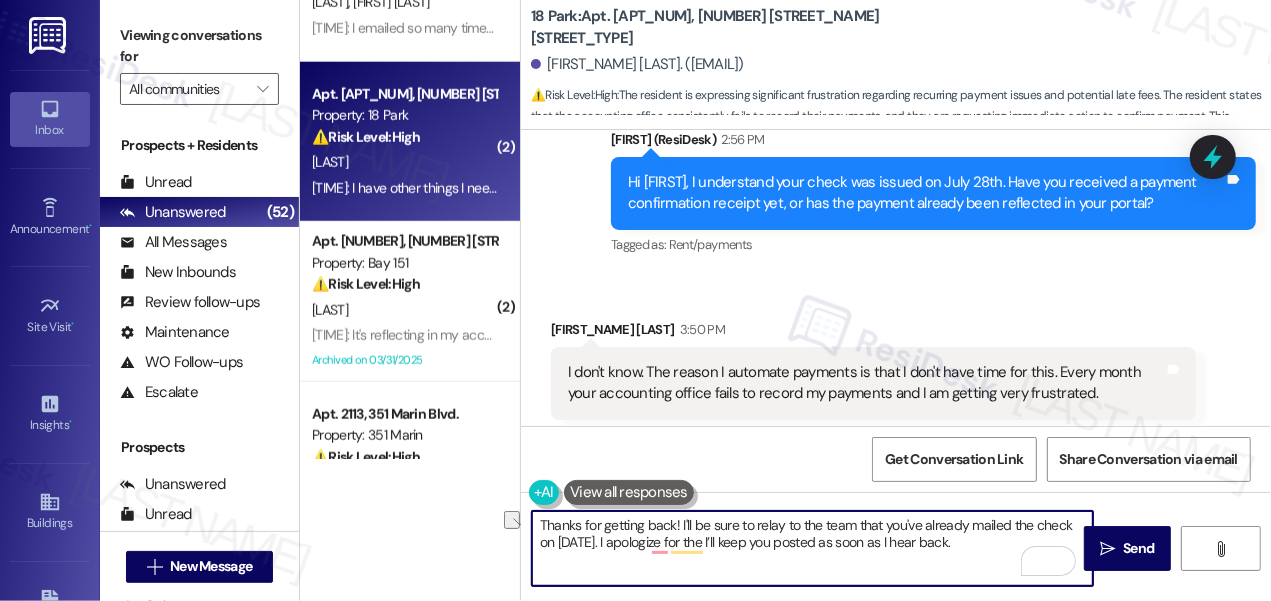 click on "Thanks for getting back! I'll be sure to relay to the team that you've already mailed the check on 7/28. I apologize for the I’ll keep you posted as soon as I hear back." at bounding box center [812, 548] 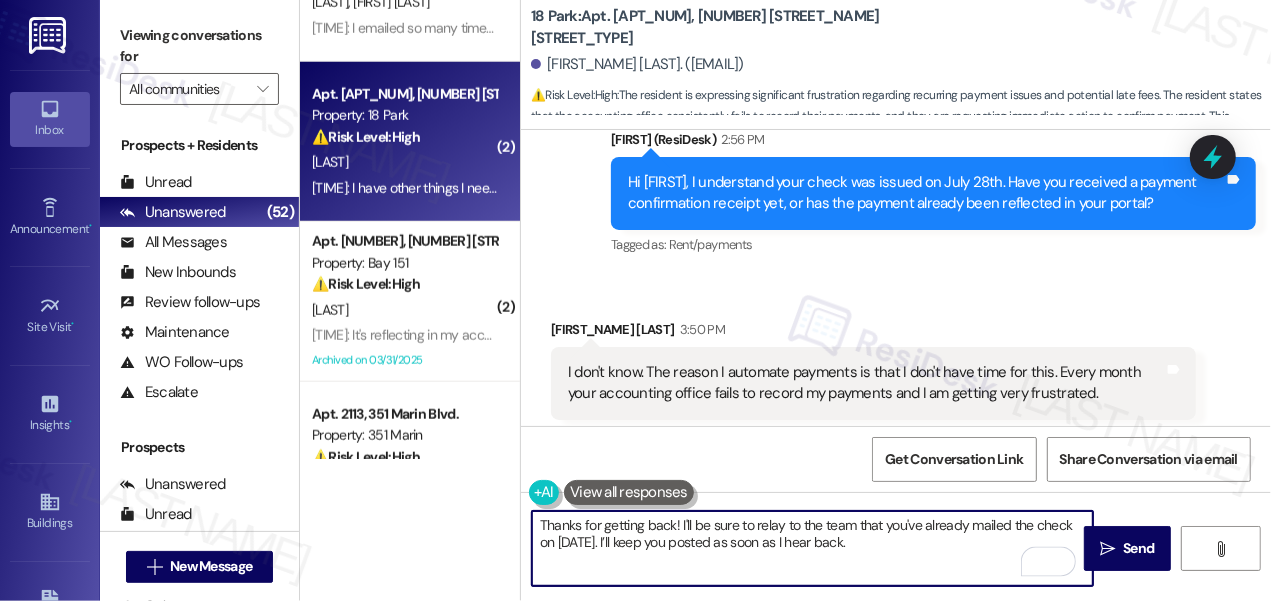 click on "Thanks for getting back! I'll be sure to relay to the team that you've already mailed the check on 7/28. I’ll keep you posted as soon as I hear back." at bounding box center (812, 548) 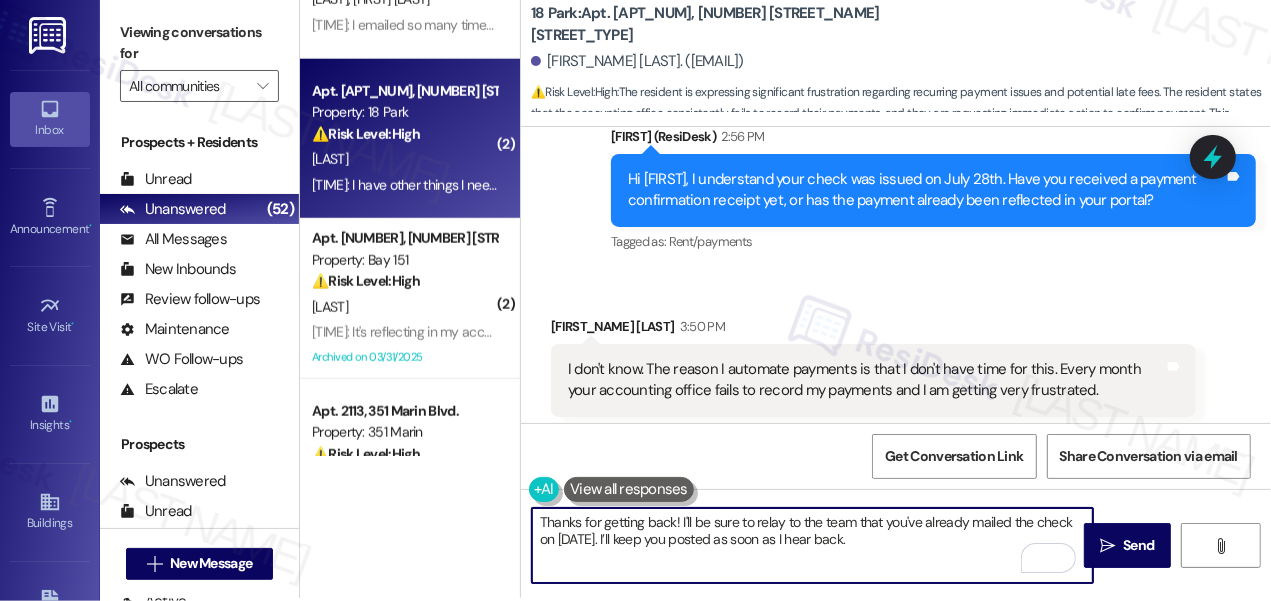scroll, scrollTop: 4, scrollLeft: 0, axis: vertical 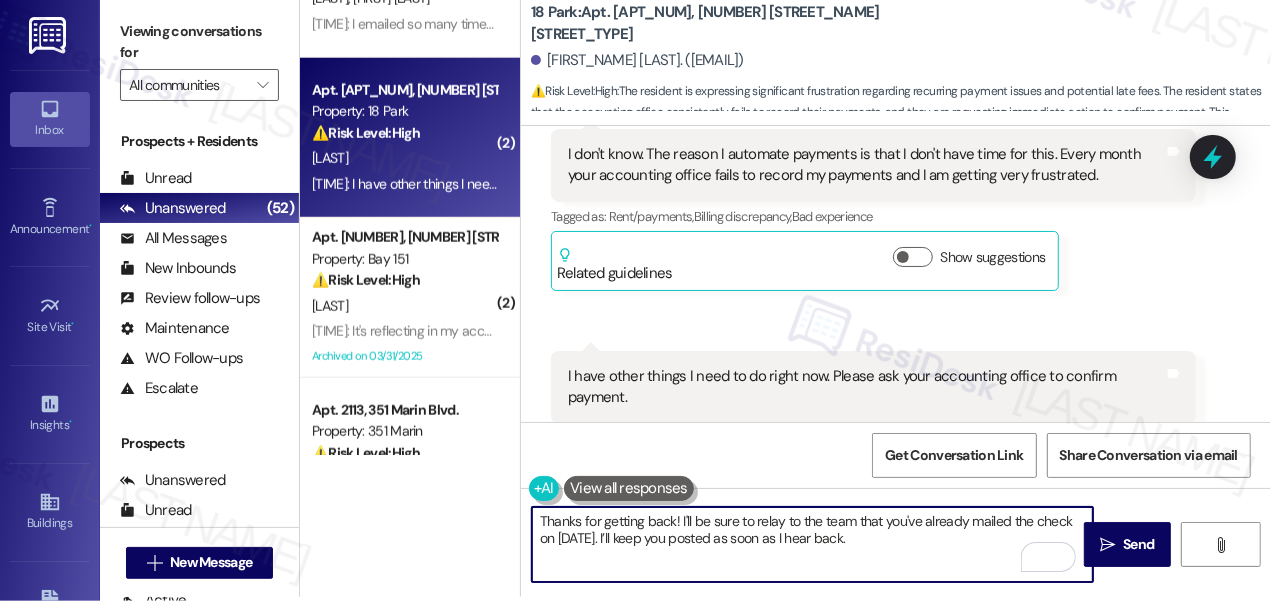 click on "Thanks for getting back! I'll be sure to relay to the team that you've already mailed the check on 7/28. I’ll keep you posted as soon as I hear back." at bounding box center (812, 544) 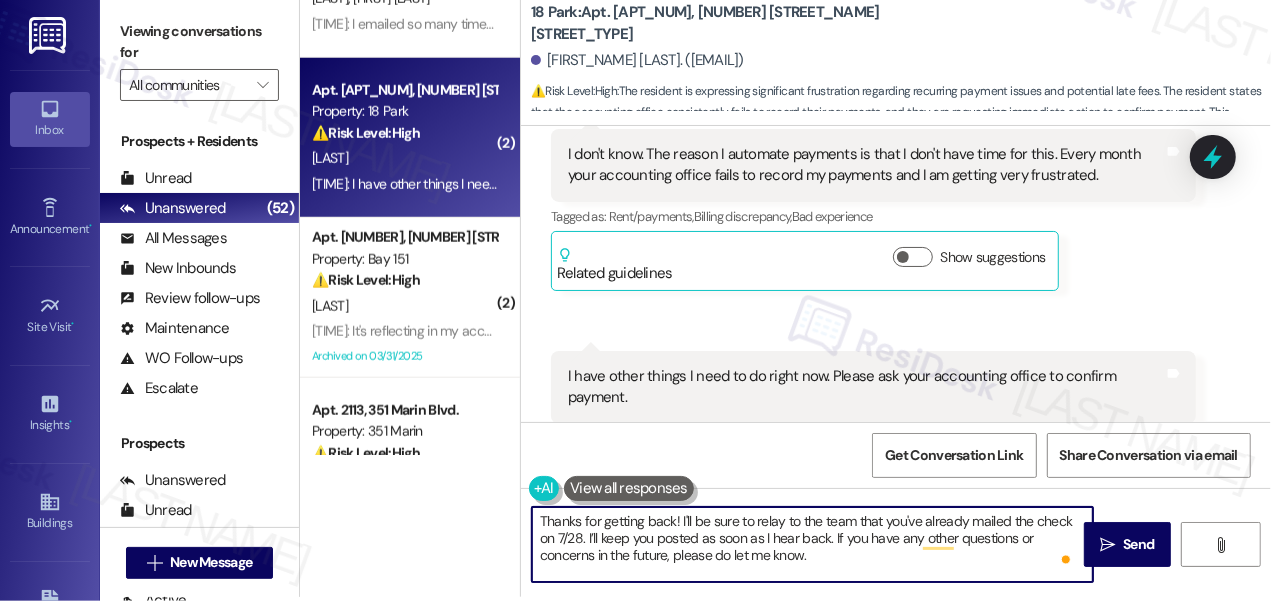 type on "Thanks for getting back! I'll be sure to relay to the team that you've already mailed the check on 7/28. I’ll keep you posted as soon as I hear back. If you have any other questions or concerns in the future, please do let me know." 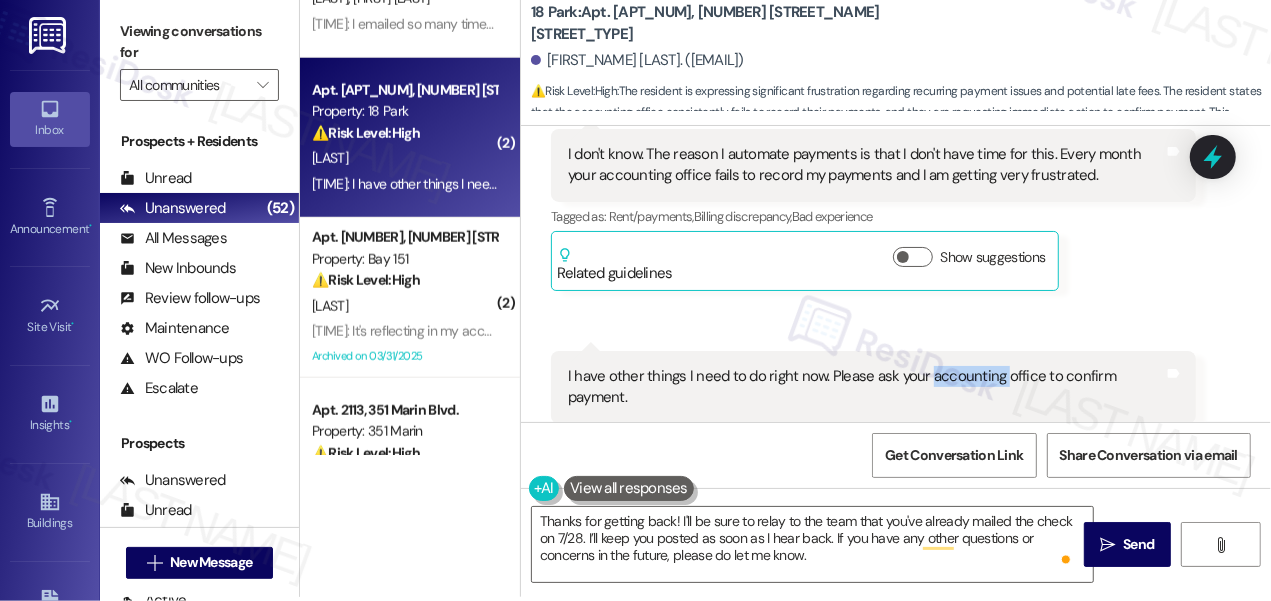 click on "I have other things I need to do right now. Please ask your accounting office to confirm payment." at bounding box center (866, 387) 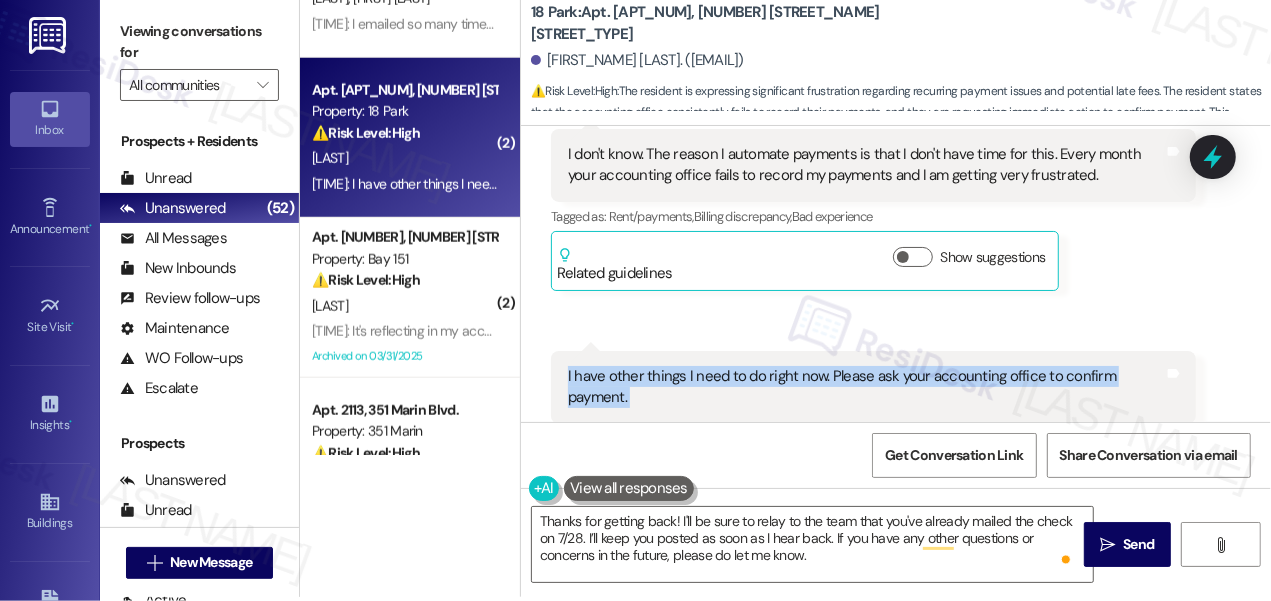 click on "I have other things I need to do right now. Please ask your accounting office to confirm payment." at bounding box center (866, 387) 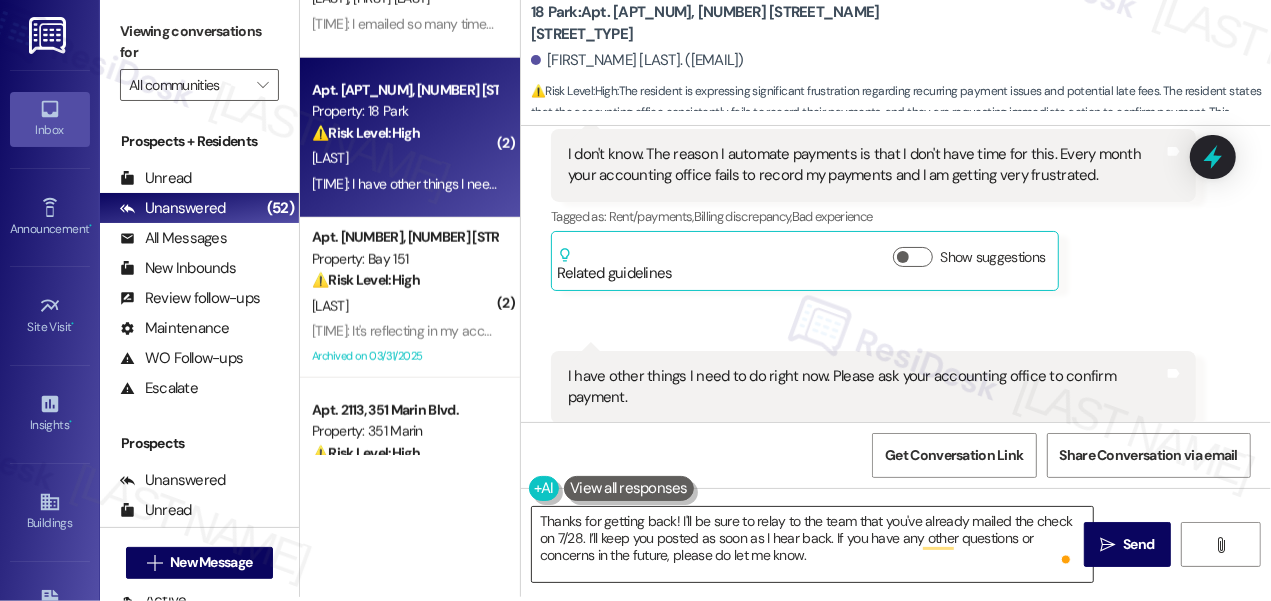 click on "Thanks for getting back! I'll be sure to relay to the team that you've already mailed the check on 7/28. I’ll keep you posted as soon as I hear back. If you have any other questions or concerns in the future, please do let me know." at bounding box center [812, 544] 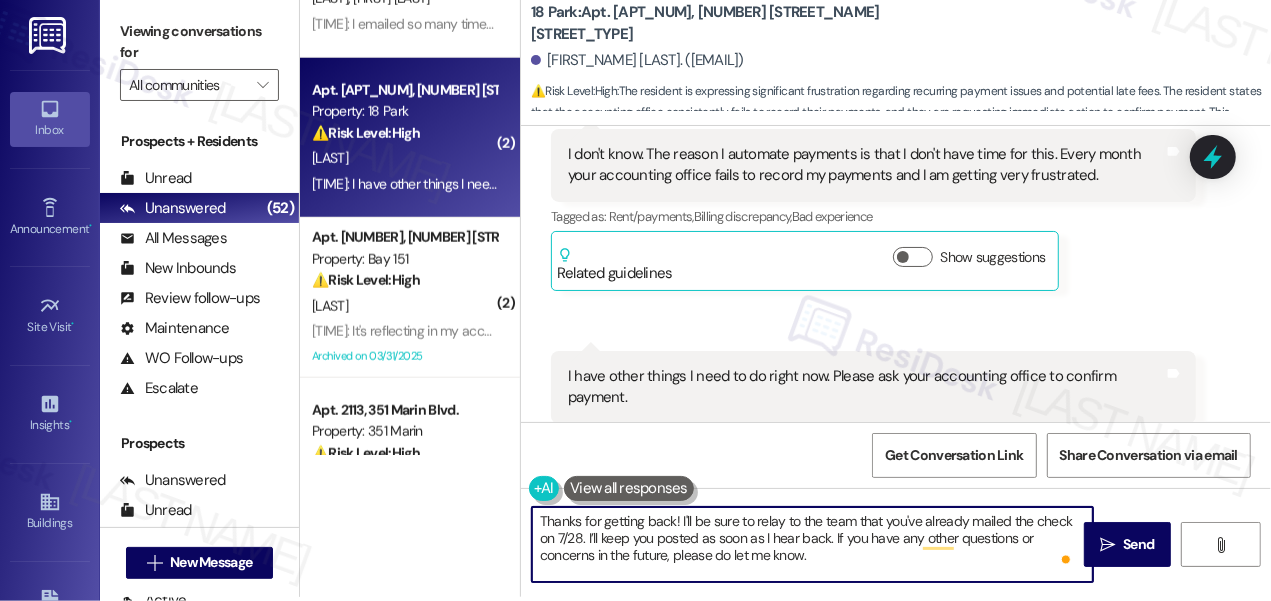 click on "Thanks for getting back! I'll be sure to relay to the team that you've already mailed the check on 7/28. I’ll keep you posted as soon as I hear back. If you have any other questions or concerns in the future, please do let me know." at bounding box center [812, 544] 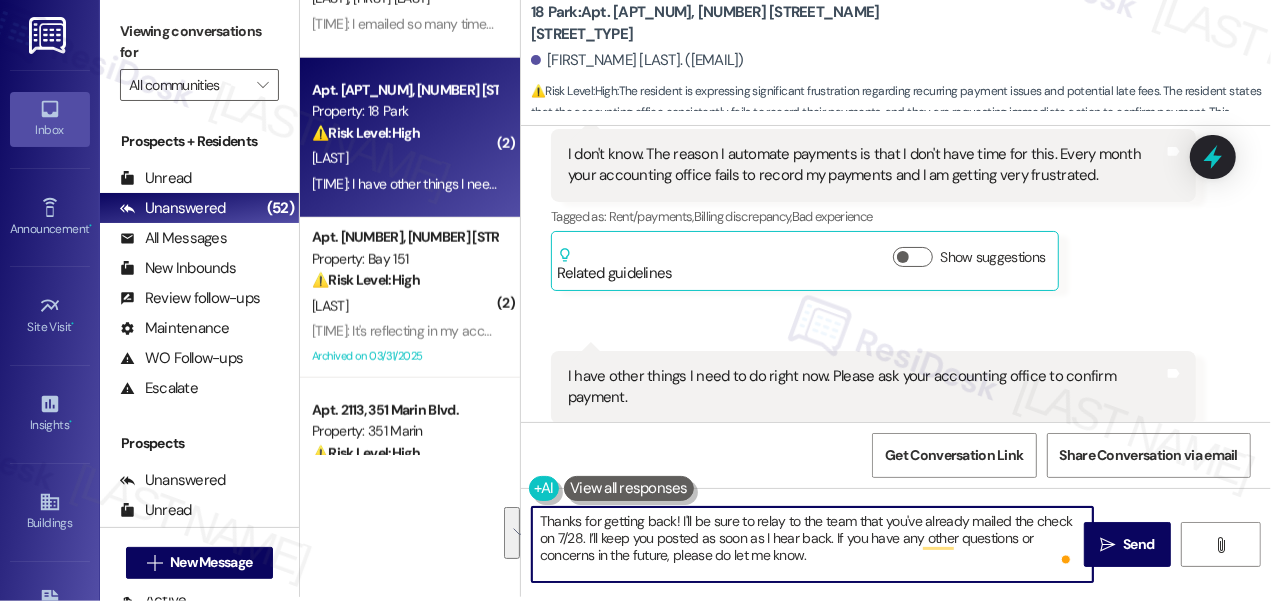 click on "Thanks for getting back! I'll be sure to relay to the team that you've already mailed the check on 7/28. I’ll keep you posted as soon as I hear back. If you have any other questions or concerns in the future, please do let me know." at bounding box center (812, 544) 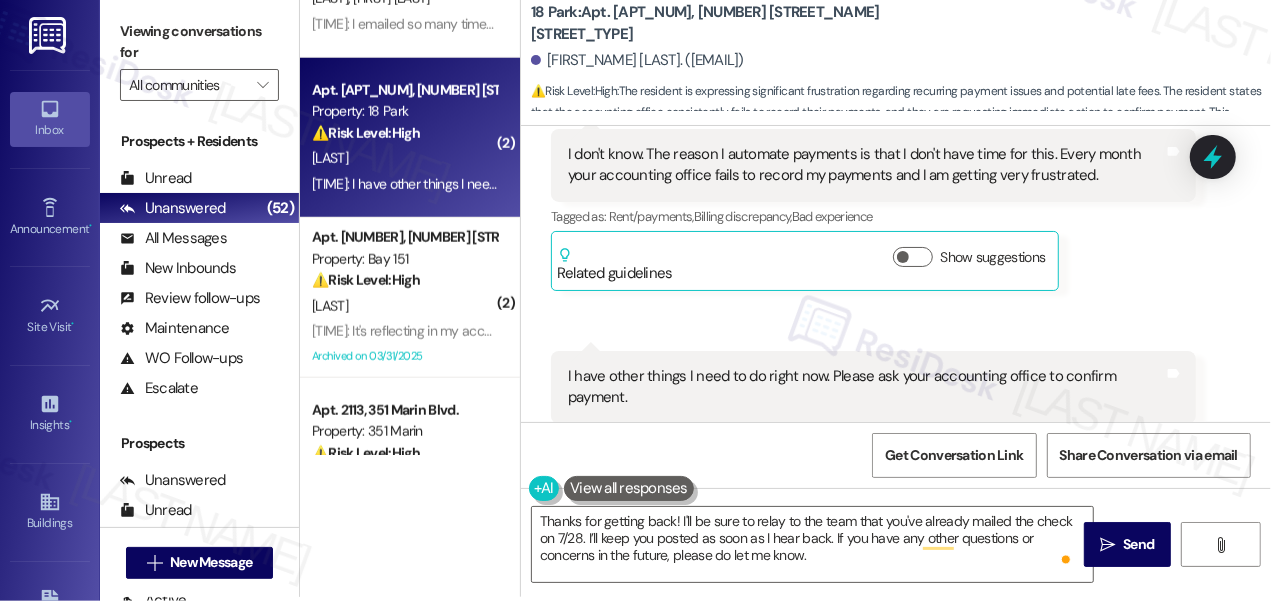 click on "Viewing conversations for" at bounding box center [199, 42] 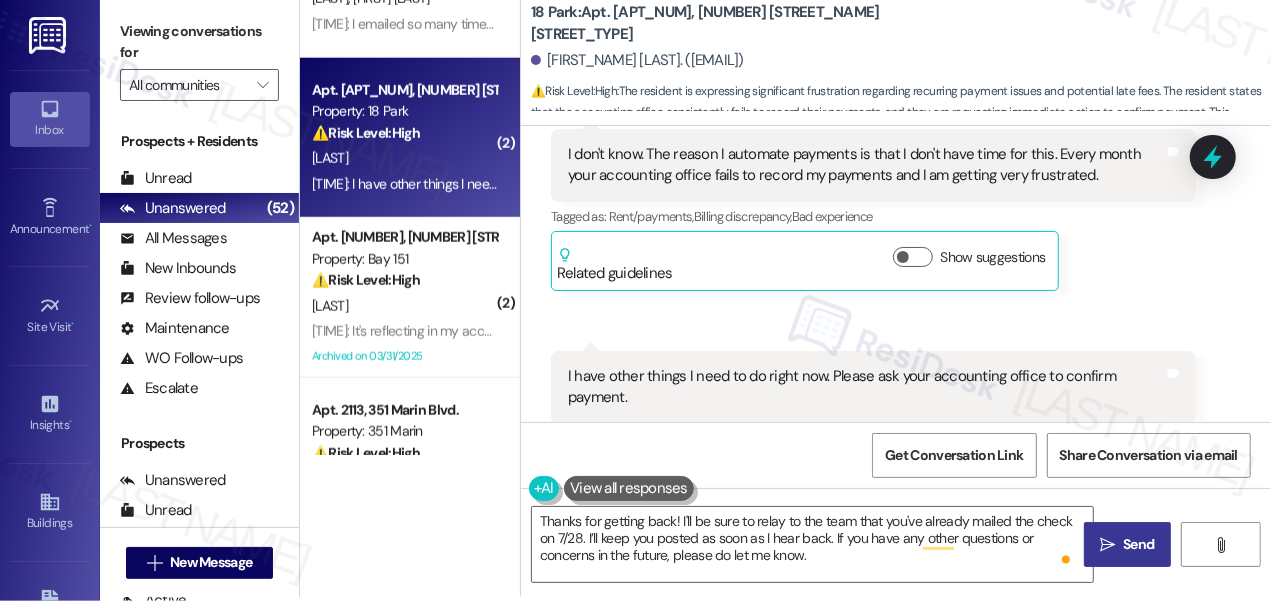 click on "" at bounding box center (1107, 545) 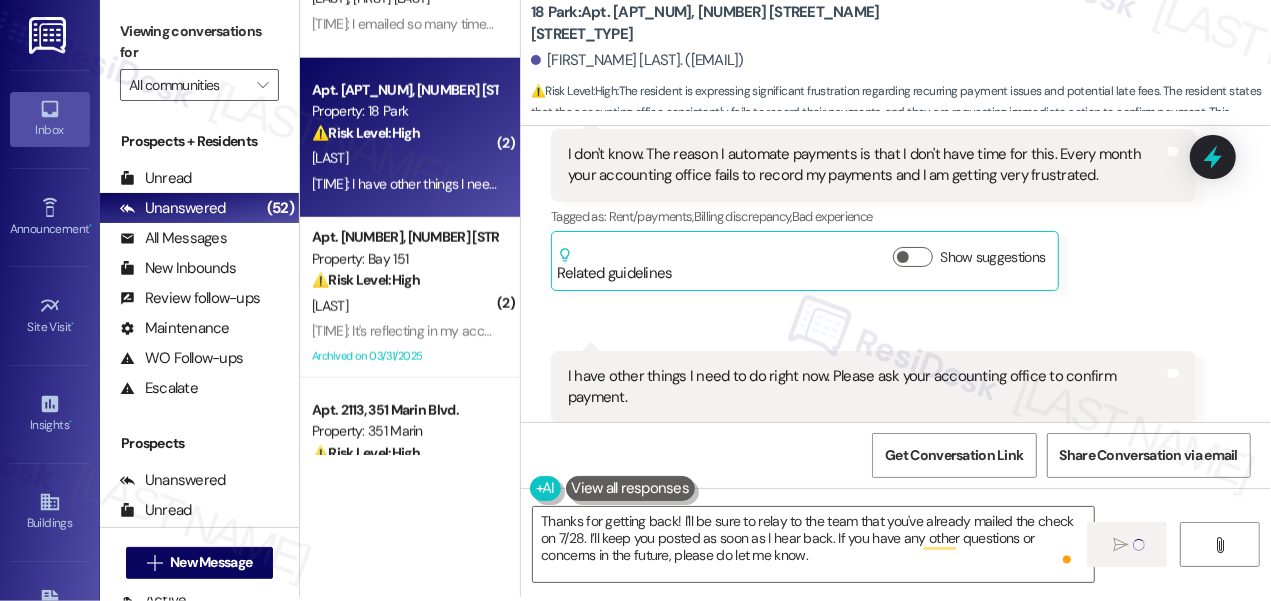 type 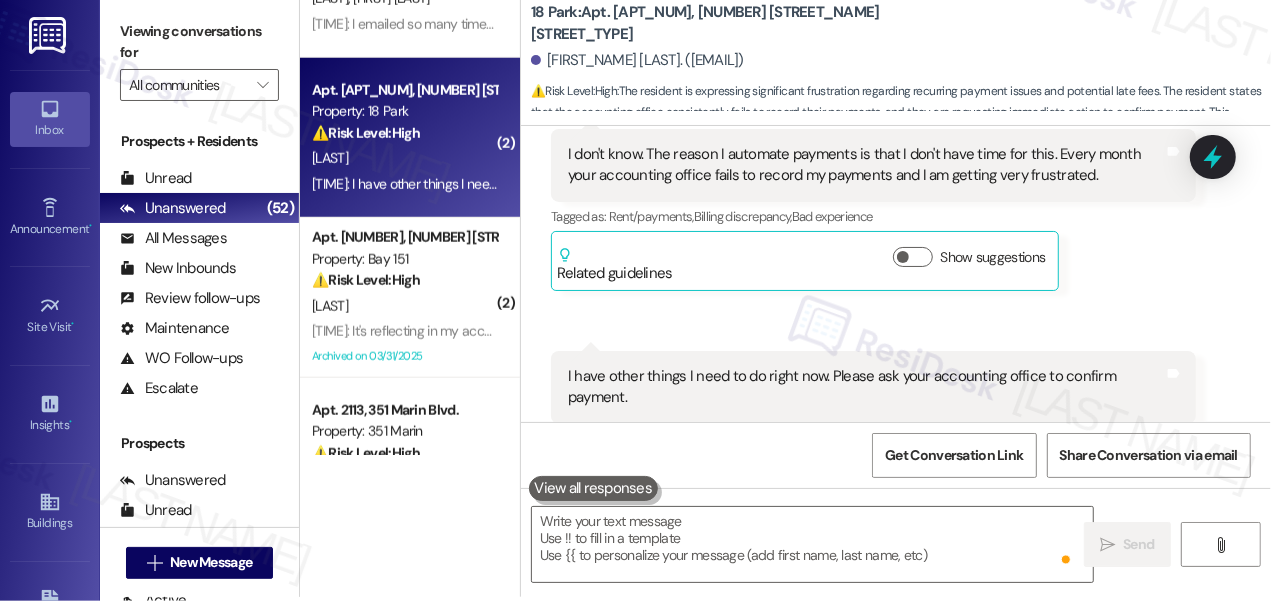 scroll, scrollTop: 10855, scrollLeft: 0, axis: vertical 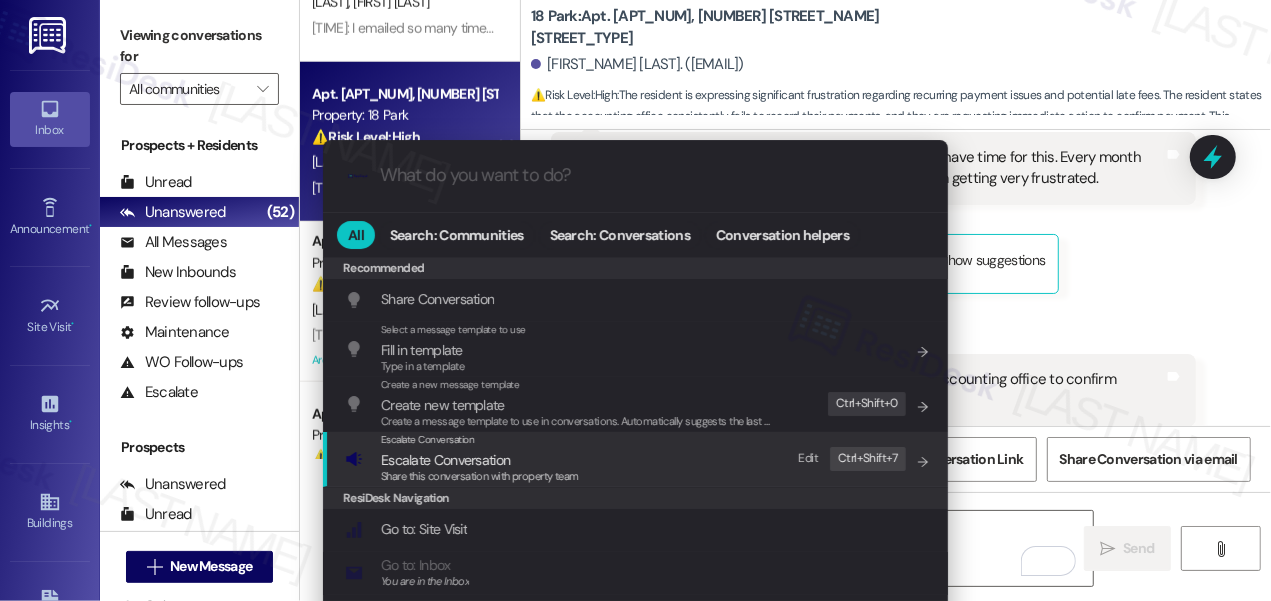 click on "Escalate Conversation Escalate Conversation Share this conversation with property team Edit Ctrl+ Shift+ 7" at bounding box center (637, 459) 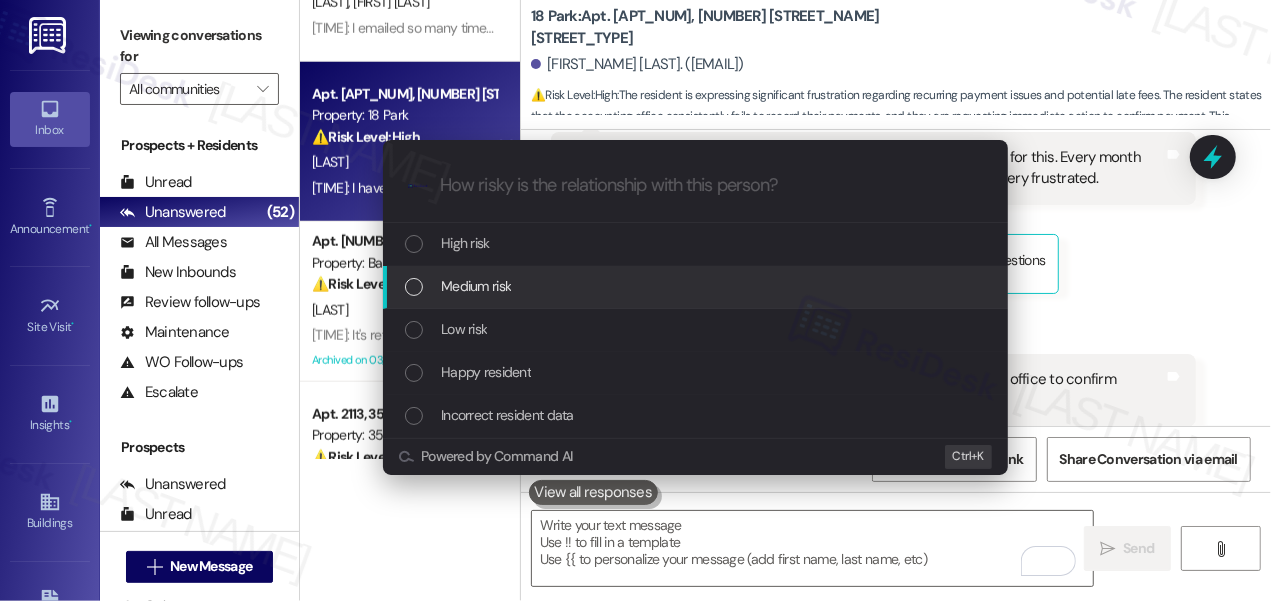 click on "Medium risk" at bounding box center [697, 286] 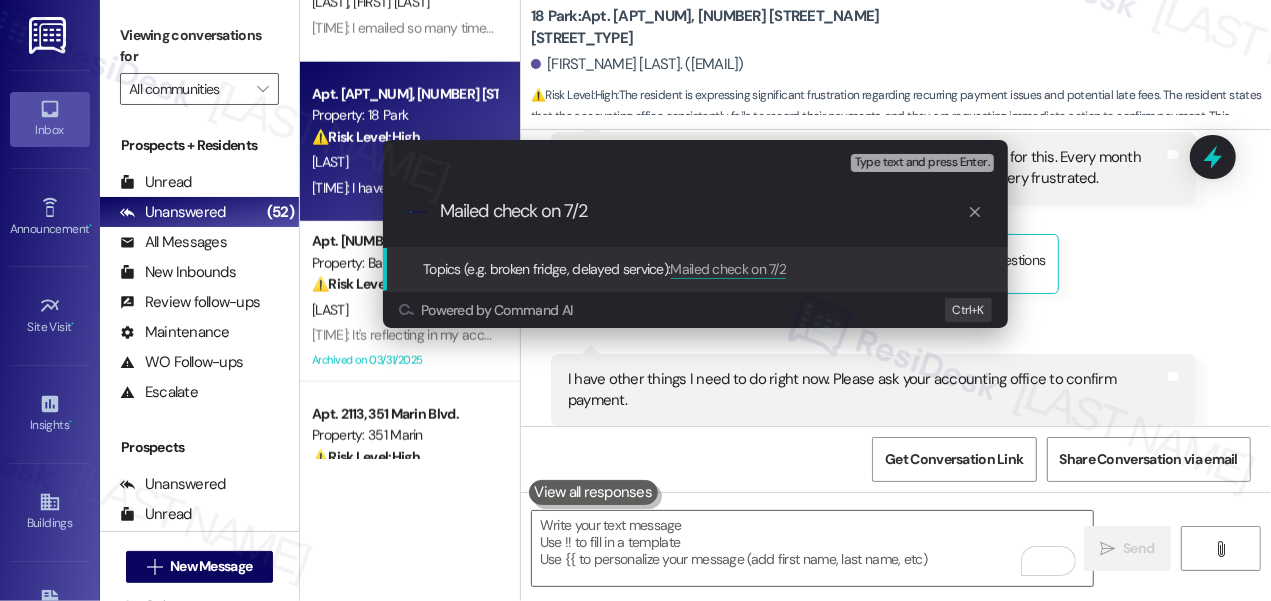 type on "Mailed check on 7/28" 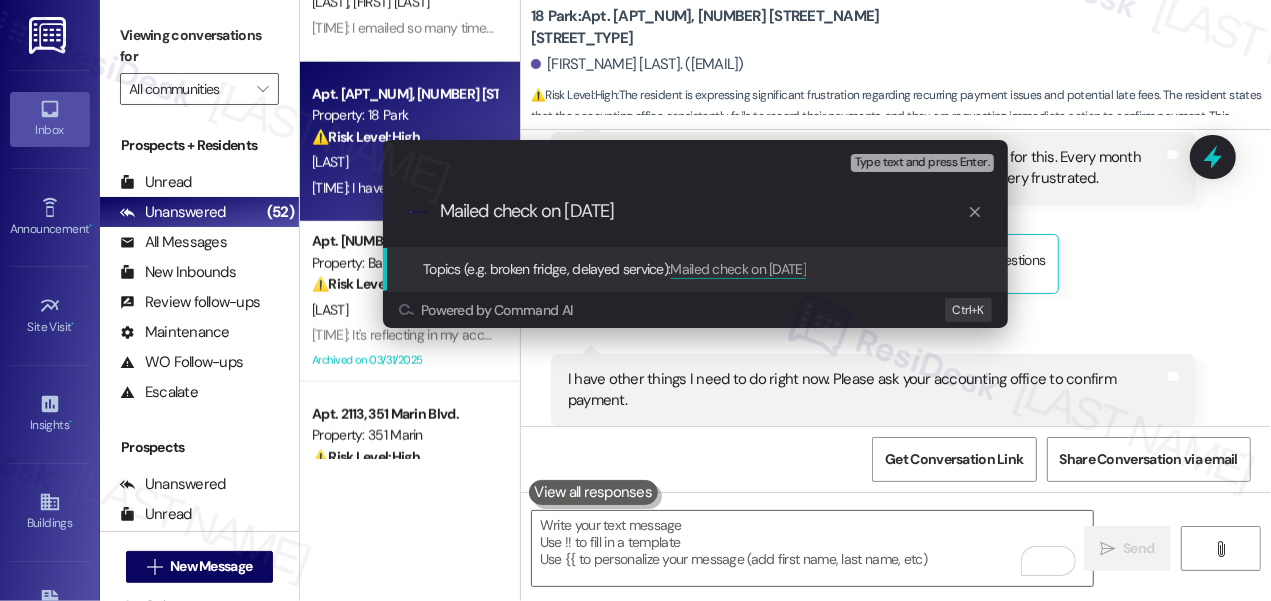type 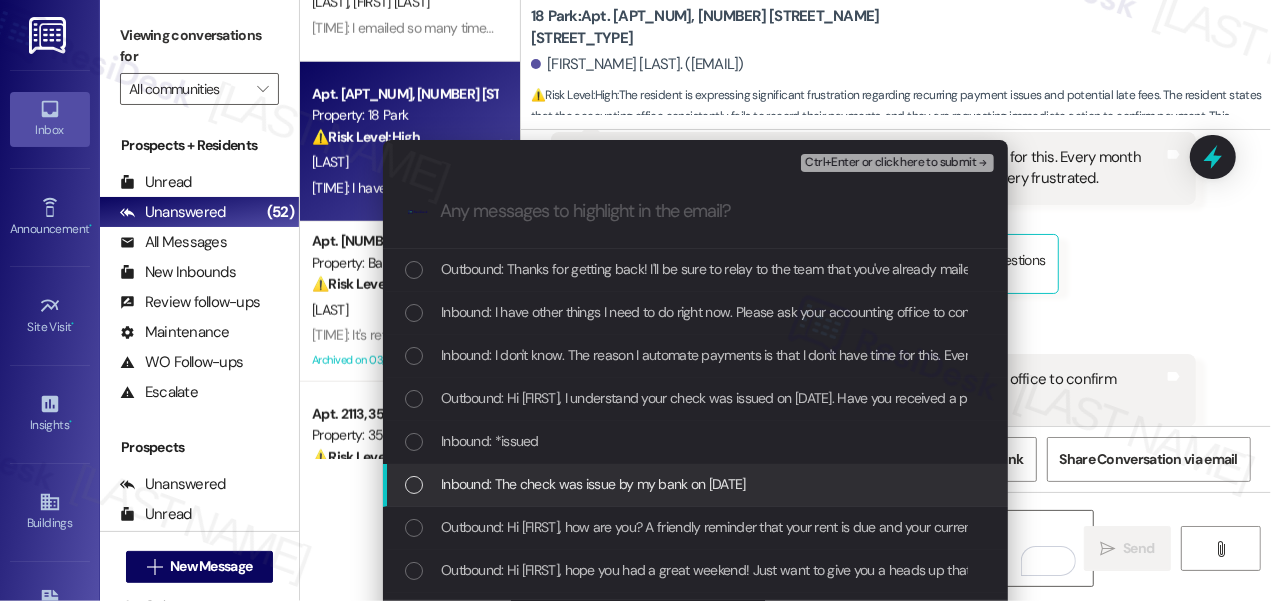 click on "Inbound: The check was issue by my bank on July 28" at bounding box center [593, 484] 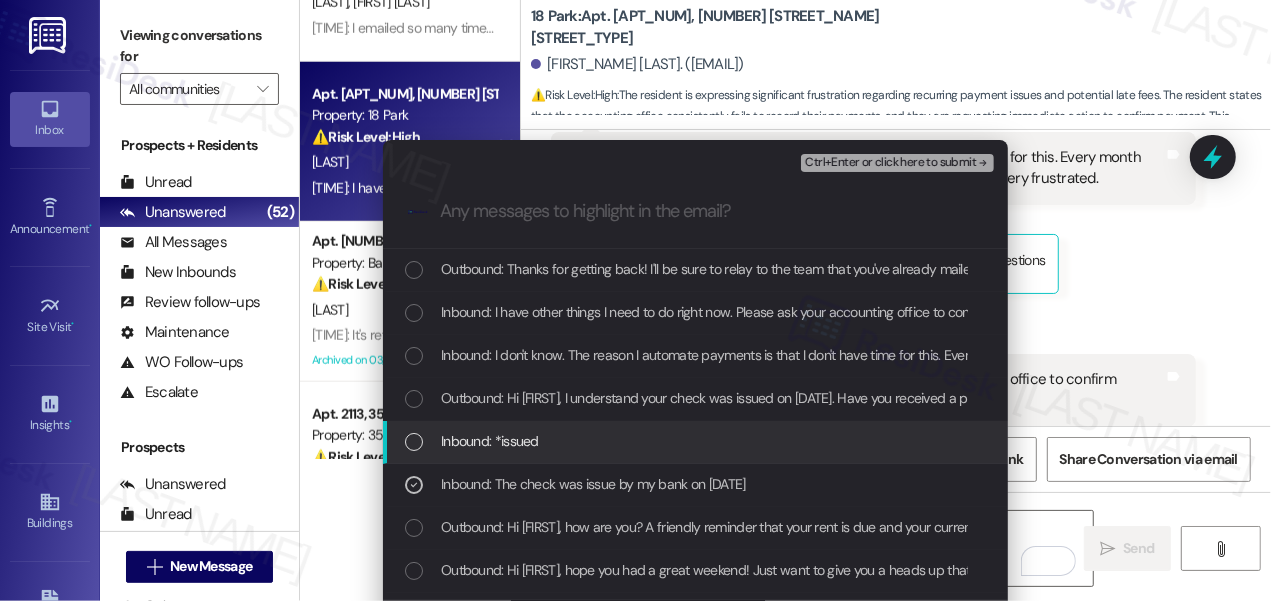 click on "Inbound: *issued" at bounding box center [695, 442] 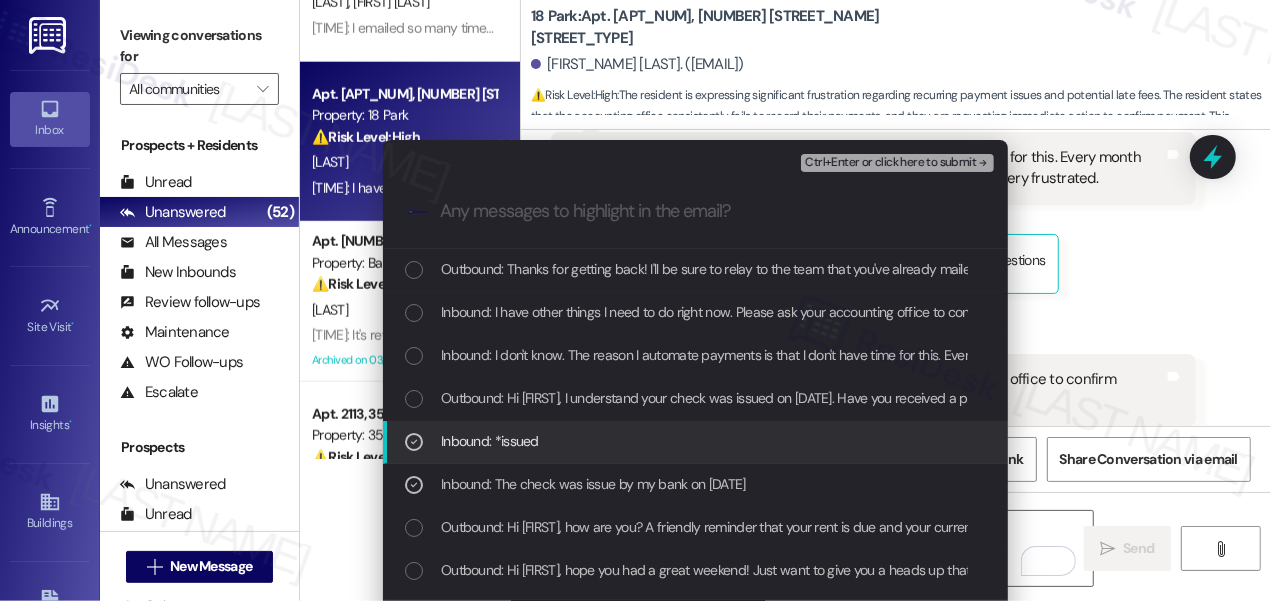 click on "Inbound: *issued" at bounding box center (697, 441) 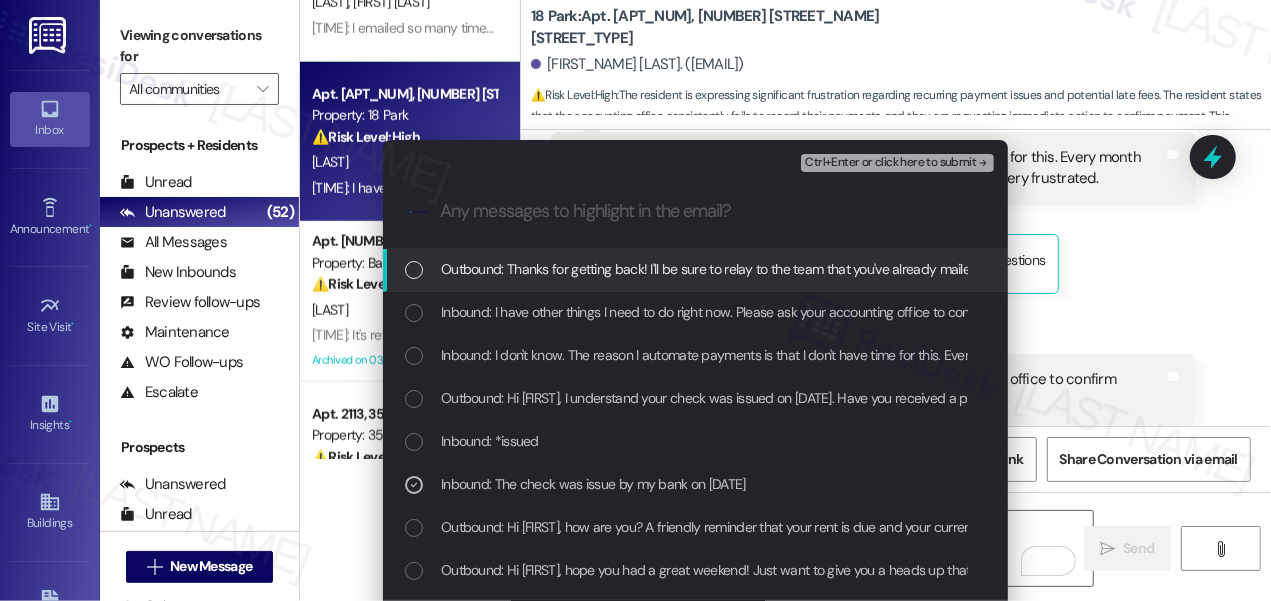 click on "Ctrl+Enter or click here to submit" at bounding box center (890, 163) 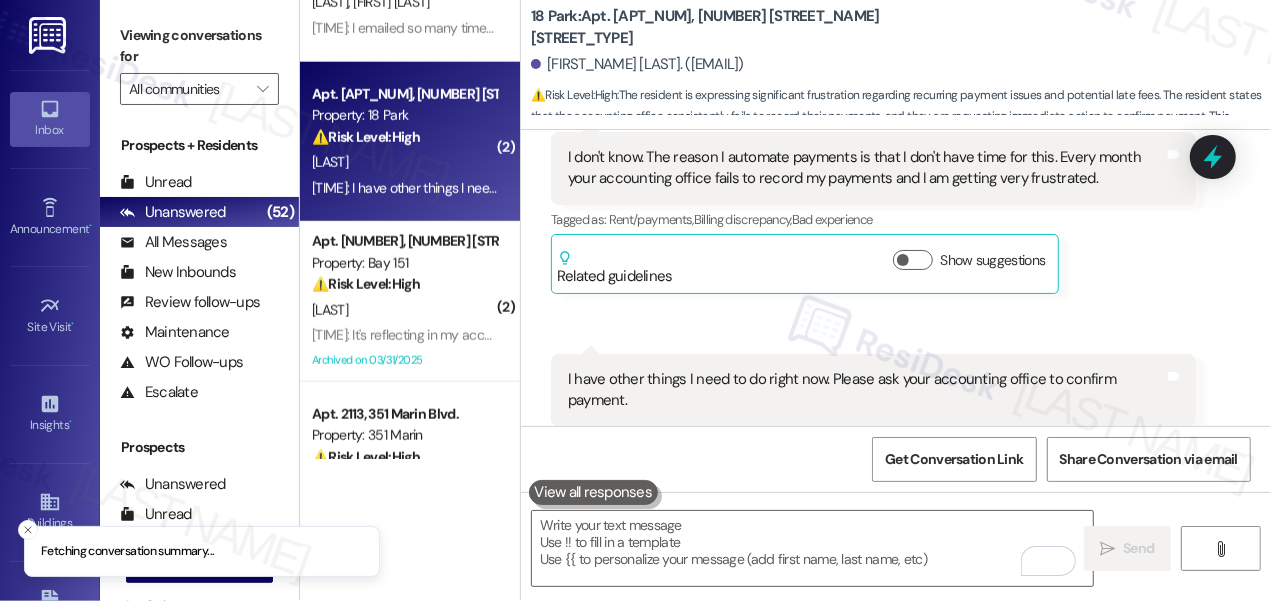 scroll, scrollTop: 11037, scrollLeft: 0, axis: vertical 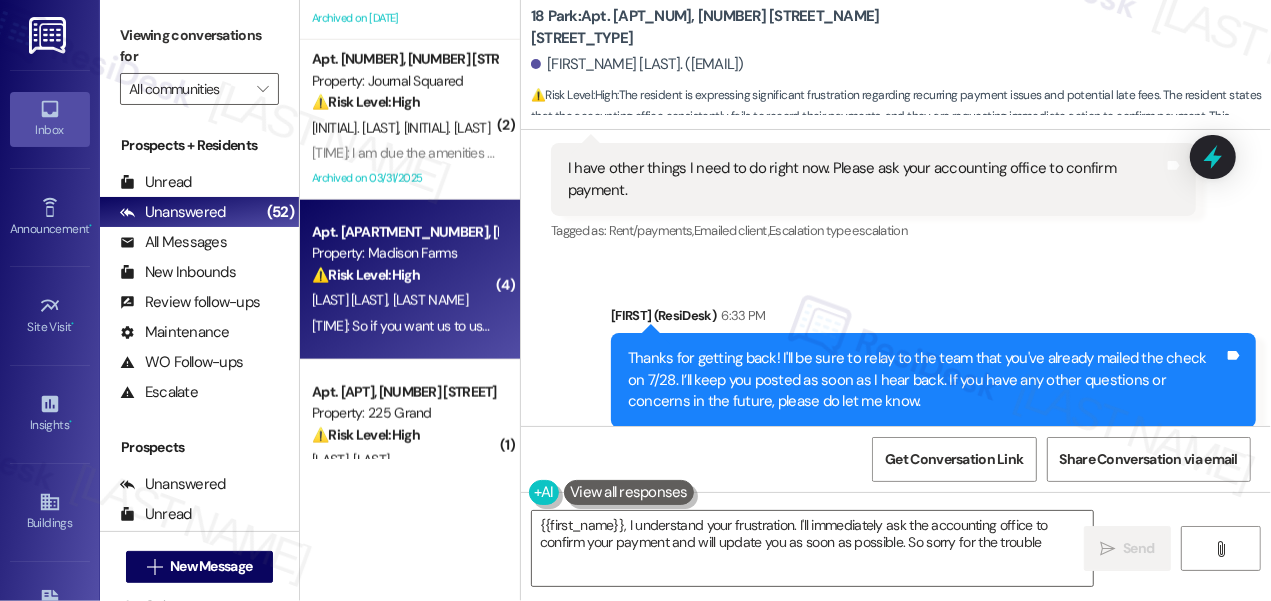 type on "{{first_name}}, I understand your frustration. I'll immediately ask the accounting office to confirm your payment and will update you as soon as possible. So sorry for the trouble!" 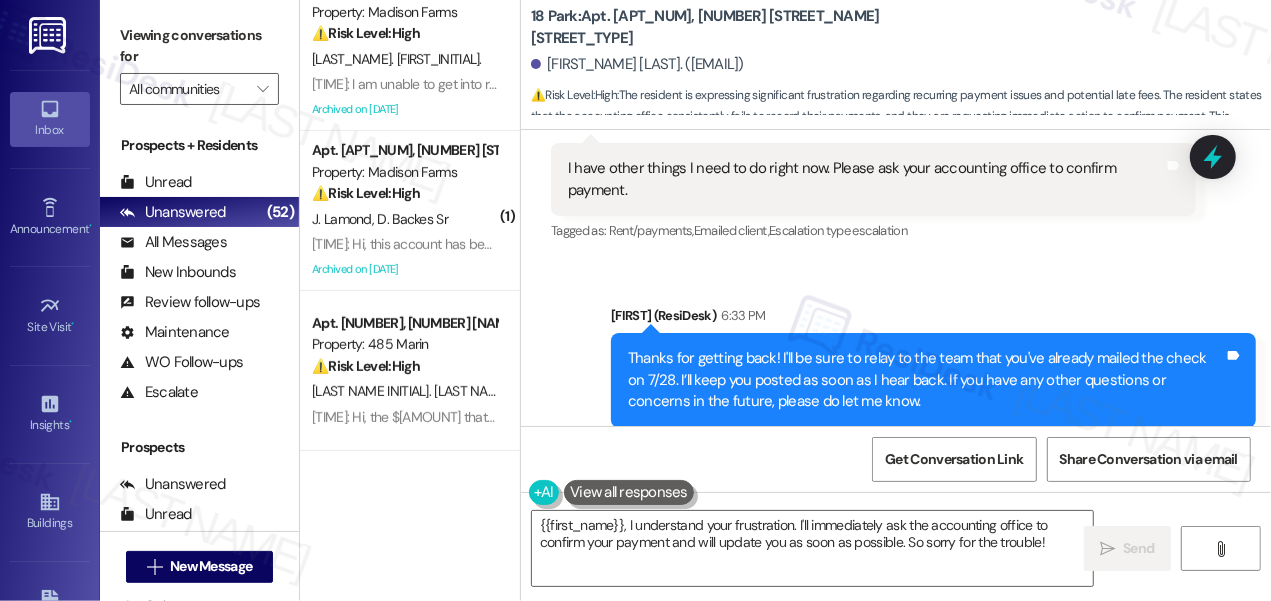 scroll, scrollTop: 0, scrollLeft: 0, axis: both 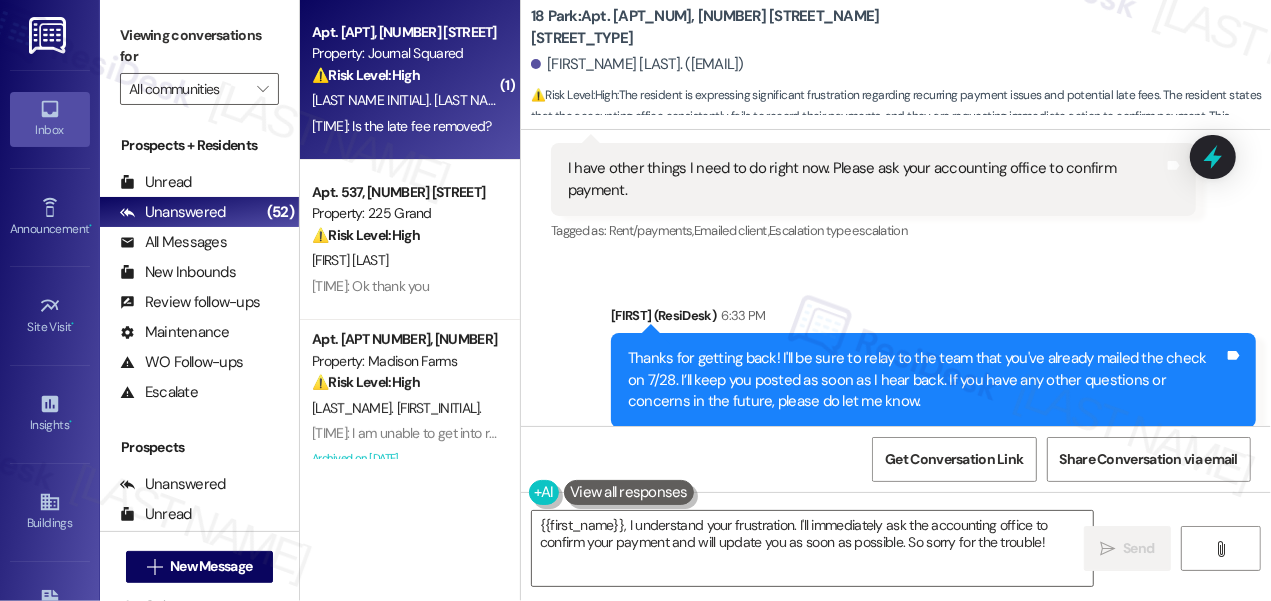 click on "6:03 PM: Is the late fee removed? 6:03 PM: Is the late fee removed?" at bounding box center [402, 126] 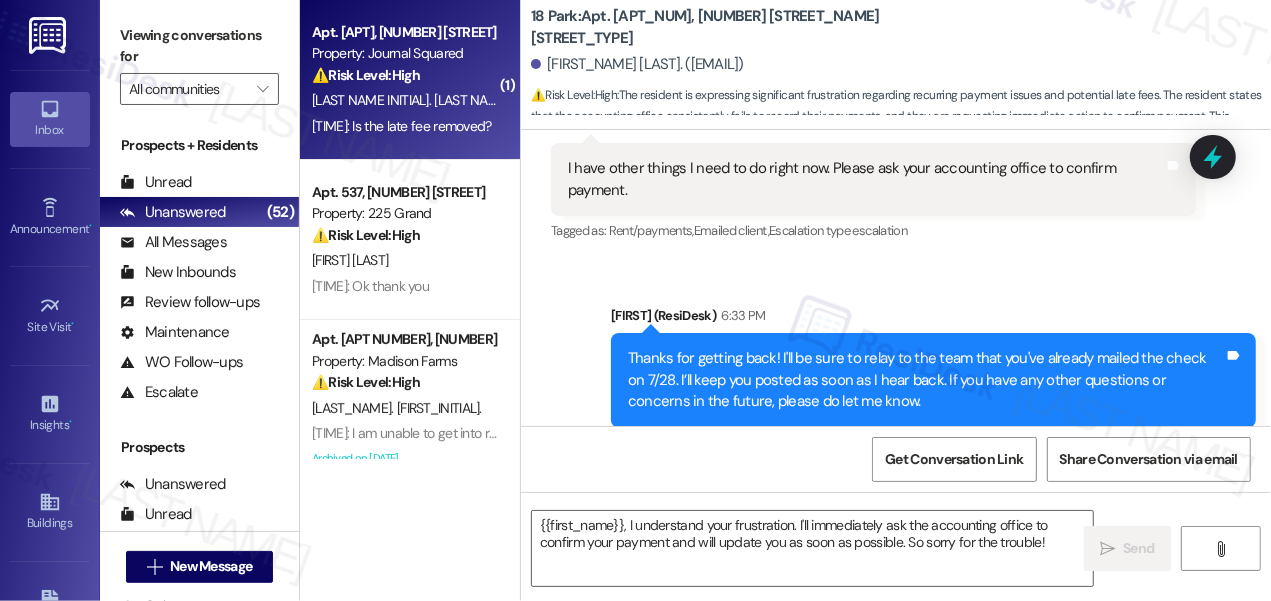 type on "Fetching suggested responses. Please feel free to read through the conversation in the meantime." 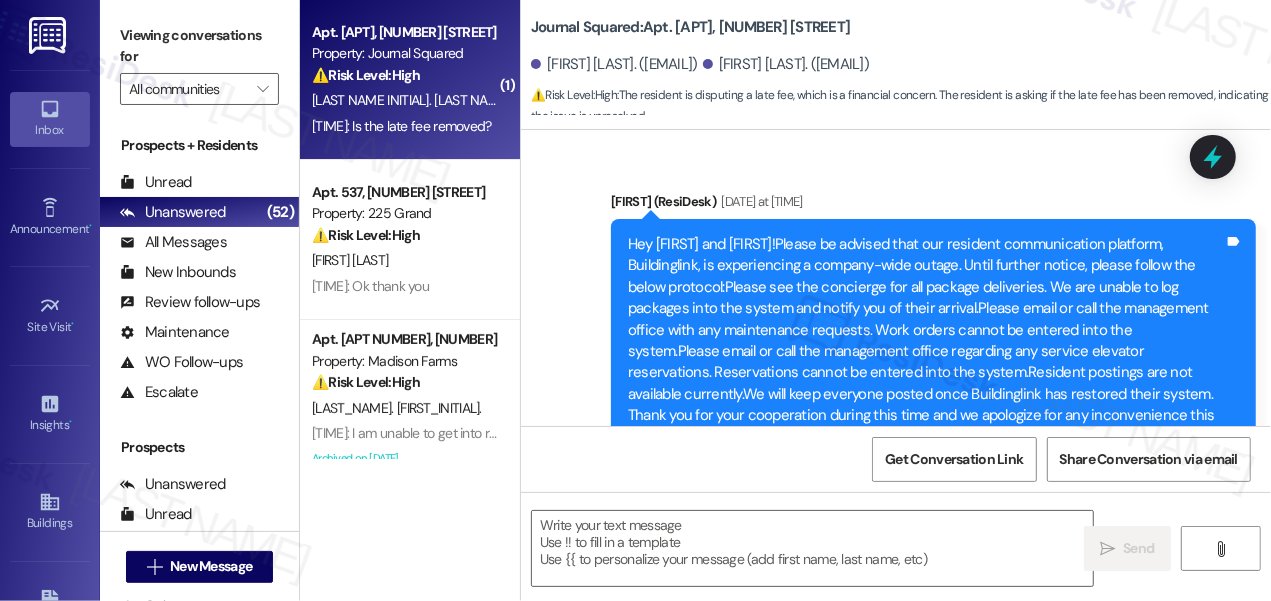 scroll, scrollTop: 22701, scrollLeft: 0, axis: vertical 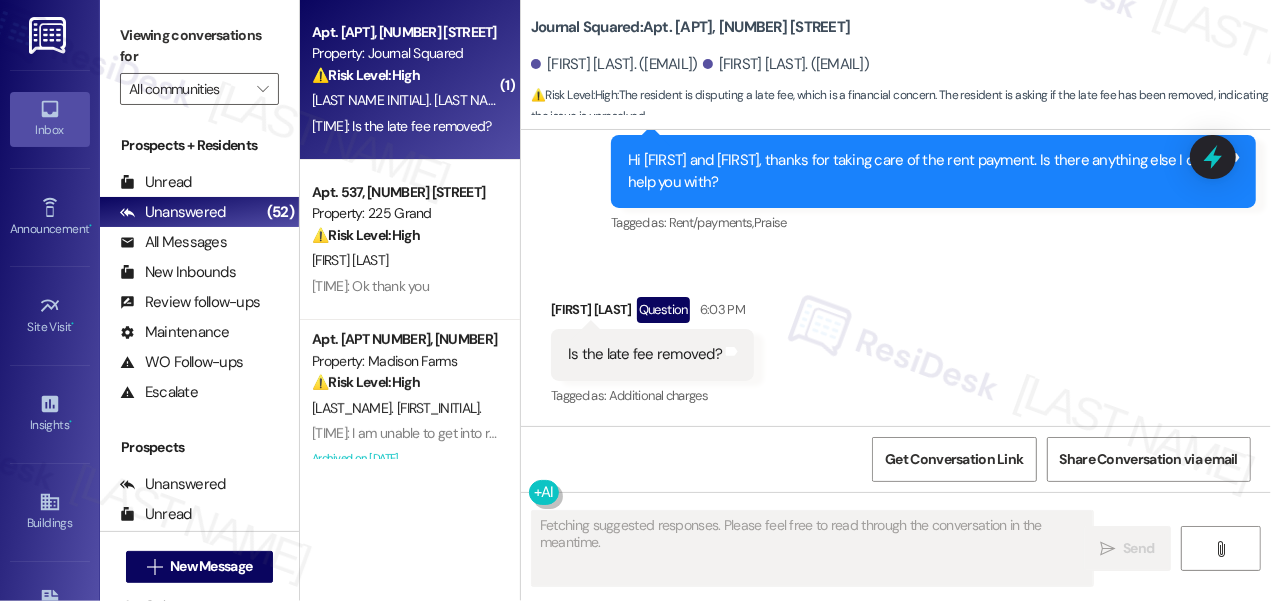 click on "Hi Abhinav and Kaviraj, thanks for taking care of the rent payment. Is there anything else I can help you with?" at bounding box center [926, 171] 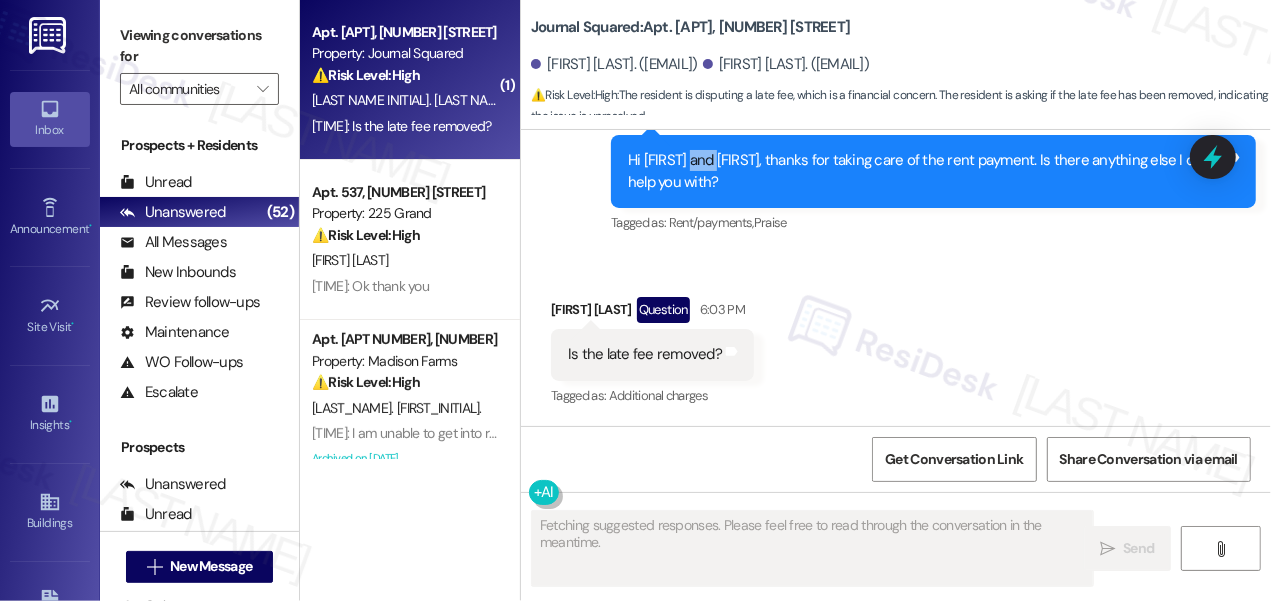 click on "Hi Abhinav and Kaviraj, thanks for taking care of the rent payment. Is there anything else I can help you with?" at bounding box center [926, 171] 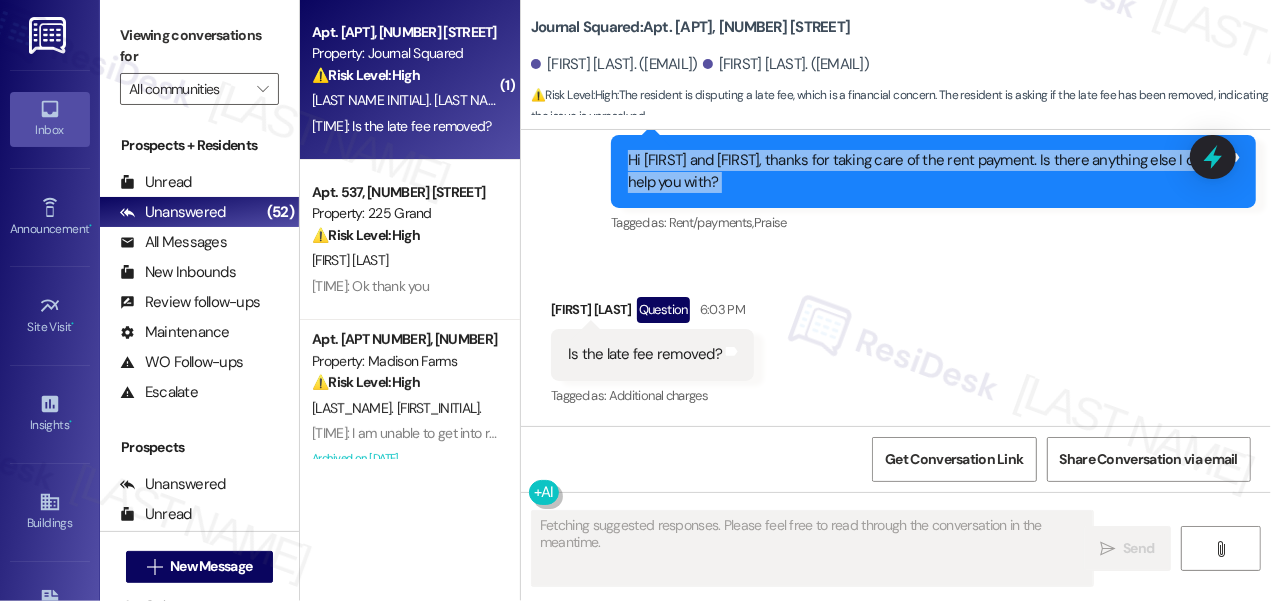 click on "Hi Abhinav and Kaviraj, thanks for taking care of the rent payment. Is there anything else I can help you with?" at bounding box center [926, 171] 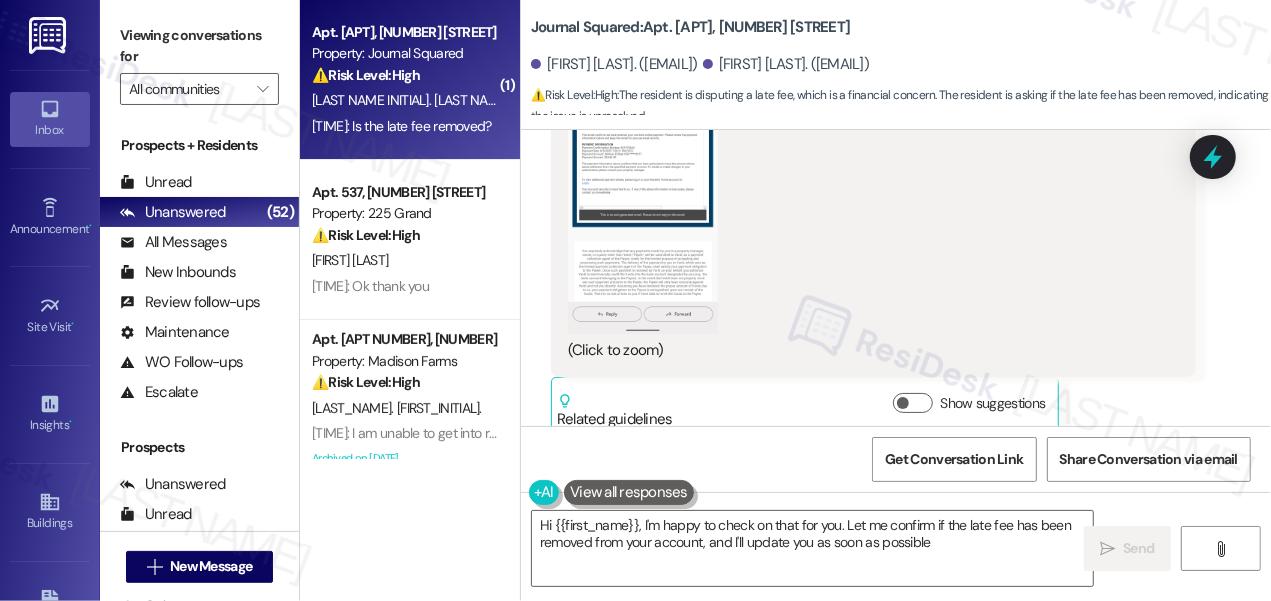 type on "Hi {{first_name}}, I'm happy to check on that for you. Let me confirm if the late fee has been removed from your account, and I'll update you as soon as possible." 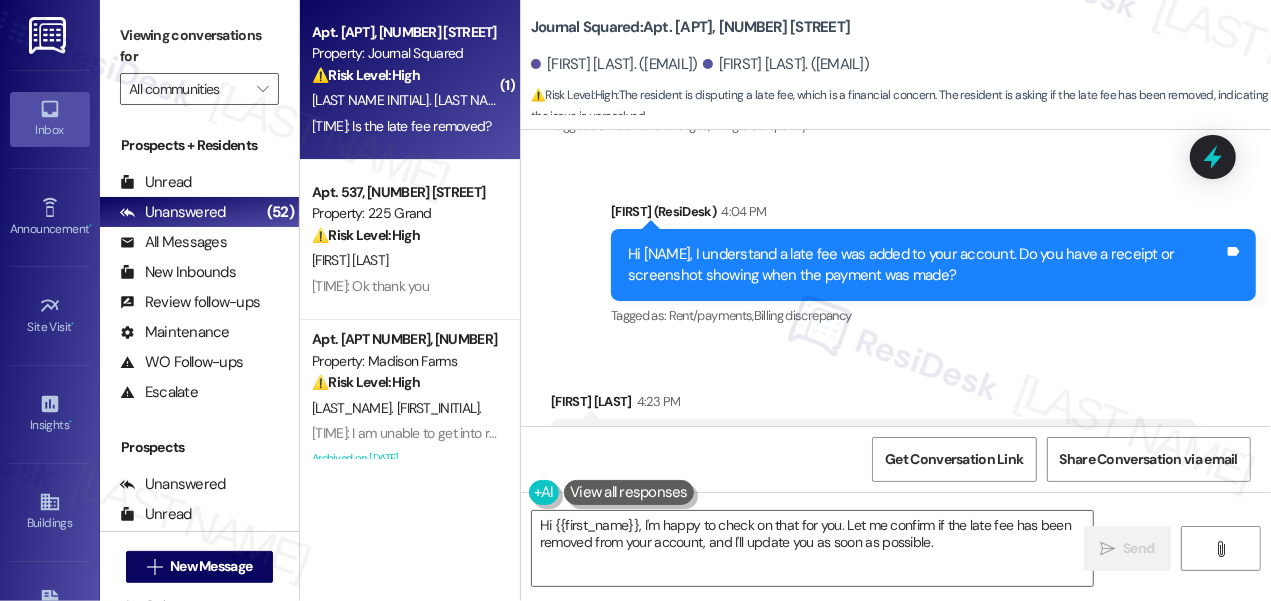 scroll, scrollTop: 21520, scrollLeft: 0, axis: vertical 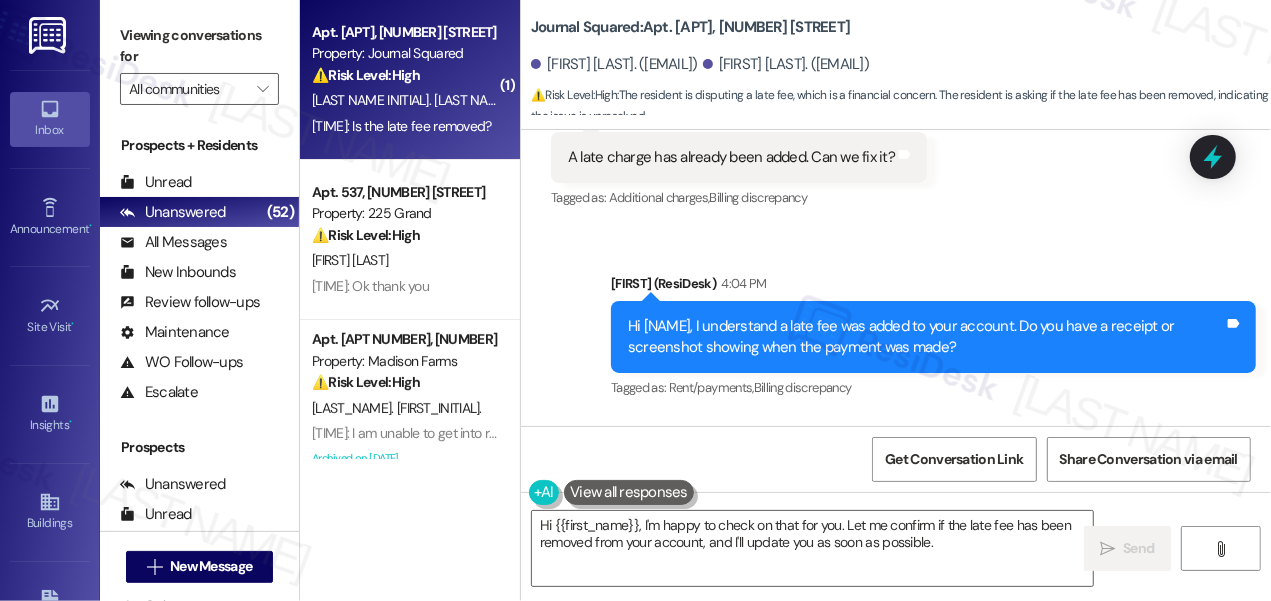 click on "Hi Abhinav, I understand a late fee was added to your account. Do you have a receipt or screenshot showing when the payment was made? Tags and notes" at bounding box center (933, 337) 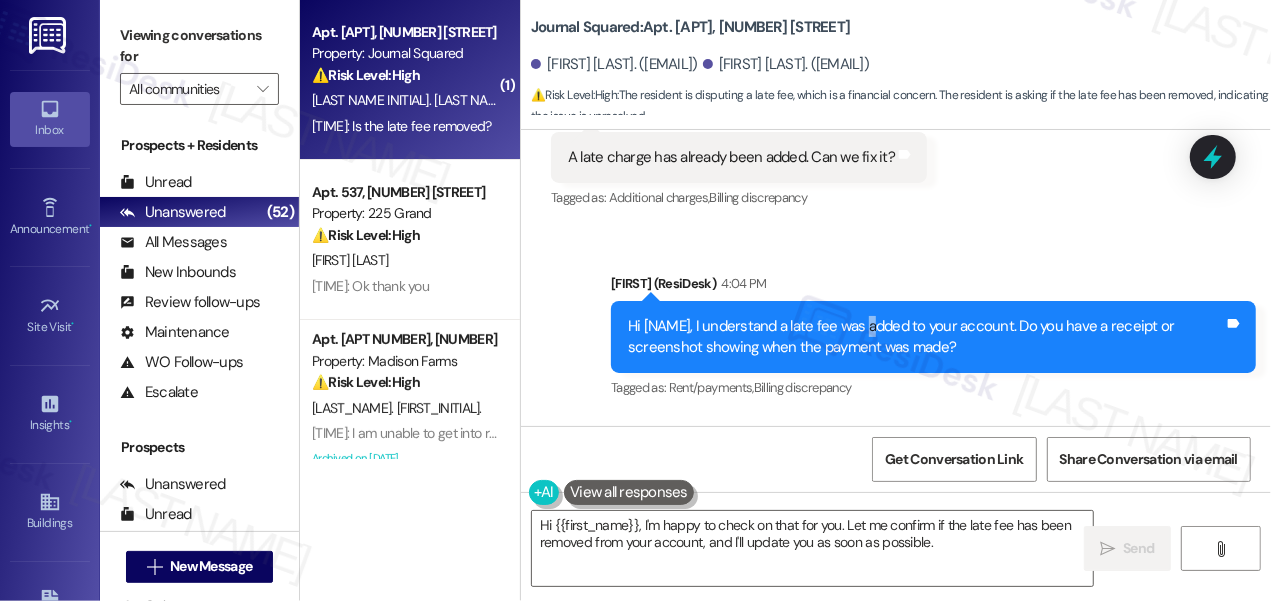 click on "Hi Abhinav, I understand a late fee was added to your account. Do you have a receipt or screenshot showing when the payment was made?" at bounding box center [926, 337] 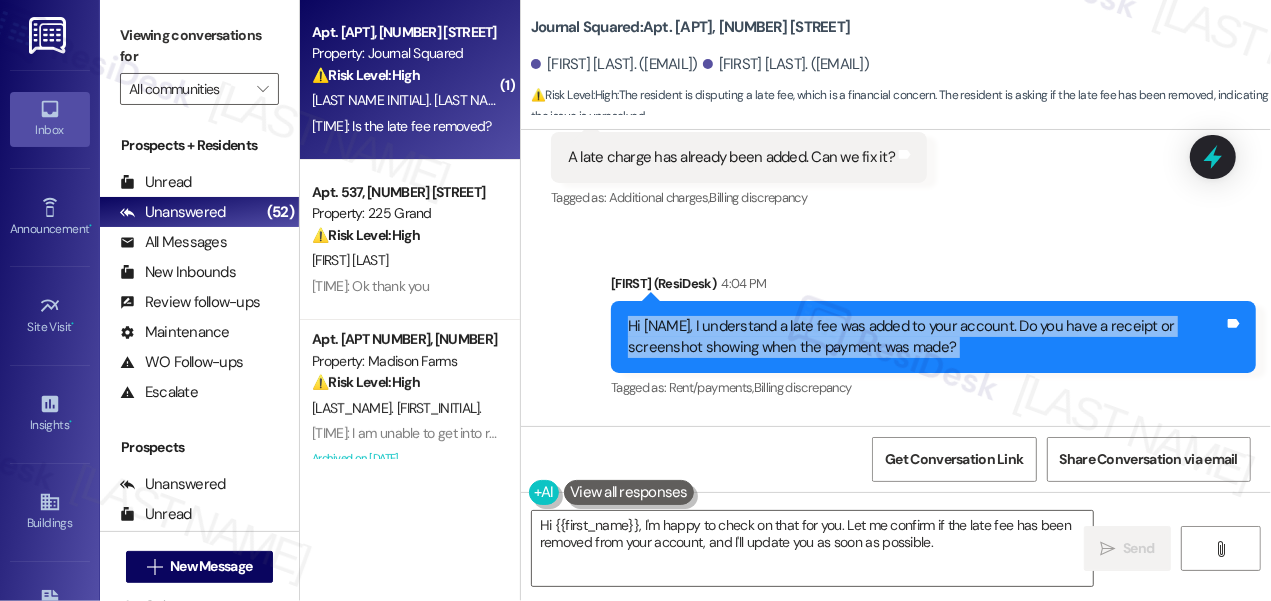 click on "Hi Abhinav, I understand a late fee was added to your account. Do you have a receipt or screenshot showing when the payment was made?" at bounding box center (926, 337) 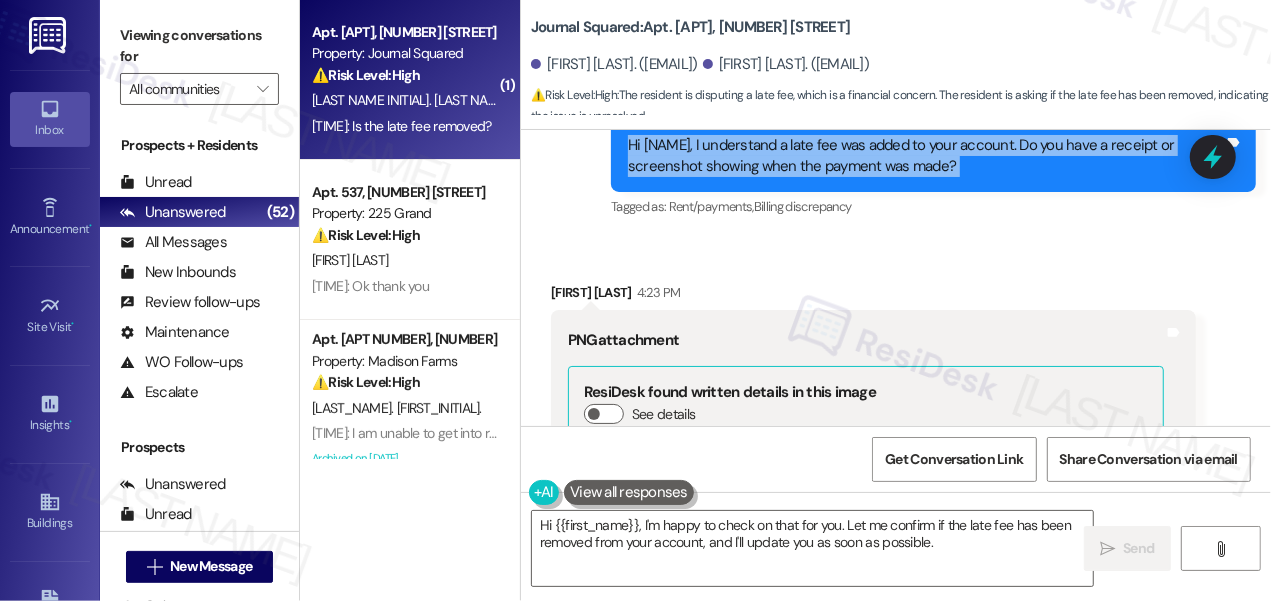 click on "Hi Abhinav, I understand a late fee was added to your account. Do you have a receipt or screenshot showing when the payment was made?" at bounding box center [926, 156] 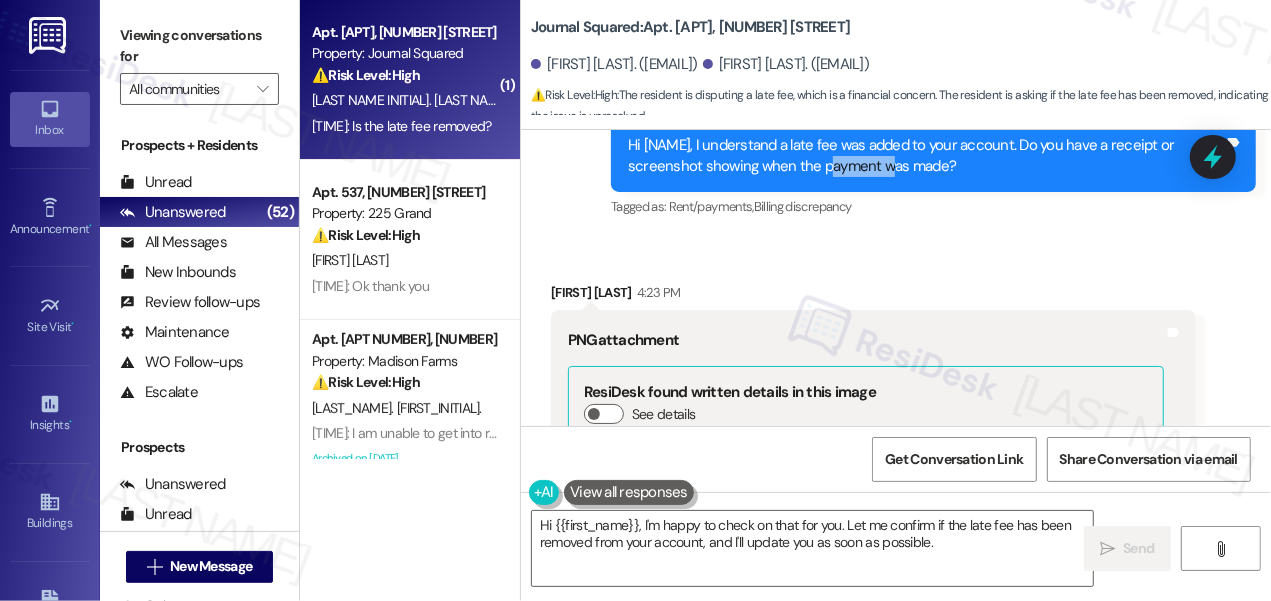 click on "Hi Abhinav, I understand a late fee was added to your account. Do you have a receipt or screenshot showing when the payment was made?" at bounding box center [926, 156] 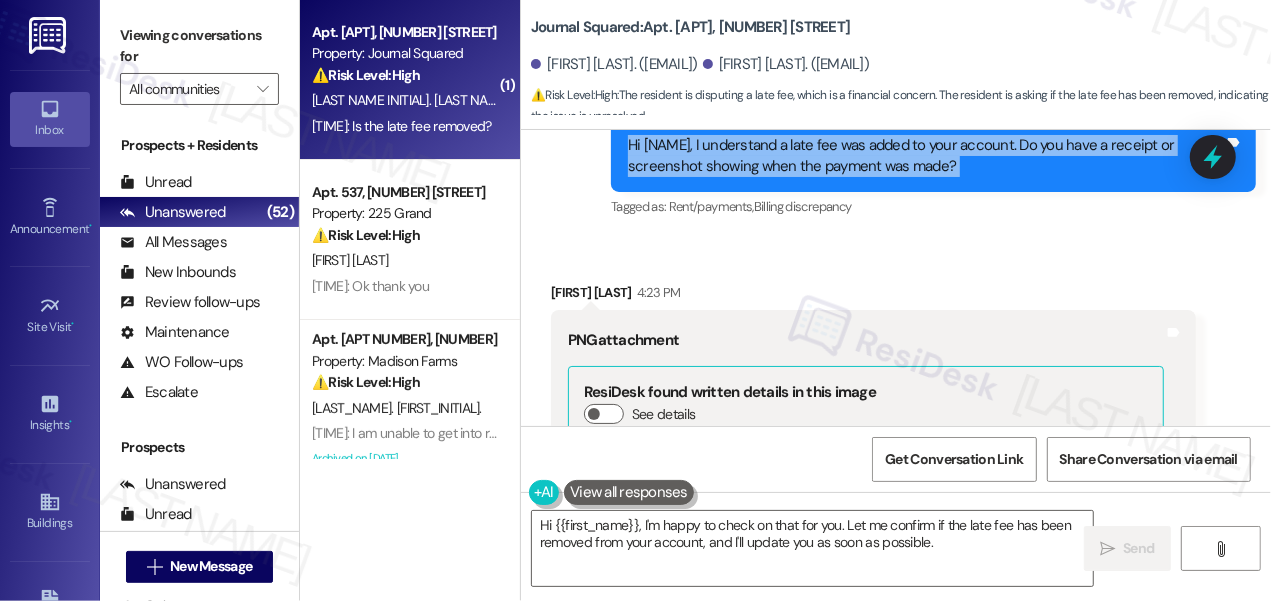 click on "Hi Abhinav, I understand a late fee was added to your account. Do you have a receipt or screenshot showing when the payment was made?" at bounding box center (926, 156) 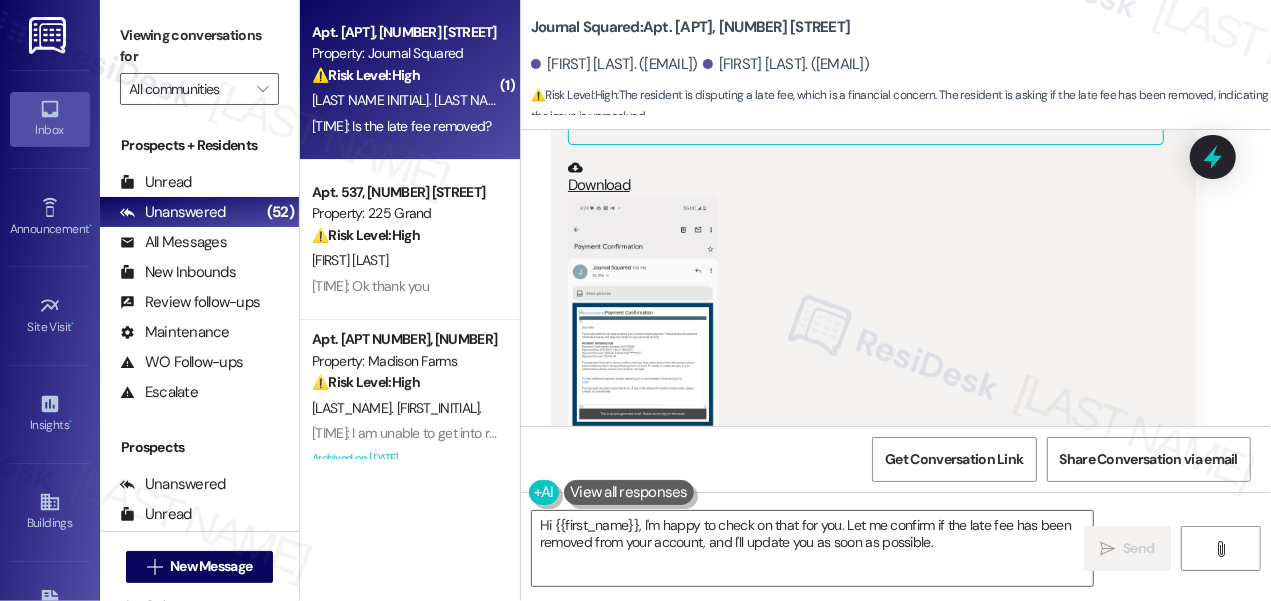 scroll, scrollTop: 22156, scrollLeft: 0, axis: vertical 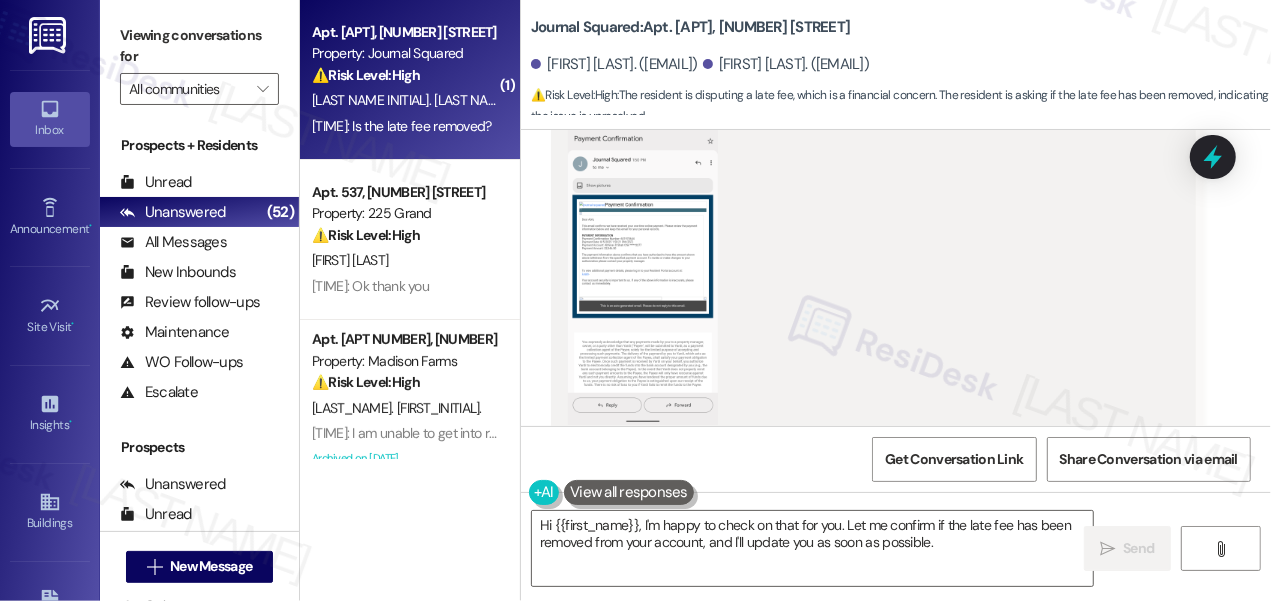 click at bounding box center (643, 256) 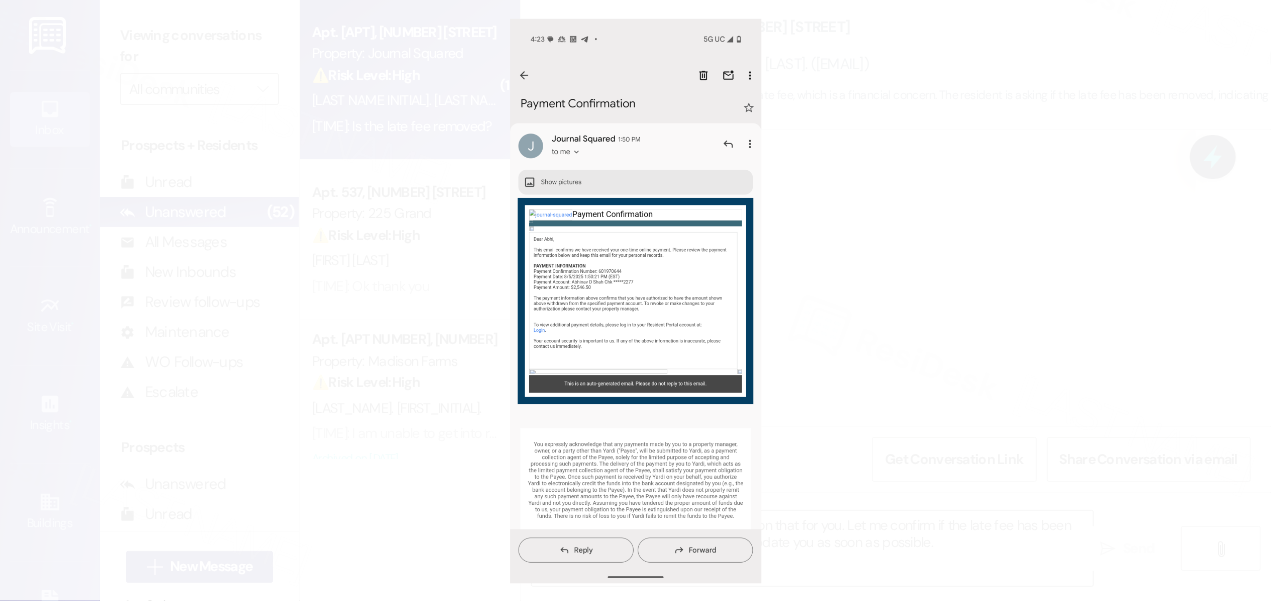 click at bounding box center (635, 300) 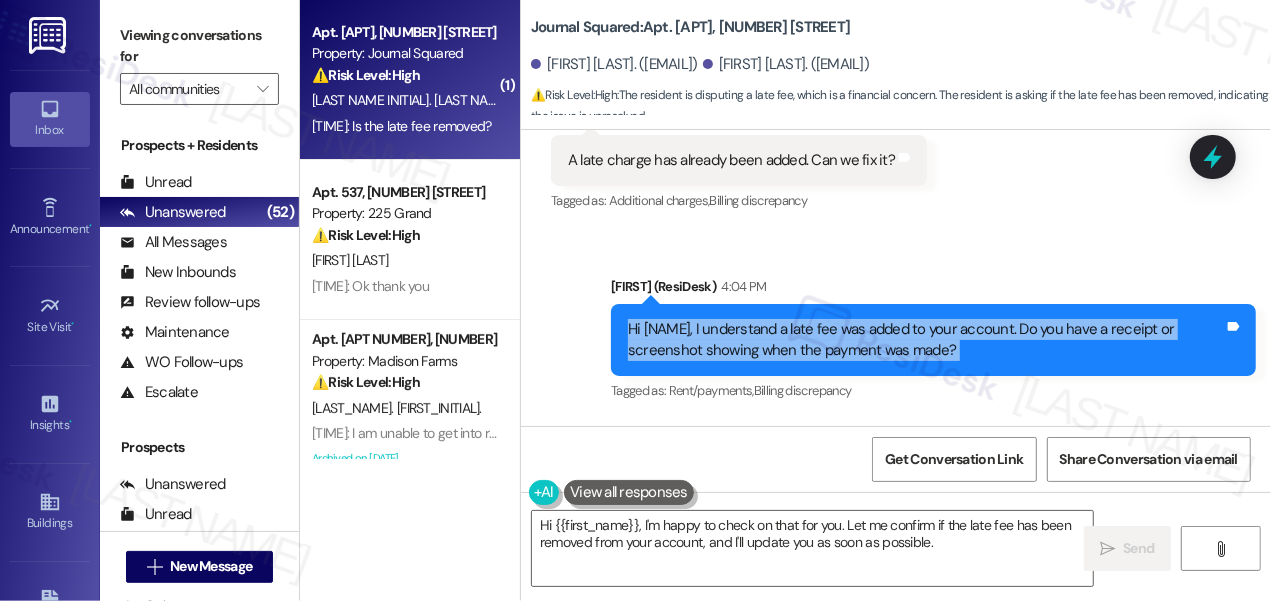 scroll, scrollTop: 21429, scrollLeft: 0, axis: vertical 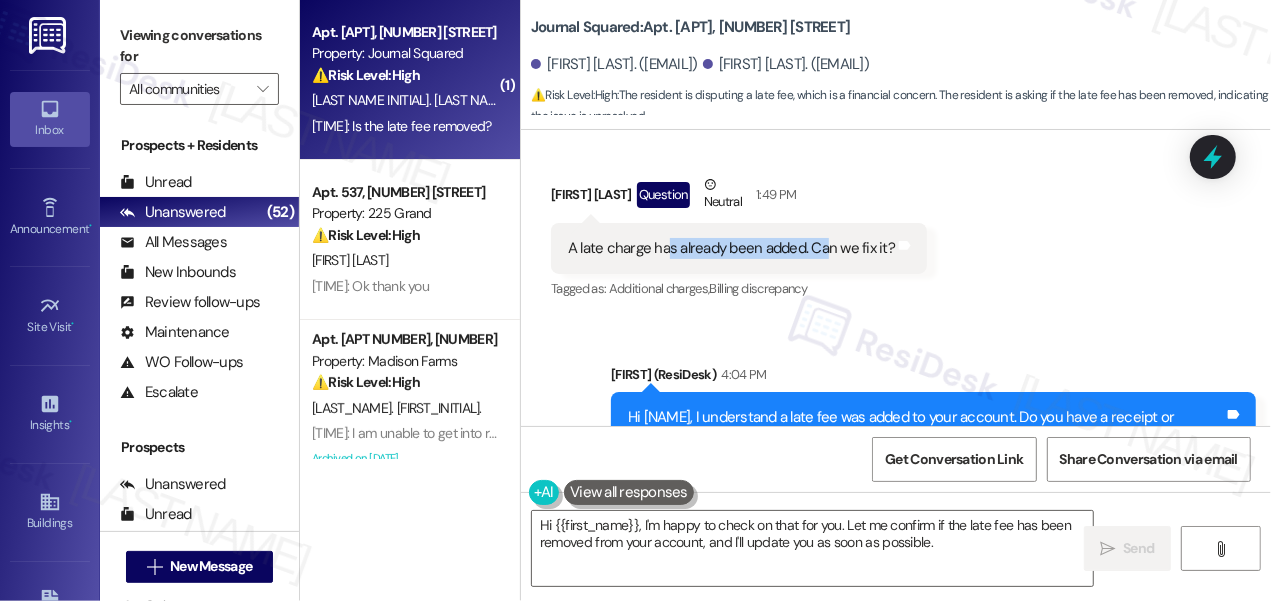 drag, startPoint x: 665, startPoint y: 316, endPoint x: 826, endPoint y: 316, distance: 161 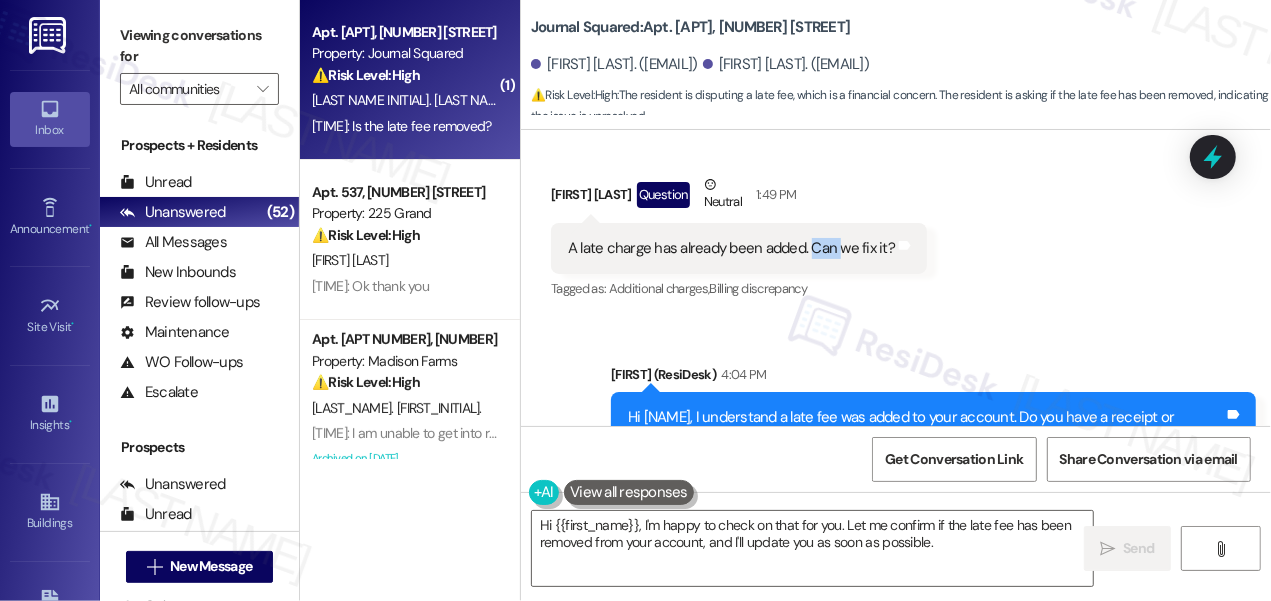 click on "A late charge has already been added. Can we fix it?" at bounding box center [731, 248] 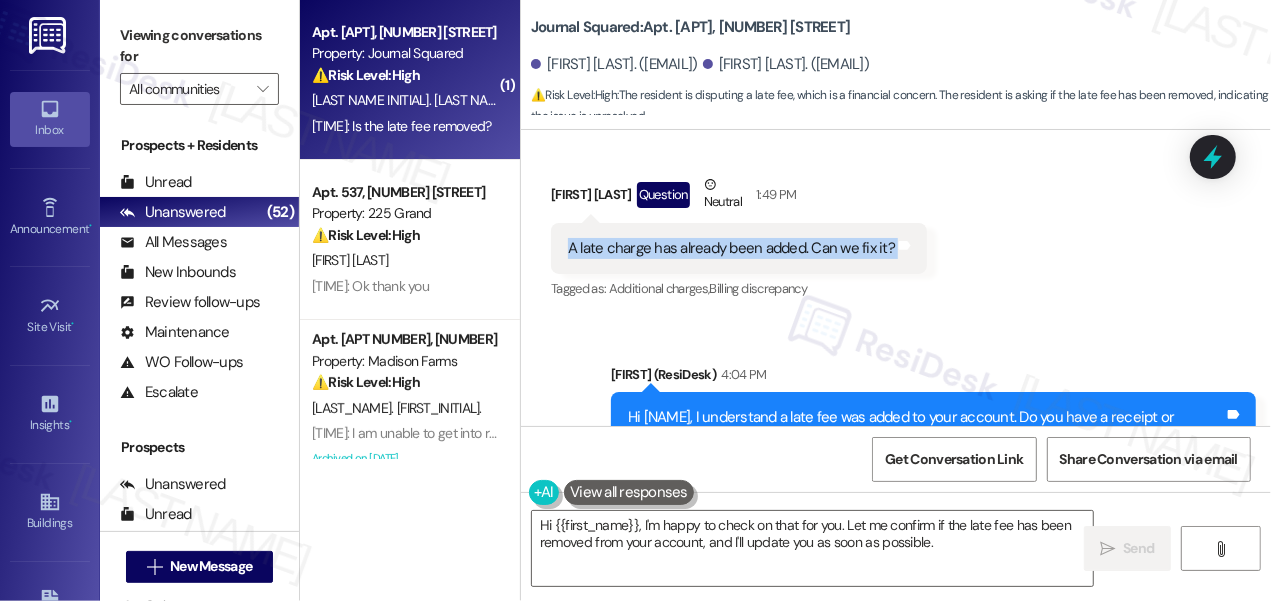 click on "A late charge has already been added. Can we fix it?" at bounding box center [731, 248] 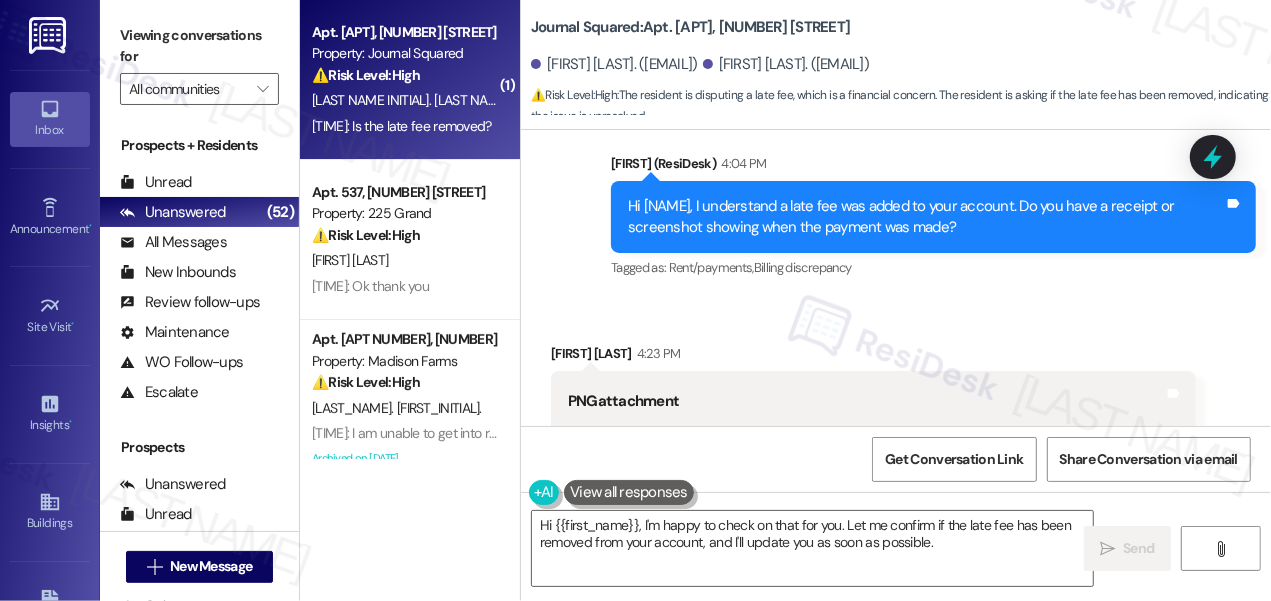 scroll, scrollTop: 21792, scrollLeft: 0, axis: vertical 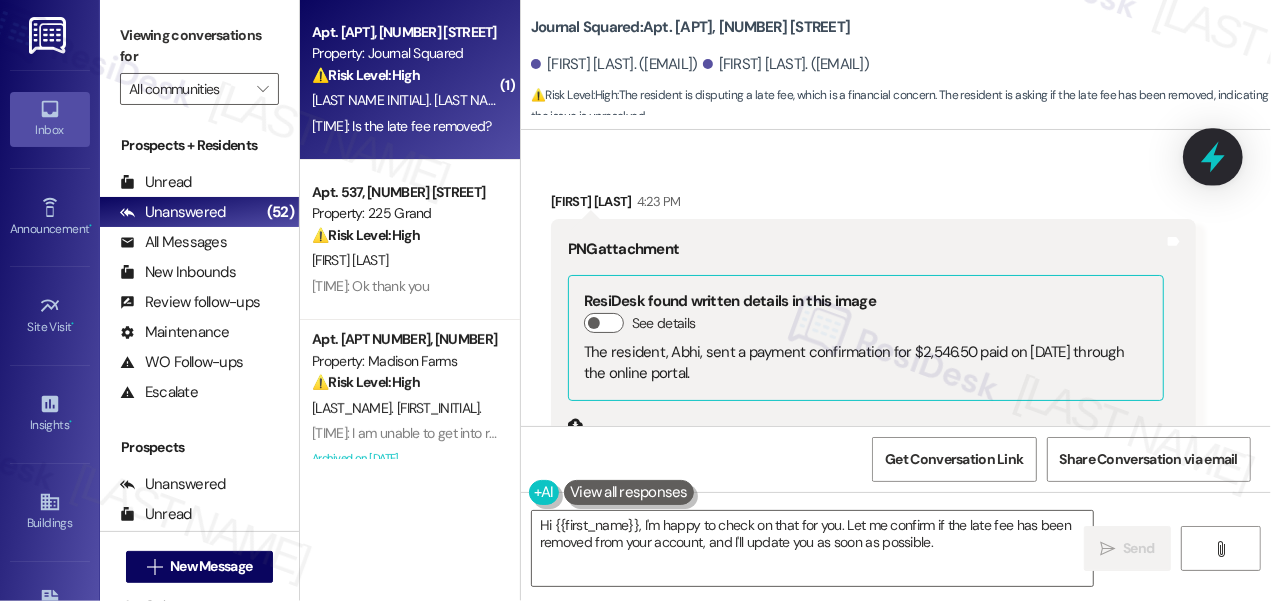 click 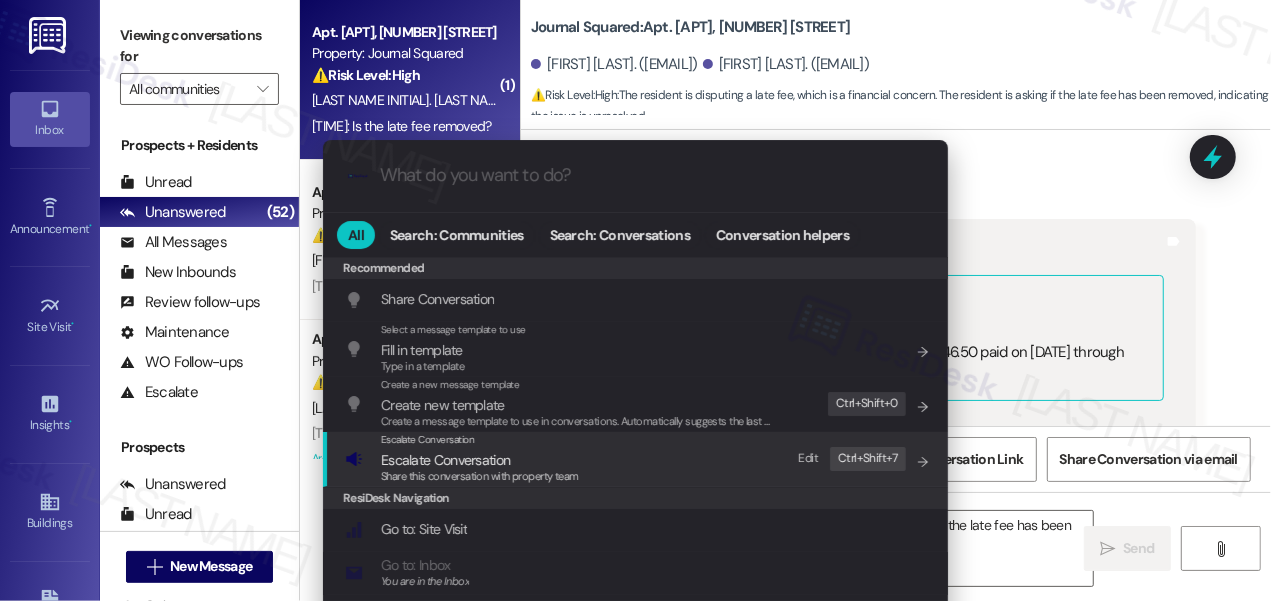 click on "Escalate Conversation Escalate Conversation Share this conversation with property team Edit Ctrl+ Shift+ 7" at bounding box center (637, 459) 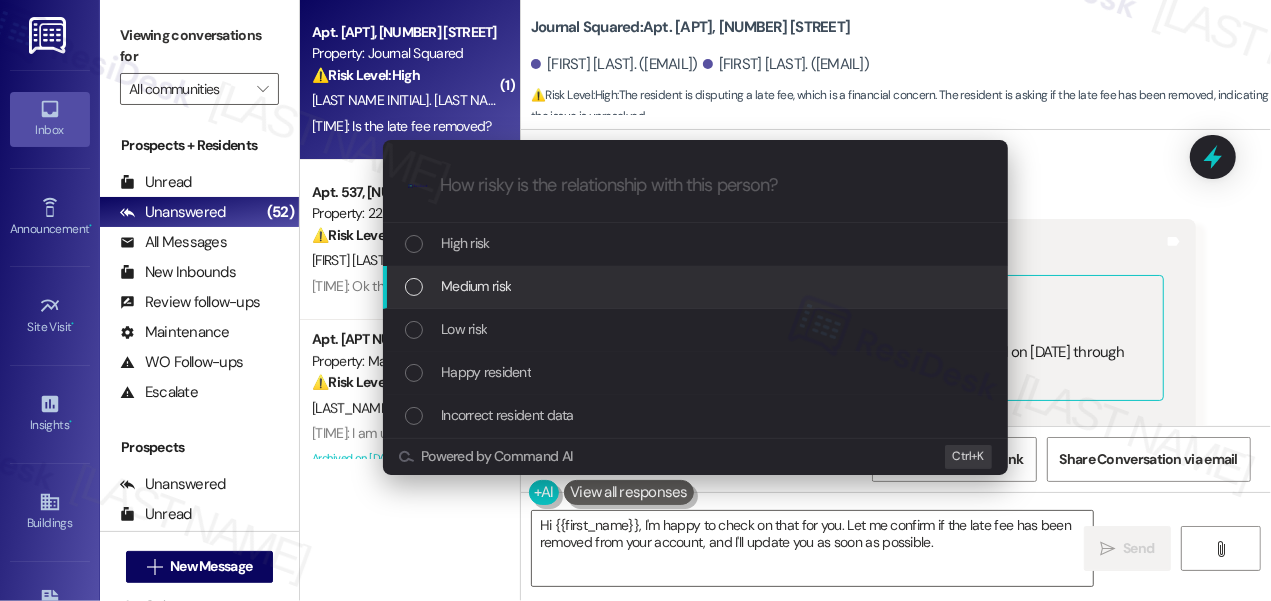 click on "Medium risk" at bounding box center (476, 286) 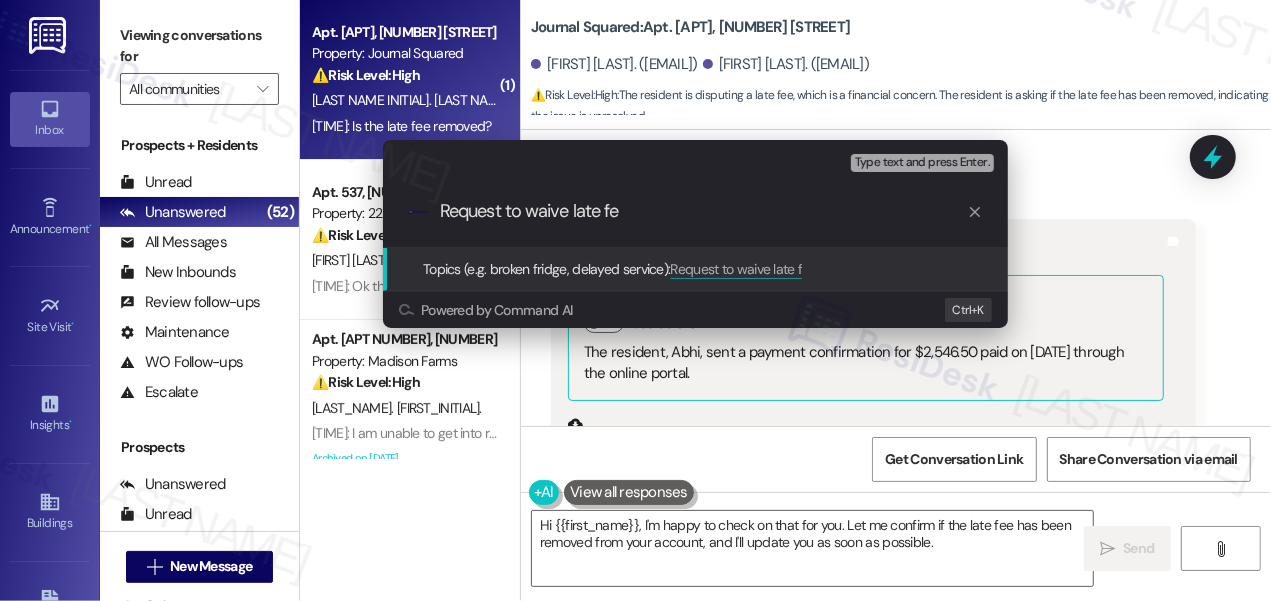 type on "Request to waive late fee" 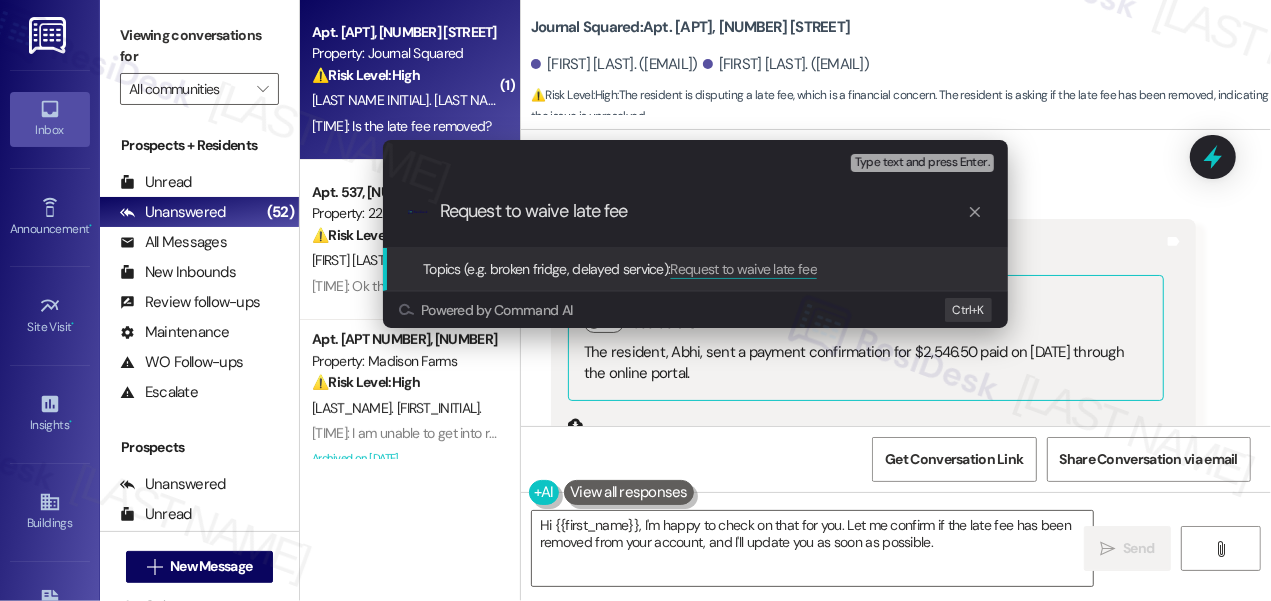 type 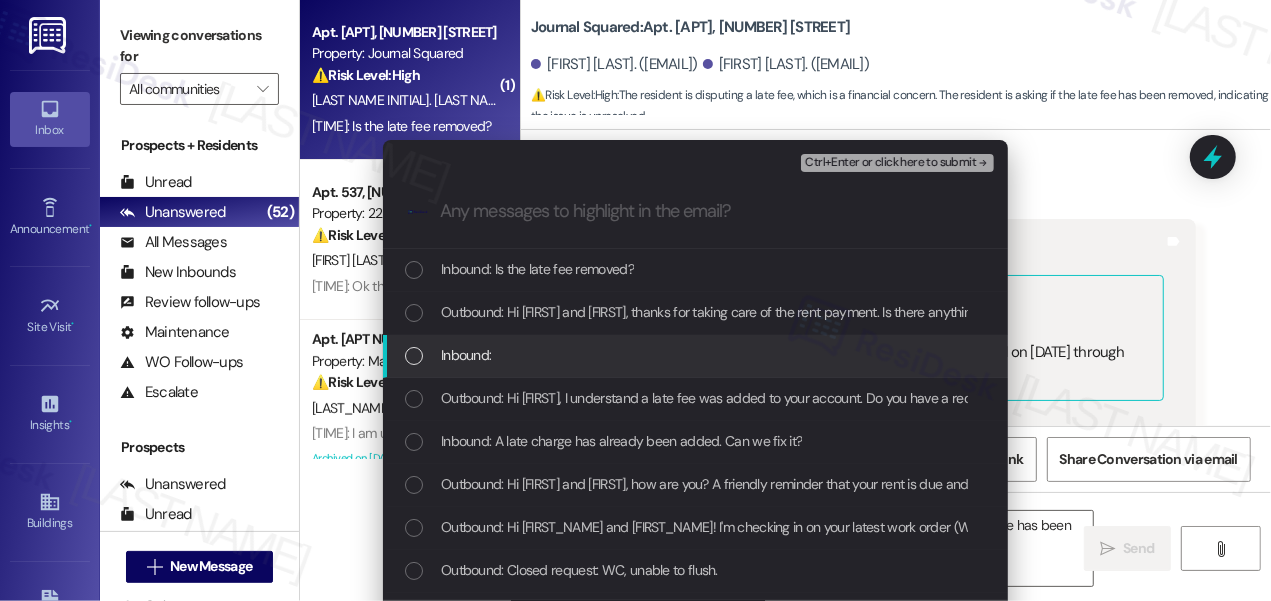 click on "Inbound:" at bounding box center [695, 356] 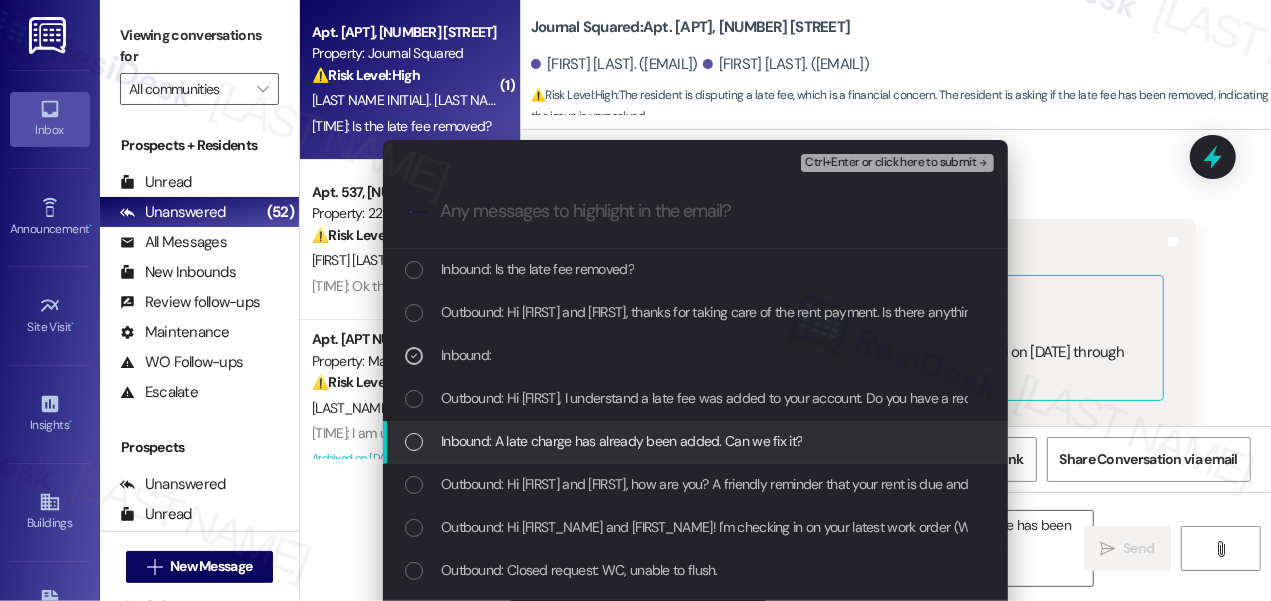 click on "Inbound: A late charge has already been added. Can we fix it?" at bounding box center [621, 441] 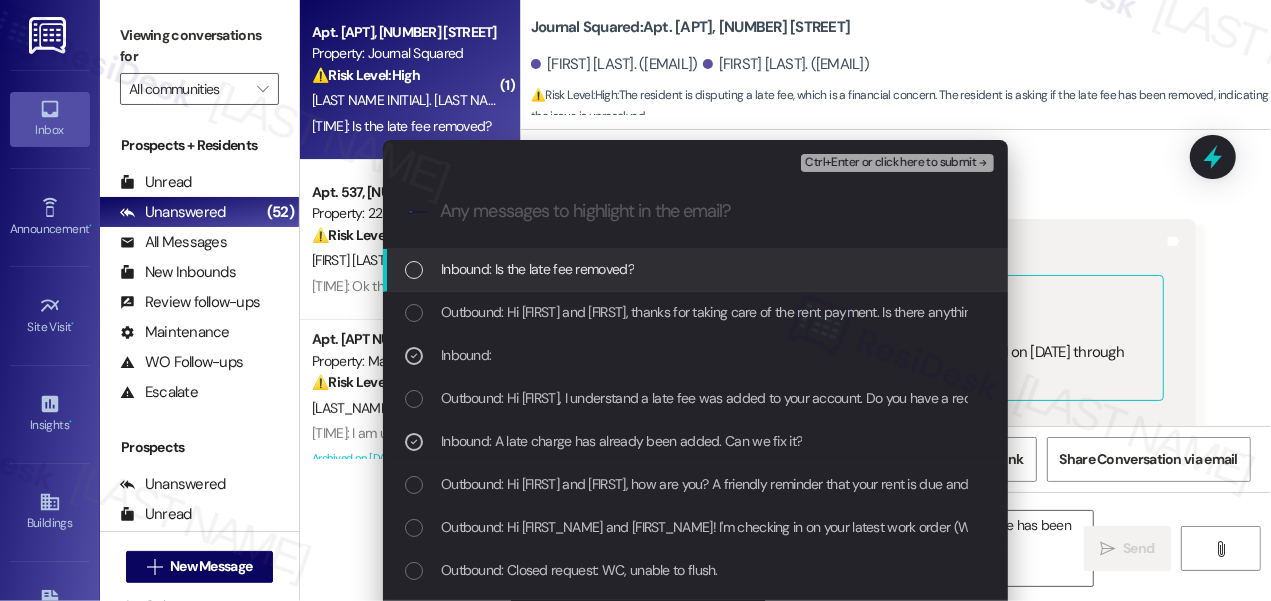 click on "Ctrl+Enter or click here to submit" at bounding box center (890, 163) 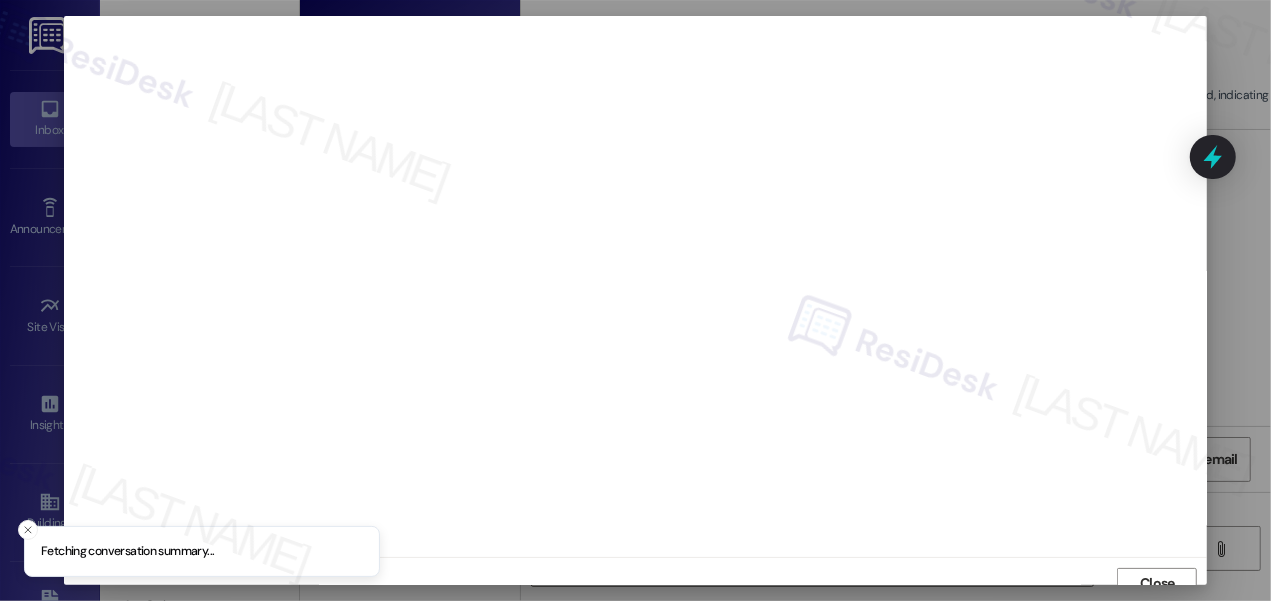 scroll, scrollTop: 14, scrollLeft: 0, axis: vertical 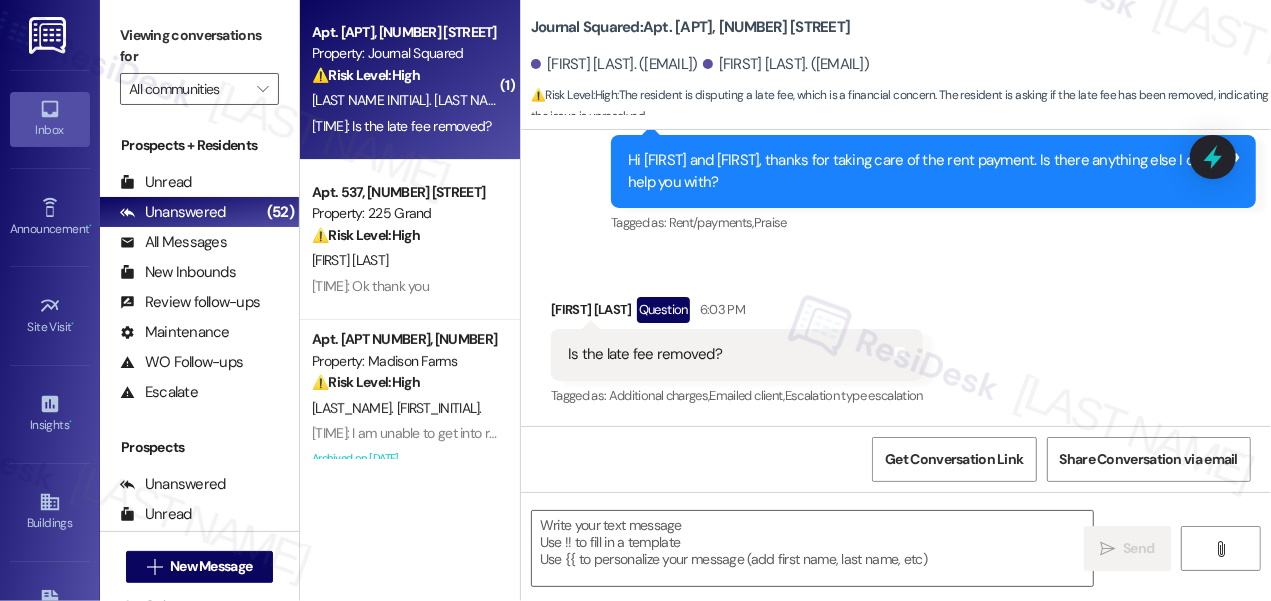 type on "Fetching suggested responses. Please feel free to read through the conversation in the meantime." 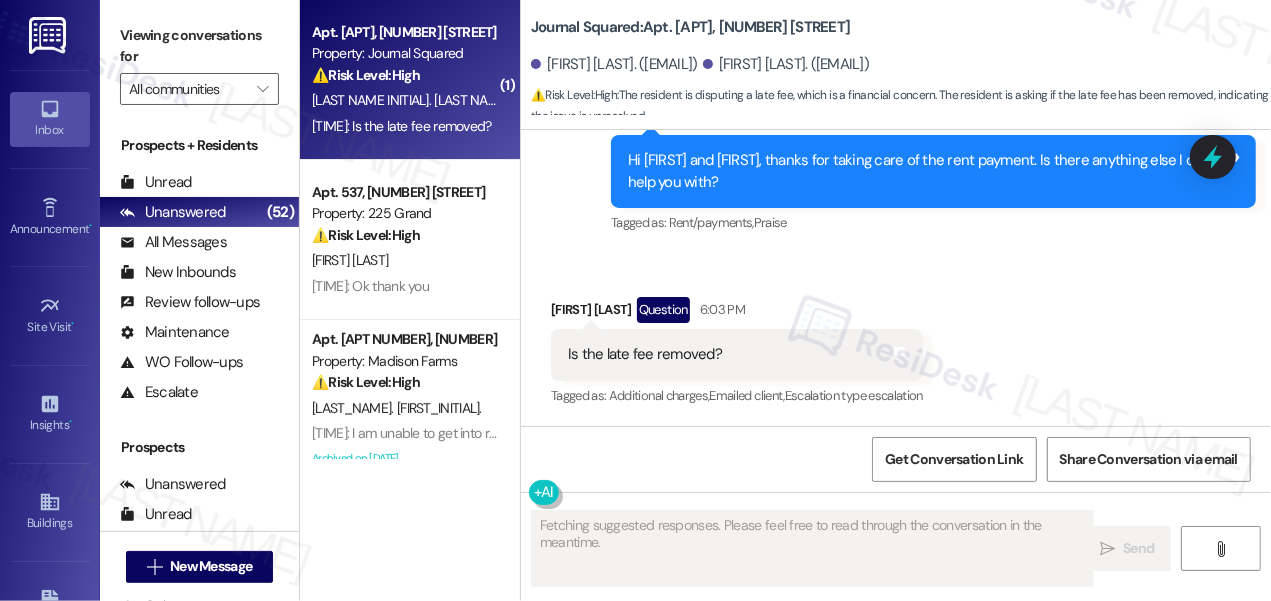 scroll, scrollTop: 22701, scrollLeft: 0, axis: vertical 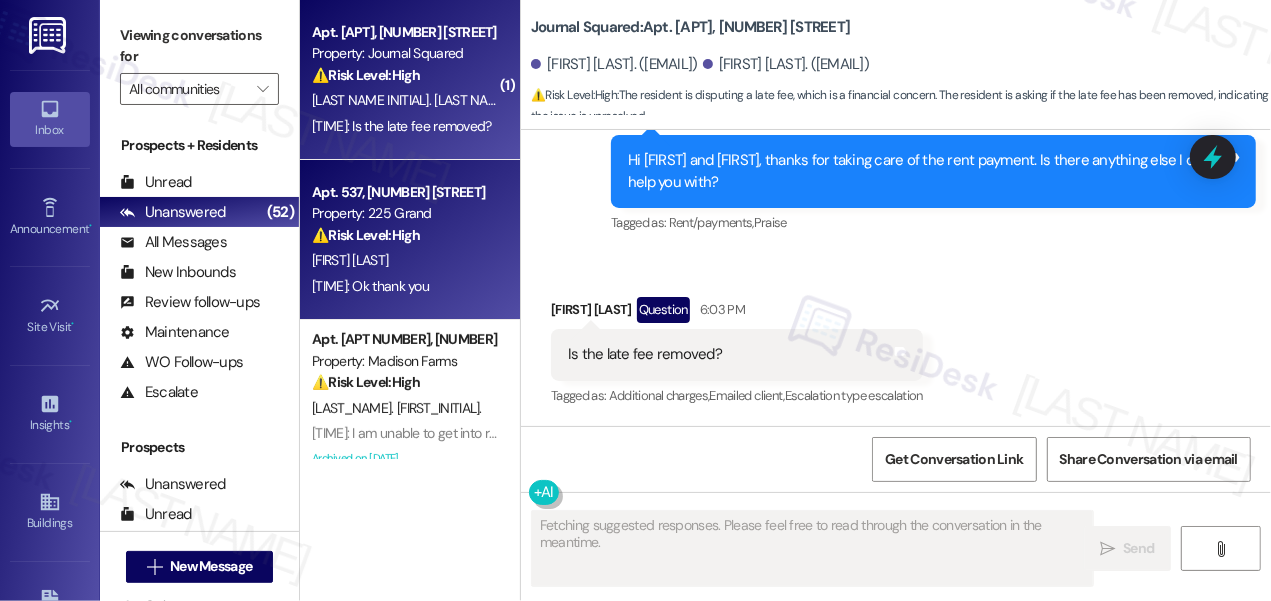 click on "R. Laplante" at bounding box center [404, 260] 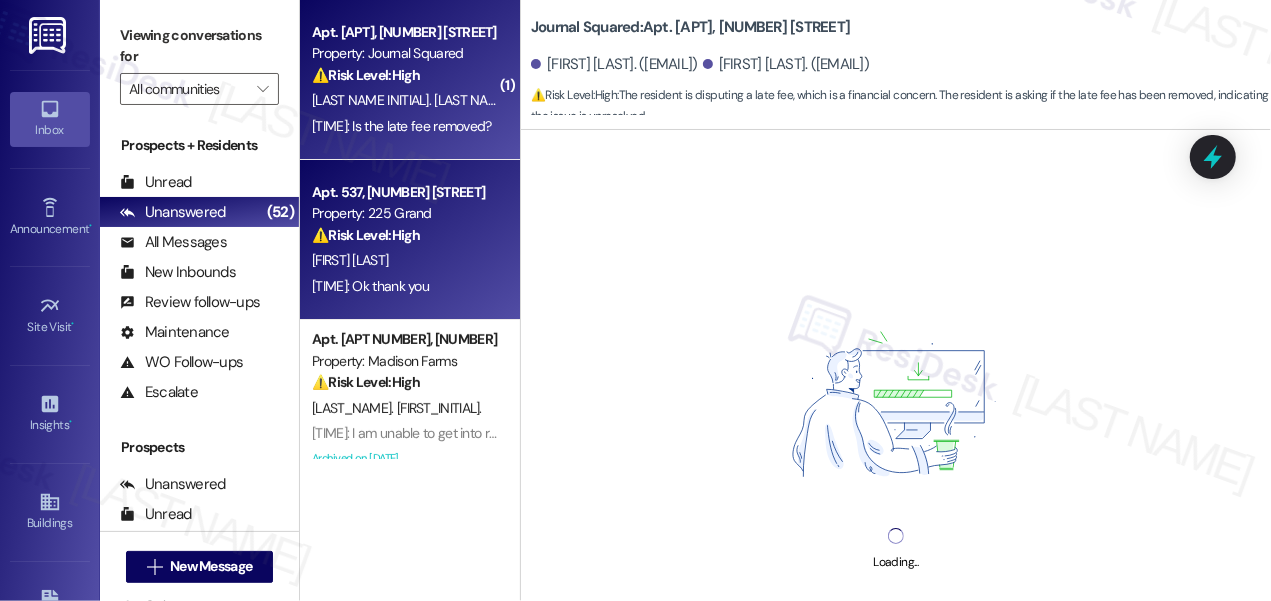 click on "6:03 PM: Is the late fee removed? 6:03 PM: Is the late fee removed?" at bounding box center (402, 126) 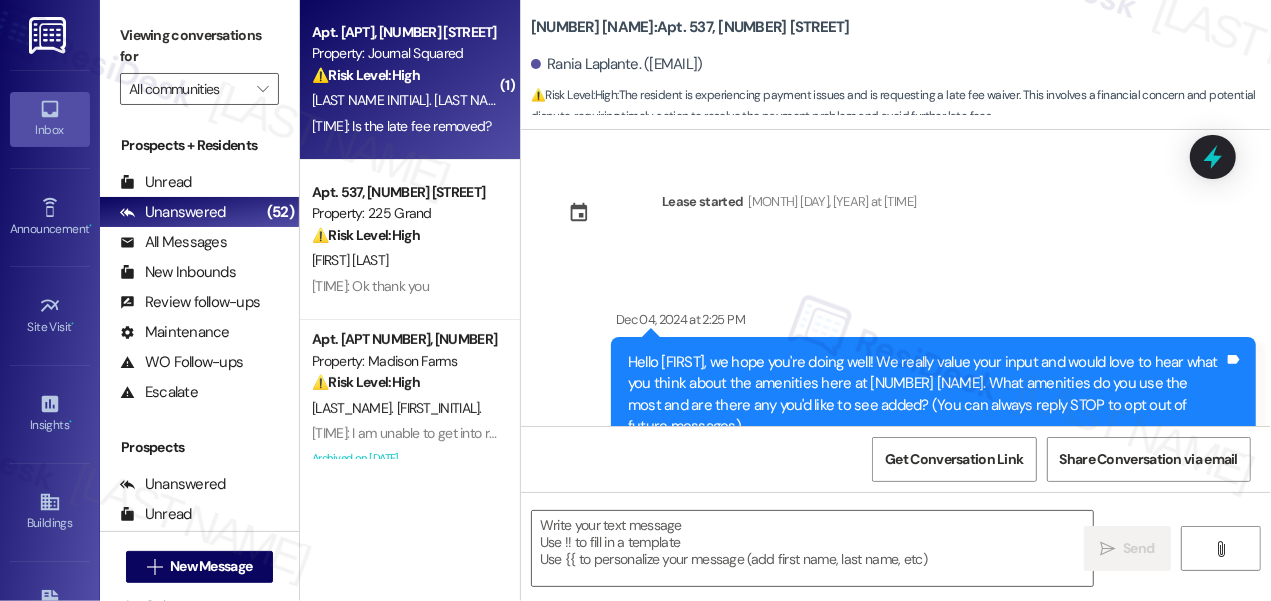 scroll, scrollTop: 1450, scrollLeft: 0, axis: vertical 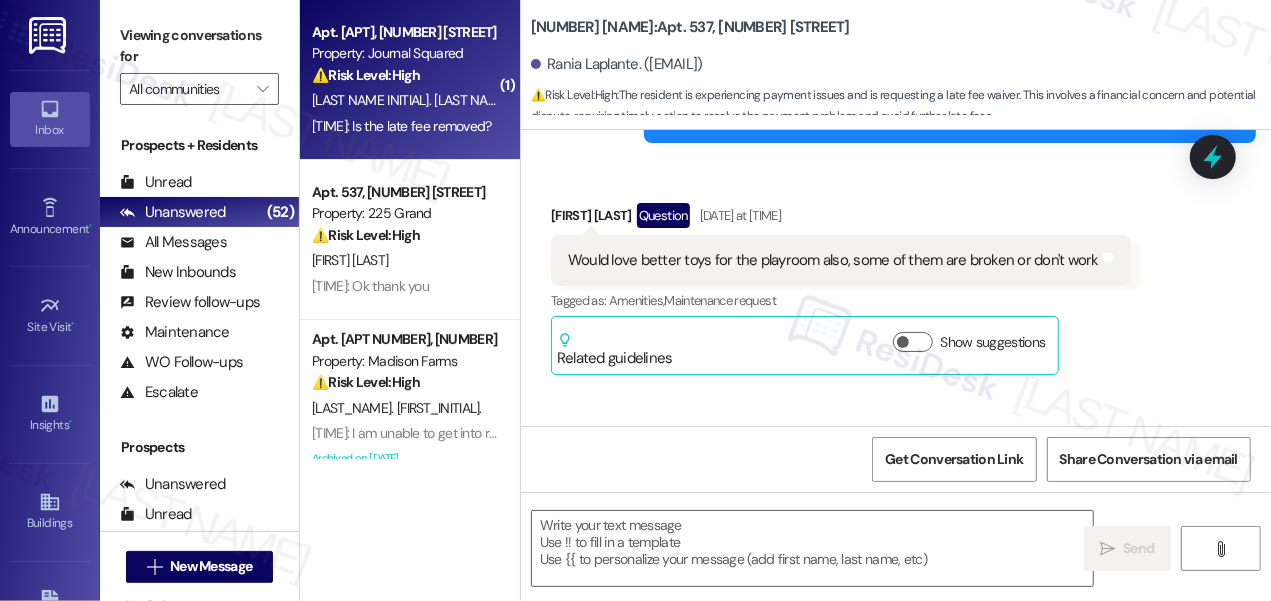 type on "Fetching suggested responses. Please feel free to read through the conversation in the meantime." 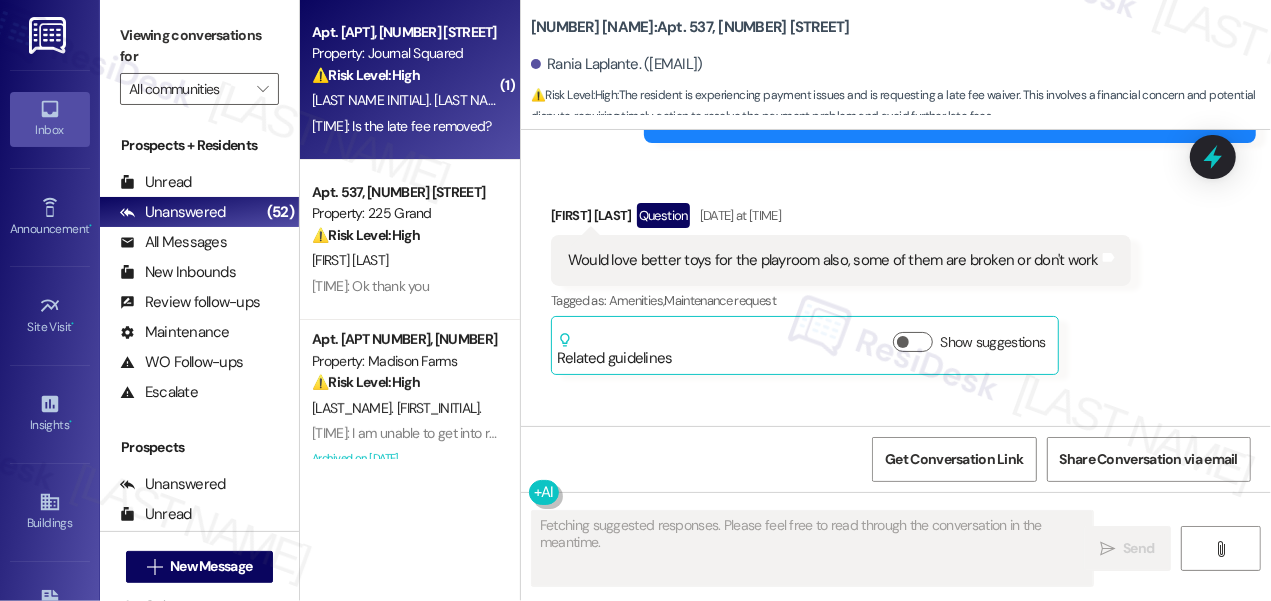 scroll, scrollTop: 0, scrollLeft: 0, axis: both 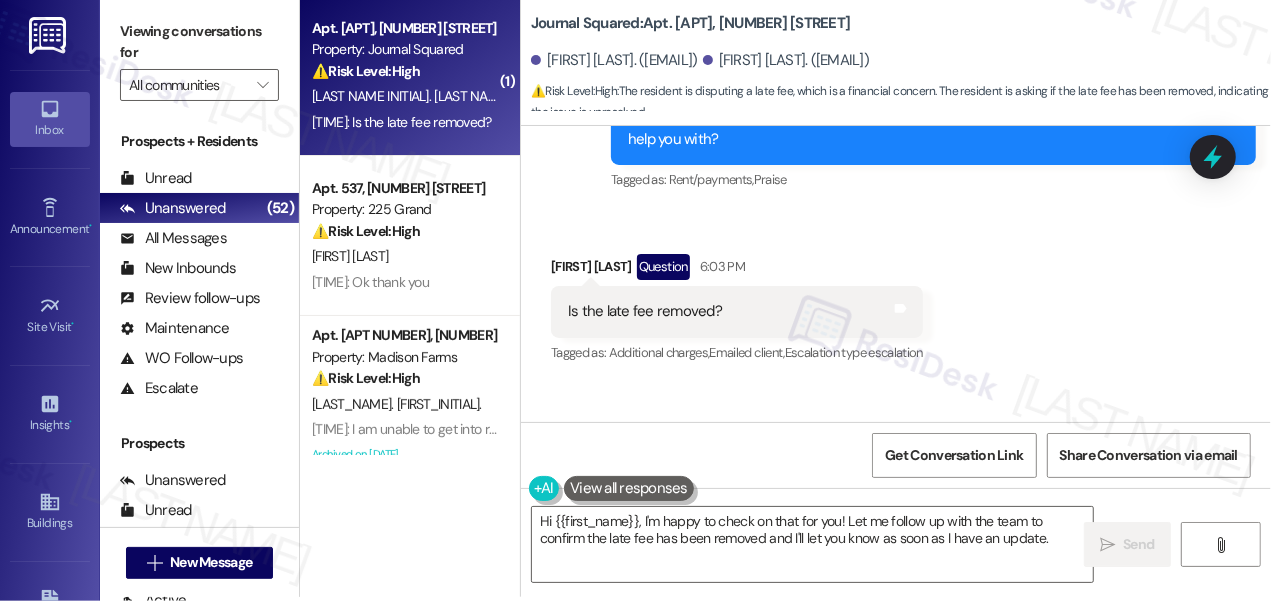 click on "Hi Abhinav and Kaviraj, thanks for taking care of the rent payment. Is there anything else I can help you with?" at bounding box center (926, 128) 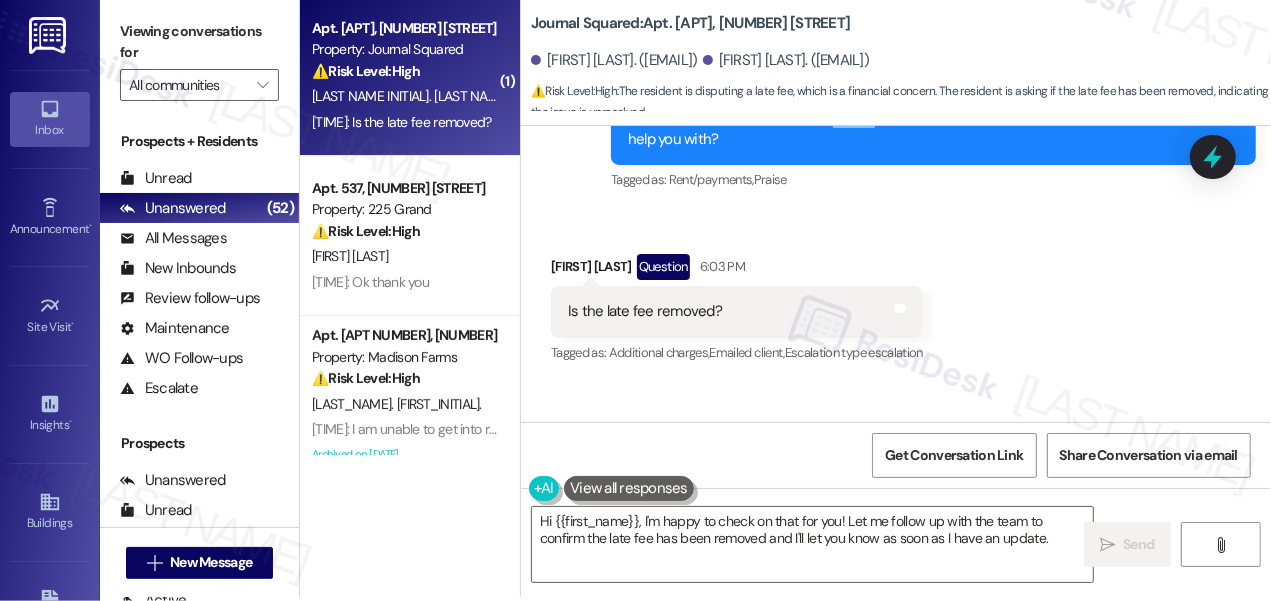 click on "Hi Abhinav and Kaviraj, thanks for taking care of the rent payment. Is there anything else I can help you with?" at bounding box center (926, 128) 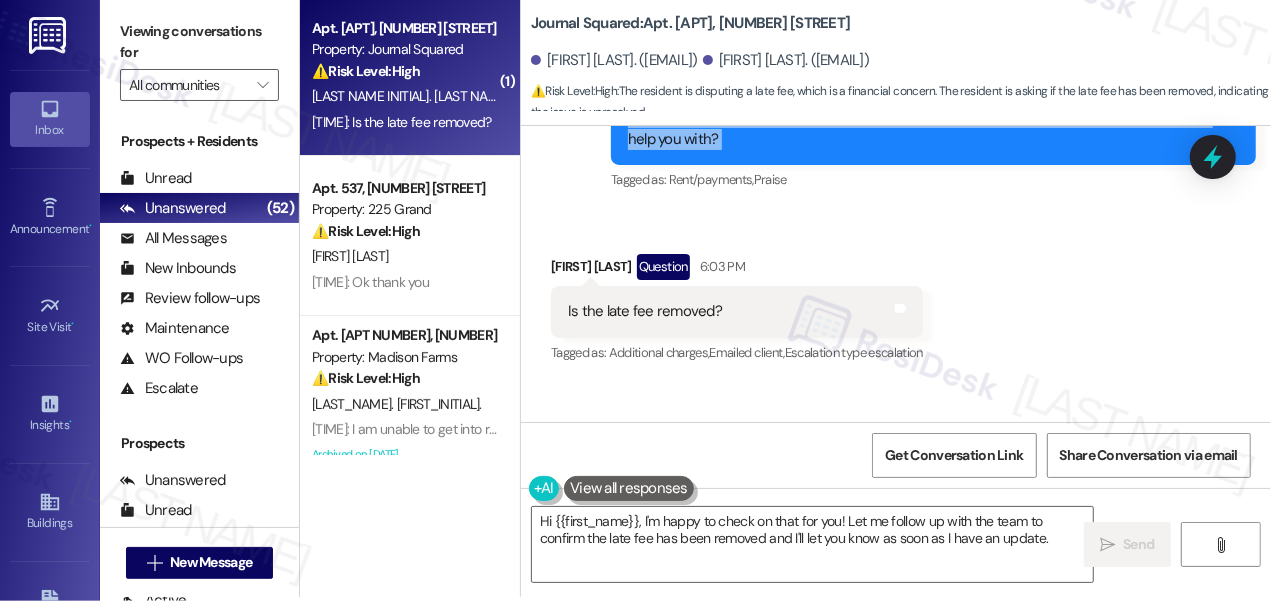 click on "Hi Abhinav and Kaviraj, thanks for taking care of the rent payment. Is there anything else I can help you with?" at bounding box center [926, 128] 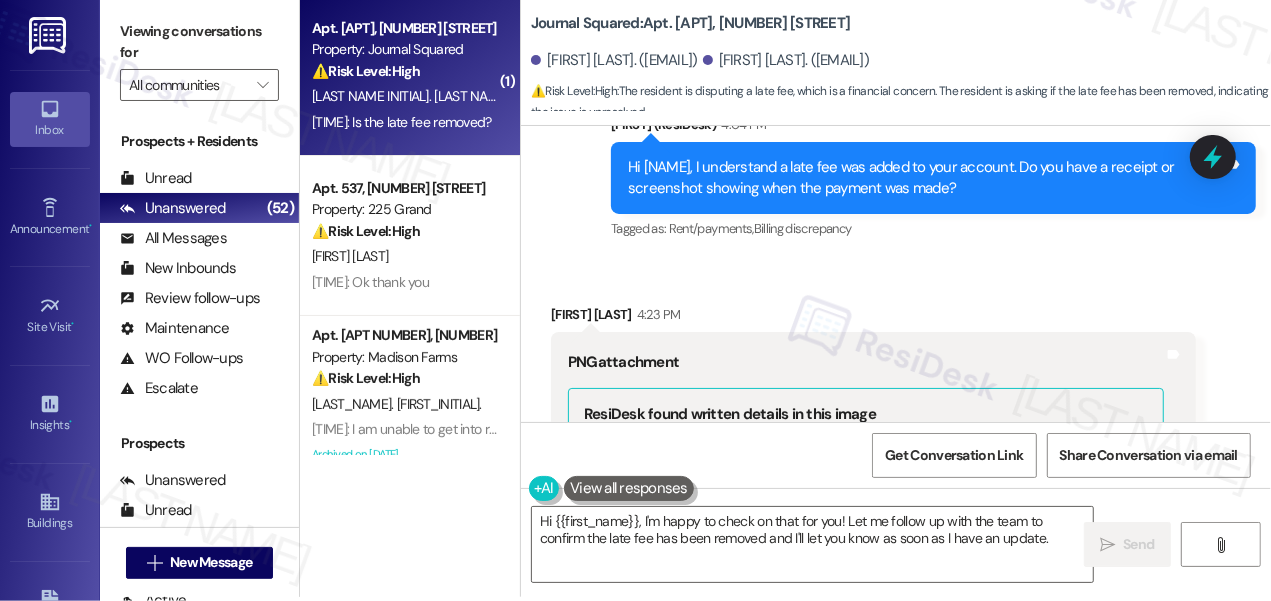 scroll, scrollTop: 22039, scrollLeft: 0, axis: vertical 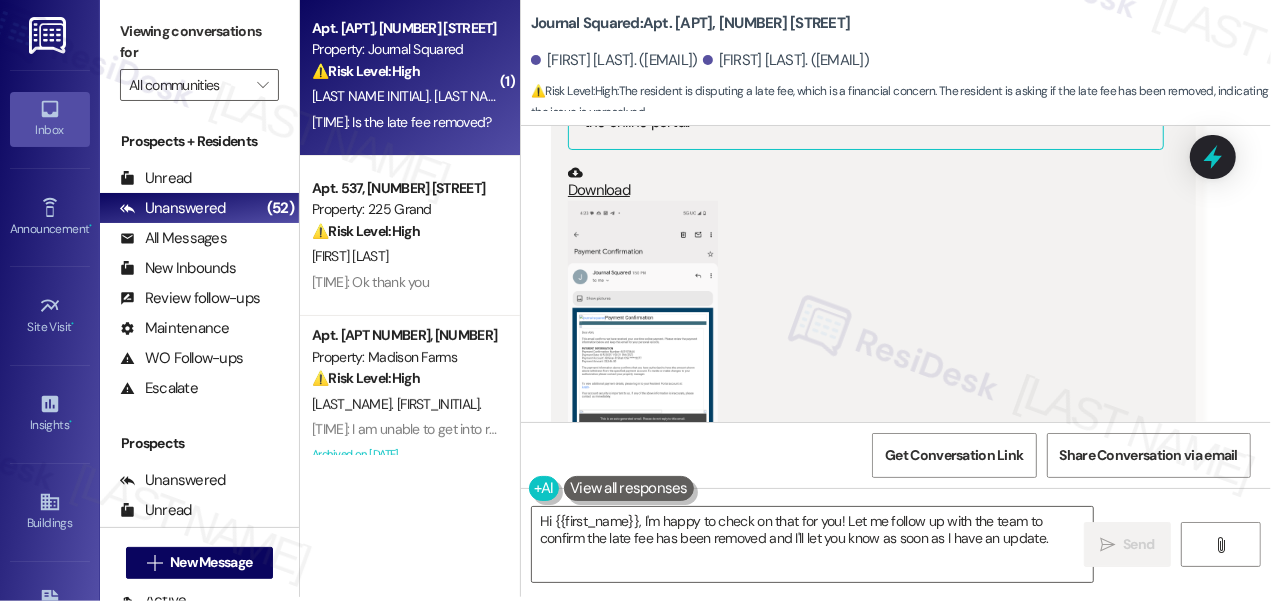drag, startPoint x: 953, startPoint y: 167, endPoint x: 1064, endPoint y: 167, distance: 111 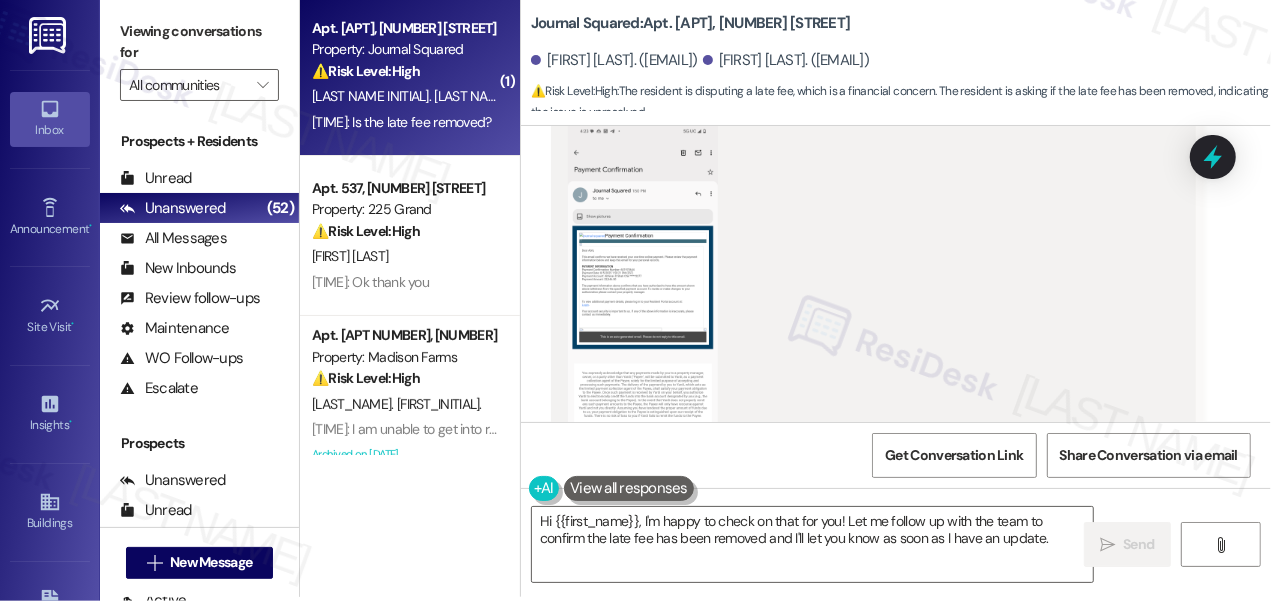 scroll, scrollTop: 22312, scrollLeft: 0, axis: vertical 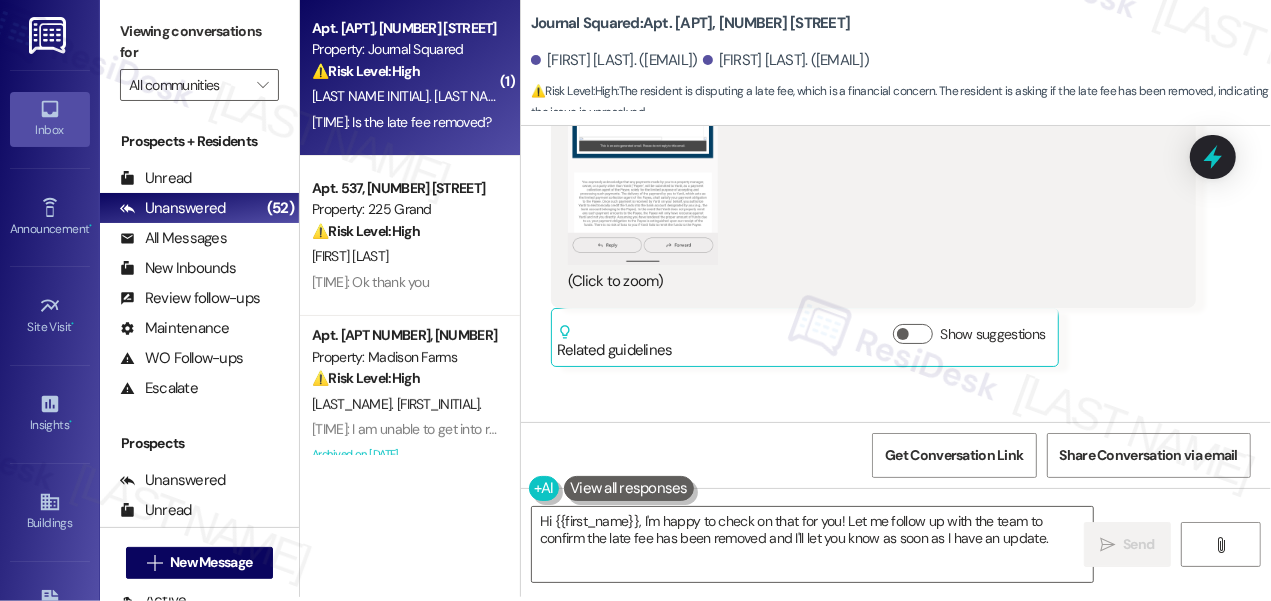 click at bounding box center [643, 96] 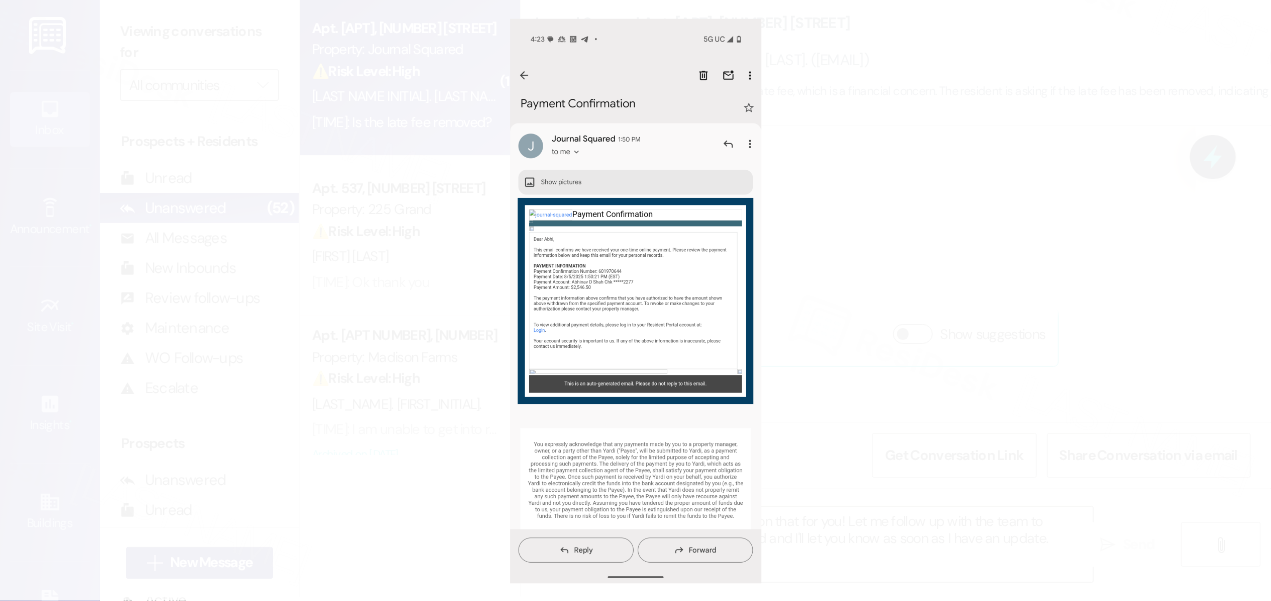 click at bounding box center (635, 300) 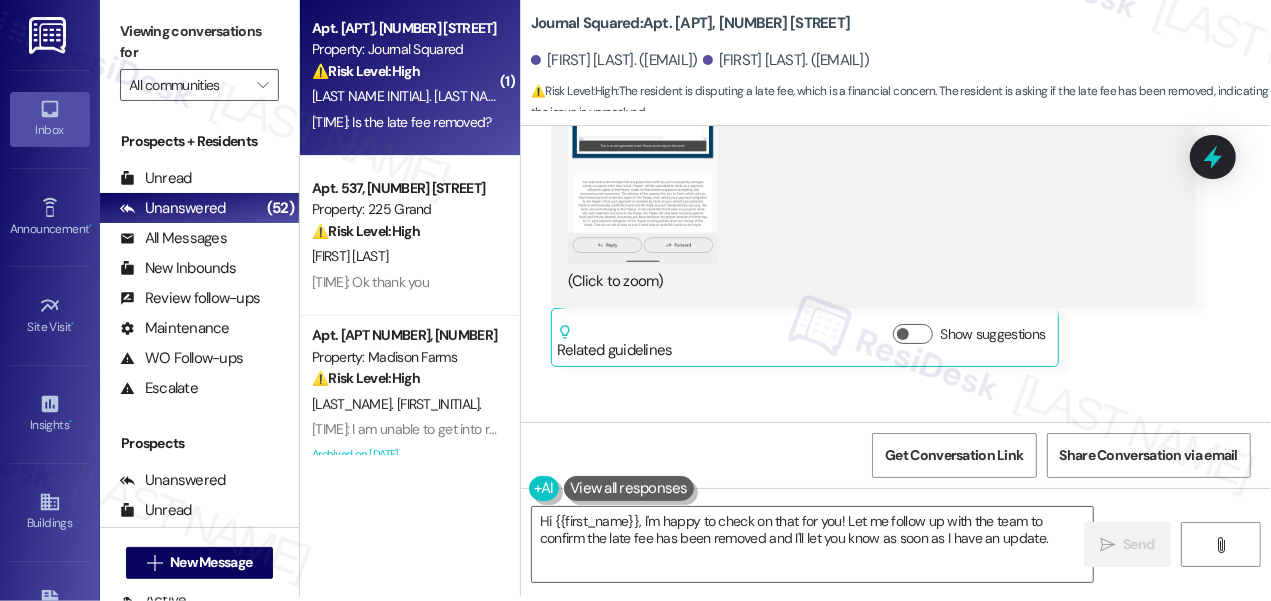 click at bounding box center (643, 96) 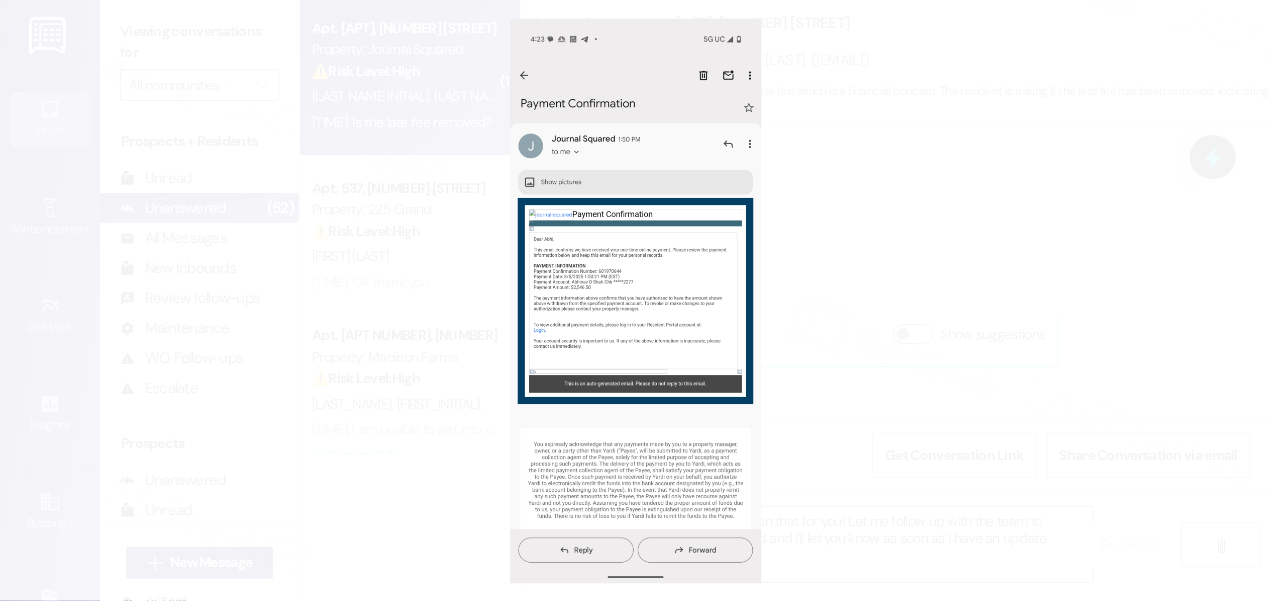click at bounding box center [635, 300] 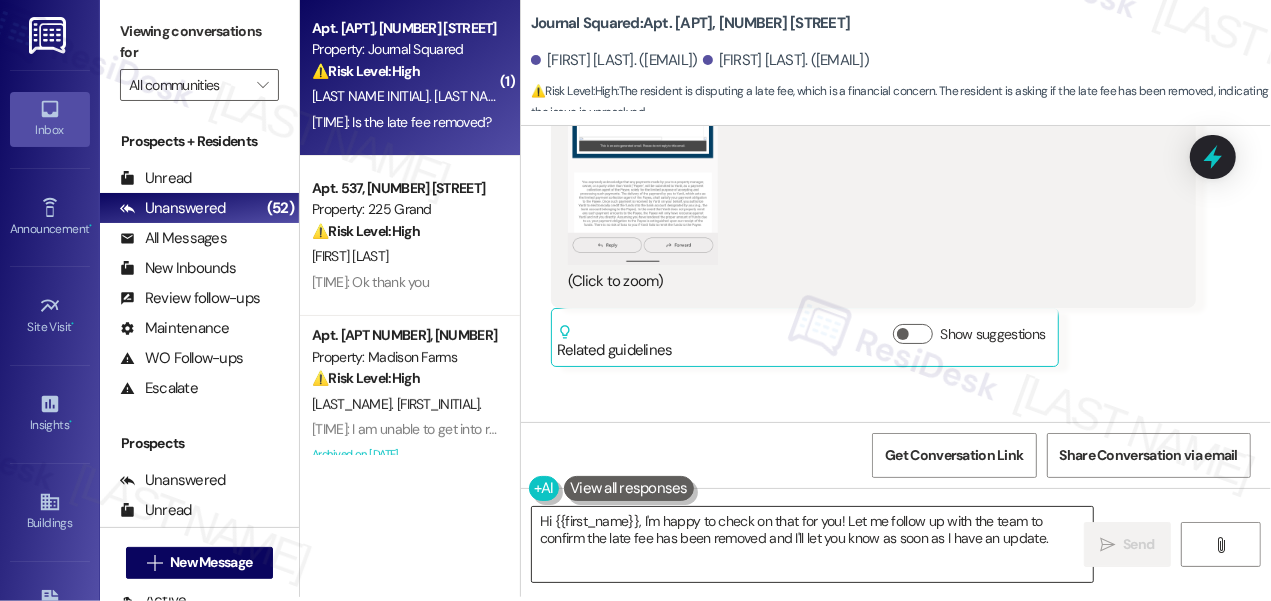 click on "Hi {{first_name}}, I'm happy to check on that for you! Let me follow up with the team to confirm the late fee has been removed and I'll let you know as soon as I have an update." at bounding box center (812, 544) 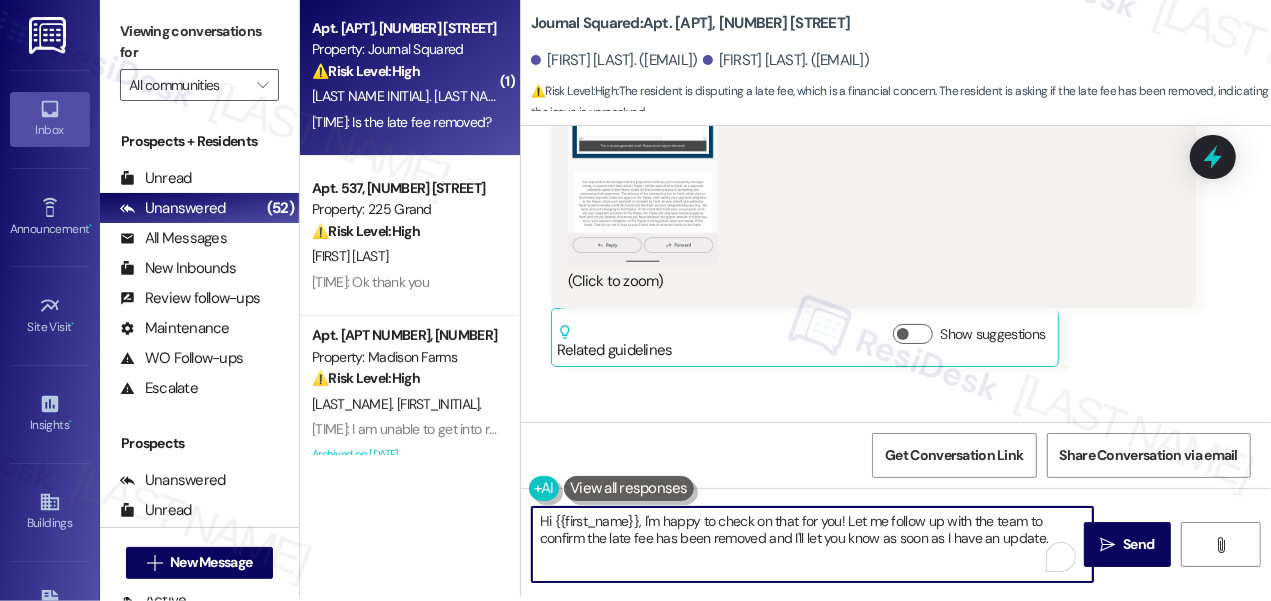 click on "Hi {{first_name}}, I'm happy to check on that for you! Let me follow up with the team to confirm the late fee has been removed and I'll let you know as soon as I have an update." at bounding box center (812, 544) 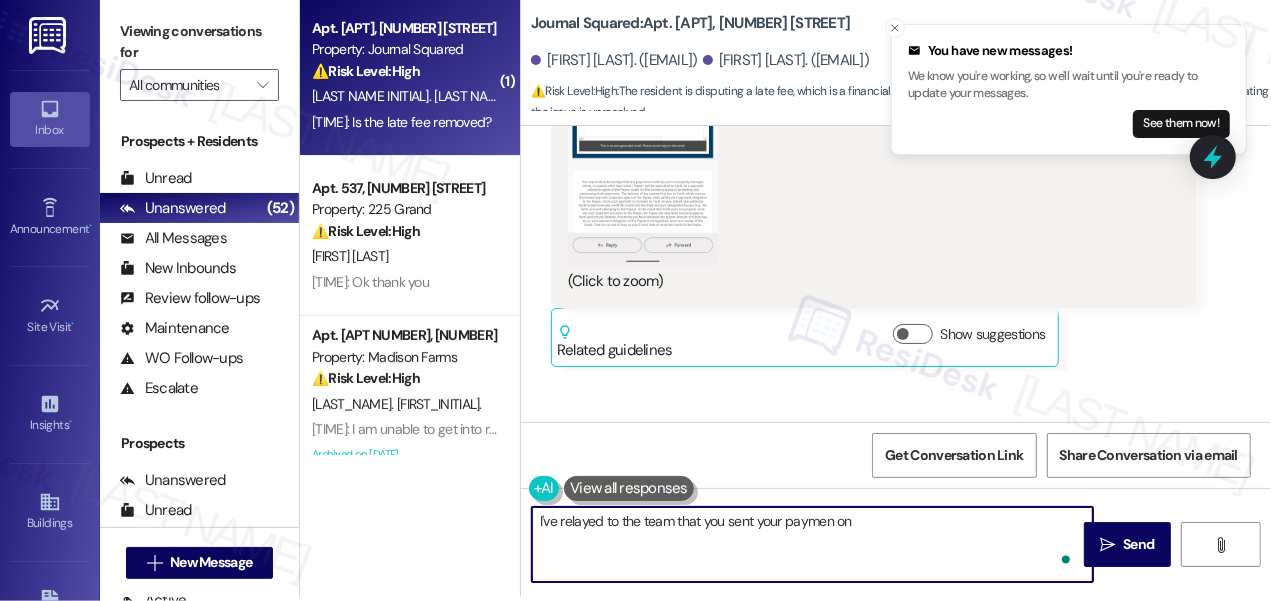 type on "I've relayed to the team that you sent your paymen on" 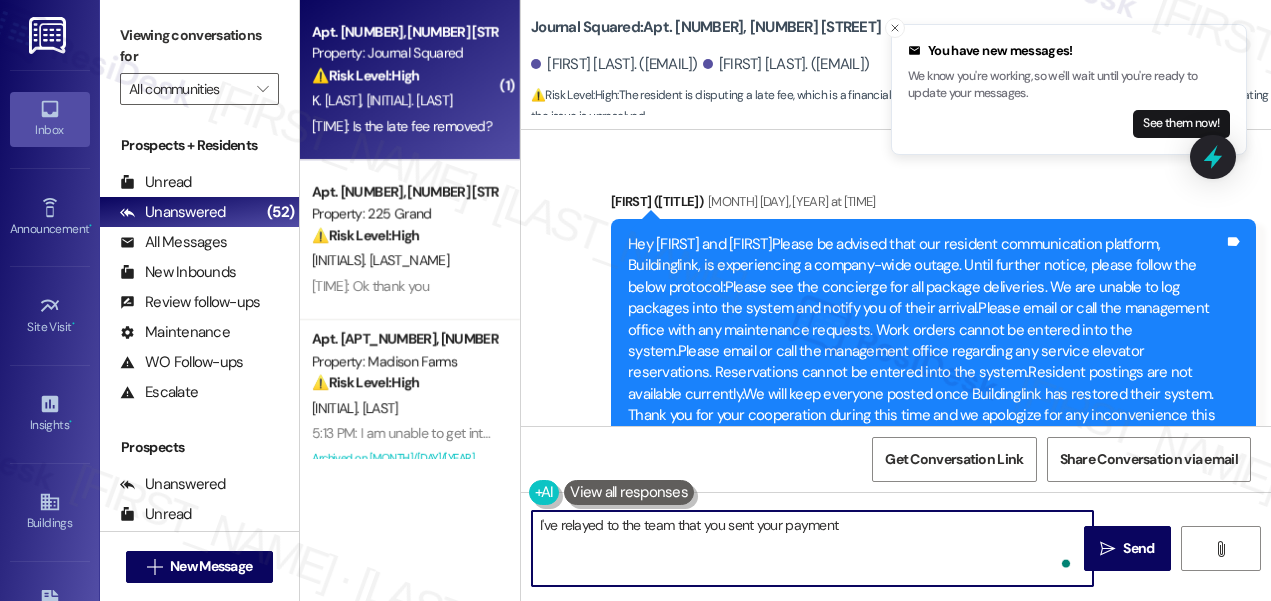 scroll, scrollTop: 0, scrollLeft: 0, axis: both 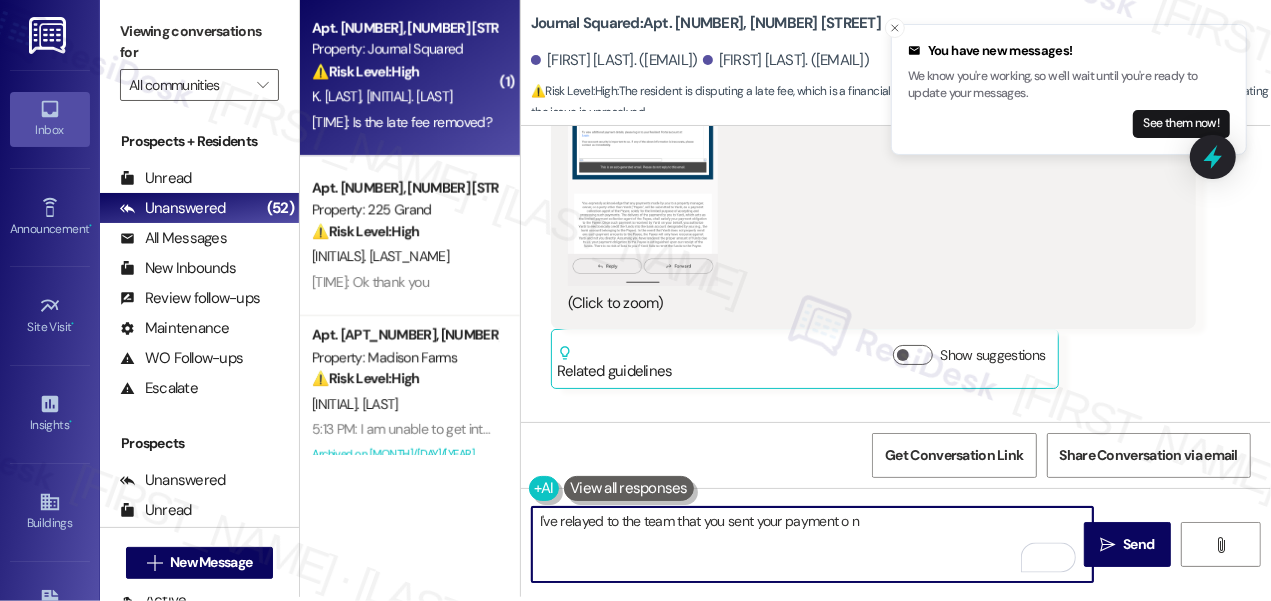 click on "I've relayed to the team that you sent your payment o n" at bounding box center (812, 544) 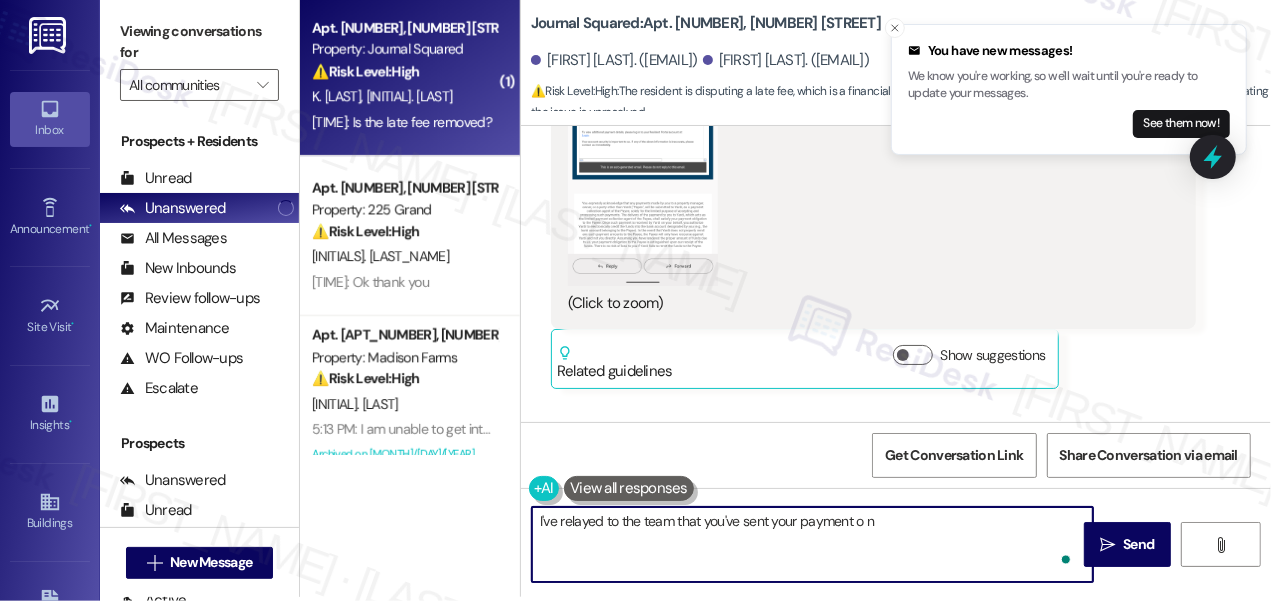 click on "I've relayed to the team that you've sent your payment o n" at bounding box center (812, 544) 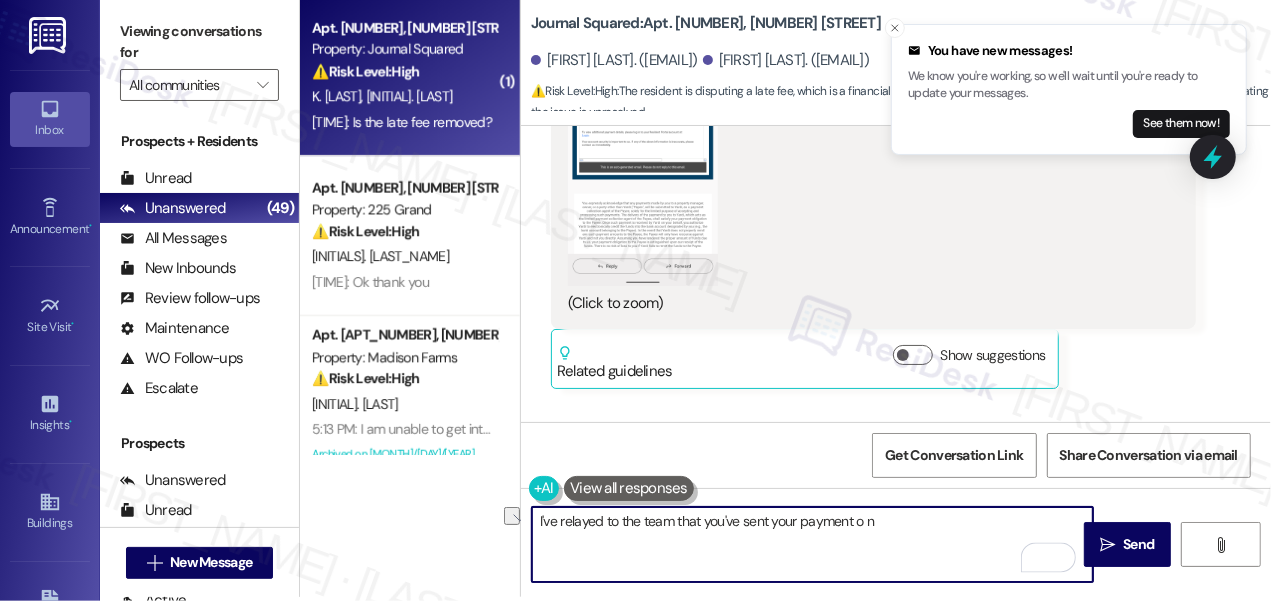 drag, startPoint x: 880, startPoint y: 519, endPoint x: 855, endPoint y: 518, distance: 25.019993 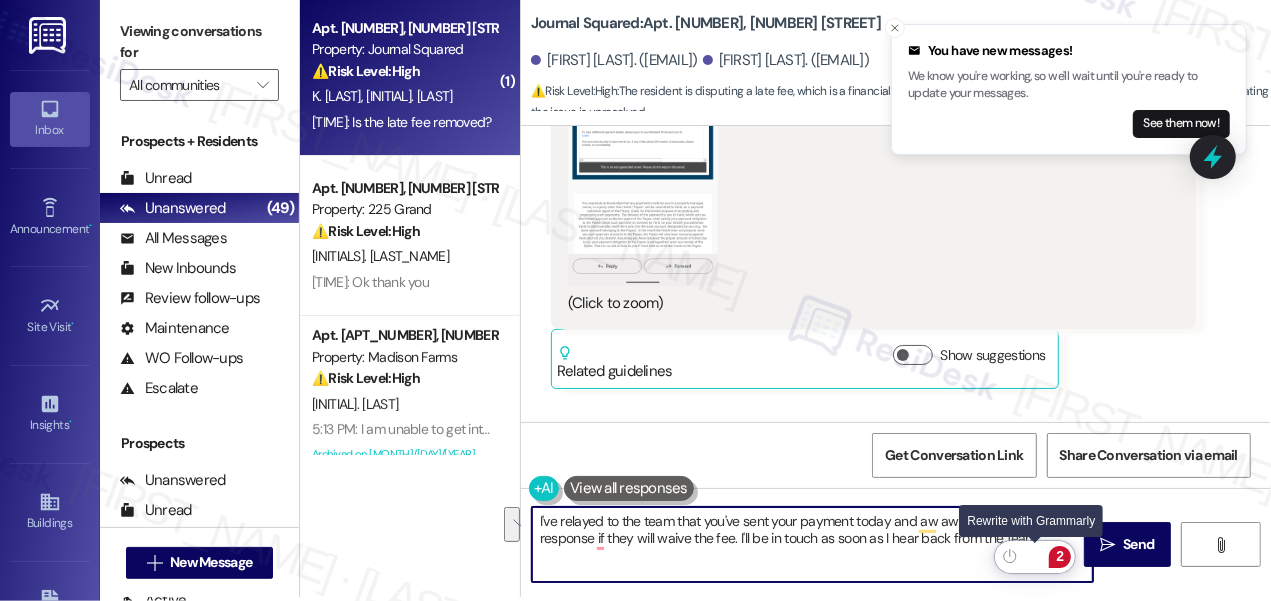 click 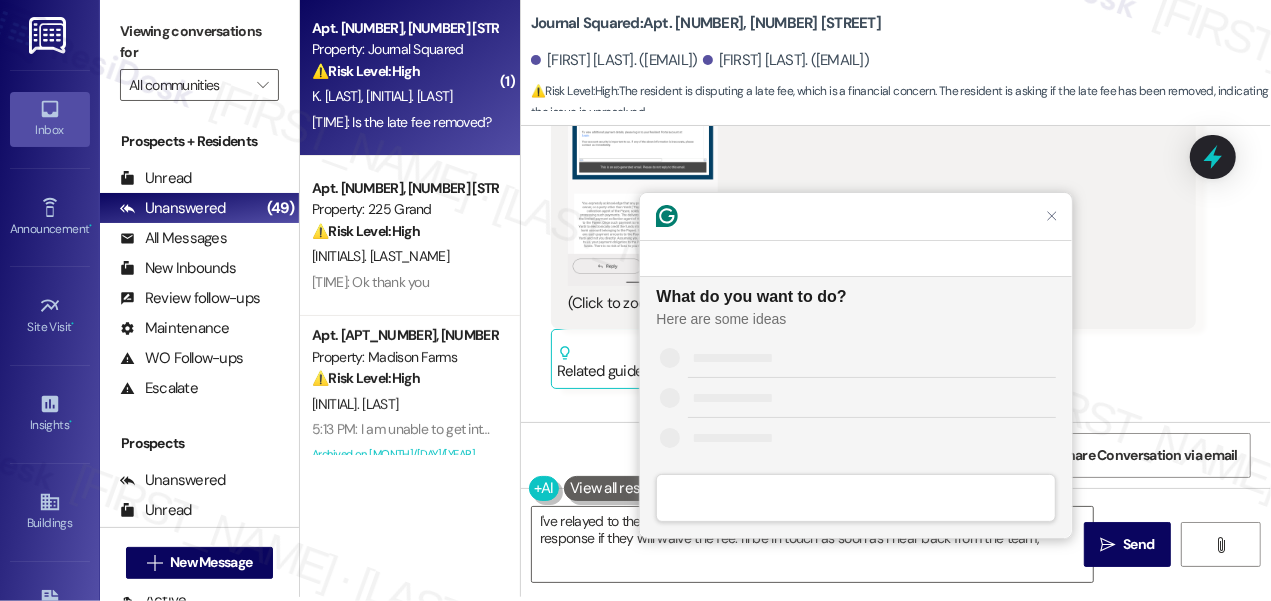 scroll, scrollTop: 0, scrollLeft: 0, axis: both 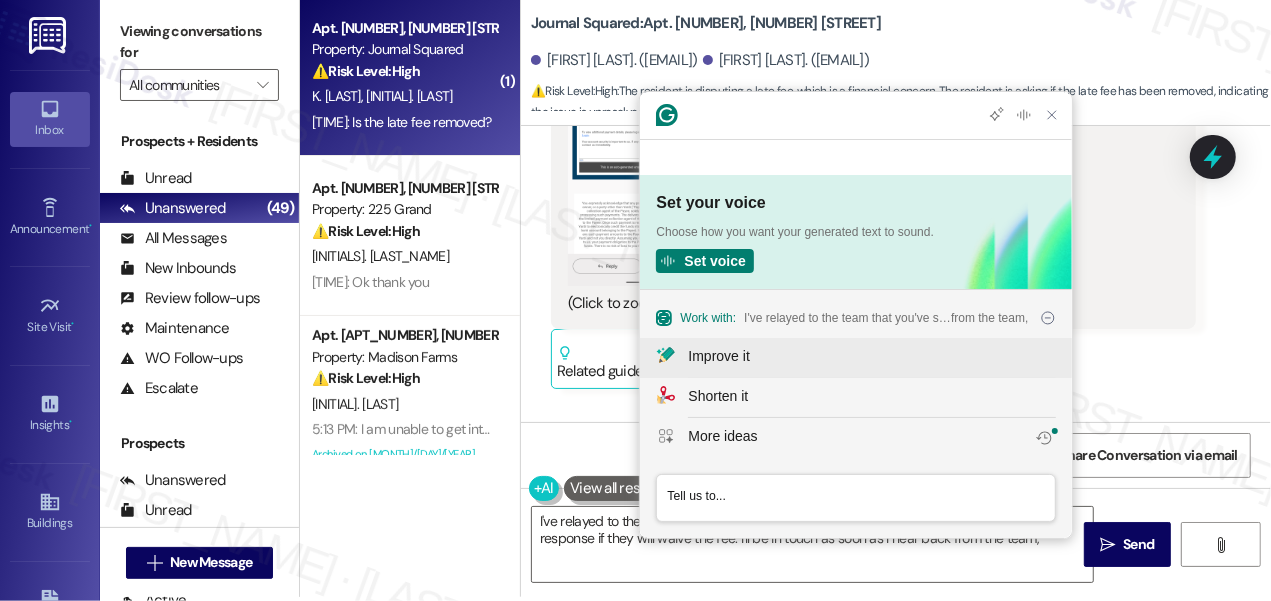 click on "Improve it" 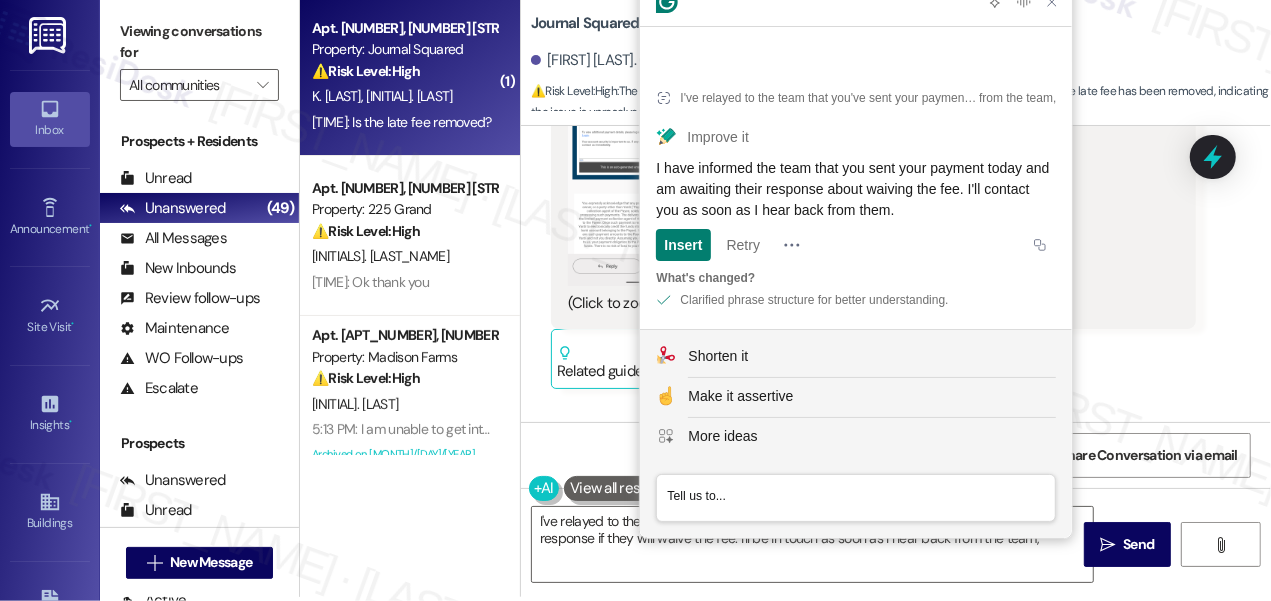 click on "I have informed the team that you sent your payment today and am awaiting their response about waiving the fee. I'll contact you as soon as I hear back from them." 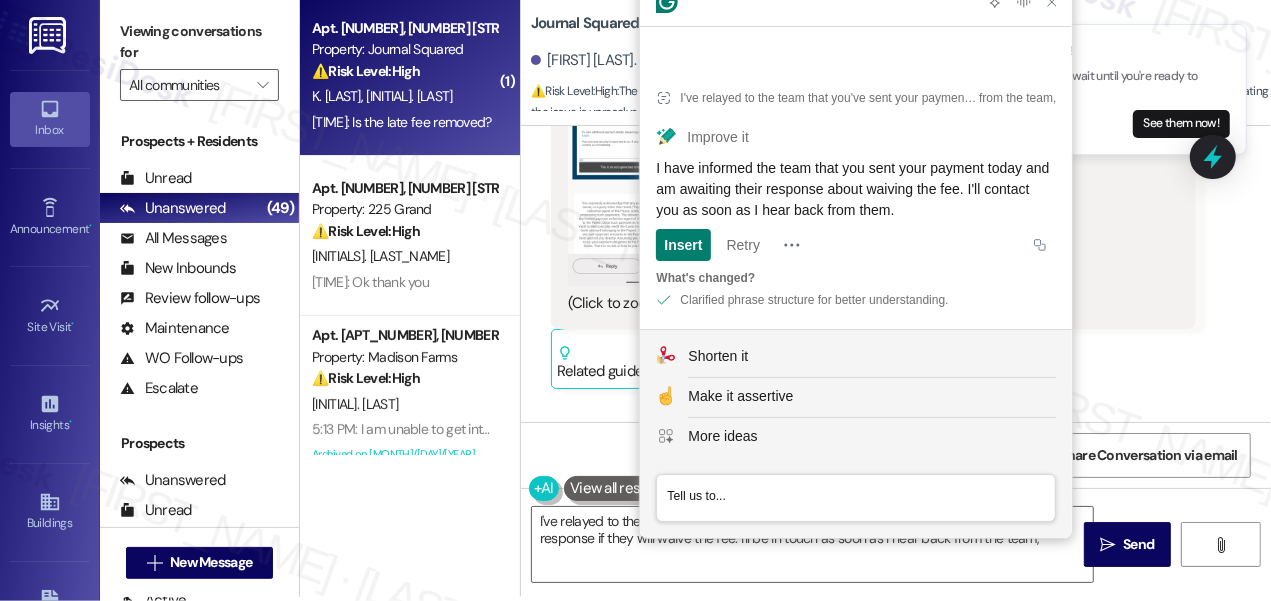 click on "I have informed the team that you sent your payment today and am awaiting their response about waiving the fee. I'll contact you as soon as I hear back from them." 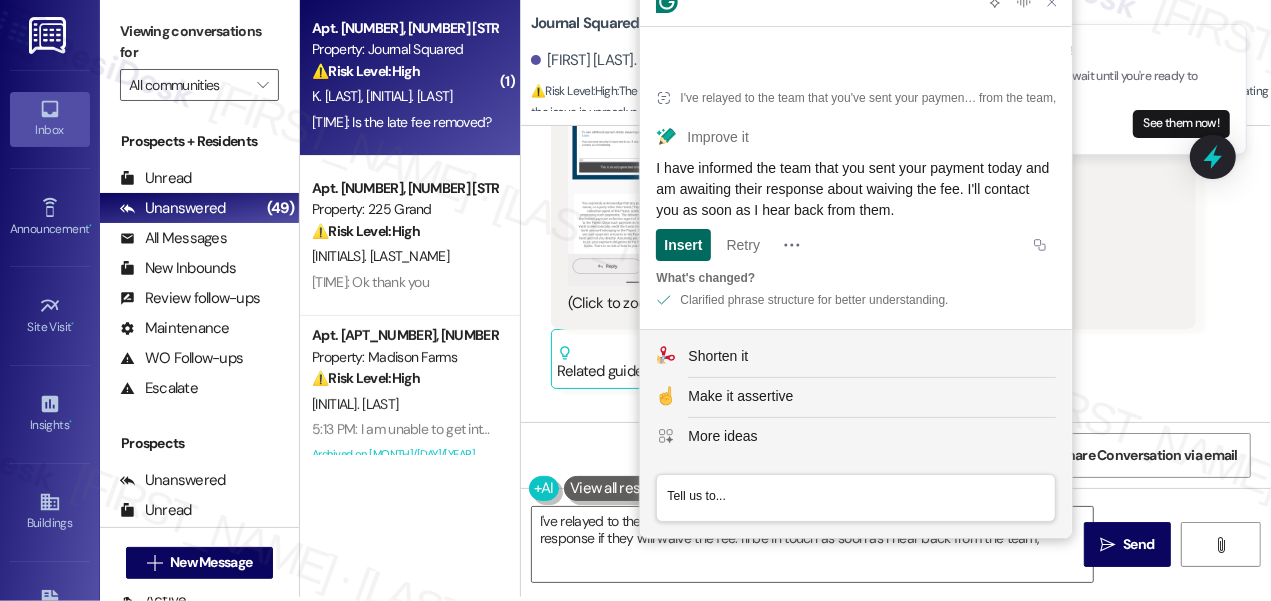 click on "Insert" 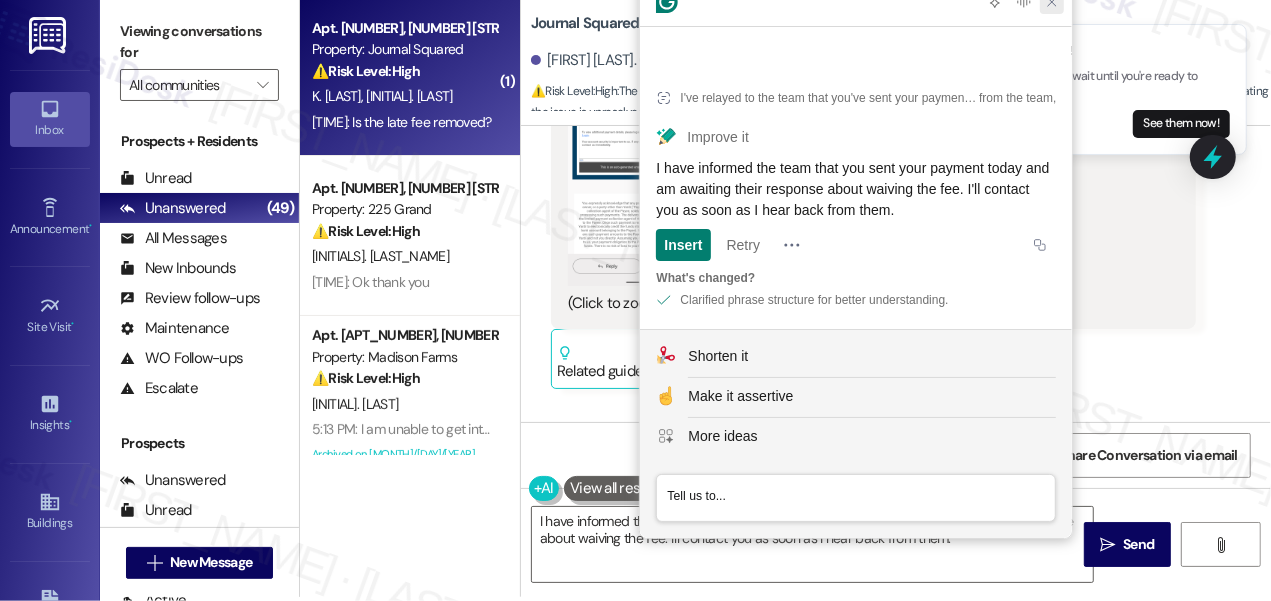 drag, startPoint x: 1058, startPoint y: 44, endPoint x: 1038, endPoint y: 72, distance: 34.4093 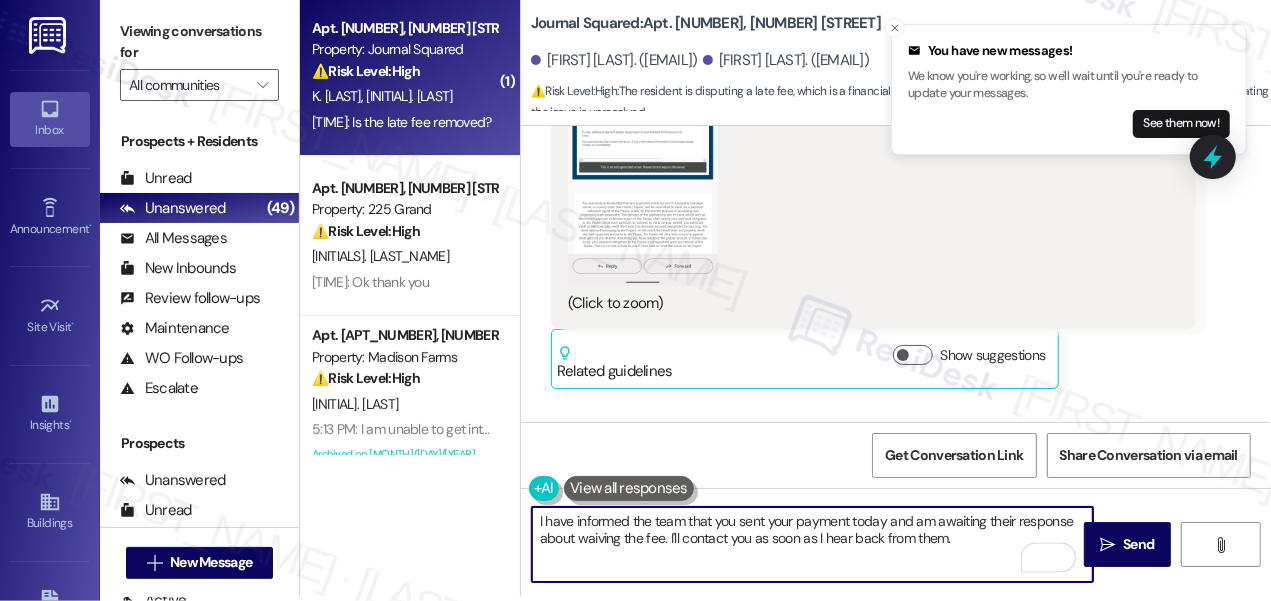 click on "I have informed the team that you sent your payment today and am awaiting their response about waiving the fee. I'll contact you as soon as I hear back from them." at bounding box center (812, 544) 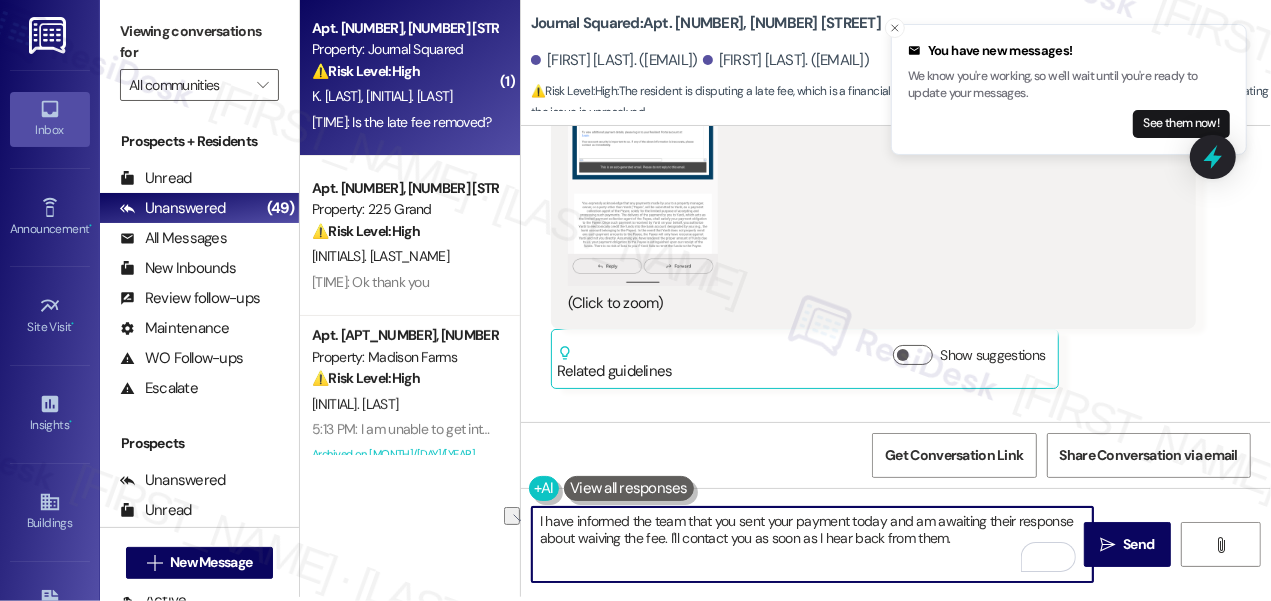 drag, startPoint x: 752, startPoint y: 540, endPoint x: 682, endPoint y: 539, distance: 70.00714 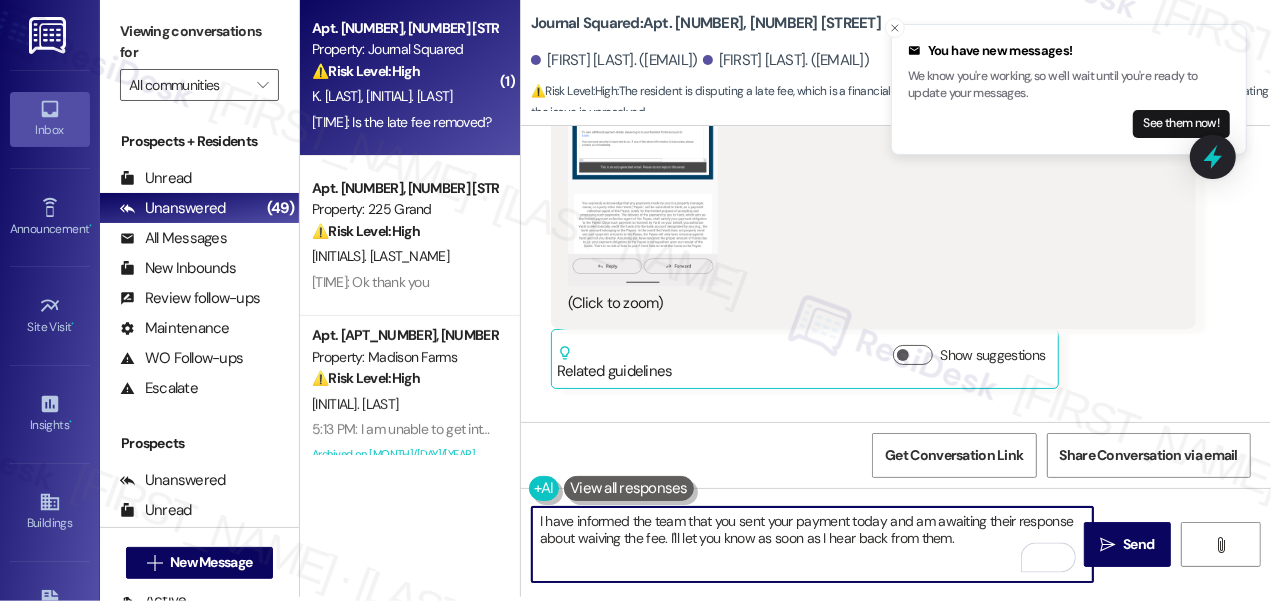 click on "I have informed the team that you sent your payment today and am awaiting their response about waiving the fee. I'll let you know as soon as I hear back from them." at bounding box center (812, 544) 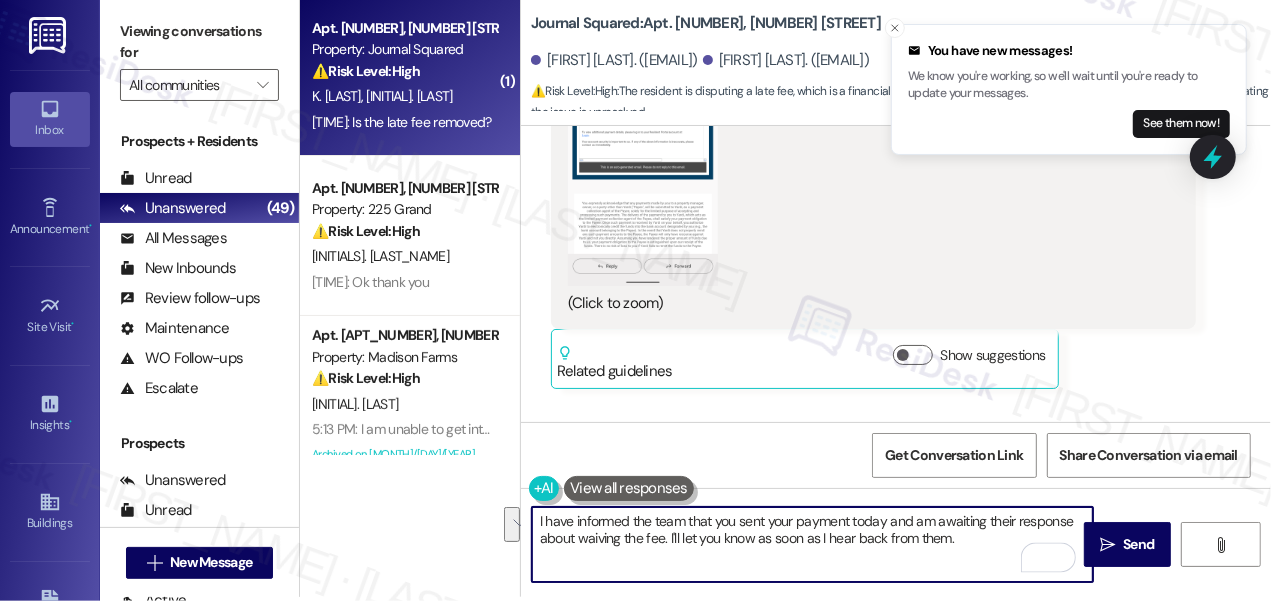 type on "I have informed the team that you sent your payment today and am awaiting their response about waiving the fee. I'll let you know as soon as I hear back from them." 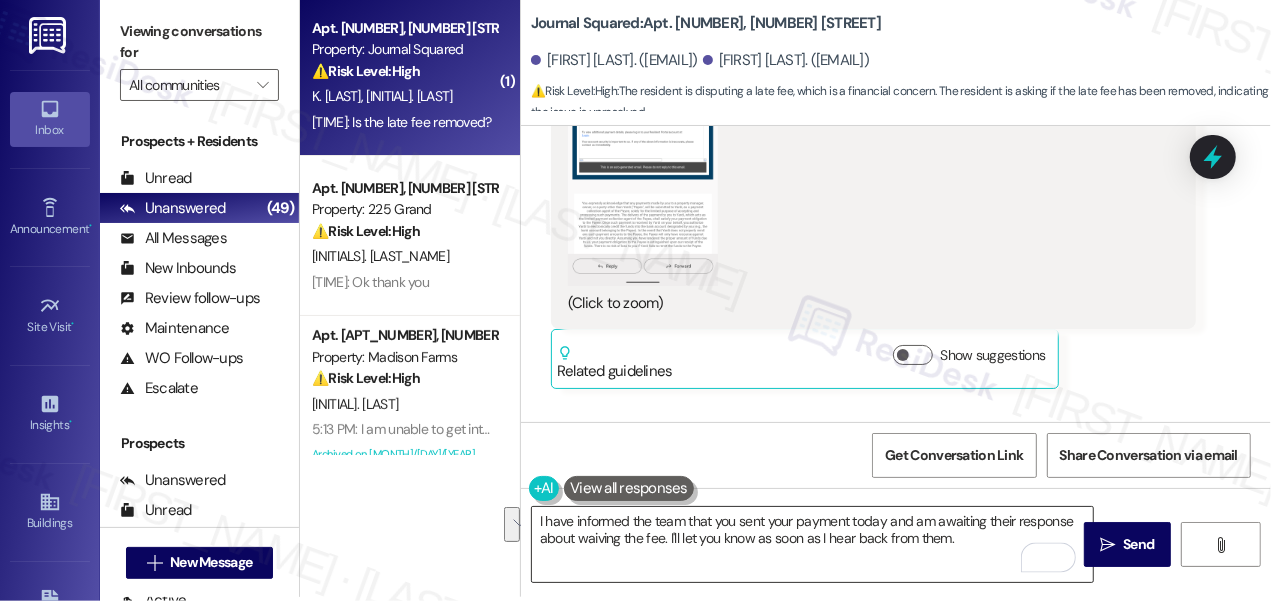 click on "I have informed the team that you sent your payment today and am awaiting their response about waiving the fee. I'll let you know as soon as I hear back from them." at bounding box center [812, 544] 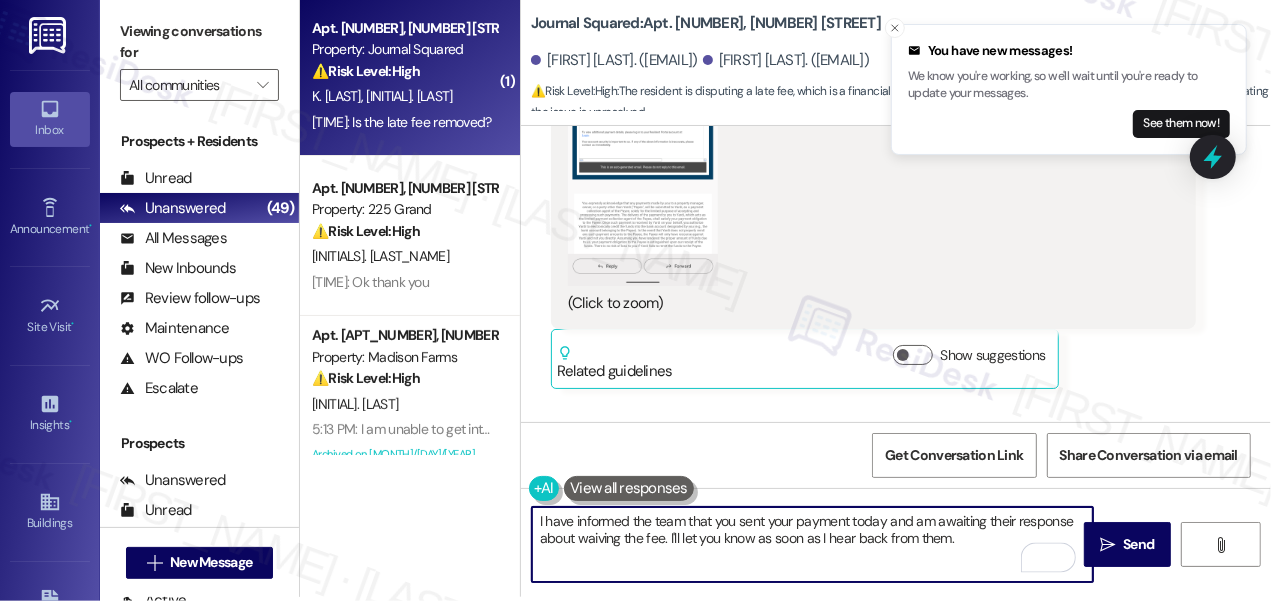 click on "I have informed the team that you sent your payment today and am awaiting their response about waiving the fee. I'll let you know as soon as I hear back from them." at bounding box center [812, 544] 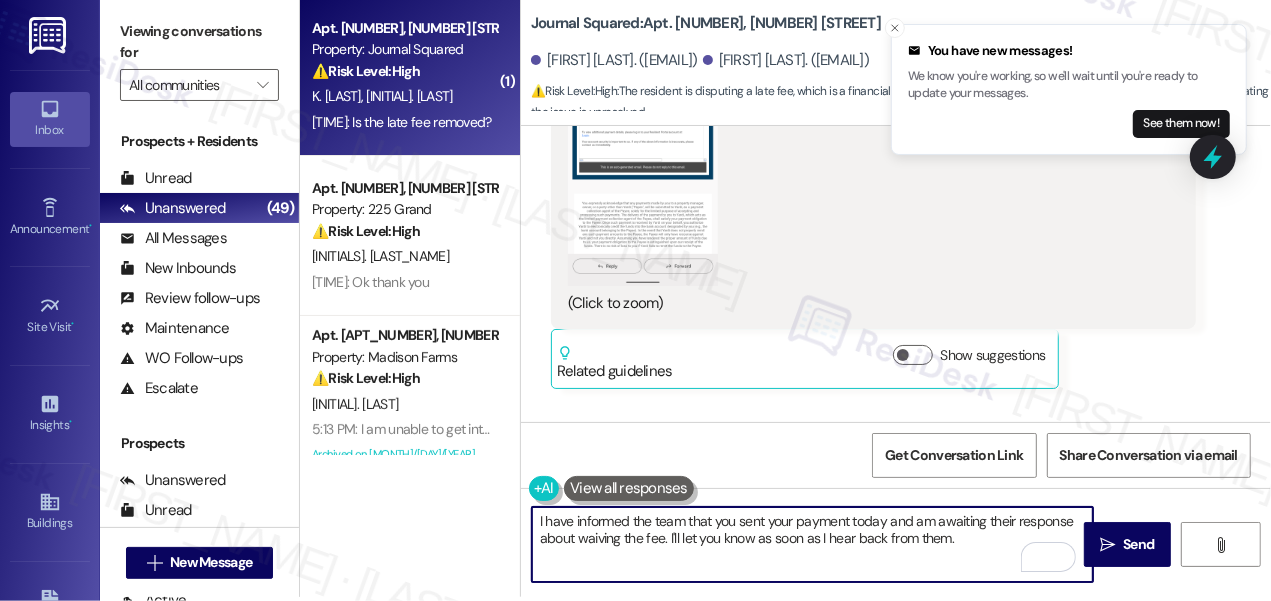 click on "I have informed the team that you sent your payment today and am awaiting their response about waiving the fee. I'll let you know as soon as I hear back from them." at bounding box center [812, 544] 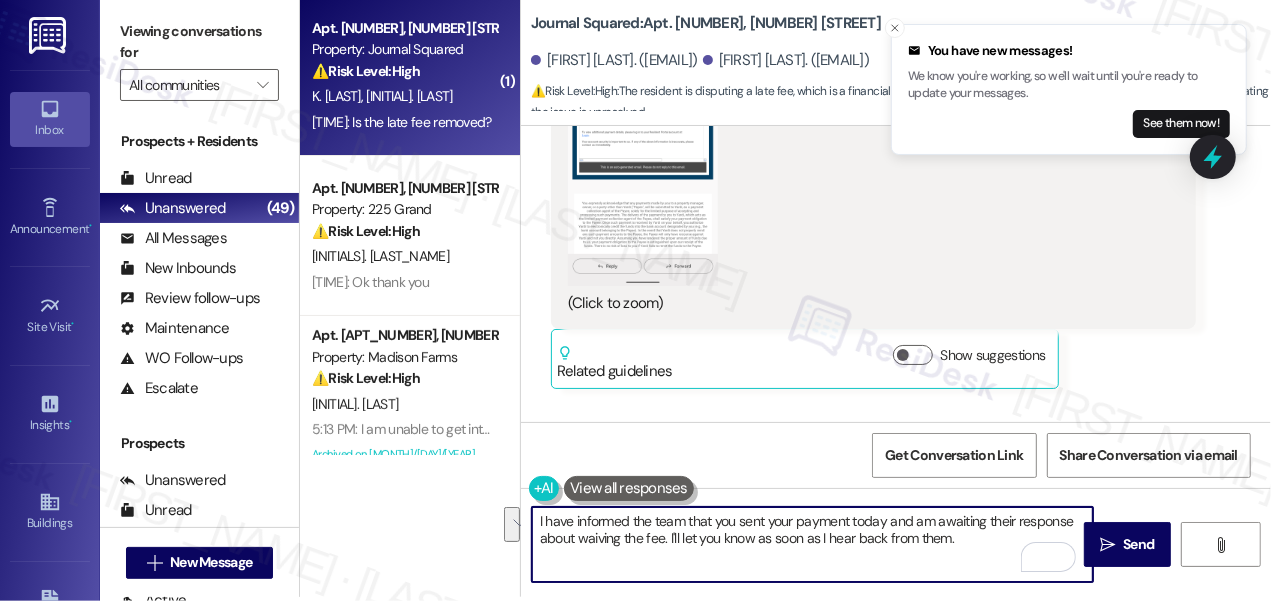 click on "I have informed the team that you sent your payment today and am awaiting their response about waiving the fee. I'll let you know as soon as I hear back from them." at bounding box center [812, 544] 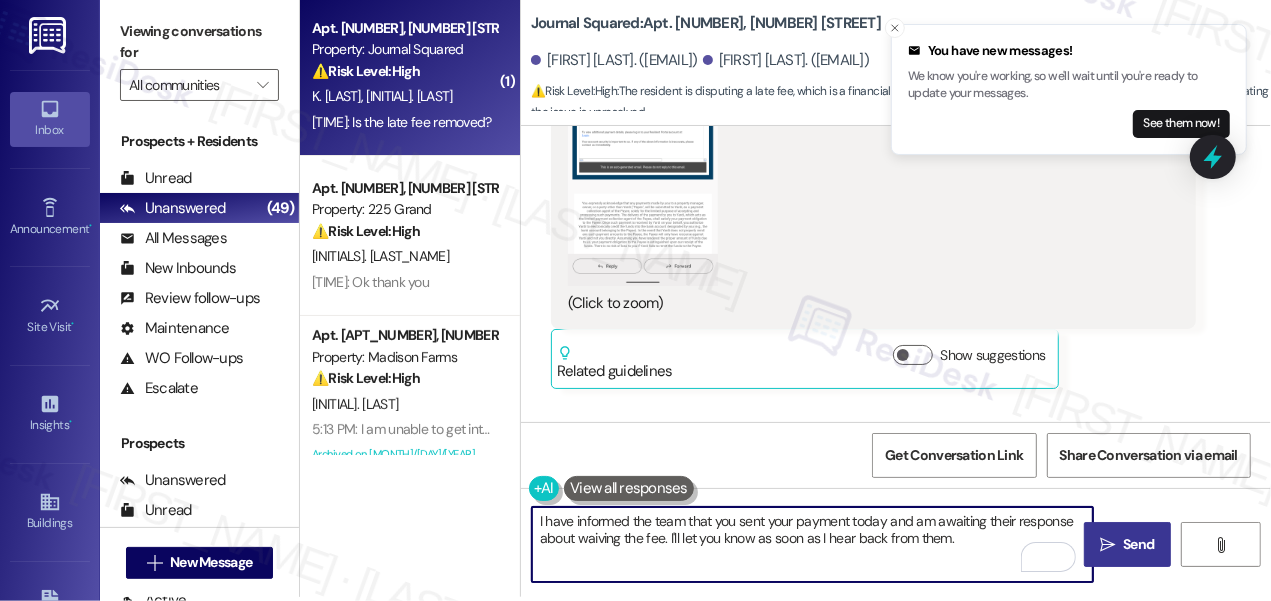 click on "" at bounding box center (1107, 545) 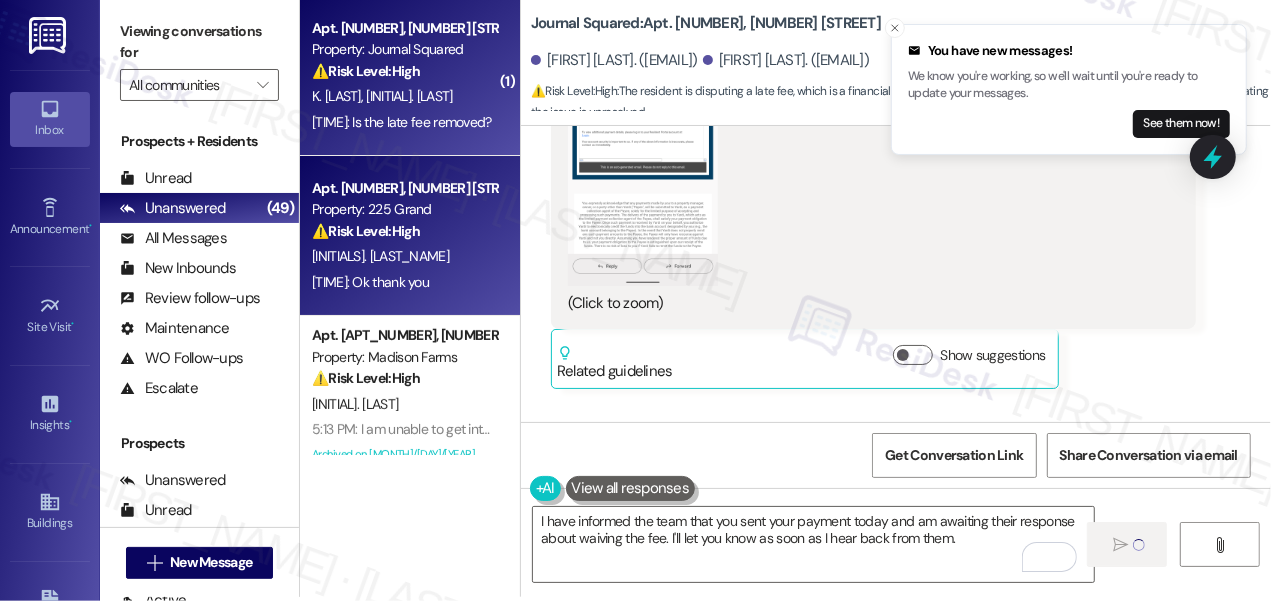 click on "[INITIALS]. [LAST_NAME]" at bounding box center (404, 256) 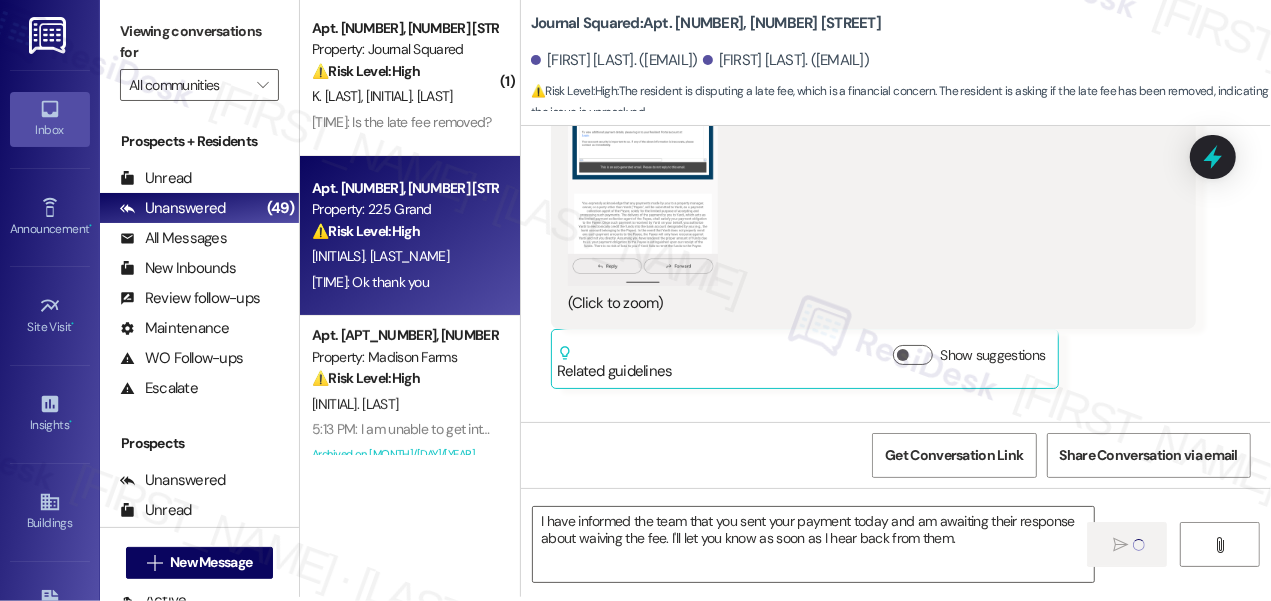 type on "Fetching suggested responses. Please feel free to read through the conversation in the meantime." 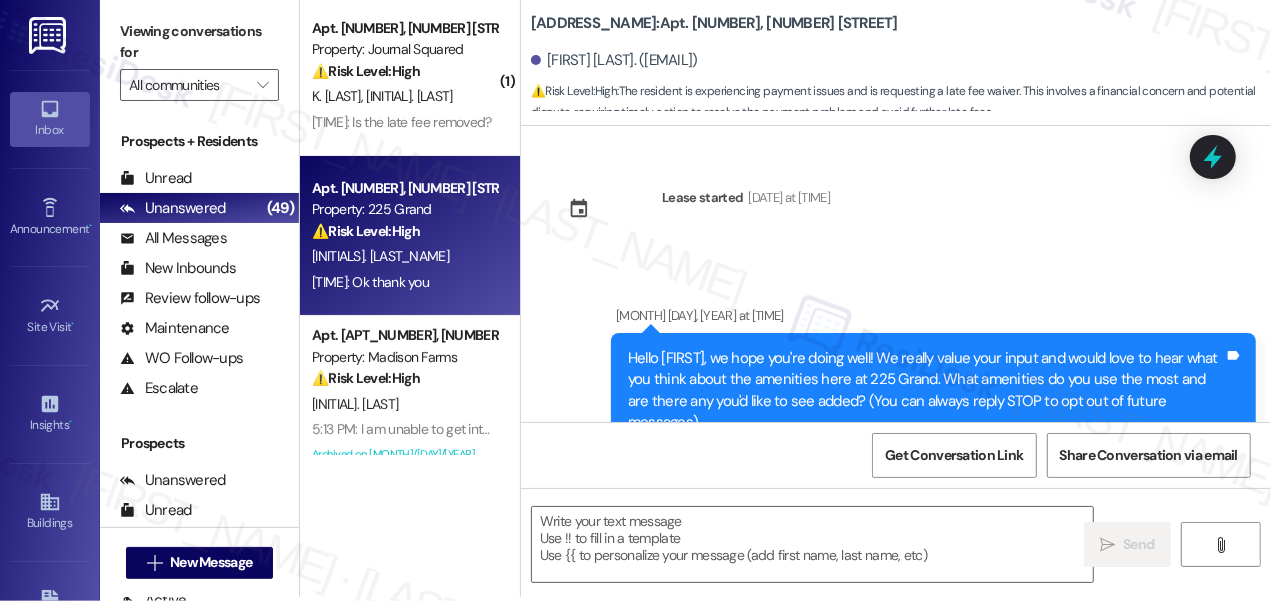 scroll, scrollTop: 4799, scrollLeft: 0, axis: vertical 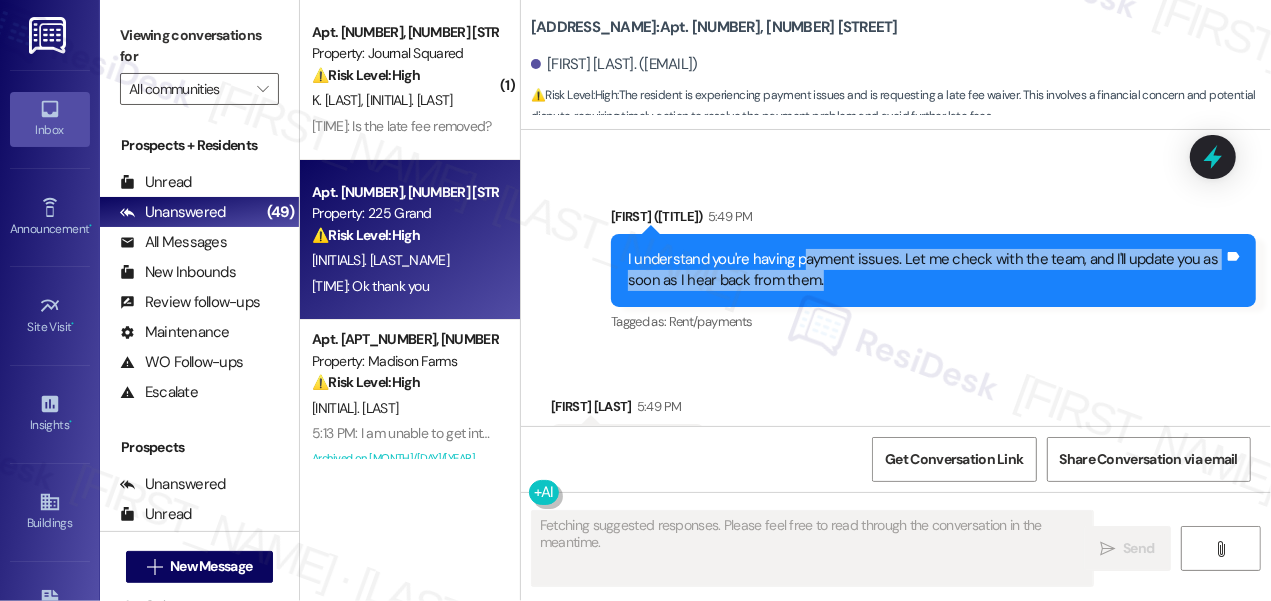 drag, startPoint x: 800, startPoint y: 247, endPoint x: 835, endPoint y: 274, distance: 44.20407 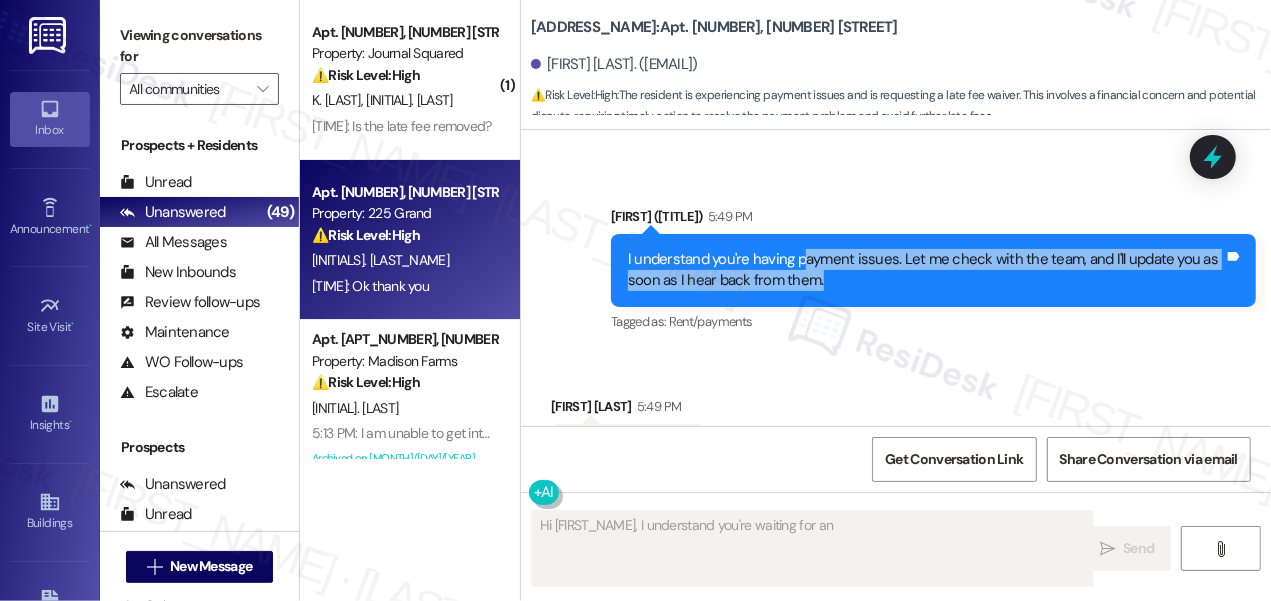 click on "I understand you're having payment issues. Let me check with the team, and I'll update you as soon as I hear back from them." at bounding box center [926, 270] 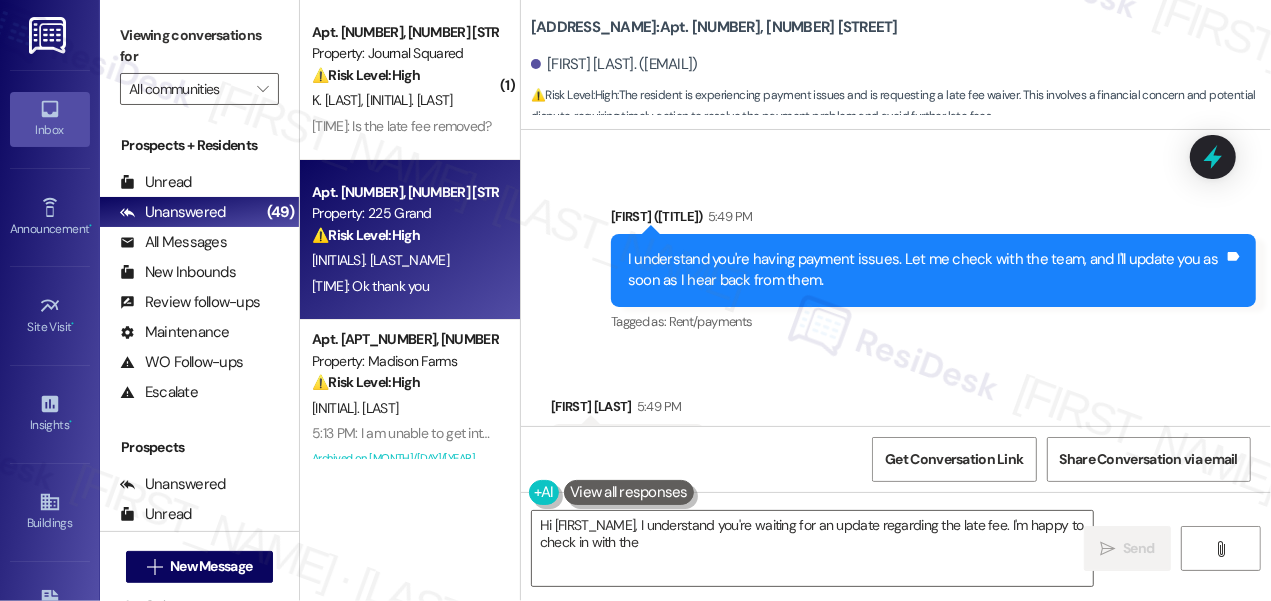 click on "I understand you're having payment issues. Let me check with the team, and I'll update you as soon as I hear back from them." at bounding box center (926, 270) 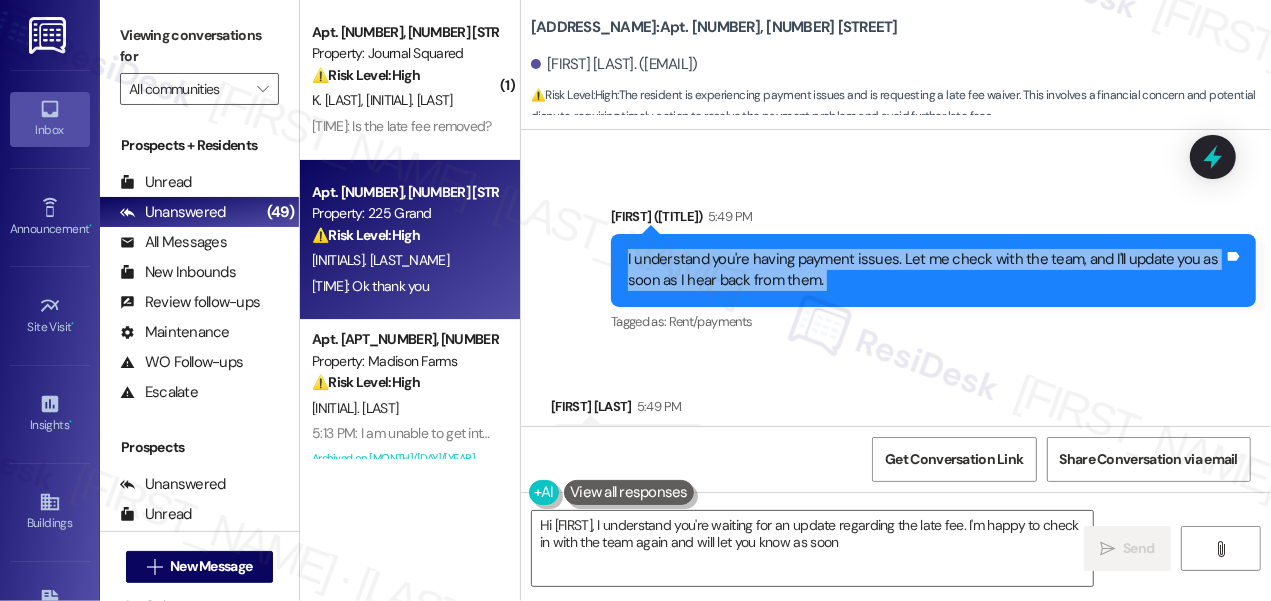 click on "I understand you're having payment issues. Let me check with the team, and I'll update you as soon as I hear back from them." at bounding box center [926, 270] 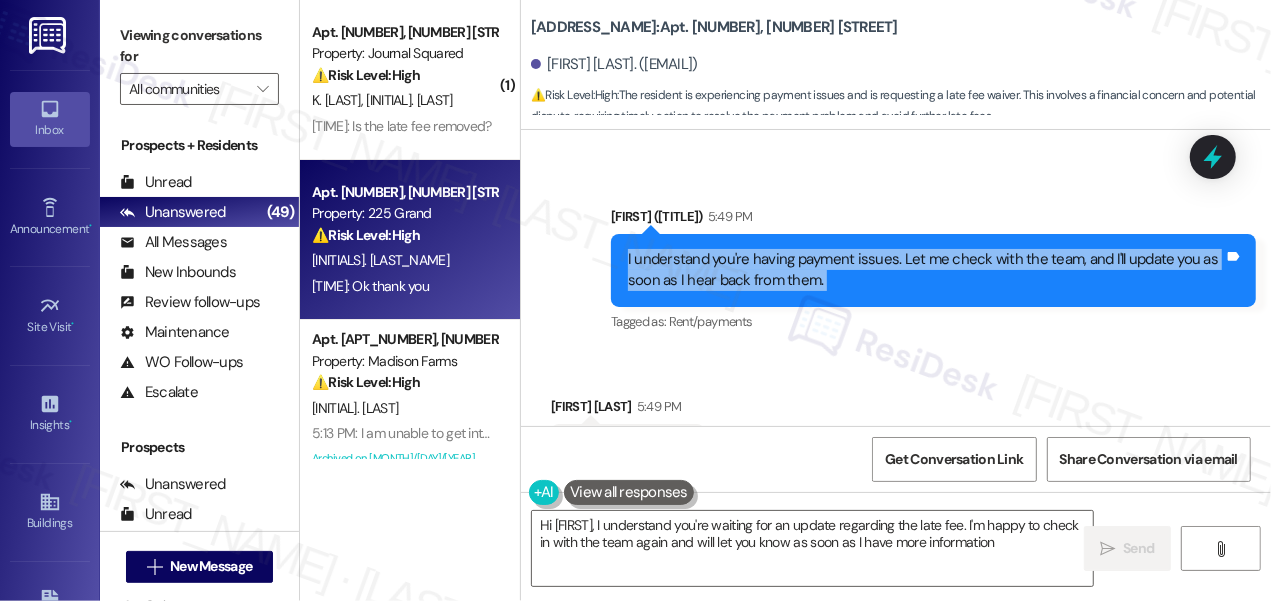 type on "Hi {{first_name}}, I understand you're waiting for an update regarding the late fee. I'm happy to check in with the team again and will let you know as soon as I have more information." 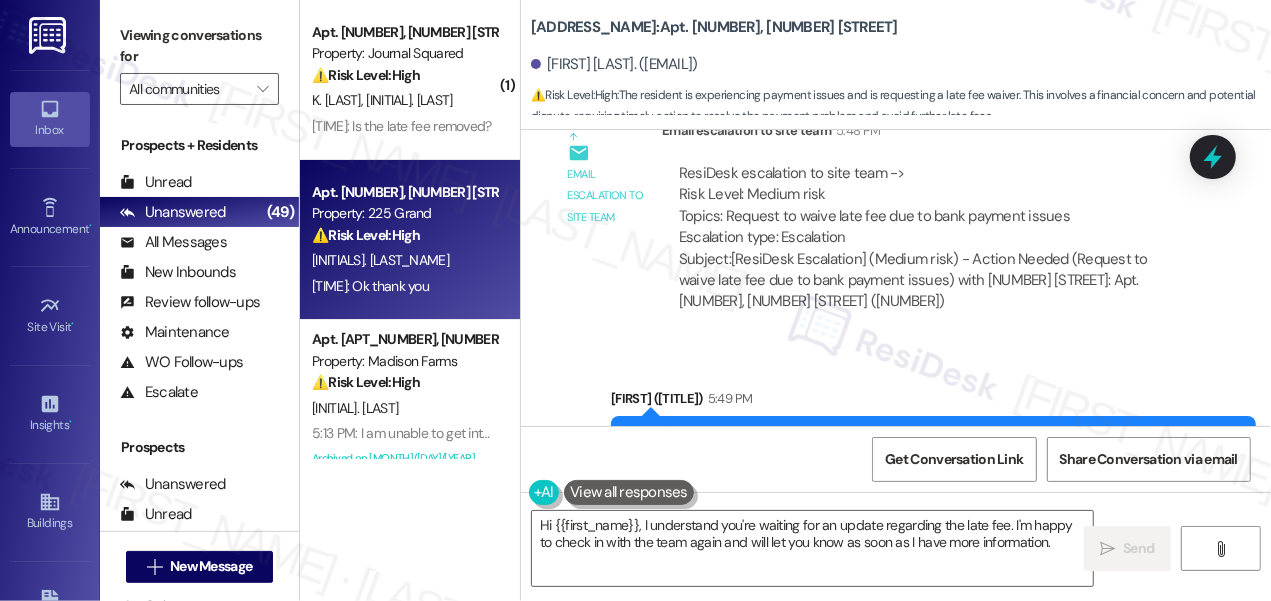 scroll, scrollTop: 7266, scrollLeft: 0, axis: vertical 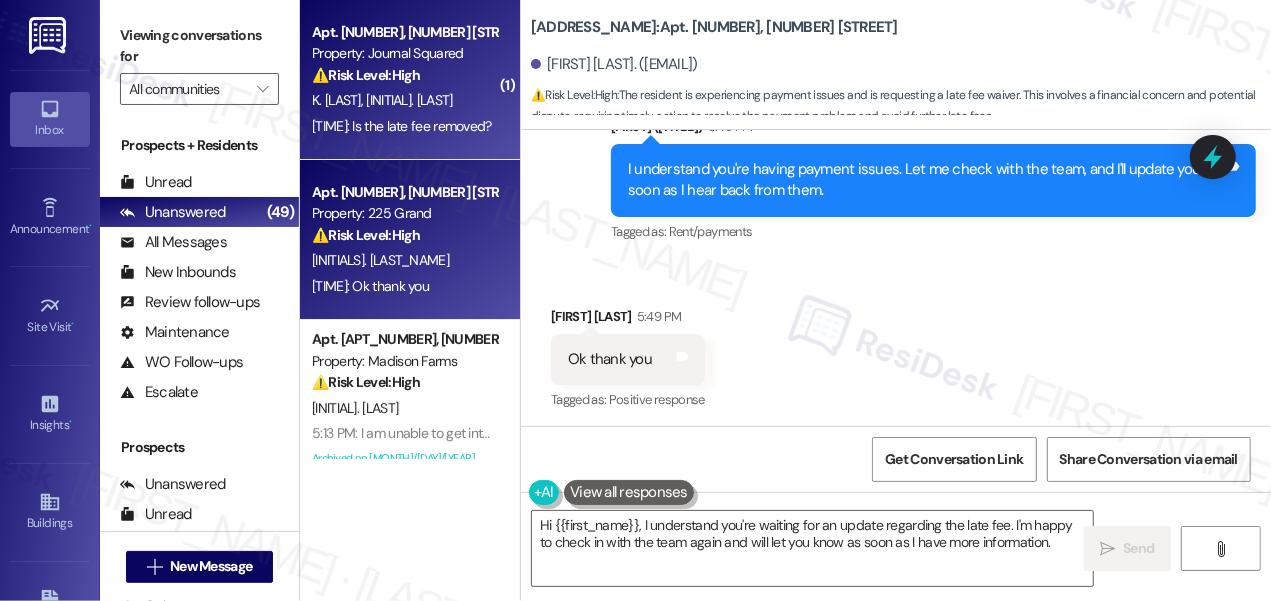 click on "6:03 PM: Is the late fee removed? 6:03 PM: Is the late fee removed?" at bounding box center (402, 126) 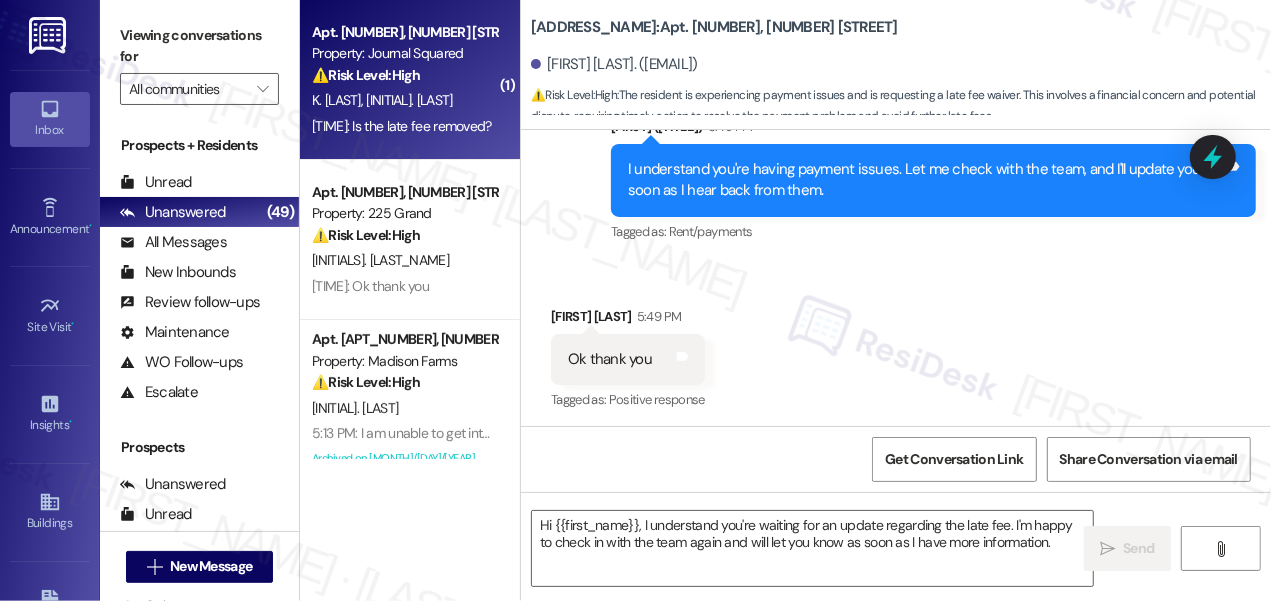 type on "Fetching suggested responses. Please feel free to read through the conversation in the meantime." 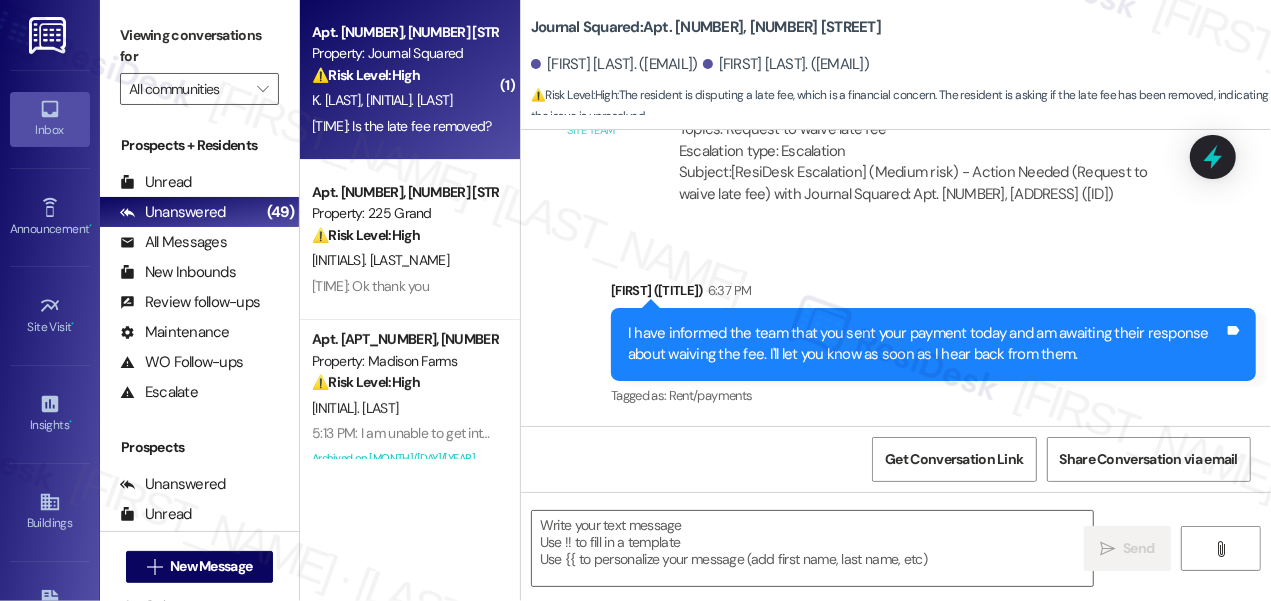 type on "Fetching suggested responses. Please feel free to read through the conversation in the meantime." 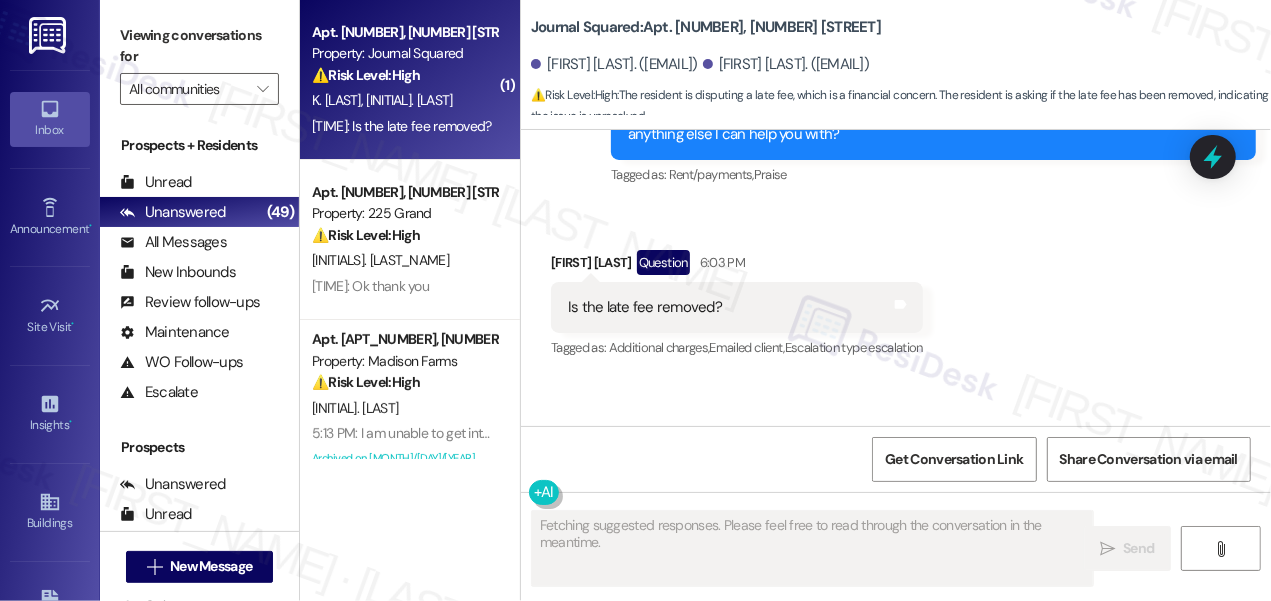 scroll, scrollTop: 23138, scrollLeft: 0, axis: vertical 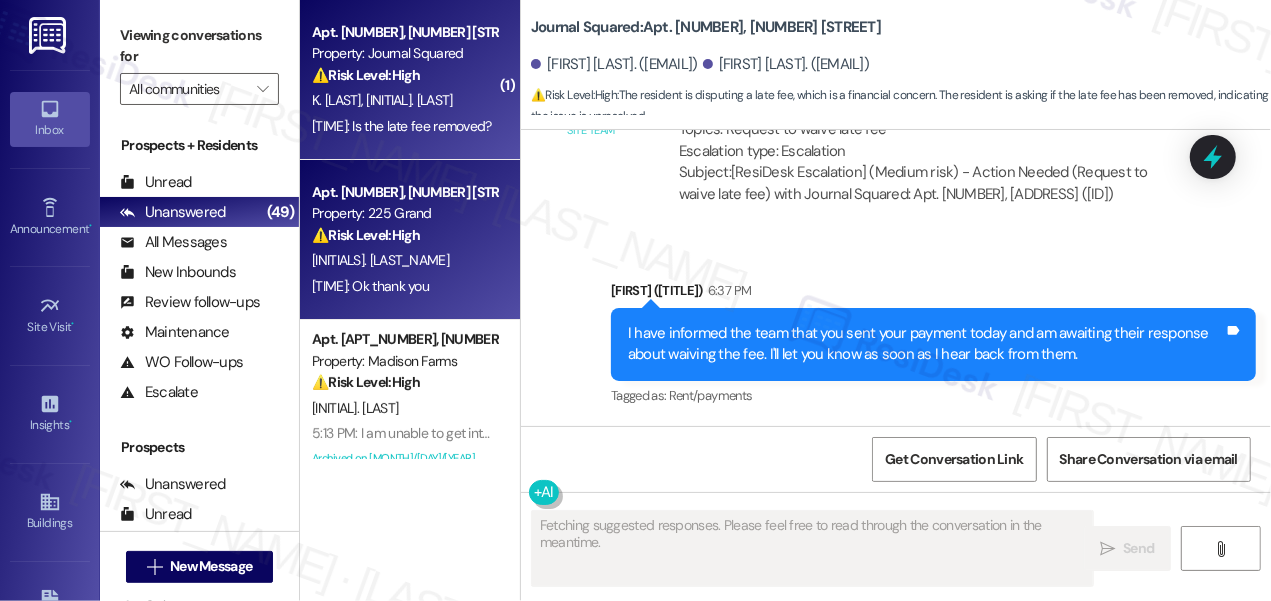 click on "[INITIALS]. [LAST_NAME]" at bounding box center (404, 260) 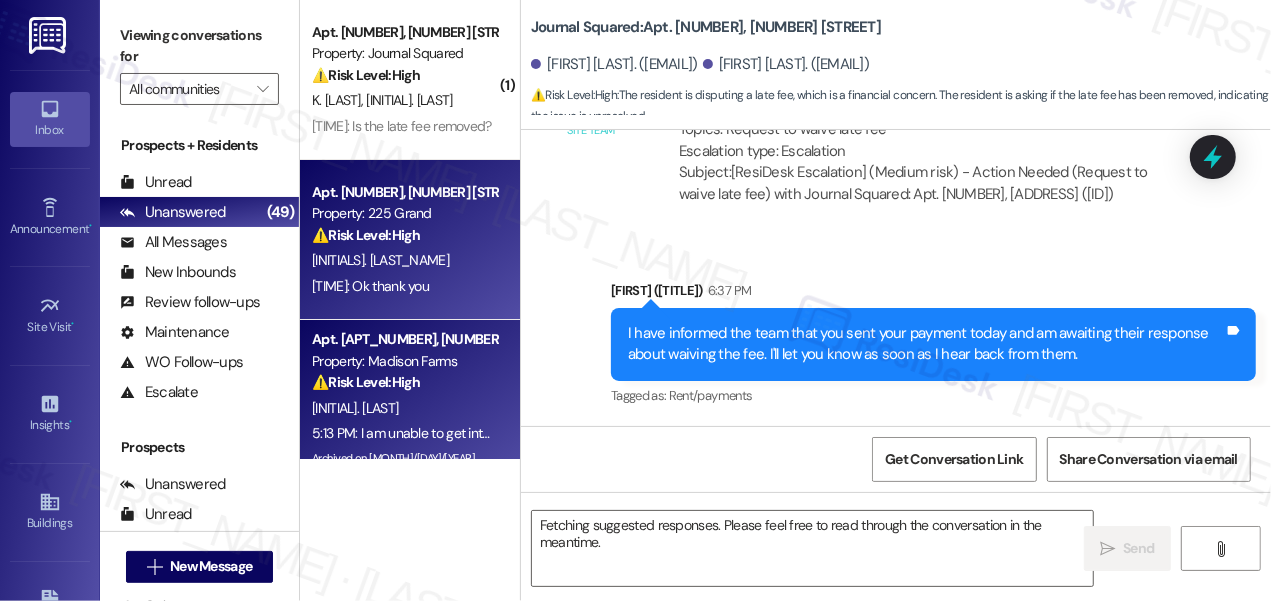 click on "Property: Madison Farms" at bounding box center (404, 361) 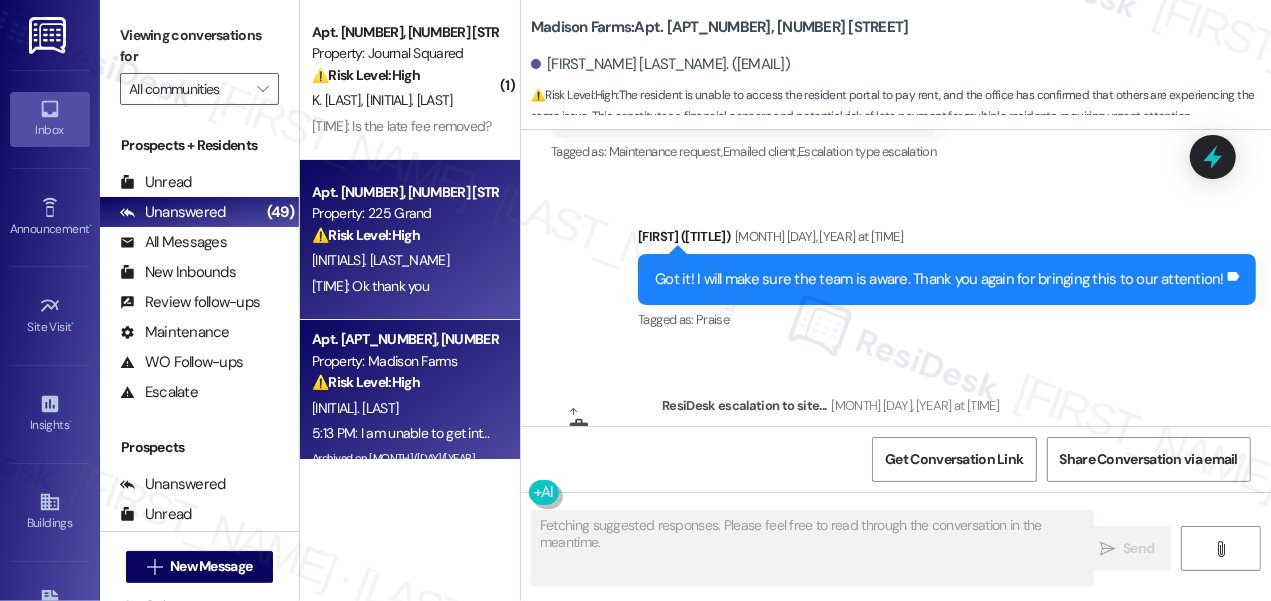 scroll, scrollTop: 12583, scrollLeft: 0, axis: vertical 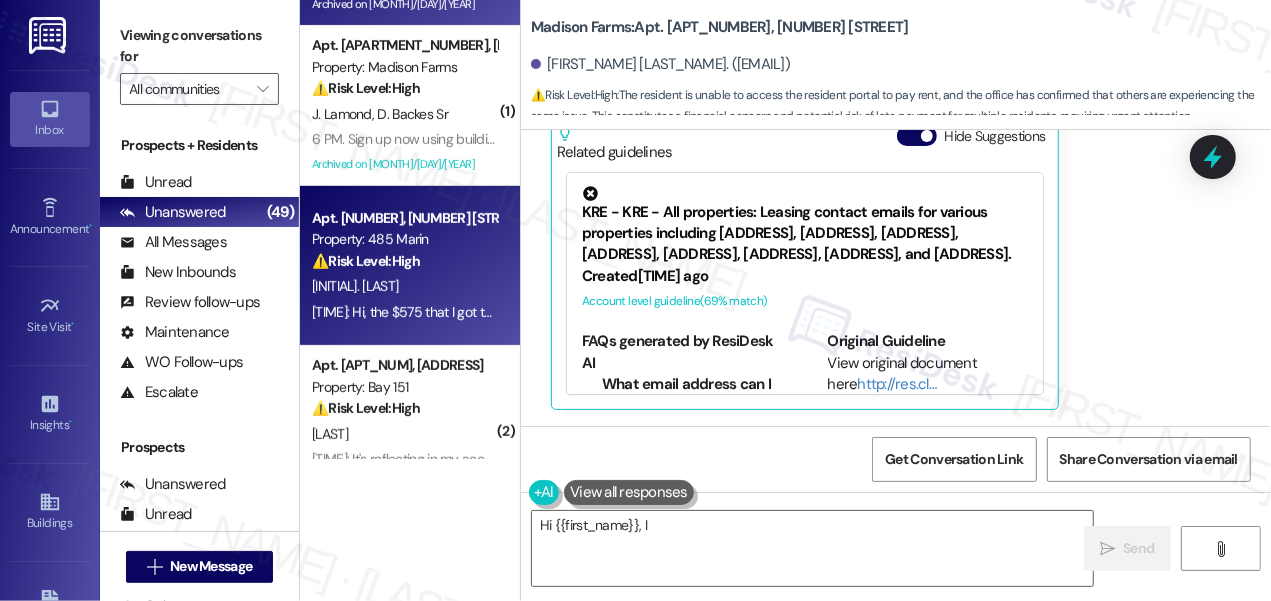 type on "Hi {{first_name}}, I understand" 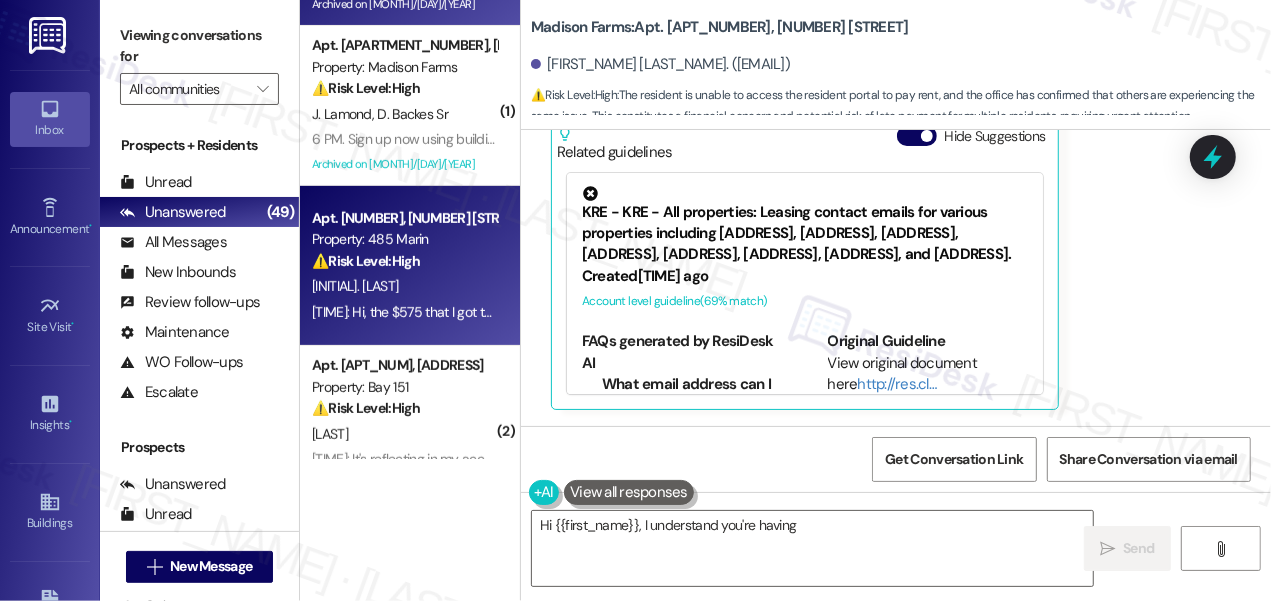 click on "⚠️  Risk Level:  High" at bounding box center [366, 261] 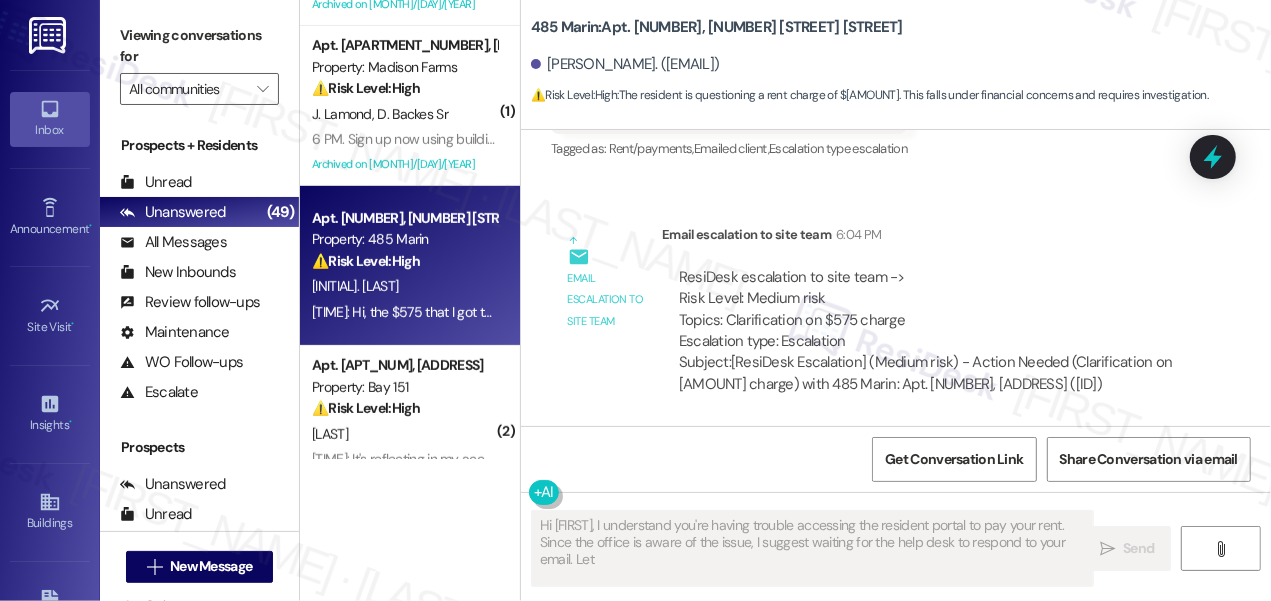 scroll, scrollTop: 9314, scrollLeft: 0, axis: vertical 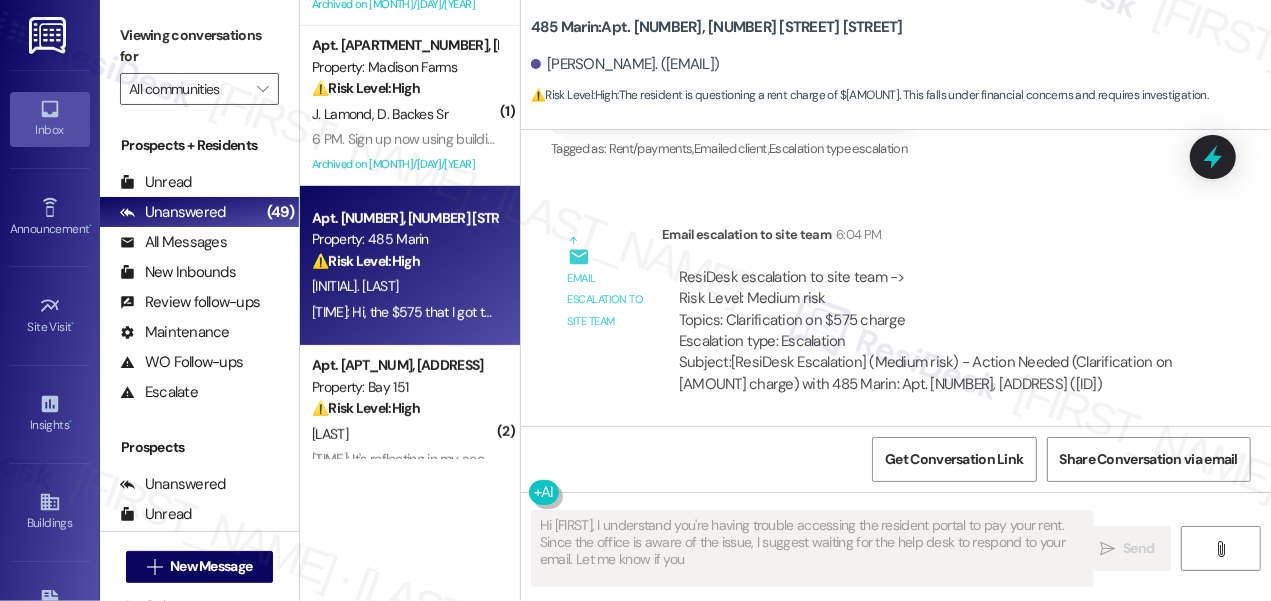 click on "[INITIAL]. [LAST]" at bounding box center (404, 286) 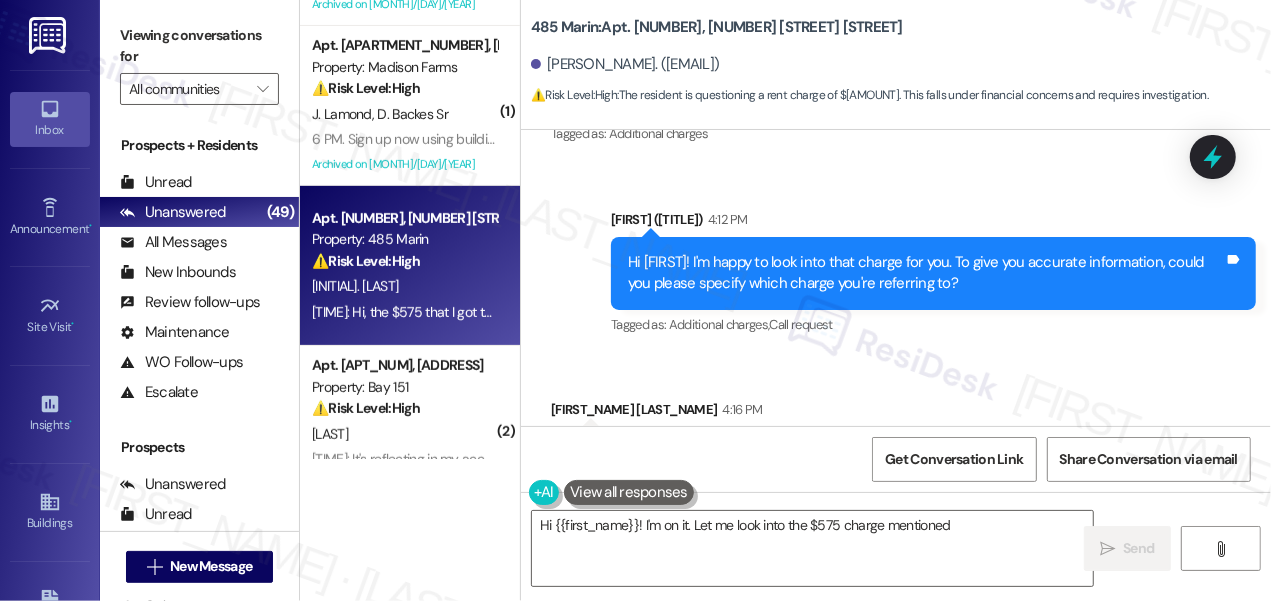 scroll, scrollTop: 9314, scrollLeft: 0, axis: vertical 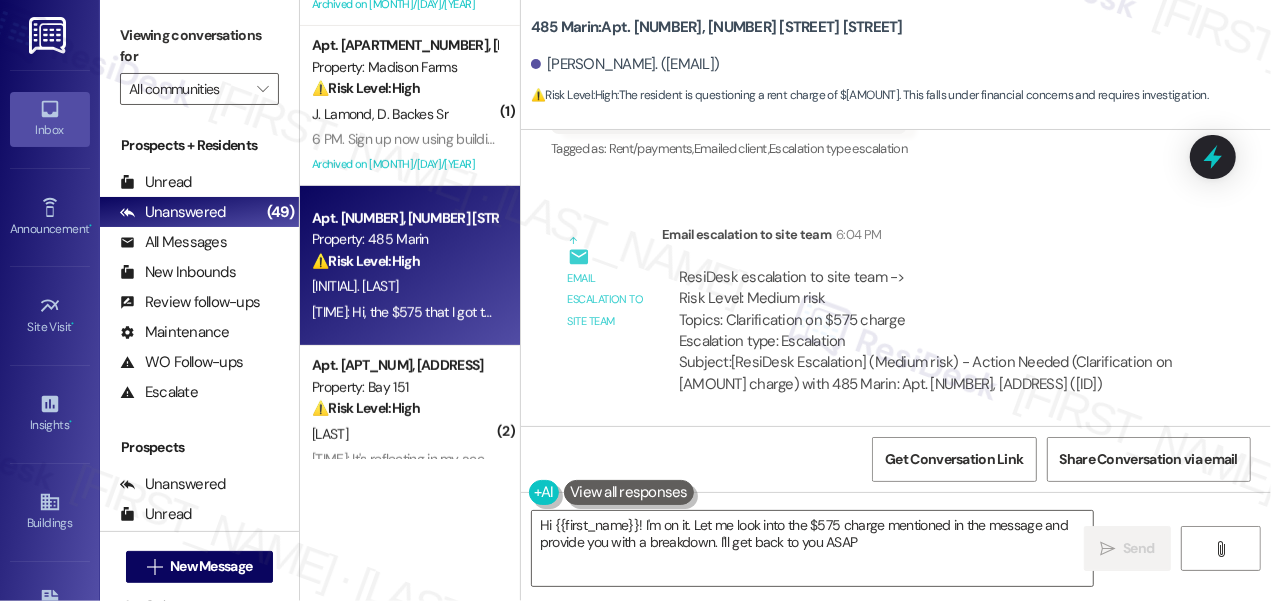 type on "Hi [FIRST_NAME]! I'm on it. Let me look into the $[AMOUNT] charge mentioned in the message and provide you with a breakdown. I'll get back to you ASAP!" 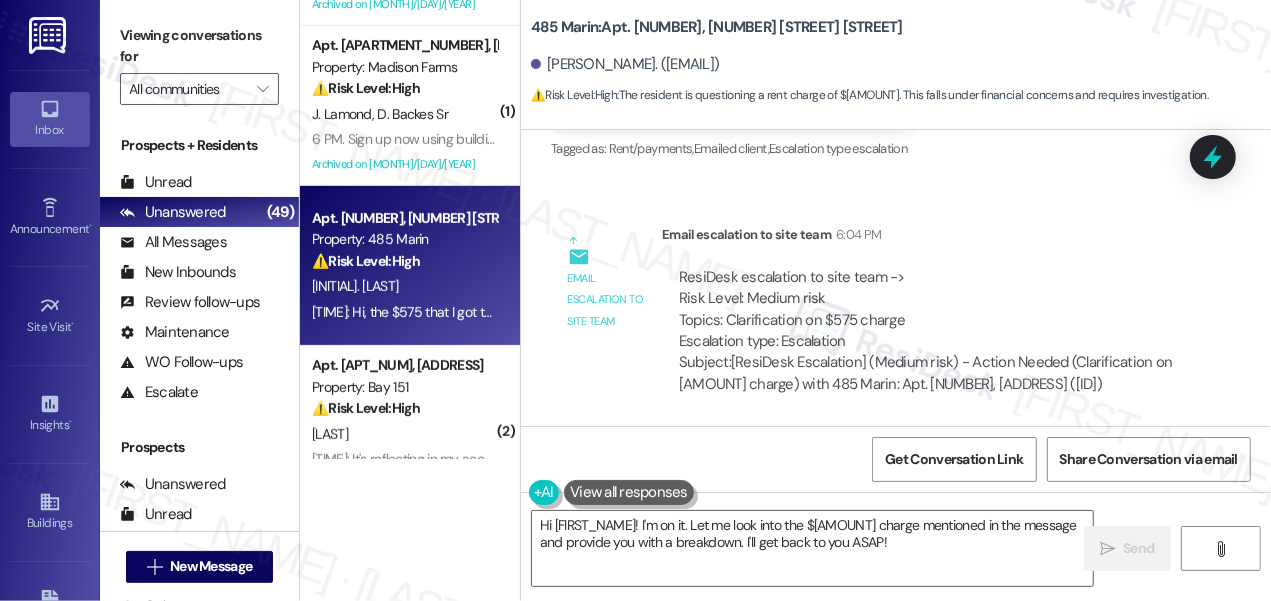scroll, scrollTop: 727, scrollLeft: 0, axis: vertical 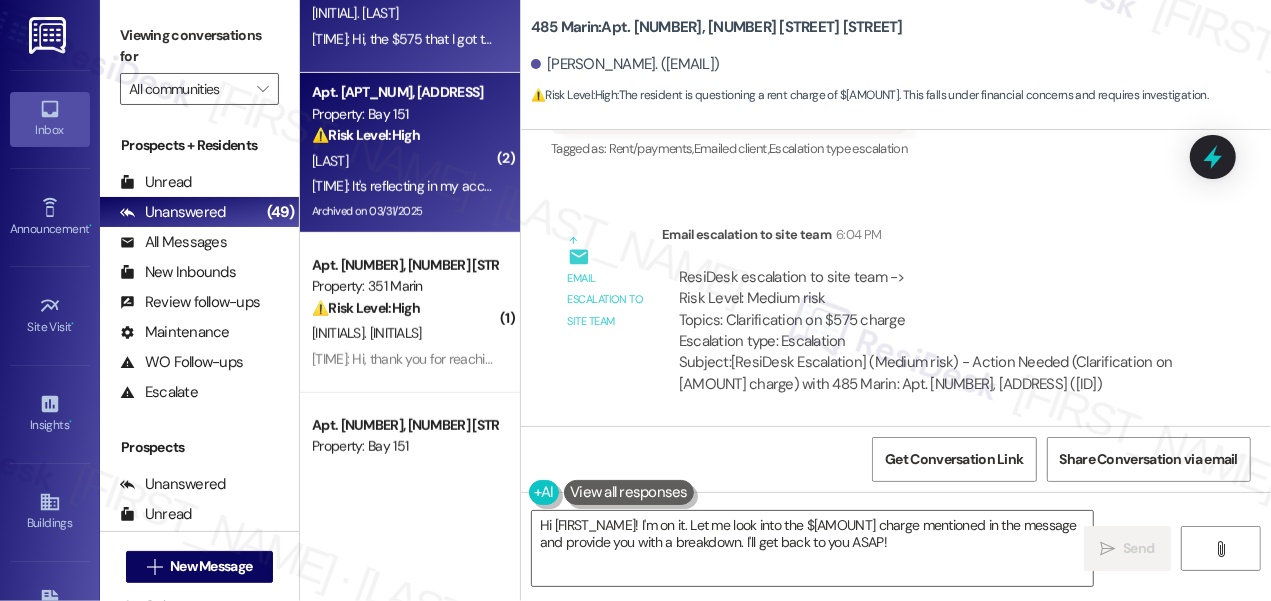 click on "[TIME]: It's reflecting in my account [TIME]: It's reflecting in my account" at bounding box center (411, 186) 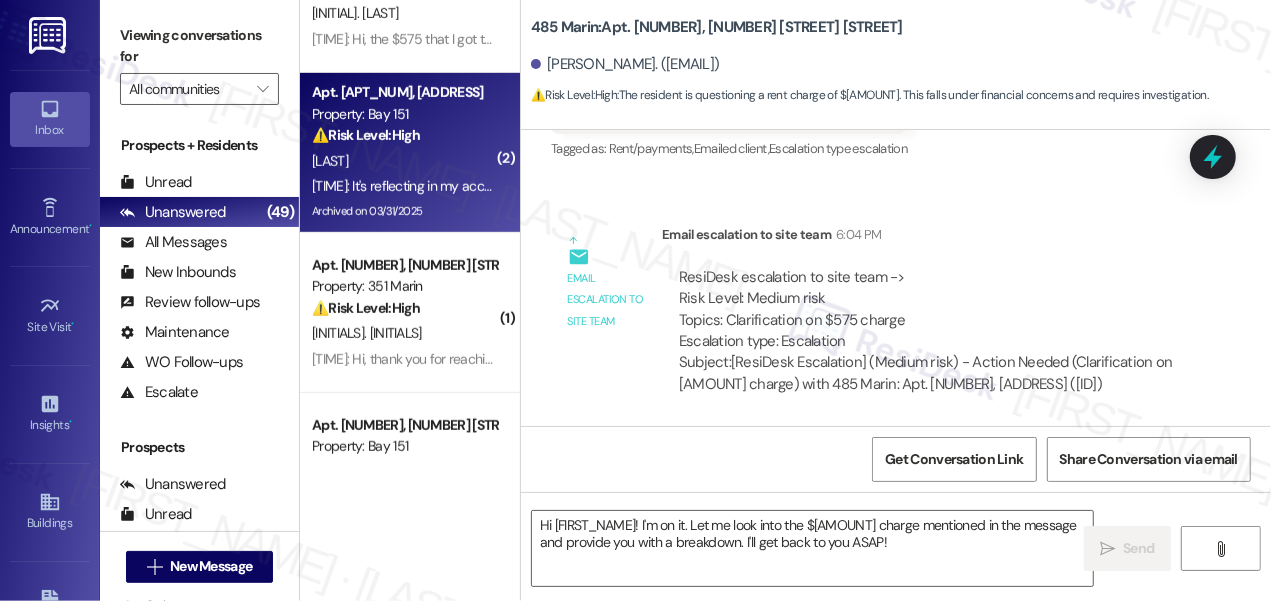 type on "Fetching suggested responses. Please feel free to read through the conversation in the meantime." 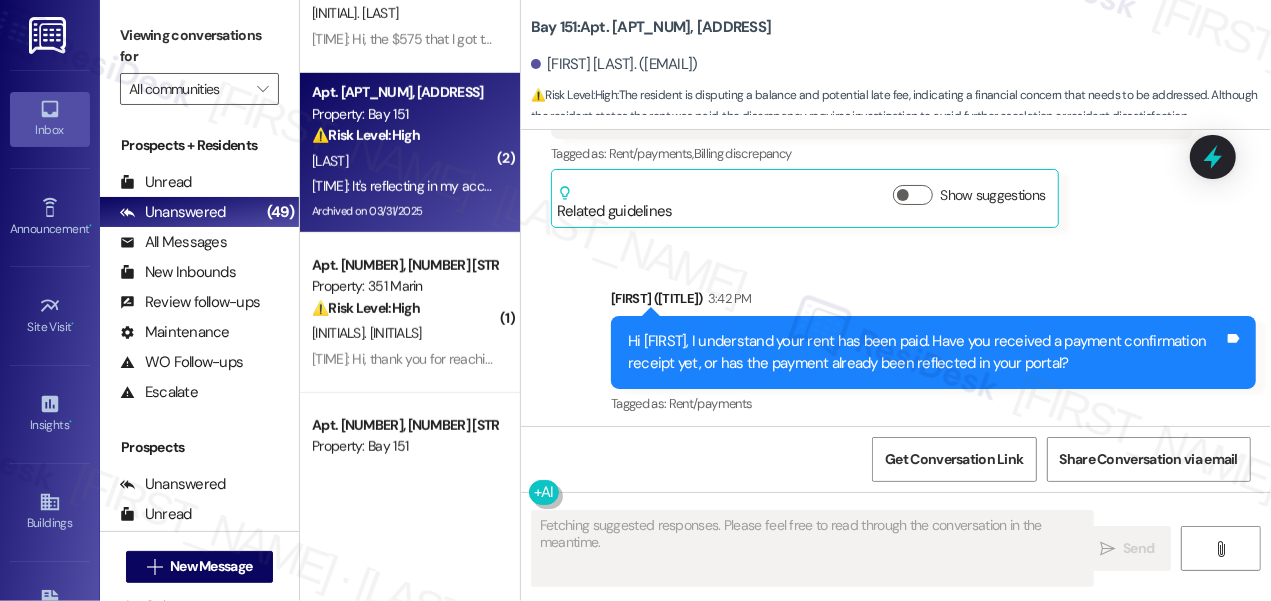 scroll, scrollTop: 67123, scrollLeft: 0, axis: vertical 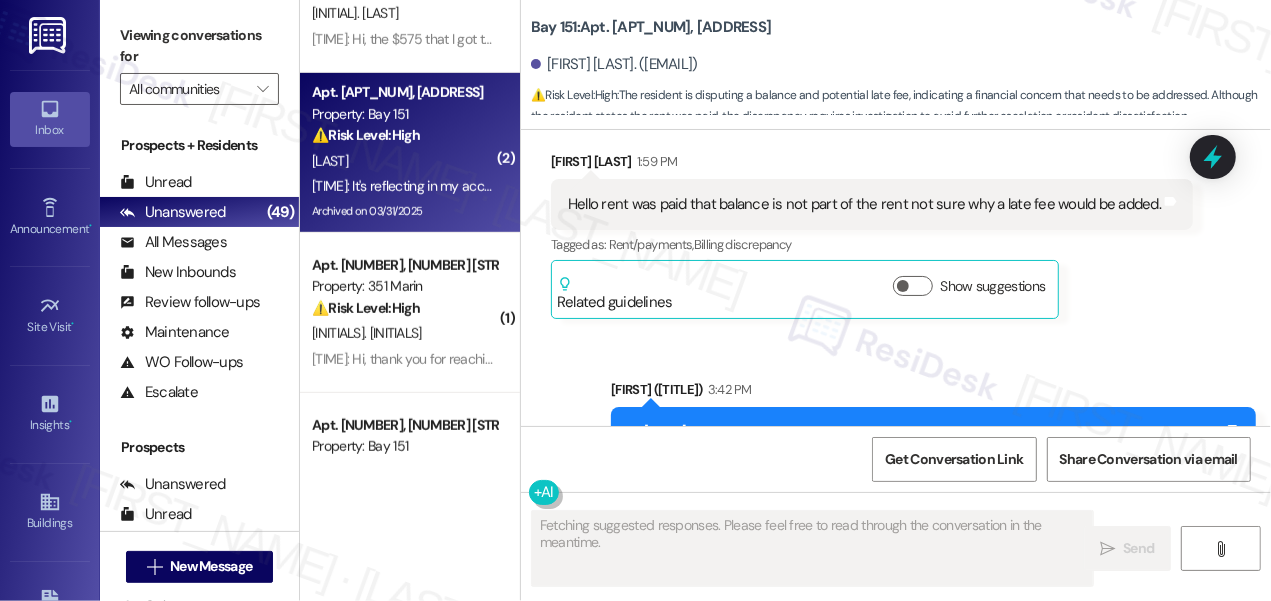 click on "Hi [FIRST], I understand your rent has been paid. Have you received a payment confirmation receipt yet, or has the payment already been reflected in your portal?" at bounding box center [926, 443] 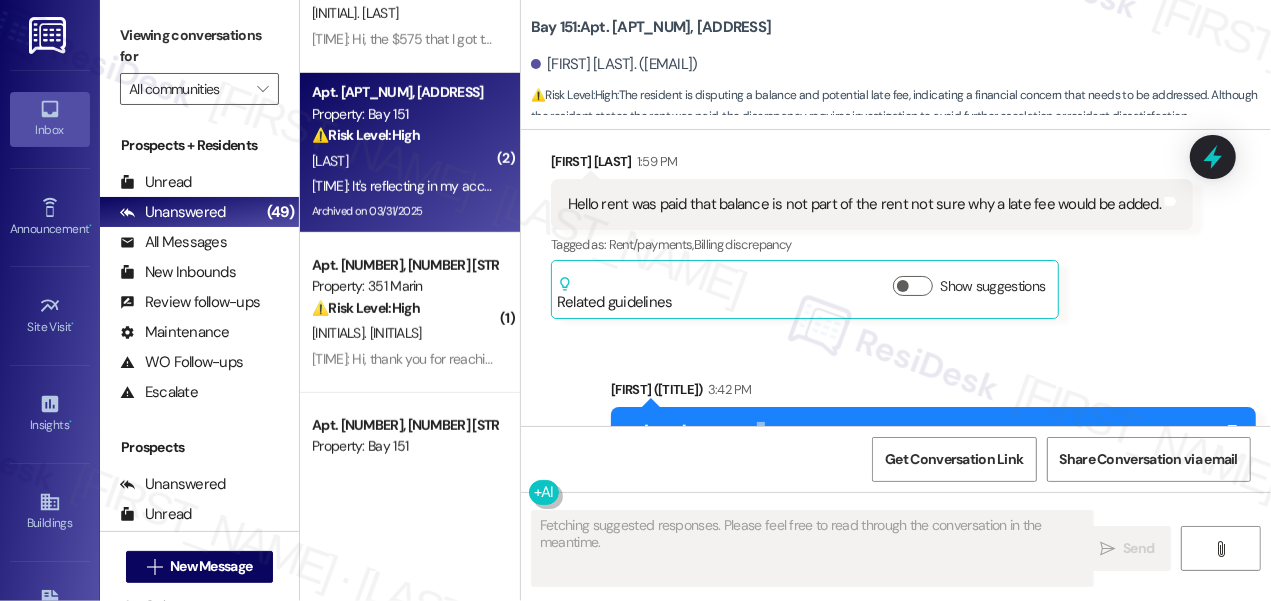 click on "Hi [FIRST], I understand your rent has been paid. Have you received a payment confirmation receipt yet, or has the payment already been reflected in your portal?" at bounding box center [926, 443] 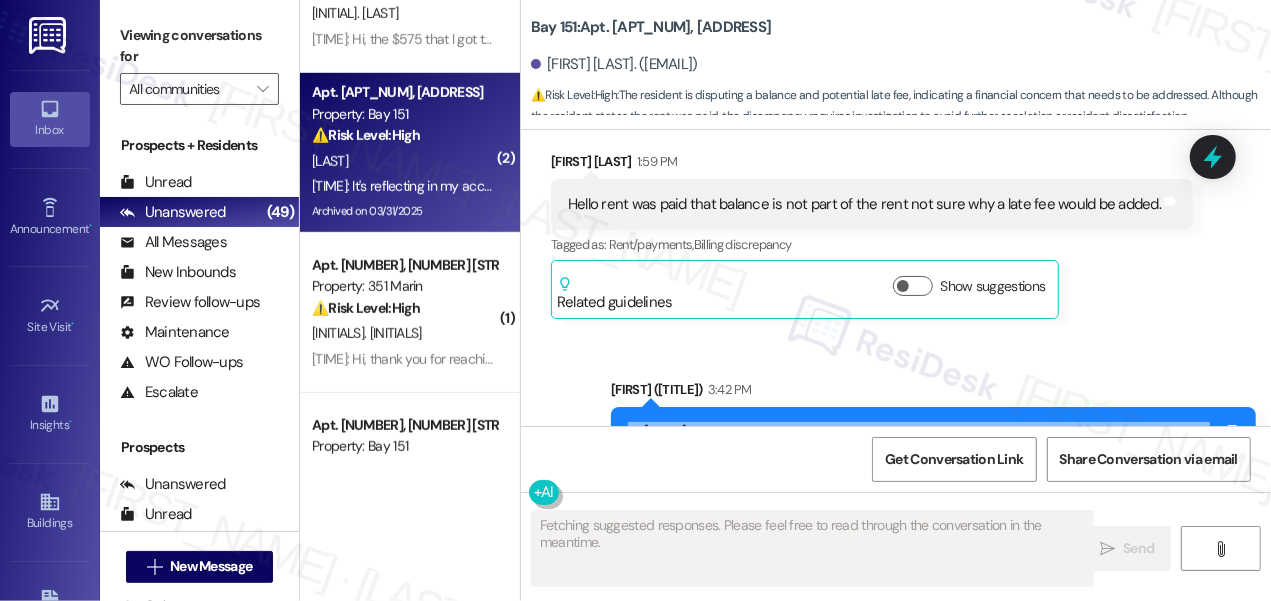 click on "Hi [FIRST], I understand your rent has been paid. Have you received a payment confirmation receipt yet, or has the payment already been reflected in your portal?" at bounding box center (926, 443) 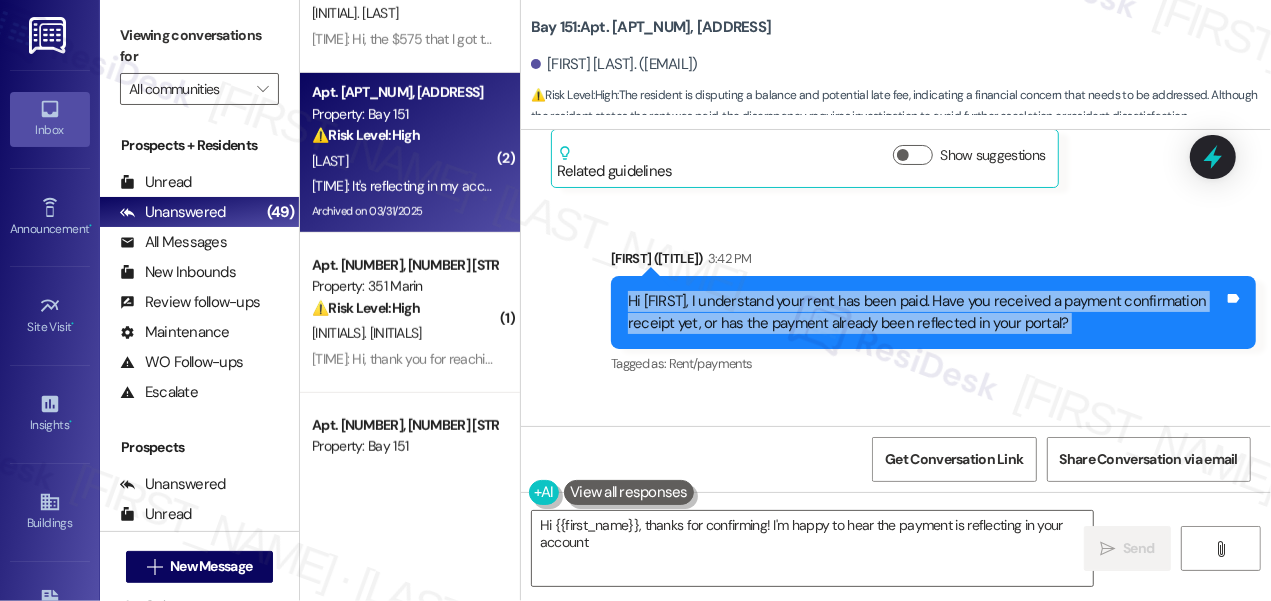 scroll, scrollTop: 67396, scrollLeft: 0, axis: vertical 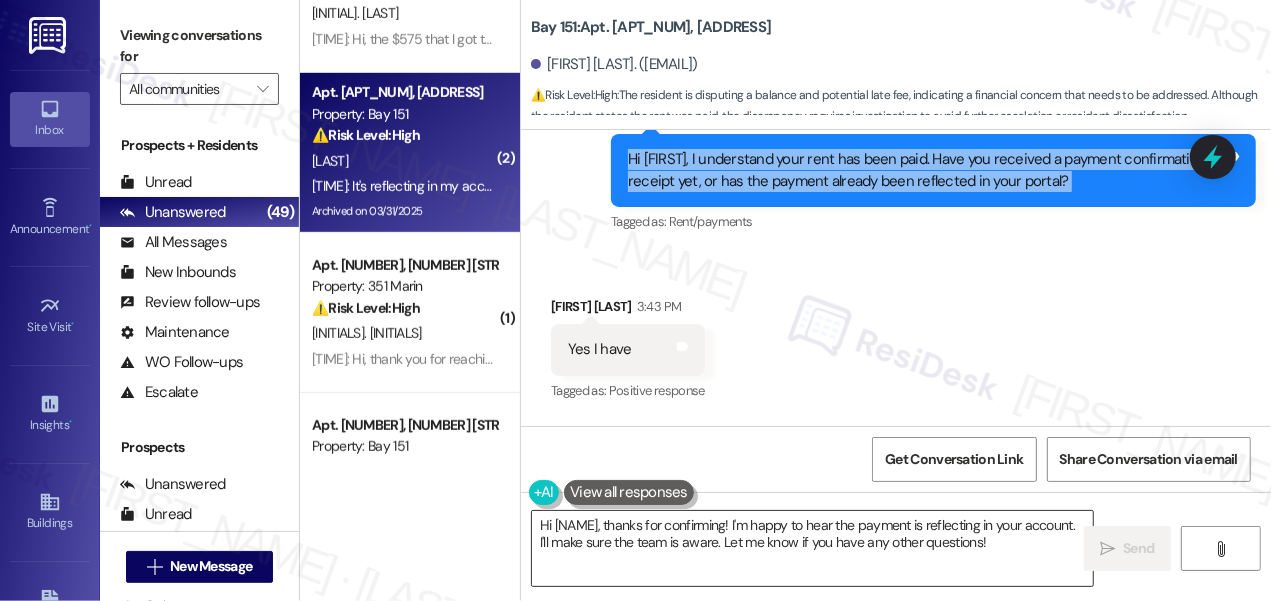 click on "Hi [NAME], thanks for confirming! I'm happy to hear the payment is reflecting in your account. I'll make sure the team is aware. Let me know if you have any other questions!" at bounding box center (812, 548) 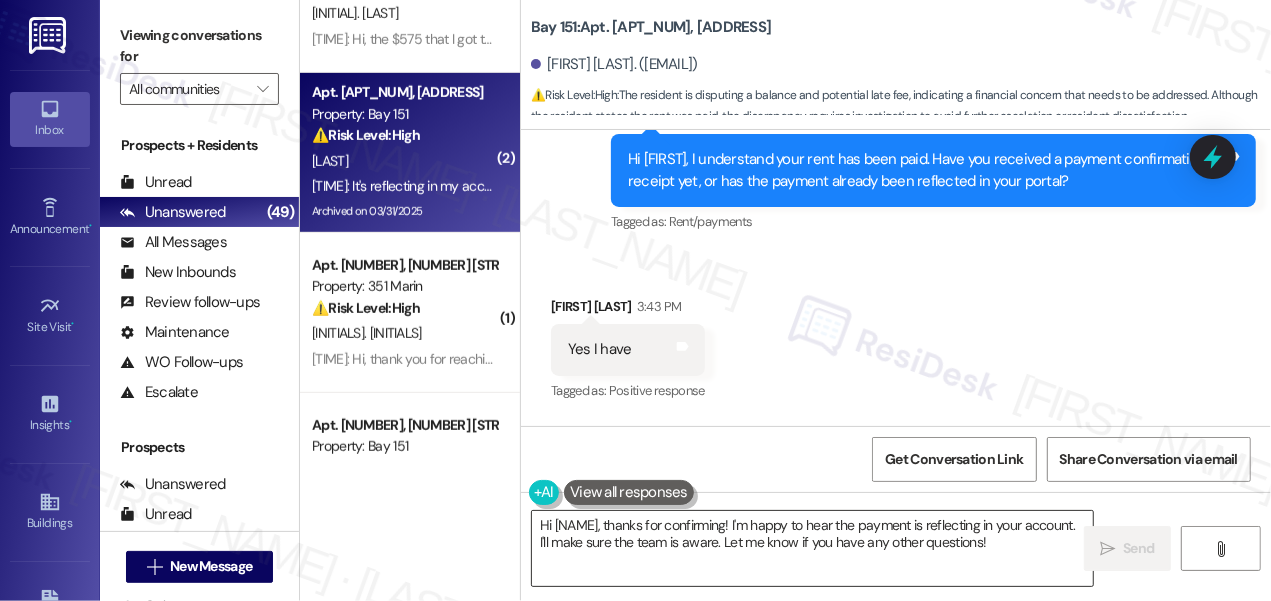 click on "Hi [NAME], thanks for confirming! I'm happy to hear the payment is reflecting in your account. I'll make sure the team is aware. Let me know if you have any other questions!" at bounding box center [812, 548] 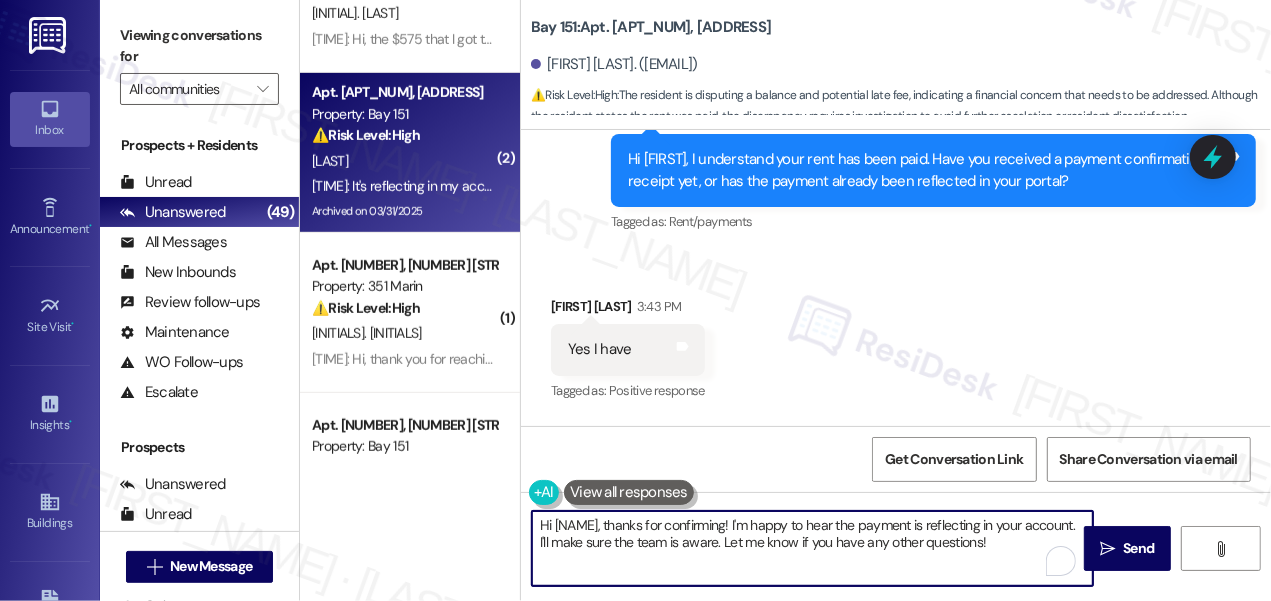 click on "Hi [NAME], thanks for confirming! I'm happy to hear the payment is reflecting in your account. I'll make sure the team is aware. Let me know if you have any other questions!" at bounding box center (812, 548) 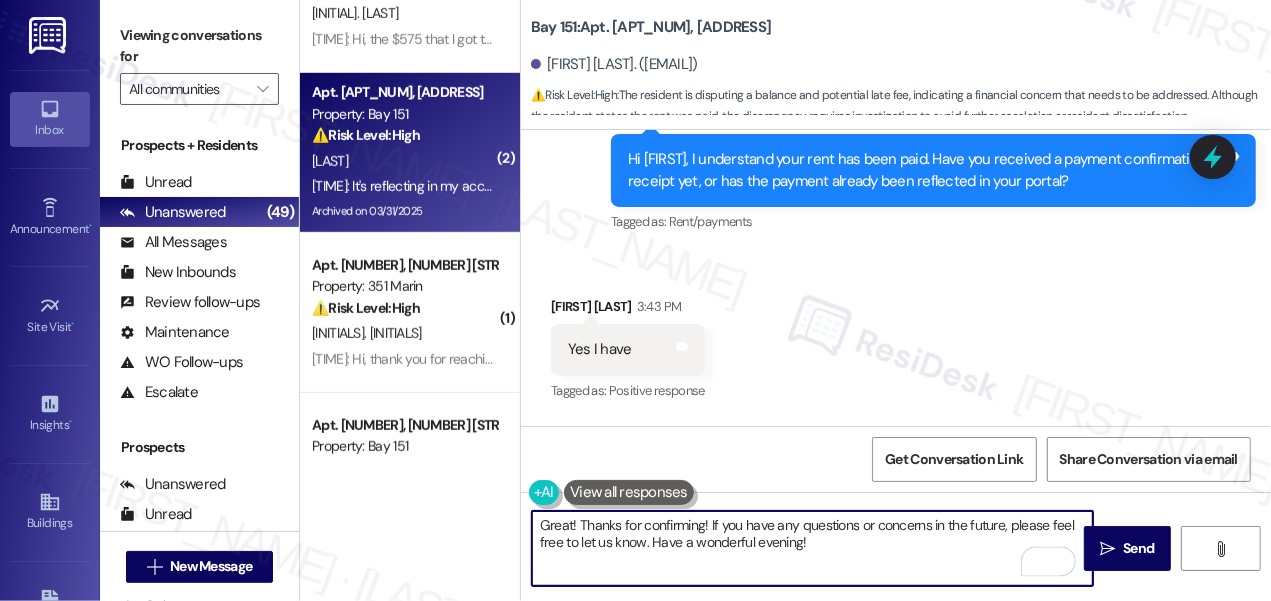 click on "Great! Thanks for confirming! If you have any questions or concerns in the future, please feel free to let us know. Have a wonderful evening!" at bounding box center [812, 548] 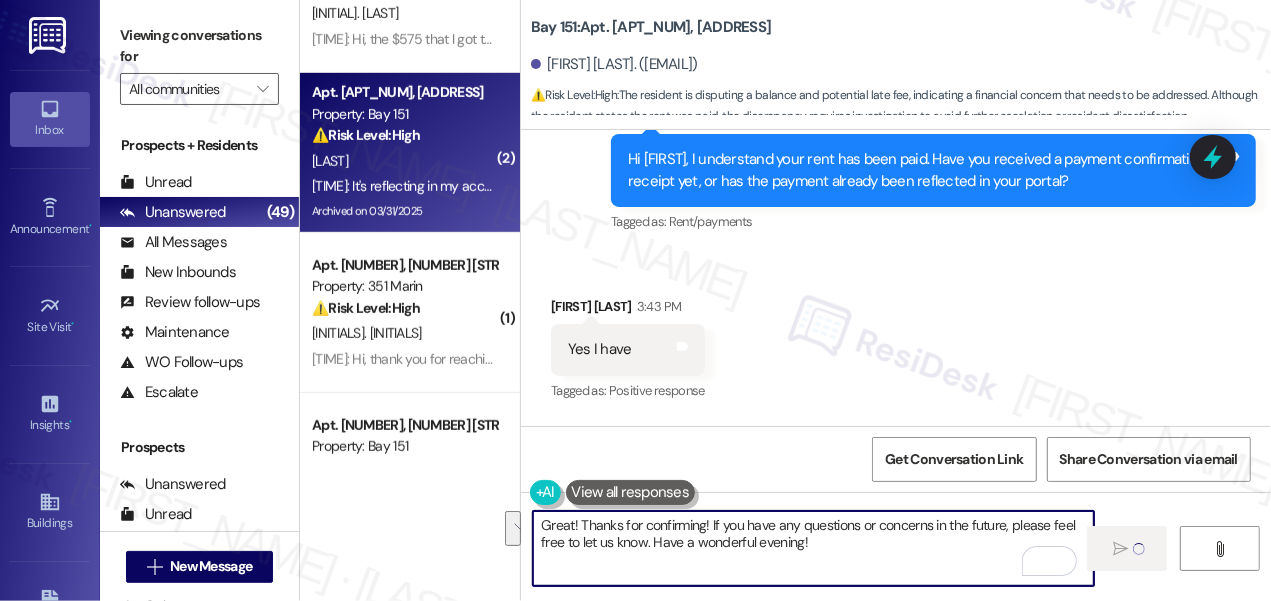 type on "Great! Thanks for confirming! If you have any questions or concerns in the future, please feel free to let us know. Have a wonderful evening!" 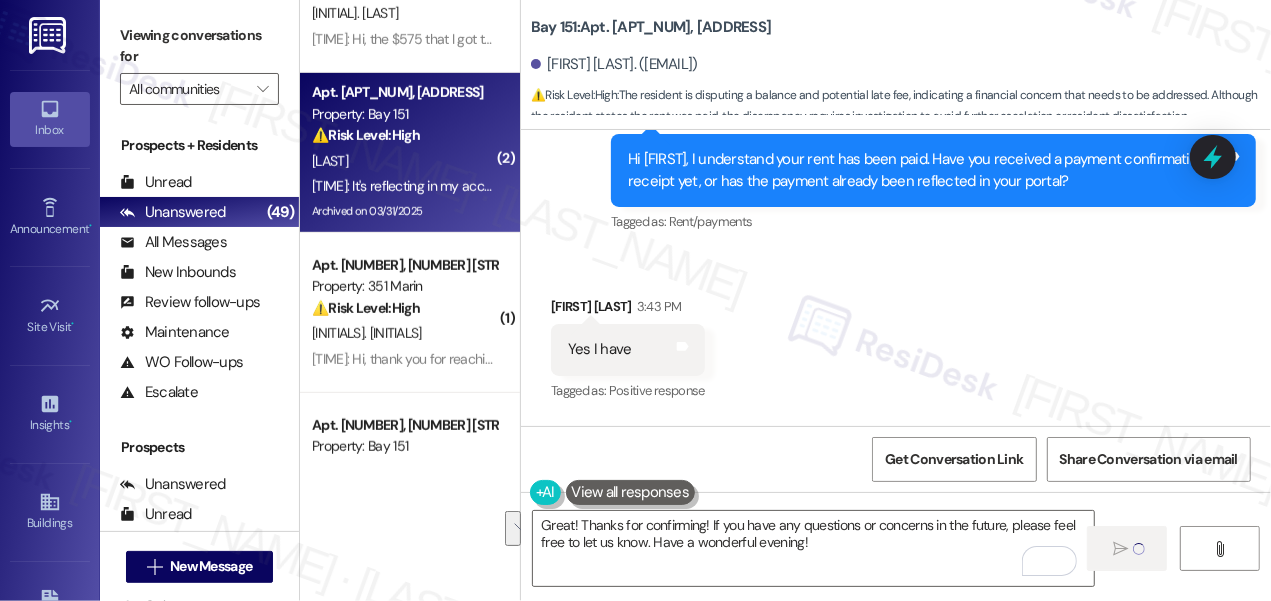 type 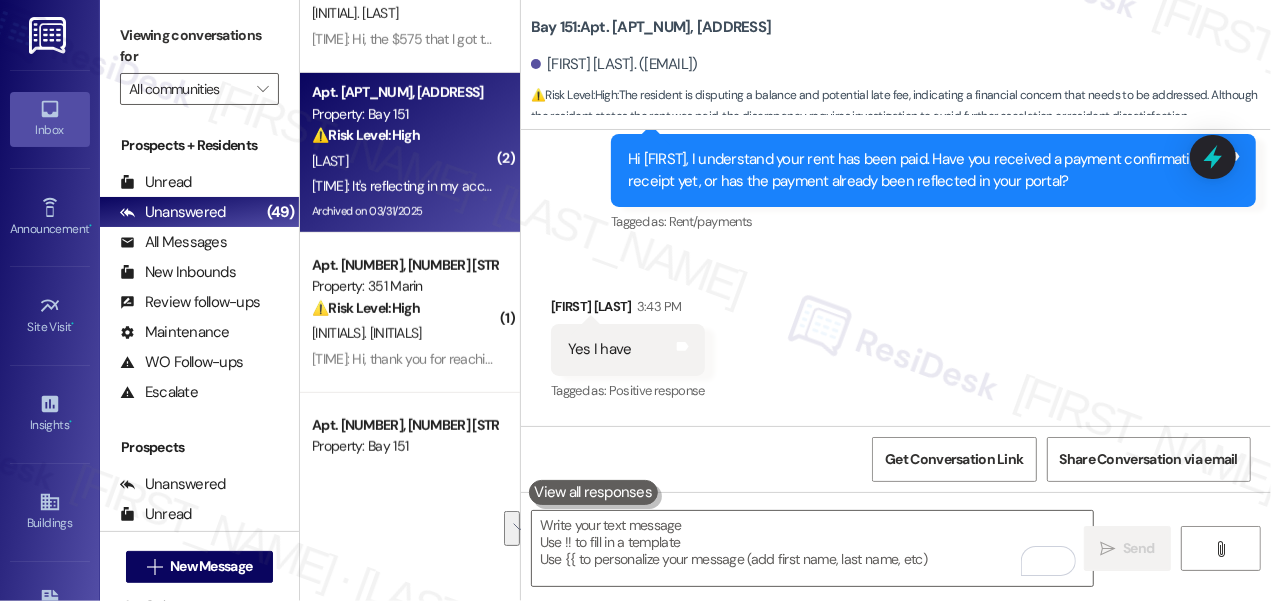 scroll, scrollTop: 67395, scrollLeft: 0, axis: vertical 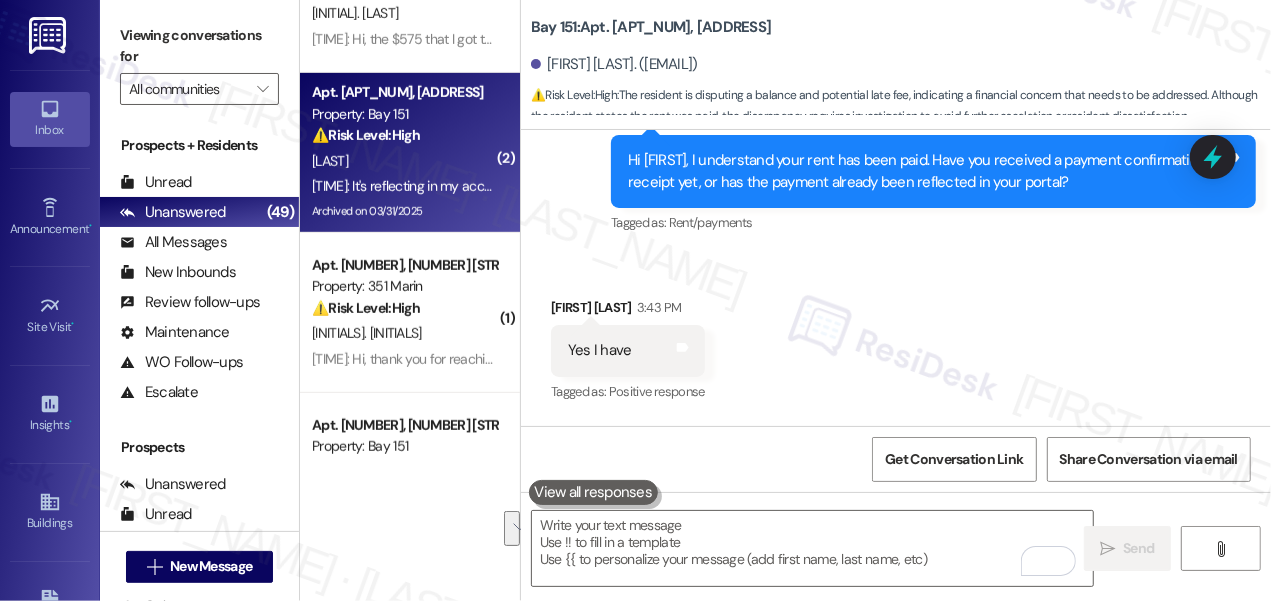 click on "Viewing conversations for All communities " at bounding box center [199, 62] 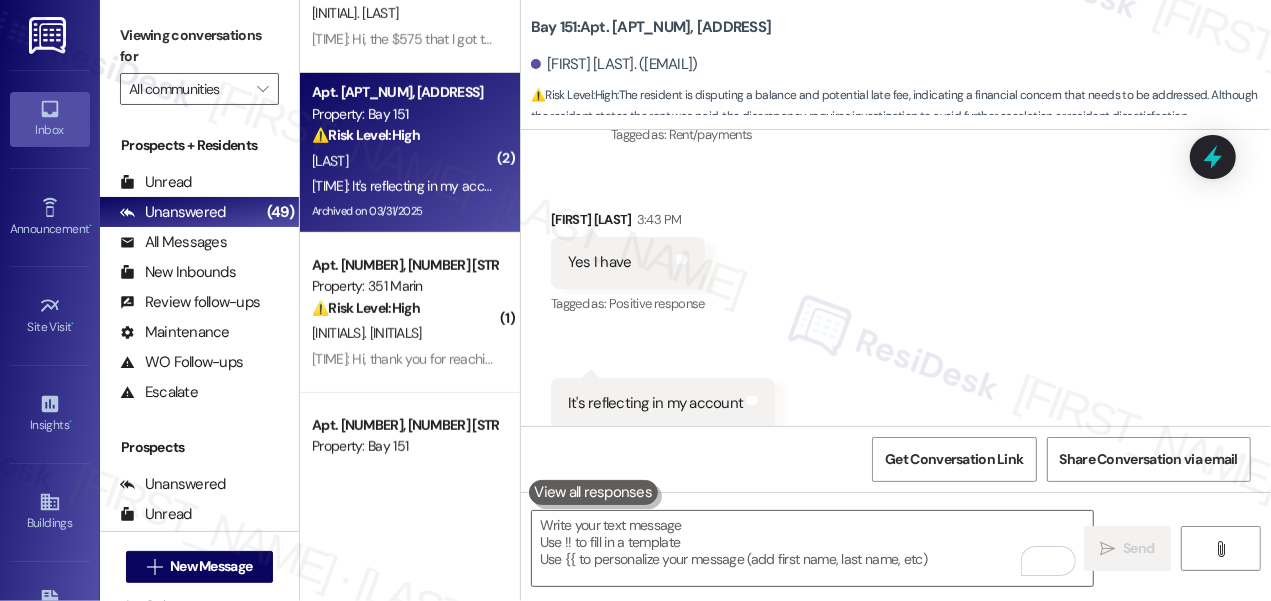 scroll, scrollTop: 67557, scrollLeft: 0, axis: vertical 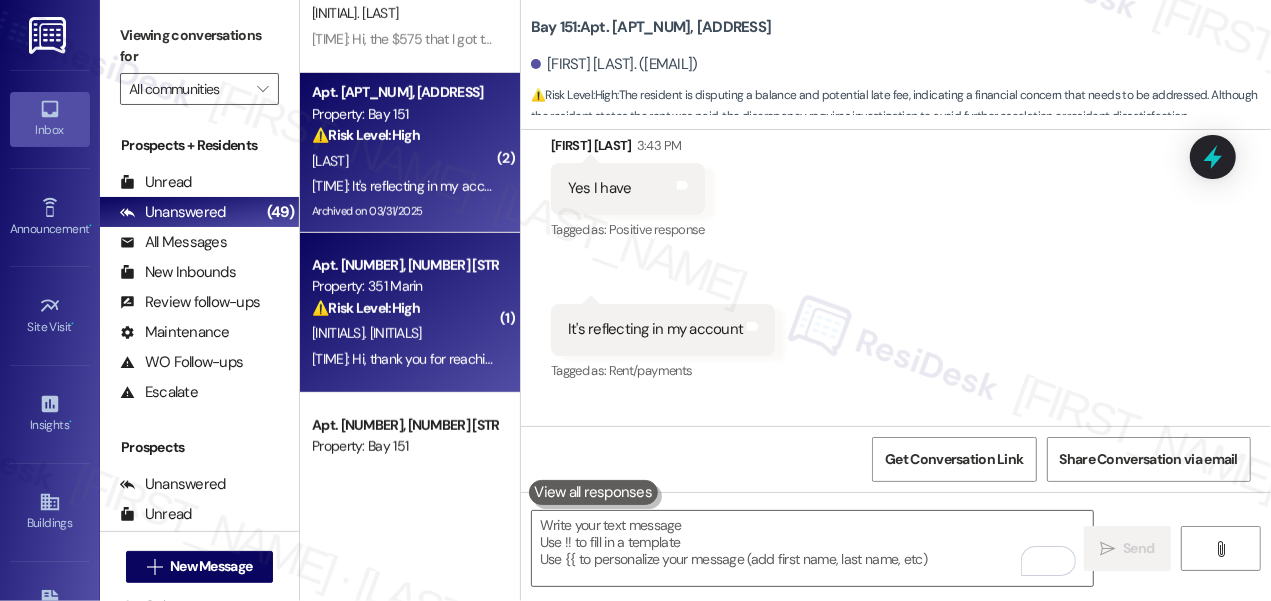 click on "Property: 351 Marin" at bounding box center [404, 286] 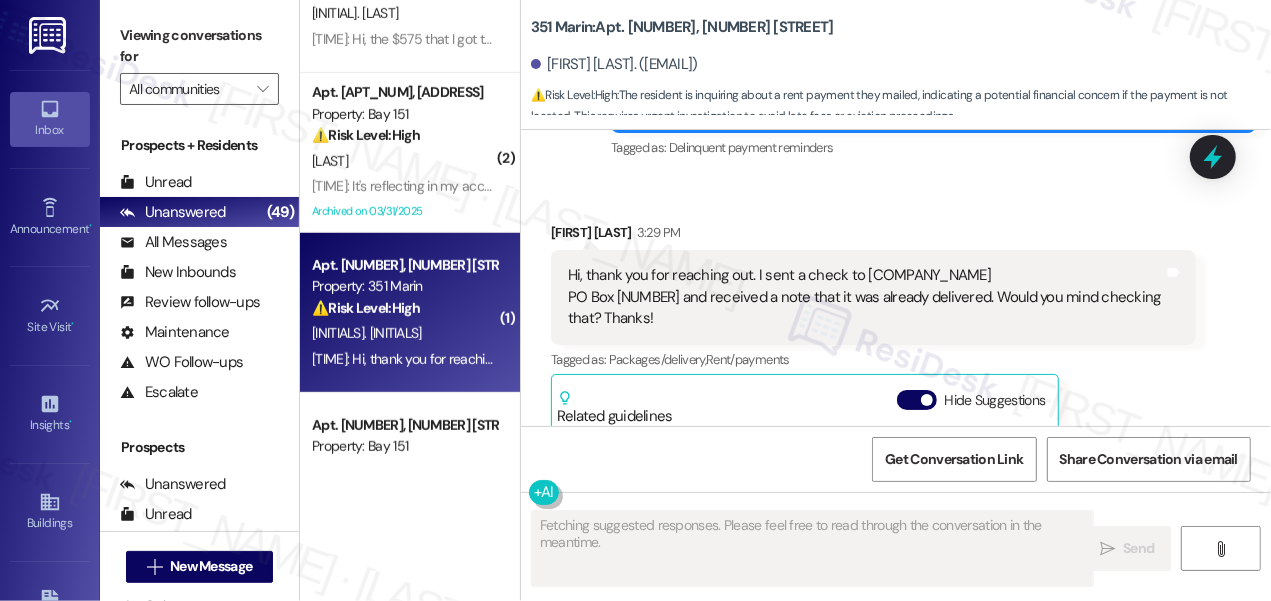 scroll, scrollTop: 2482, scrollLeft: 0, axis: vertical 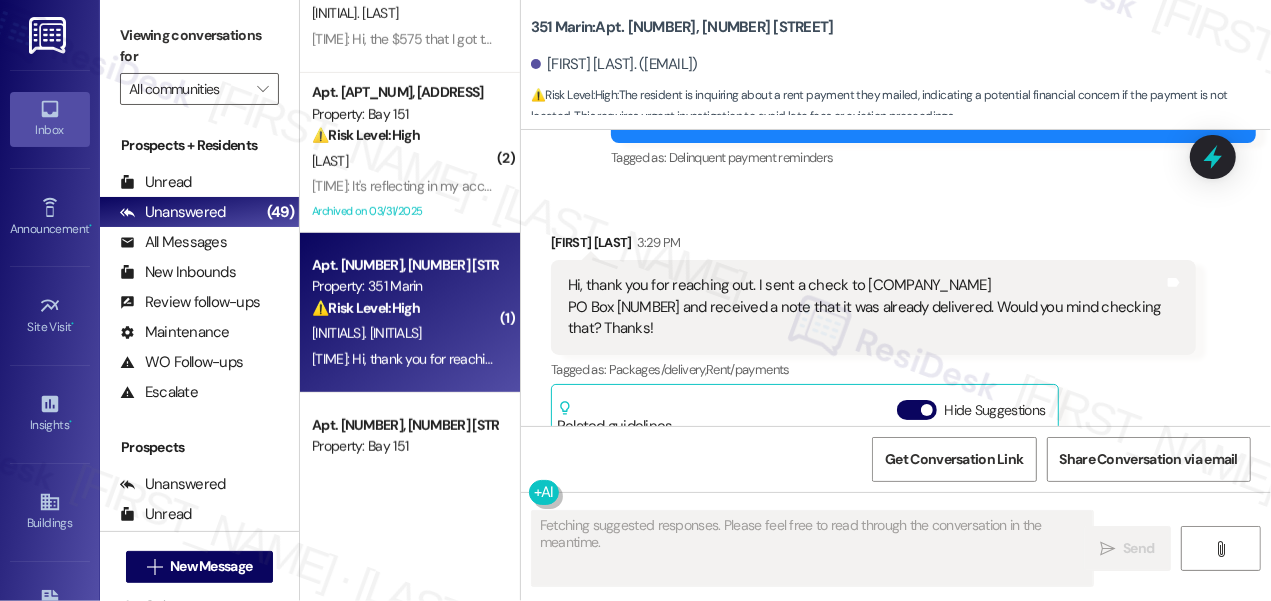 click on "Hi, thank you for reaching out. I sent a check to [NUMBER] [STREET]
PO Box [NUMBER] and received a note that it was already delivered. Would you mind checking that? Thanks!" at bounding box center [866, 307] 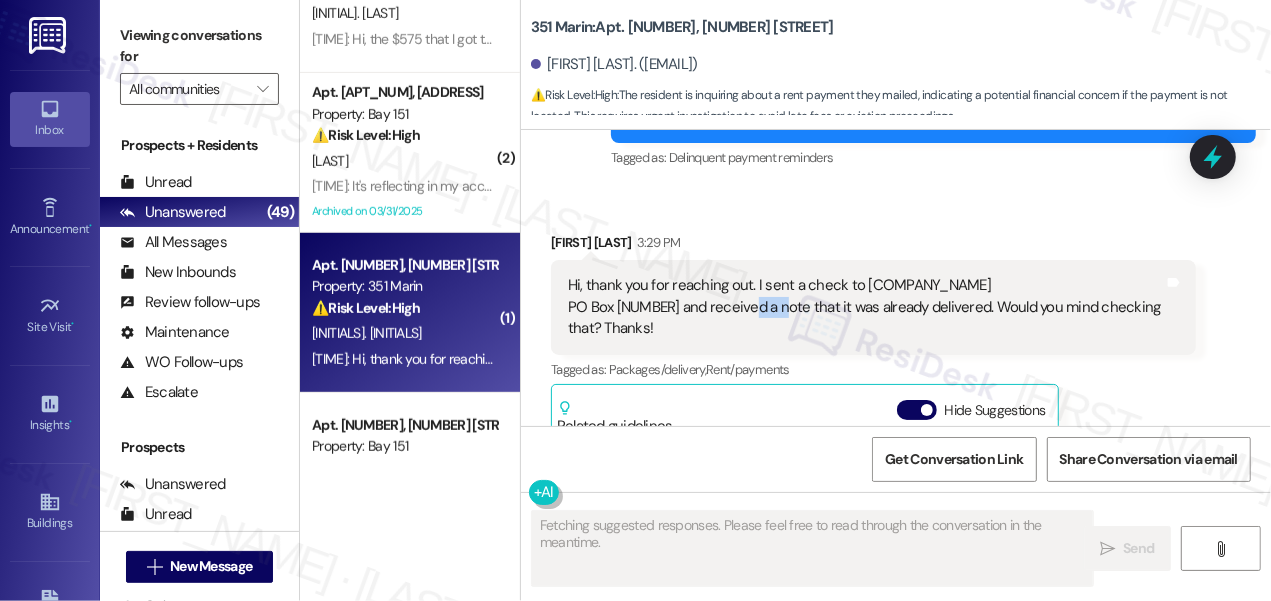 click on "Hi, thank you for reaching out. I sent a check to [NUMBER] [STREET]
PO Box [NUMBER] and received a note that it was already delivered. Would you mind checking that? Thanks!" at bounding box center (866, 307) 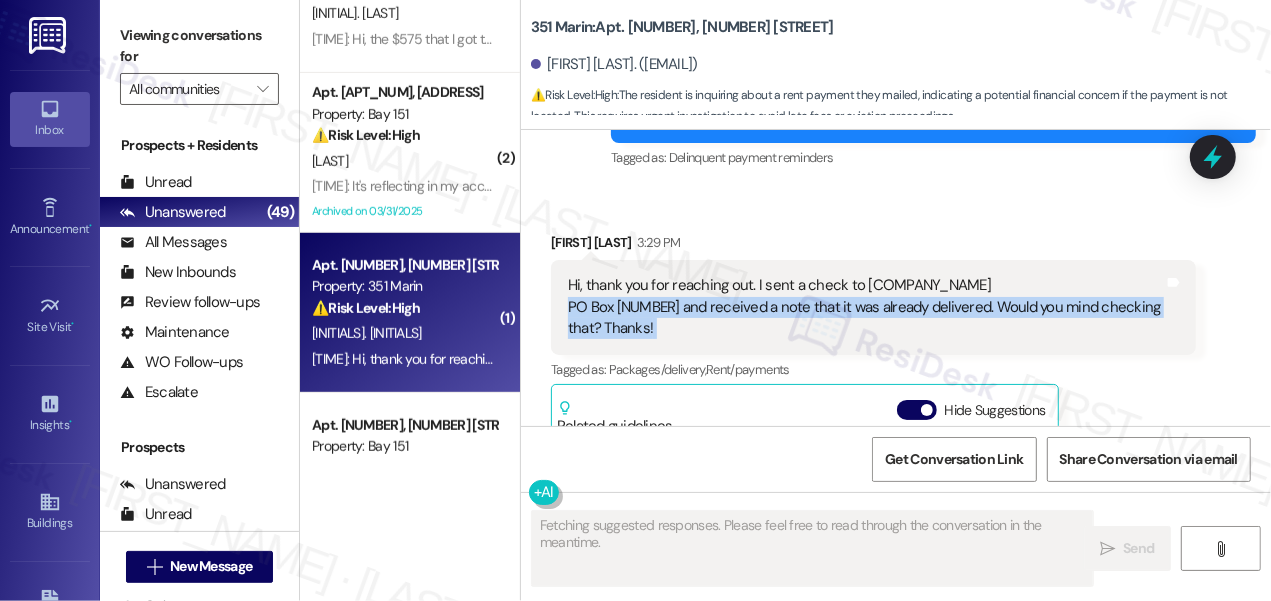 click on "Hi, thank you for reaching out. I sent a check to [NUMBER] [STREET]
PO Box [NUMBER] and received a note that it was already delivered. Would you mind checking that? Thanks!" at bounding box center (866, 307) 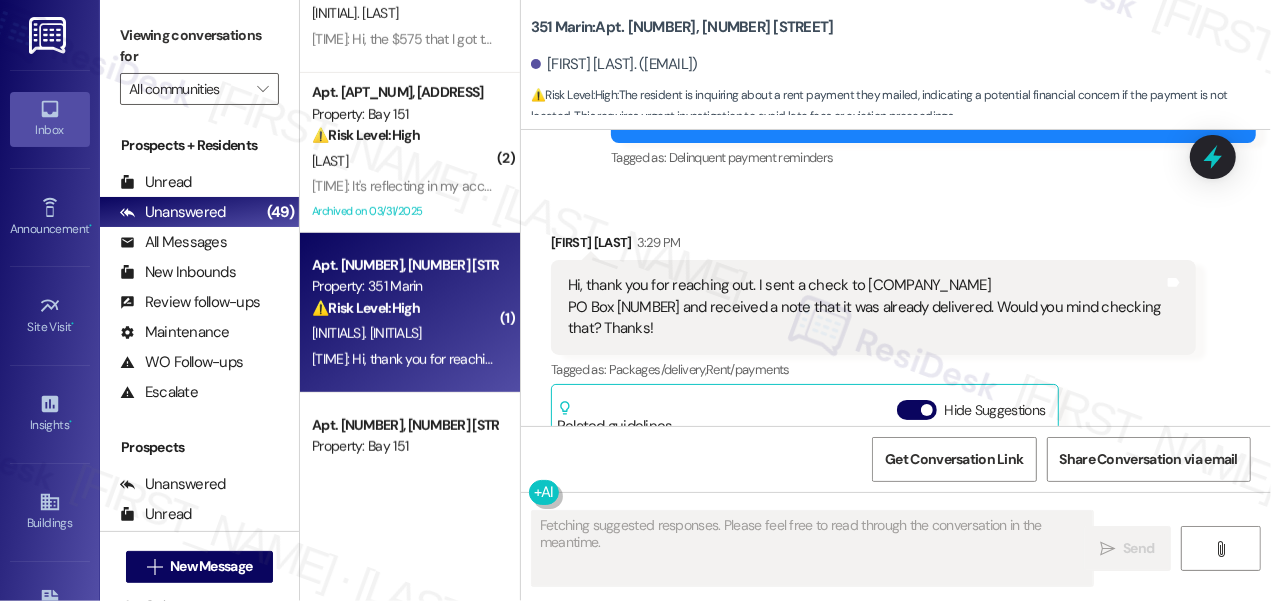 click on "Hi, thank you for reaching out. I sent a check to [NUMBER] [STREET]
PO Box [NUMBER] and received a note that it was already delivered. Would you mind checking that? Thanks!" at bounding box center (866, 307) 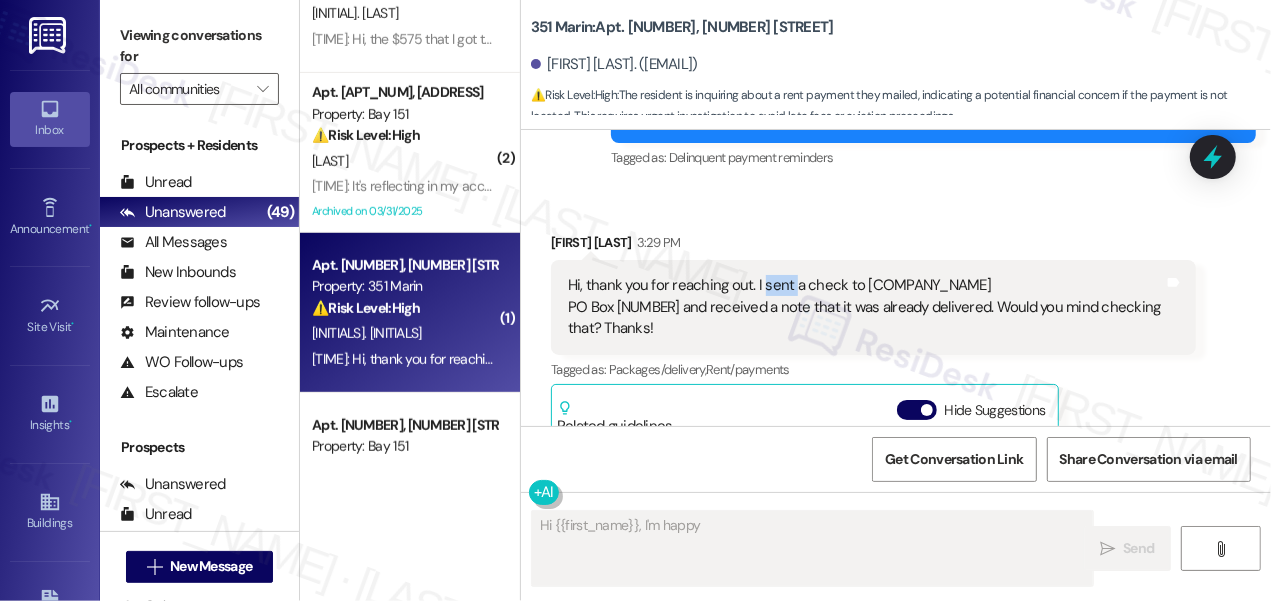 click on "Hi, thank you for reaching out. I sent a check to [NUMBER] [STREET]
PO Box [NUMBER] and received a note that it was already delivered. Would you mind checking that? Thanks!" at bounding box center [866, 307] 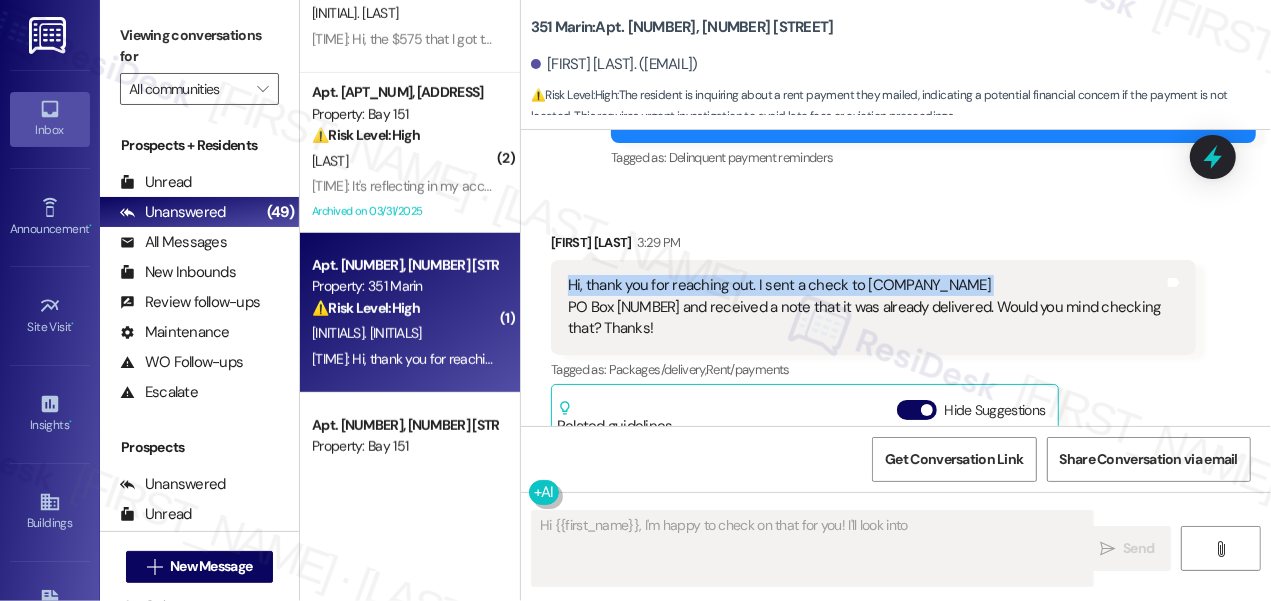 click on "Hi, thank you for reaching out. I sent a check to [NUMBER] [STREET]
PO Box [NUMBER] and received a note that it was already delivered. Would you mind checking that? Thanks!" at bounding box center [866, 307] 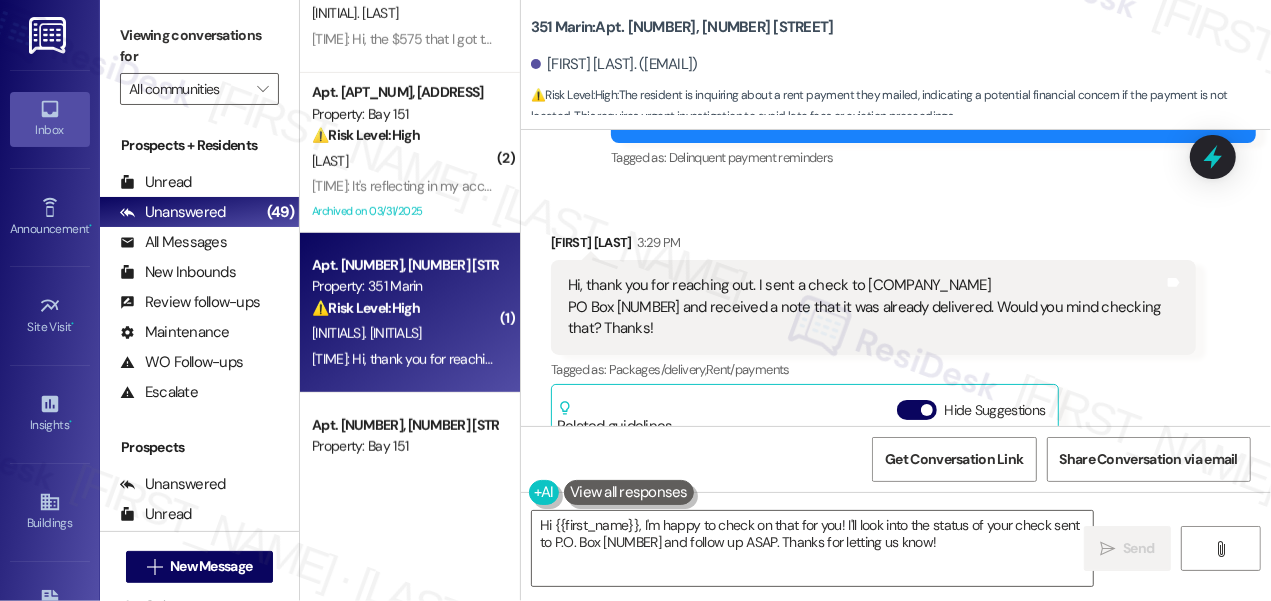 click on "Hi, thank you for reaching out. I sent a check to [NUMBER] [STREET]
PO Box [NUMBER] and received a note that it was already delivered. Would you mind checking that? Thanks!" at bounding box center [866, 307] 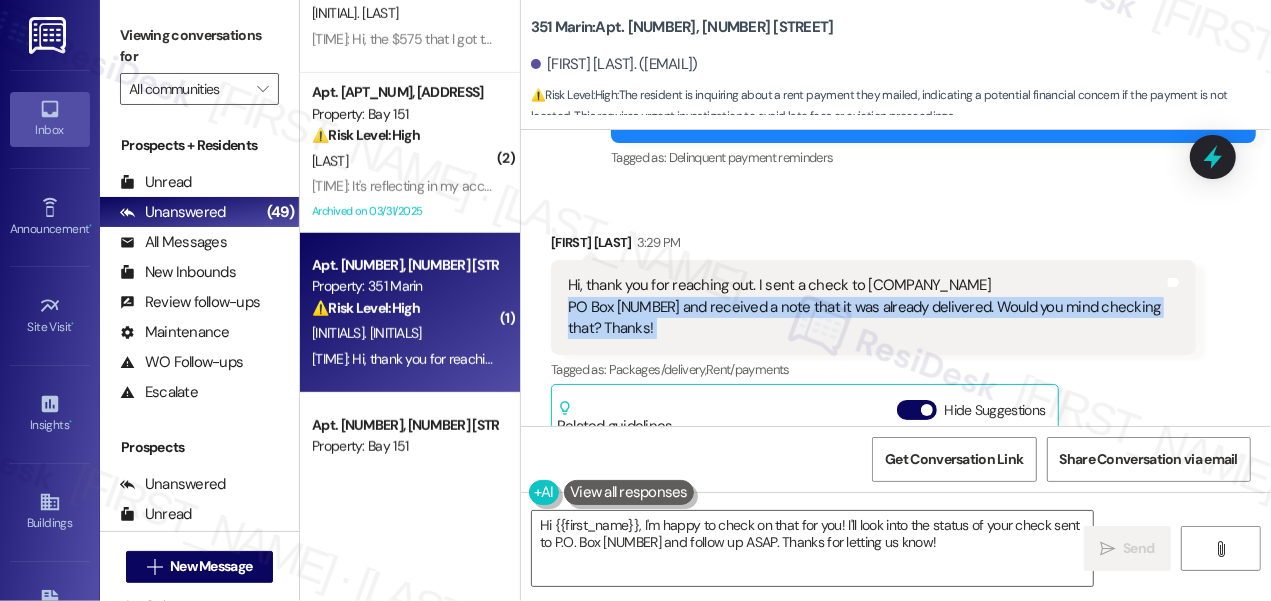 click on "Hi, thank you for reaching out. I sent a check to [NUMBER] [STREET]
PO Box [NUMBER] and received a note that it was already delivered. Would you mind checking that? Thanks!" at bounding box center [866, 307] 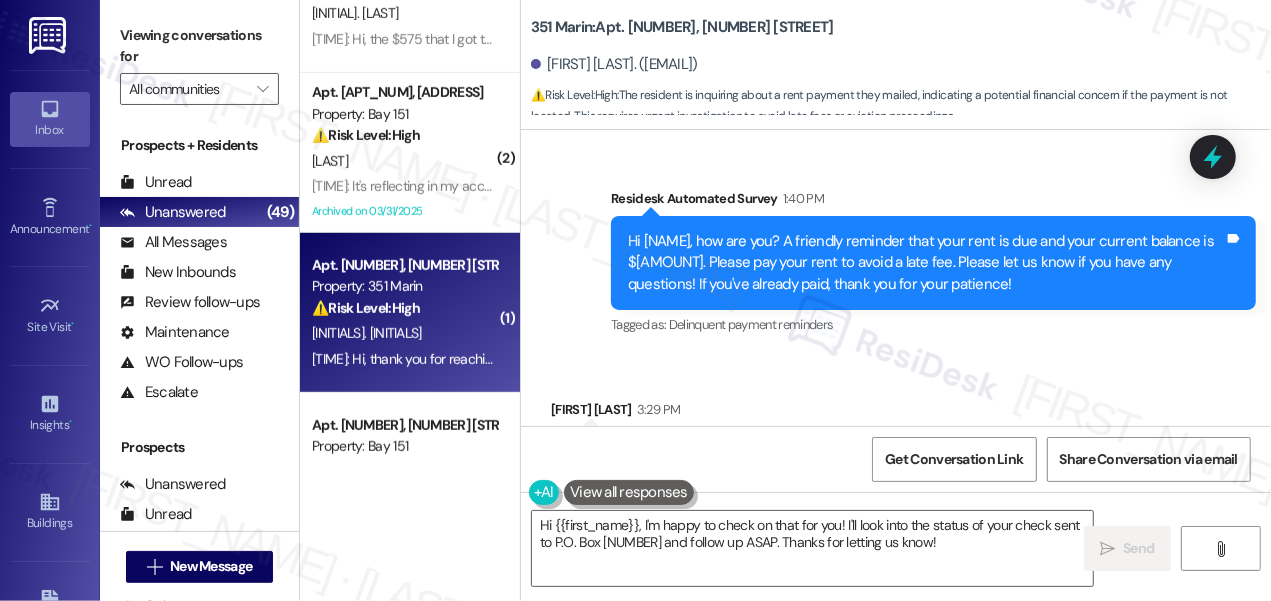 scroll, scrollTop: 2209, scrollLeft: 0, axis: vertical 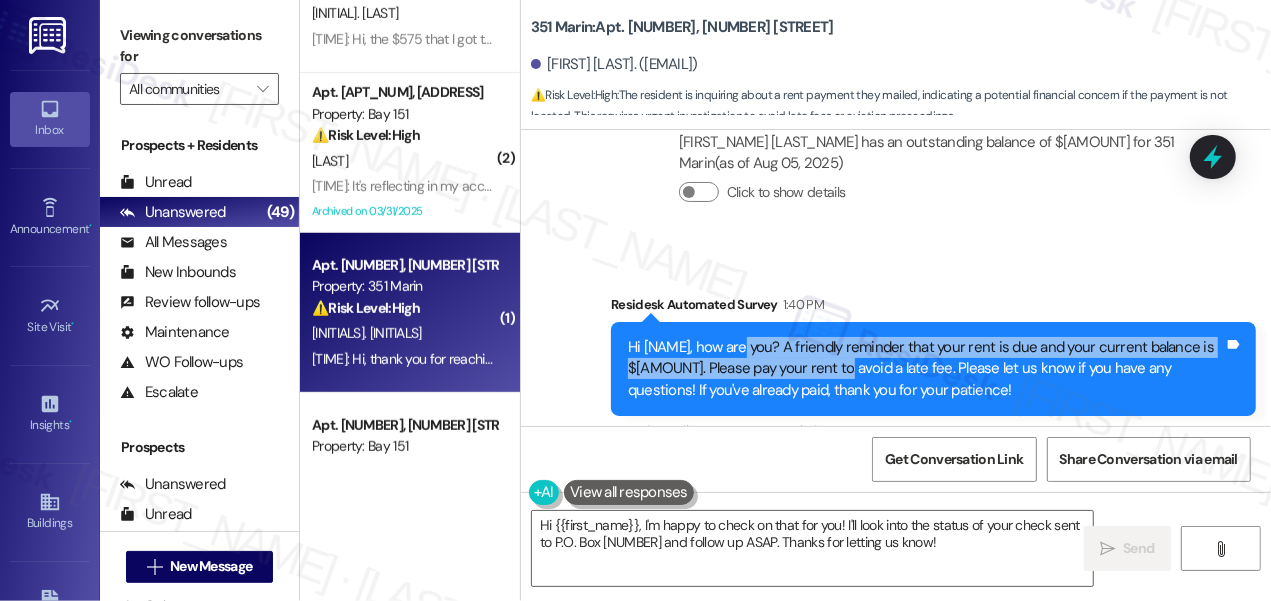 drag, startPoint x: 741, startPoint y: 341, endPoint x: 865, endPoint y: 372, distance: 127.81628 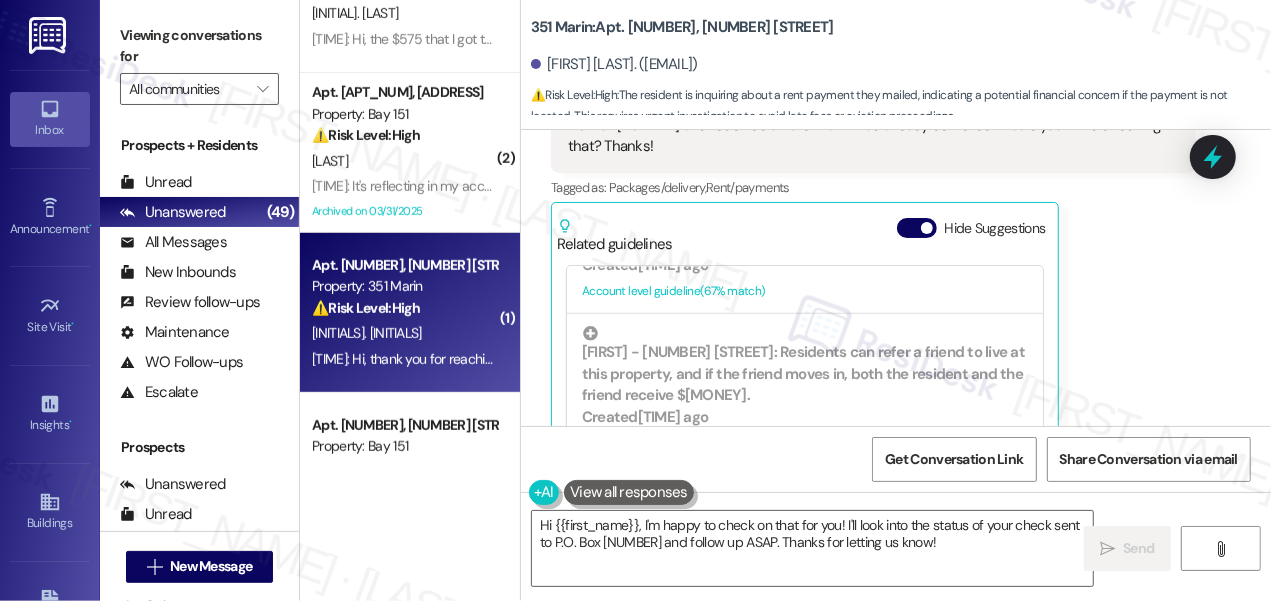 scroll, scrollTop: 818, scrollLeft: 0, axis: vertical 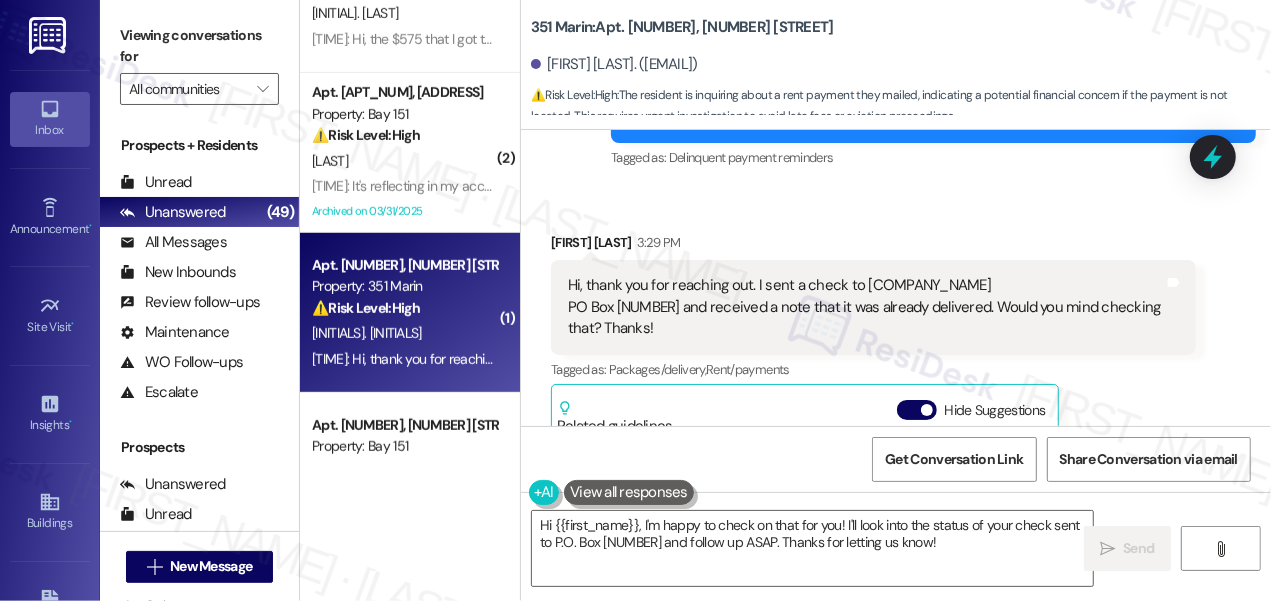 click on "Related guidelines Hide Suggestions" at bounding box center (805, 413) 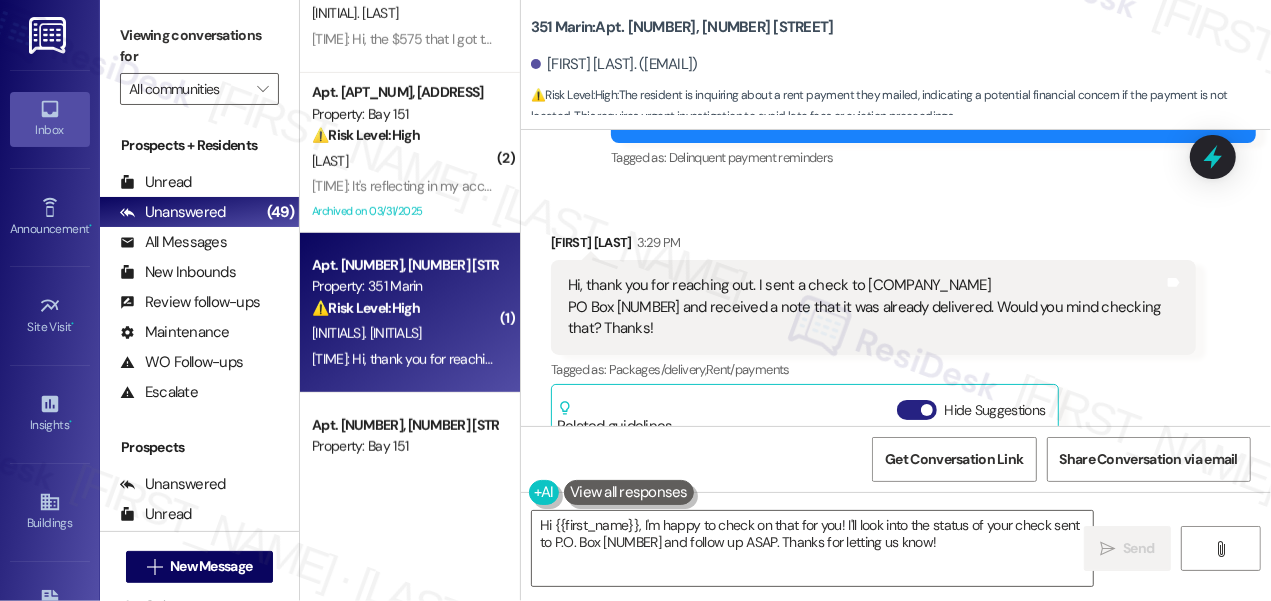 click on "Hide Suggestions" at bounding box center [917, 410] 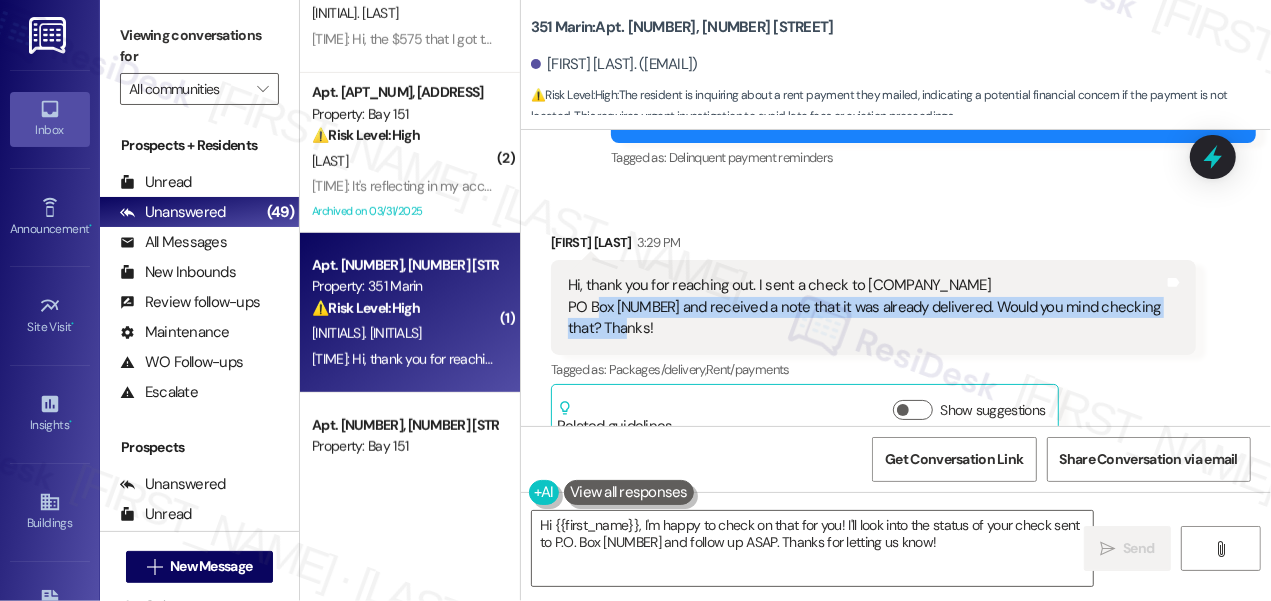 drag, startPoint x: 594, startPoint y: 303, endPoint x: 748, endPoint y: 339, distance: 158.15182 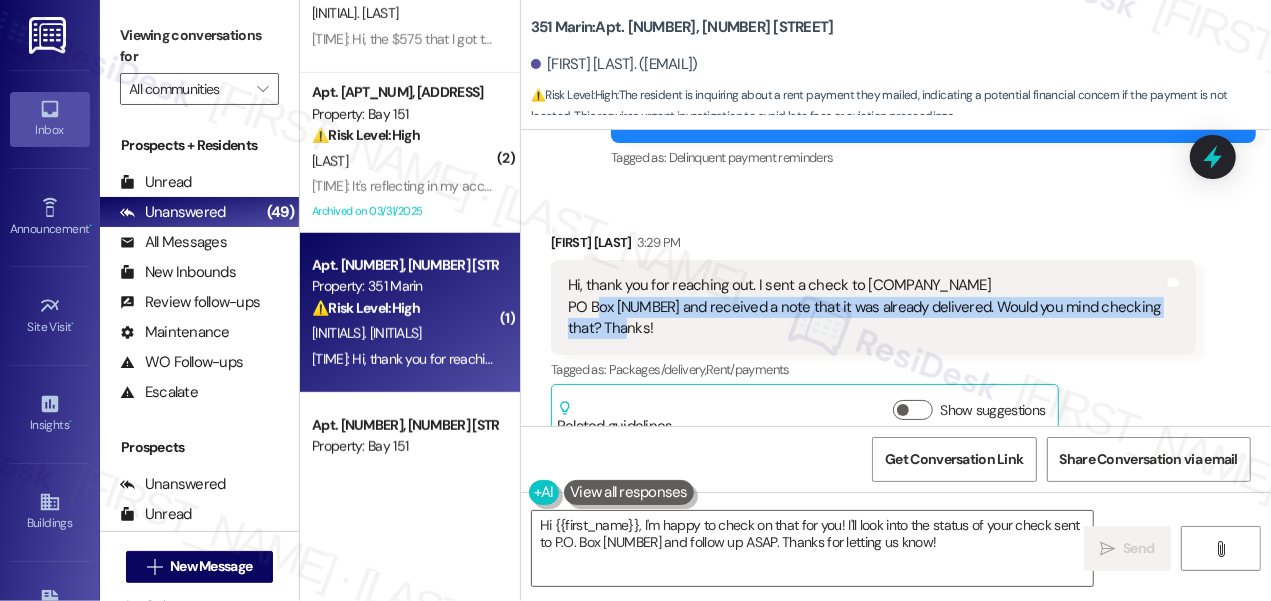 click on "Hi, thank you for reaching out. I sent a check to [NUMBER] [STREET]
PO Box [NUMBER] and received a note that it was already delivered. Would you mind checking that? Thanks!" at bounding box center [866, 307] 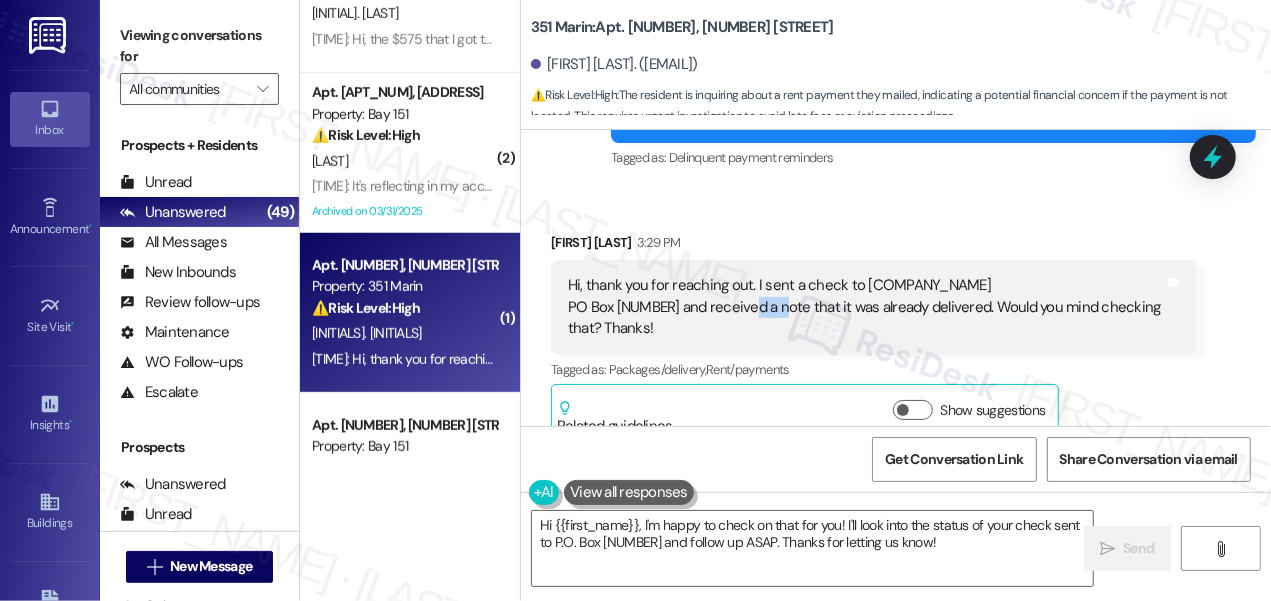 click on "Hi, thank you for reaching out. I sent a check to [NUMBER] [STREET]
PO Box [NUMBER] and received a note that it was already delivered. Would you mind checking that? Thanks!" at bounding box center (866, 307) 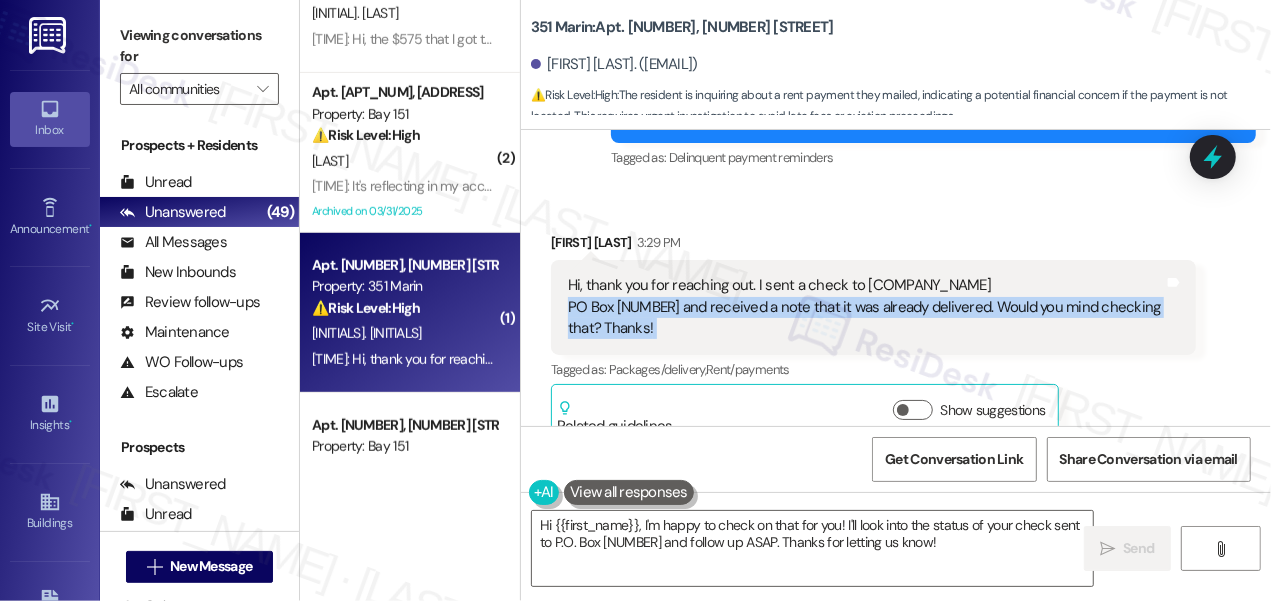 click on "Hi, thank you for reaching out. I sent a check to [NUMBER] [STREET]
PO Box [NUMBER] and received a note that it was already delivered. Would you mind checking that? Thanks!" at bounding box center [866, 307] 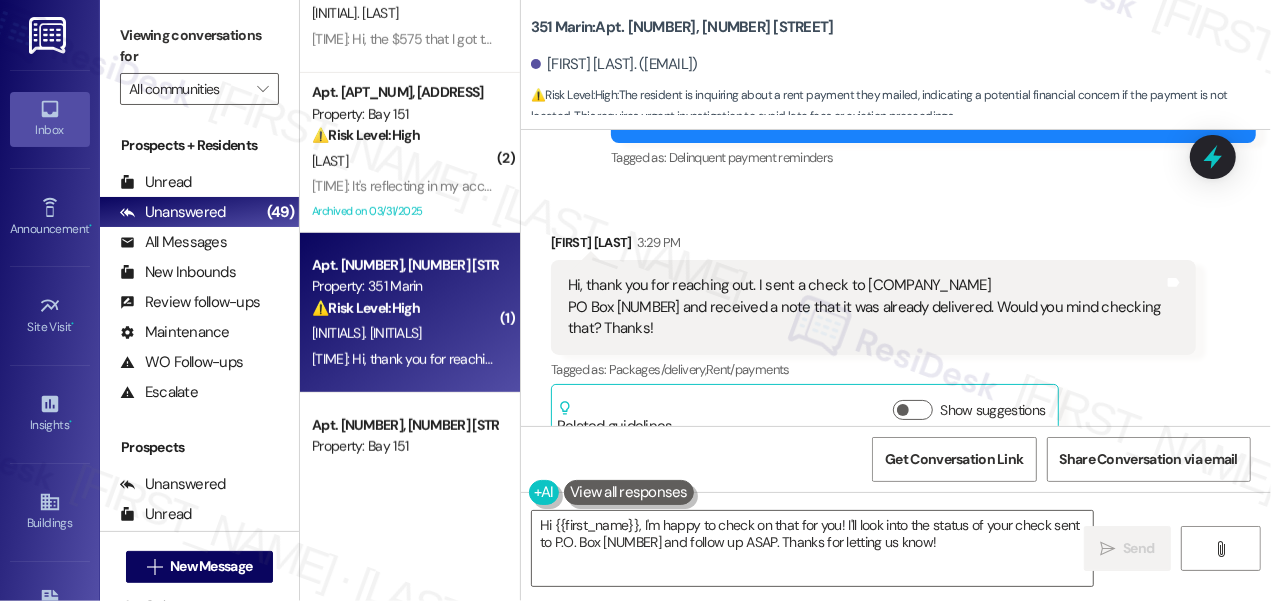 click on "[FIRST] [LAST] [TIME]" at bounding box center [873, 246] 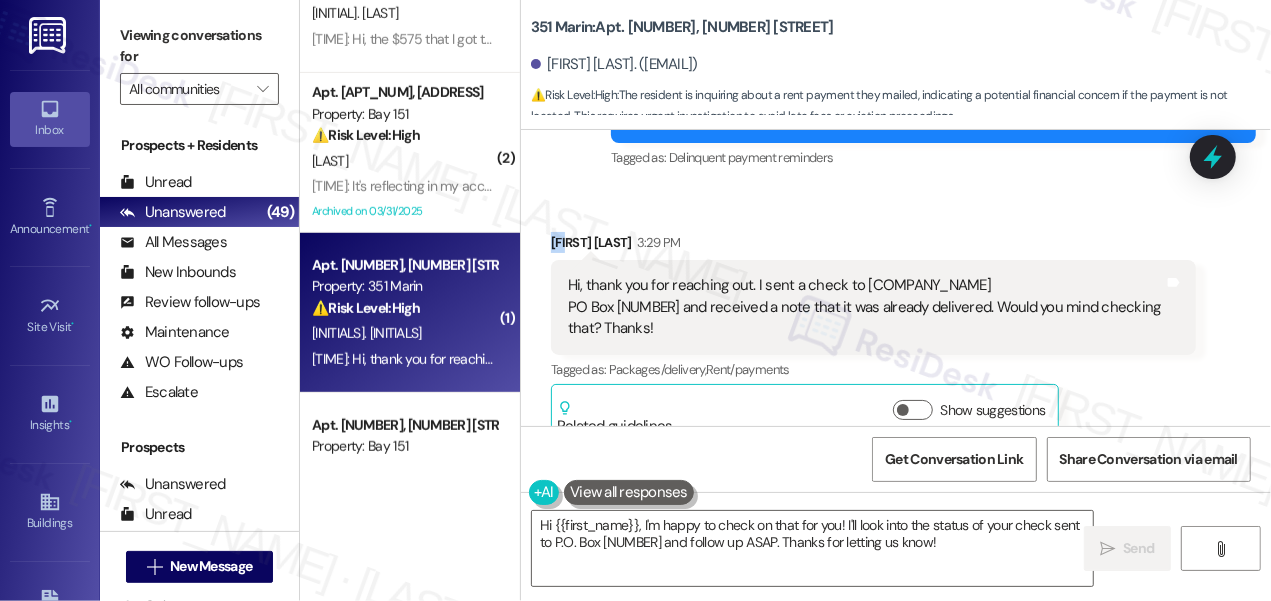 click on "[FIRST] [LAST] [TIME]" at bounding box center (873, 246) 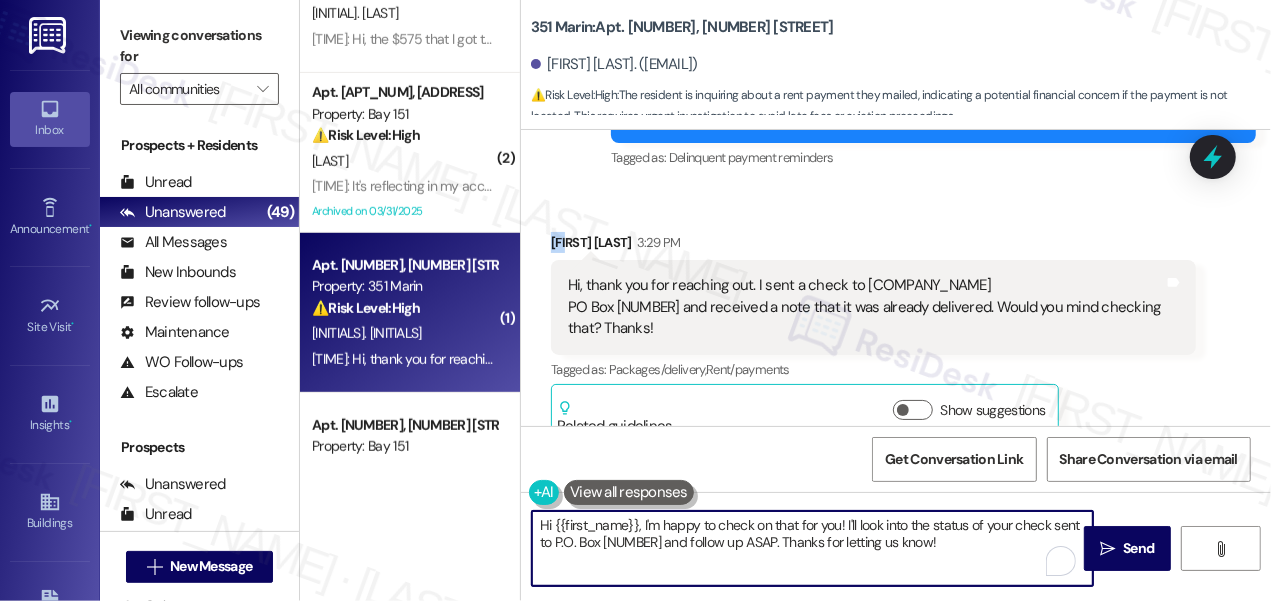 click on "Hi {{first_name}}, I'm happy to check on that for you! I'll look into the status of your check sent to P.O. Box [NUMBER] and follow up ASAP. Thanks for letting us know!" at bounding box center (812, 548) 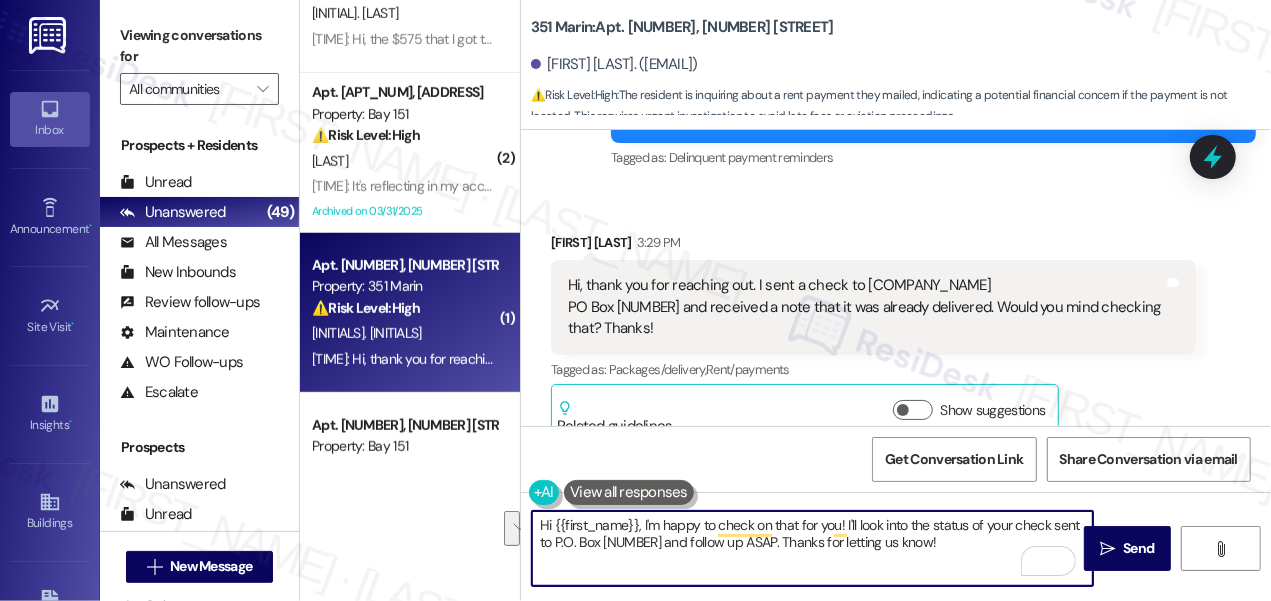 drag, startPoint x: 857, startPoint y: 525, endPoint x: 957, endPoint y: 543, distance: 101.607086 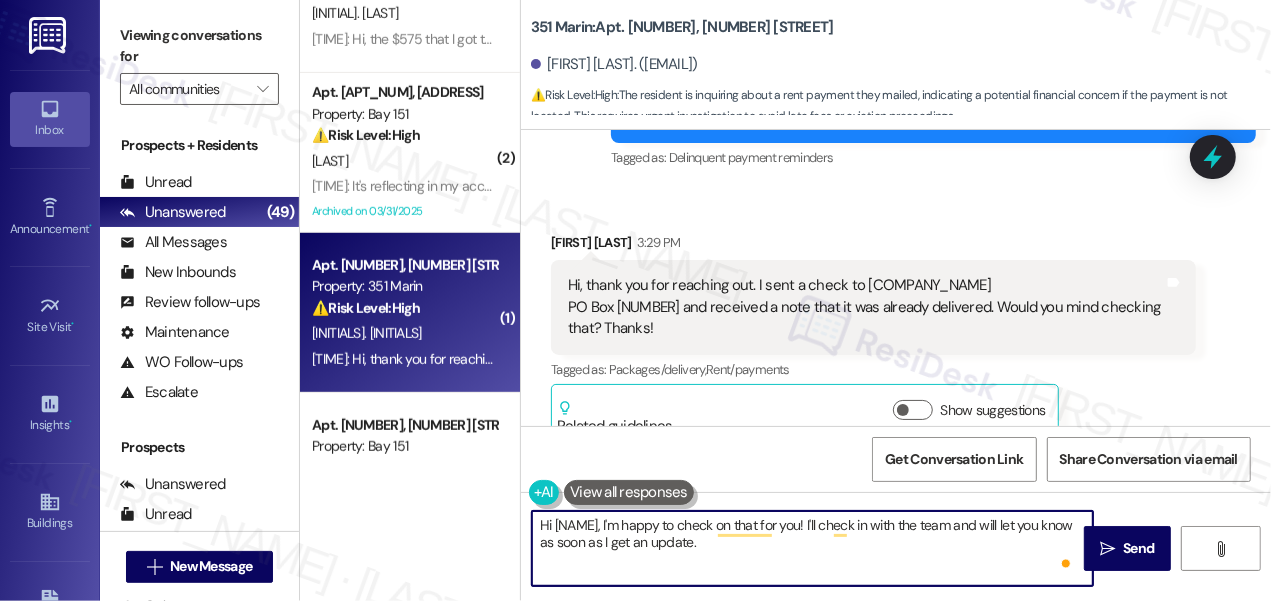 click on "Hi {{first_name}}, I'm happy to check on that for you! I'll check in with the team and will let you know as soon as I get an update." at bounding box center (812, 548) 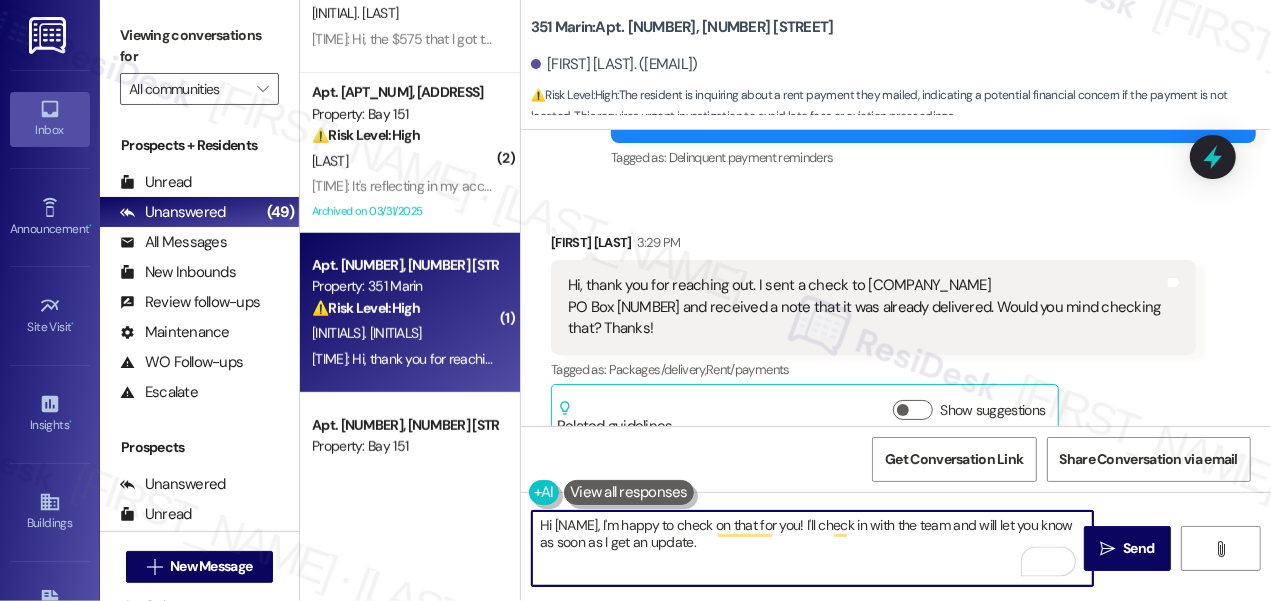 click on "Hi {{first_name}}, I'm happy to check on that for you! I'll check in with the team and will let you know as soon as I get an update." at bounding box center [812, 548] 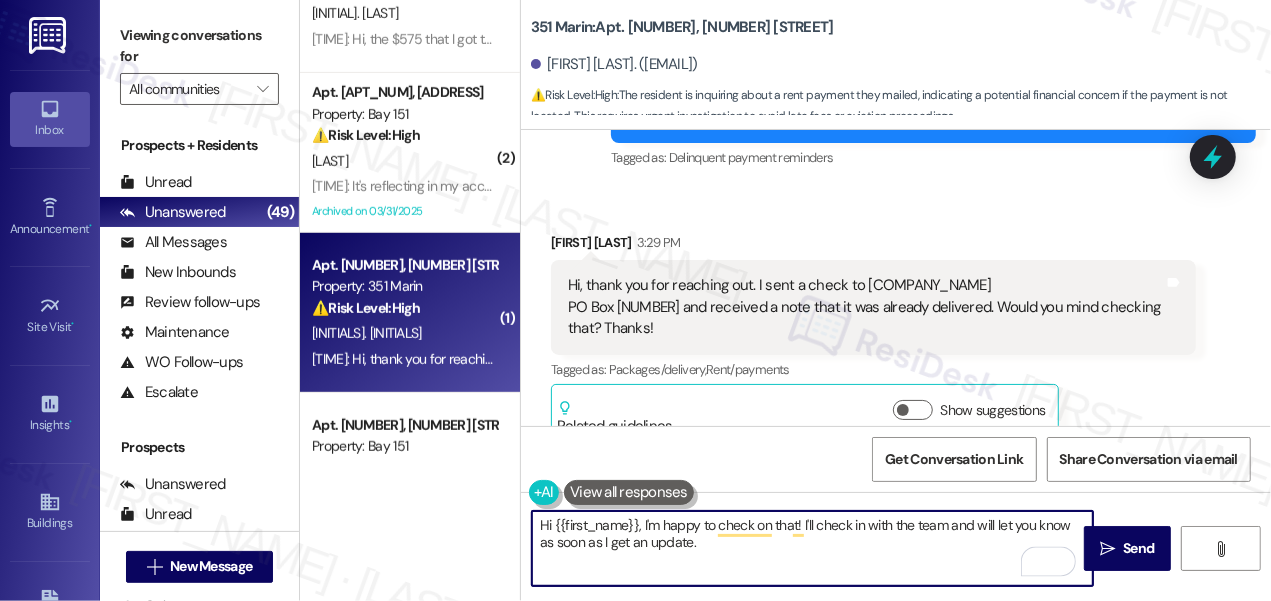 click on "Hi {{first_name}}, I'm happy to check on that! I'll check in with the team and will let you know as soon as I get an update." at bounding box center (812, 548) 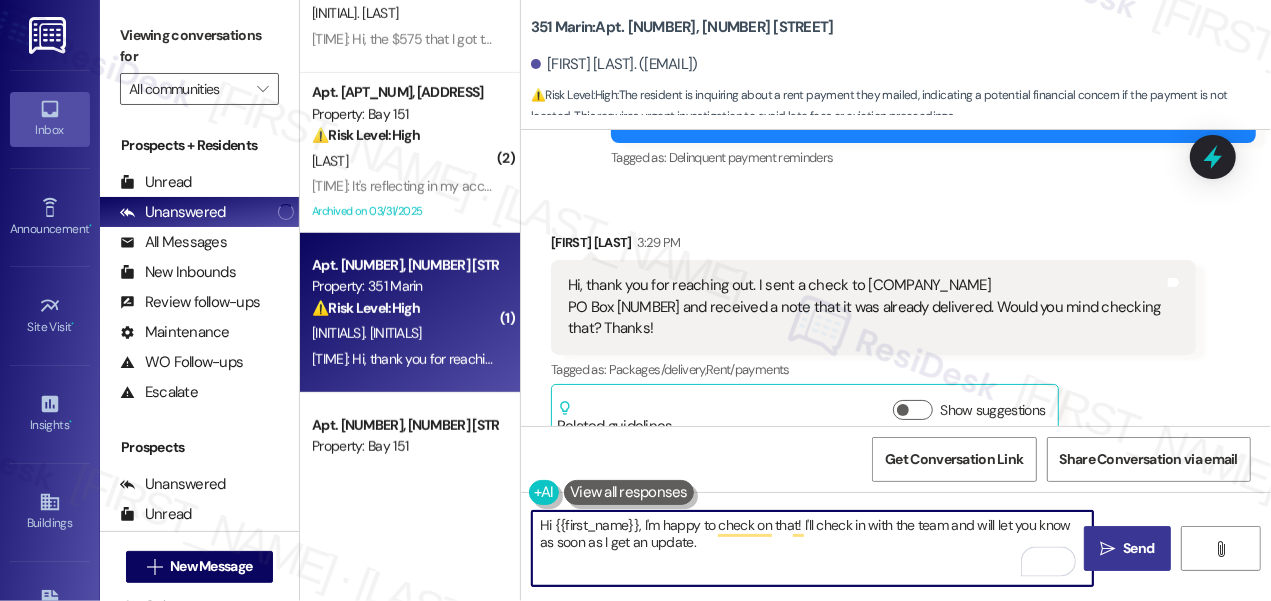 type on "Hi {{first_name}}, I'm happy to check on that! I'll check in with the team and will let you know as soon as I get an update." 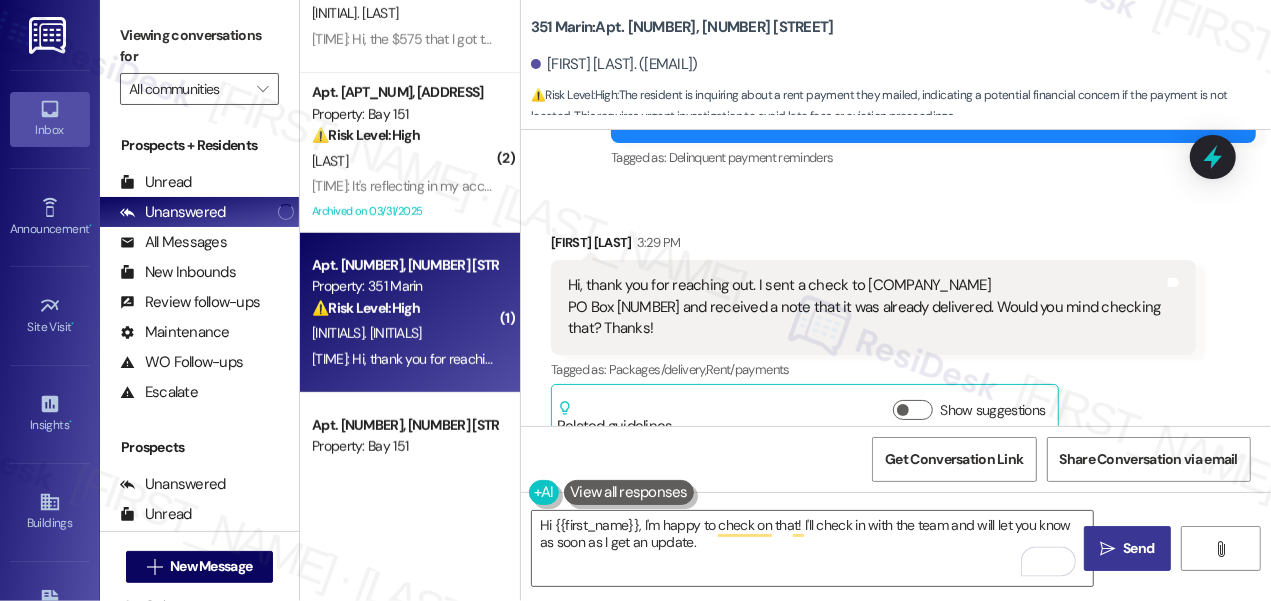 drag, startPoint x: 1102, startPoint y: 533, endPoint x: 1091, endPoint y: 528, distance: 12.083046 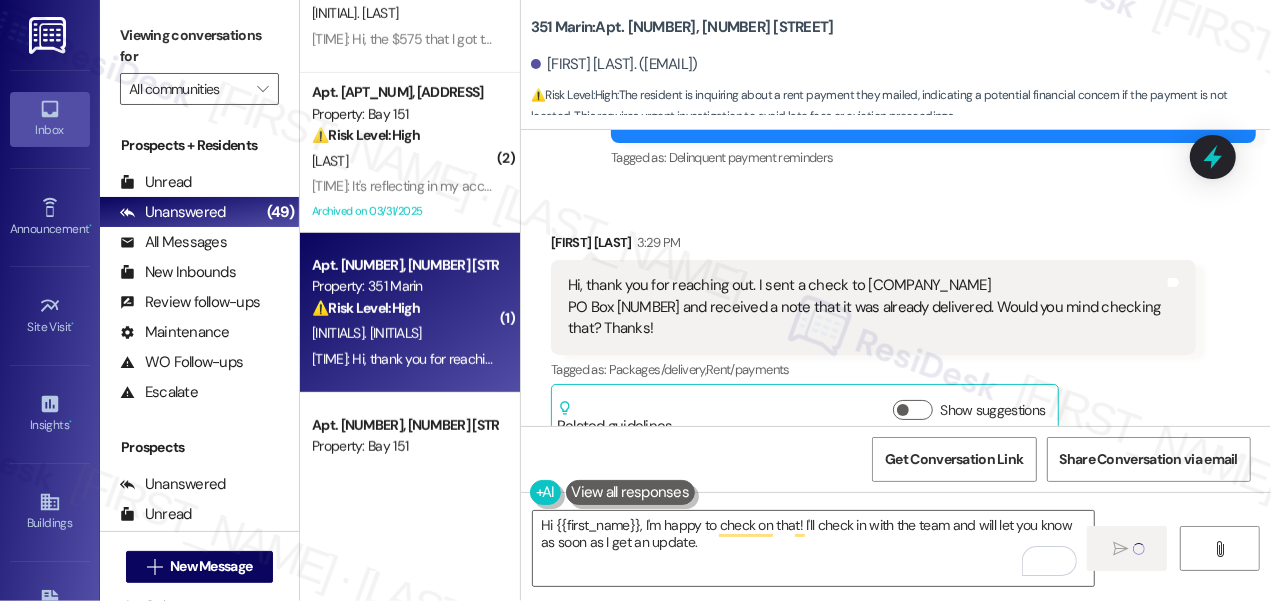 click on "Hi, thank you for reaching out. I sent a check to 351 Marin LLC
PO Box 6470 and received a note that it was already delivered. Would you mind checking that? Thanks!" at bounding box center [866, 307] 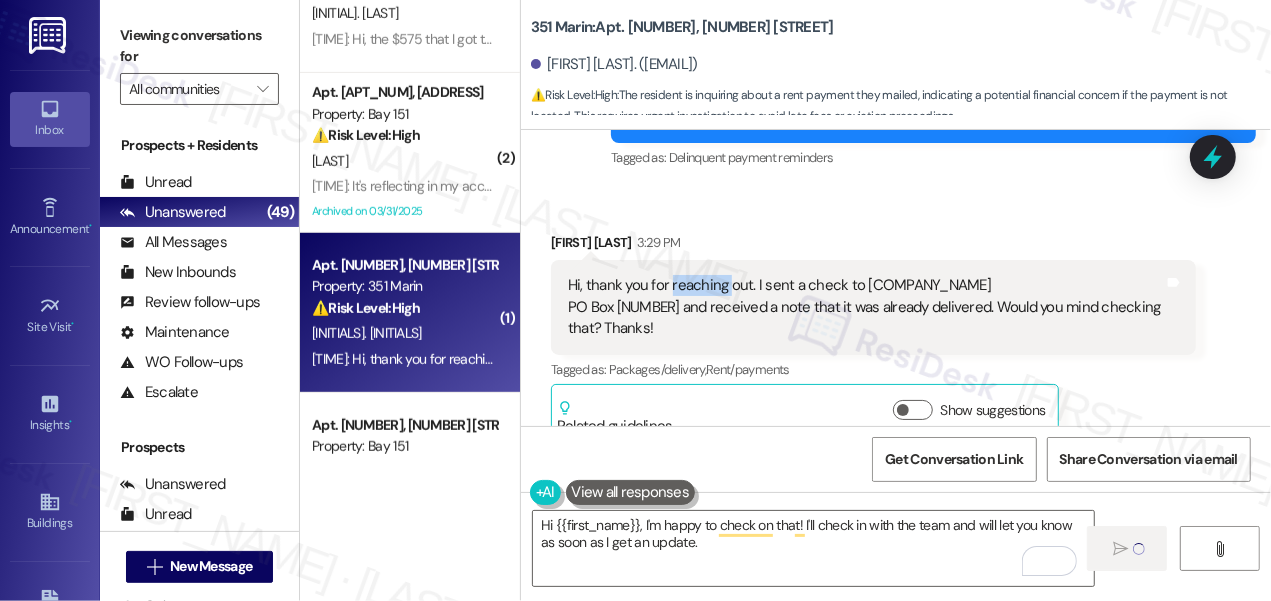 click on "Hi, thank you for reaching out. I sent a check to 351 Marin LLC
PO Box 6470 and received a note that it was already delivered. Would you mind checking that? Thanks!" at bounding box center (866, 307) 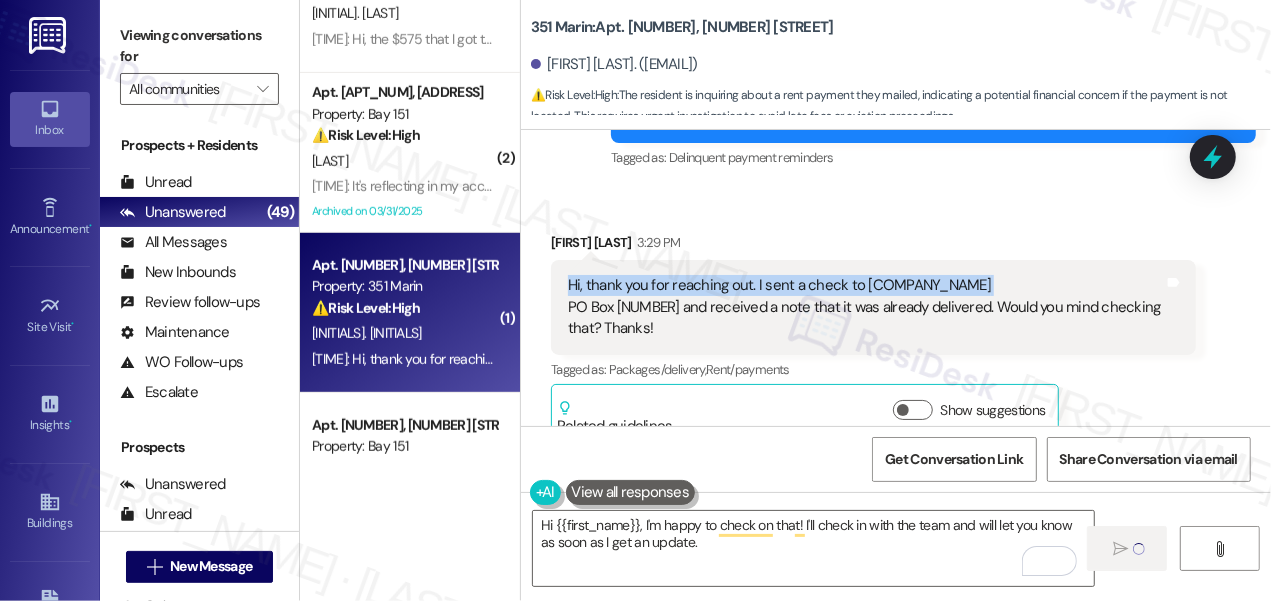 click on "Hi, thank you for reaching out. I sent a check to 351 Marin LLC
PO Box 6470 and received a note that it was already delivered. Would you mind checking that? Thanks!" at bounding box center (866, 307) 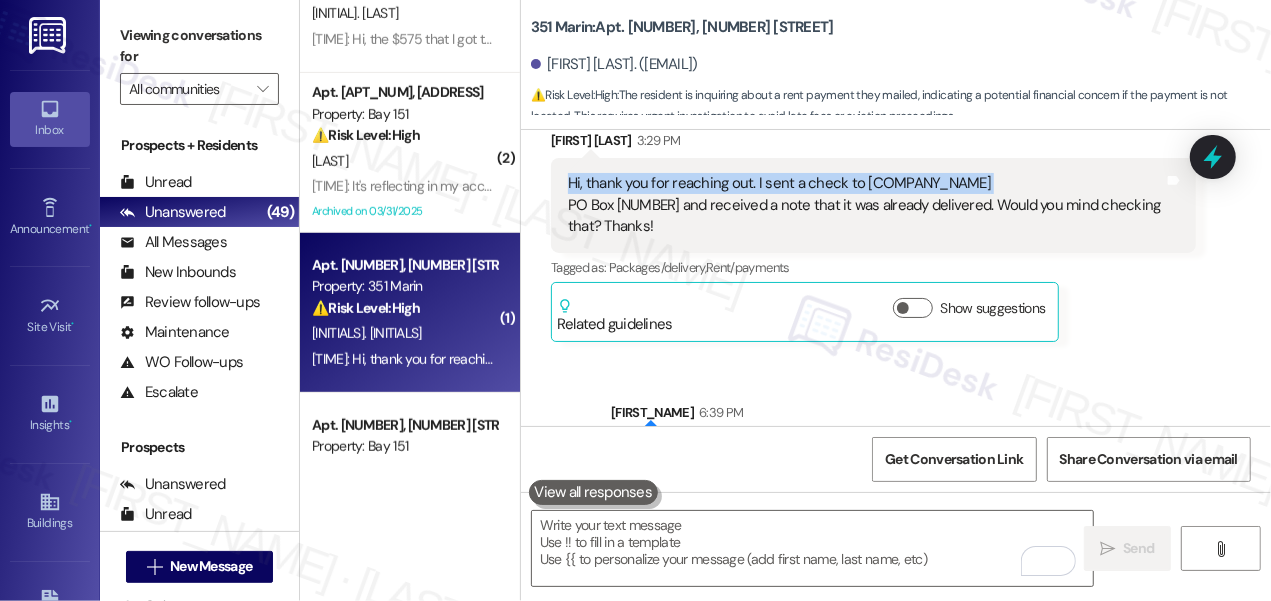 scroll, scrollTop: 2675, scrollLeft: 0, axis: vertical 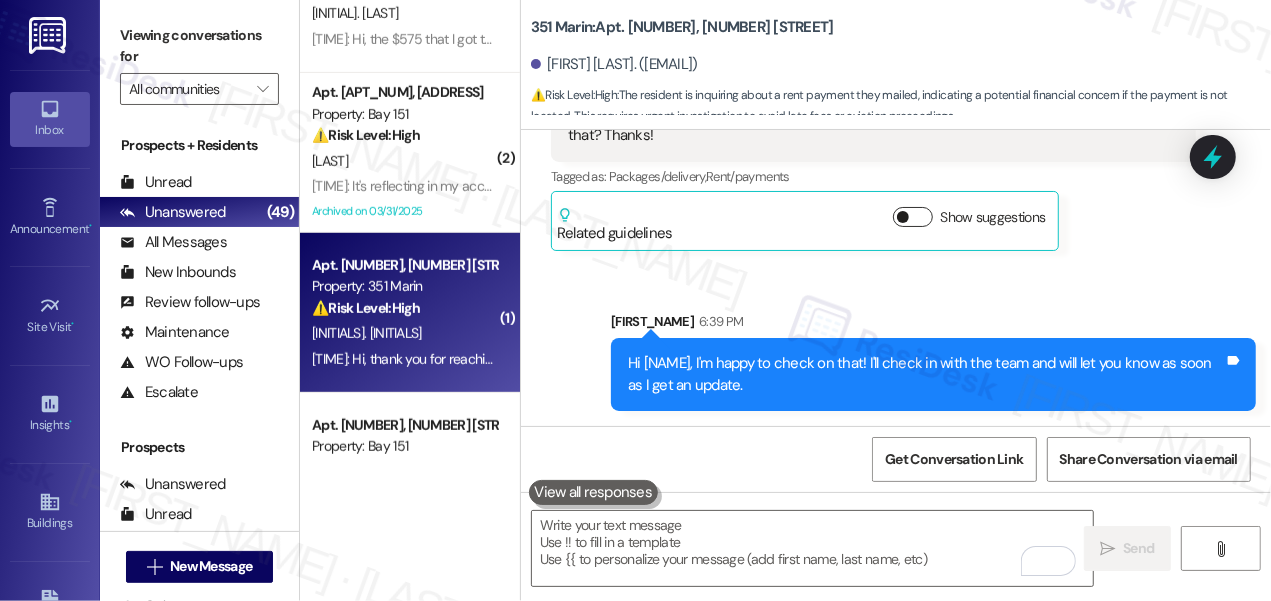 click on "Show suggestions" at bounding box center [913, 217] 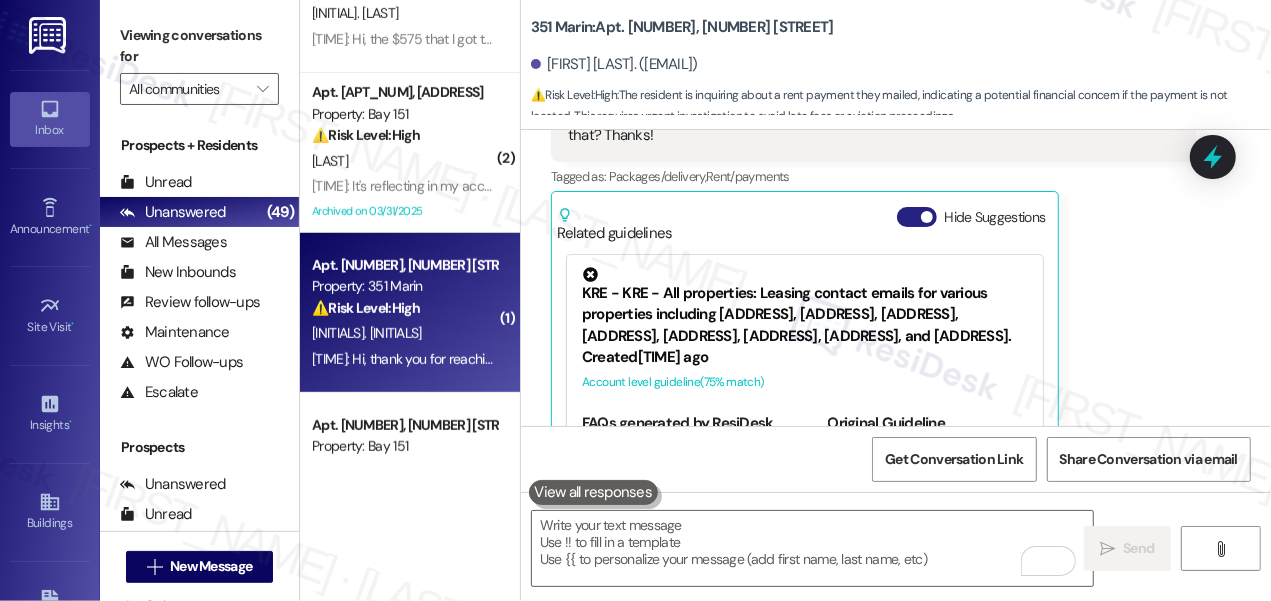 click at bounding box center [927, 217] 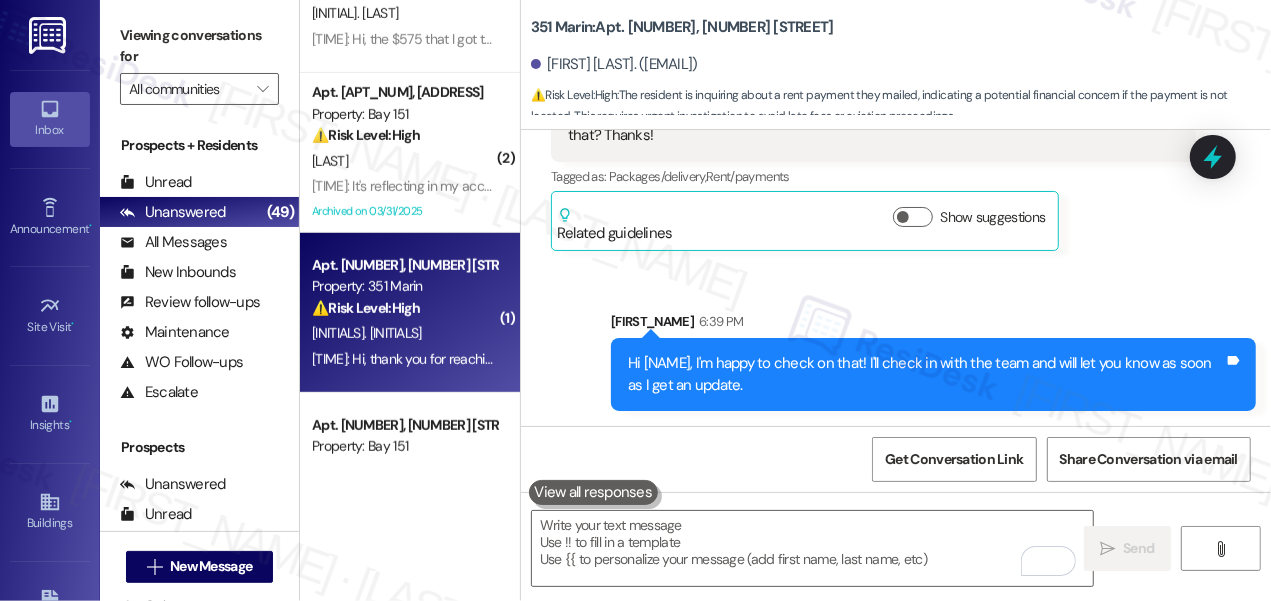 click on "Sent via SMS Sarah 6:39 PM Hi Yu, I'm happy to check on that! I'll check in with the team and will let you know as soon as I get an update. Tags and notes" at bounding box center (933, 361) 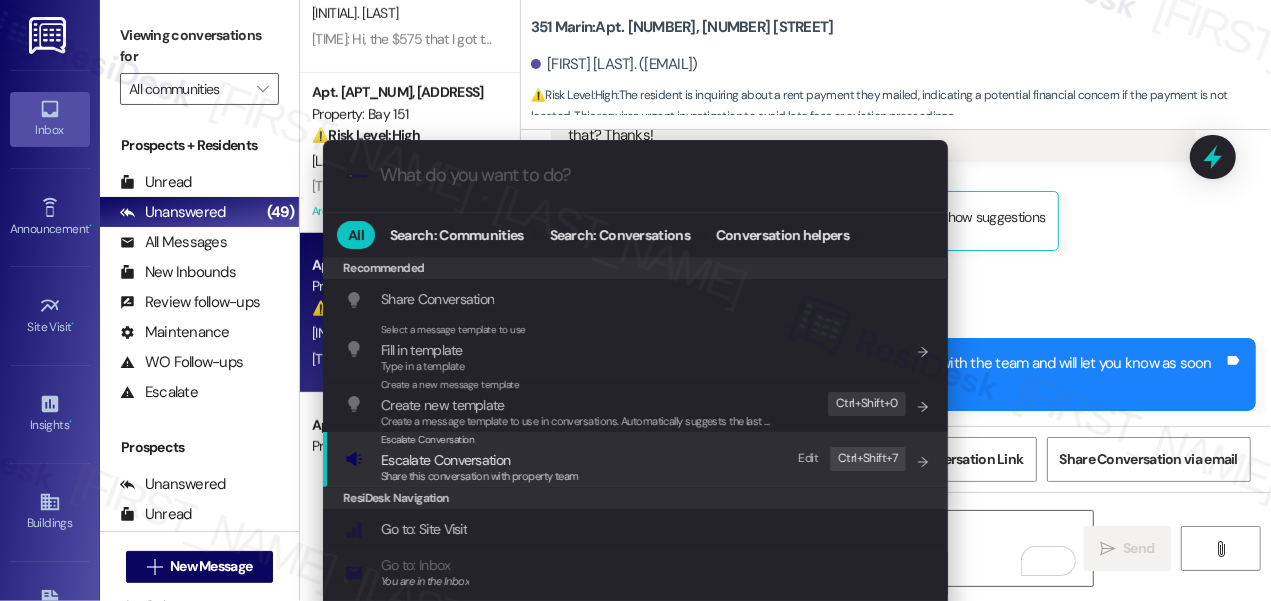 click on "Escalate Conversation" at bounding box center [480, 440] 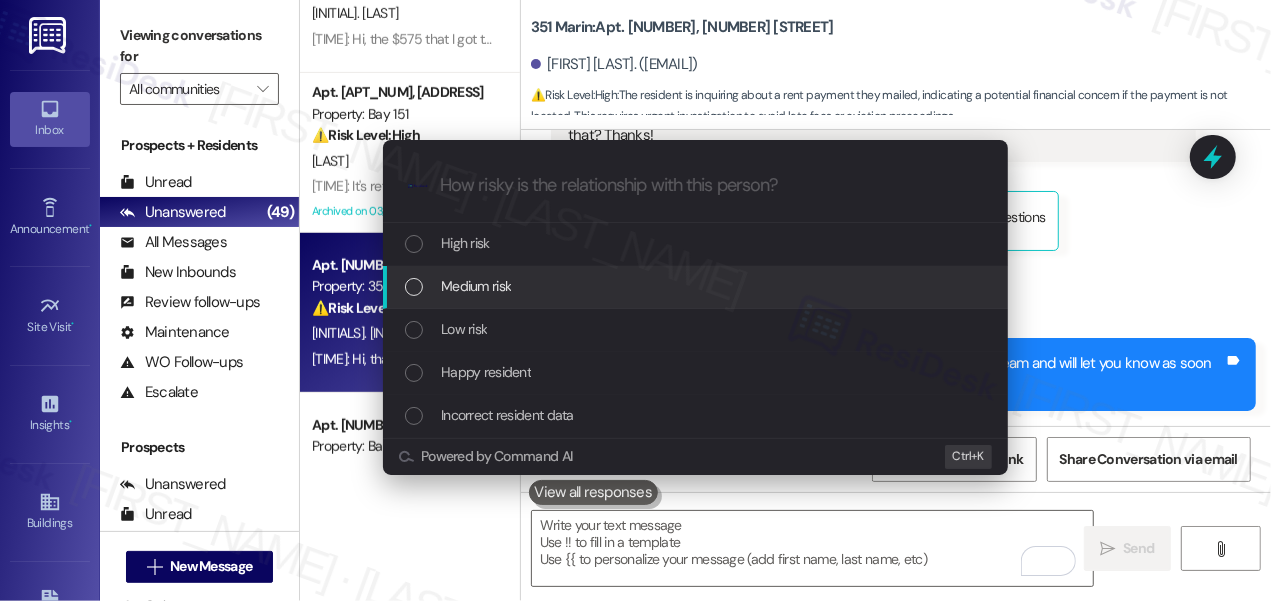 click on "Medium risk" at bounding box center (697, 286) 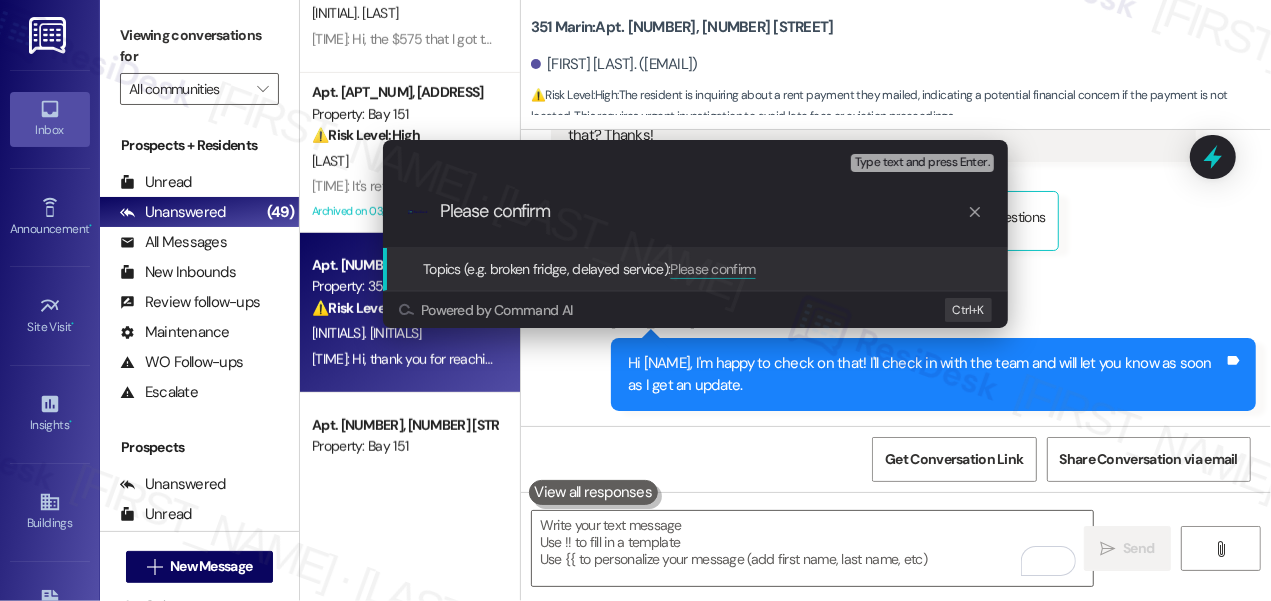 type on "Please confirm" 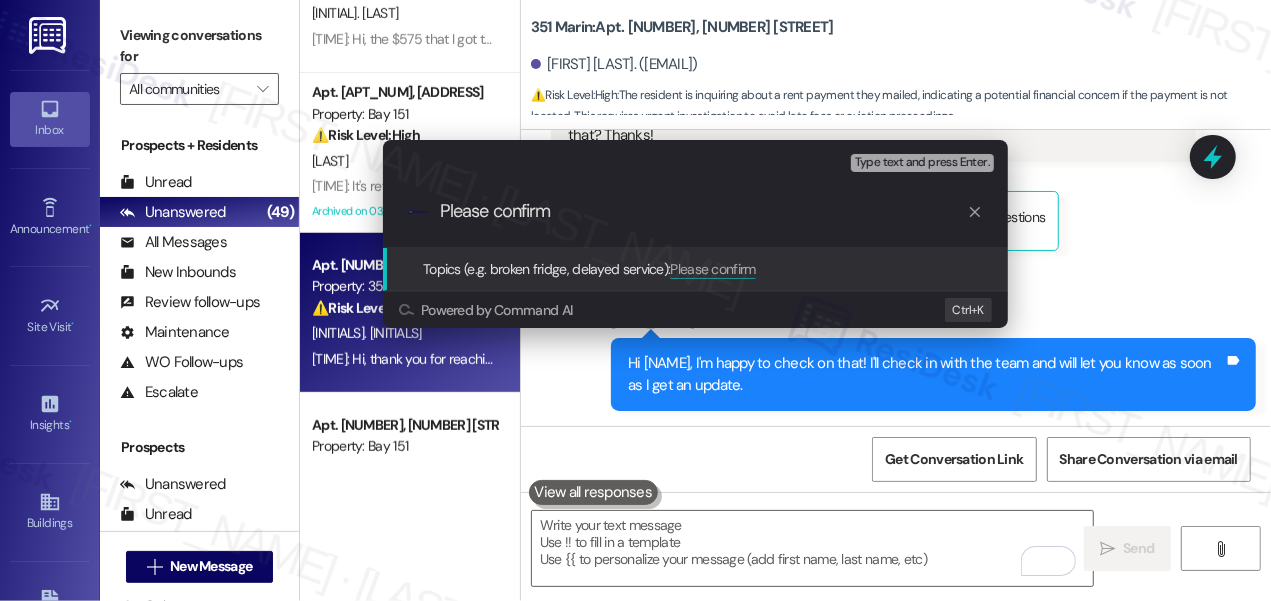 type 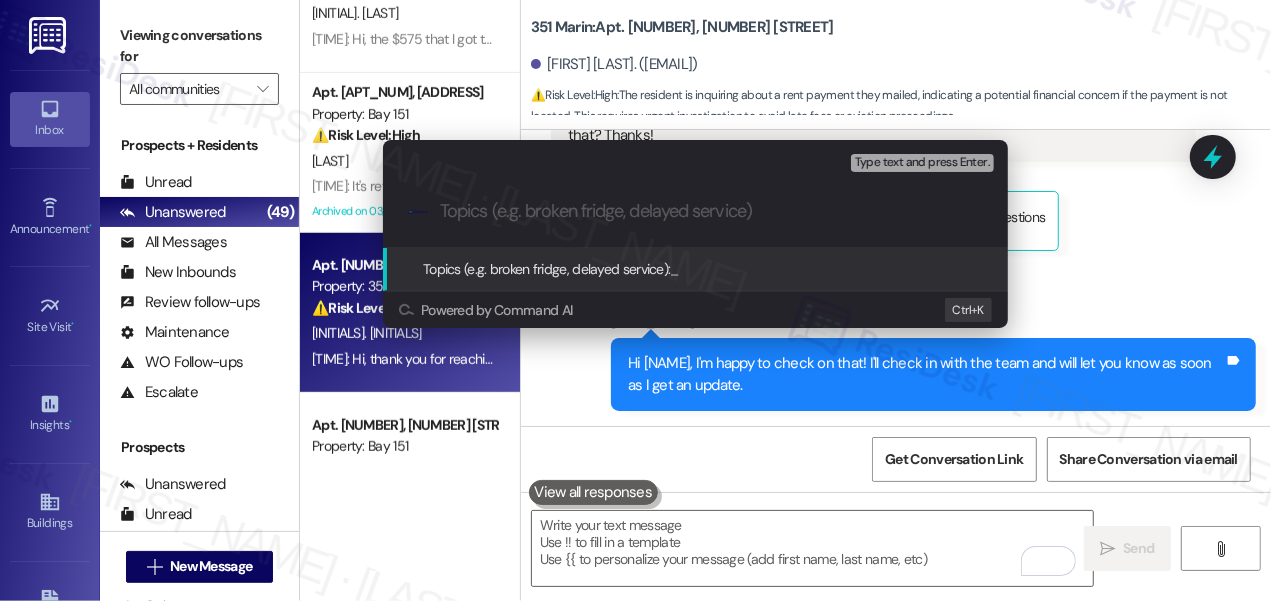 click on "Escalate Conversation Medium risk Topics (e.g. broken fridge, delayed service) Any messages to highlight in the email? Type text and press Enter. .cls-1{fill:#0a055f;}.cls-2{fill:#0cc4c4;} resideskLogoBlueOrange Topics (e.g. broken fridge, delayed service):  _ Powered by Command AI Ctrl+ K" at bounding box center (635, 300) 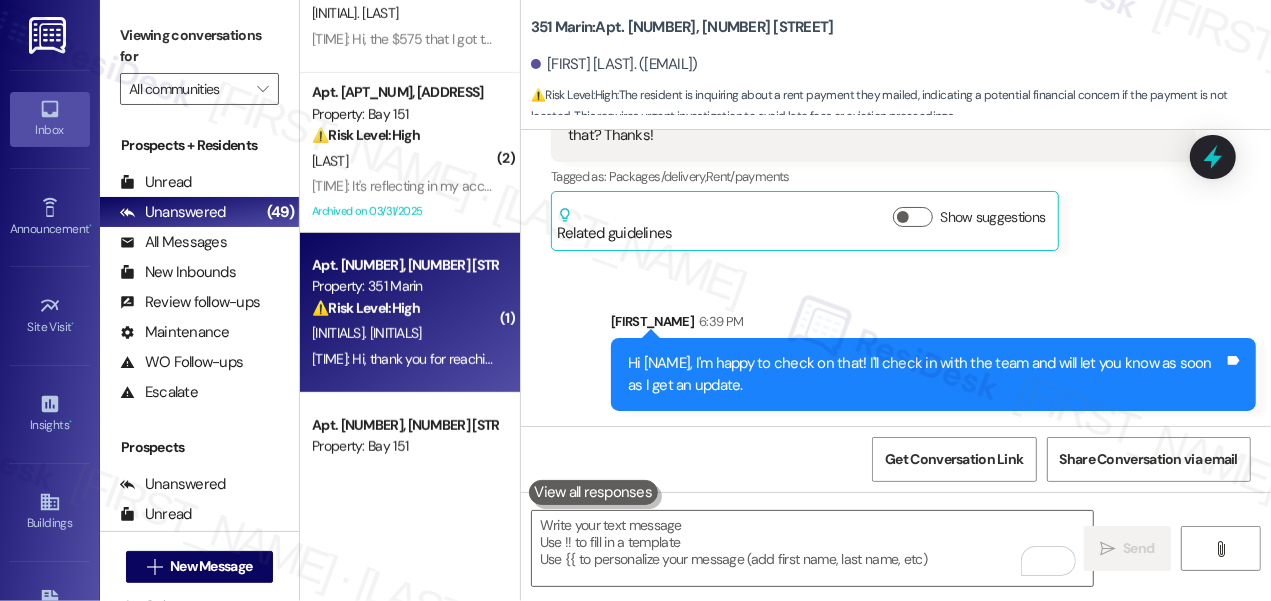 drag, startPoint x: 141, startPoint y: 14, endPoint x: 459, endPoint y: 109, distance: 331.88702 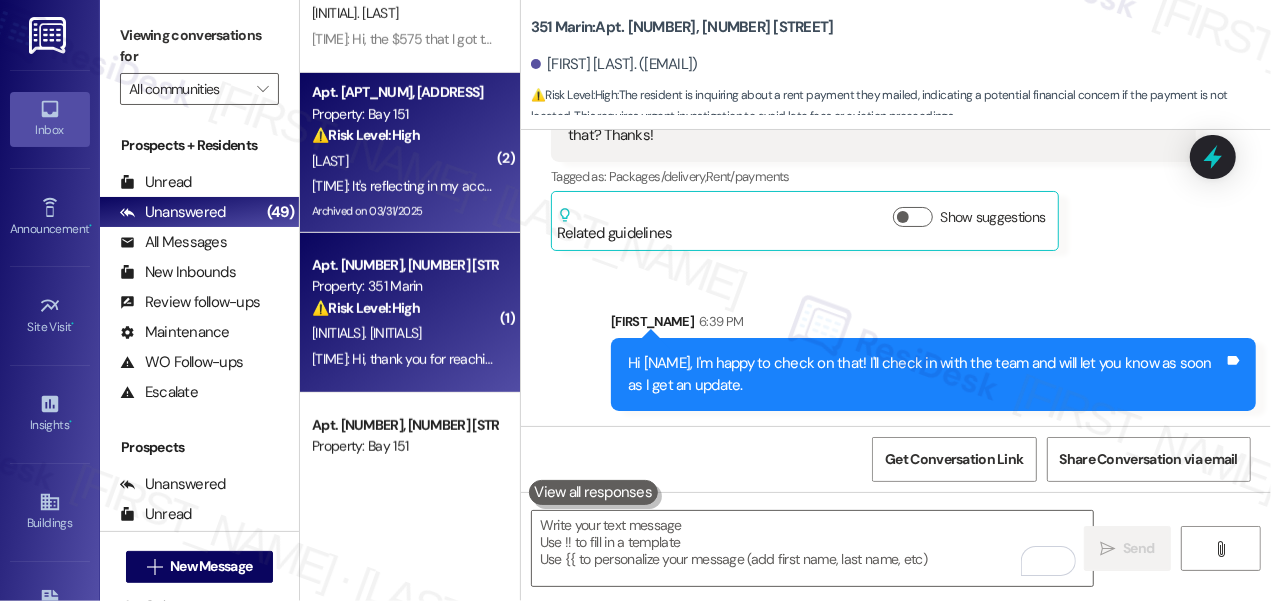 click on "Viewing conversations for All communities " at bounding box center (199, 62) 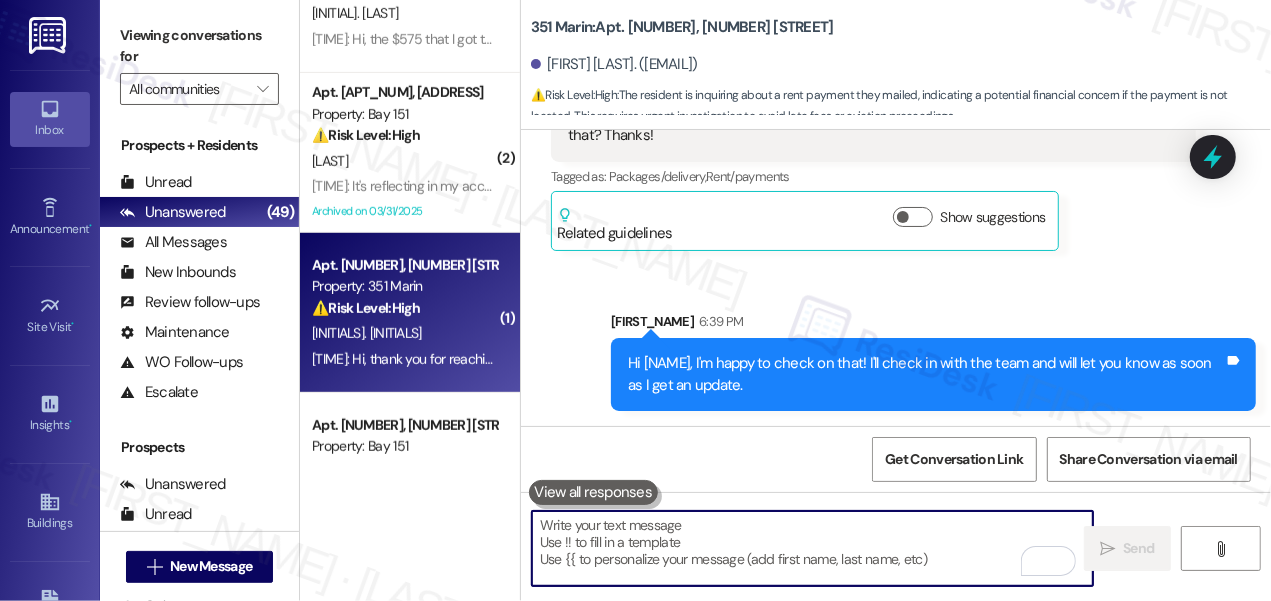 click at bounding box center (812, 548) 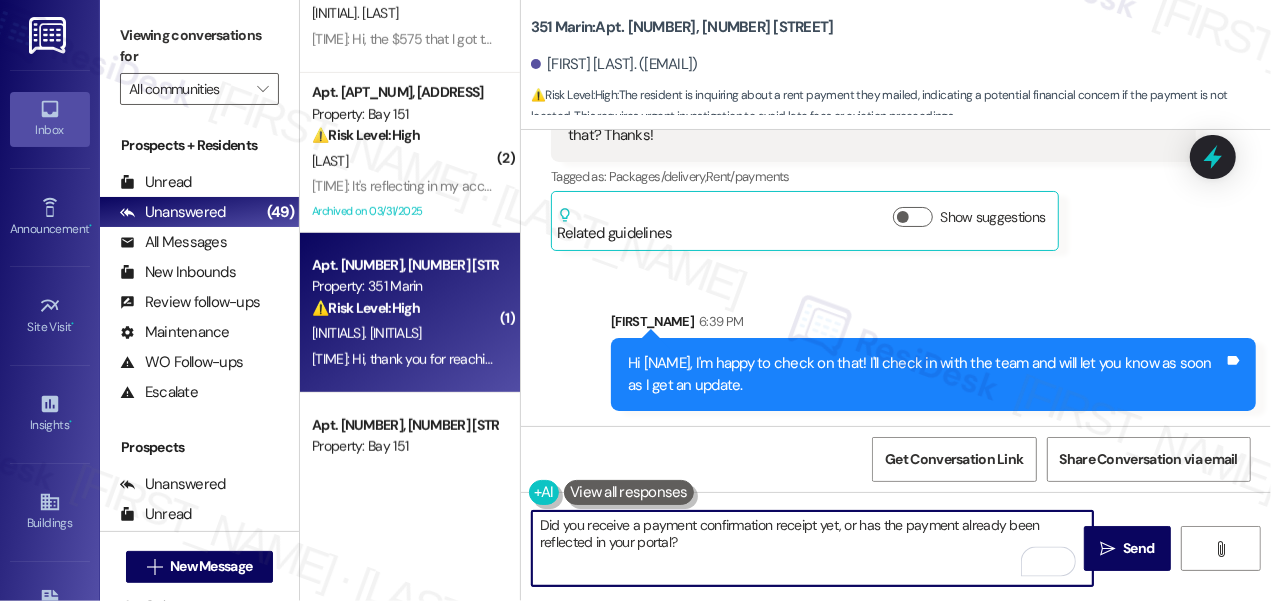 click on "Did you receive a payment confirmation receipt yet, or has the payment already been reflected in your portal?" at bounding box center (812, 548) 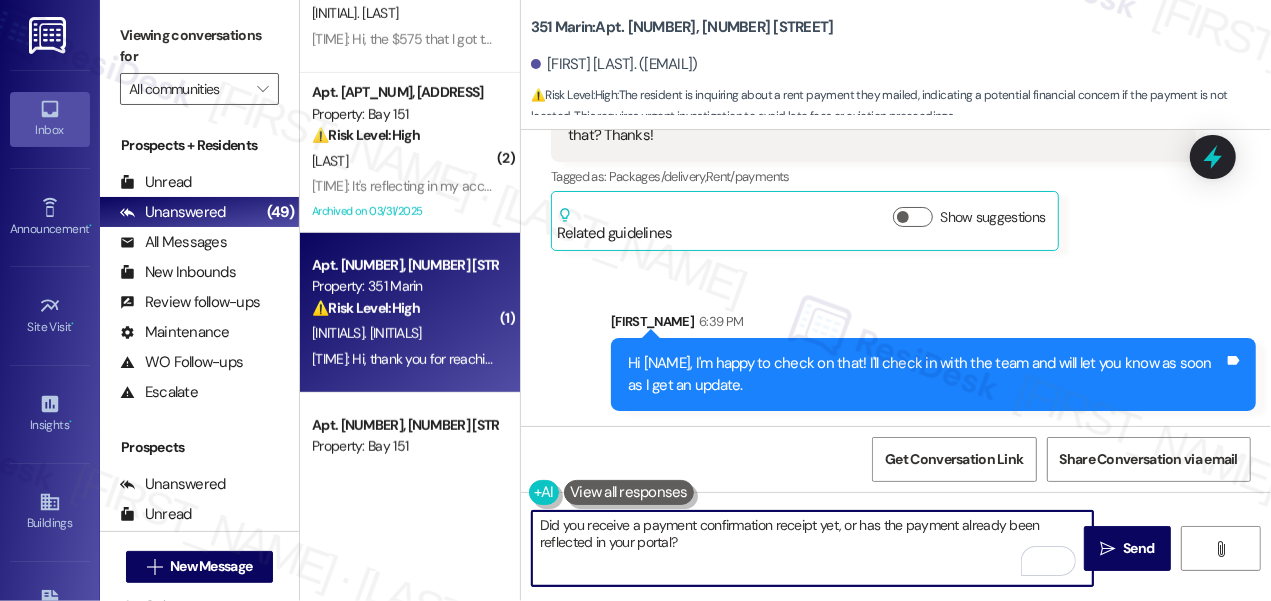 drag, startPoint x: 544, startPoint y: 524, endPoint x: 528, endPoint y: 524, distance: 16 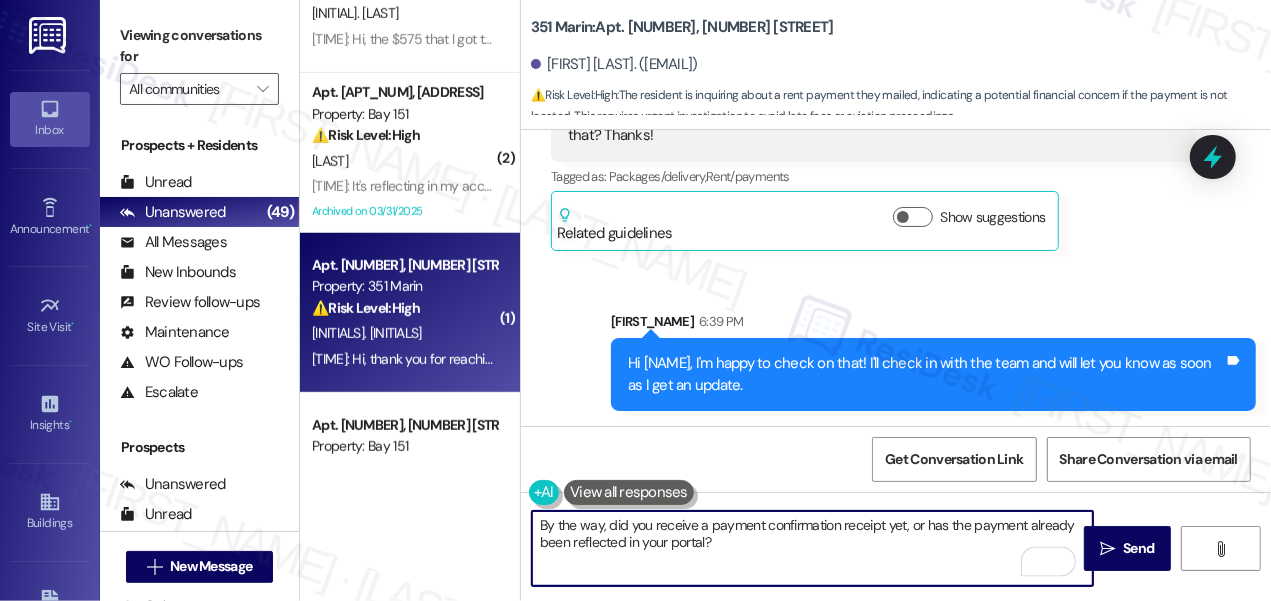 click on "By the way, did you receive a payment confirmation receipt yet, or has the payment already been reflected in your portal?" at bounding box center (812, 548) 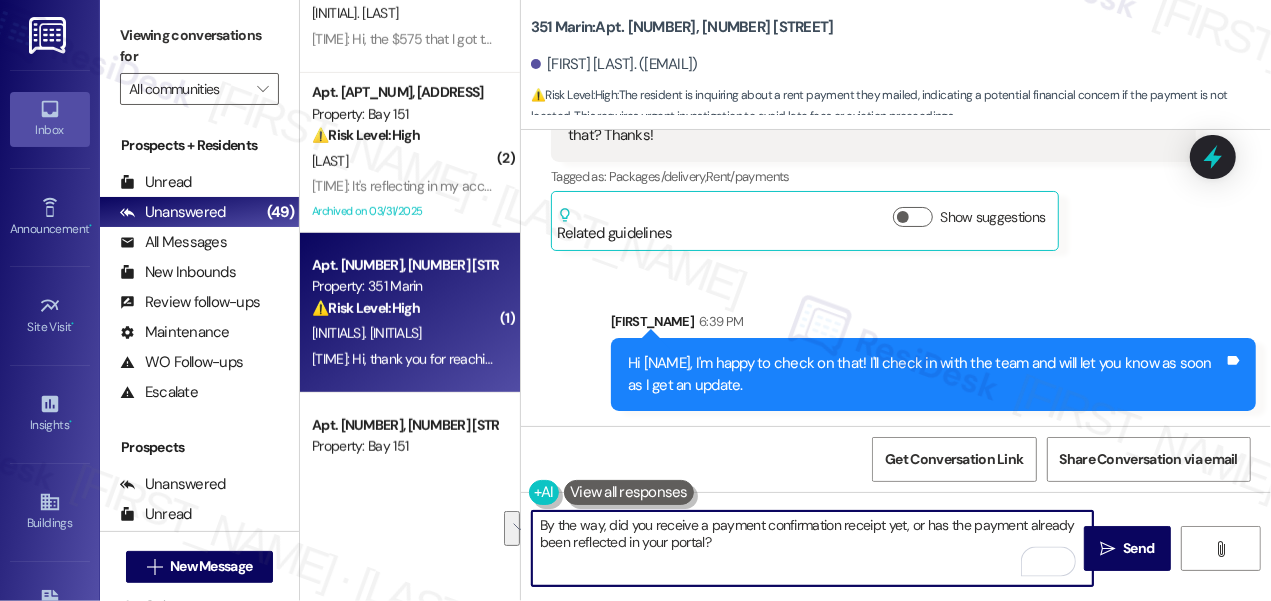click on "By the way, did you receive a payment confirmation receipt yet, or has the payment already been reflected in your portal?" at bounding box center [812, 548] 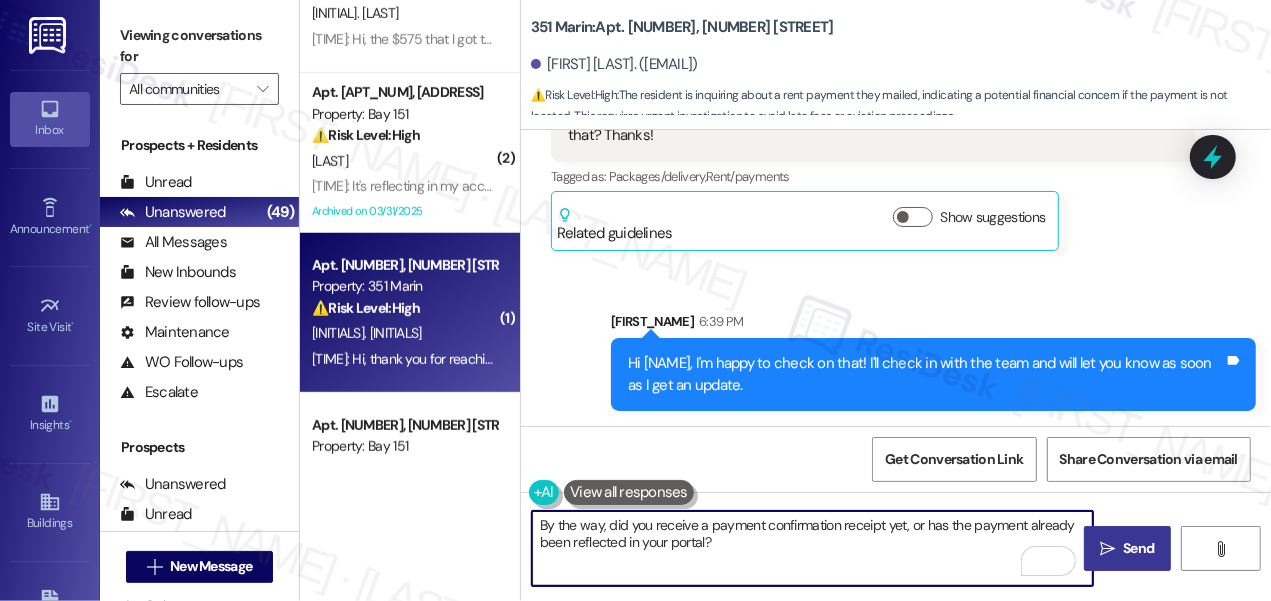 type on "By the way, did you receive a payment confirmation receipt yet, or has the payment already been reflected in your portal?" 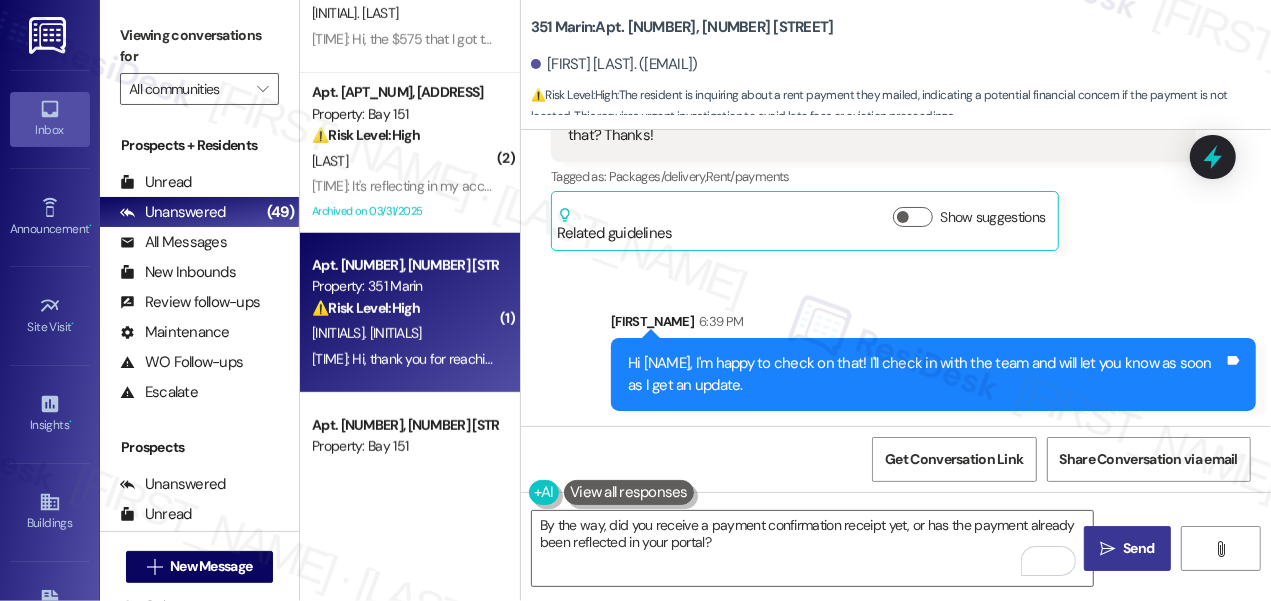 click on "" at bounding box center (1107, 549) 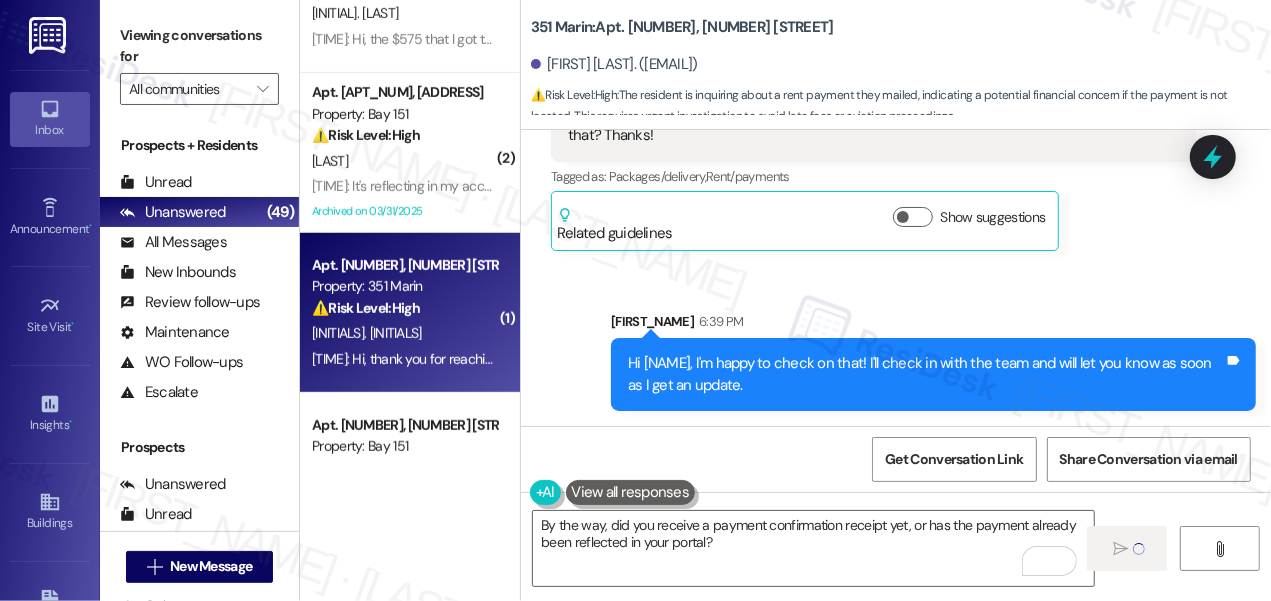 scroll, scrollTop: 909, scrollLeft: 0, axis: vertical 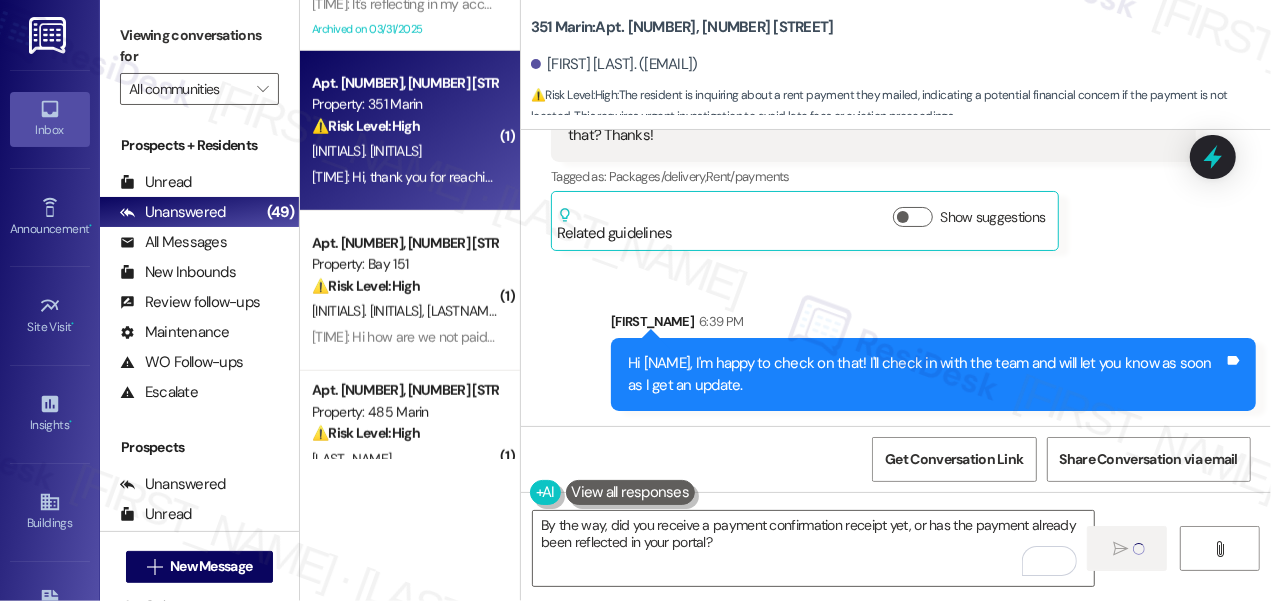 type 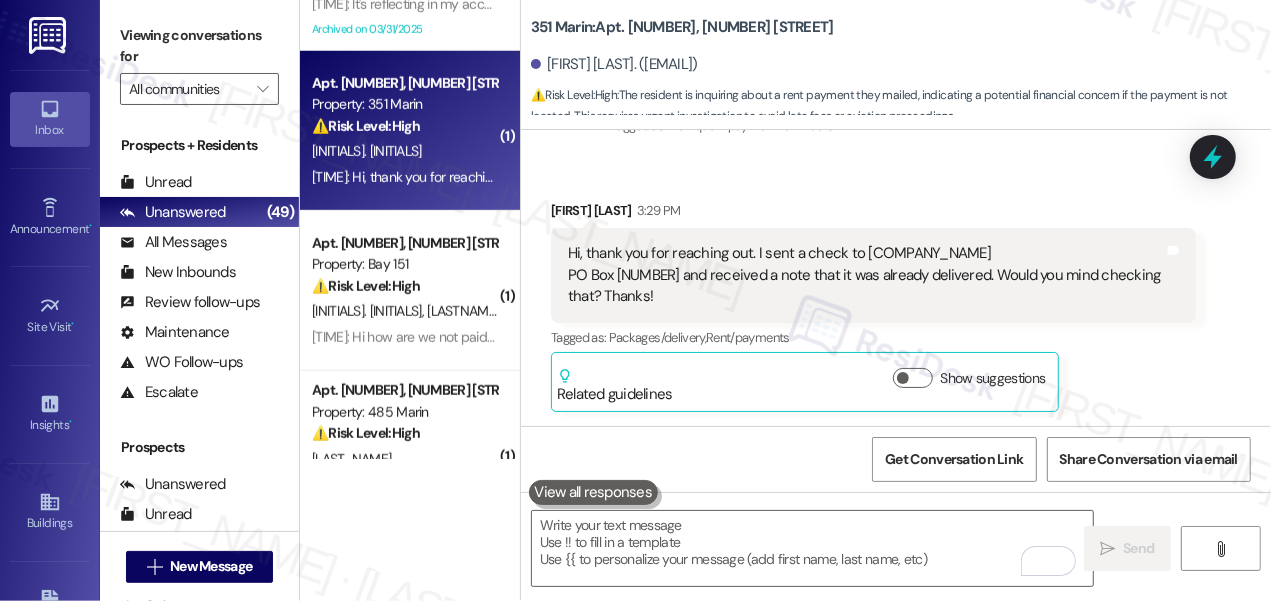 scroll, scrollTop: 2836, scrollLeft: 0, axis: vertical 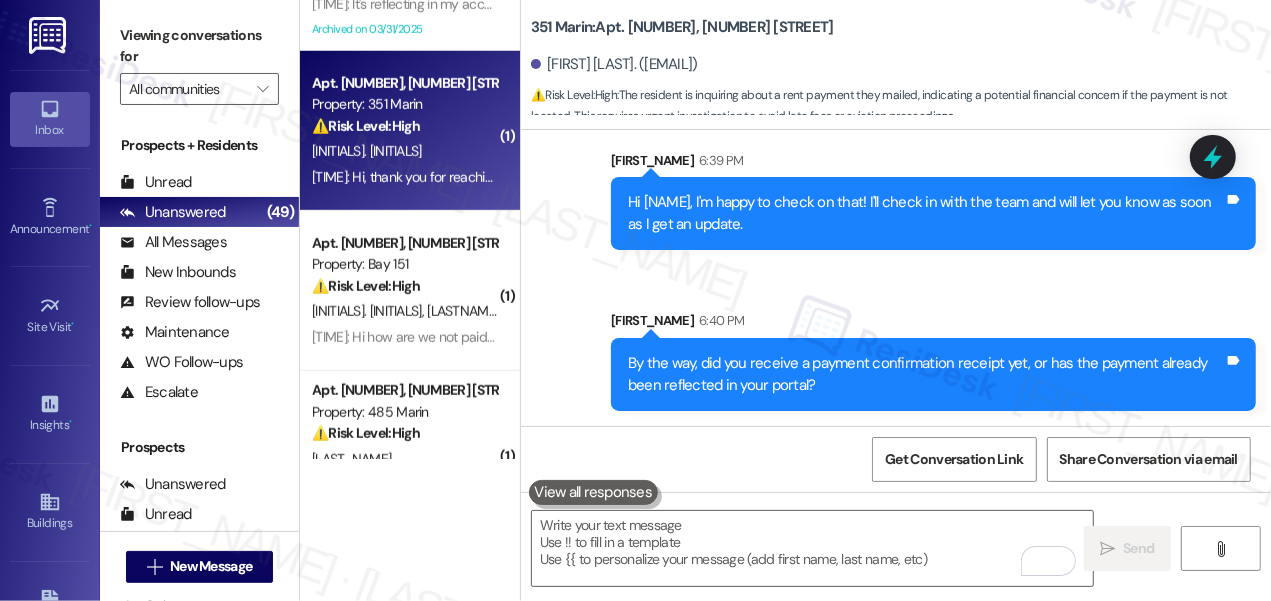 click on "By the way, did you receive a payment confirmation receipt yet, or has the payment already been reflected in your portal?" at bounding box center [926, 374] 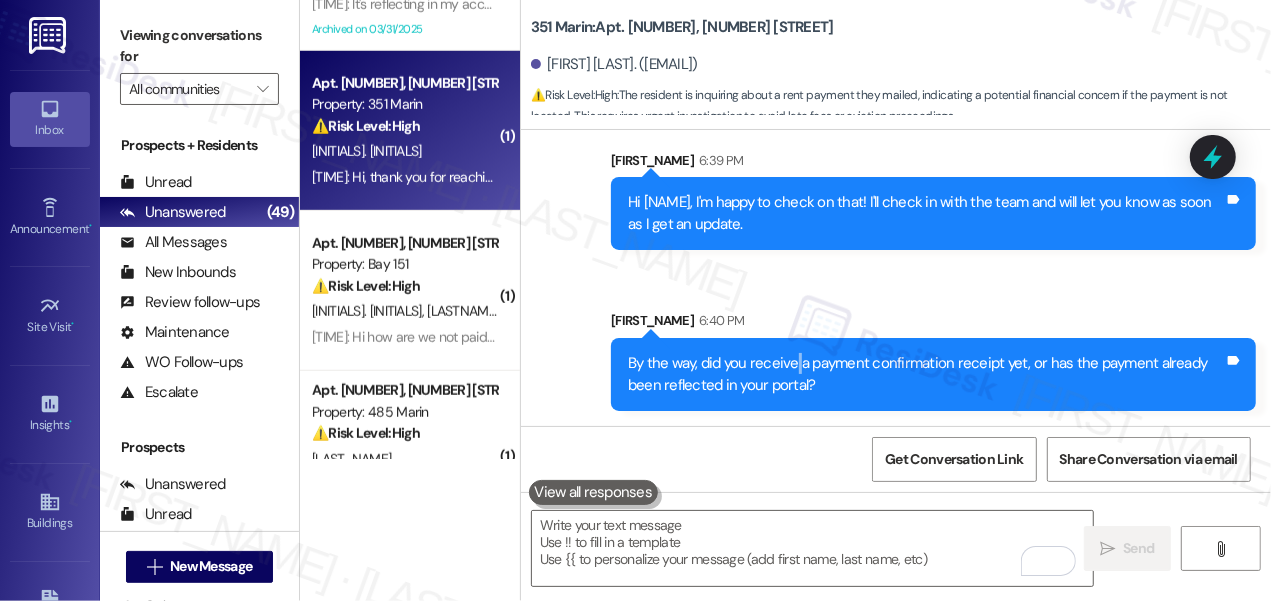 click on "By the way, did you receive a payment confirmation receipt yet, or has the payment already been reflected in your portal?" at bounding box center (926, 374) 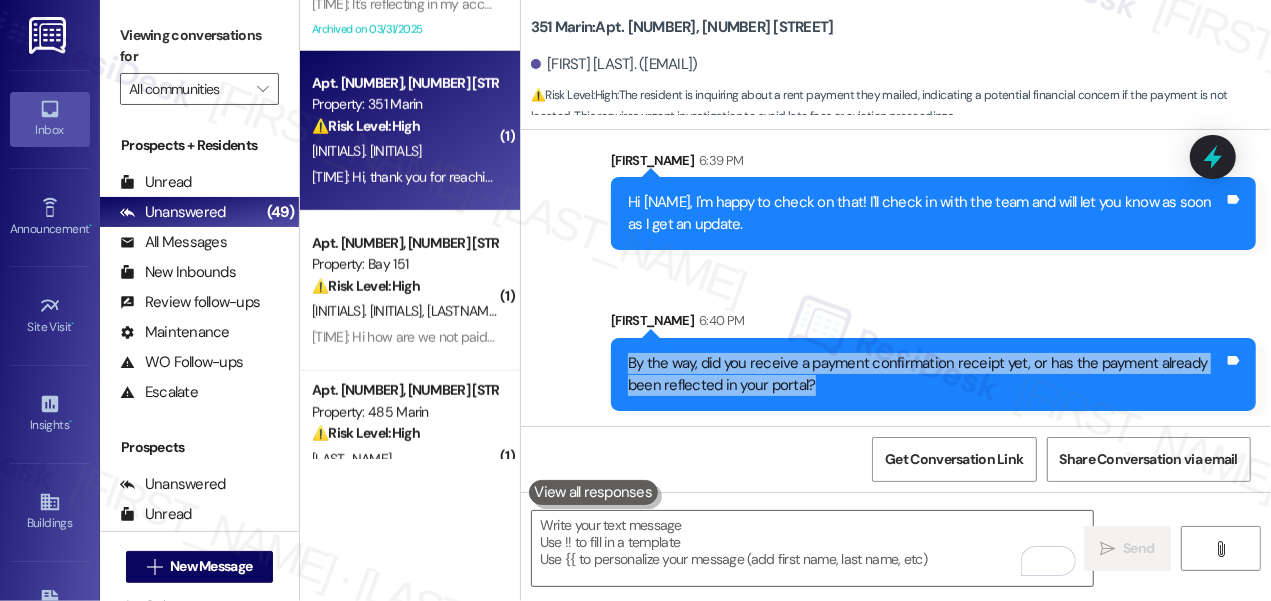 click on "By the way, did you receive a payment confirmation receipt yet, or has the payment already been reflected in your portal?" at bounding box center (926, 374) 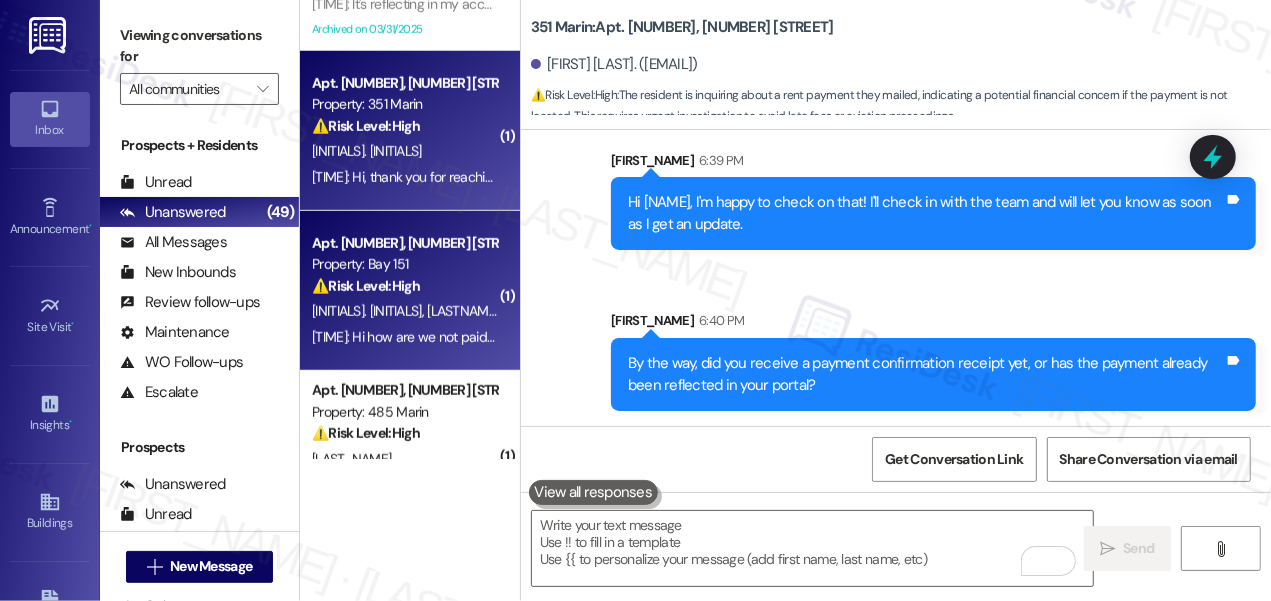 click on "3:15 PM: Hi how are we not paid? I thought we paid the prorated July rent and August rent when we signed the lease 3:15 PM: Hi how are we not paid? I thought we paid the prorated July rent and August rent when we signed the lease" at bounding box center [404, 337] 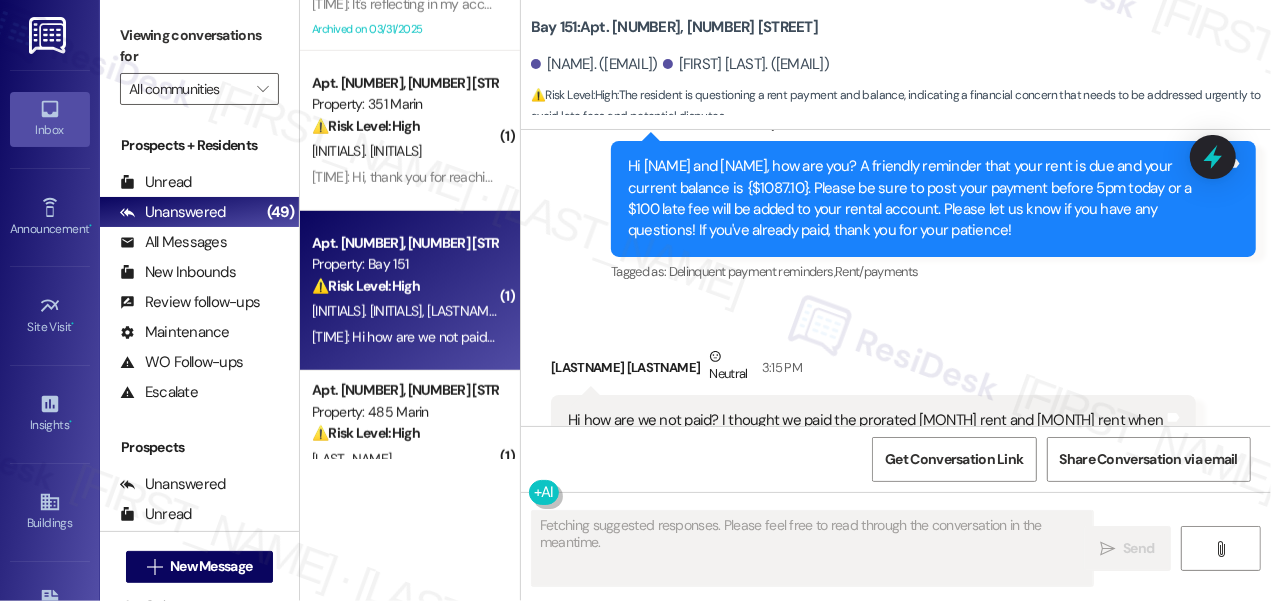 scroll, scrollTop: 976, scrollLeft: 0, axis: vertical 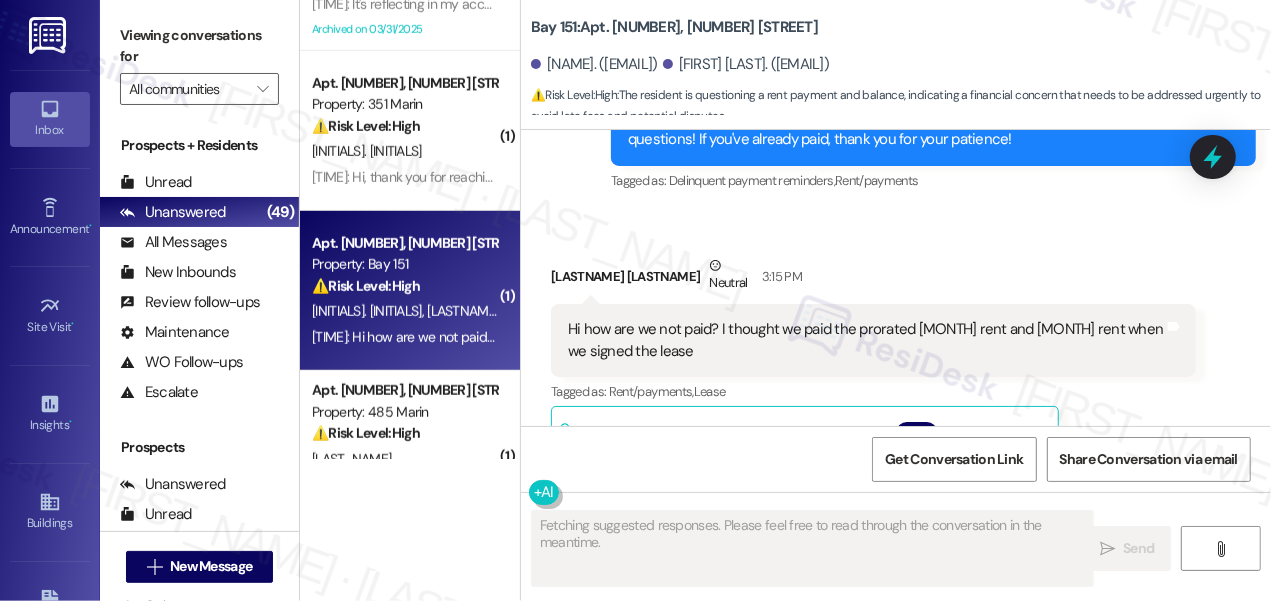 click on "Hi how are we not paid? I thought we paid the prorated July rent and August rent when we signed the lease" at bounding box center [866, 340] 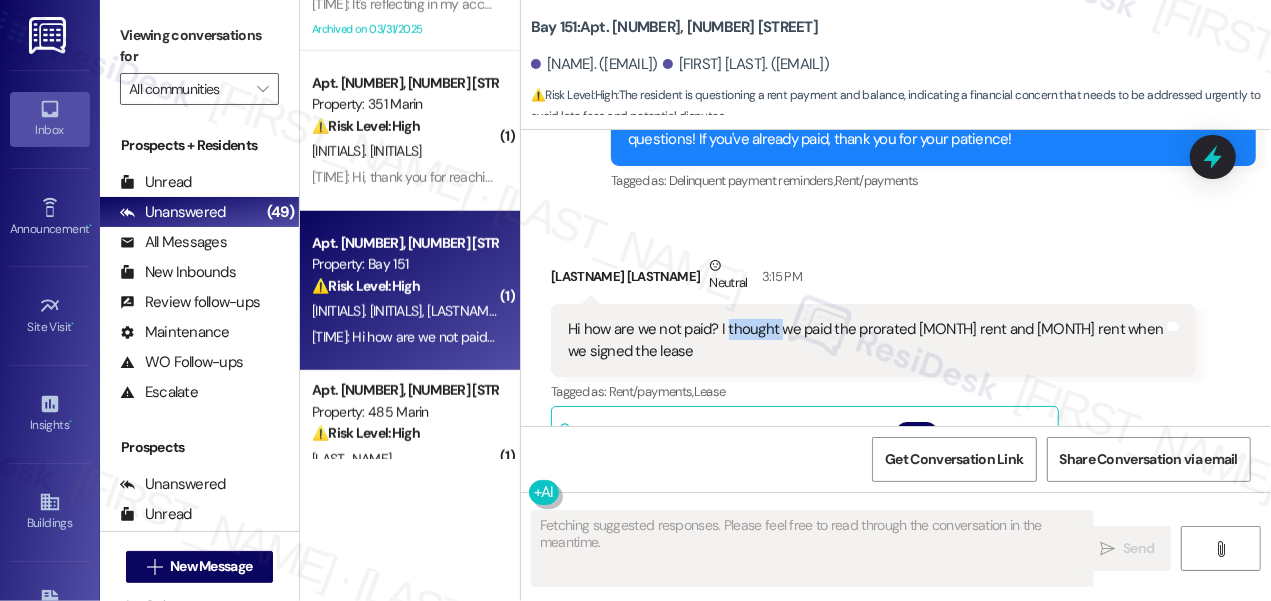 click on "Hi how are we not paid? I thought we paid the prorated July rent and August rent when we signed the lease" at bounding box center [866, 340] 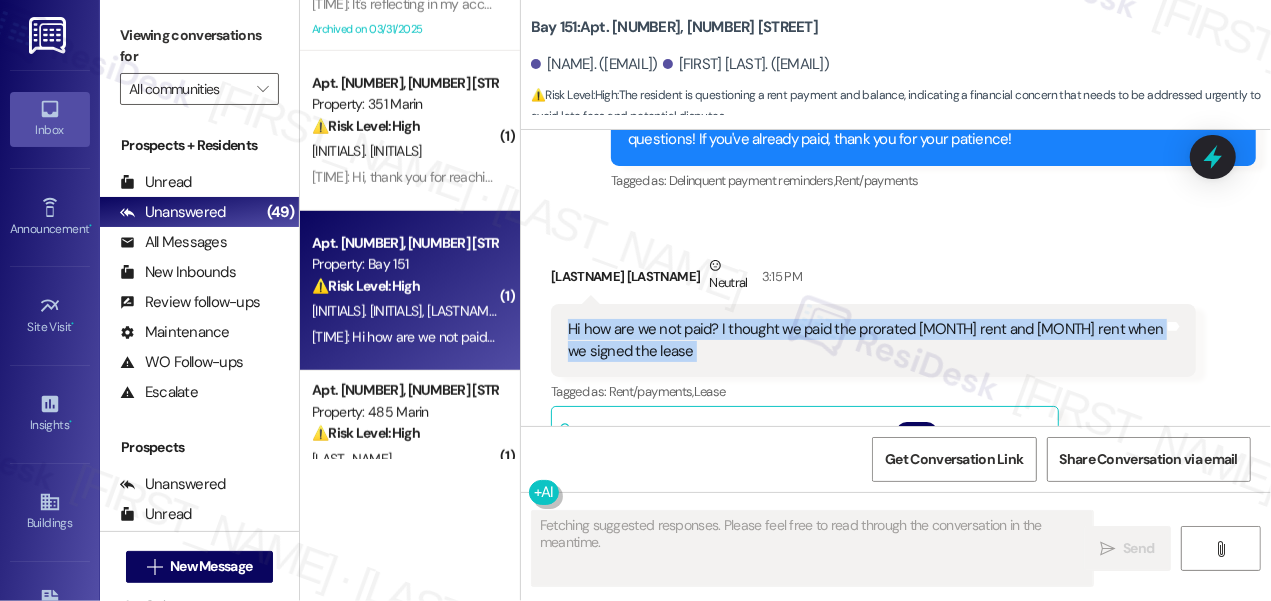 click on "Hi how are we not paid? I thought we paid the prorated July rent and August rent when we signed the lease" at bounding box center (866, 340) 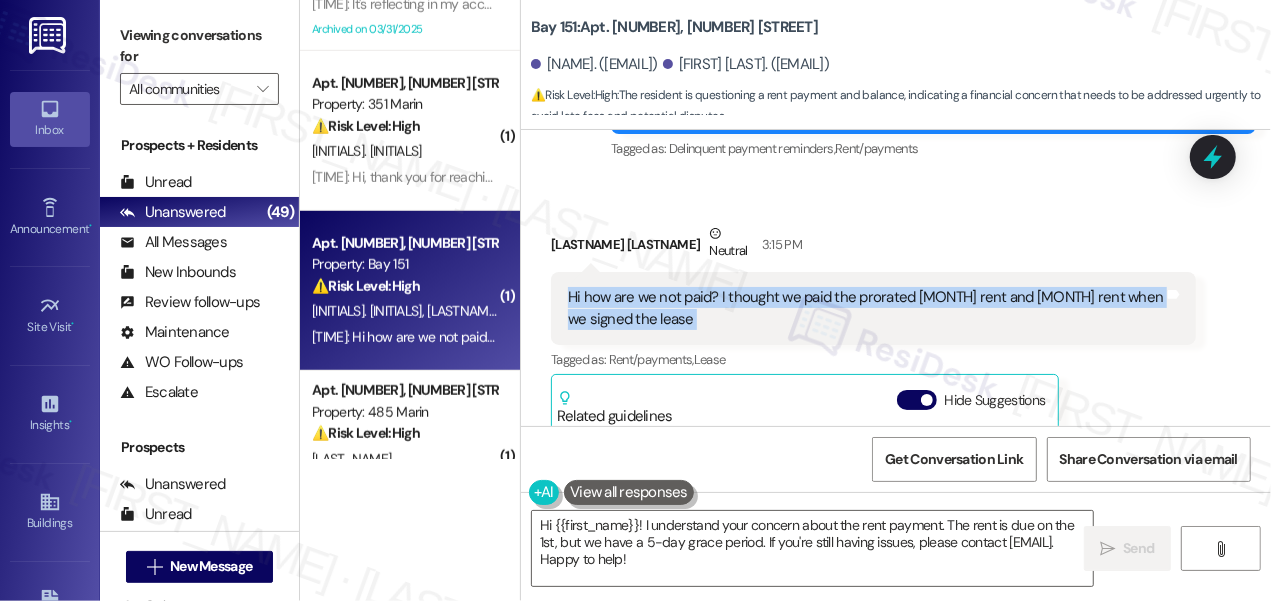 scroll, scrollTop: 977, scrollLeft: 0, axis: vertical 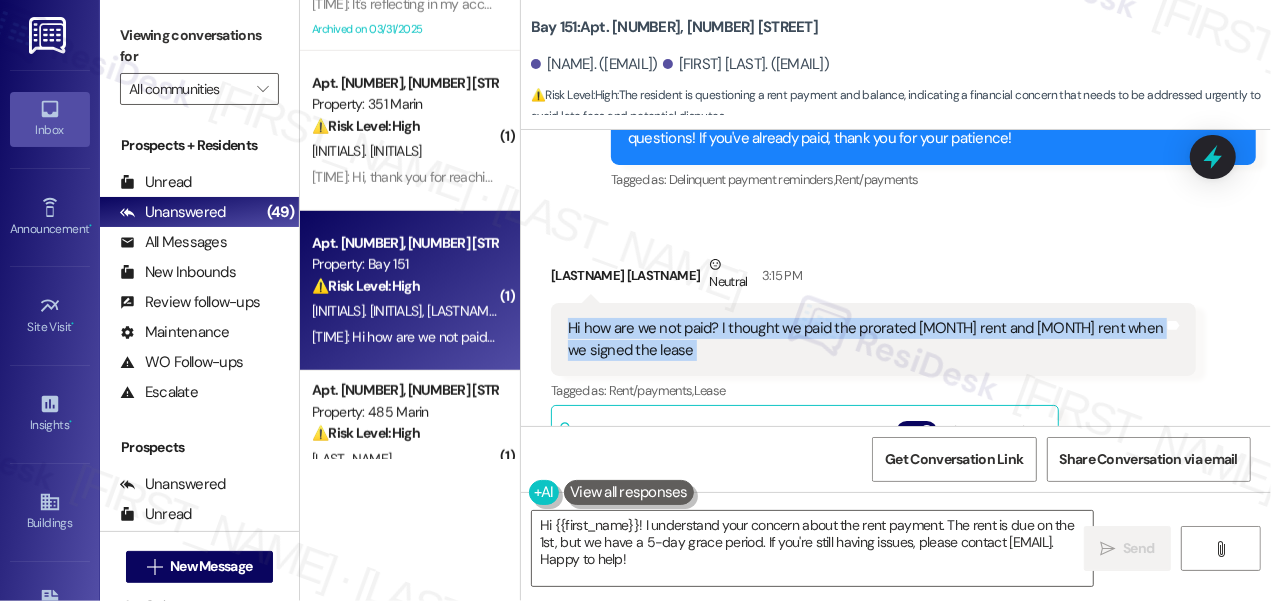 click on "Hi how are we not paid? I thought we paid the prorated July rent and August rent when we signed the lease" at bounding box center (866, 339) 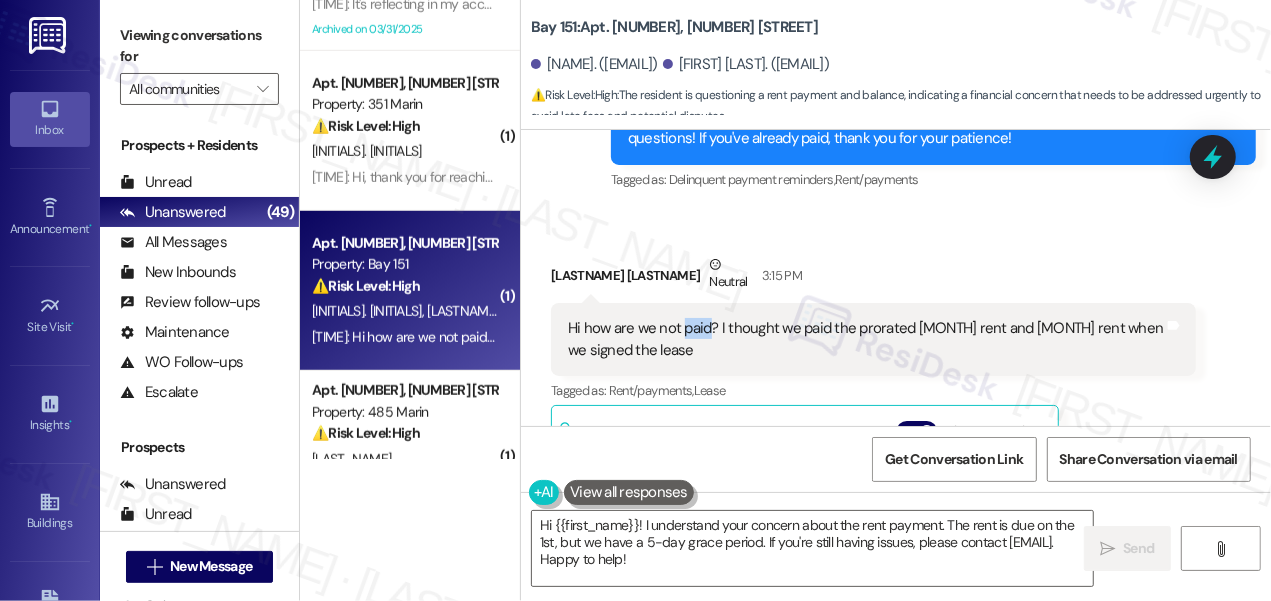 click on "Hi how are we not paid? I thought we paid the prorated July rent and August rent when we signed the lease" at bounding box center (866, 339) 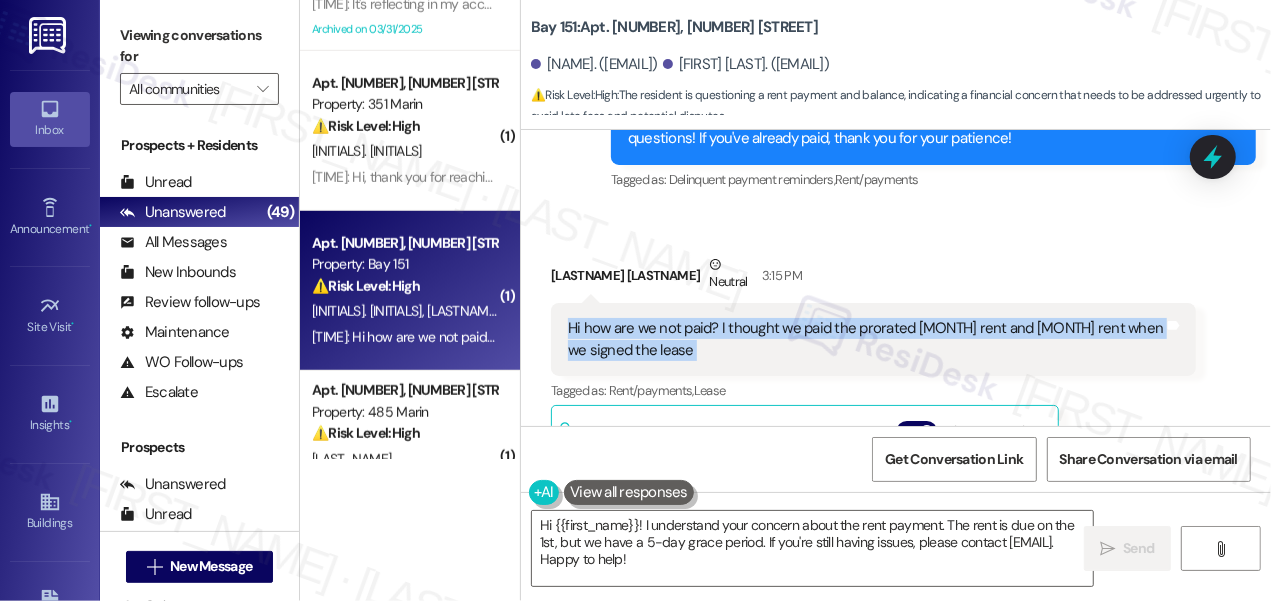 click on "Hi how are we not paid? I thought we paid the prorated July rent and August rent when we signed the lease" at bounding box center (866, 339) 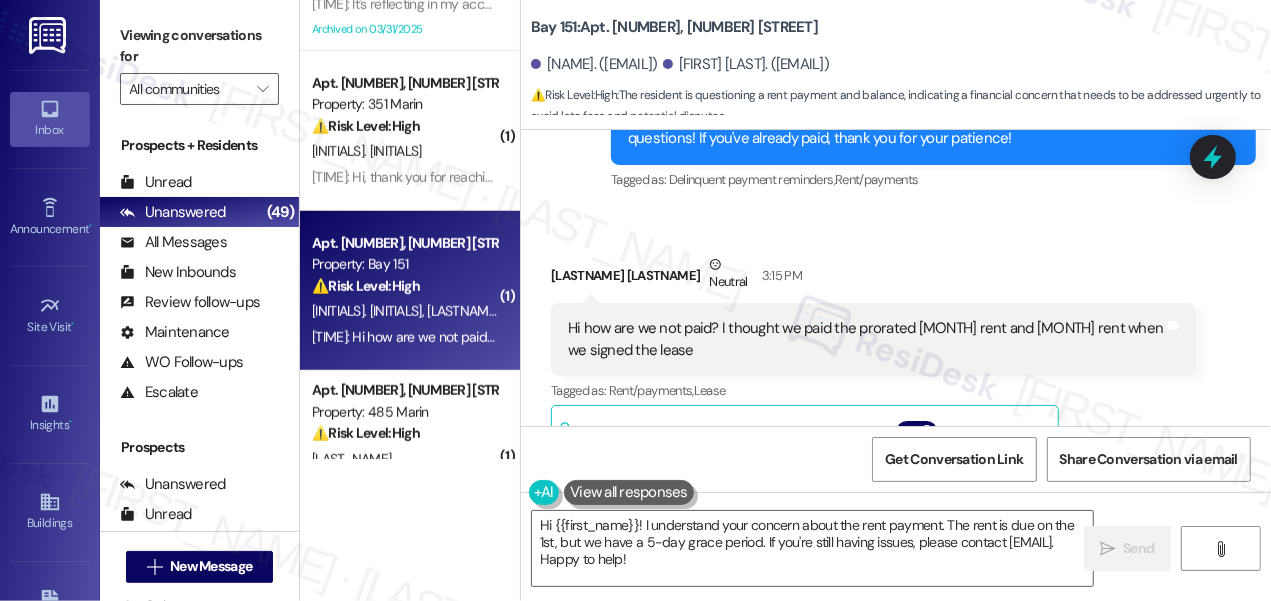 click on "Viewing conversations for" at bounding box center [199, 46] 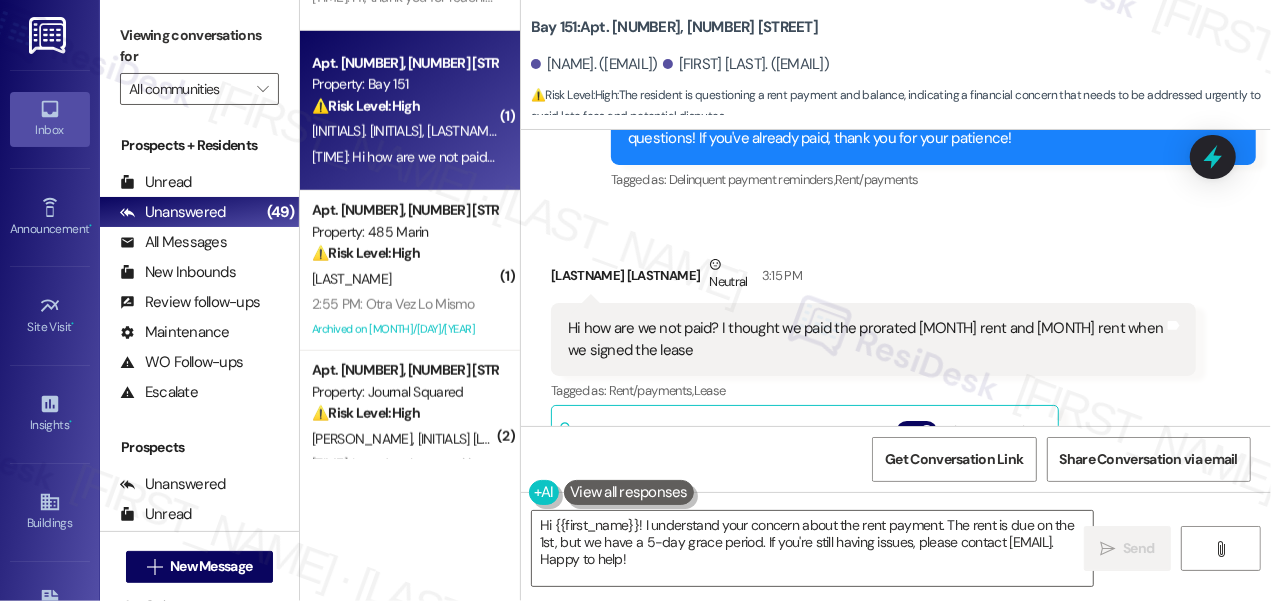 scroll, scrollTop: 1090, scrollLeft: 0, axis: vertical 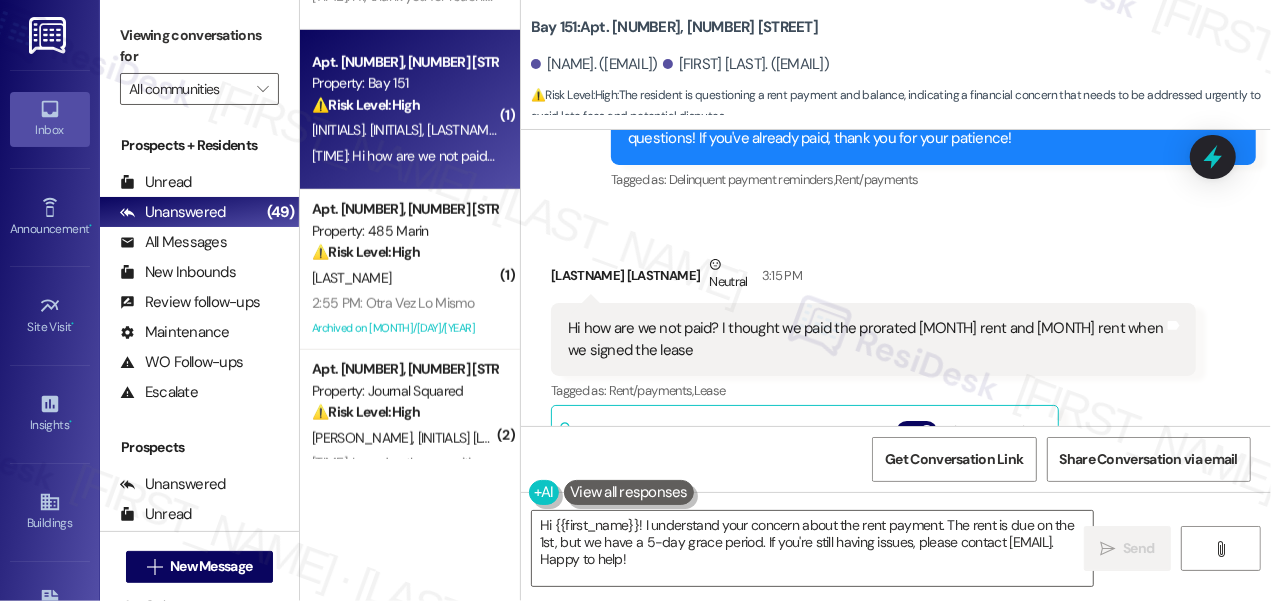 drag, startPoint x: 178, startPoint y: 24, endPoint x: 194, endPoint y: 30, distance: 17.088007 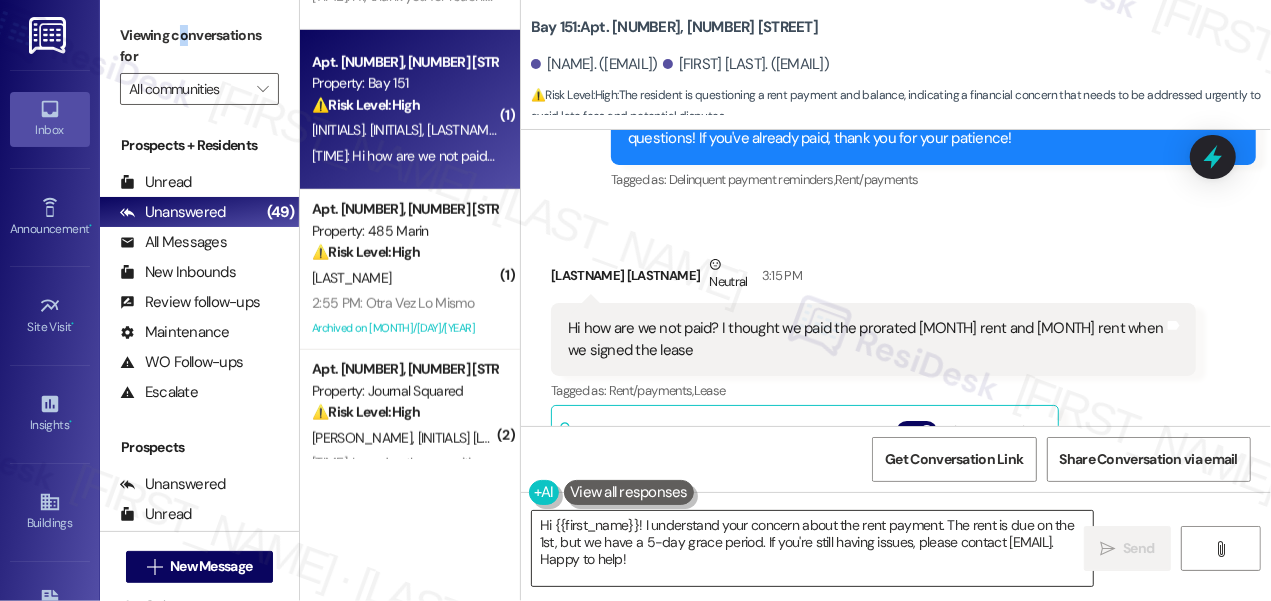 click on "Hi {{first_name}}! I understand your concern about the rent payment. The rent is due on the 1st, but we have a 5-day grace period. If you're still having issues, please contact residentportalhelp@thekregroup.com. Happy to help!" at bounding box center [812, 548] 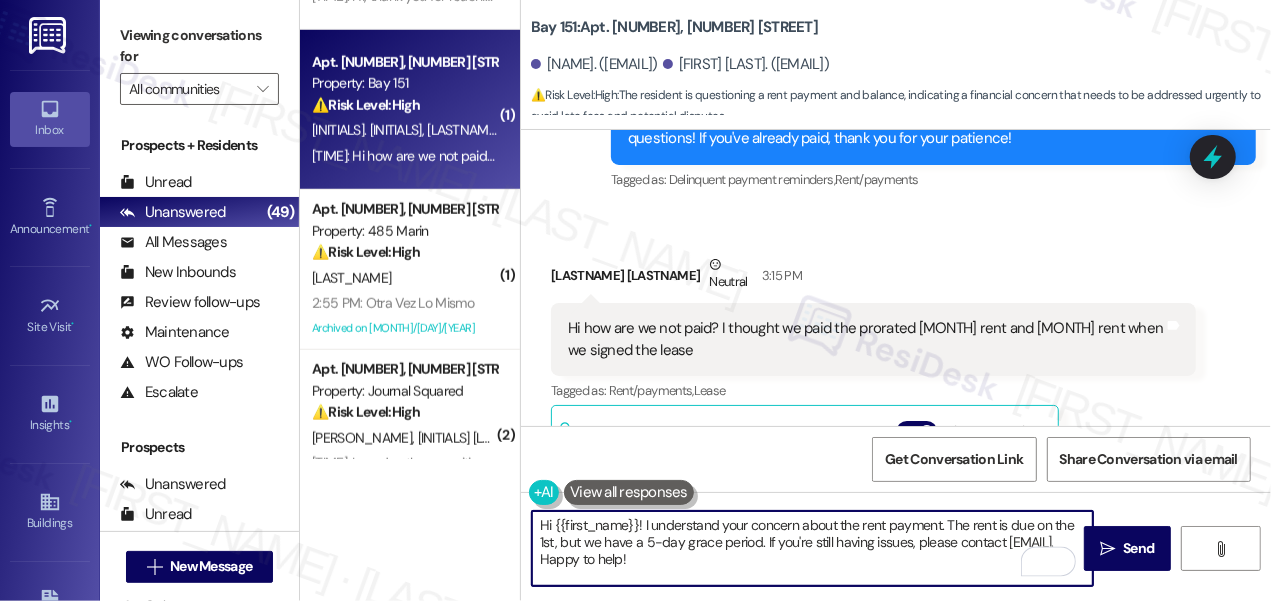 drag, startPoint x: 946, startPoint y: 522, endPoint x: 996, endPoint y: 560, distance: 62.801273 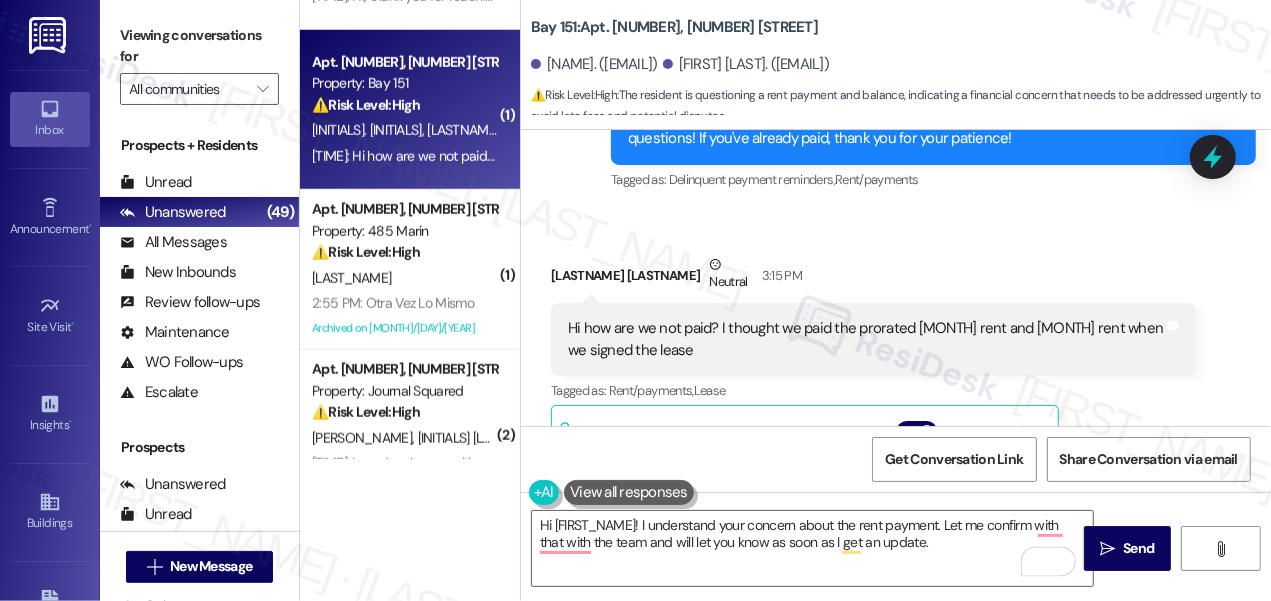 click on "Lizhuo Ai   Neutral 3:15 PM" at bounding box center (873, 278) 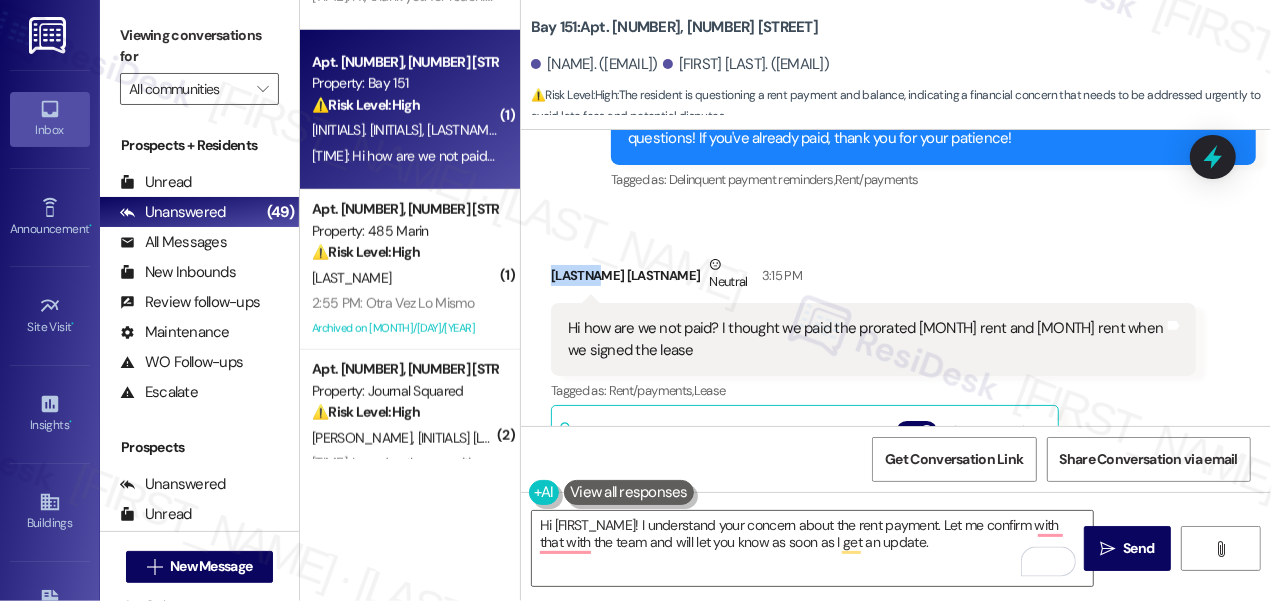 click on "Lizhuo Ai   Neutral 3:15 PM" at bounding box center (873, 278) 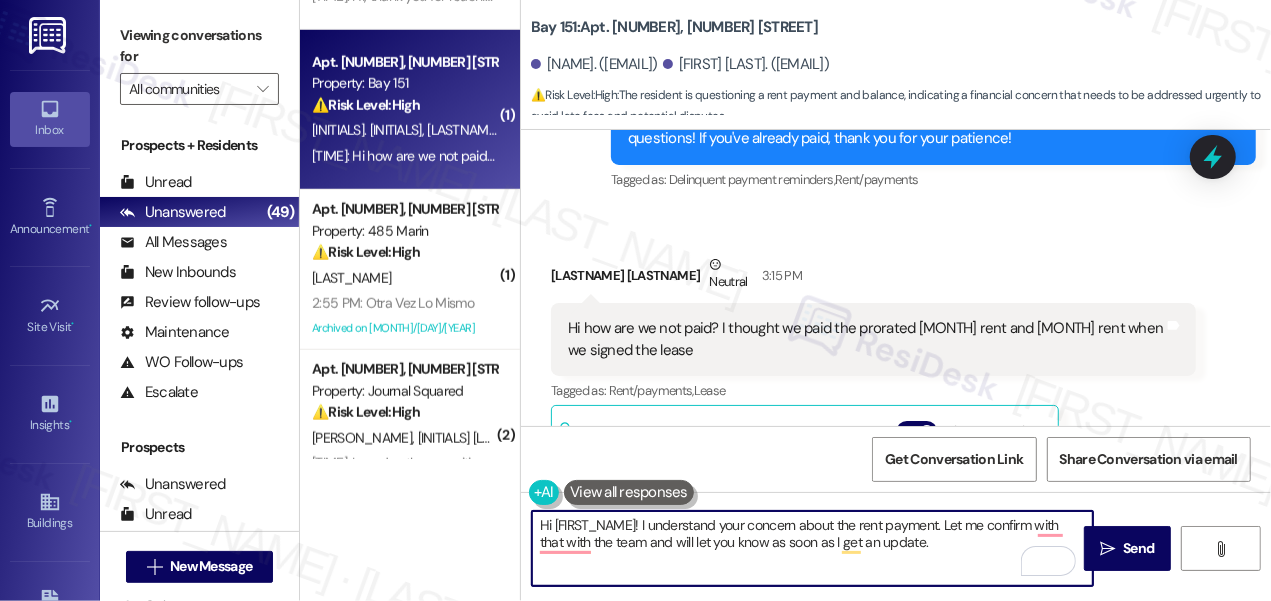drag, startPoint x: 555, startPoint y: 522, endPoint x: 642, endPoint y: 505, distance: 88.64536 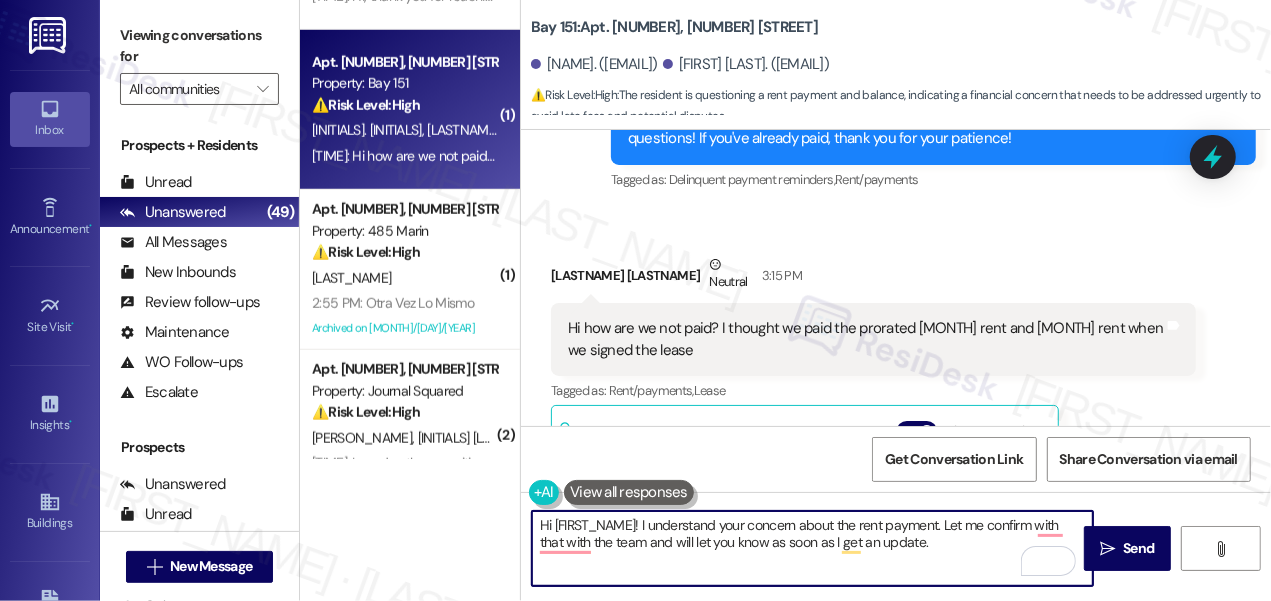 click on "Hi {{first_name}}! I understand your concern about the rent payment. Let me confirm with that with the team and will let you know as soon as I get an update." at bounding box center (802, 548) 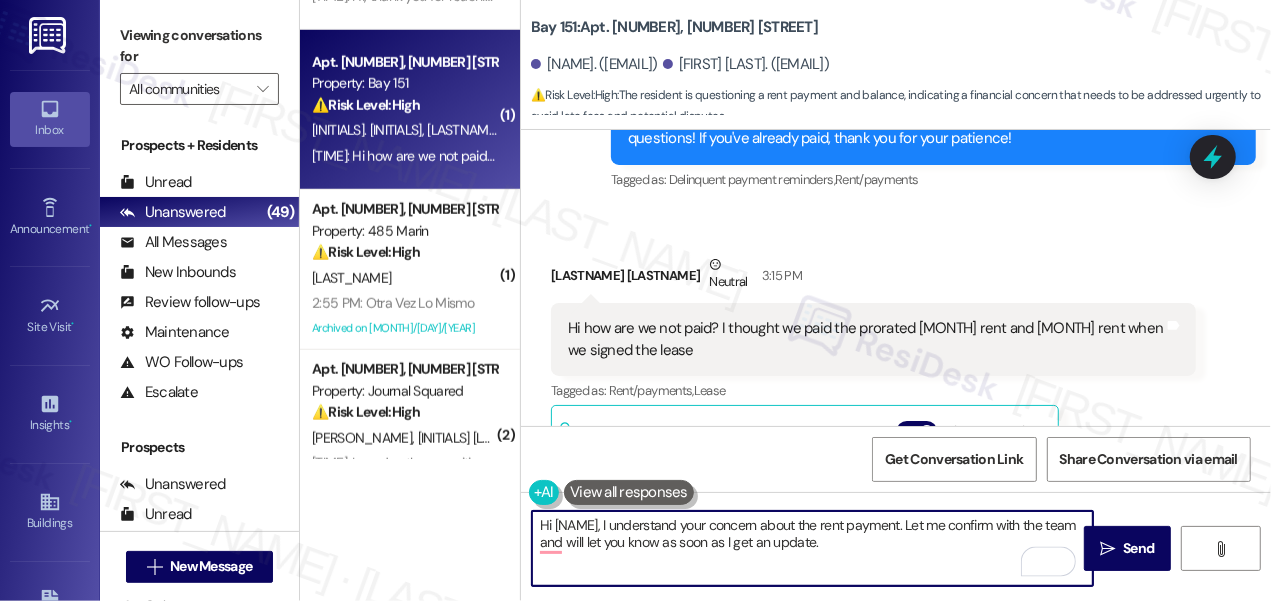 click on "Hi Lizhuo, I understand your concern about the rent payment. Let me confirm with the team and will let you know as soon as I get an update." at bounding box center (812, 548) 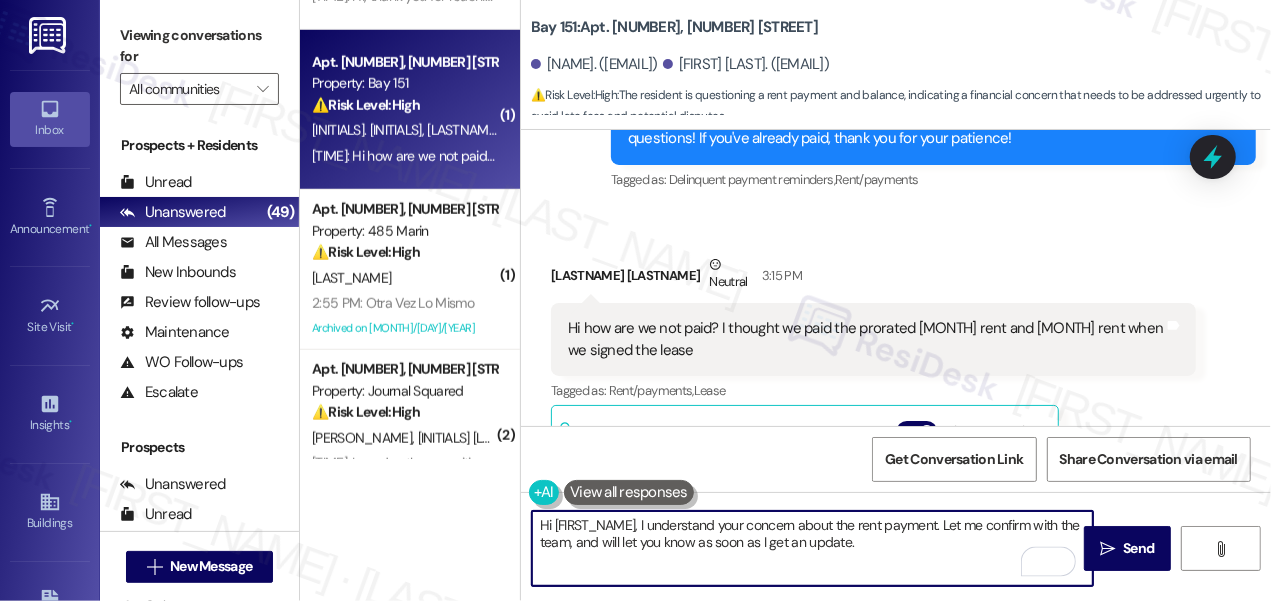 click on "Hi Lizhuo, I understand your concern about the rent payment. Let me confirm with the team, and will let you know as soon as I get an update." at bounding box center [812, 548] 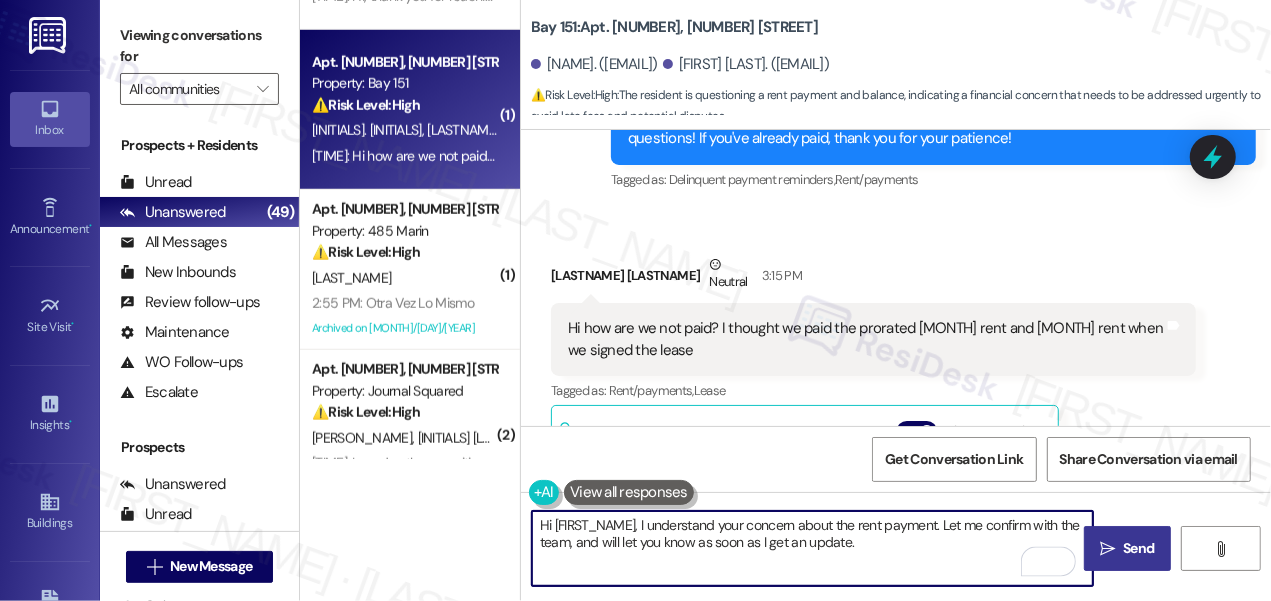 type on "Hi Lizhuo, I understand your concern about the rent payment. Let me confirm with the team, and will let you know as soon as I get an update." 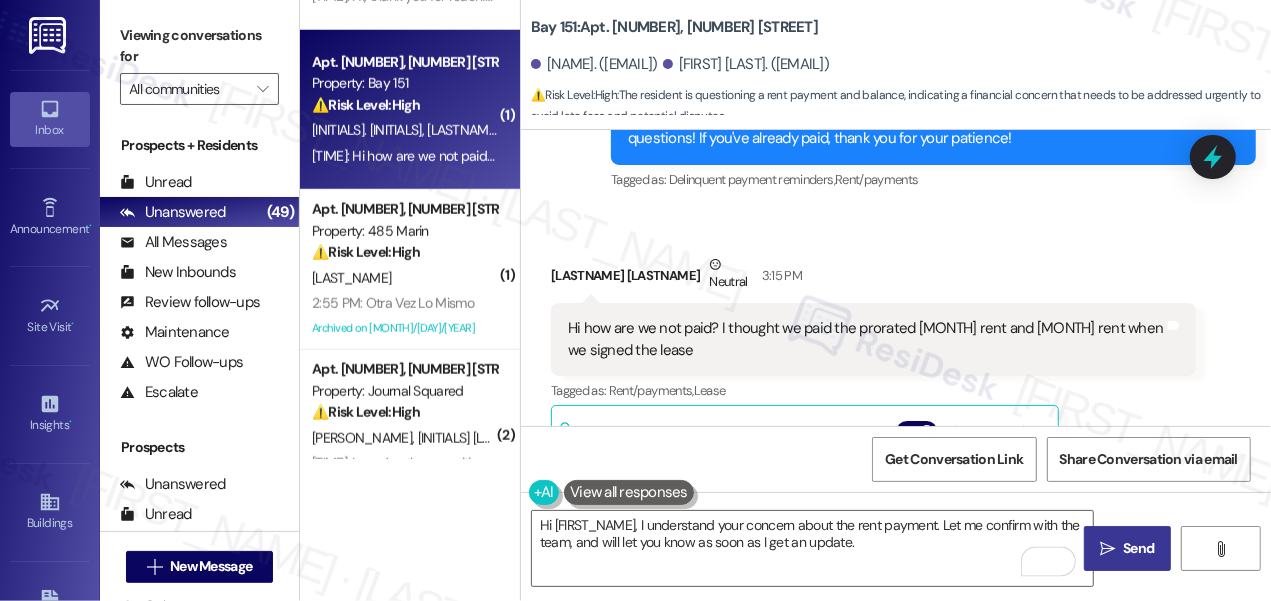 click on "" at bounding box center [1107, 549] 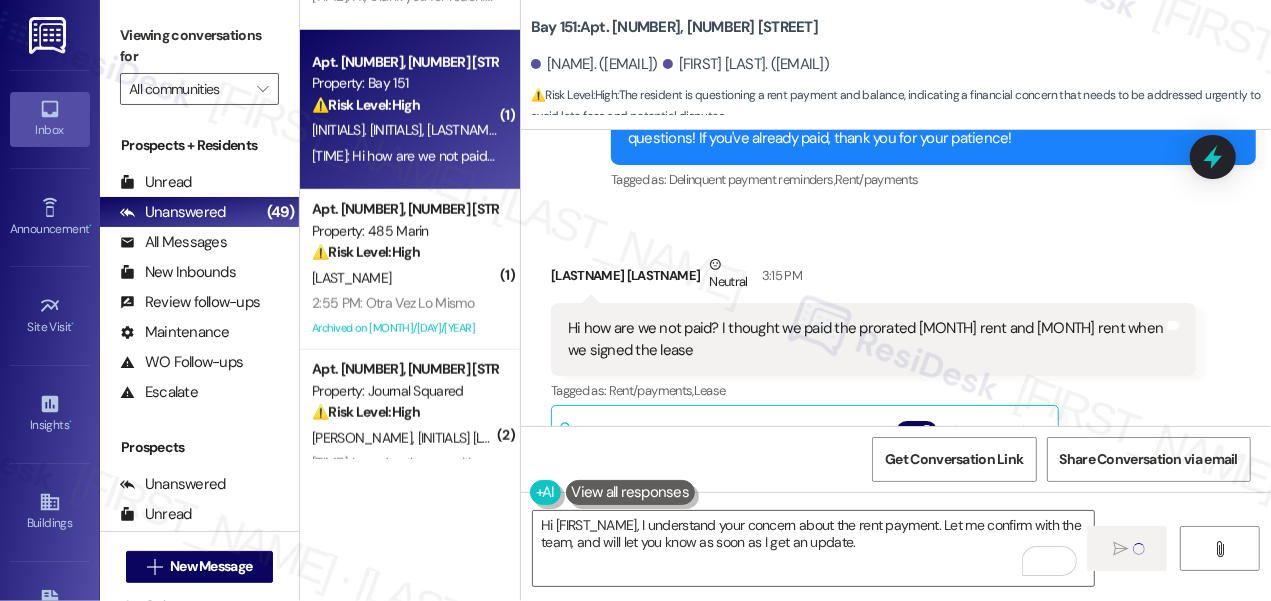 click on "Hi how are we not paid? I thought we paid the prorated July rent and August rent when we signed the lease" at bounding box center [866, 339] 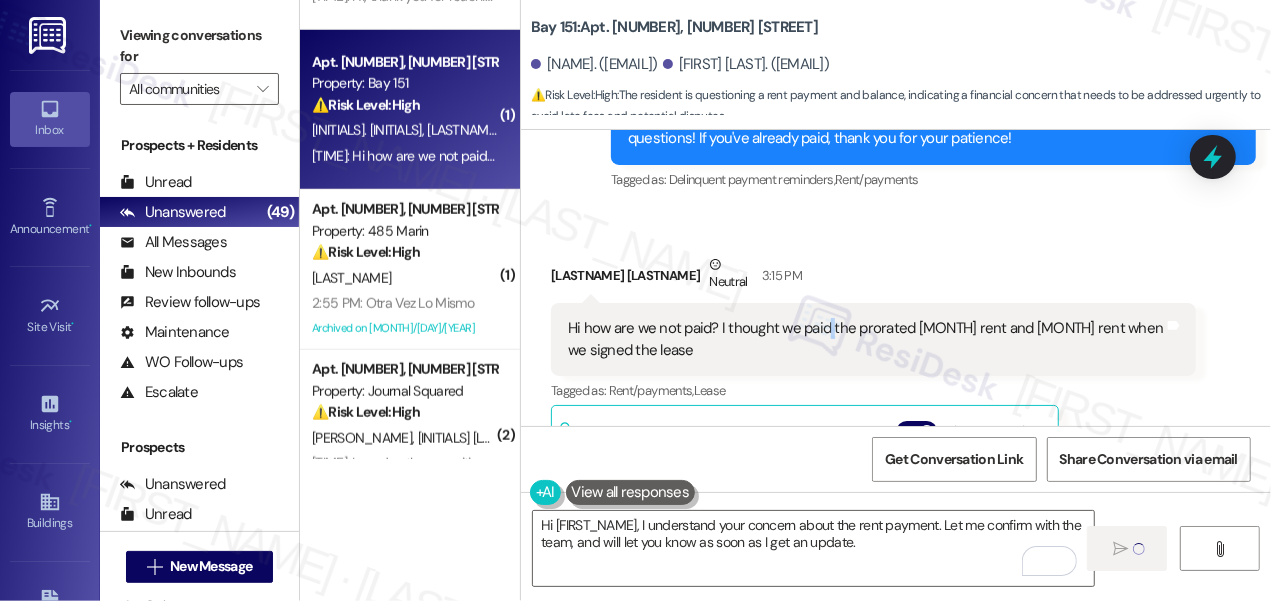 click on "Hi how are we not paid? I thought we paid the prorated July rent and August rent when we signed the lease Tags and notes" at bounding box center (873, 339) 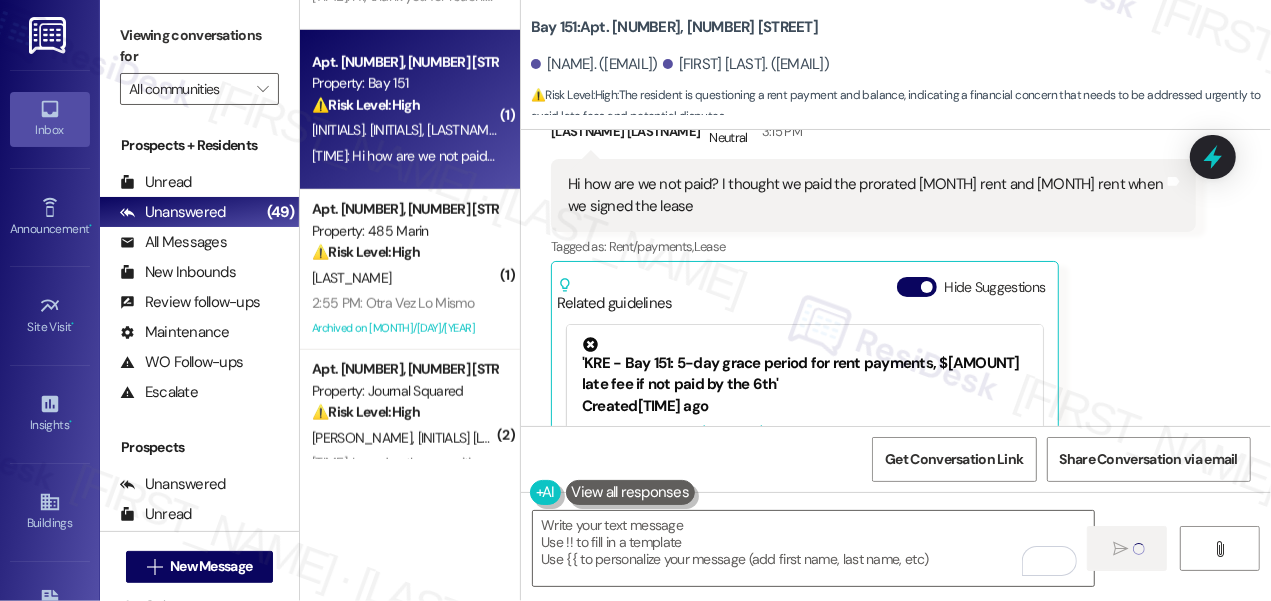 click on "Related guidelines Hide Suggestions 'KRE - Bay 151: 5-day grace period for rent payments, $100 late fee if not paid by the 6th' Created  10 months ago Property level guideline  ( 74 % match) FAQs generated by ResiDesk AI What is the exact due date for rent payment? Rent is due on the 1st of each month, but payments made on or before the 5th are considered on time due to the grace period. How long is the grace period for rent payments? The grace period for rent payments is 5 days. When does the late fee apply? A late fee is applied if payment is not received by the 6th of the month. How much is the late fee? The late fee is $100. If I pay on the 5th, will I be charged a late fee? No, payments made on or before the 5th are considered on time and will not incur a late fee. What payment methods are available for rent? The document doesn't specify payment methods. Please contact the property management office for information on available payment options. Is there an online portal for rent payments? Created   ( 74" at bounding box center [805, 411] 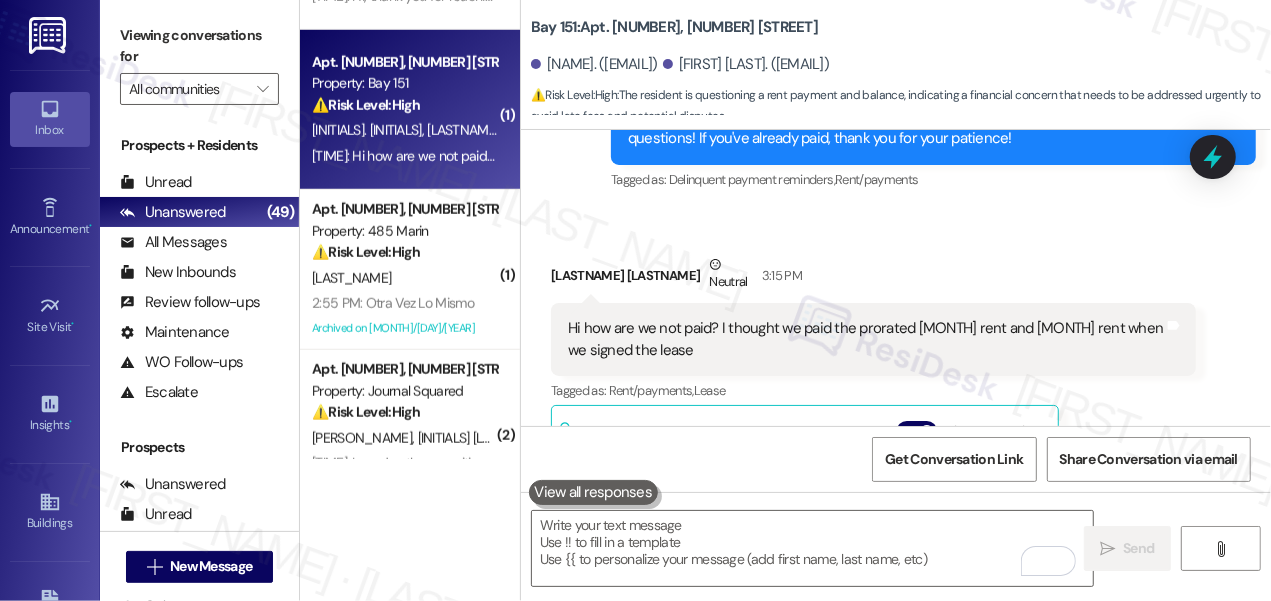 scroll, scrollTop: 885, scrollLeft: 0, axis: vertical 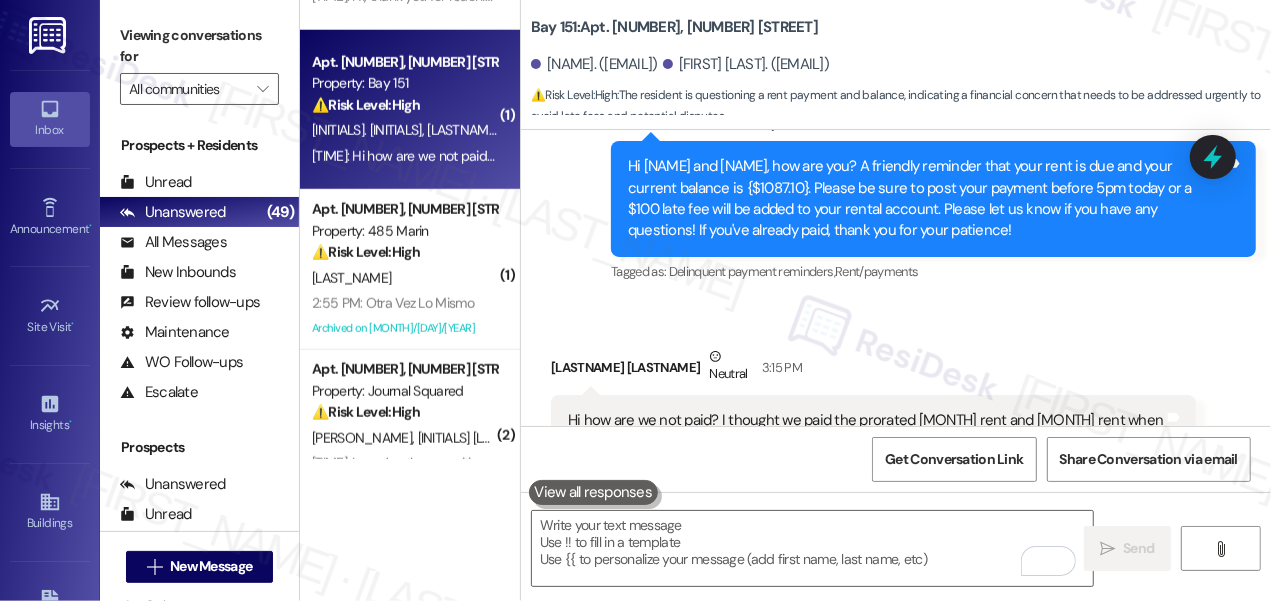 click on "Hi how are we not paid? I thought we paid the prorated July rent and August rent when we signed the lease" at bounding box center [866, 431] 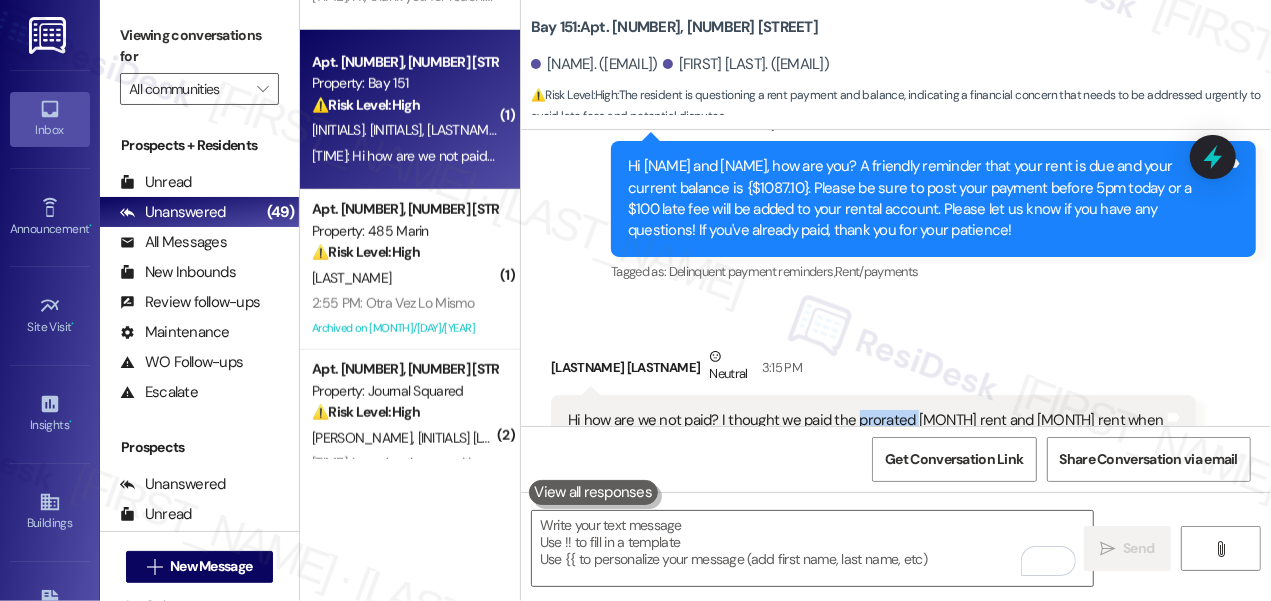 click on "Hi how are we not paid? I thought we paid the prorated July rent and August rent when we signed the lease" at bounding box center (866, 431) 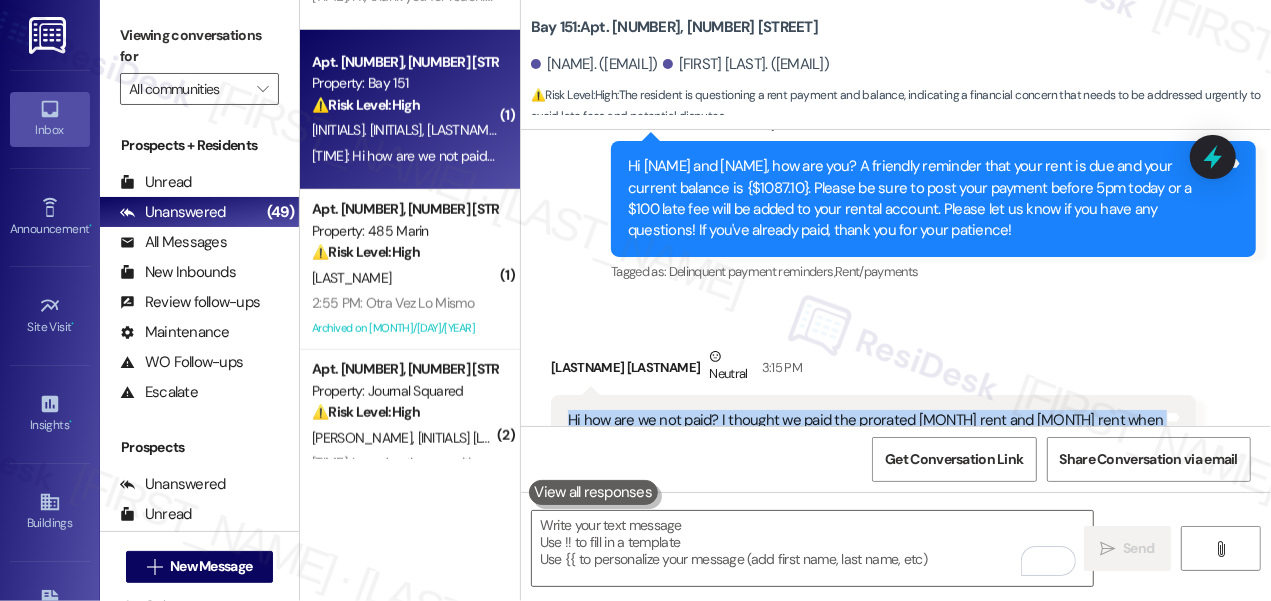 click on "Hi how are we not paid? I thought we paid the prorated July rent and August rent when we signed the lease" at bounding box center (866, 431) 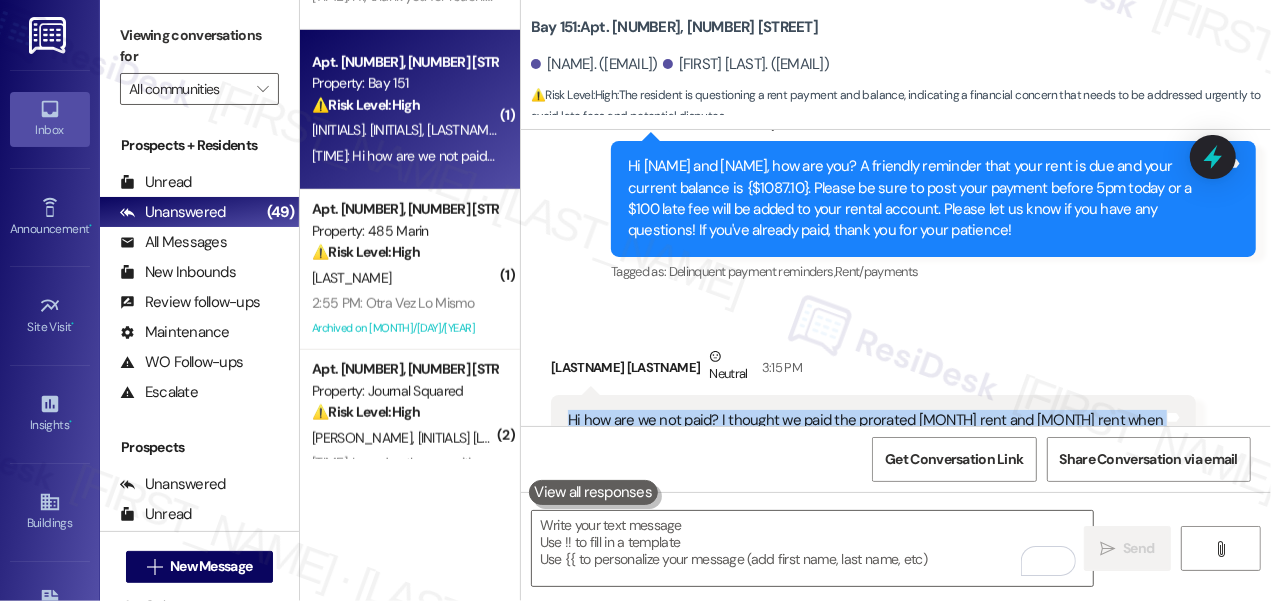 copy on "Hi how are we not paid? I thought we paid the prorated July rent and August rent when we signed the lease Tags and notes" 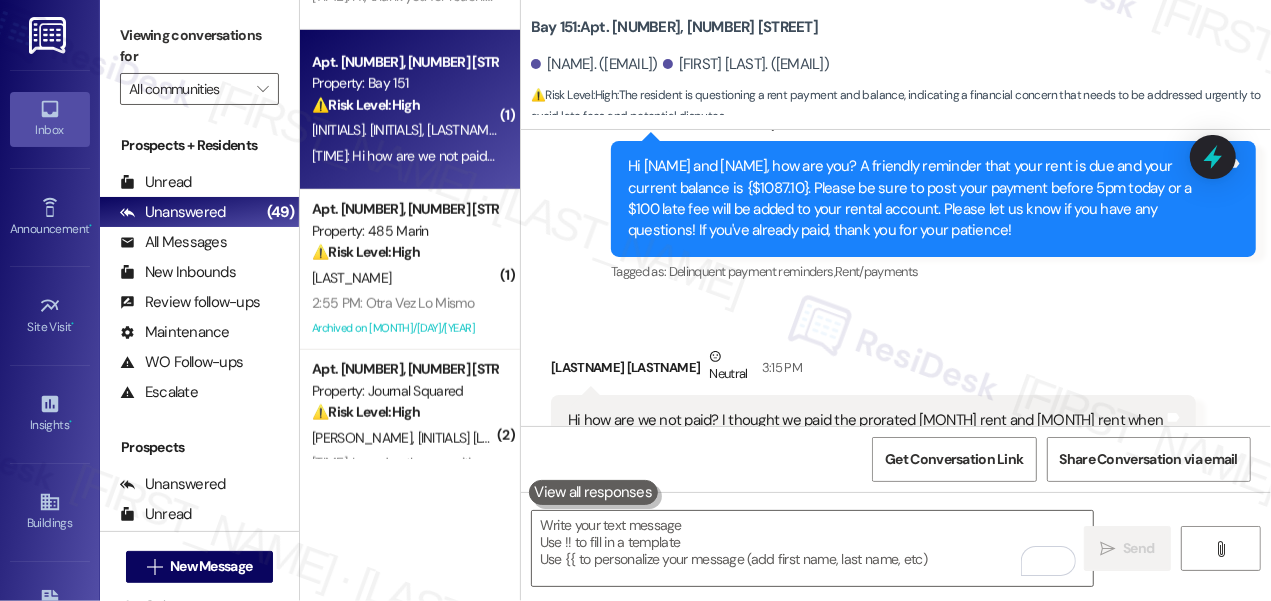 click on "Viewing conversations for" at bounding box center [199, 46] 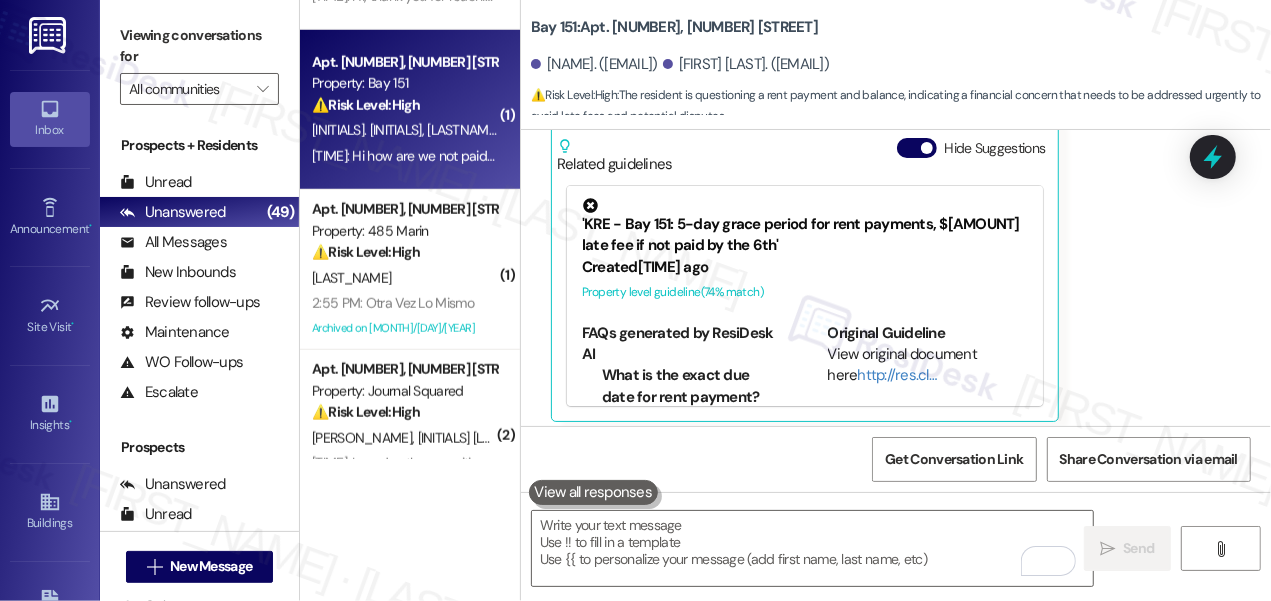 scroll, scrollTop: 1340, scrollLeft: 0, axis: vertical 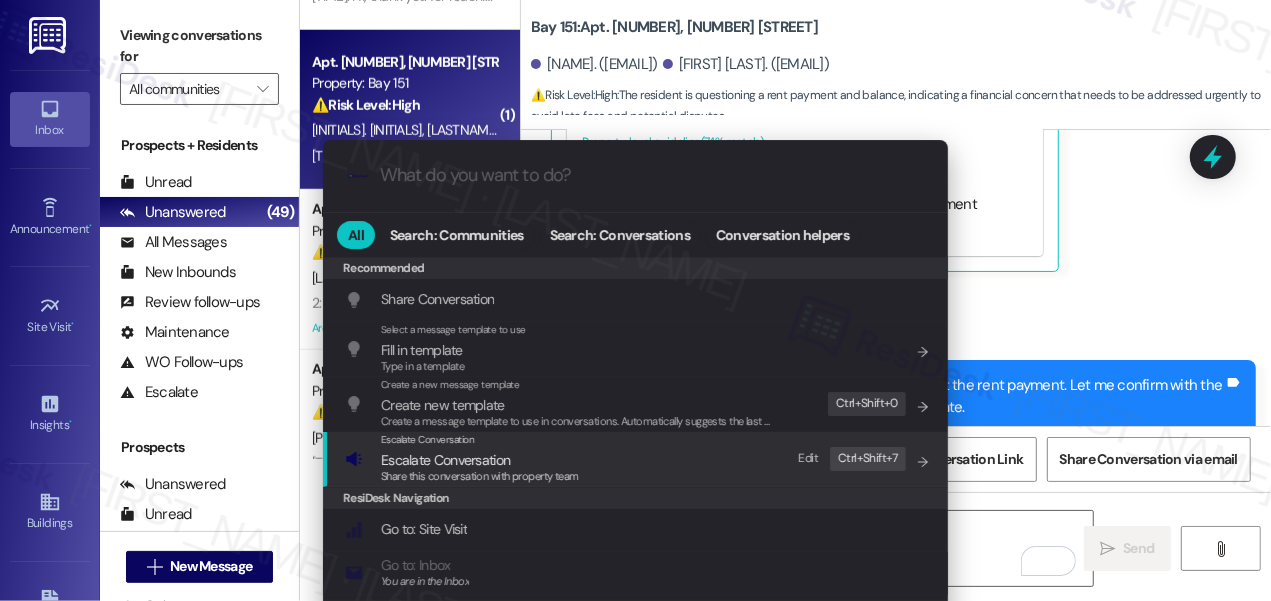 click on "Escalate Conversation" at bounding box center (480, 460) 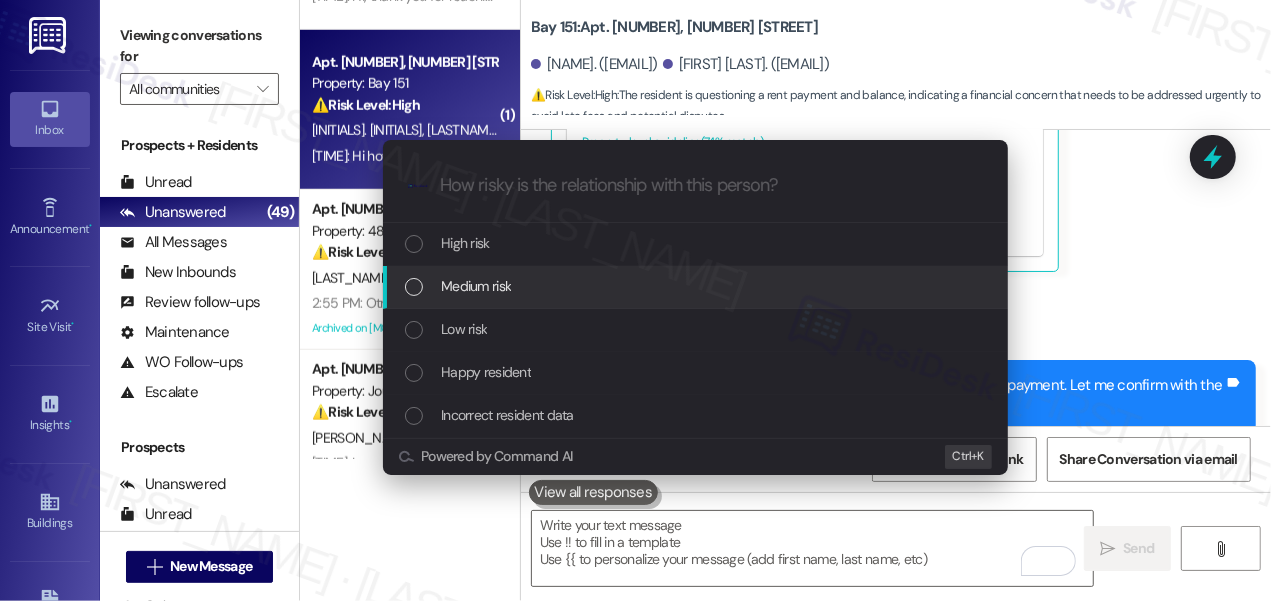 click on "Medium risk" at bounding box center [697, 286] 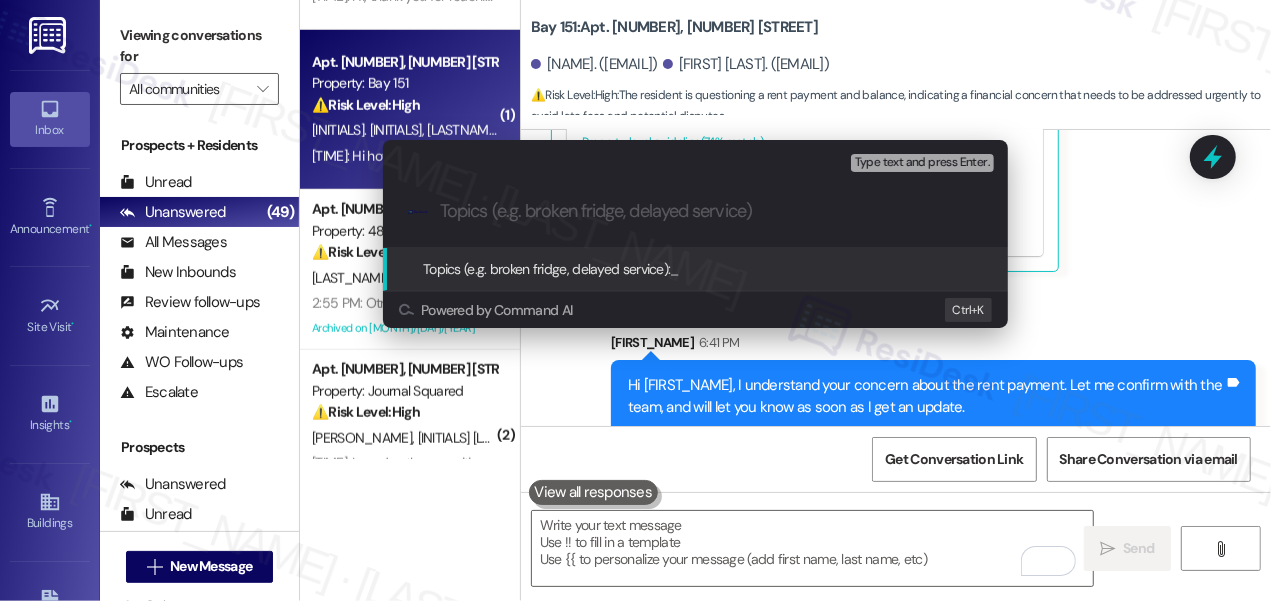 click on "Escalate Conversation Medium risk Topics (e.g. broken fridge, delayed service) Any messages to highlight in the email? Type text and press Enter. .cls-1{fill:#0a055f;}.cls-2{fill:#0cc4c4;} resideskLogoBlueOrange Topics (e.g. broken fridge, delayed service):  _ Powered by Command AI Ctrl+ K" at bounding box center [635, 300] 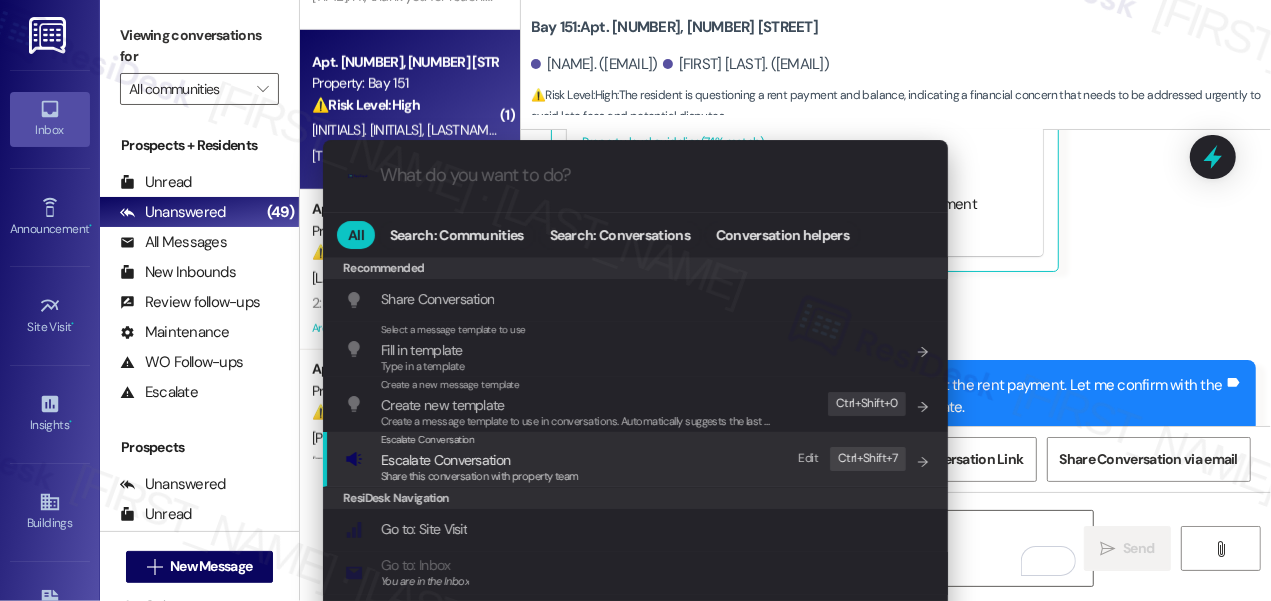 click on "Share this conversation with property team" at bounding box center (480, 476) 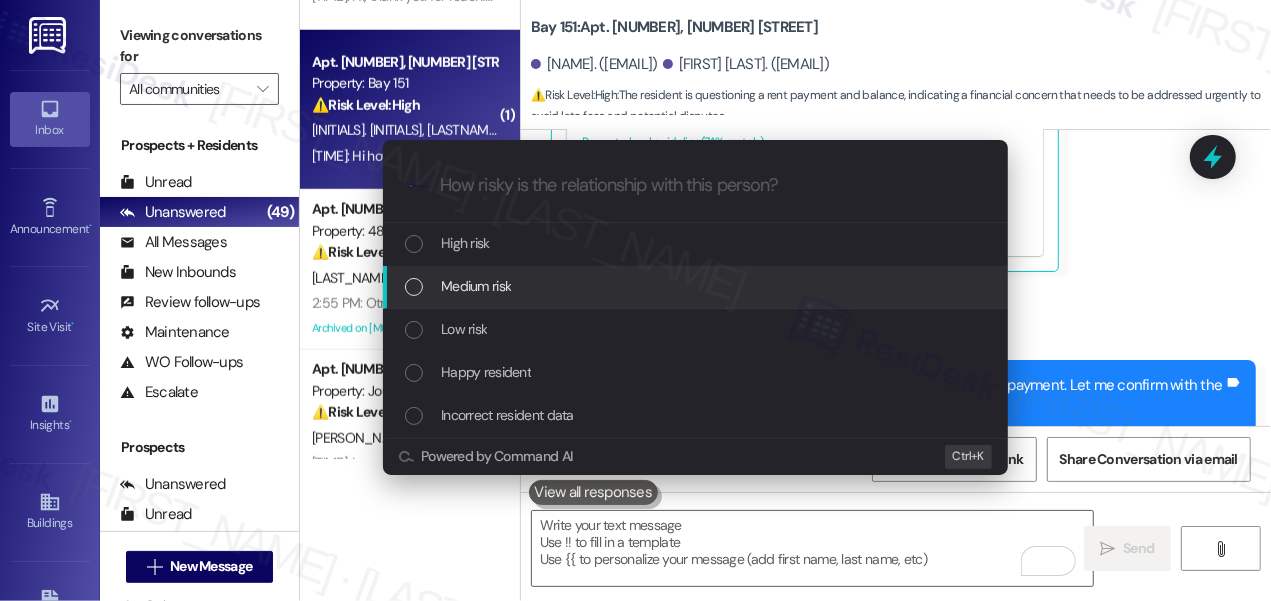 click on "Medium risk" at bounding box center (695, 287) 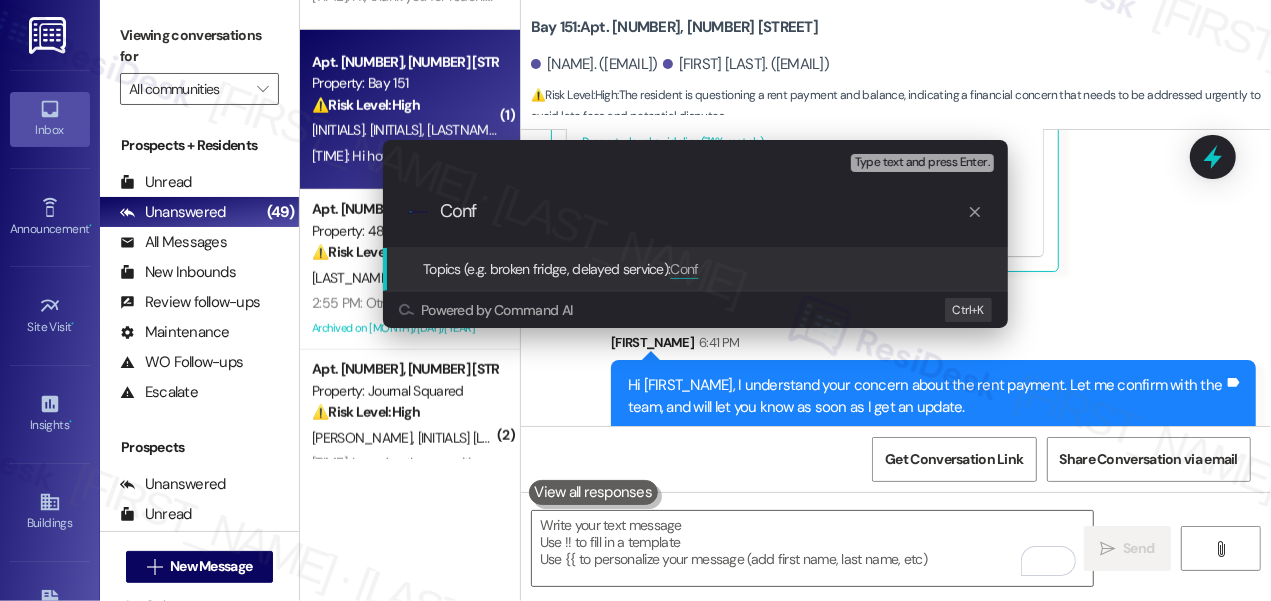 type on "Confi" 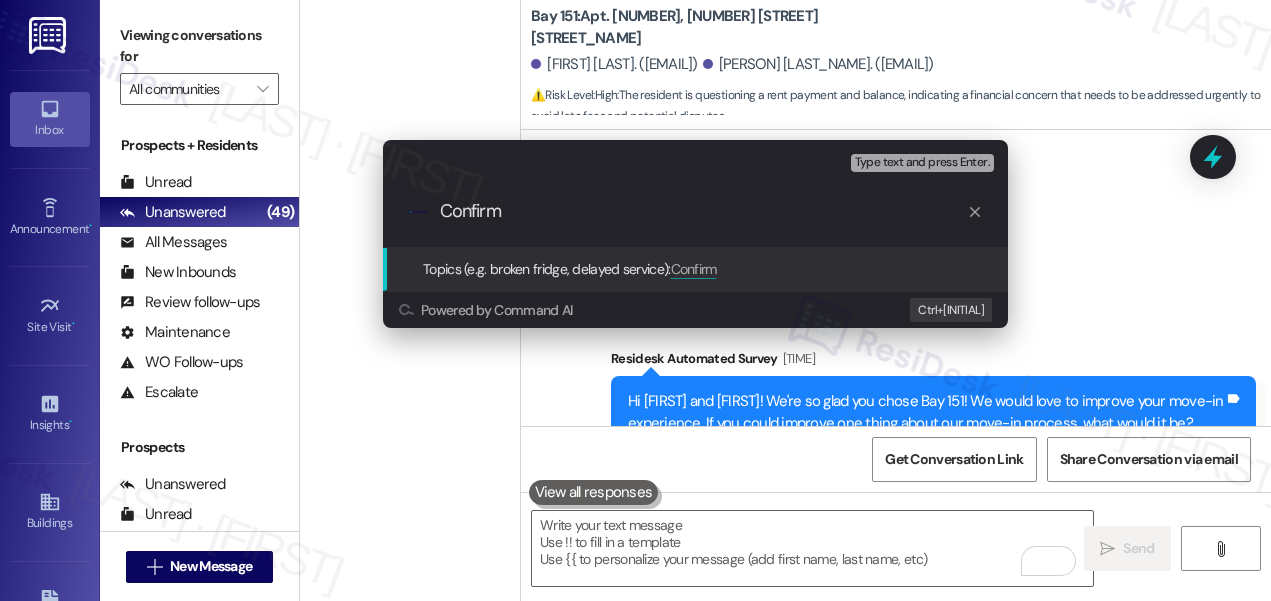 scroll, scrollTop: 0, scrollLeft: 0, axis: both 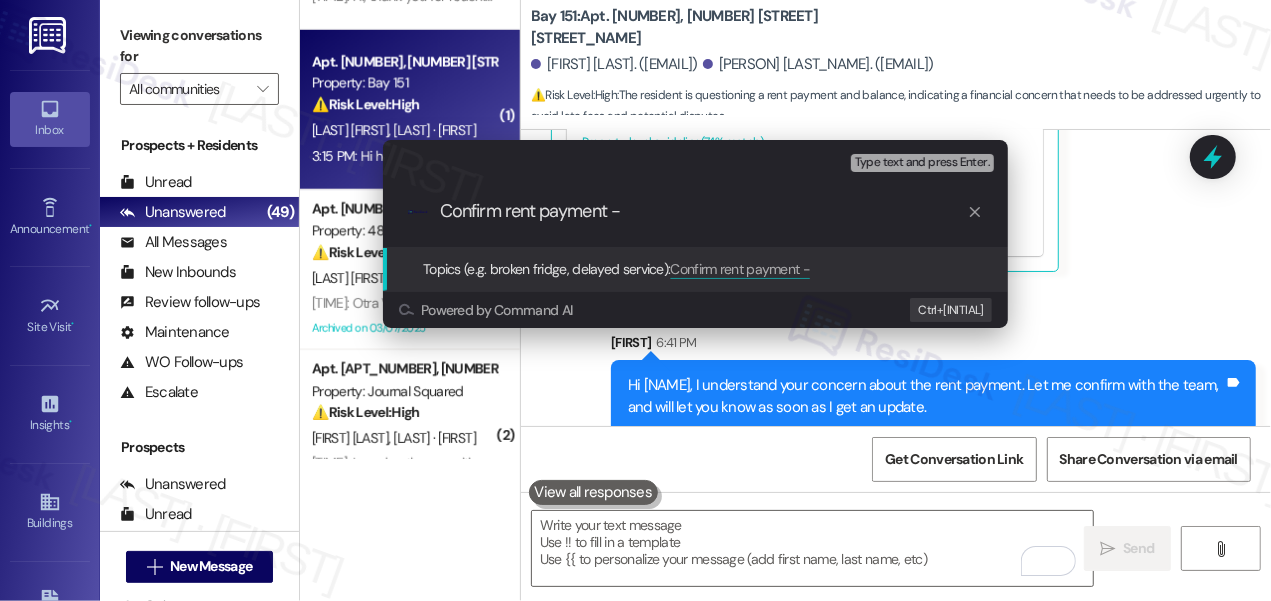 type on "Confirm rent payment - Prorated [MONTH] and [MONTH] Rent Already Paid at Lease Signing" 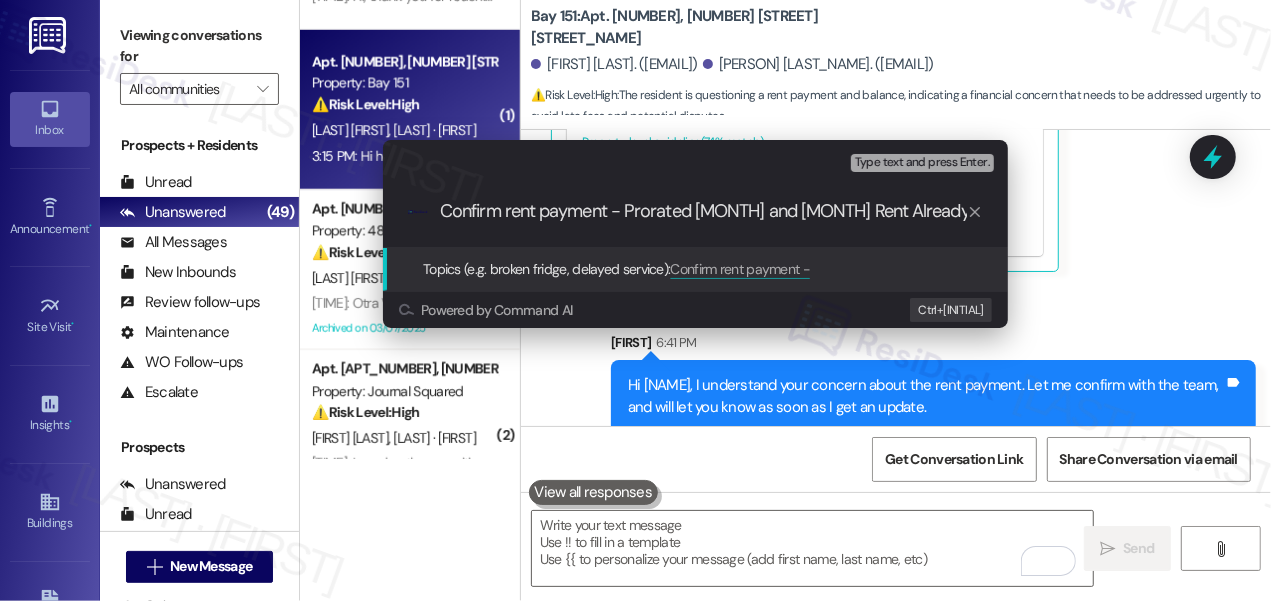 scroll, scrollTop: 0, scrollLeft: 109, axis: horizontal 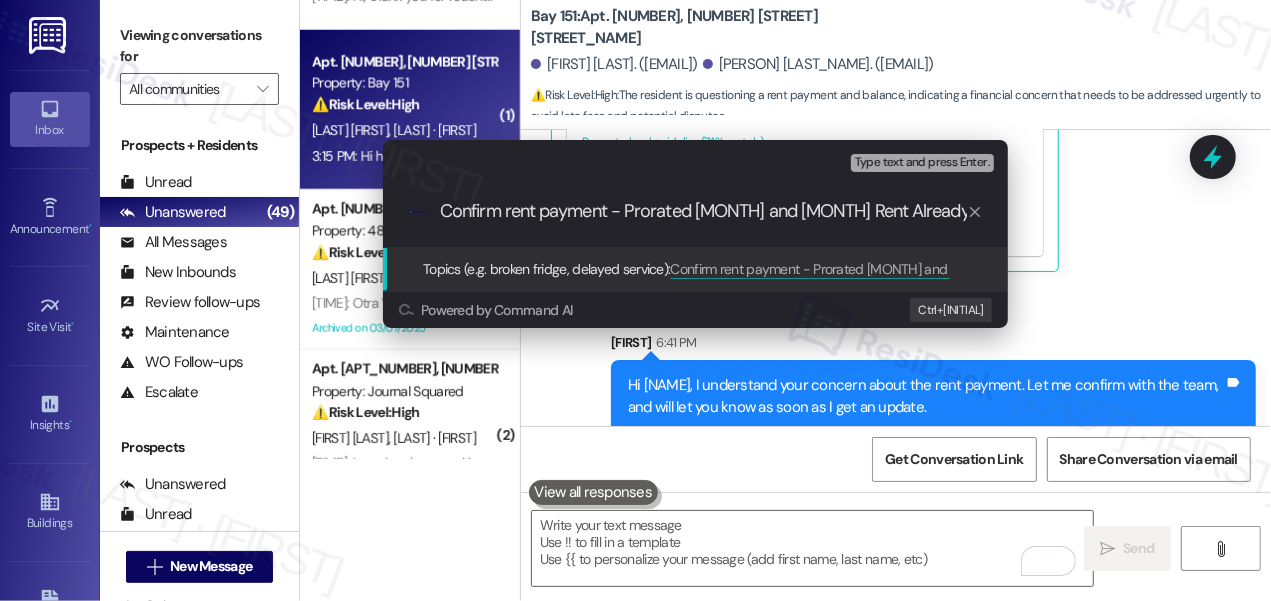 drag, startPoint x: 536, startPoint y: 213, endPoint x: 354, endPoint y: 207, distance: 182.09888 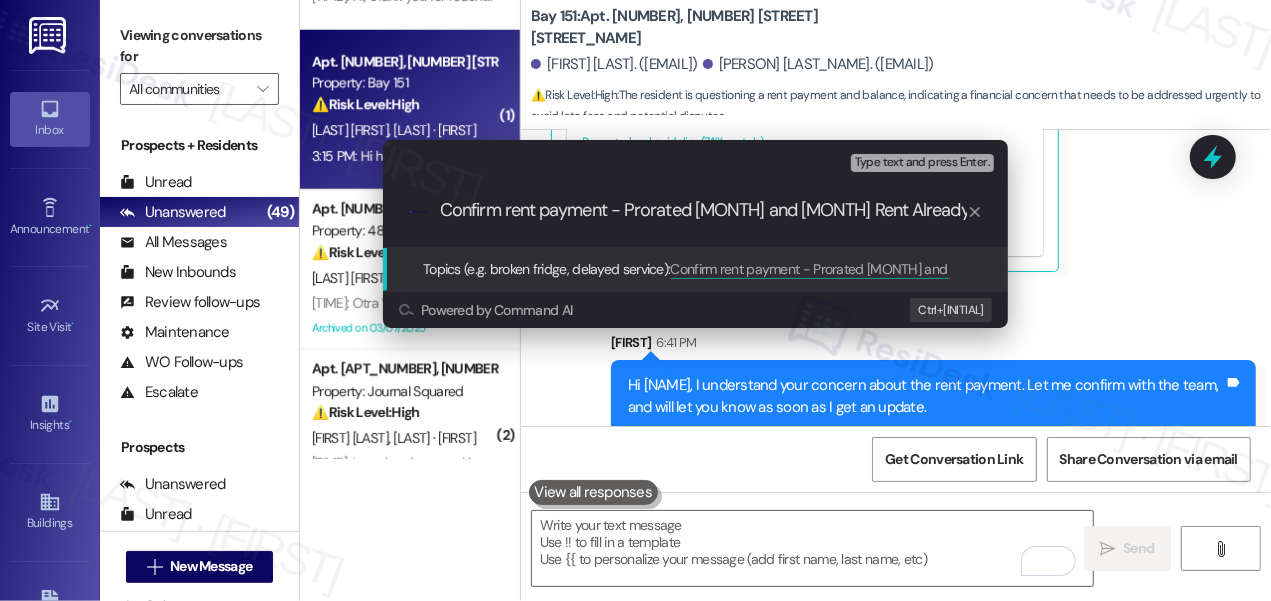 scroll, scrollTop: 1, scrollLeft: 109, axis: both 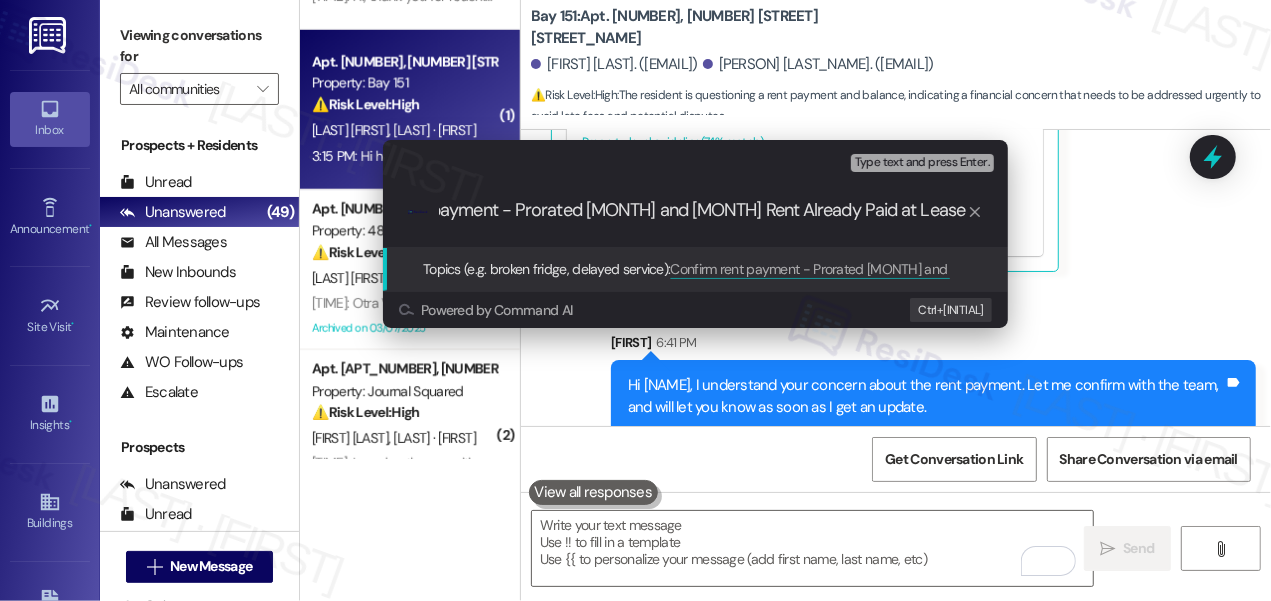 drag, startPoint x: 631, startPoint y: 212, endPoint x: 981, endPoint y: 223, distance: 350.17282 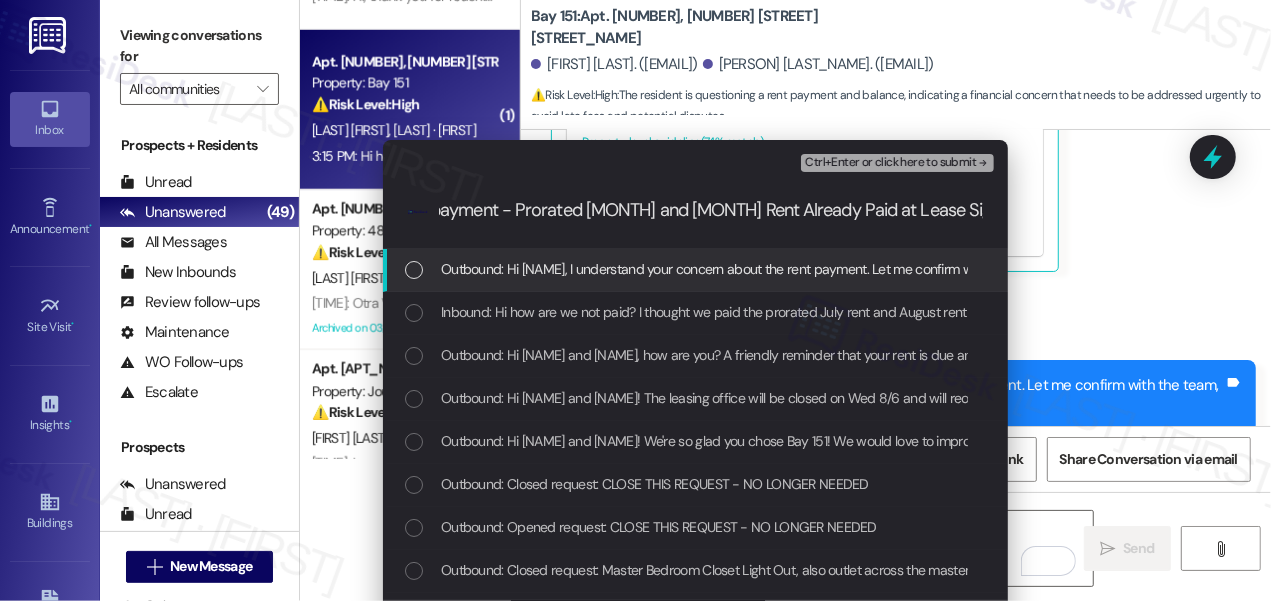 type 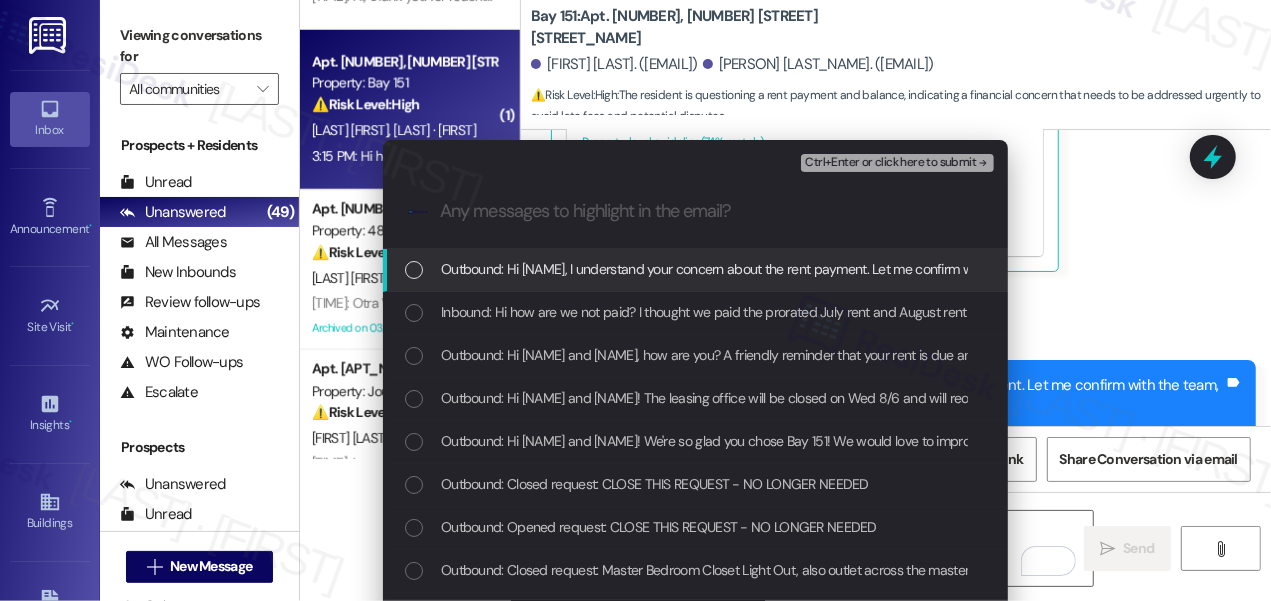 scroll, scrollTop: 0, scrollLeft: 0, axis: both 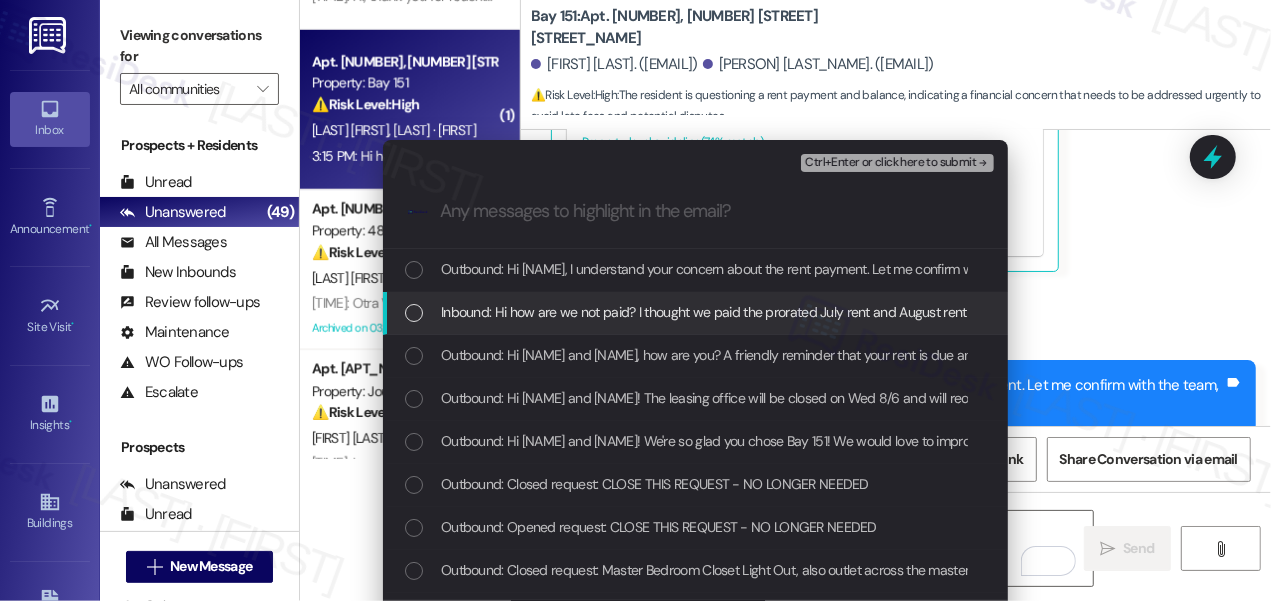 click on "Inbound: Hi how are we not paid? I thought we paid the prorated July rent and August rent when we signed the lease" at bounding box center [781, 312] 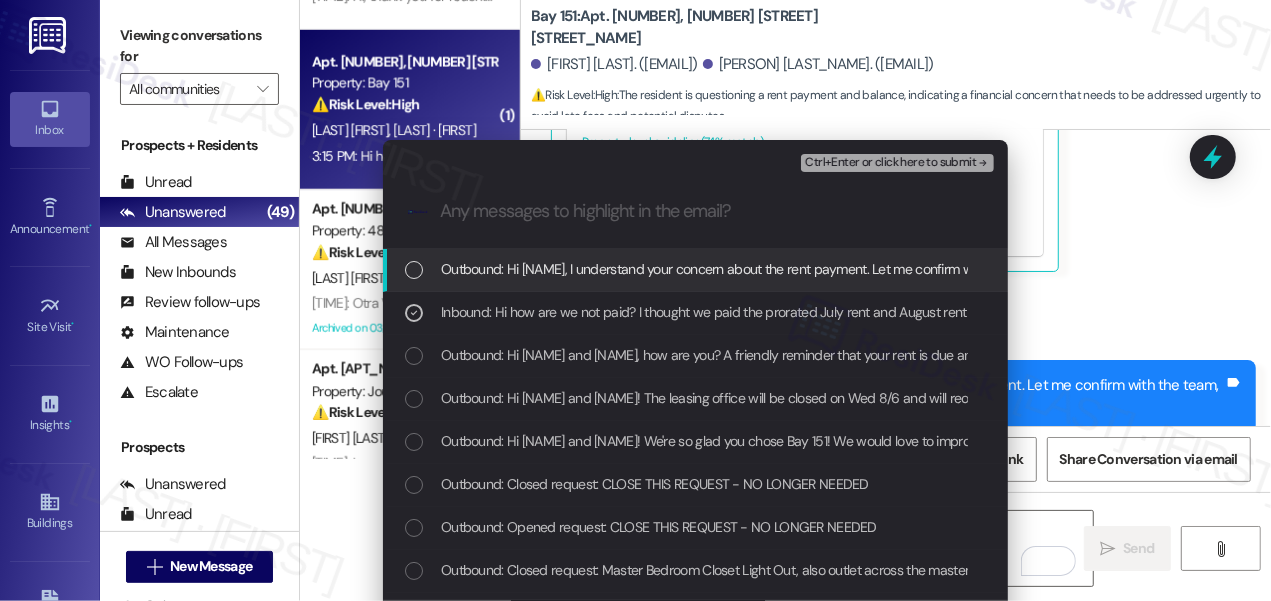 click on "Ctrl+Enter or click here to submit" at bounding box center (890, 163) 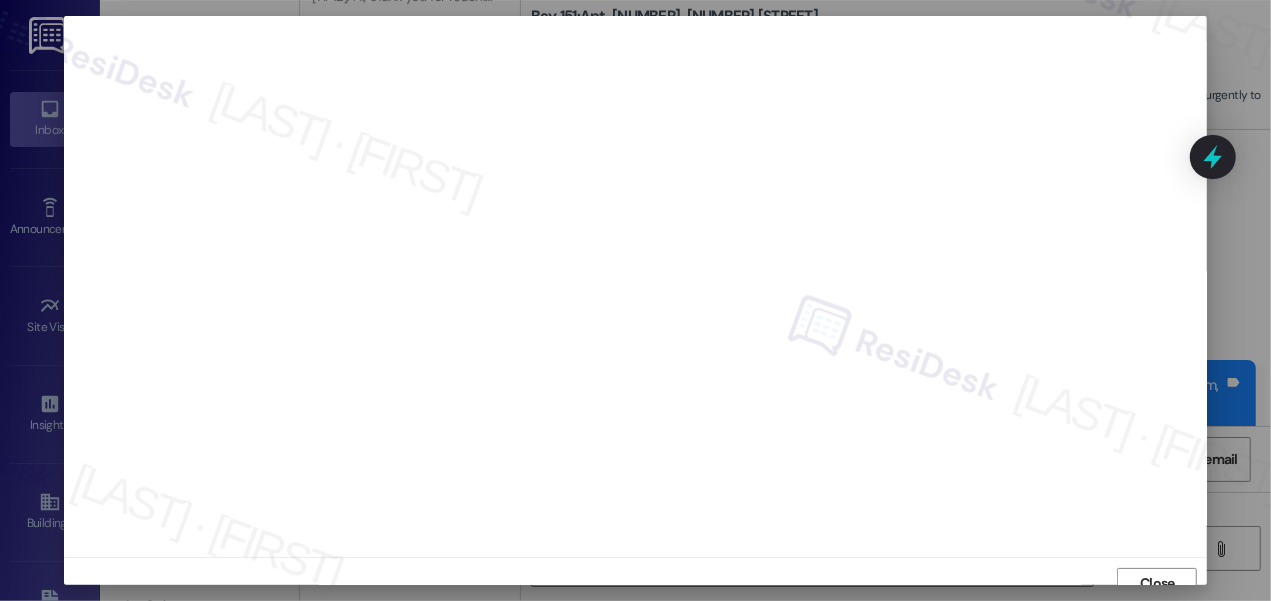 scroll, scrollTop: 14, scrollLeft: 0, axis: vertical 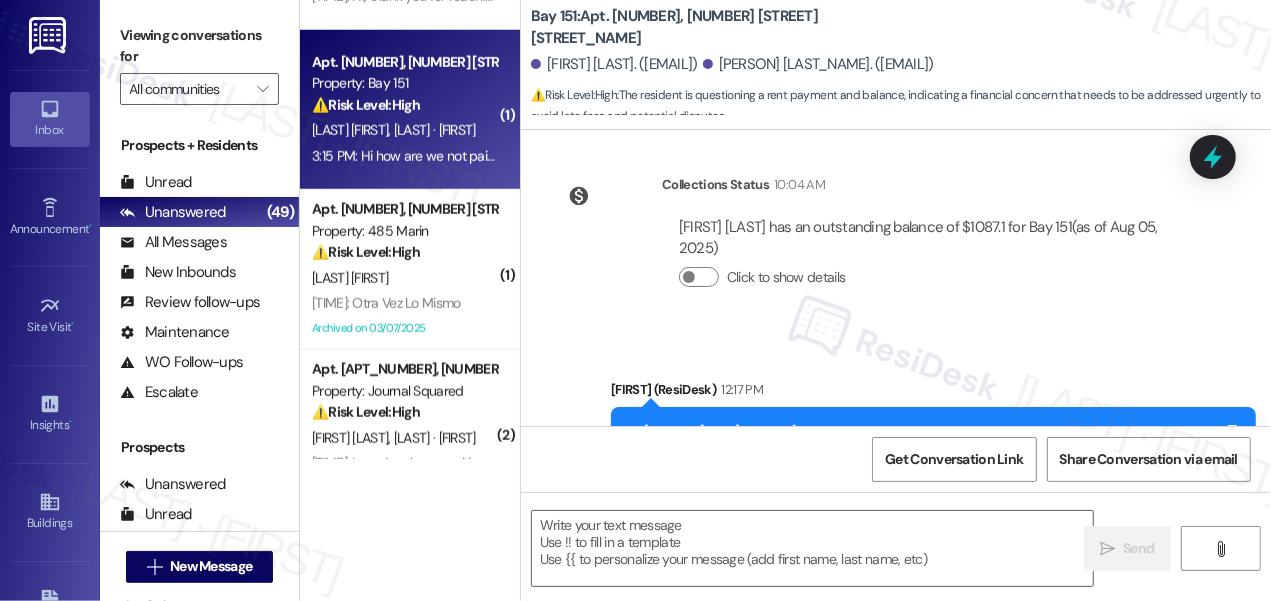 type on "Fetching suggested responses. Please feel free to read through the conversation in the meantime." 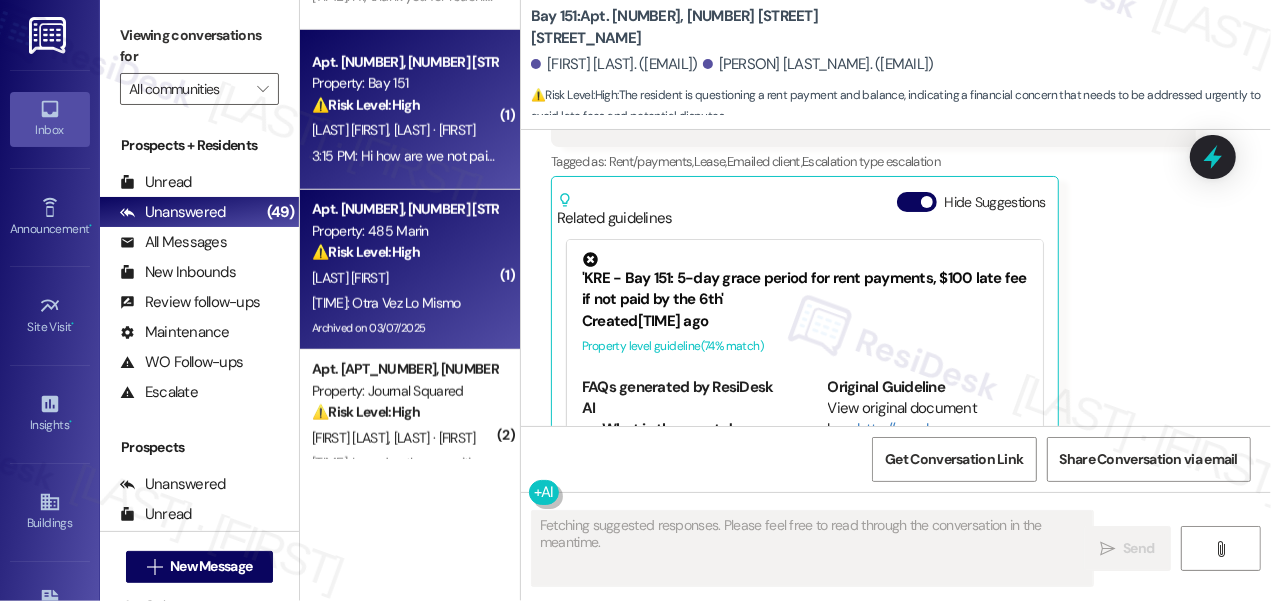 scroll, scrollTop: 1249, scrollLeft: 0, axis: vertical 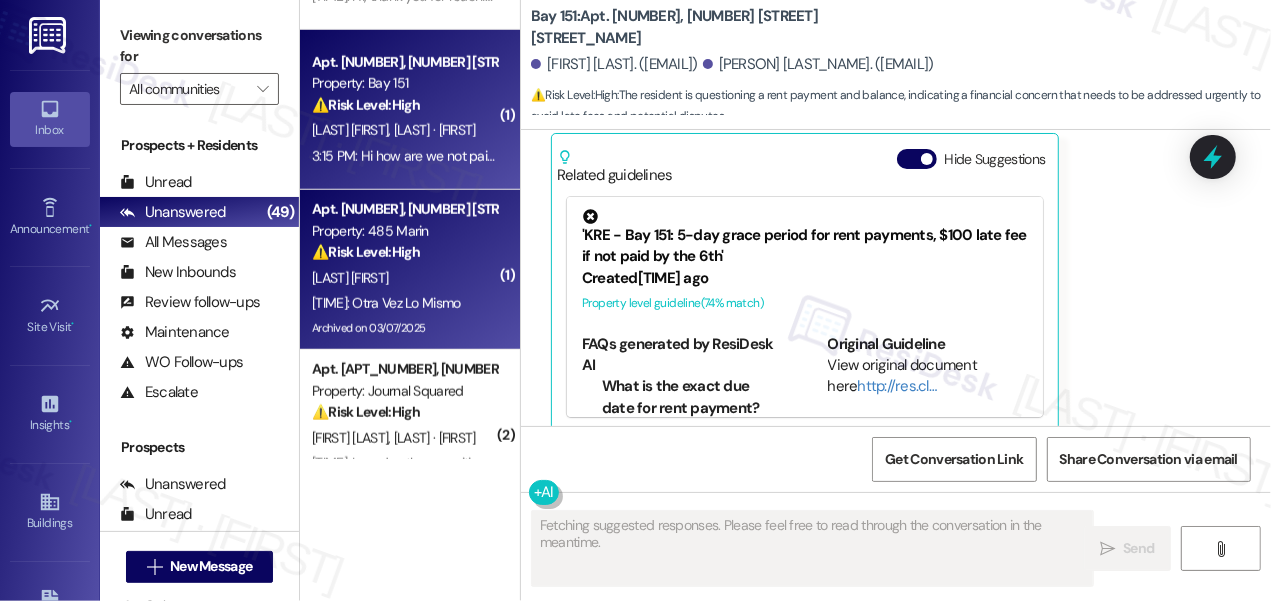 click on "[LAST] [FIRST]" at bounding box center (404, 278) 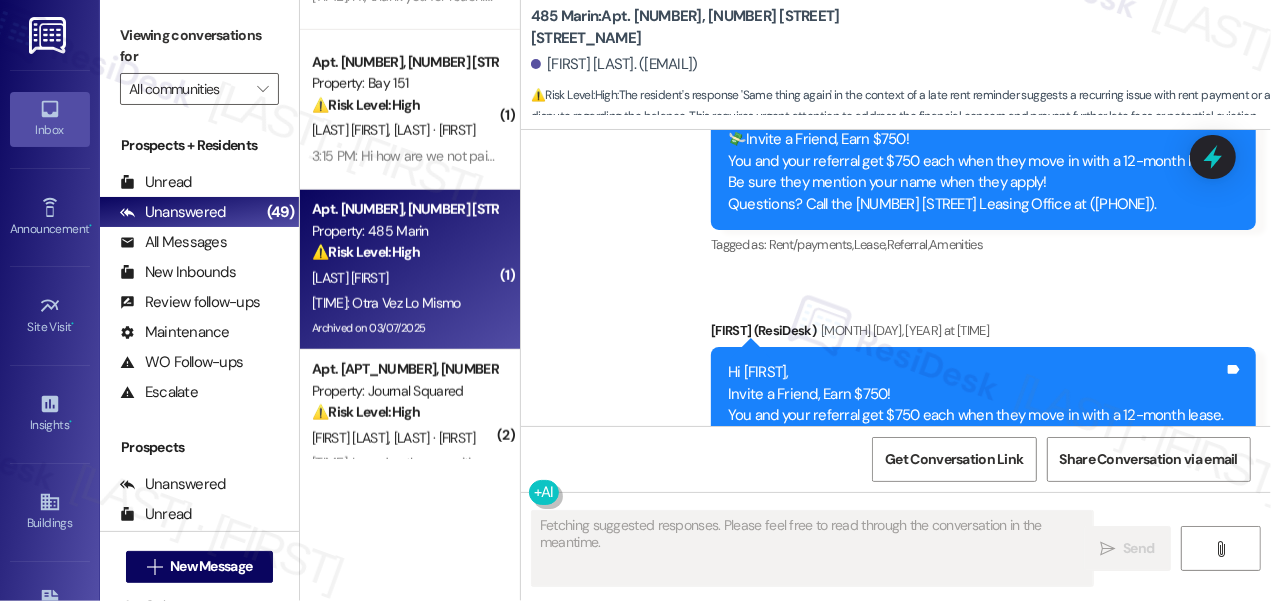 scroll, scrollTop: 17240, scrollLeft: 0, axis: vertical 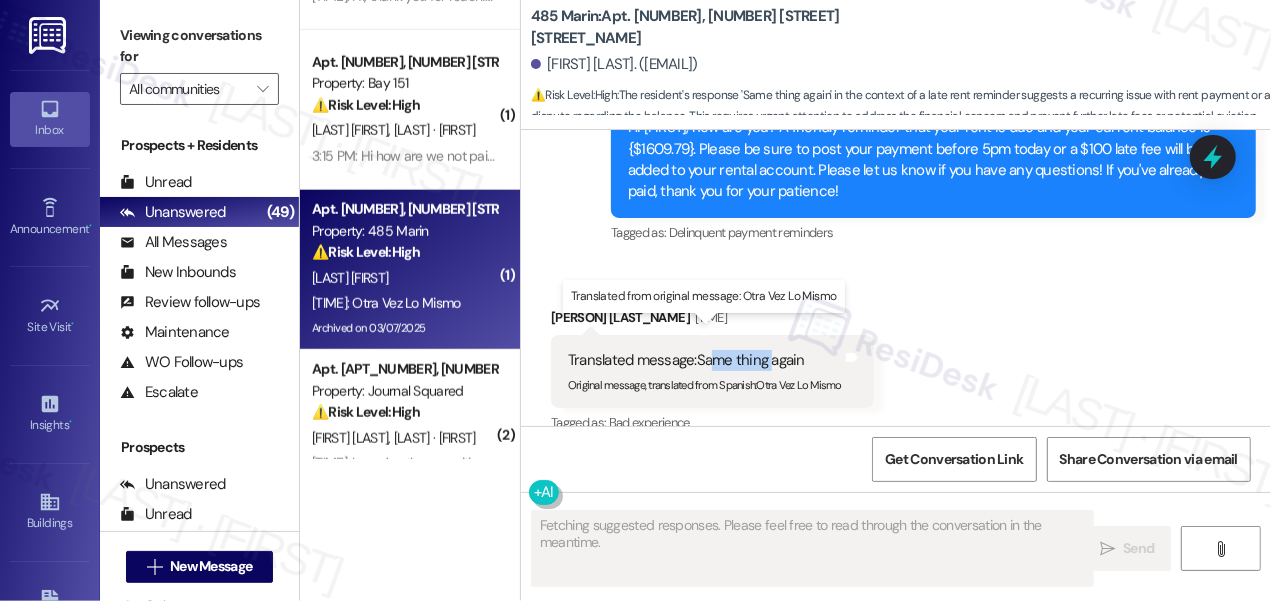 drag, startPoint x: 717, startPoint y: 332, endPoint x: 798, endPoint y: 334, distance: 81.02469 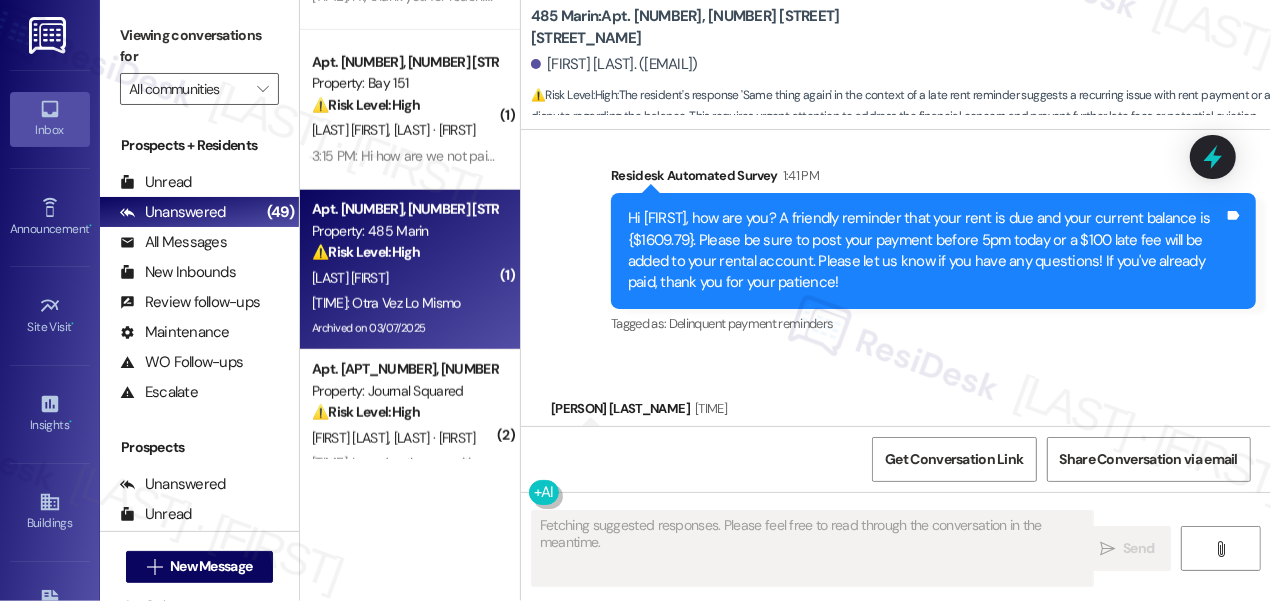 scroll, scrollTop: 17058, scrollLeft: 0, axis: vertical 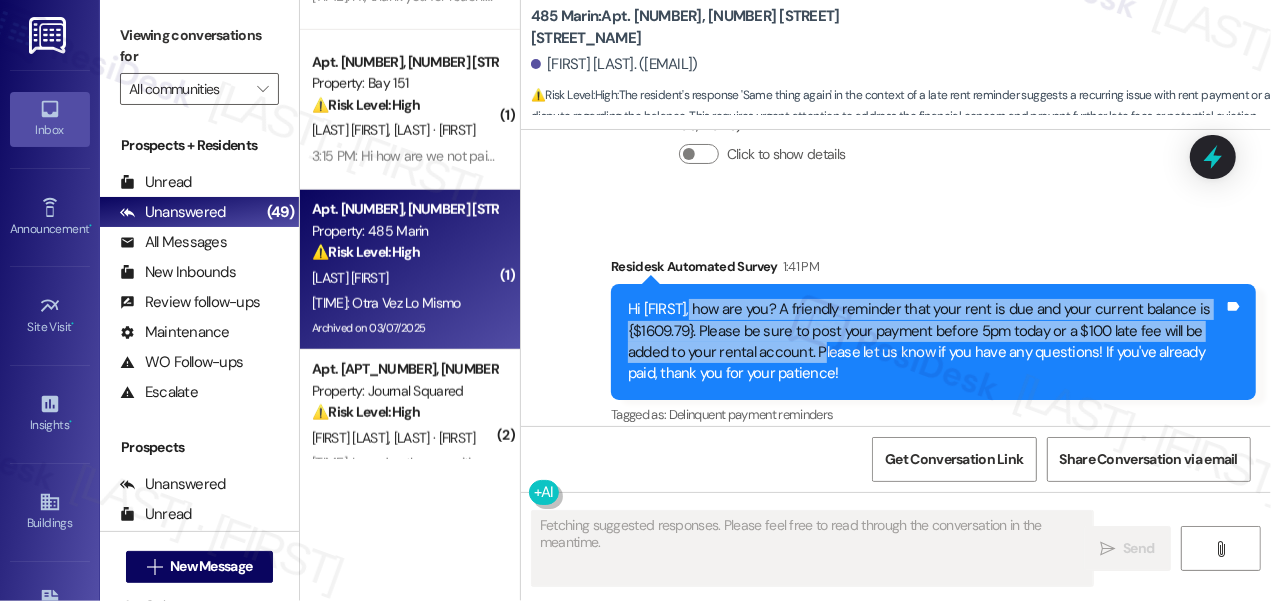 drag, startPoint x: 775, startPoint y: 301, endPoint x: 848, endPoint y: 340, distance: 82.764725 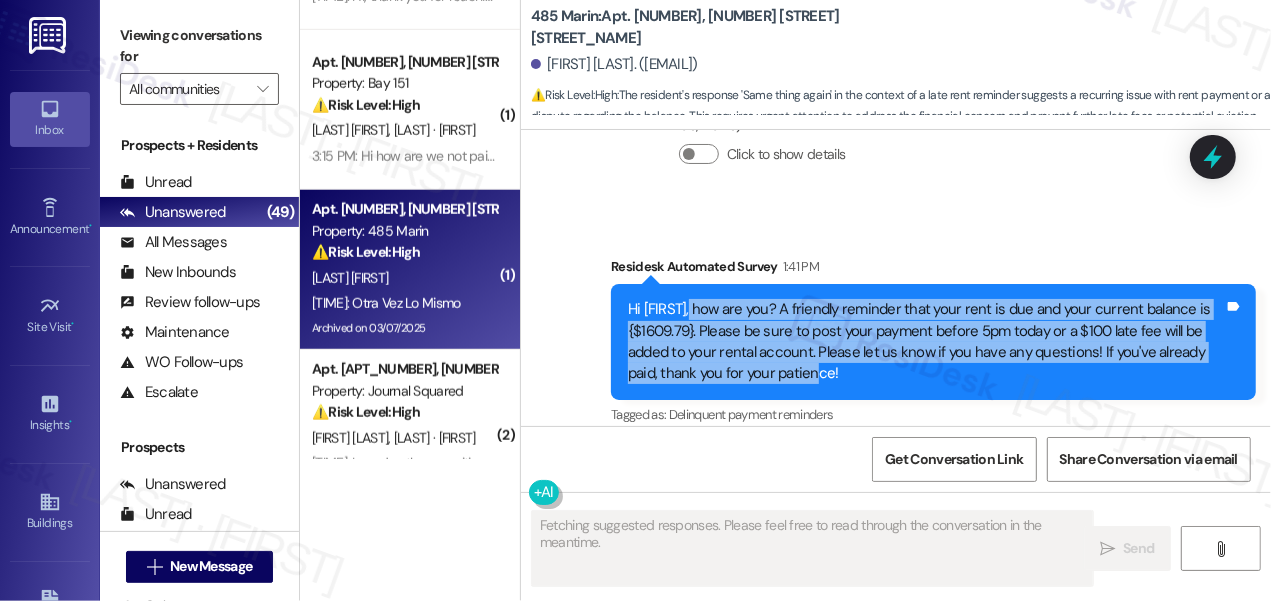 click on "Hi [FIRST]], how are you? A friendly reminder that your rent is due and your current balance is {[$1609.79]}. Please be sure to post your payment before 5pm today or a [$100] late fee will be added to your rental account. Please let us know if you have any questions! If you've already paid, thank you for your patience!" at bounding box center [926, 342] 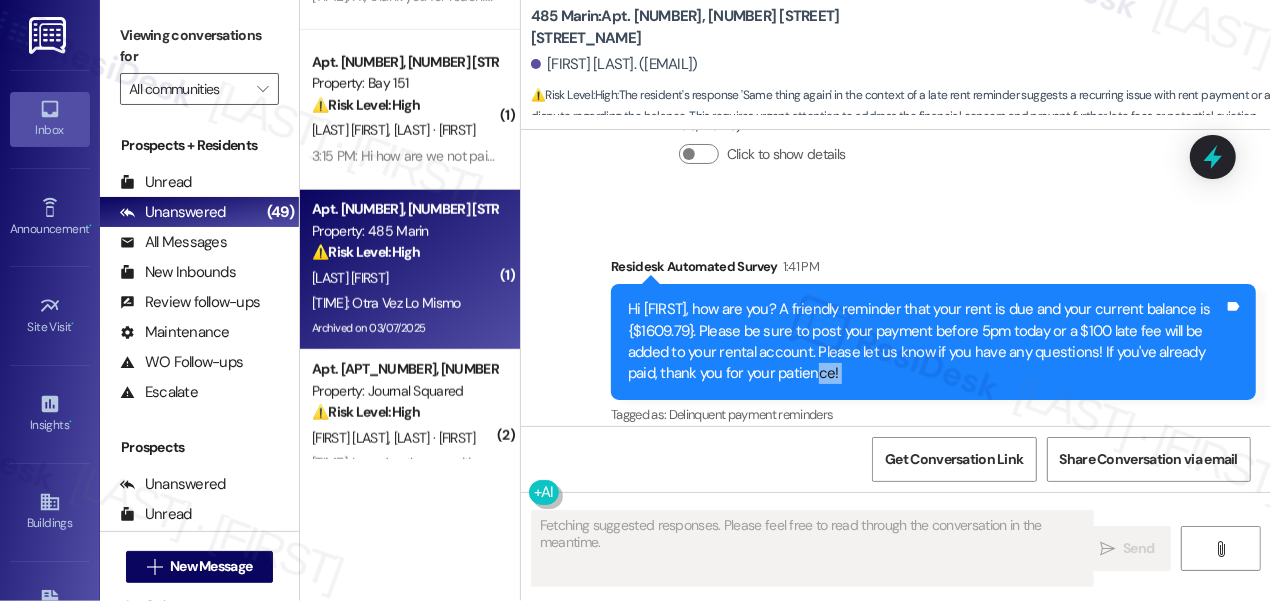 click on "Hi [FIRST]], how are you? A friendly reminder that your rent is due and your current balance is {[$1609.79]}. Please be sure to post your payment before 5pm today or a [$100] late fee will be added to your rental account. Please let us know if you have any questions! If you've already paid, thank you for your patience!" at bounding box center (926, 342) 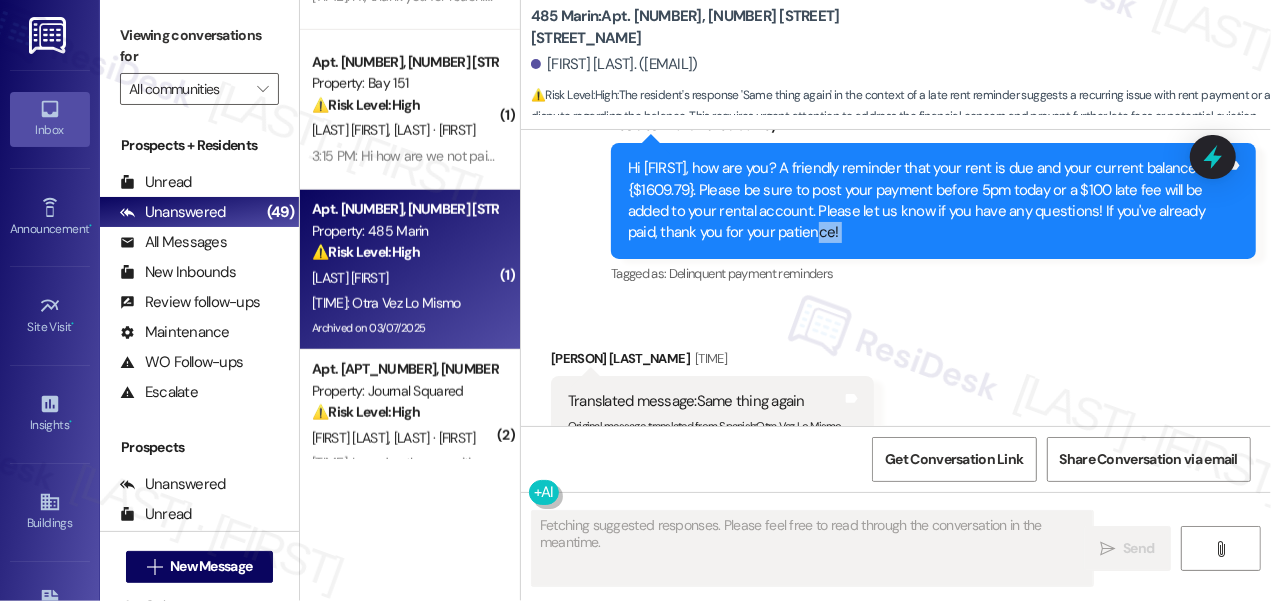 scroll, scrollTop: 17240, scrollLeft: 0, axis: vertical 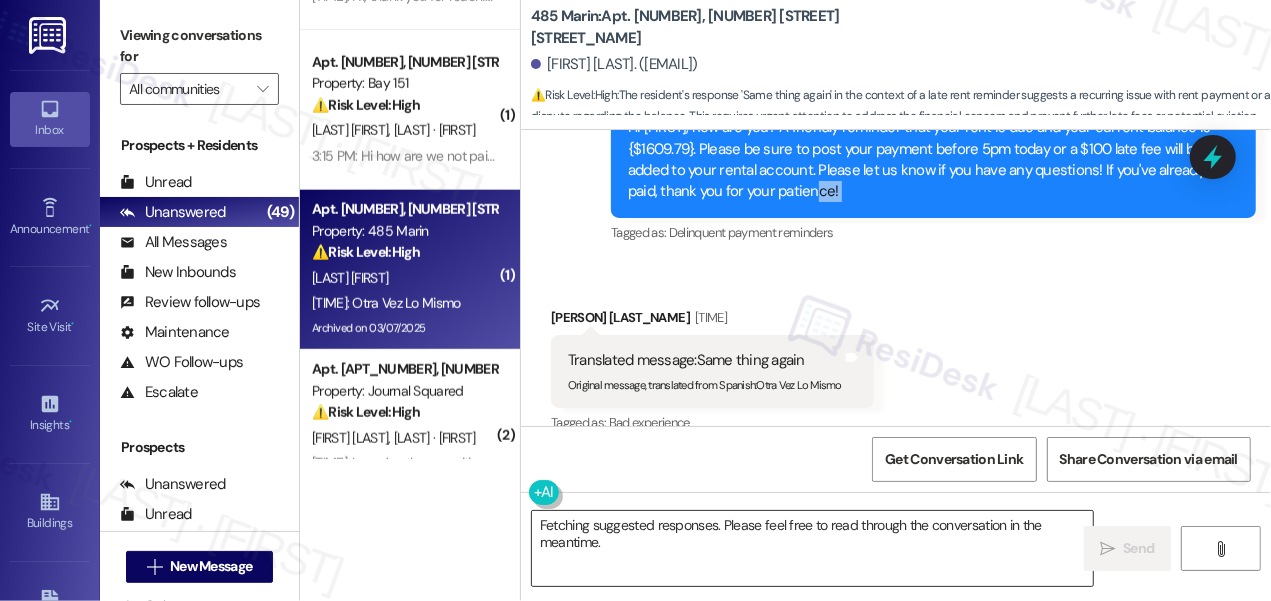 click on "Fetching suggested responses. Please feel free to read through the conversation in the meantime." at bounding box center [812, 548] 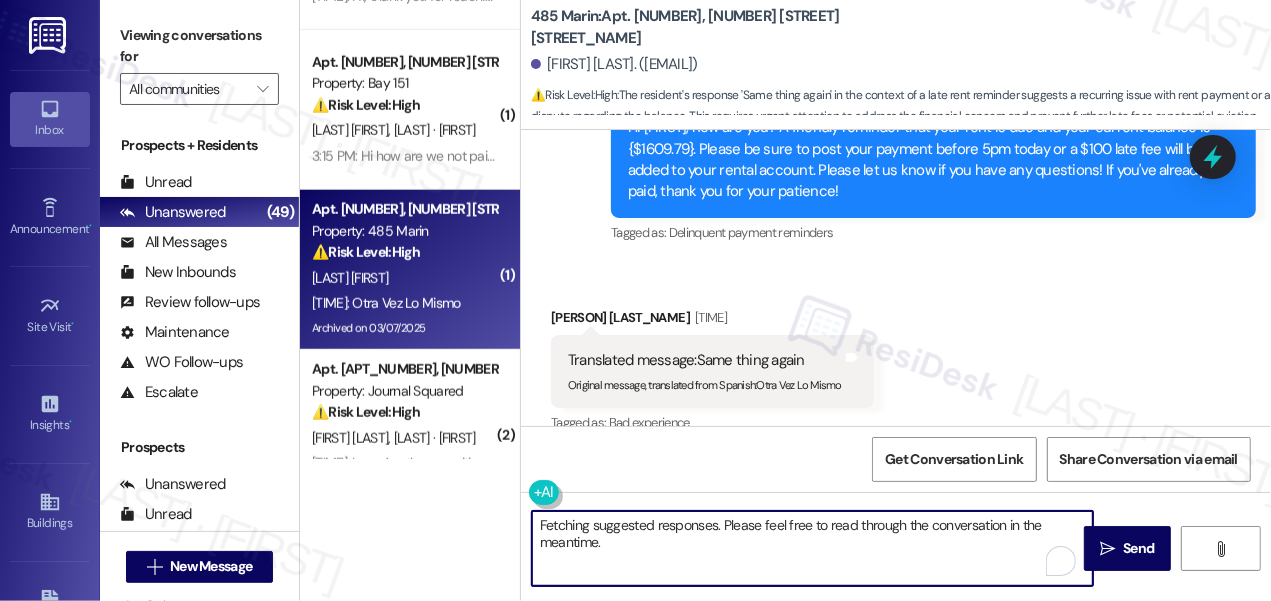 click on "Fetching suggested responses. Please feel free to read through the conversation in the meantime." at bounding box center (812, 548) 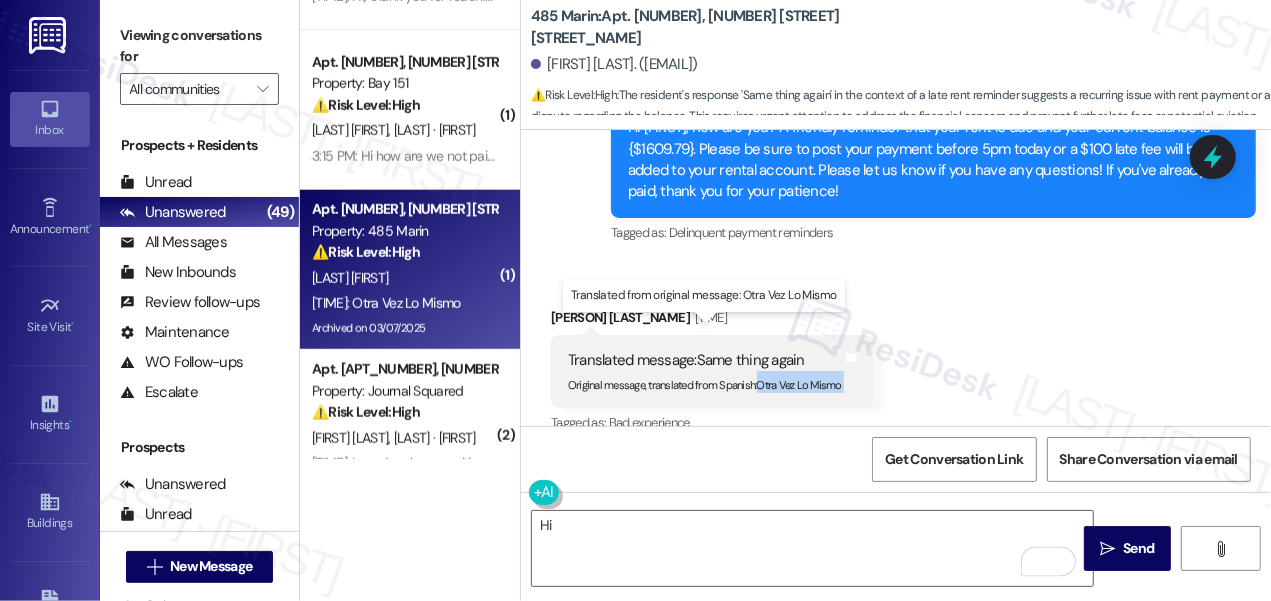 drag, startPoint x: 851, startPoint y: 359, endPoint x: 757, endPoint y: 356, distance: 94.04786 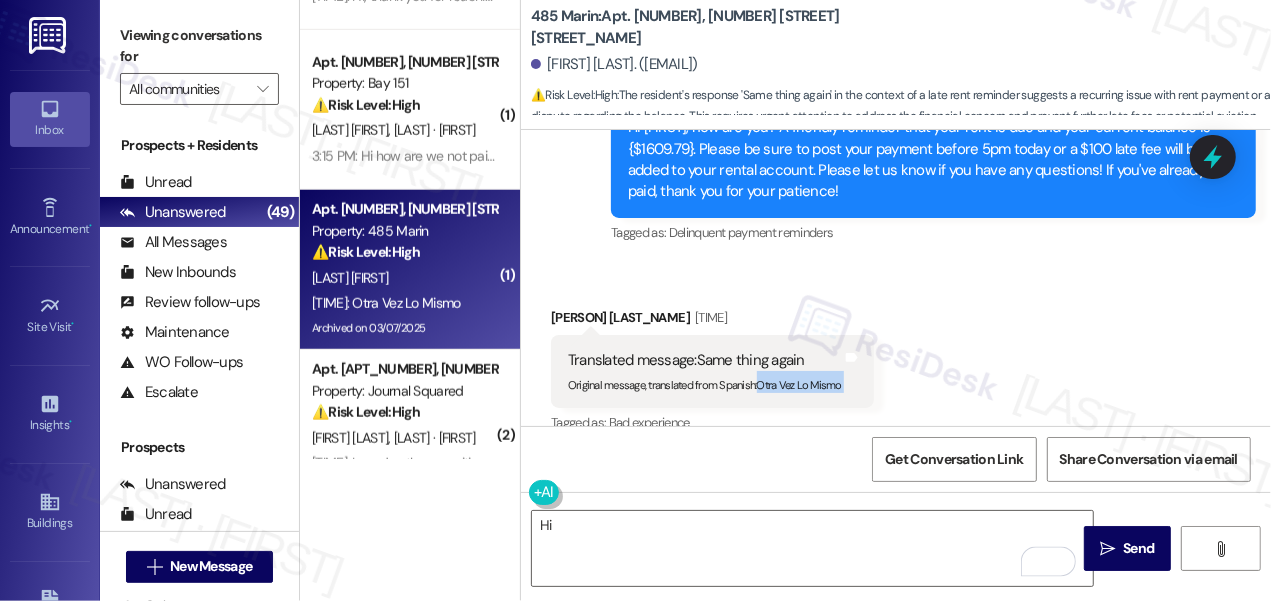 copy on "Otra Vez Lo Mismo Translated from original message: Otra Vez Lo Mismo Tags and notes" 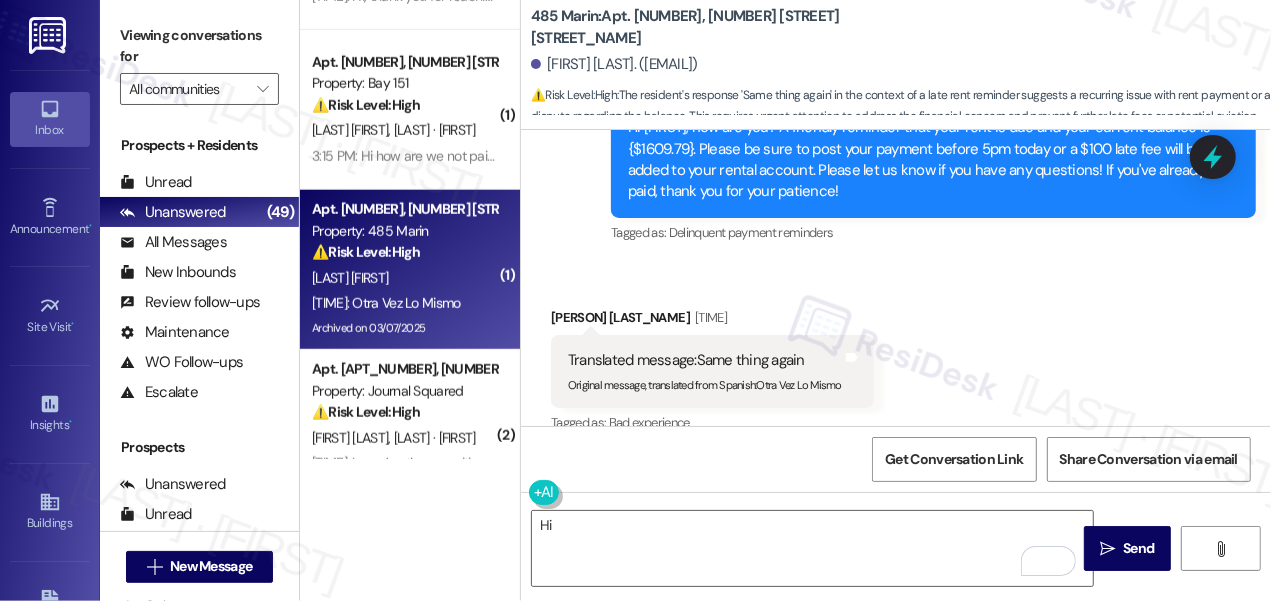 click on "Viewing conversations for" at bounding box center (199, 46) 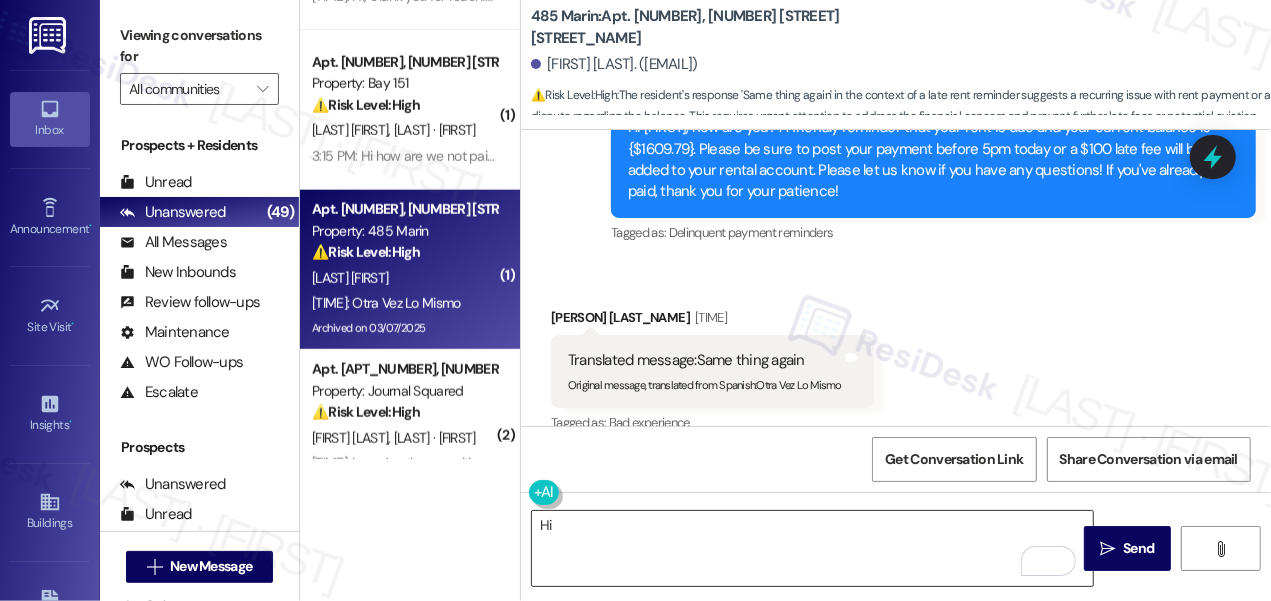 click on "Hi" at bounding box center [812, 548] 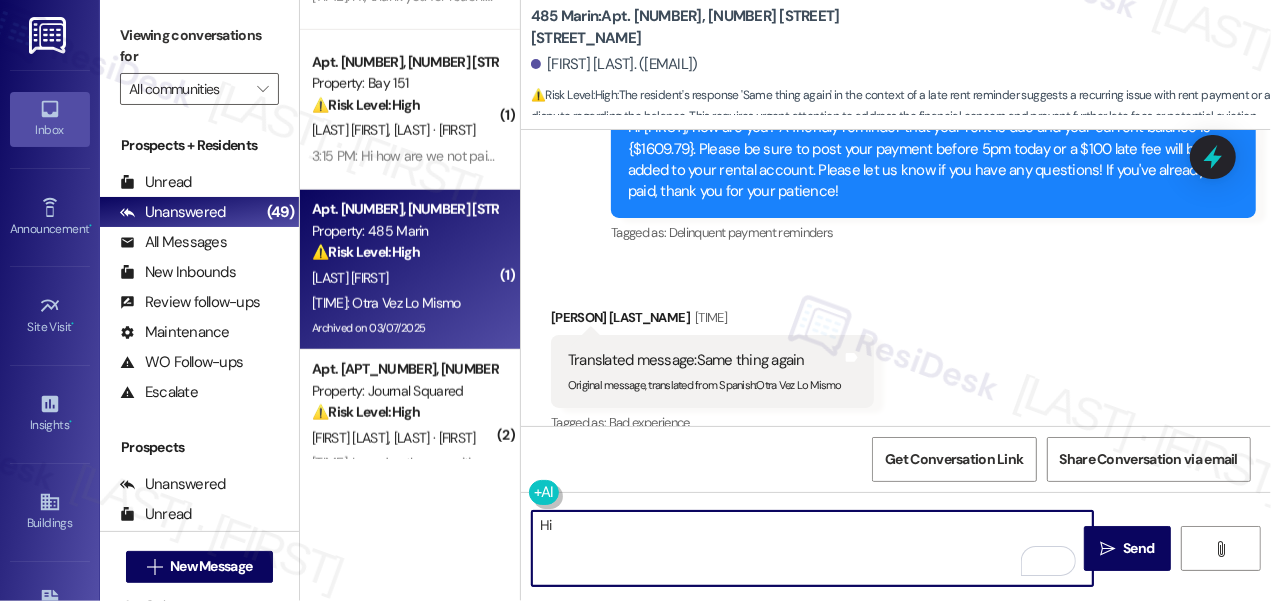 click on "Iris Correa 2:55 PM" at bounding box center (712, 321) 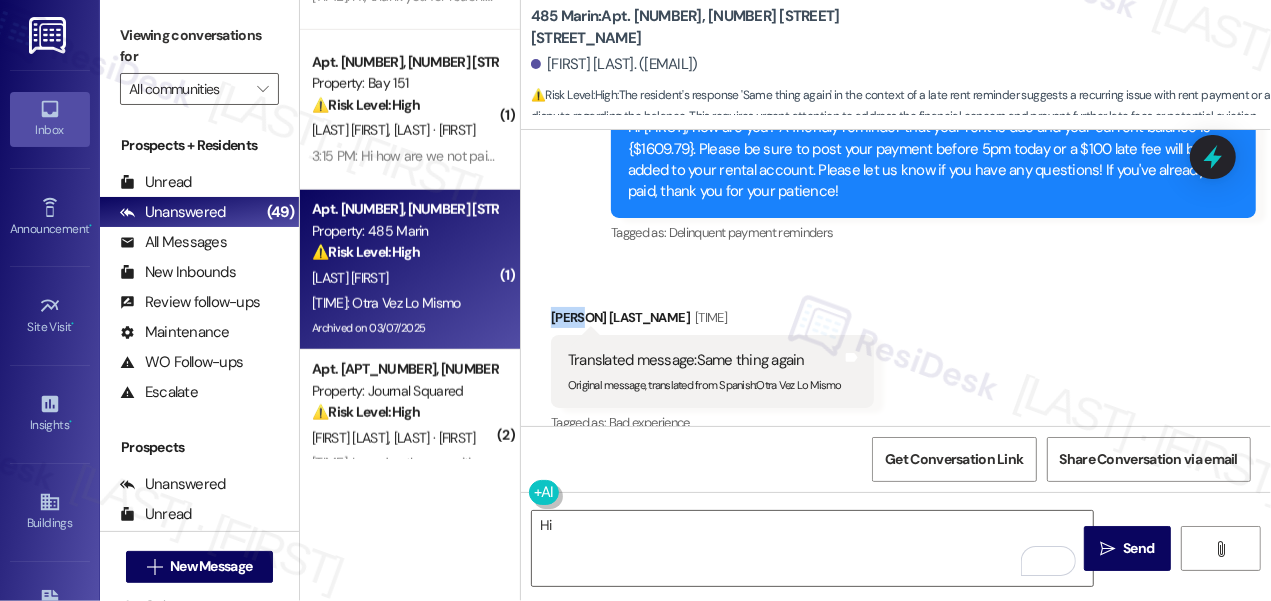 click on "Iris Correa 2:55 PM" at bounding box center (712, 321) 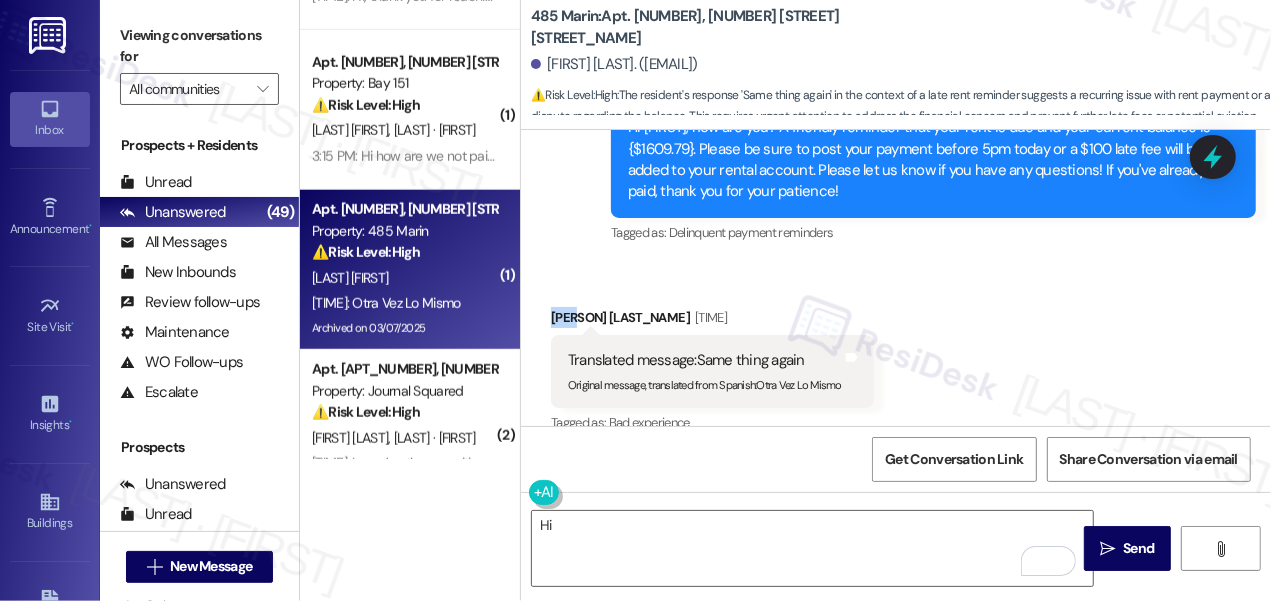 copy on "Iris" 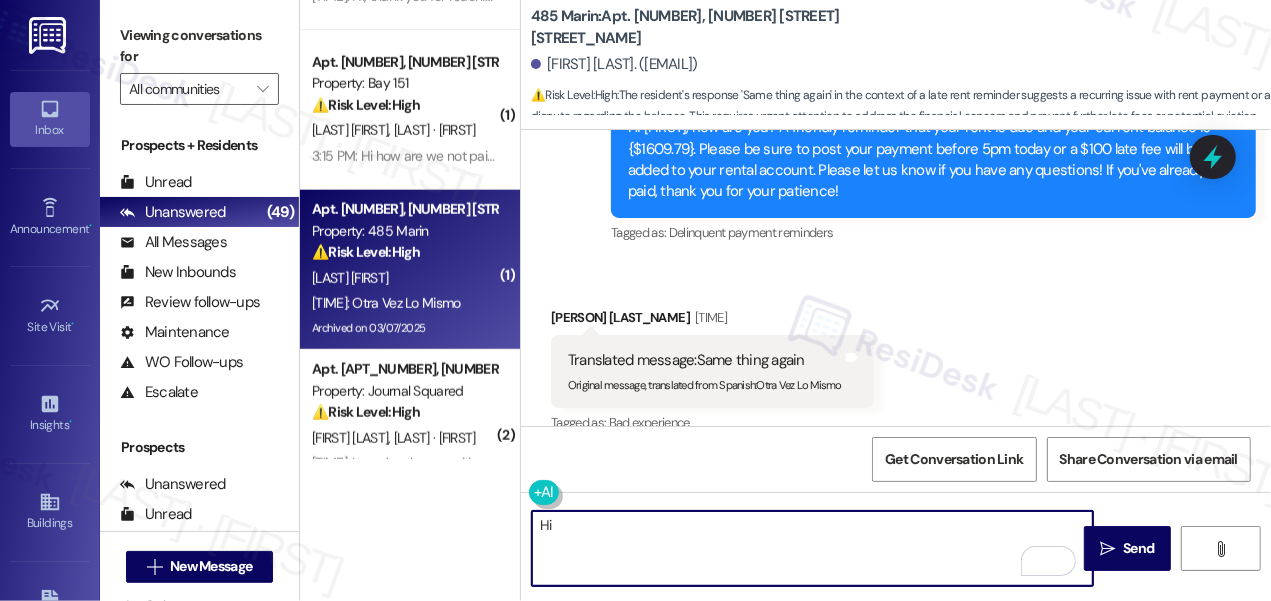 click on "Hi" at bounding box center (812, 548) 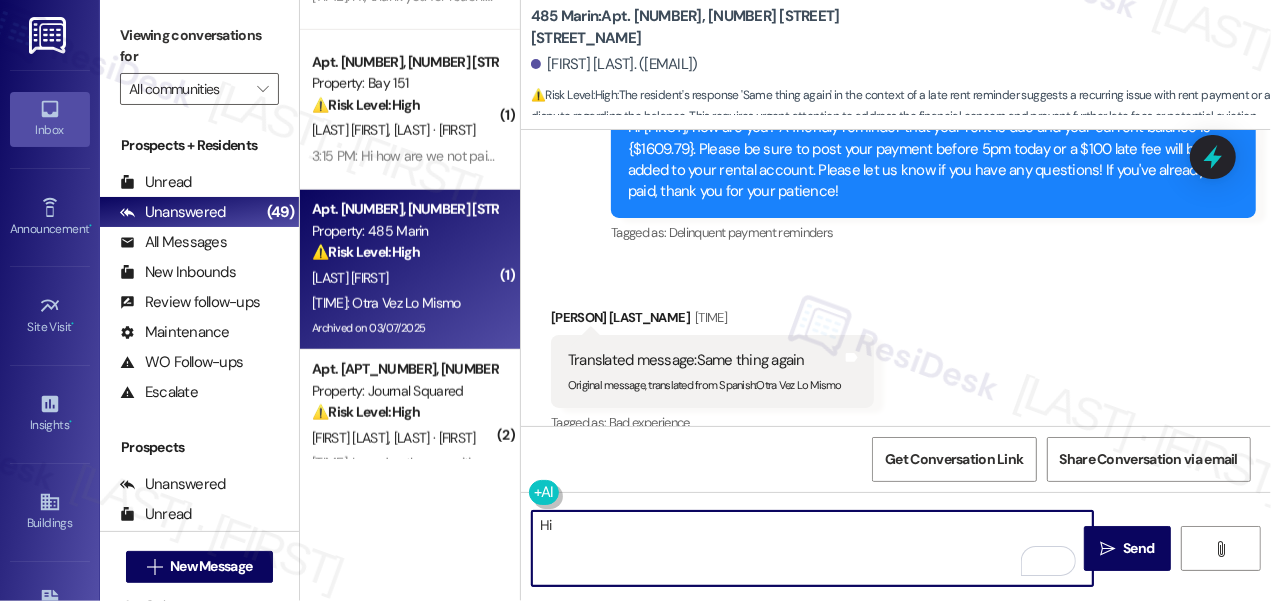 paste on "Iris" 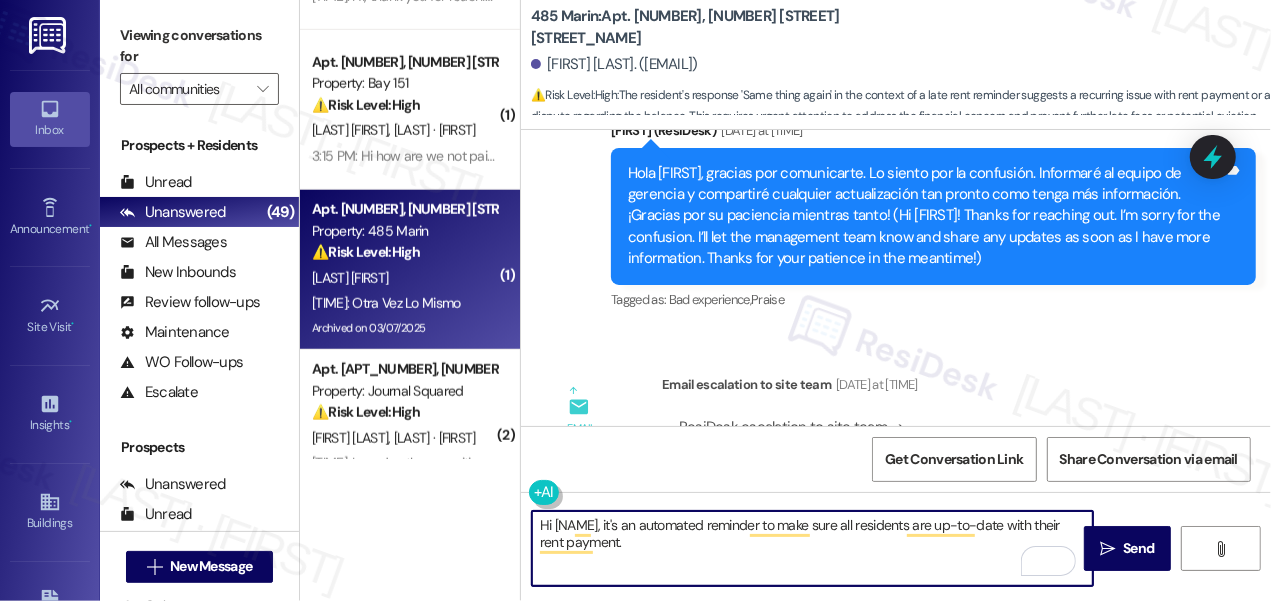 scroll, scrollTop: 15149, scrollLeft: 0, axis: vertical 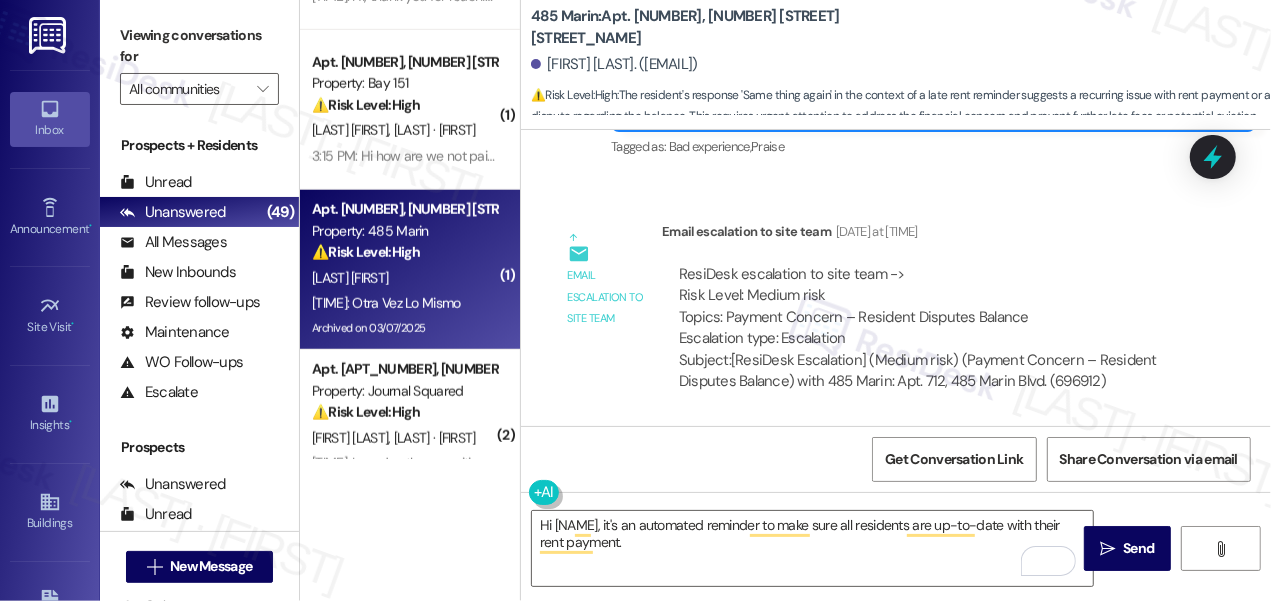 drag, startPoint x: 813, startPoint y: 280, endPoint x: 898, endPoint y: 290, distance: 85.58621 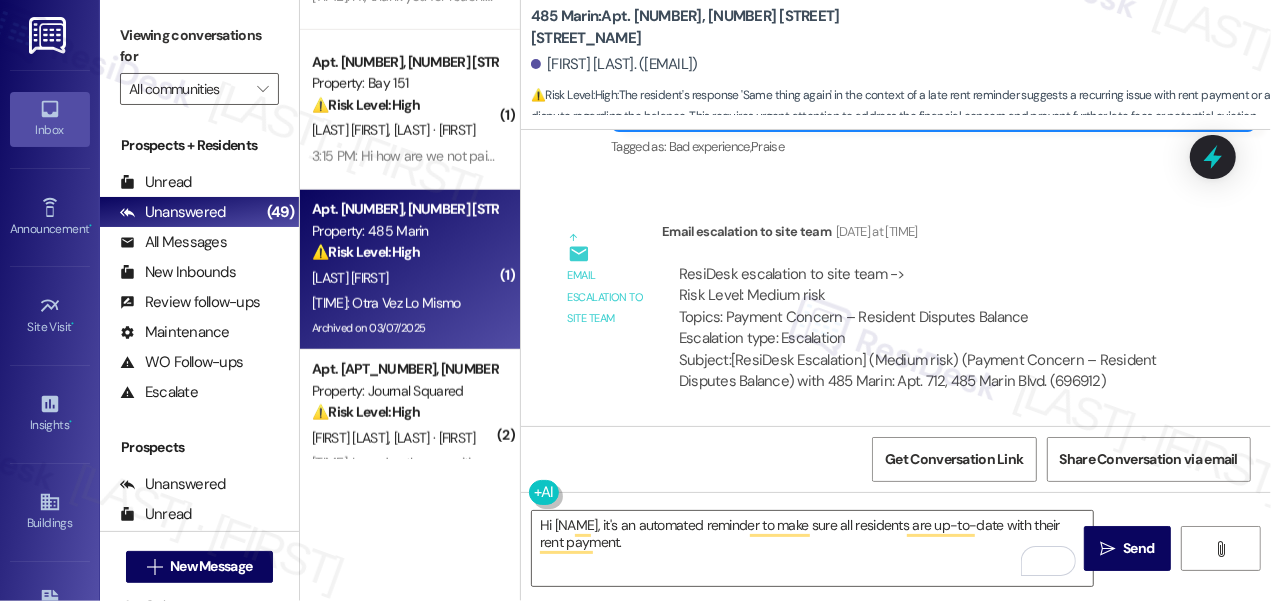 click on "ResiDesk escalation to site team ->
Risk Level: Medium risk
Topics: Payment Concern – Resident Disputes Balance
Escalation type: Escalation" at bounding box center (929, 307) 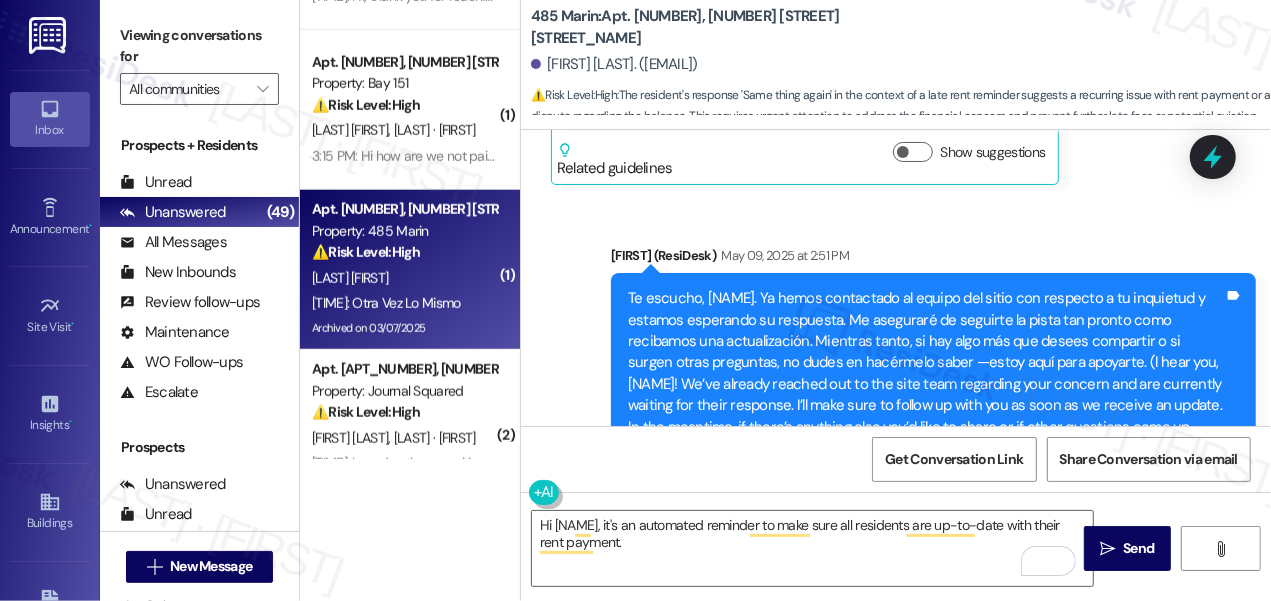scroll, scrollTop: 15604, scrollLeft: 0, axis: vertical 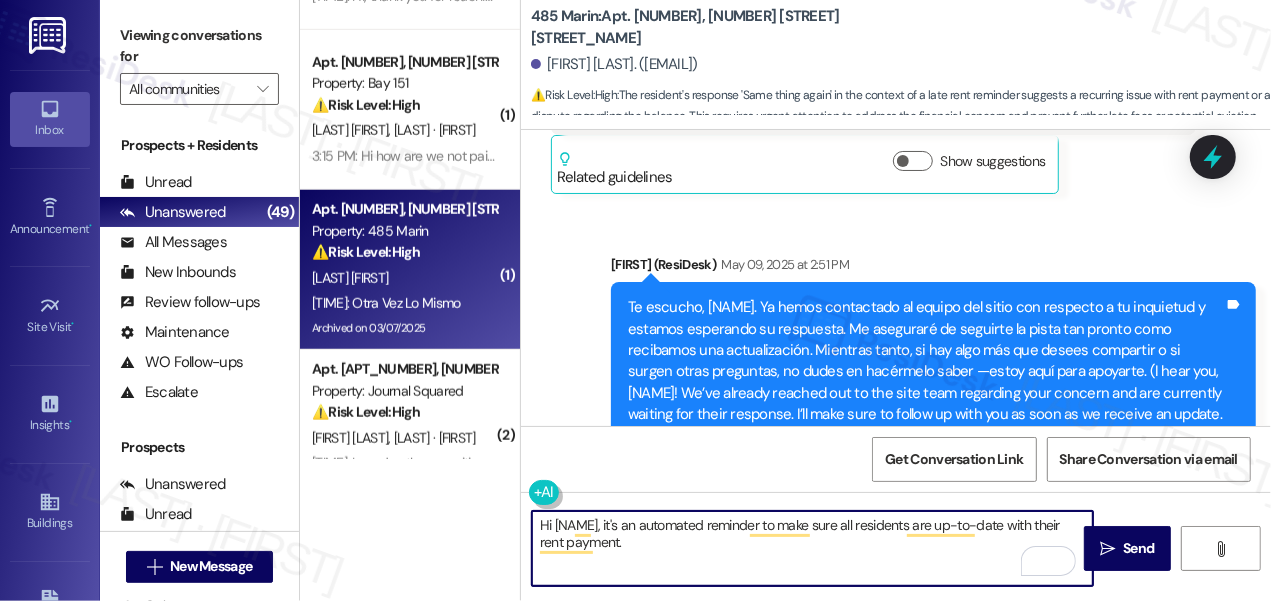 click on "Hi Iris, it's an automated reminder to make sure all residents are up-to-date with their rent payment." at bounding box center (812, 548) 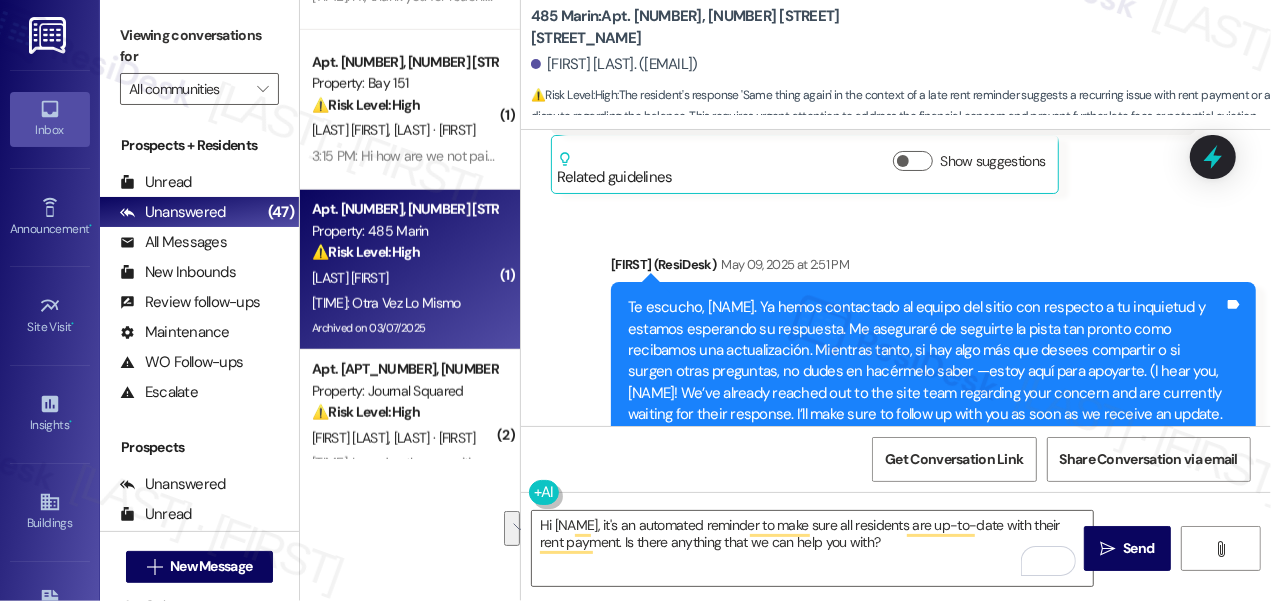 click on "Viewing conversations for" at bounding box center (199, 46) 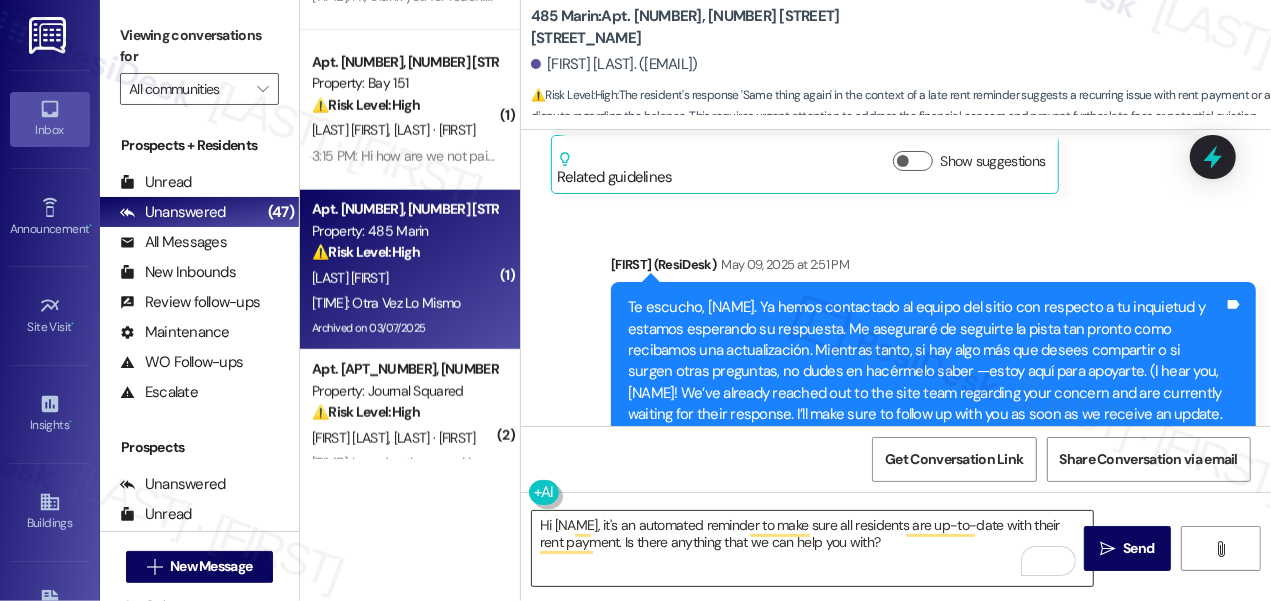 click on "Hi Iris, it's an automated reminder to make sure all residents are up-to-date with their rent payment. Is there anything that we can help you with?" at bounding box center [812, 548] 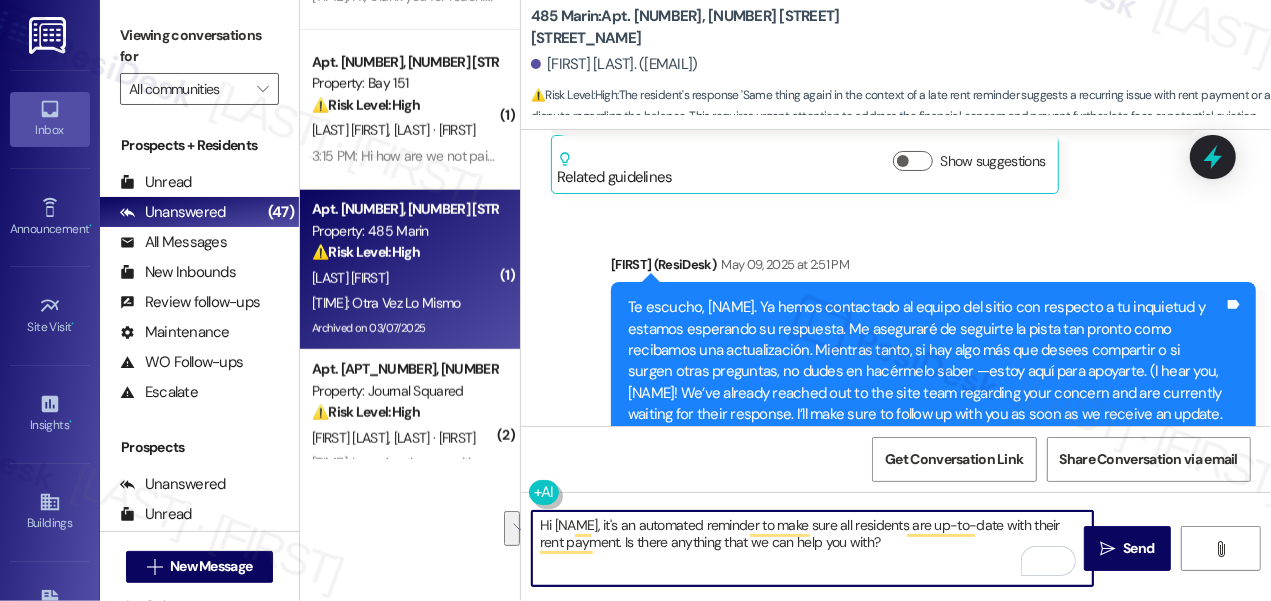 paste on "😊, this is just an automatic reminder to confirm everyone is up to date with rent. Is there anything we can help you with?" 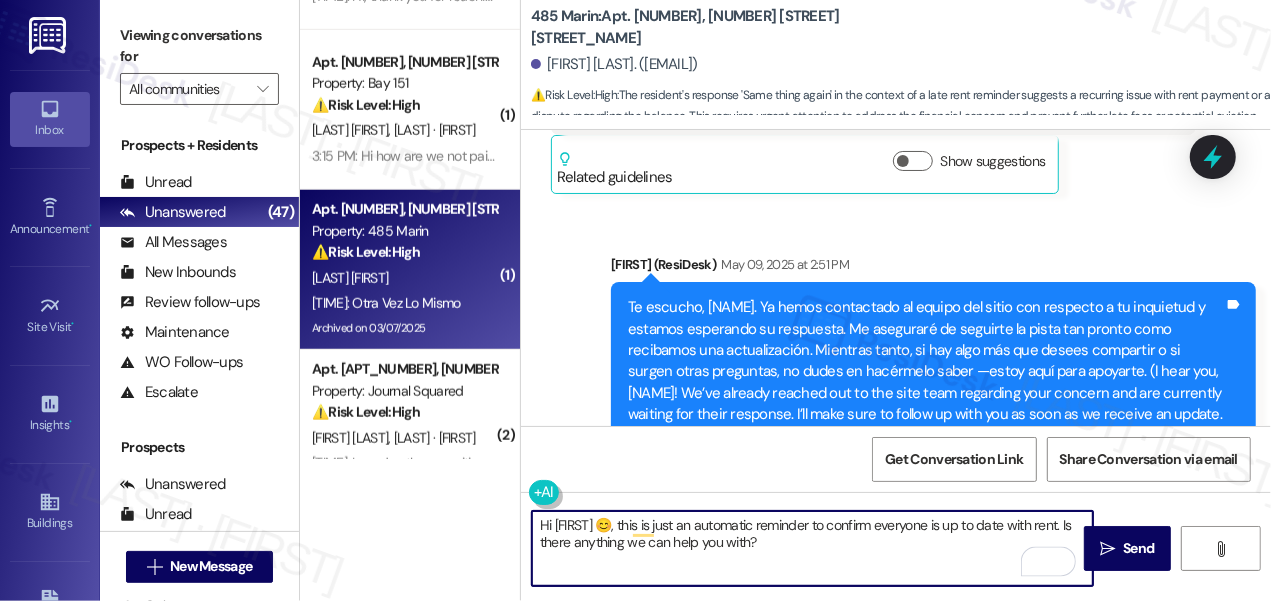 click on "Hi Iris 😊, this is just an automatic reminder to confirm everyone is up to date with rent. Is there anything we can help you with?" at bounding box center [812, 548] 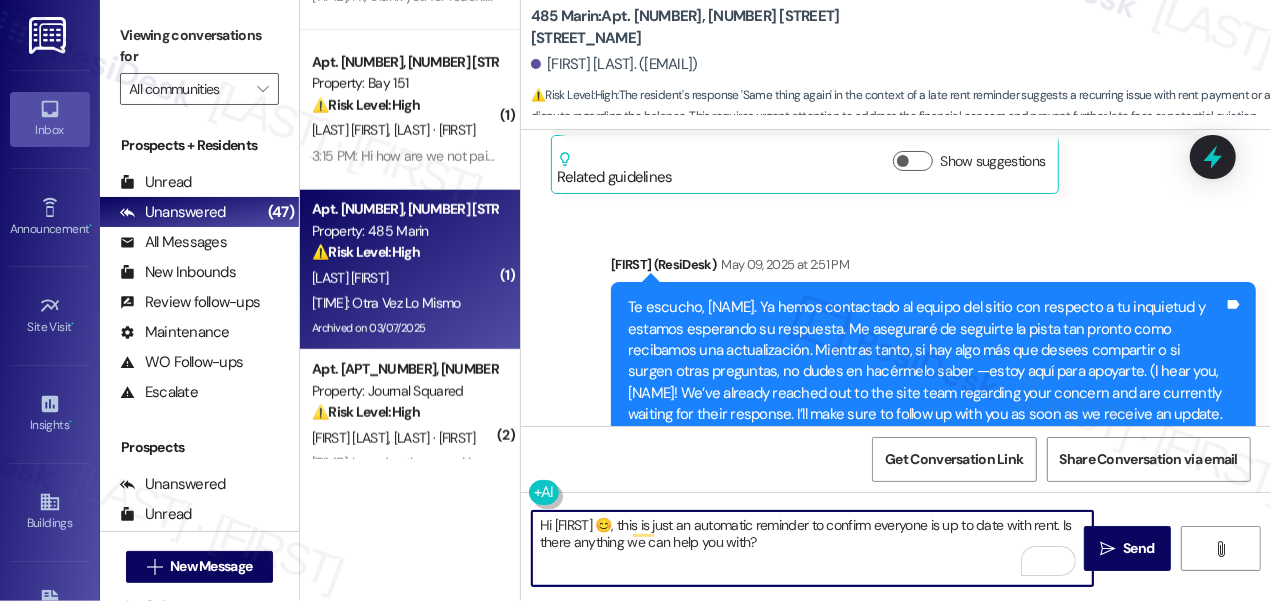 click on "Hi Iris 😊, this is just an automatic reminder to confirm everyone is up to date with rent. Is there anything we can help you with?" at bounding box center [812, 548] 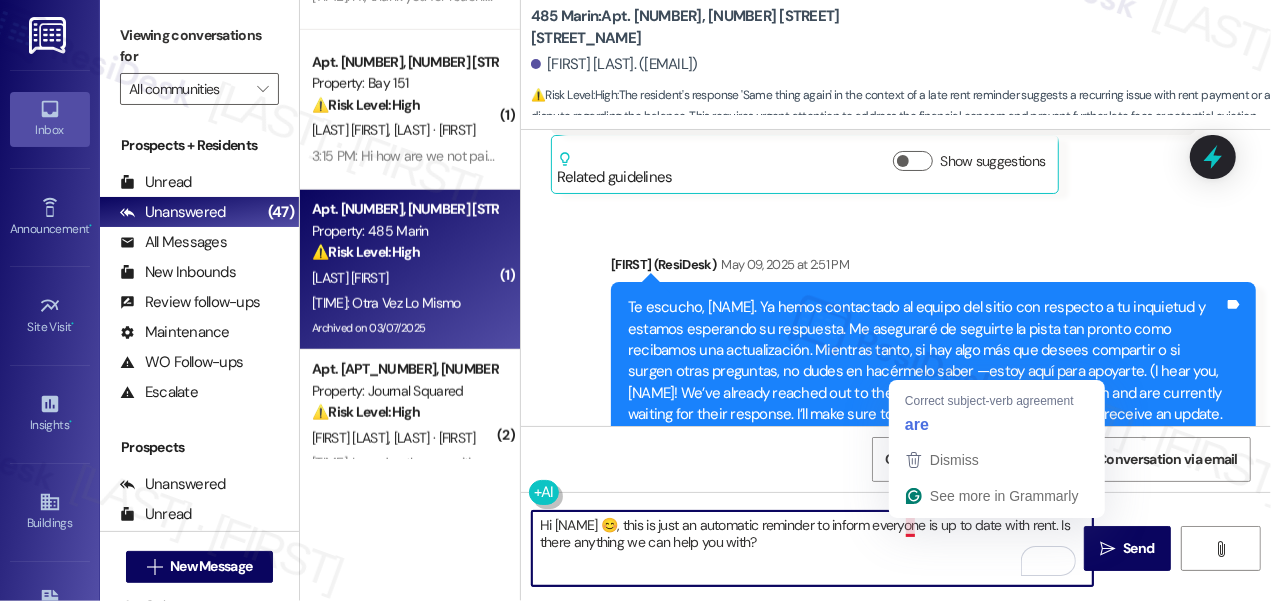 click on "Hi Iris 😊, this is just an automatic reminder to inform everyone is up to date with rent. Is there anything we can help you with?" at bounding box center [812, 548] 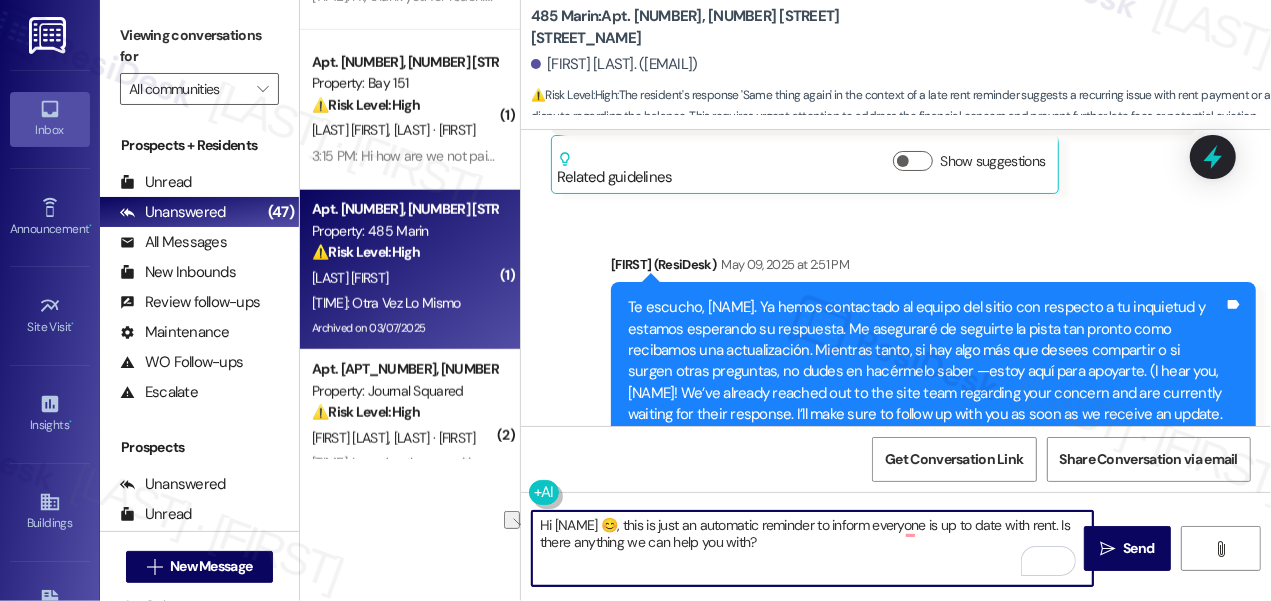 drag, startPoint x: 904, startPoint y: 524, endPoint x: 1026, endPoint y: 518, distance: 122.14745 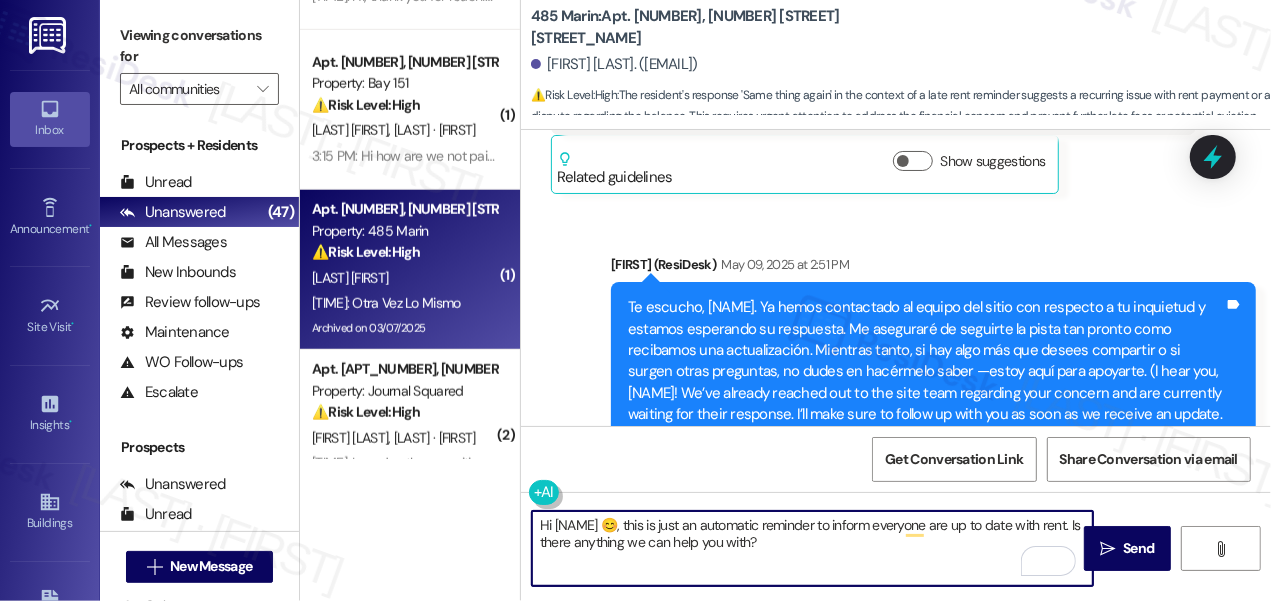 click on "Hi Iris 😊, this is just an automatic reminder to inform everyone are up to date with rent. Is there anything we can help you with?" at bounding box center [812, 548] 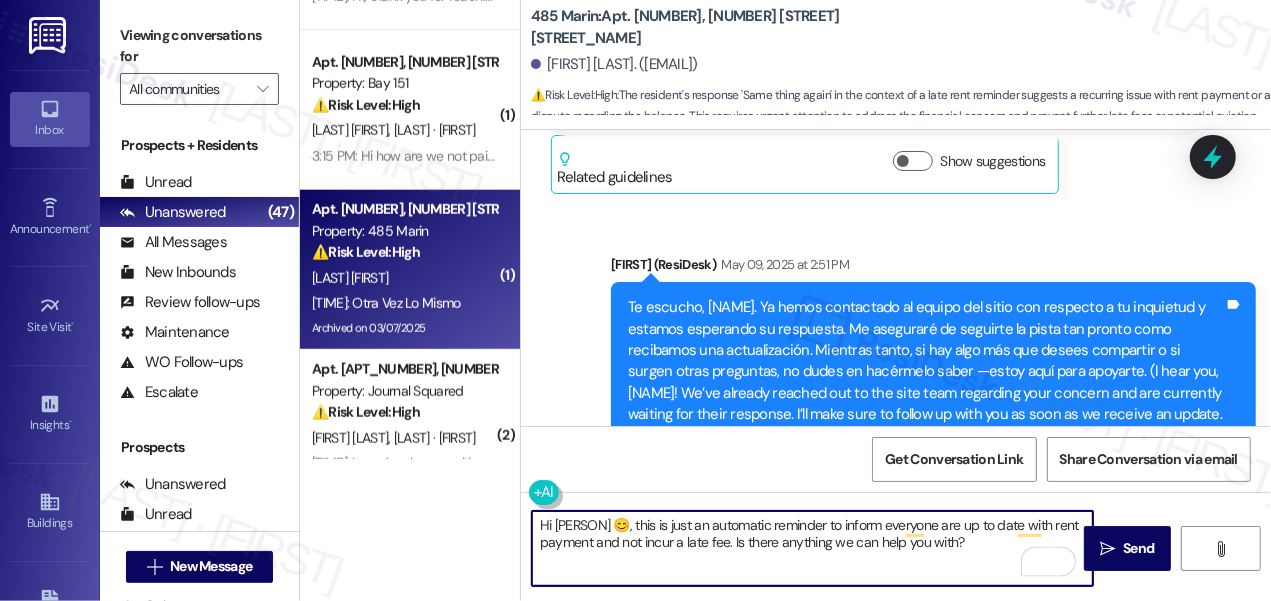 click on "Hi Iris 😊, this is just an automatic reminder to inform everyone are up to date with rent payment and not incur a late fee. Is there anything we can help you with?" at bounding box center (812, 548) 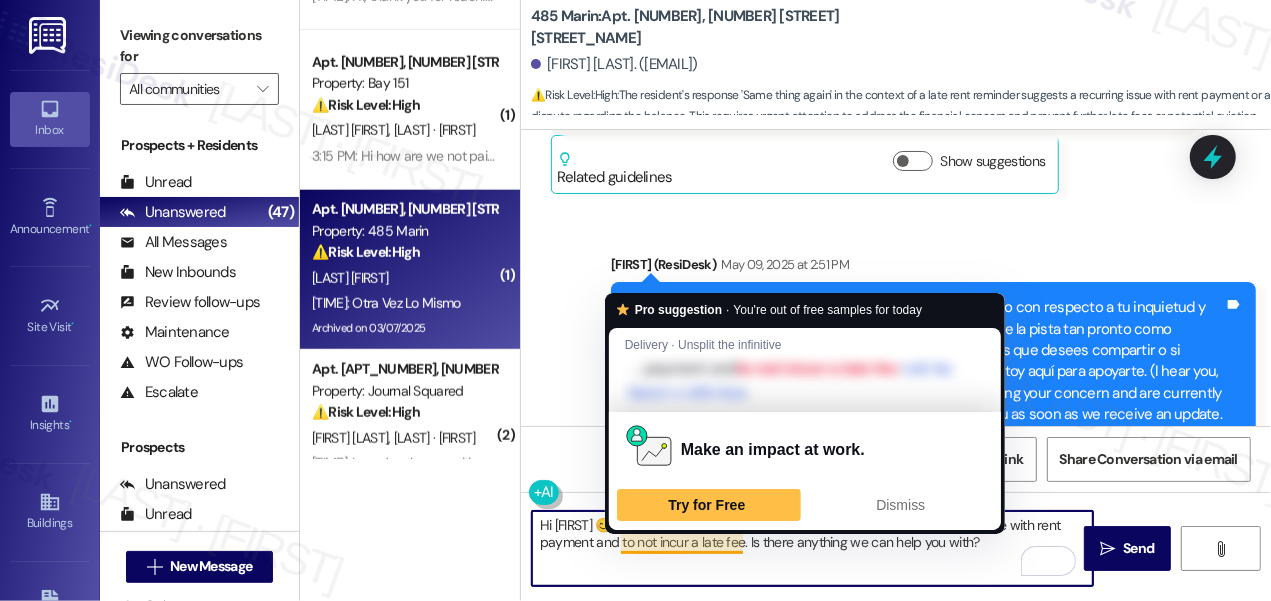 click on "Hi Iris 😊, this is just an automatic reminder to inform everyone are up to date with rent payment and to not incur a late fee. Is there anything we can help you with?" at bounding box center (812, 548) 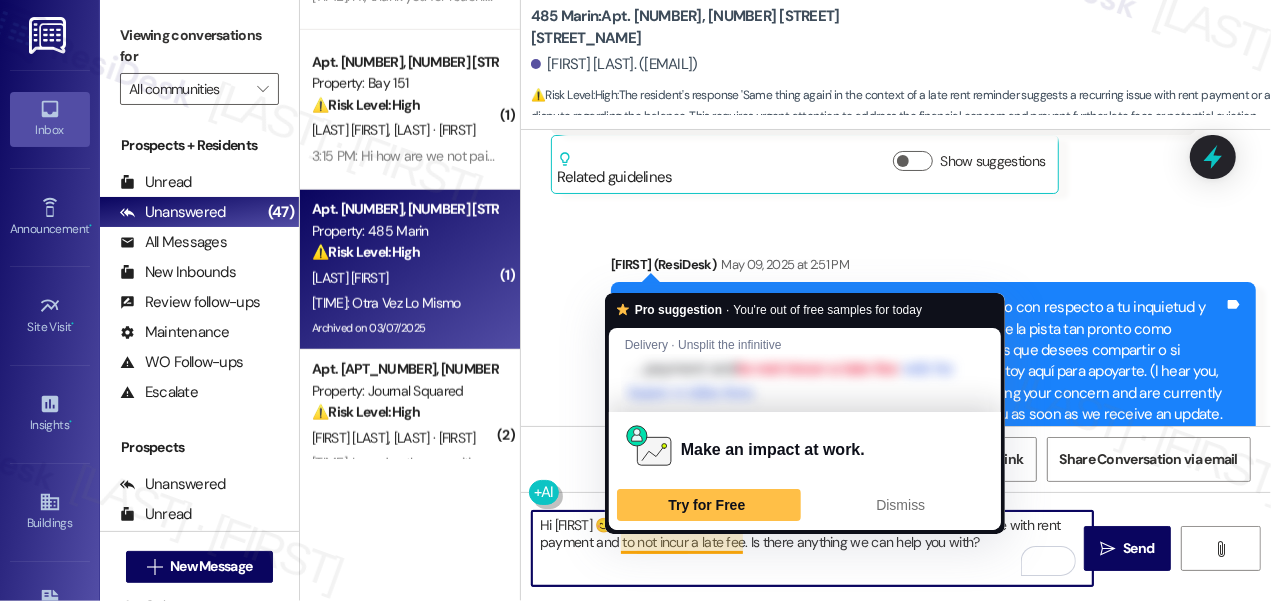 click on "Hi Iris 😊, this is just an automatic reminder to inform everyone are up to date with rent payment and to not incur a late fee. Is there anything we can help you with?" at bounding box center [812, 548] 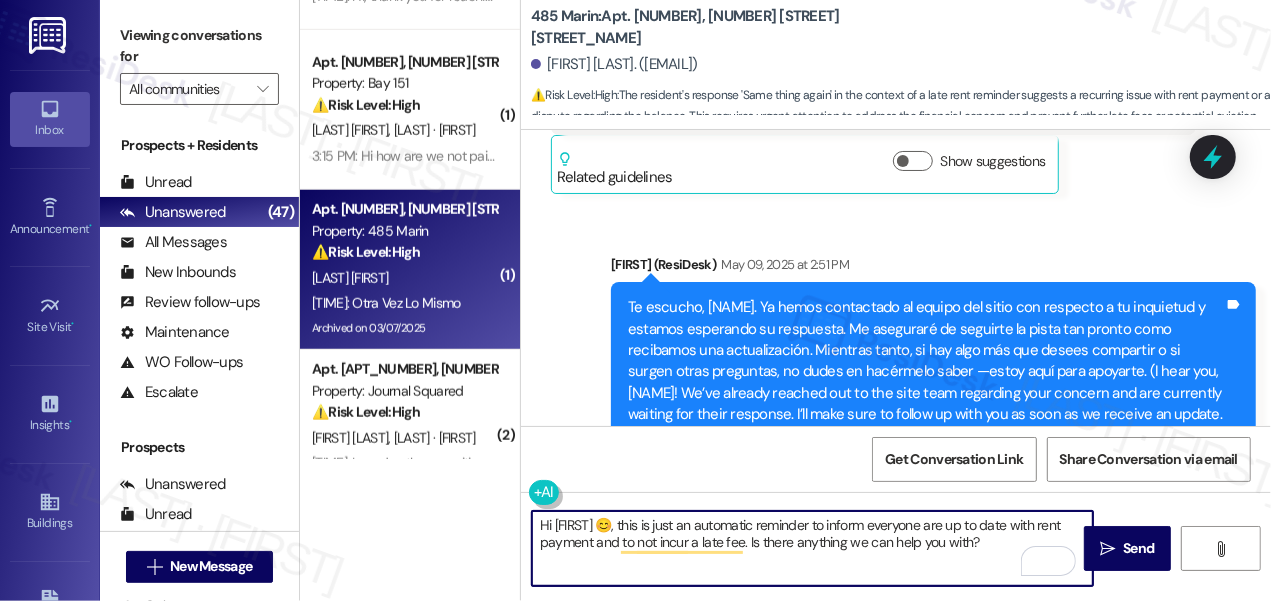 click on "Hi Iris 😊, this is just an automatic reminder to inform everyone are up to date with rent payment and to not incur a late fee. Is there anything we can help you with?" at bounding box center (812, 548) 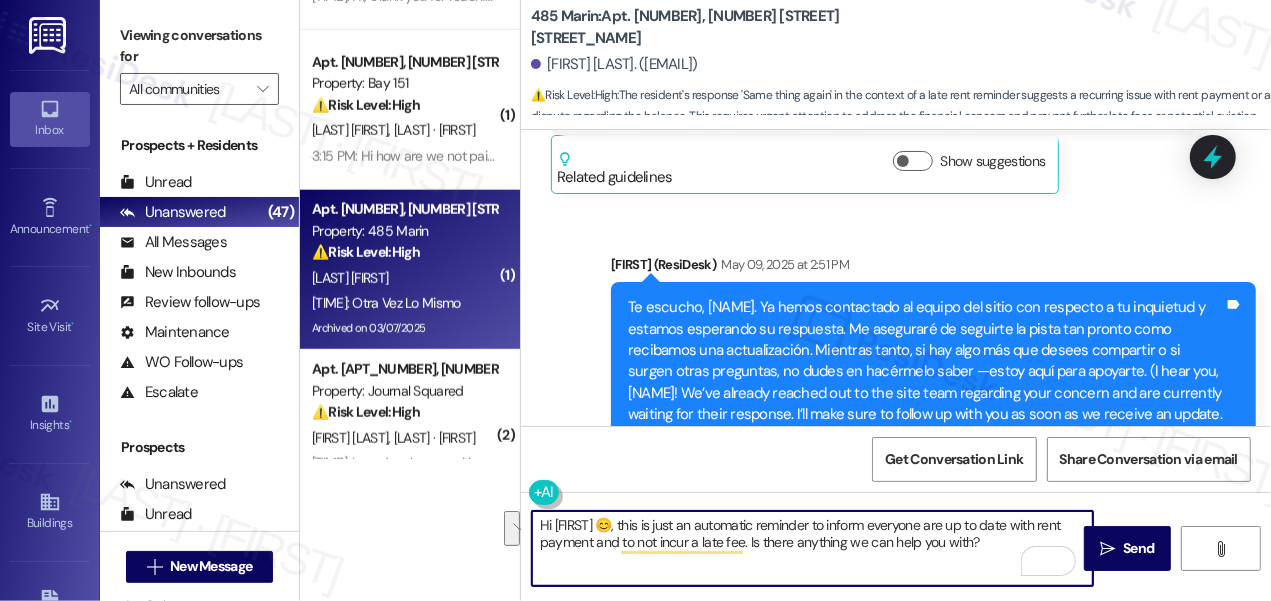 click on "Hi Iris 😊, this is just an automatic reminder to inform everyone are up to date with rent payment and to not incur a late fee. Is there anything we can help you with?" at bounding box center (812, 548) 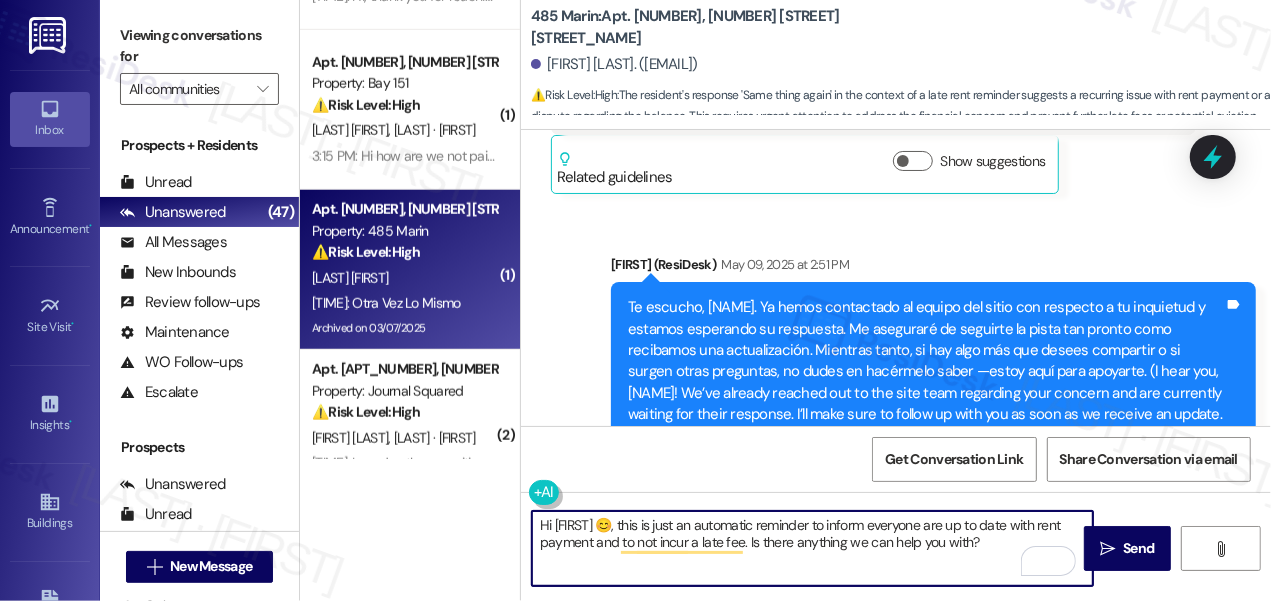 click on "Hi Iris 😊, this is just an automatic reminder to inform everyone are up to date with rent payment and to not incur a late fee. Is there anything we can help you with?" at bounding box center (812, 548) 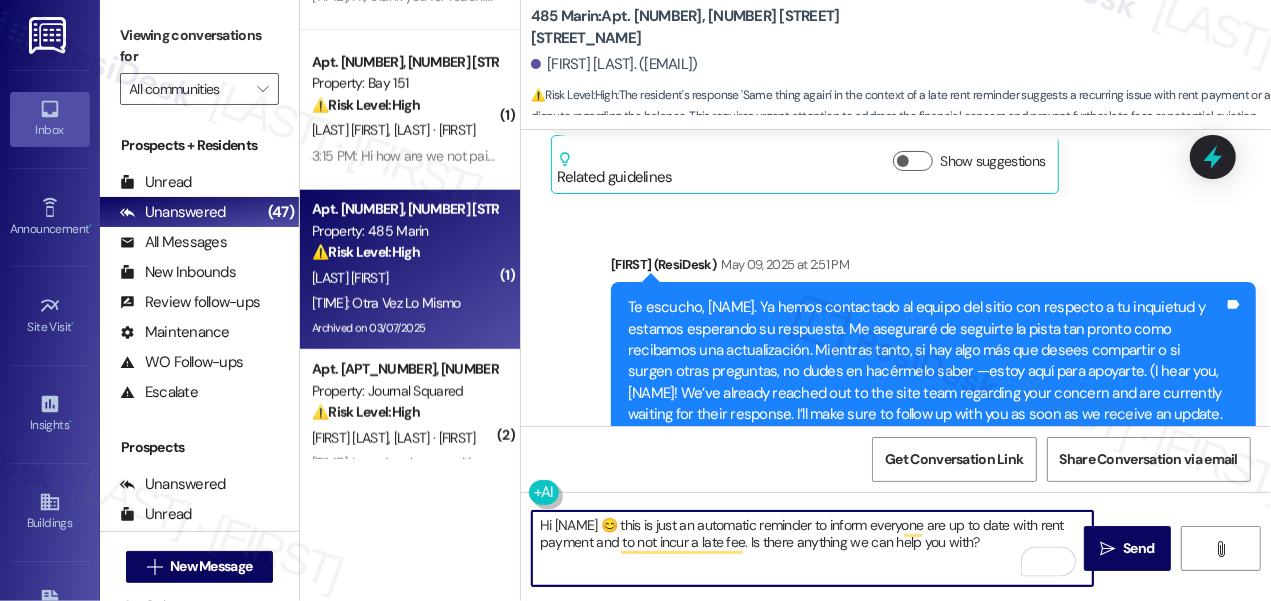 click on "Hi Iris 😊 this is just an automatic reminder to inform everyone are up to date with rent payment and to not incur a late fee. Is there anything we can help you with?" at bounding box center (812, 548) 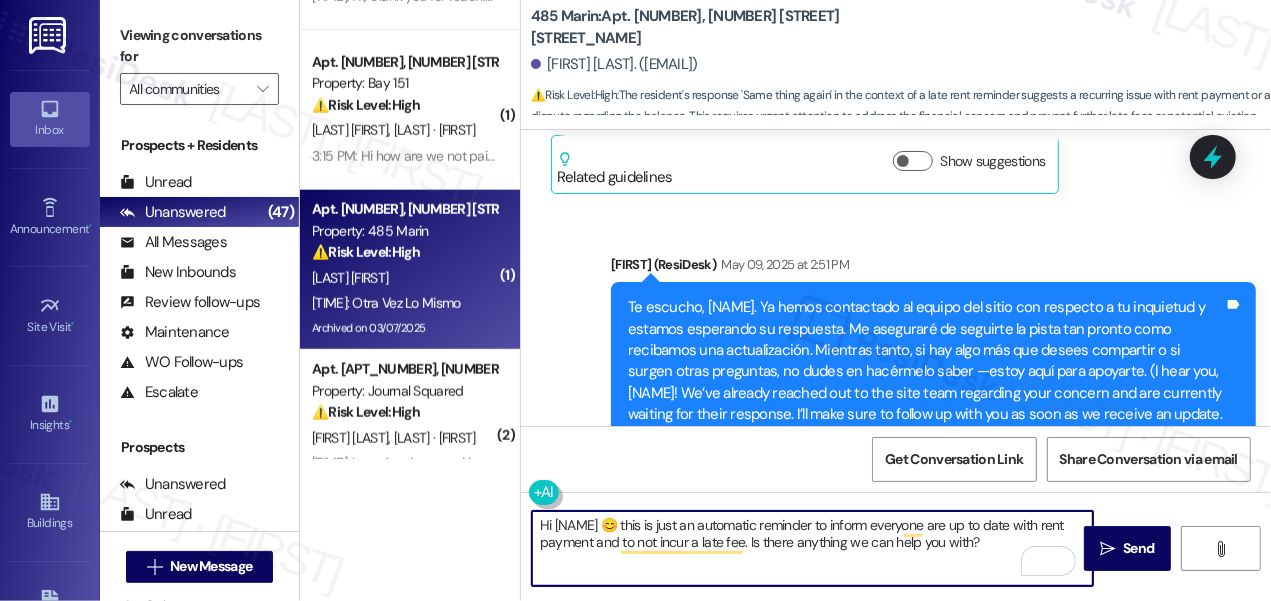 click on "Hi Iris 😊 this is just an automatic reminder to inform everyone are up to date with rent payment and to not incur a late fee. Is there anything we can help you with?" at bounding box center [812, 548] 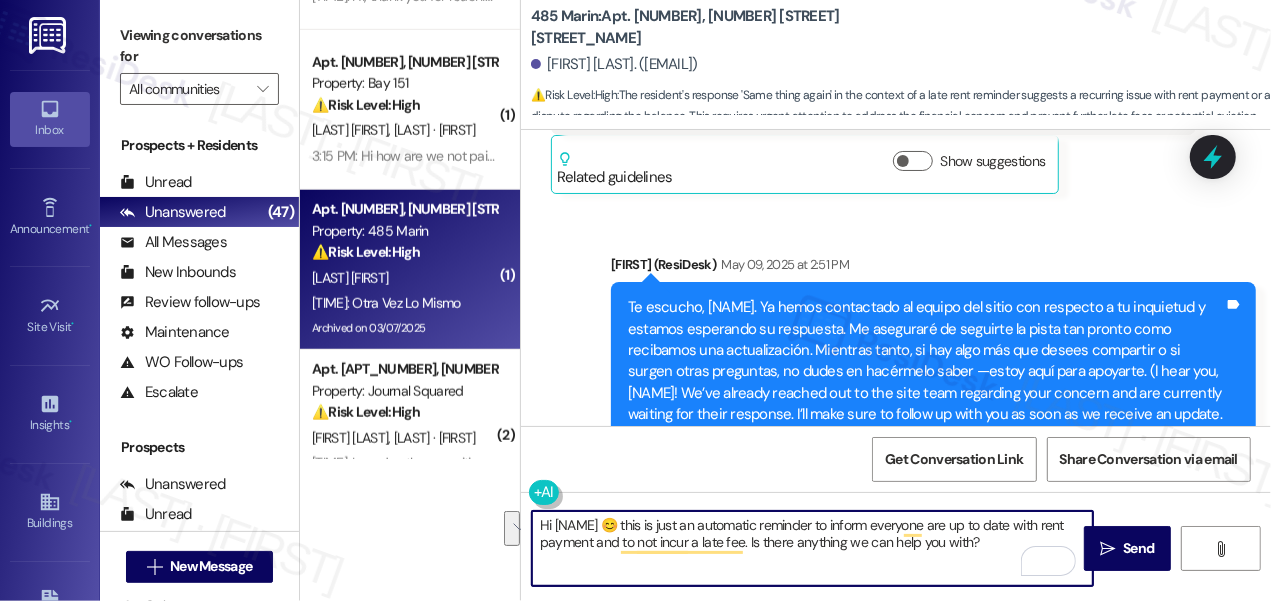 click on "Hi Iris 😊 this is just an automatic reminder to inform everyone are up to date with rent payment and to not incur a late fee. Is there anything we can help you with?" at bounding box center (812, 548) 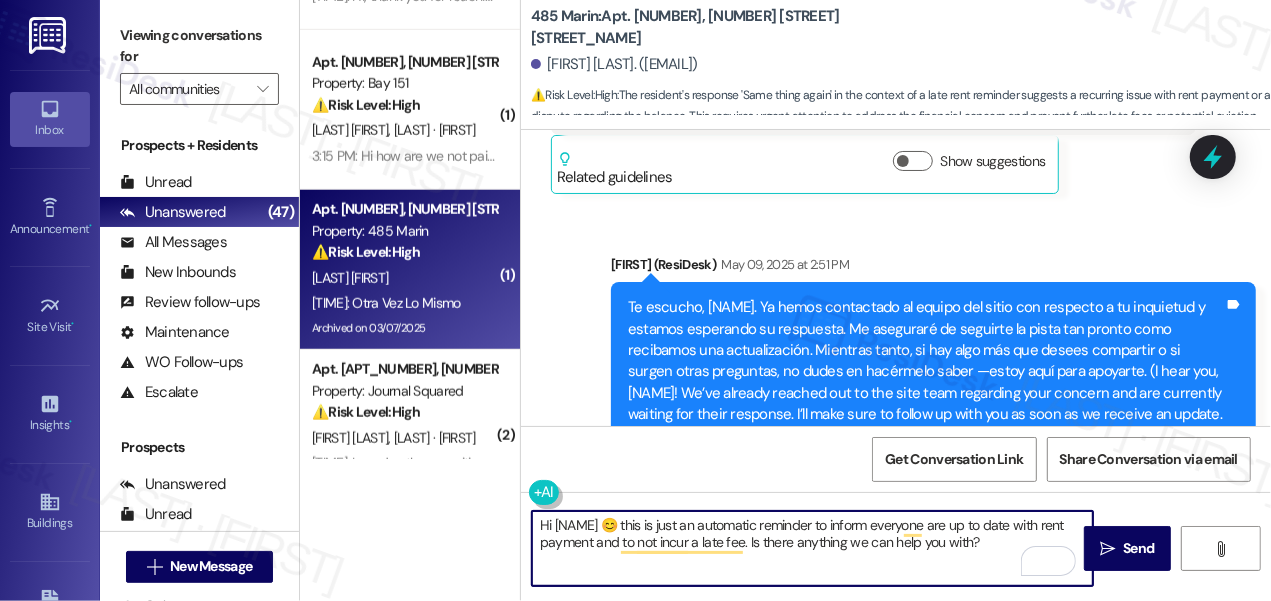click on "Hi Iris 😊 this is just an automatic reminder to inform everyone are up to date with rent payment and to not incur a late fee. Is there anything we can help you with?" at bounding box center [812, 548] 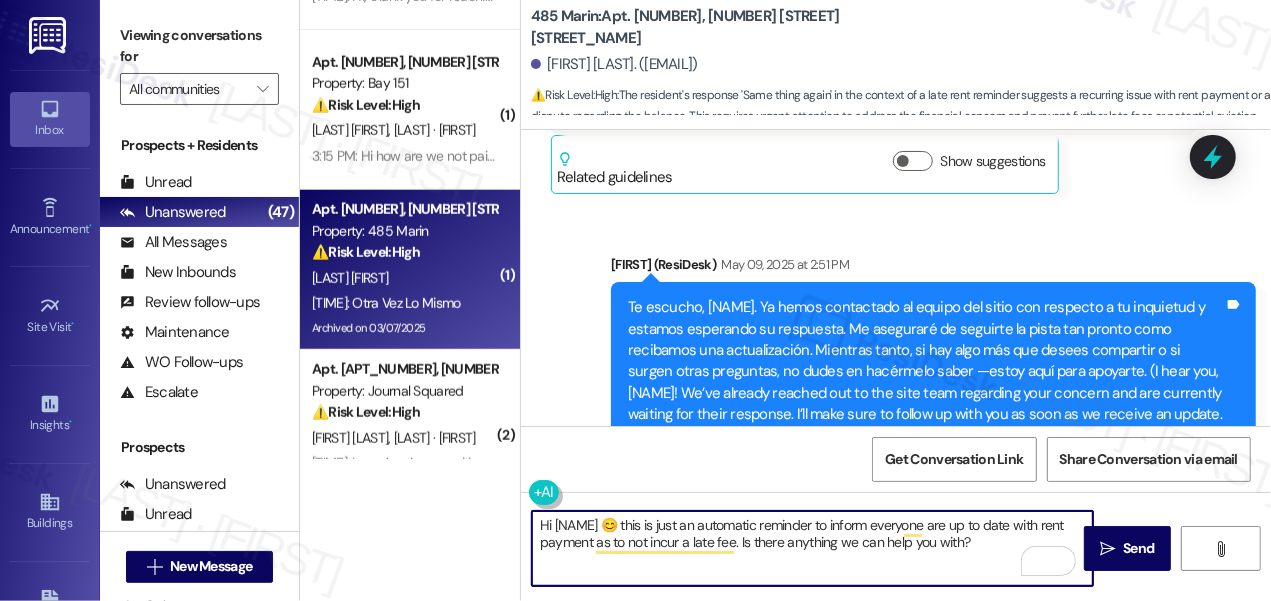 click on "Hi Iris 😊 this is just an automatic reminder to inform everyone are up to date with rent payment as to not incur a late fee. Is there anything we can help you with?" at bounding box center [812, 548] 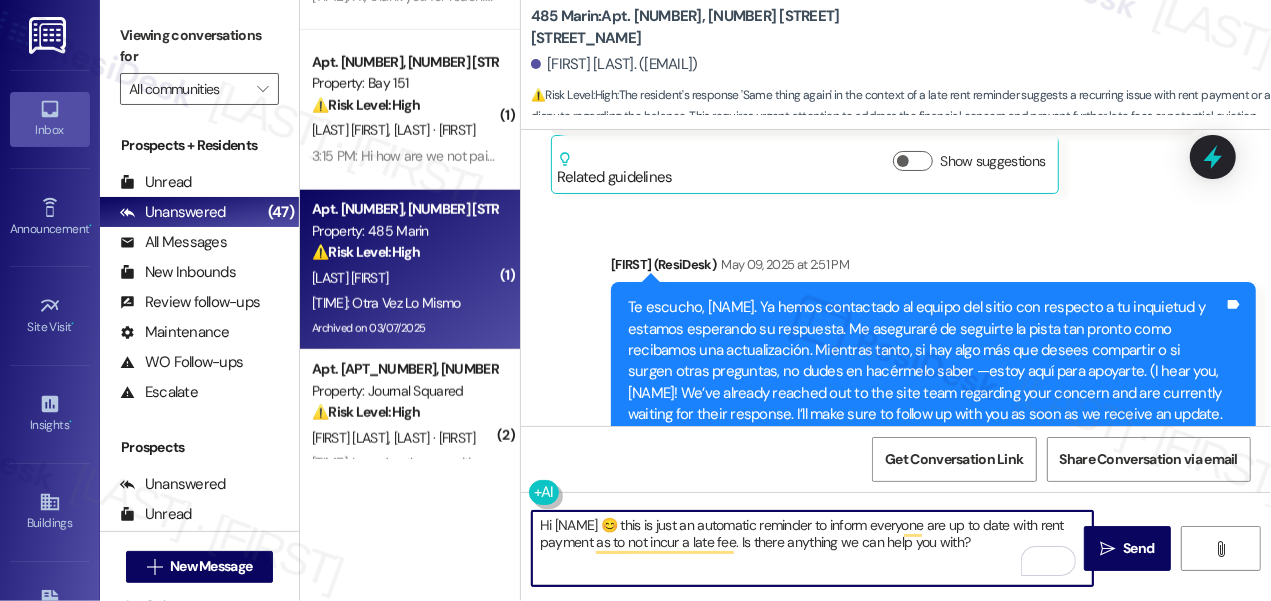 click on "Hi Iris 😊 this is just an automatic reminder to inform everyone are up to date with rent payment as to not incur a late fee. Is there anything we can help you with?" at bounding box center (812, 548) 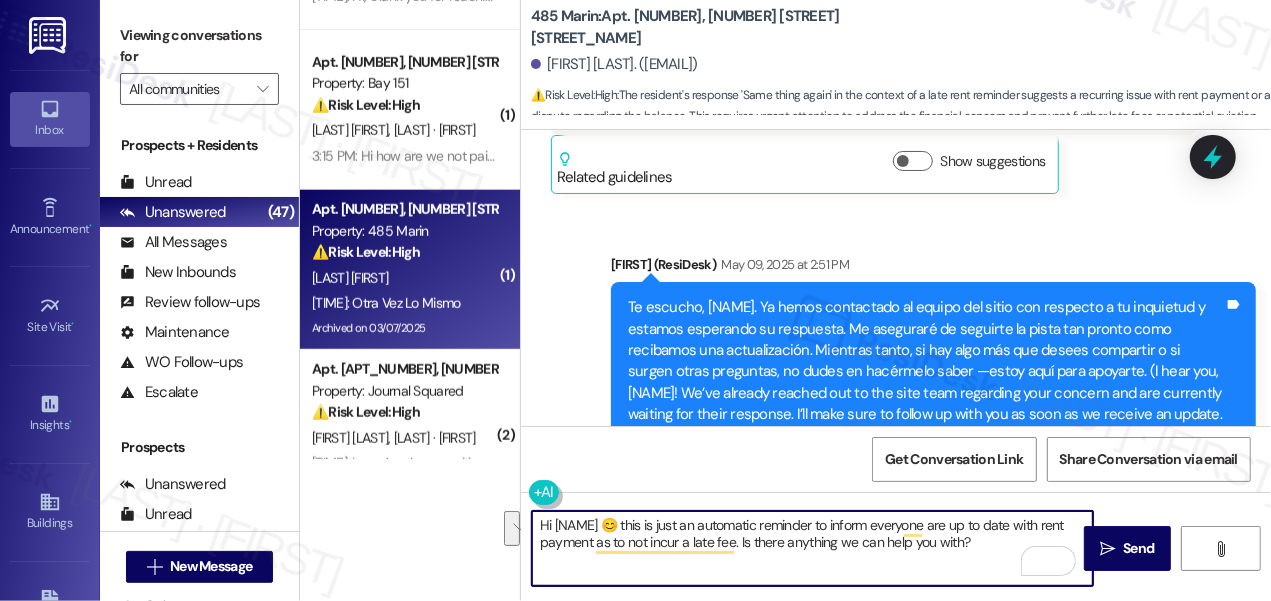 type on "Hi Iris 😊 this is just an automatic reminder to inform everyone are up to date with rent payment as to not incur a late fee. Is there anything we can help you with?" 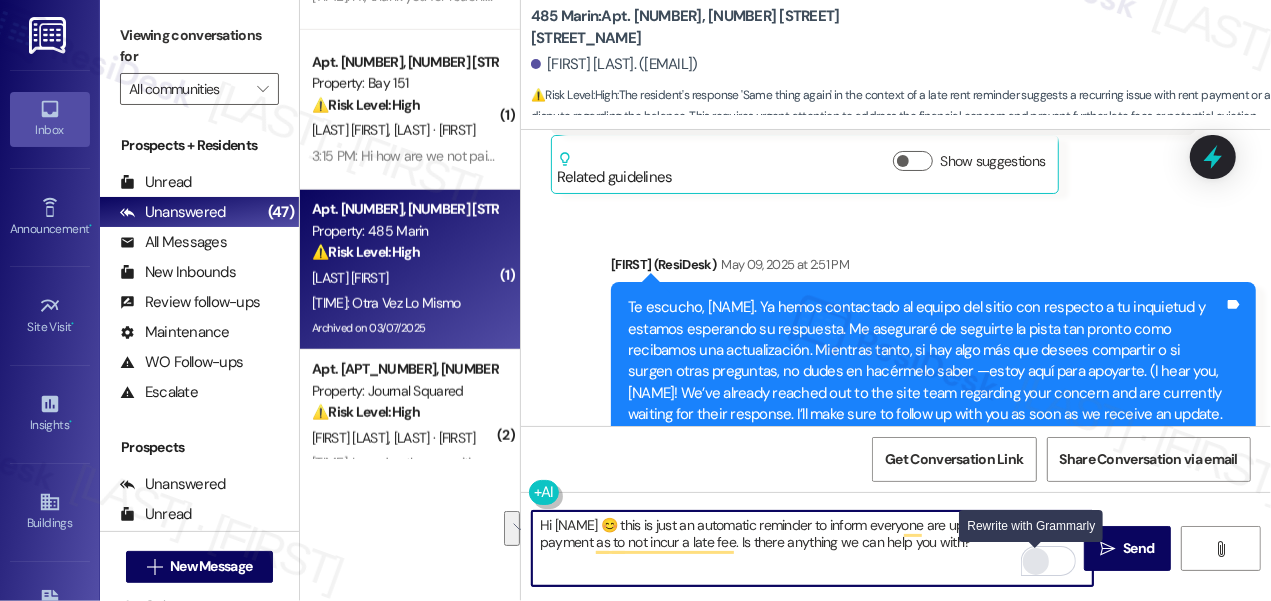 click at bounding box center [1036, 561] 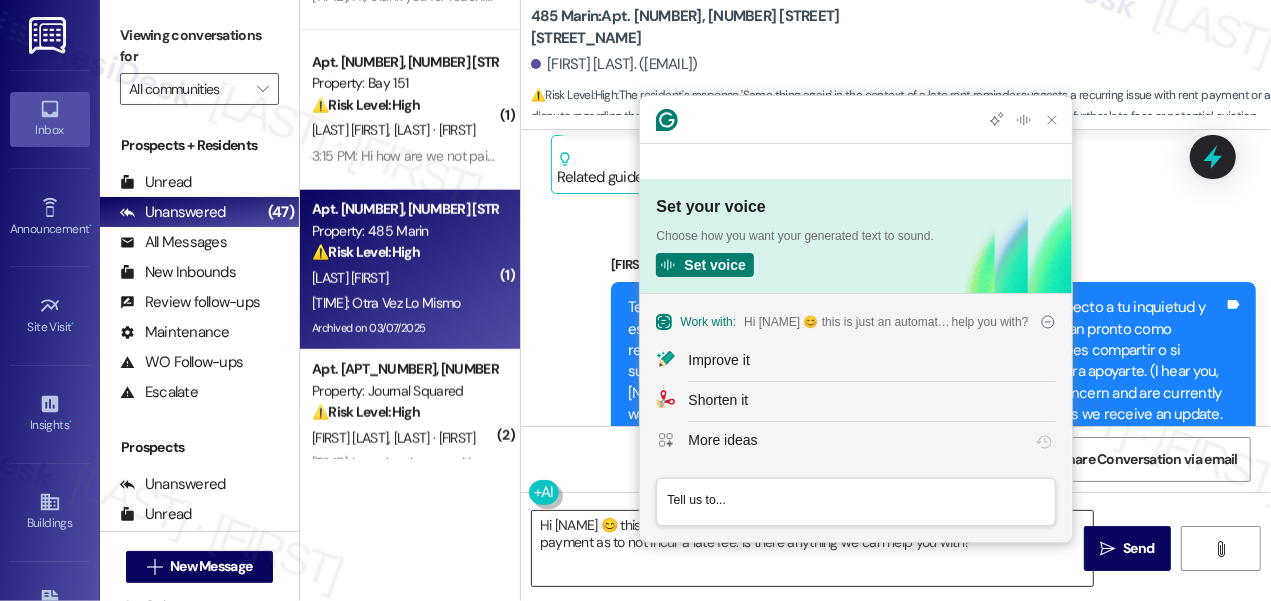 scroll, scrollTop: 0, scrollLeft: 0, axis: both 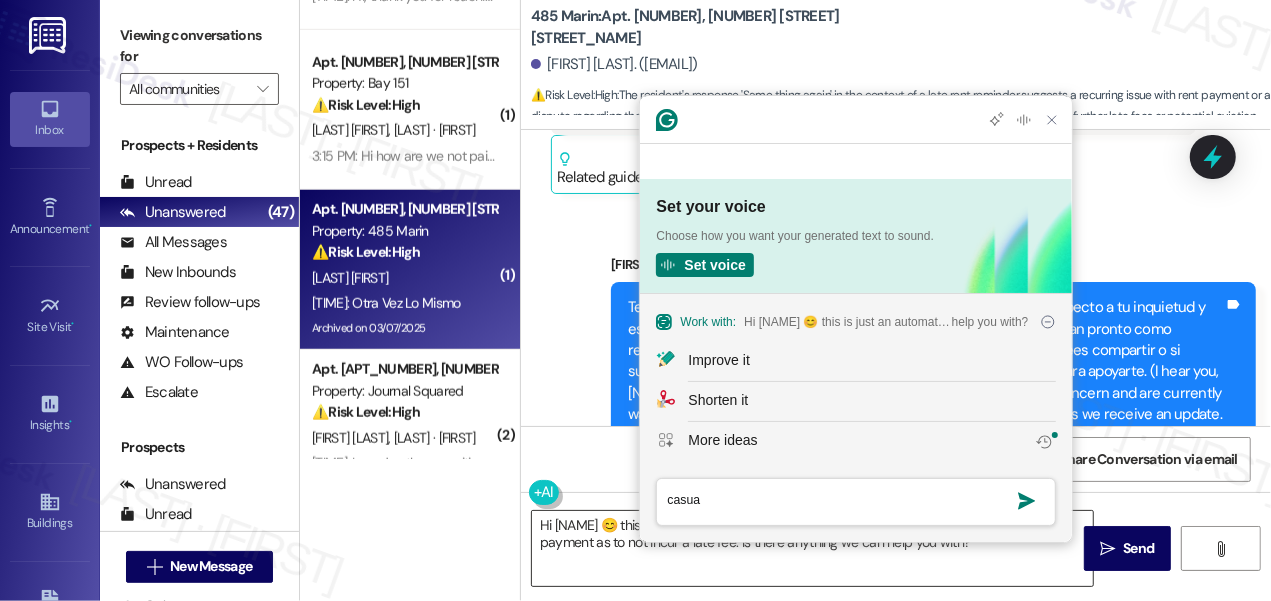 type on "casual" 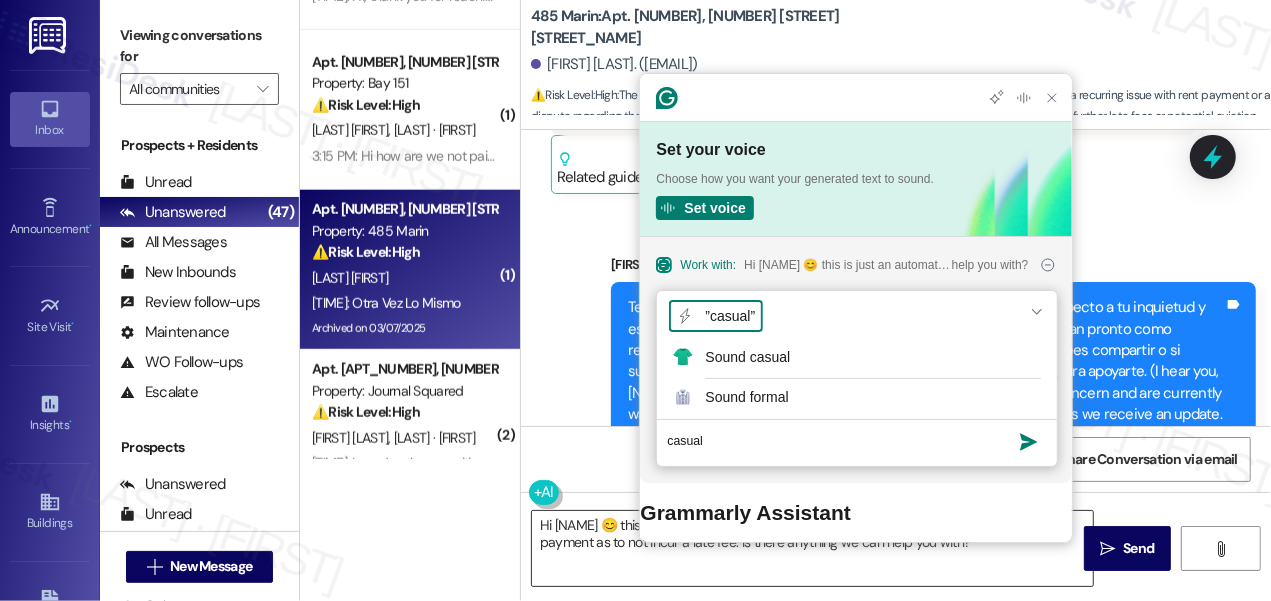 type 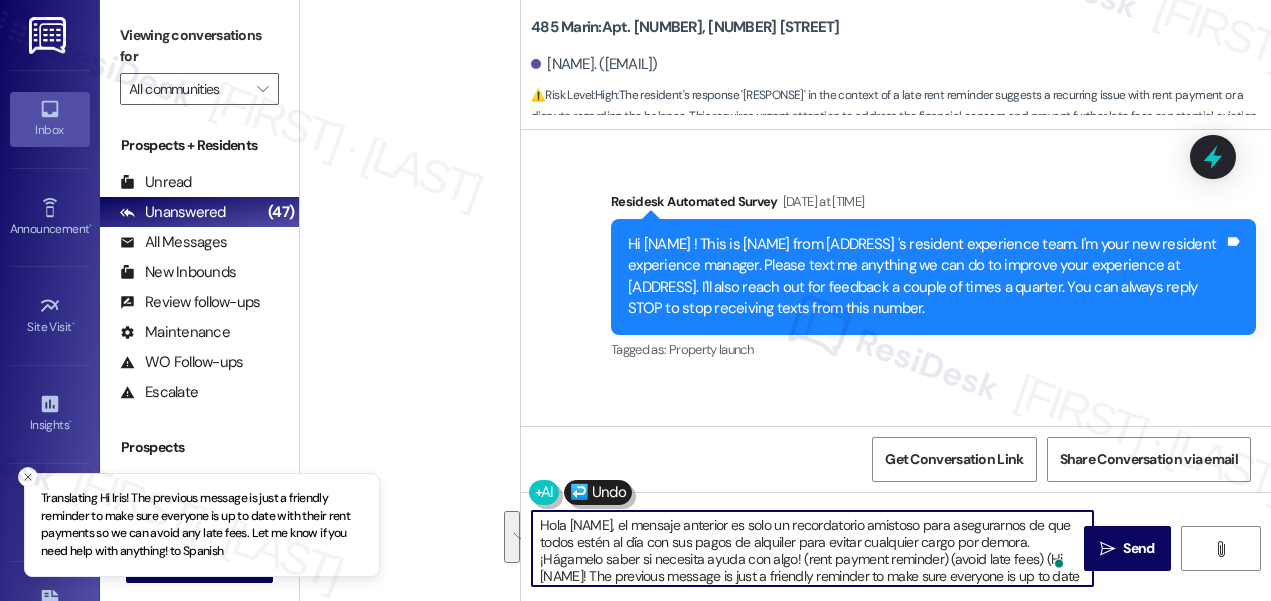 scroll, scrollTop: 0, scrollLeft: 0, axis: both 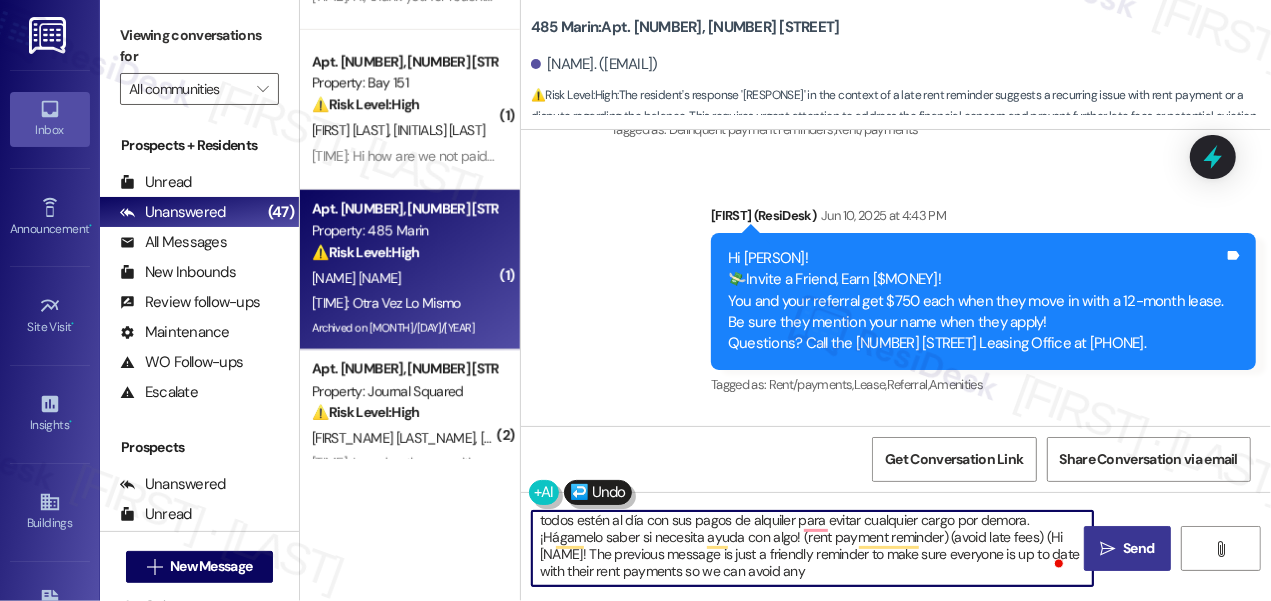 click on " Send" at bounding box center (1127, 548) 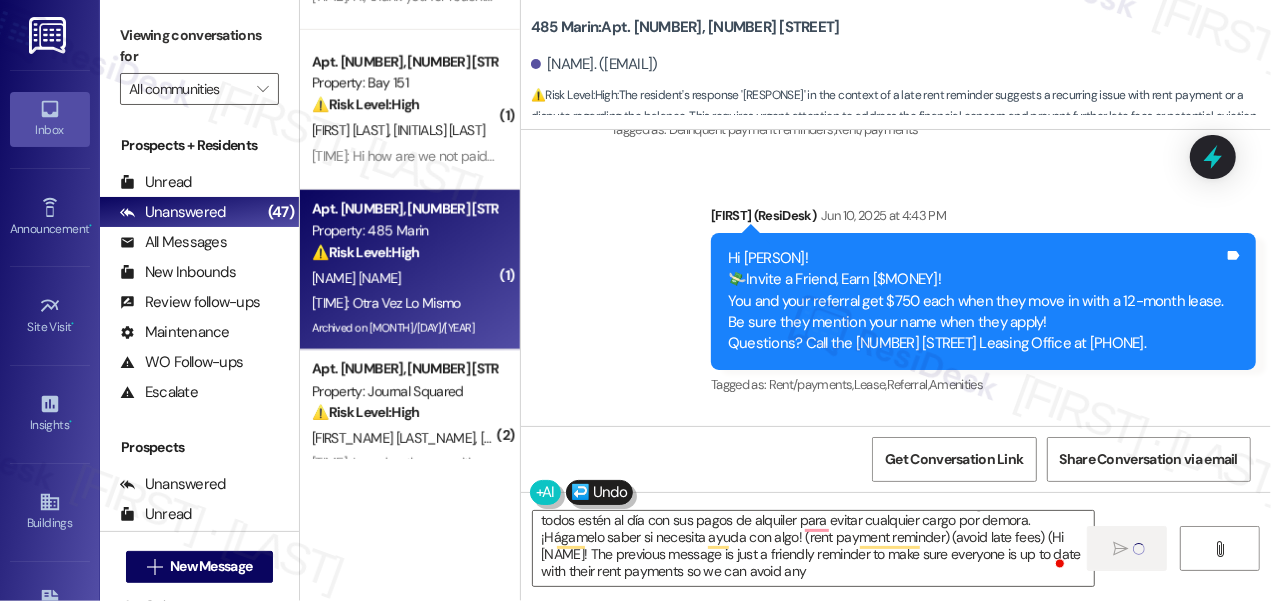 scroll, scrollTop: 1272, scrollLeft: 0, axis: vertical 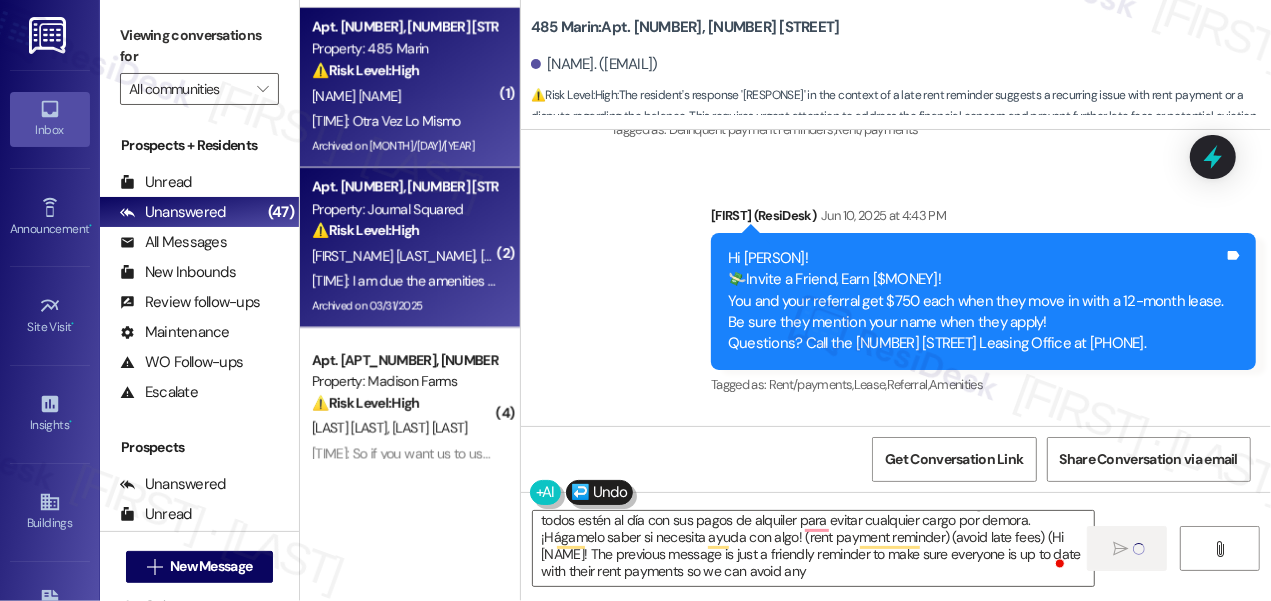 click on "Property: Journal Squared" at bounding box center [404, 209] 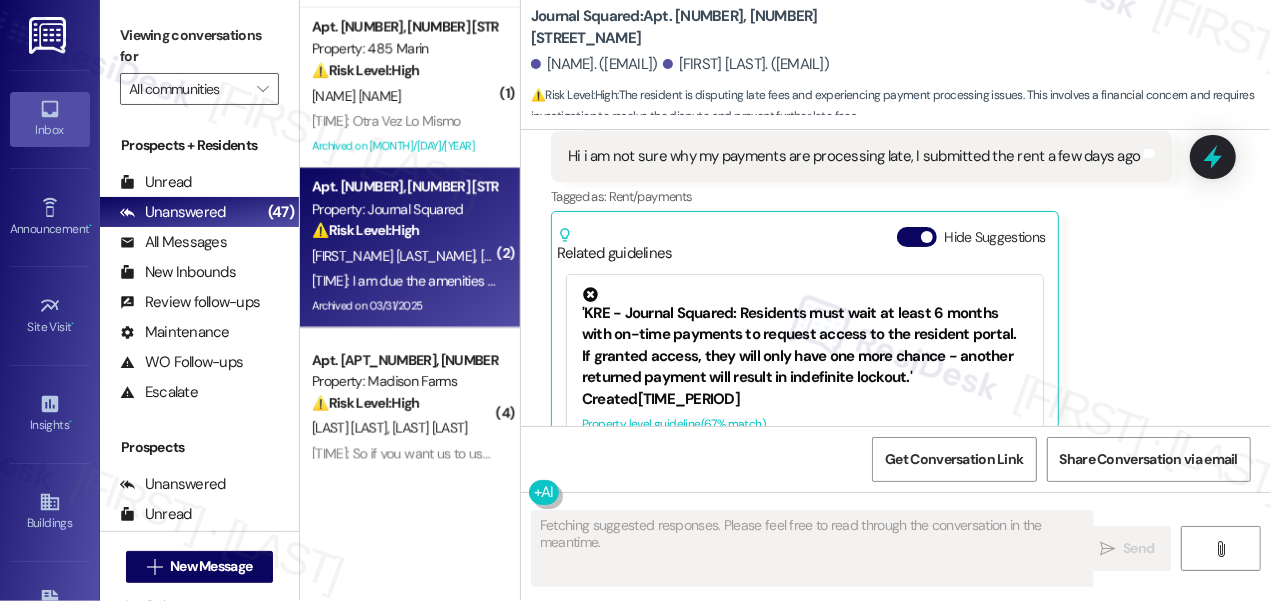 scroll, scrollTop: 13522, scrollLeft: 0, axis: vertical 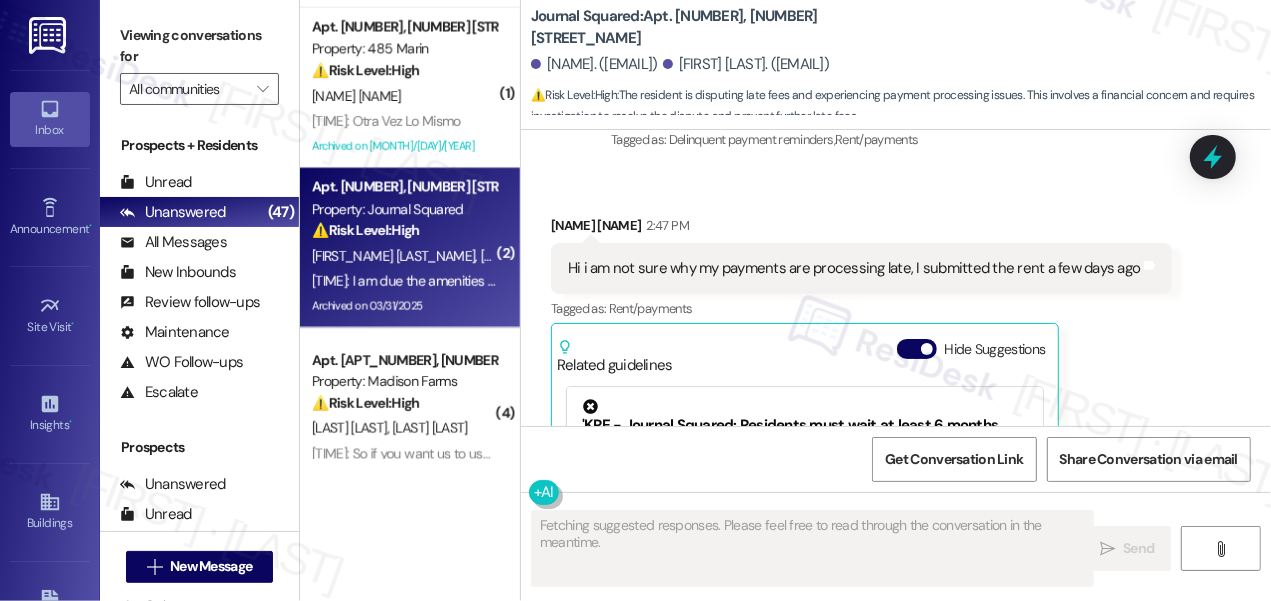click on "Hi i am not sure why my payments are processing late, I submitted the rent a few days ago" at bounding box center [854, 268] 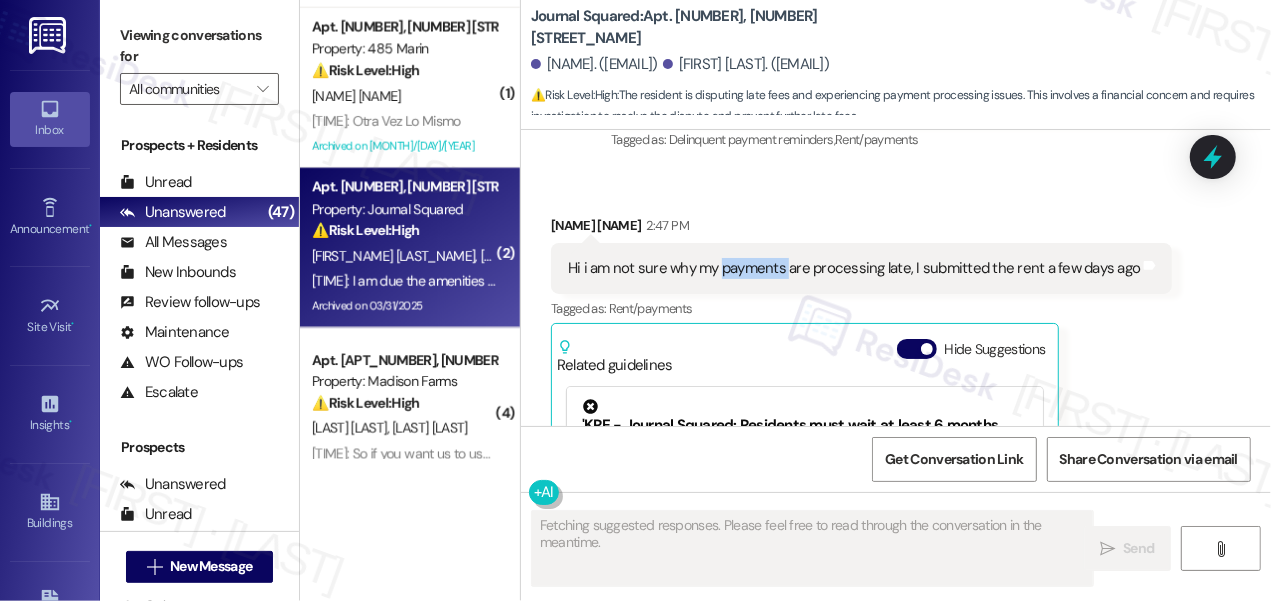 click on "Hi i am not sure why my payments are processing late, I submitted the rent a few days ago" at bounding box center [854, 268] 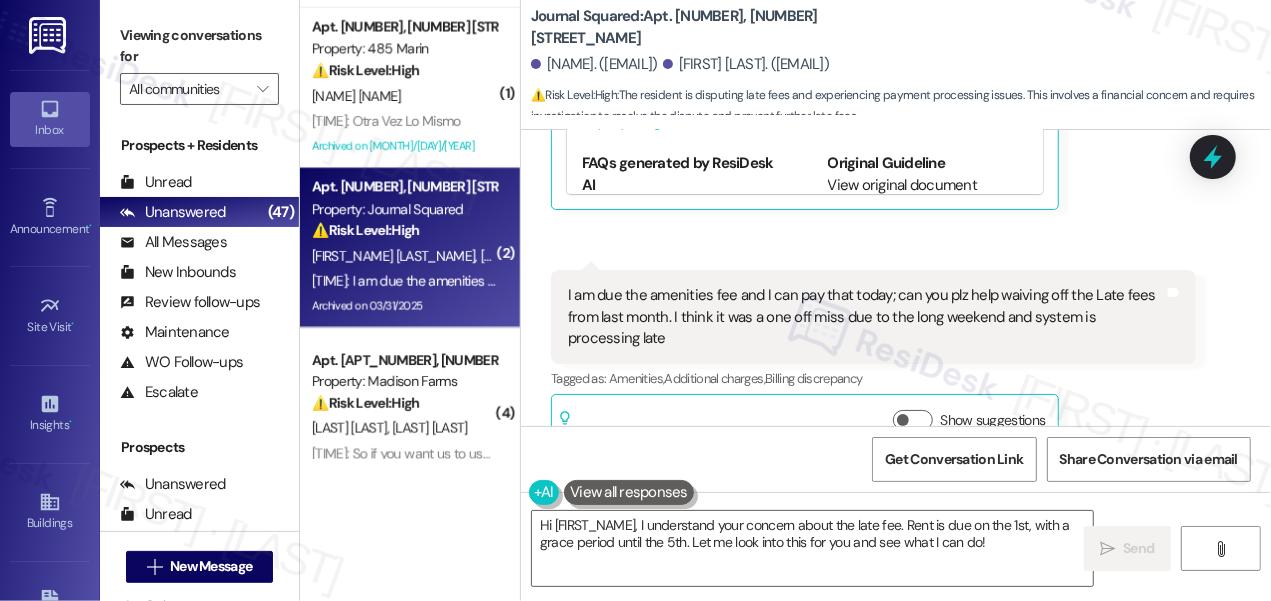 scroll, scrollTop: 13978, scrollLeft: 0, axis: vertical 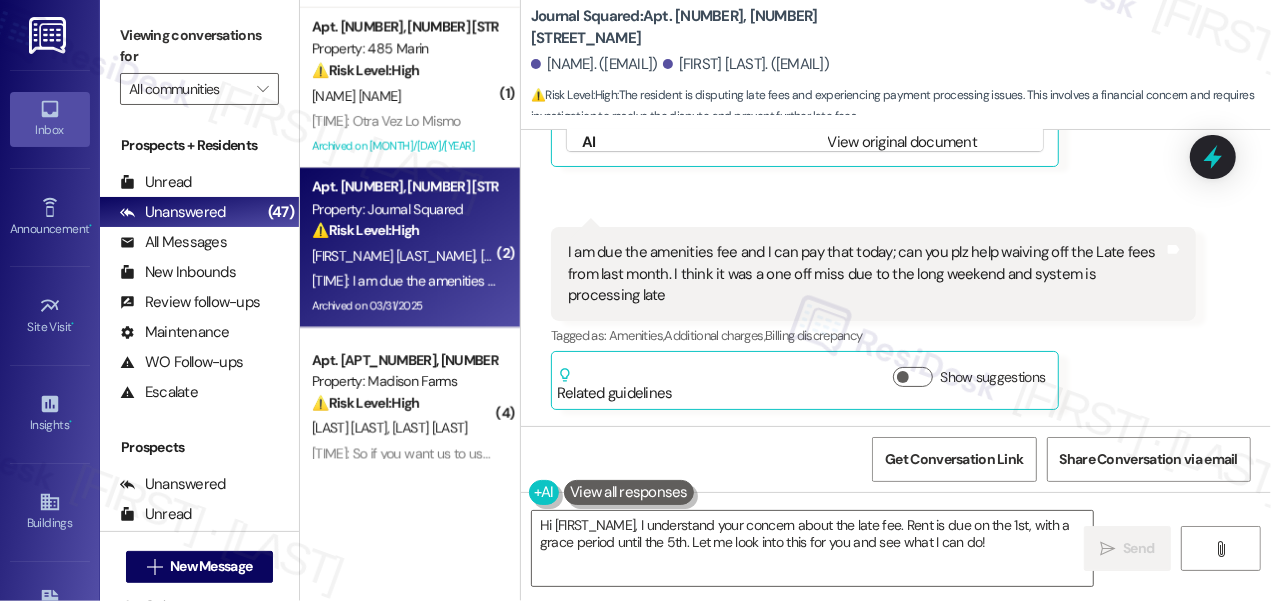 click on "I am due the amenities fee and I can pay that today; can you plz help waiving off the Late fees from last month. I think it was a one off miss due to the long weekend and system is processing late" at bounding box center (866, 274) 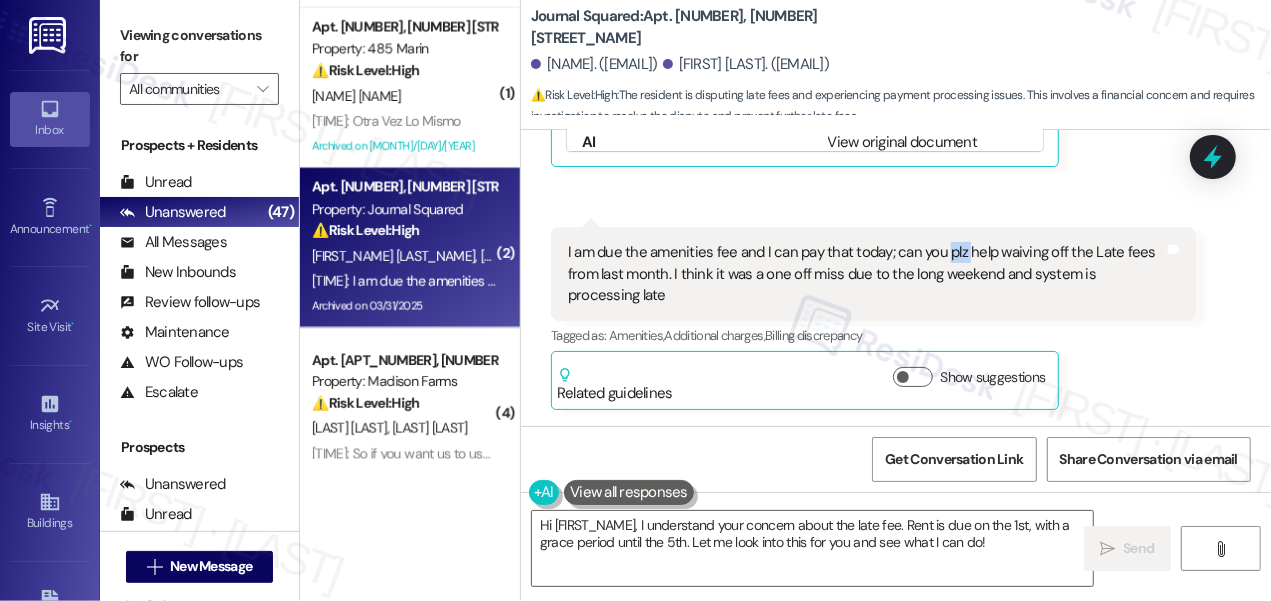 click on "I am due the amenities fee and I can pay that today; can you plz help waiving off the Late fees from last month. I think it was a one off miss due to the long weekend and system is processing late" at bounding box center [866, 274] 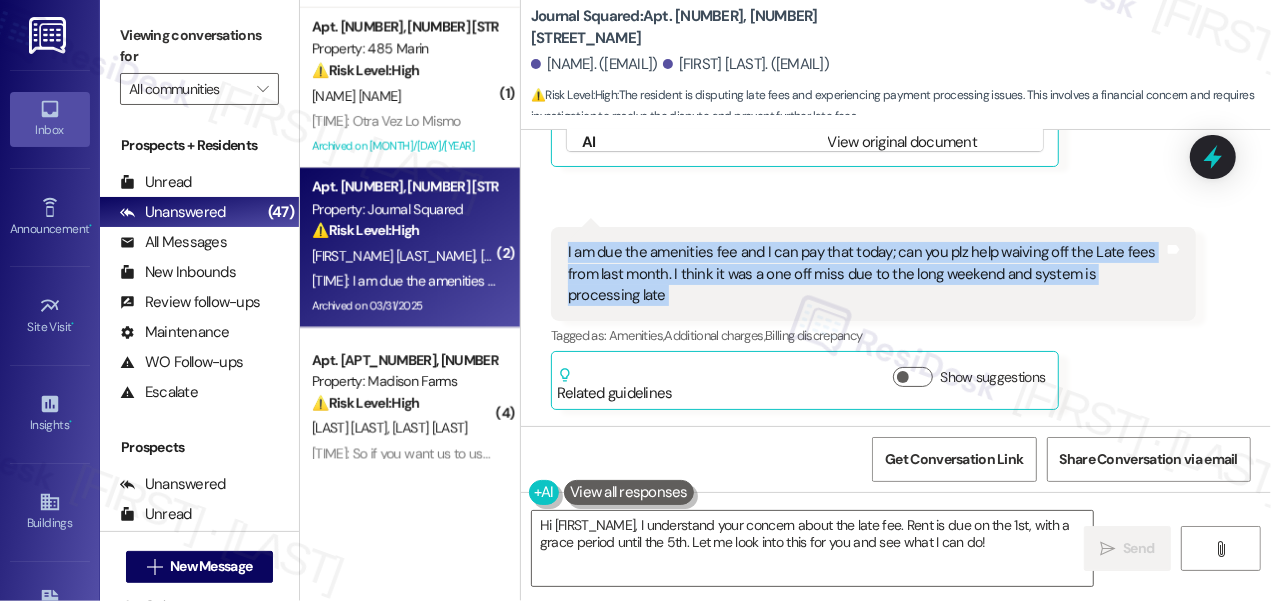 click on "I am due the amenities fee and I can pay that today; can you plz help waiving off the Late fees from last month. I think it was a one off miss due to the long weekend and system is processing late" at bounding box center [866, 274] 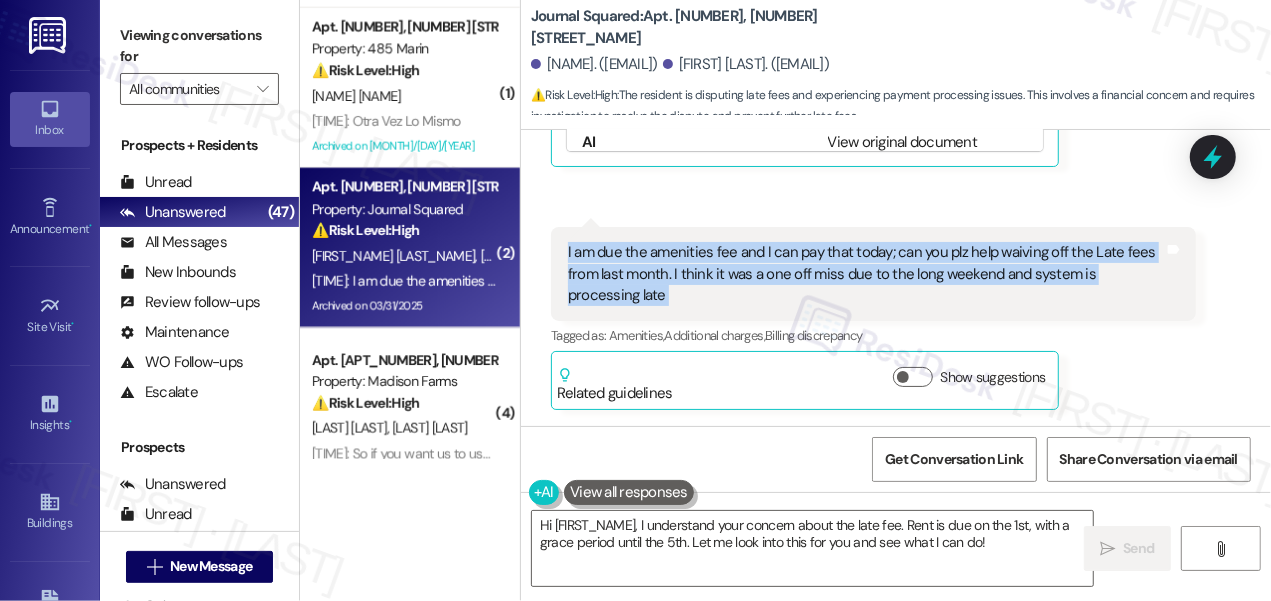 click on "I am due the amenities fee and I can pay that today; can you plz help waiving off the Late fees from last month. I think it was a one off miss due to the long weekend and system is processing late" at bounding box center [866, 274] 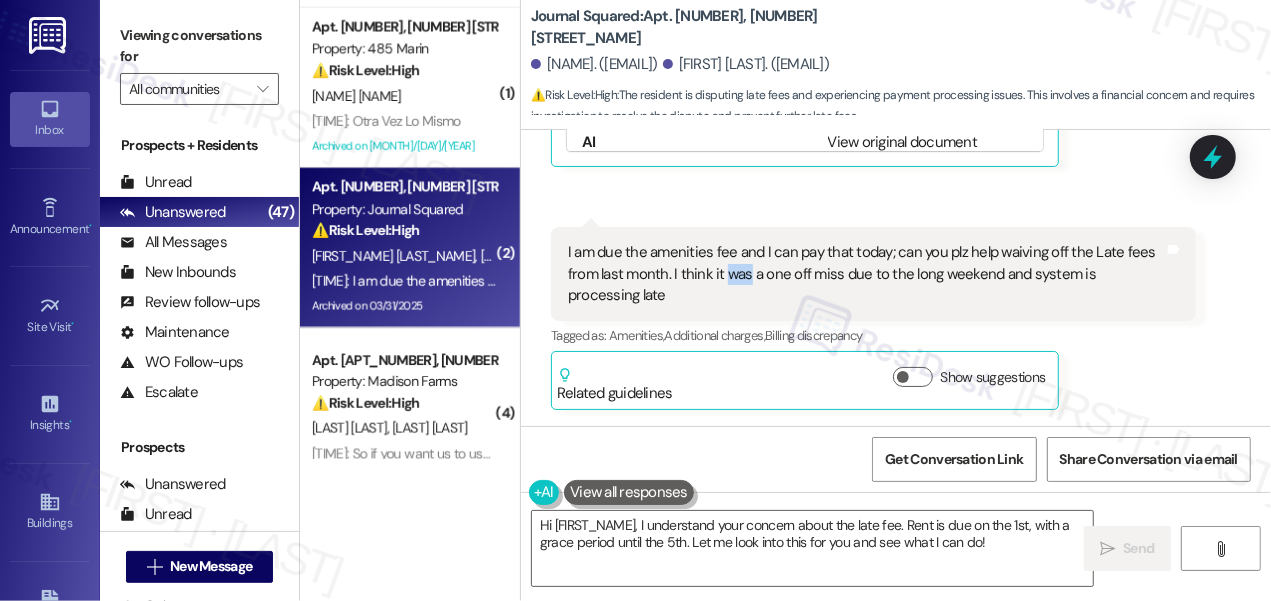 click on "I am due the amenities fee and I can pay that today; can you plz help waiving off the Late fees from last month. I think it was a one off miss due to the long weekend and system is processing late" at bounding box center [866, 274] 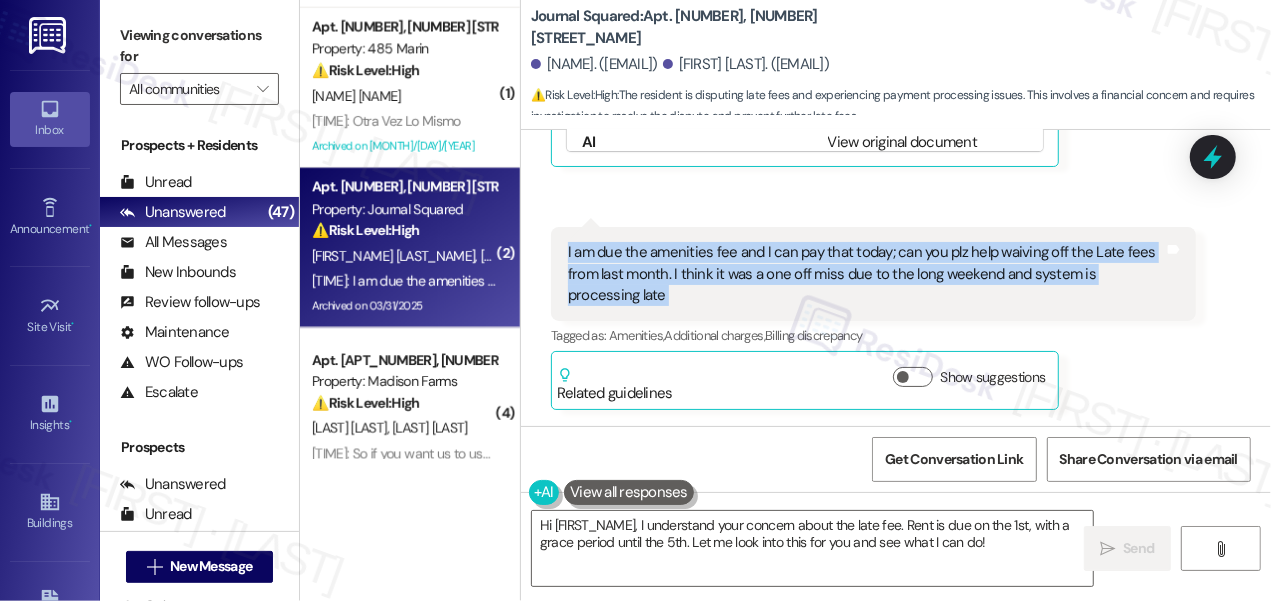 click on "I am due the amenities fee and I can pay that today; can you plz help waiving off the Late fees from last month. I think it was a one off miss due to the long weekend and system is processing late" at bounding box center (866, 274) 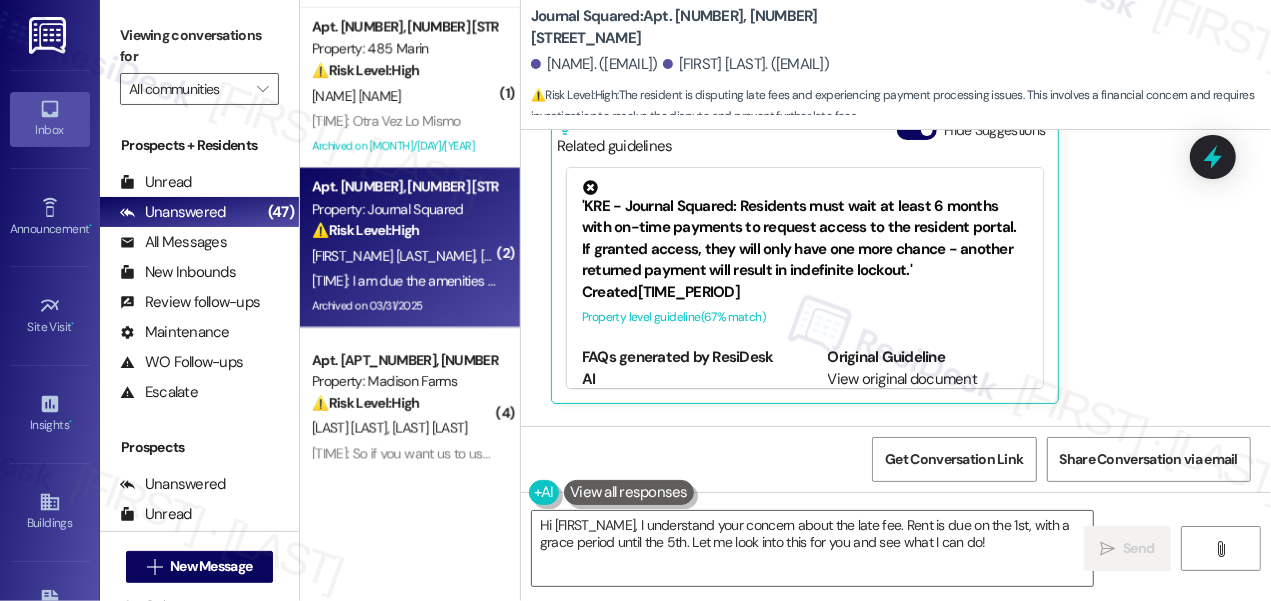 scroll, scrollTop: 13523, scrollLeft: 0, axis: vertical 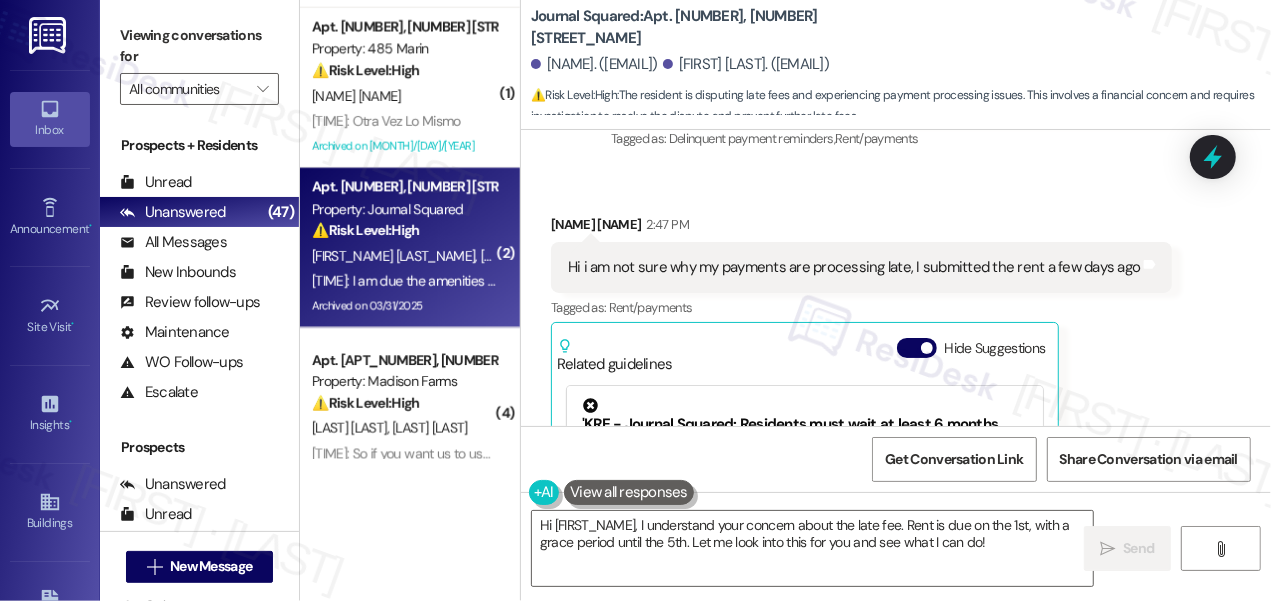 click on "Hi i am not sure why my payments are processing late, I submitted the rent a few days ago" at bounding box center (854, 267) 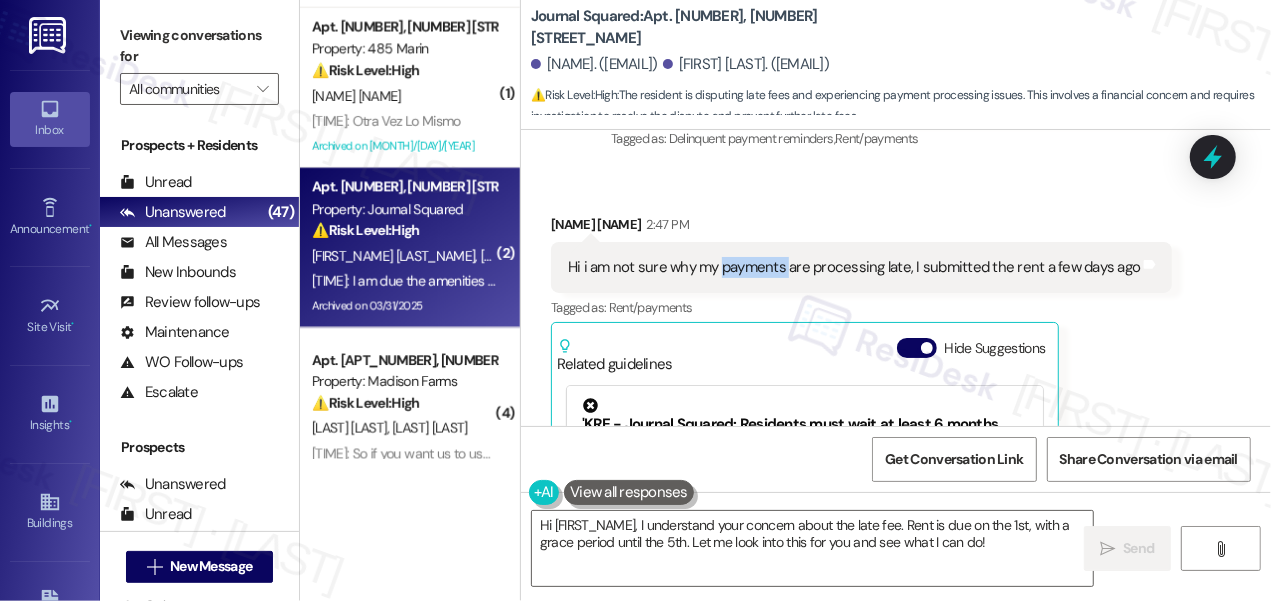 click on "Hi i am not sure why my payments are processing late, I submitted the rent a few days ago" at bounding box center (854, 267) 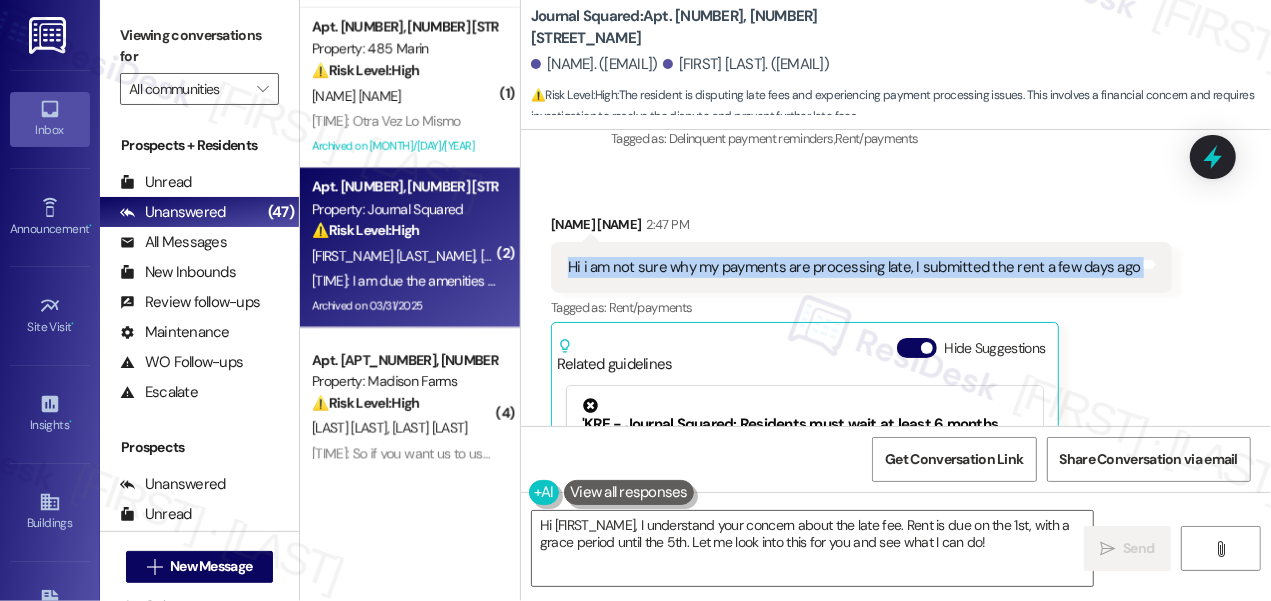 click on "Hi i am not sure why my payments are processing late, I submitted the rent a few days ago" at bounding box center (854, 267) 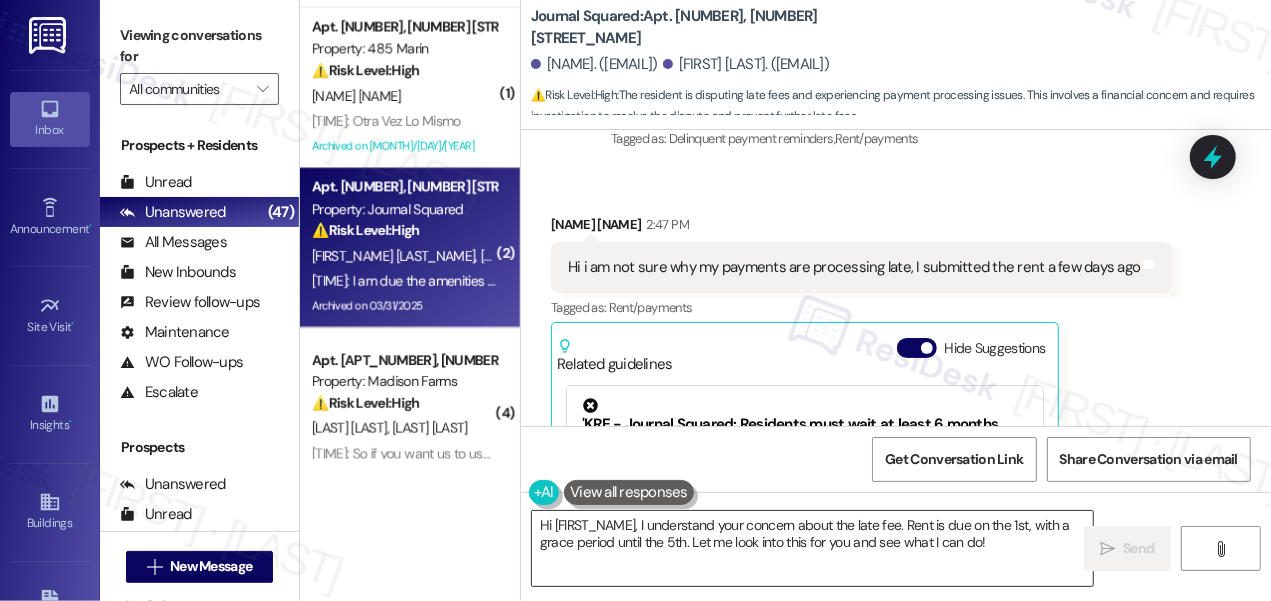 click on "Hi {{first_name}}, I understand your concern about the late fee. Rent is due on the 1st, with a grace period until the 5th. Let me look into this for you and see what I can do!" at bounding box center [812, 548] 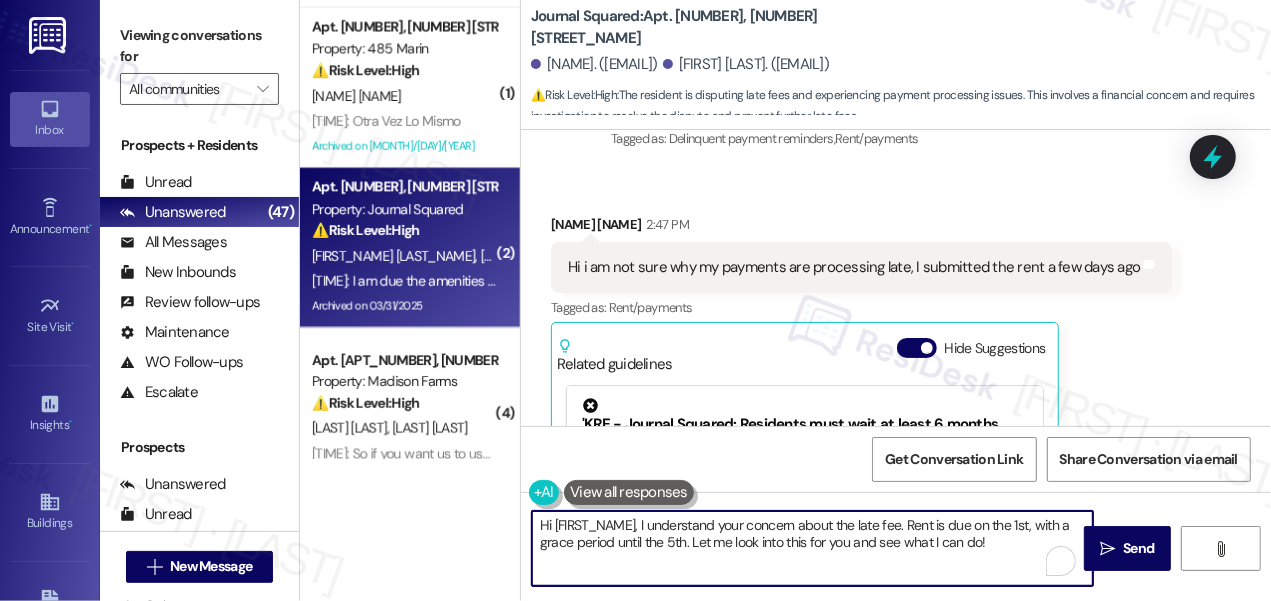 click on "Hi {{first_name}}, I understand your concern about the late fee. Rent is due on the 1st, with a grace period until the 5th. Let me look into this for you and see what I can do!" at bounding box center (812, 548) 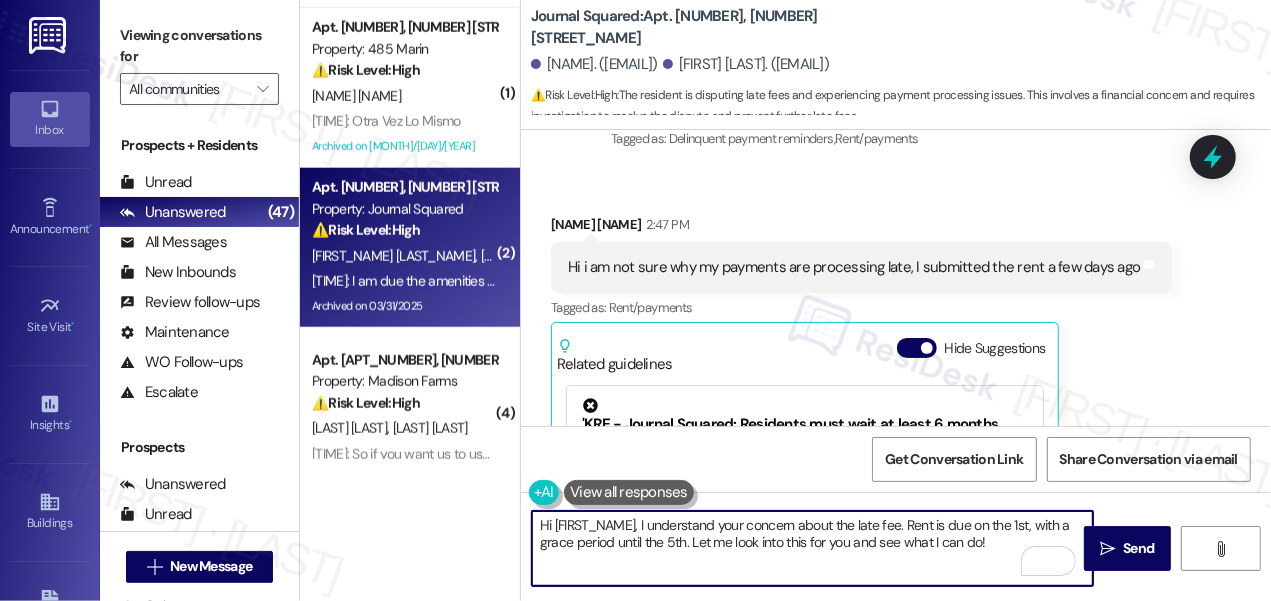 drag, startPoint x: 907, startPoint y: 525, endPoint x: 941, endPoint y: 528, distance: 34.132095 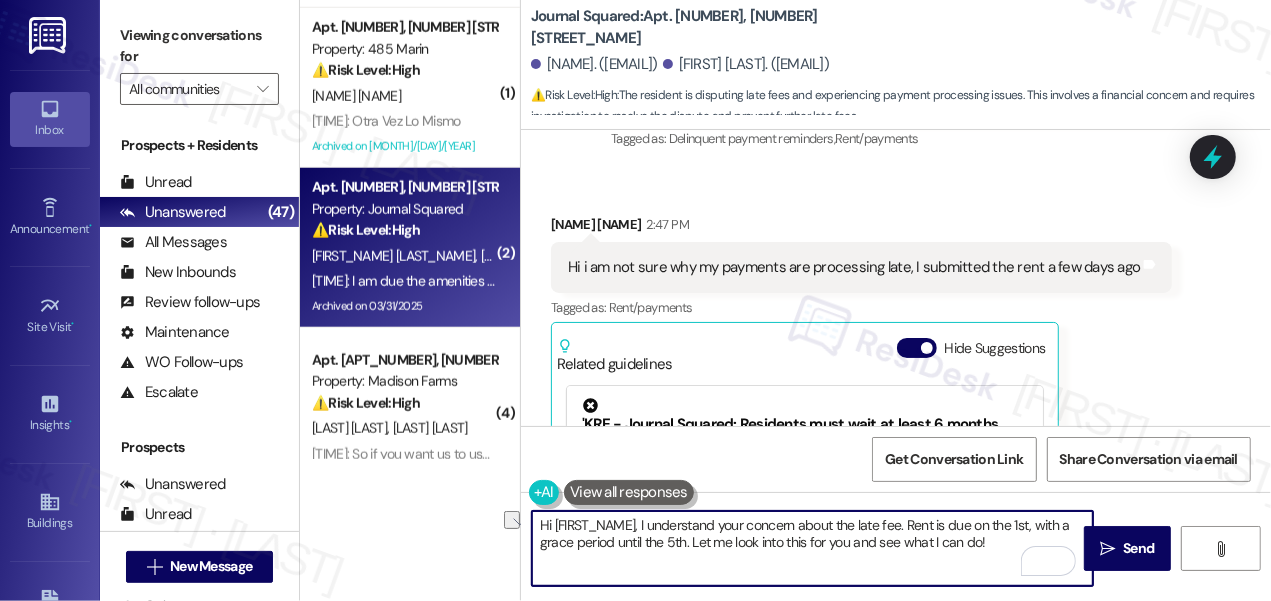 scroll, scrollTop: 13341, scrollLeft: 0, axis: vertical 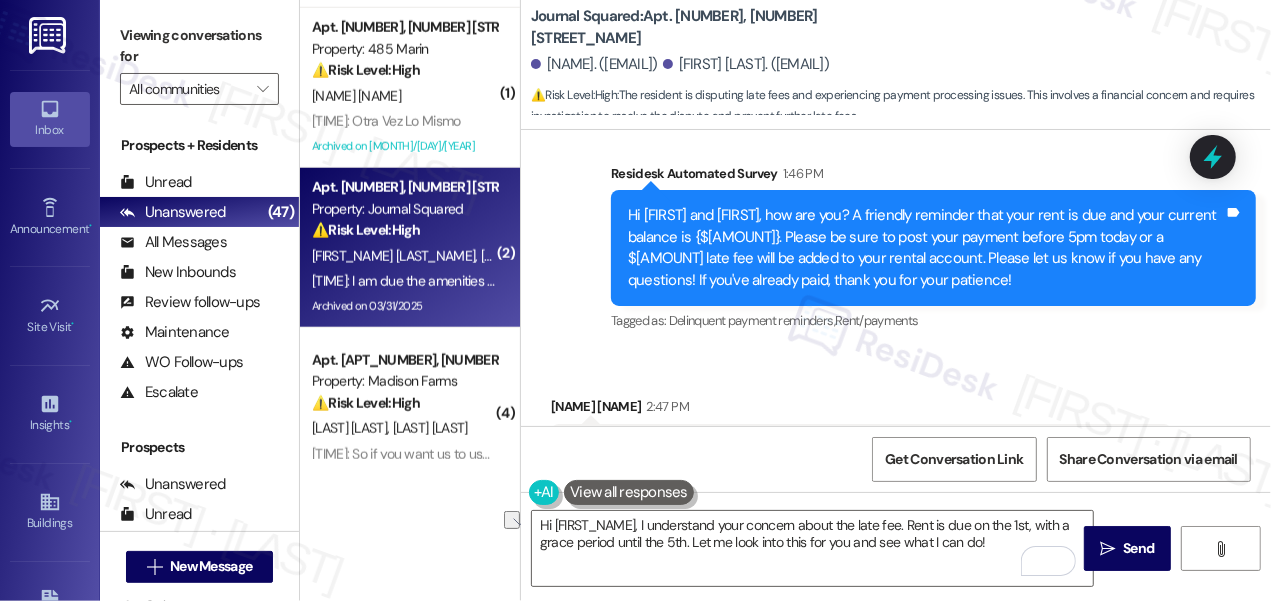click on "Hi Vinay and Alka, how are you? A friendly reminder that your rent is due and your current balance is {$650.00}. Please be sure to post your payment before 5pm today or a $100 late fee will be added to your rental account. Please let us know if you have any questions! If you've already paid, thank you for your patience!" at bounding box center [926, 248] 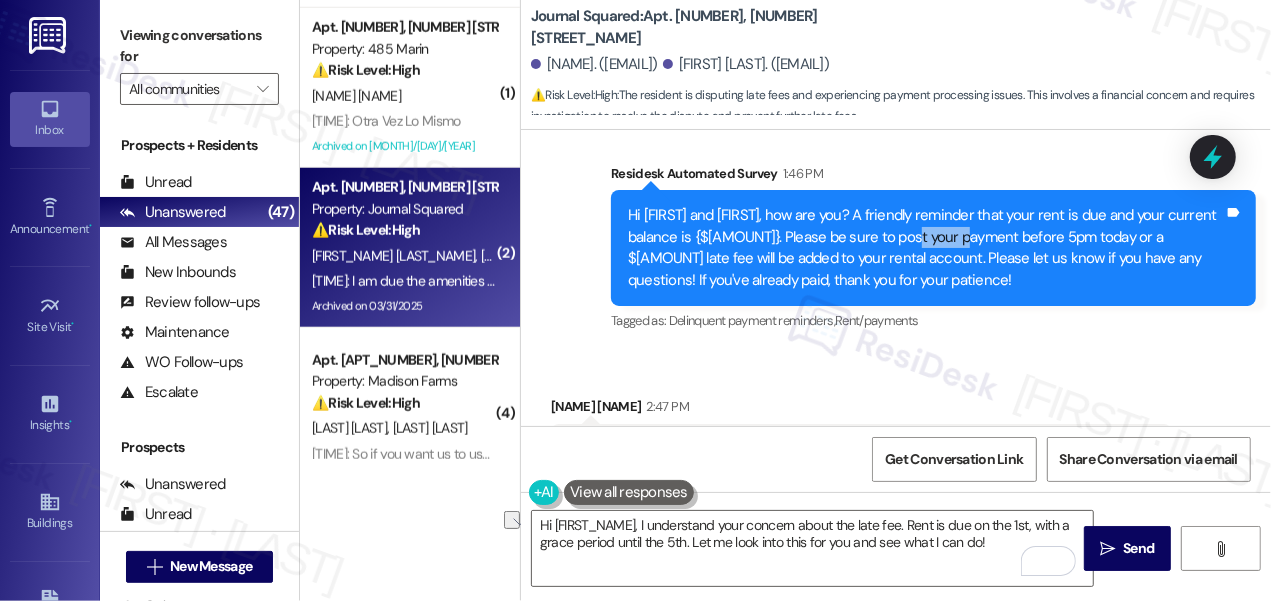click on "Hi Vinay and Alka, how are you? A friendly reminder that your rent is due and your current balance is {$650.00}. Please be sure to post your payment before 5pm today or a $100 late fee will be added to your rental account. Please let us know if you have any questions! If you've already paid, thank you for your patience!" at bounding box center [926, 248] 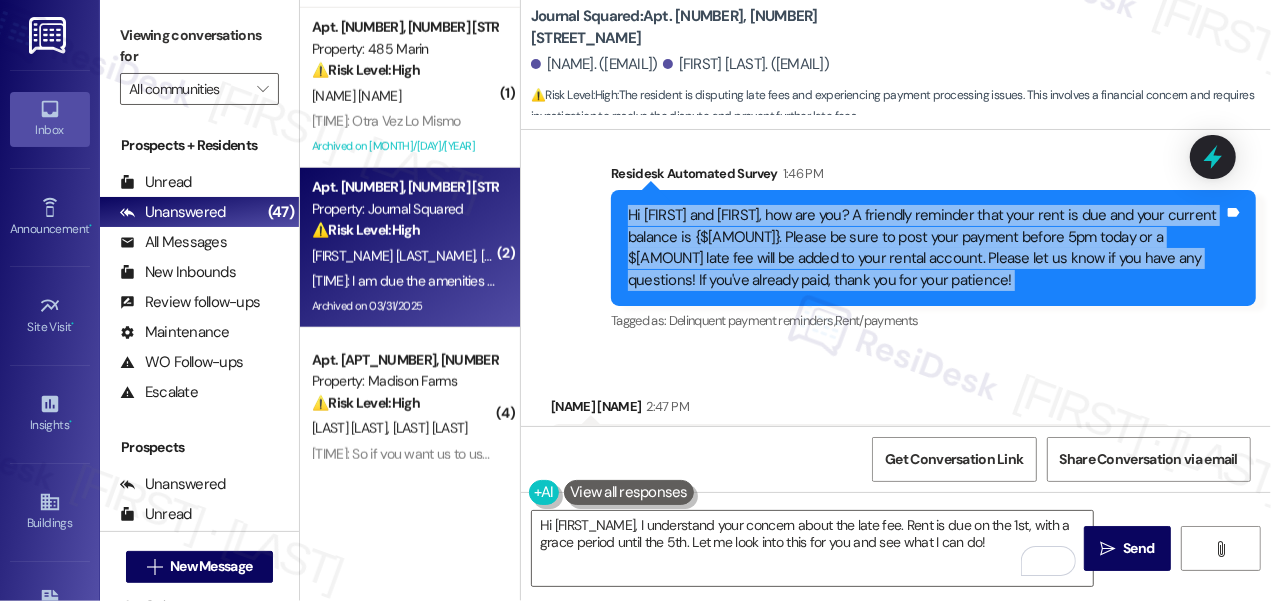 click on "Hi Vinay and Alka, how are you? A friendly reminder that your rent is due and your current balance is {$650.00}. Please be sure to post your payment before 5pm today or a $100 late fee will be added to your rental account. Please let us know if you have any questions! If you've already paid, thank you for your patience!" at bounding box center [926, 248] 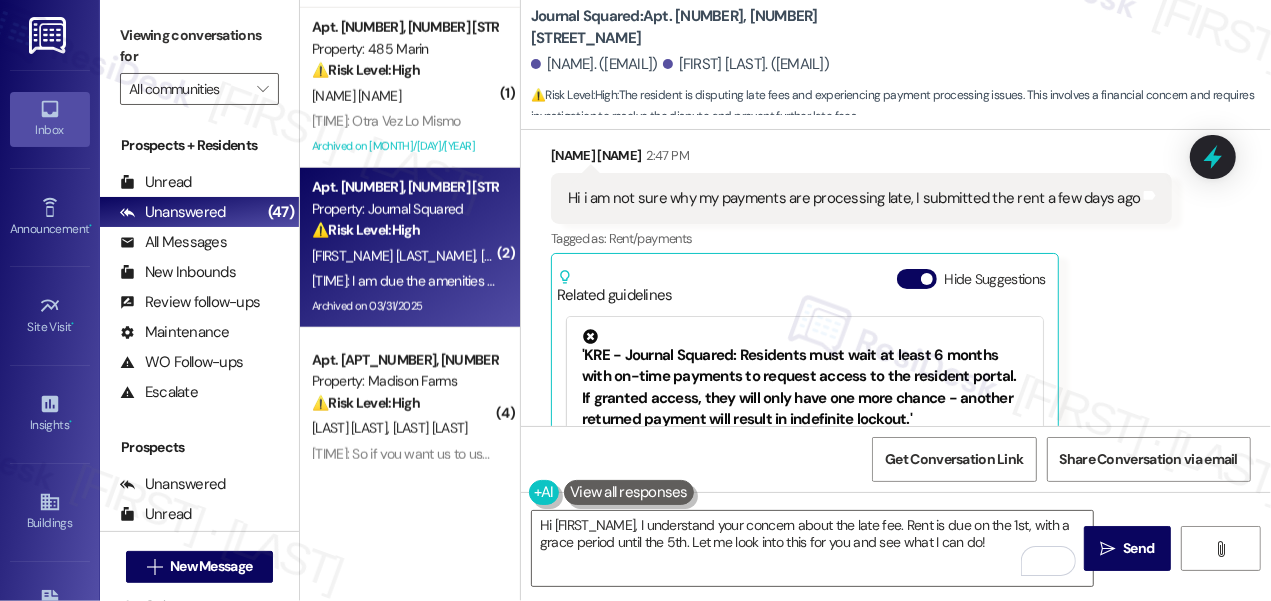 scroll, scrollTop: 13523, scrollLeft: 0, axis: vertical 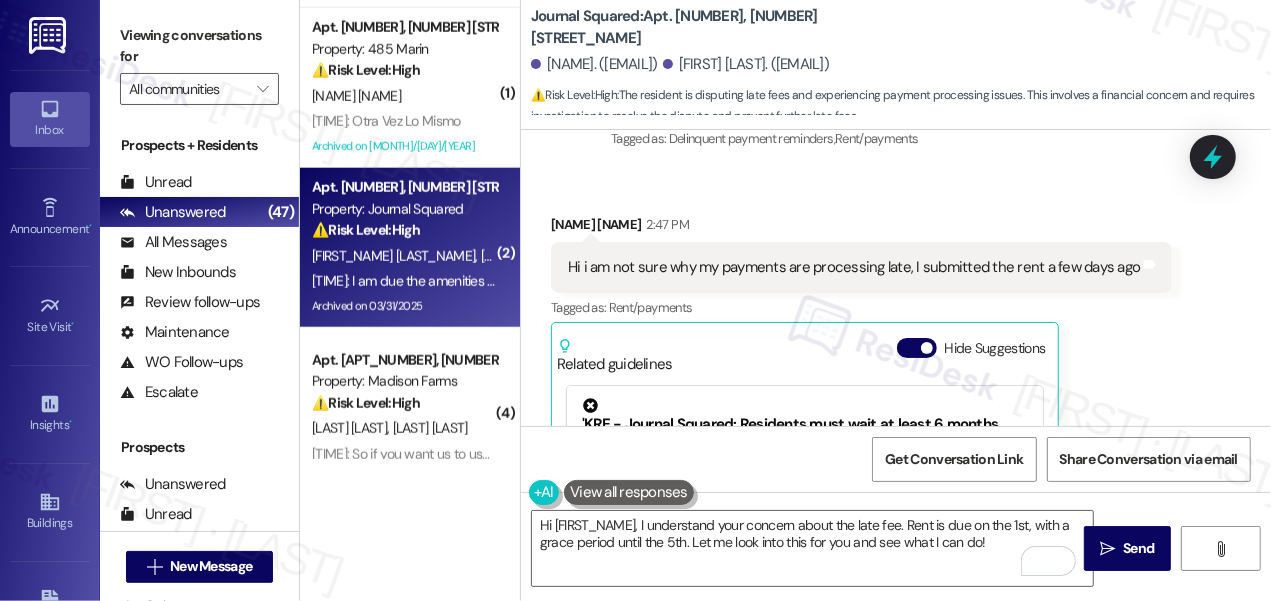 click on "Hi i am not sure why my payments are processing late, I submitted the rent a few days ago" at bounding box center (854, 267) 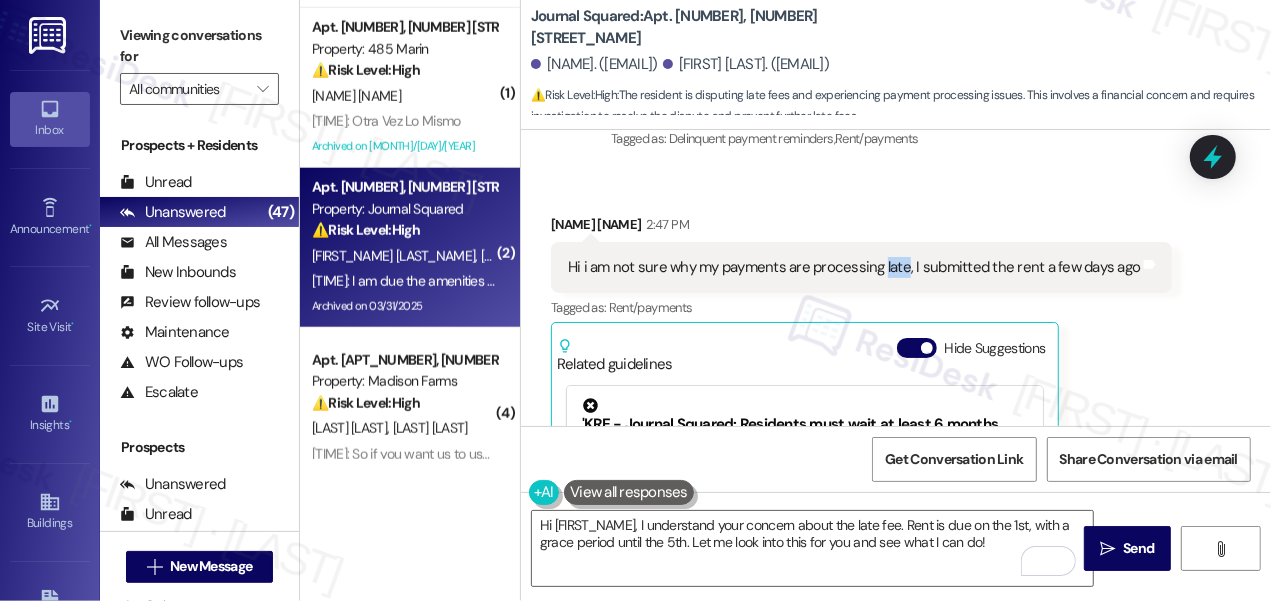 click on "Hi i am not sure why my payments are processing late, I submitted the rent a few days ago" at bounding box center [854, 267] 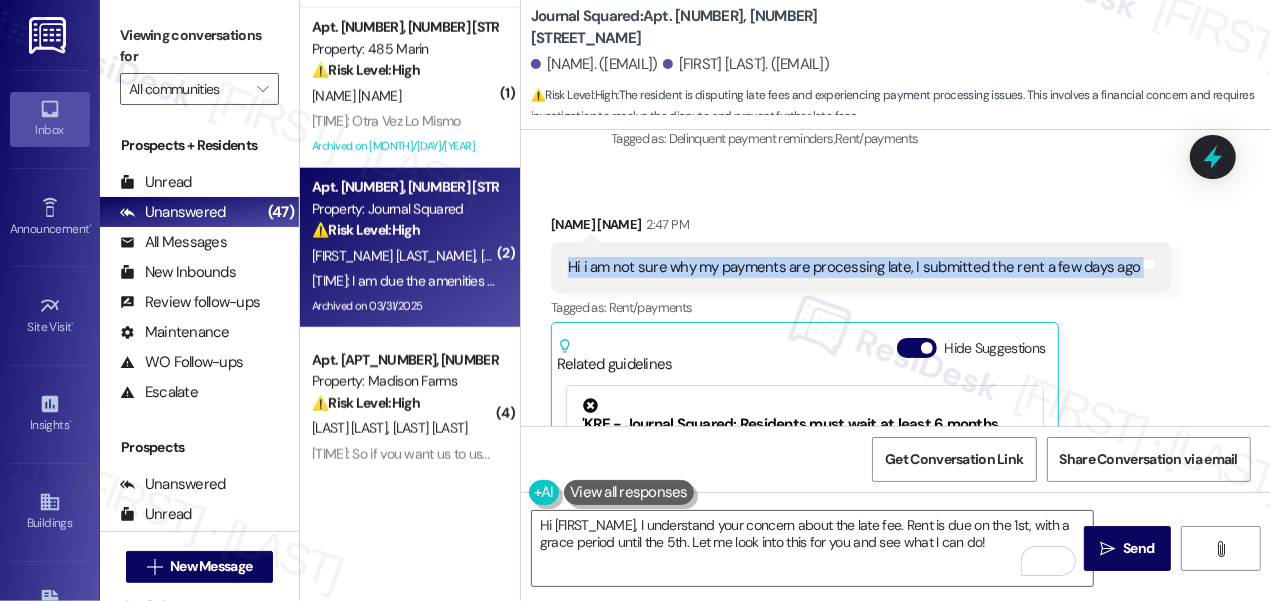 click on "Hi i am not sure why my payments are processing late, I submitted the rent a few days ago" at bounding box center [854, 267] 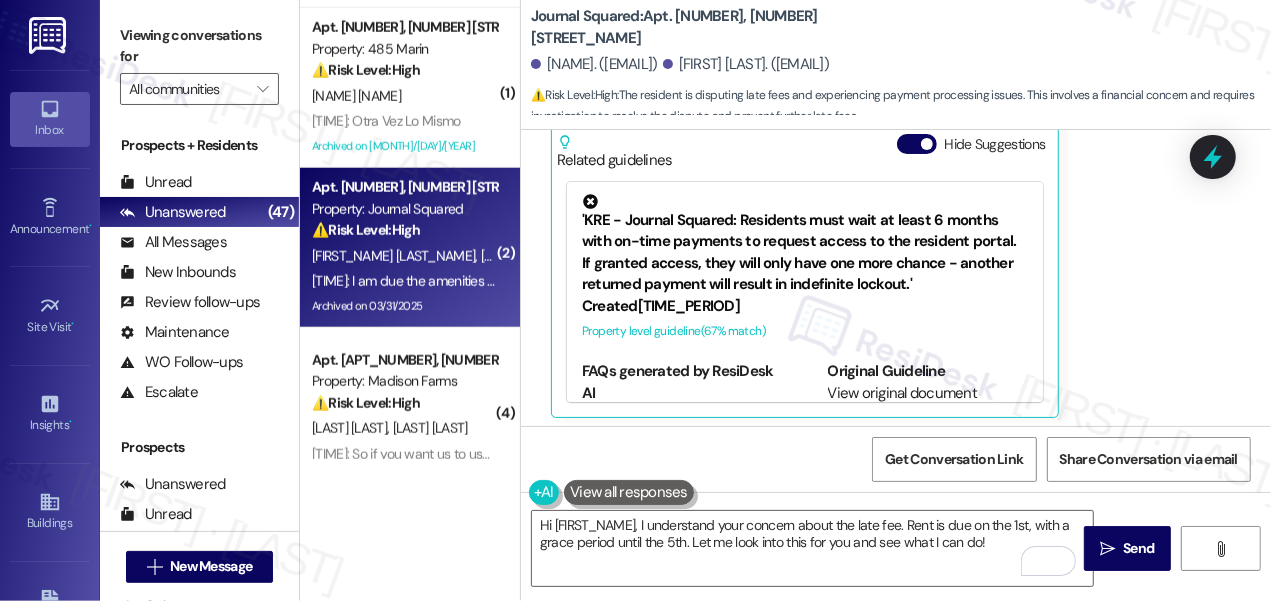 scroll, scrollTop: 13978, scrollLeft: 0, axis: vertical 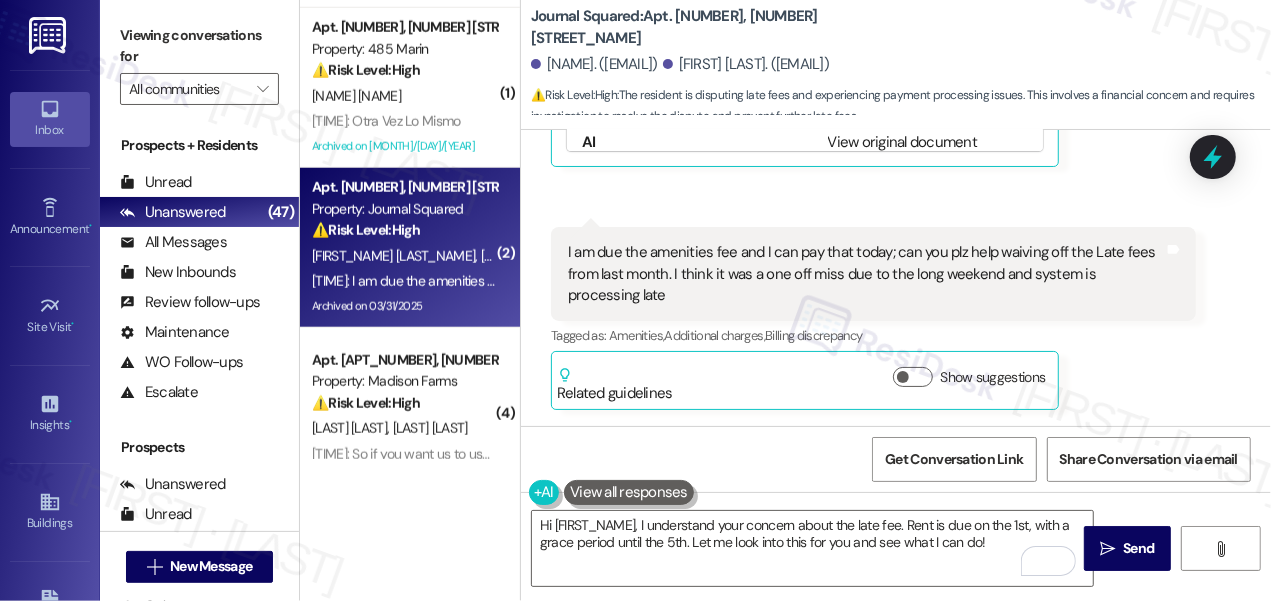 click on "I am due the amenities fee and I can pay that today; can you plz help waiving off the Late fees from last month. I think it was a one off miss due to the long weekend and system is processing late Tags and notes" at bounding box center (873, 274) 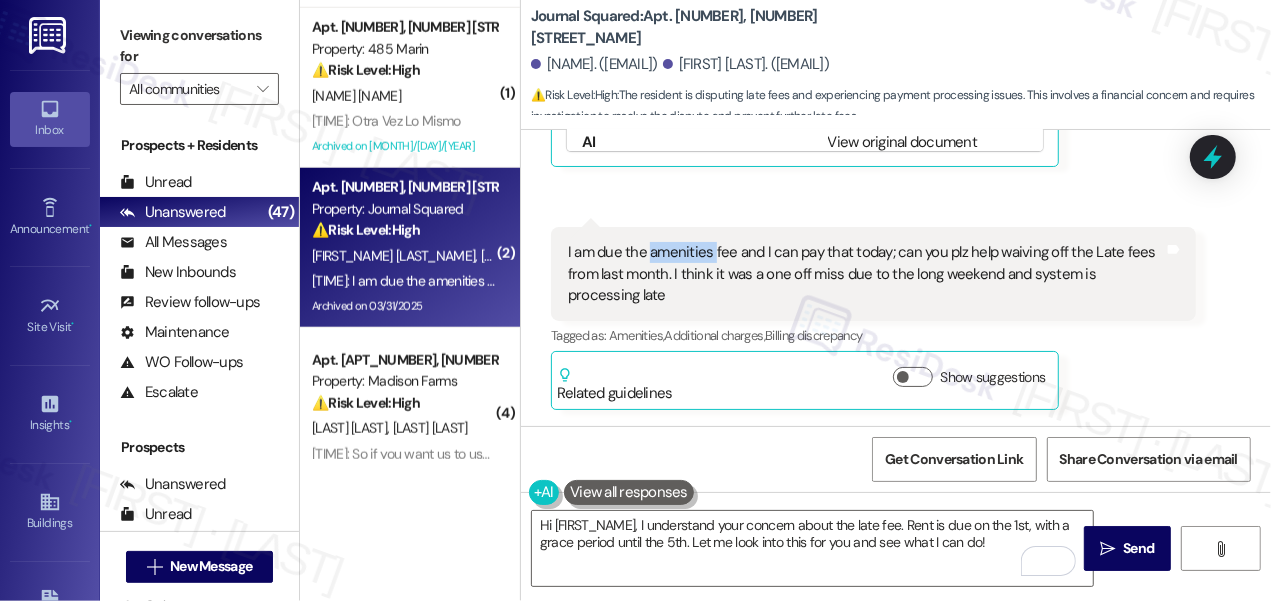 click on "I am due the amenities fee and I can pay that today; can you plz help waiving off the Late fees from last month. I think it was a one off miss due to the long weekend and system is processing late Tags and notes" at bounding box center [873, 274] 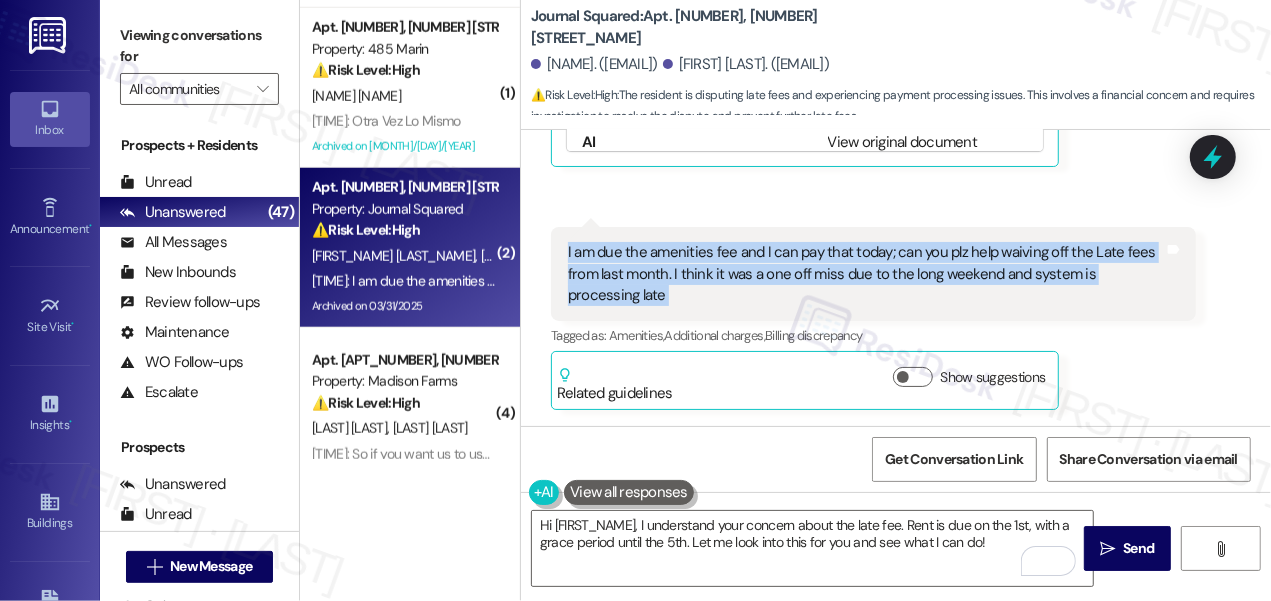 click on "I am due the amenities fee and I can pay that today; can you plz help waiving off the Late fees from last month. I think it was a one off miss due to the long weekend and system is processing late Tags and notes" at bounding box center (873, 274) 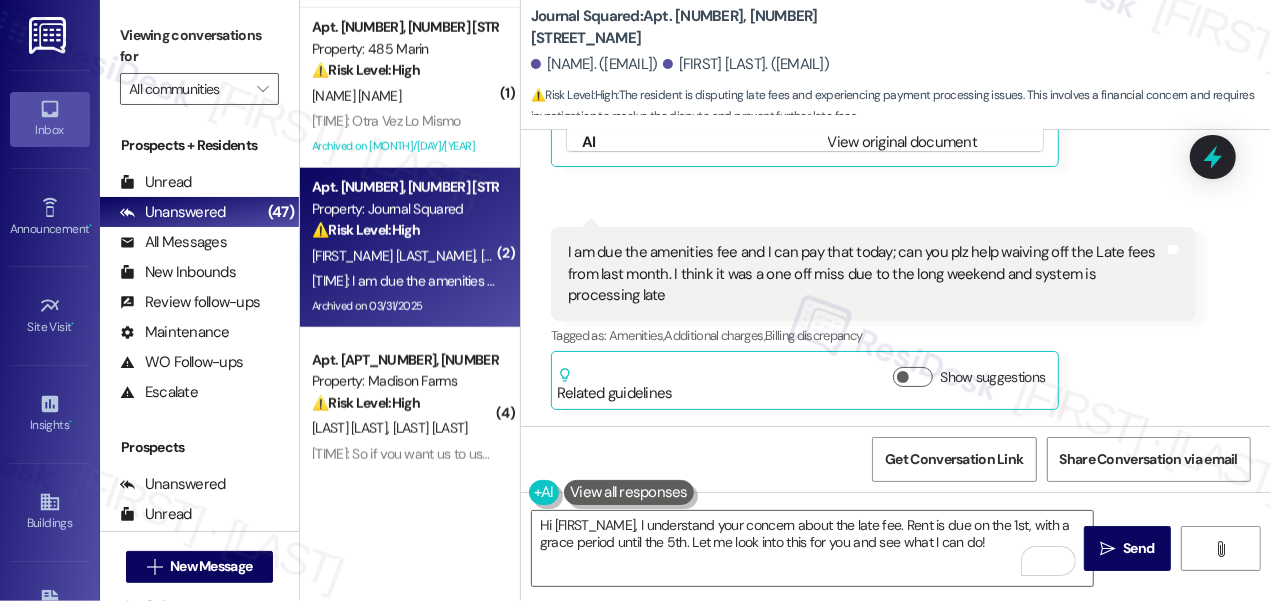 click on "I am due the amenities fee and I can pay that today; can you plz help waiving off the Late fees from last month. I think it was a one off miss due to the long weekend and system is processing late" at bounding box center [866, 274] 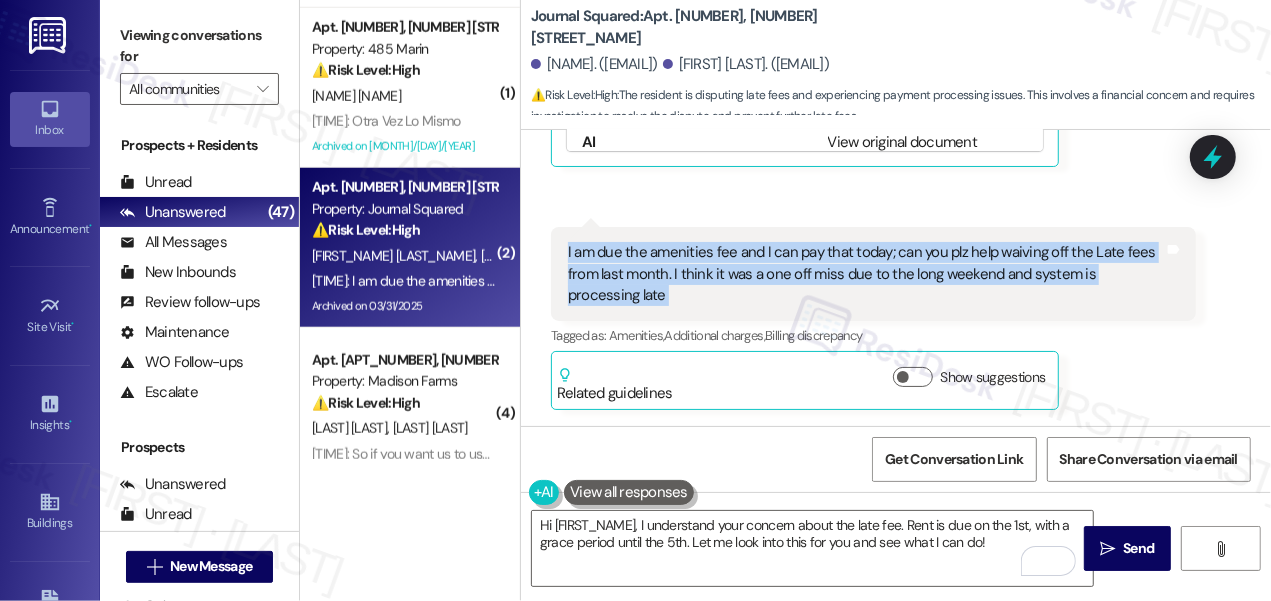 click on "I am due the amenities fee and I can pay that today; can you plz help waiving off the Late fees from last month. I think it was a one off miss due to the long weekend and system is processing late" at bounding box center (866, 274) 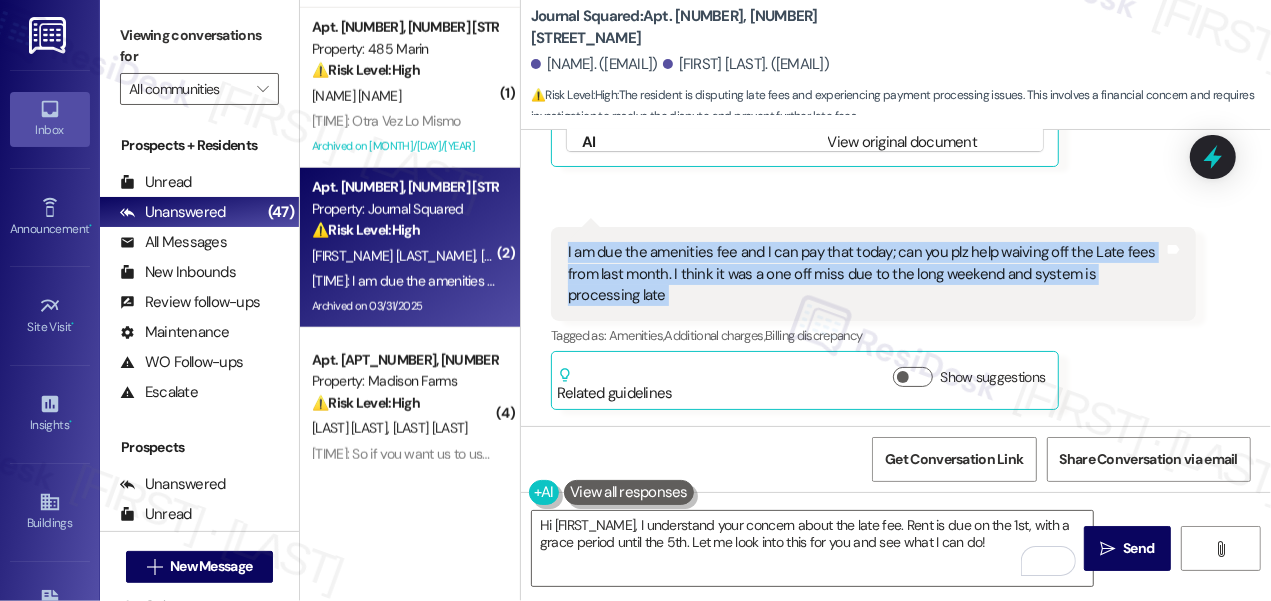 click on "I am due the amenities fee and I can pay that today; can you plz help waiving off the Late fees from last month. I think it was a one off miss due to the long weekend and system is processing late" at bounding box center (866, 274) 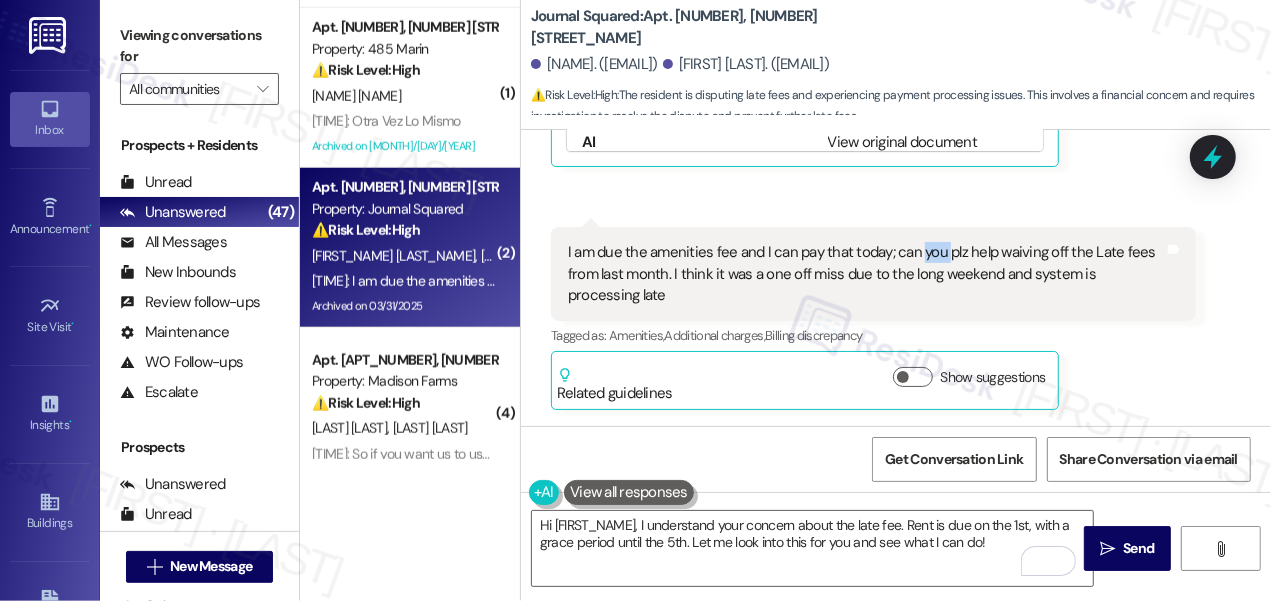 click on "I am due the amenities fee and I can pay that today; can you plz help waiving off the Late fees from last month. I think it was a one off miss due to the long weekend and system is processing late" at bounding box center [866, 274] 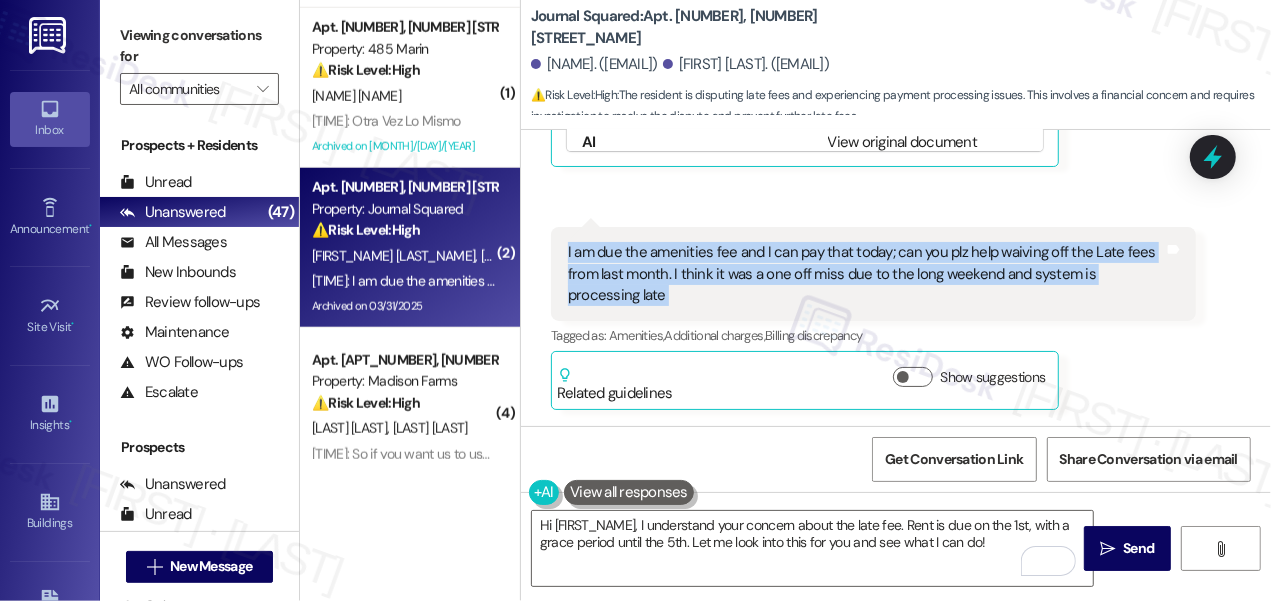 click on "I am due the amenities fee and I can pay that today; can you plz help waiving off the Late fees from last month. I think it was a one off miss due to the long weekend and system is processing late" at bounding box center (866, 274) 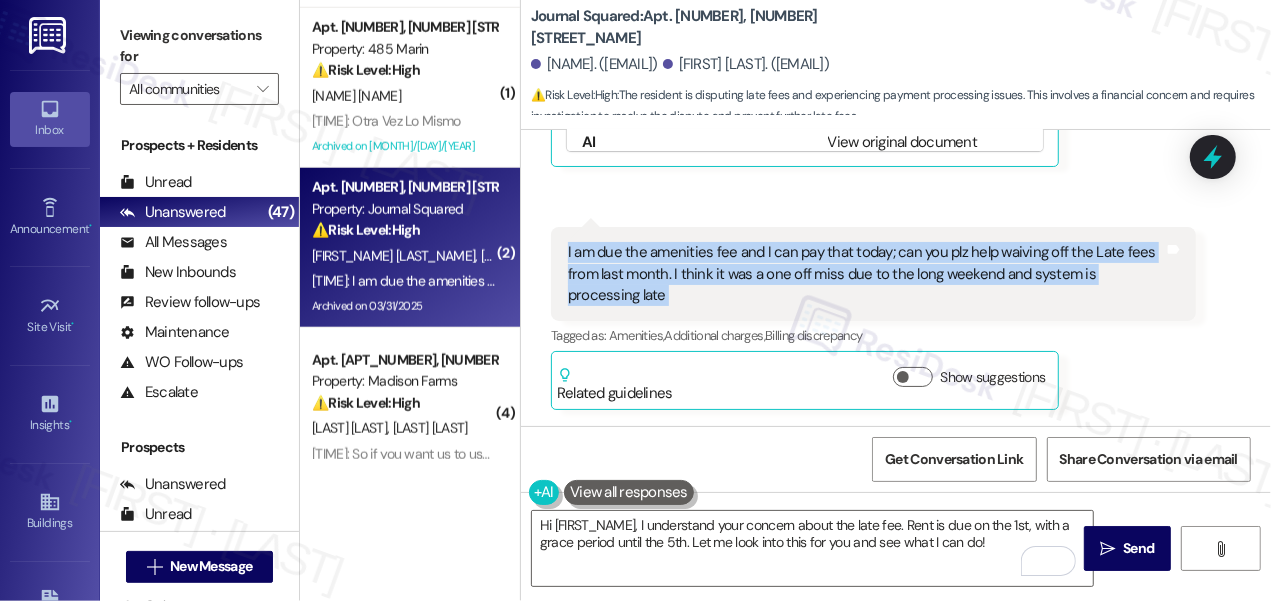 click on "I am due the amenities fee and I can pay that today; can you plz help waiving off the Late fees from last month. I think it was a one off miss due to the long weekend and system is processing late" at bounding box center (866, 274) 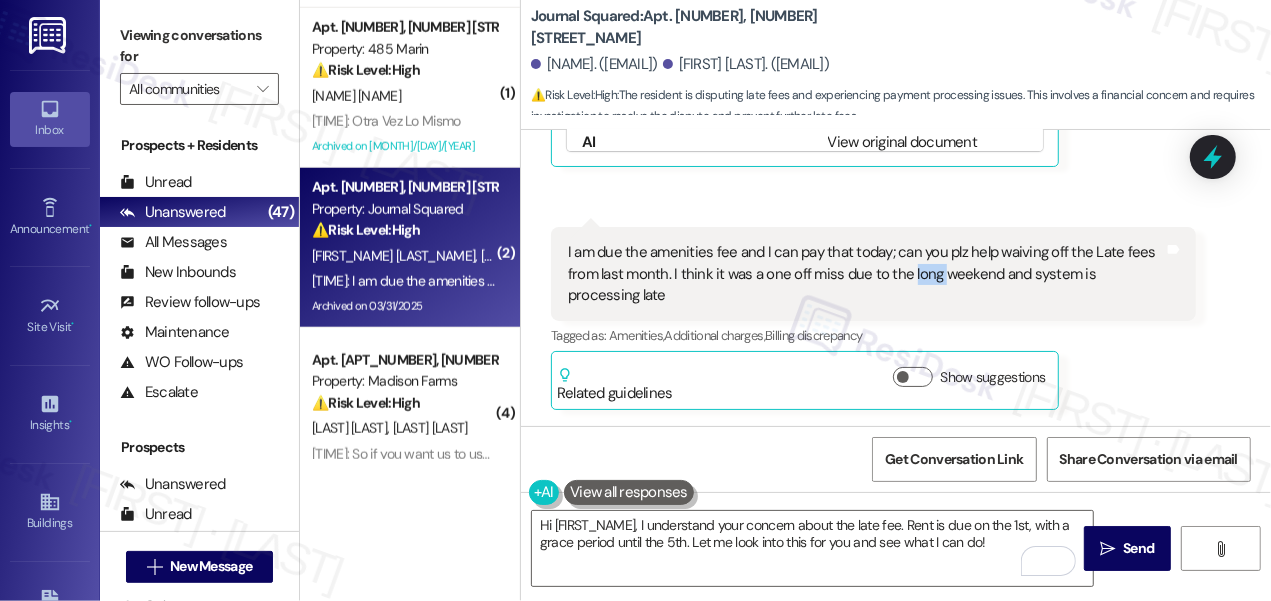 click on "I am due the amenities fee and I can pay that today; can you plz help waiving off the Late fees from last month. I think it was a one off miss due to the long weekend and system is processing late" at bounding box center (866, 274) 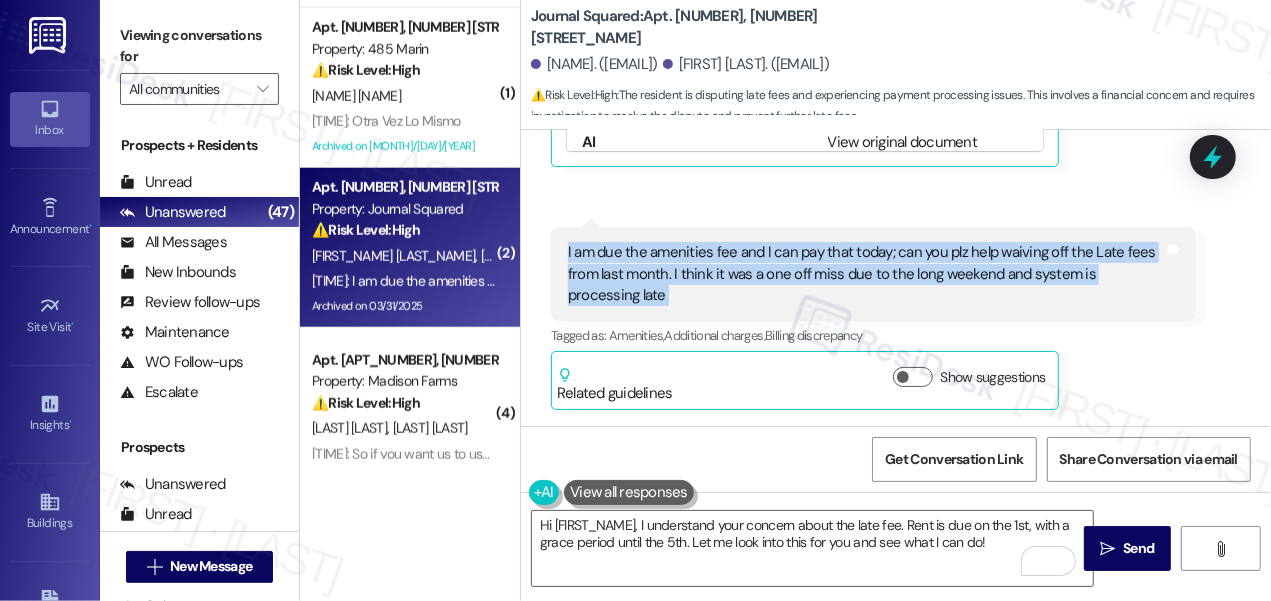 click on "I am due the amenities fee and I can pay that today; can you plz help waiving off the Late fees from last month. I think it was a one off miss due to the long weekend and system is processing late" at bounding box center [866, 274] 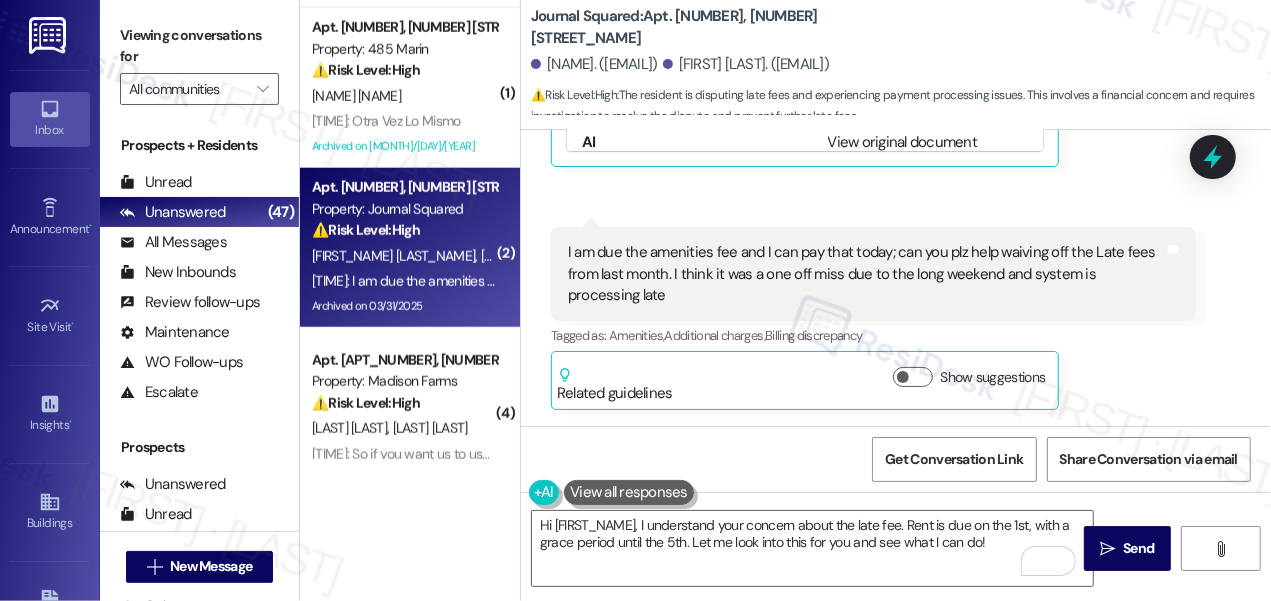 click on "Vinay Vasyani. (vinayvasyani@gmail.com)" at bounding box center (594, 64) 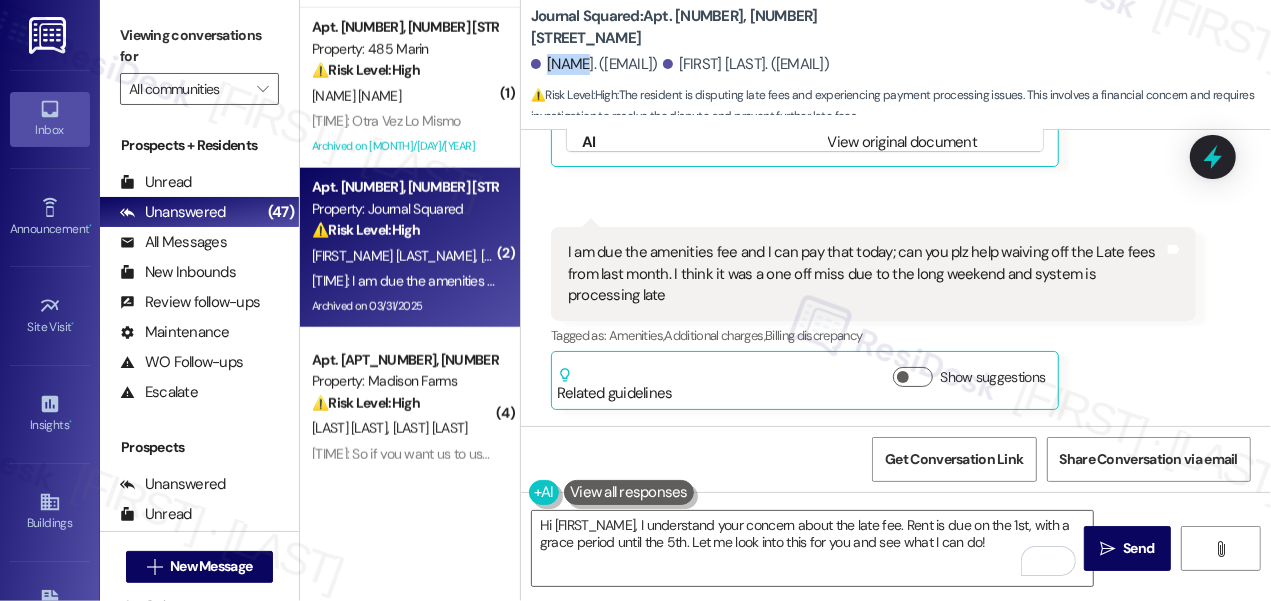 click on "Vinay Vasyani. (vinayvasyani@gmail.com)" at bounding box center [594, 64] 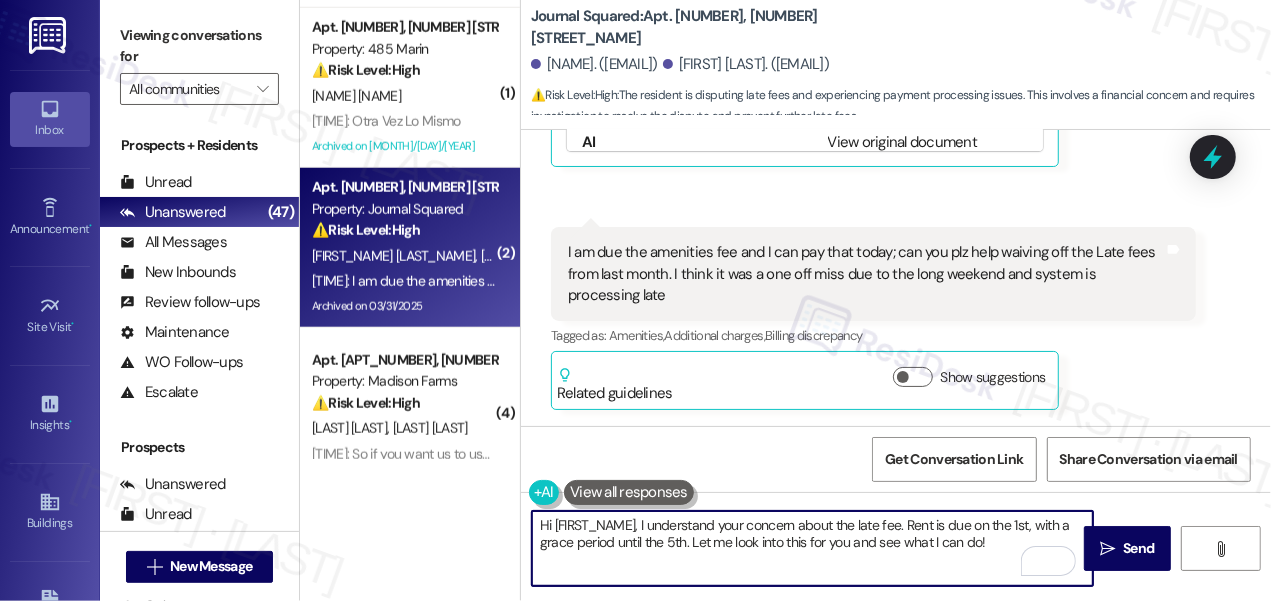 drag, startPoint x: 554, startPoint y: 524, endPoint x: 637, endPoint y: 519, distance: 83.15047 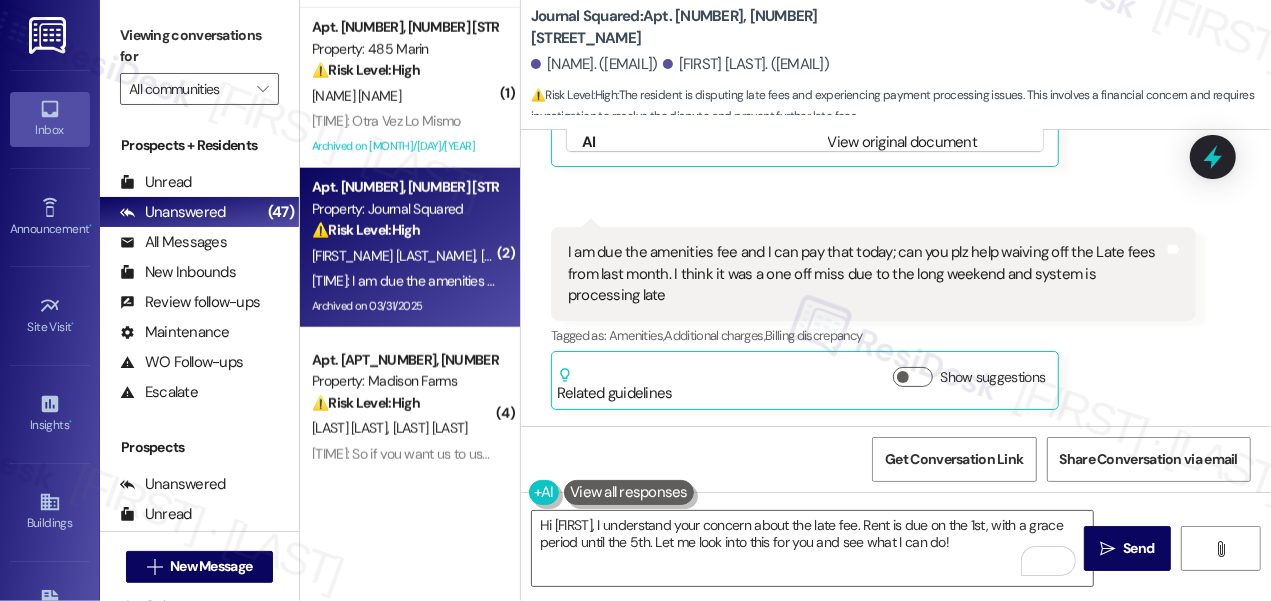 click on "Viewing conversations for" at bounding box center (199, 46) 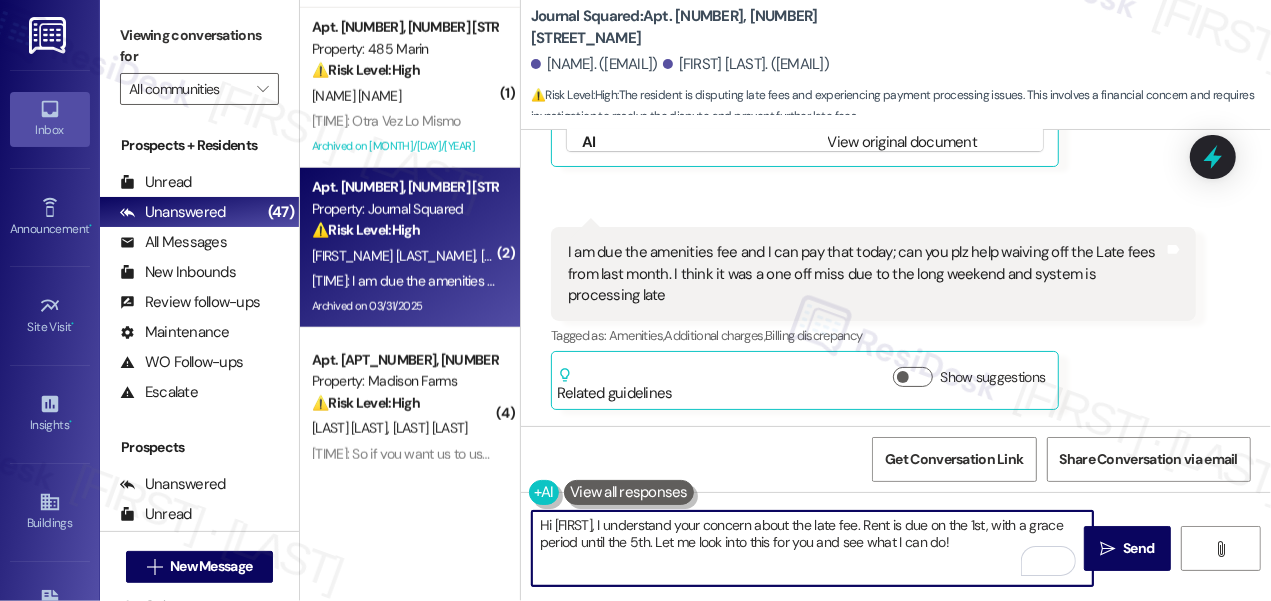 drag, startPoint x: 853, startPoint y: 525, endPoint x: 958, endPoint y: 541, distance: 106.21205 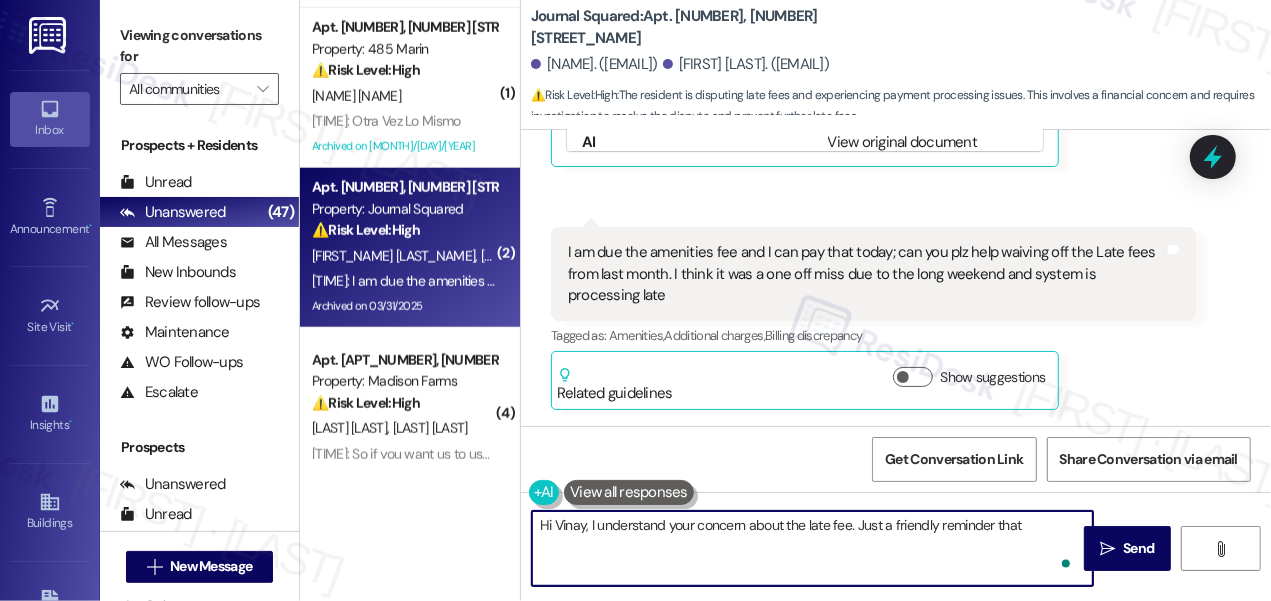 paste on "Payments should be made closer to the 1st of the month in order to allow enough time for the payment to process and post to the account. The system is set to charge a late fee if payments post after the 5th of the month." 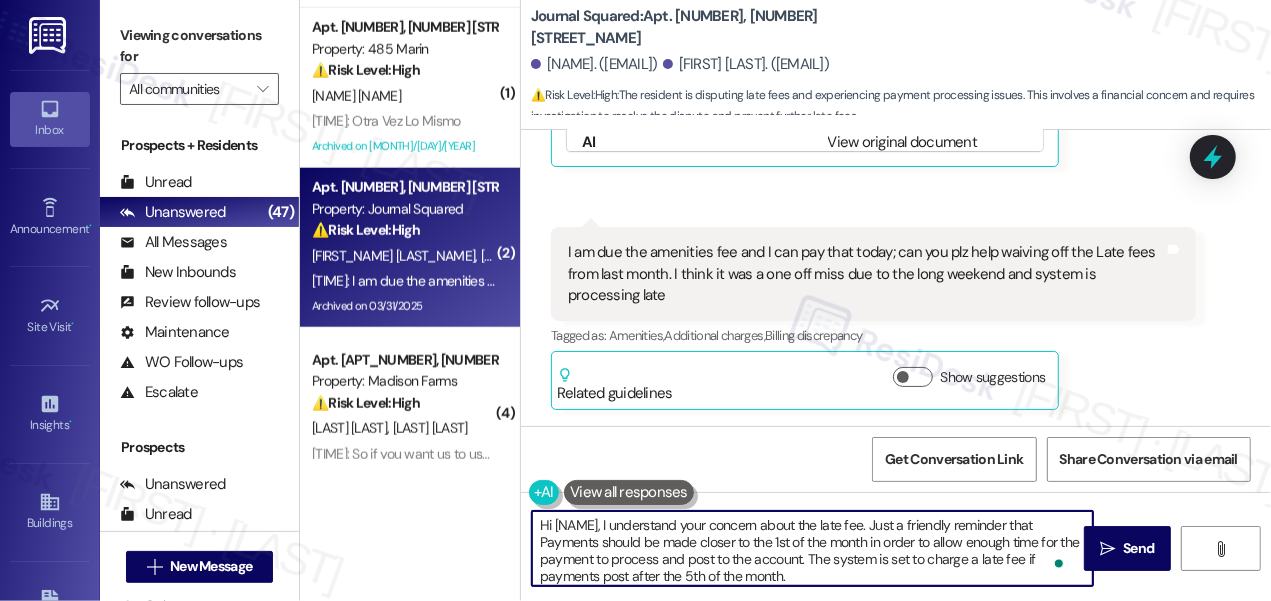 scroll, scrollTop: 16, scrollLeft: 0, axis: vertical 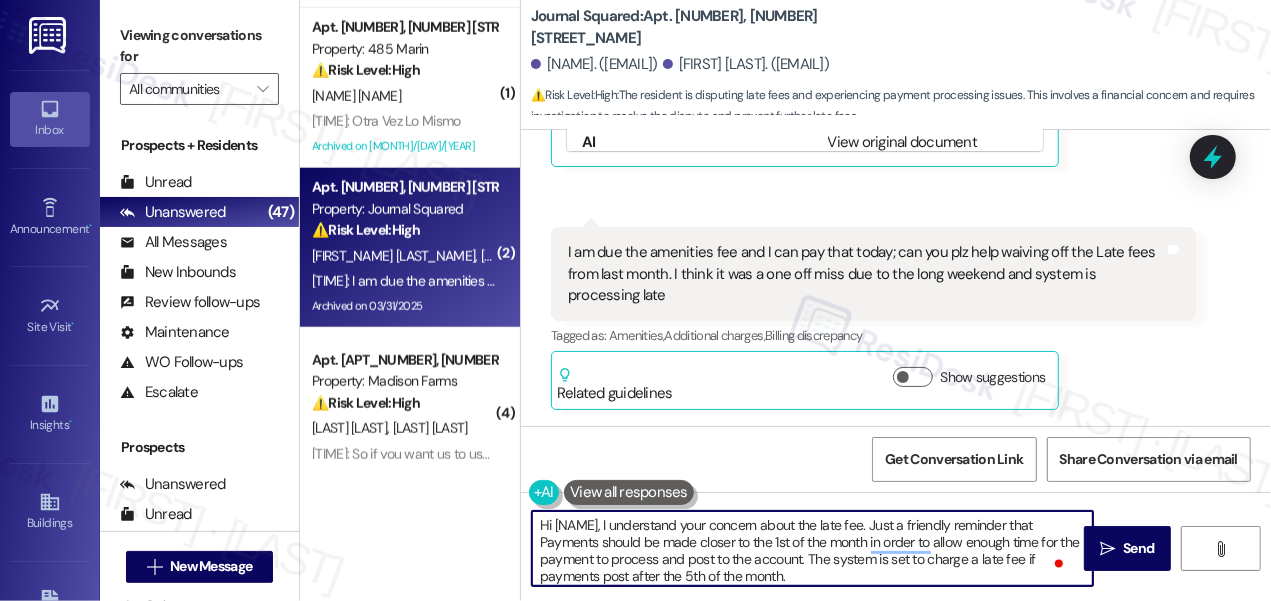 click on "Hi Vinay, I understand your concern about the late fee. Just a friendly reminder that Payments should be made closer to the 1st of the month in order to allow enough time for the payment to process and post to the account. The system is set to charge a late fee if payments post after the 5th of the month." at bounding box center (812, 548) 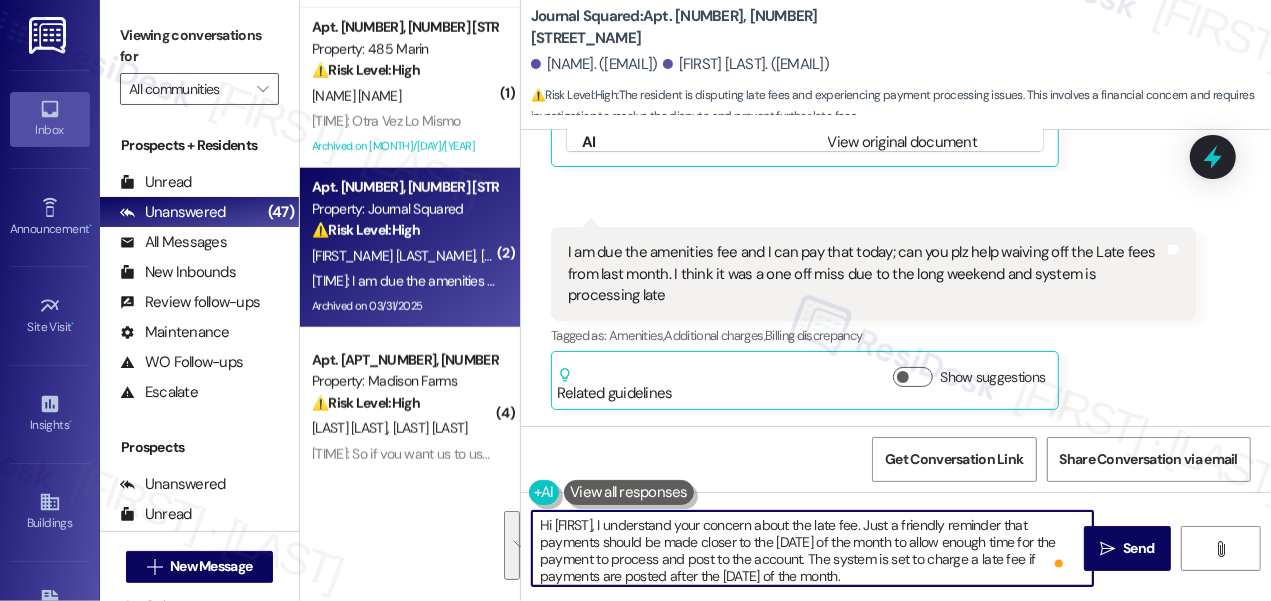 drag, startPoint x: 834, startPoint y: 580, endPoint x: 854, endPoint y: 523, distance: 60.40695 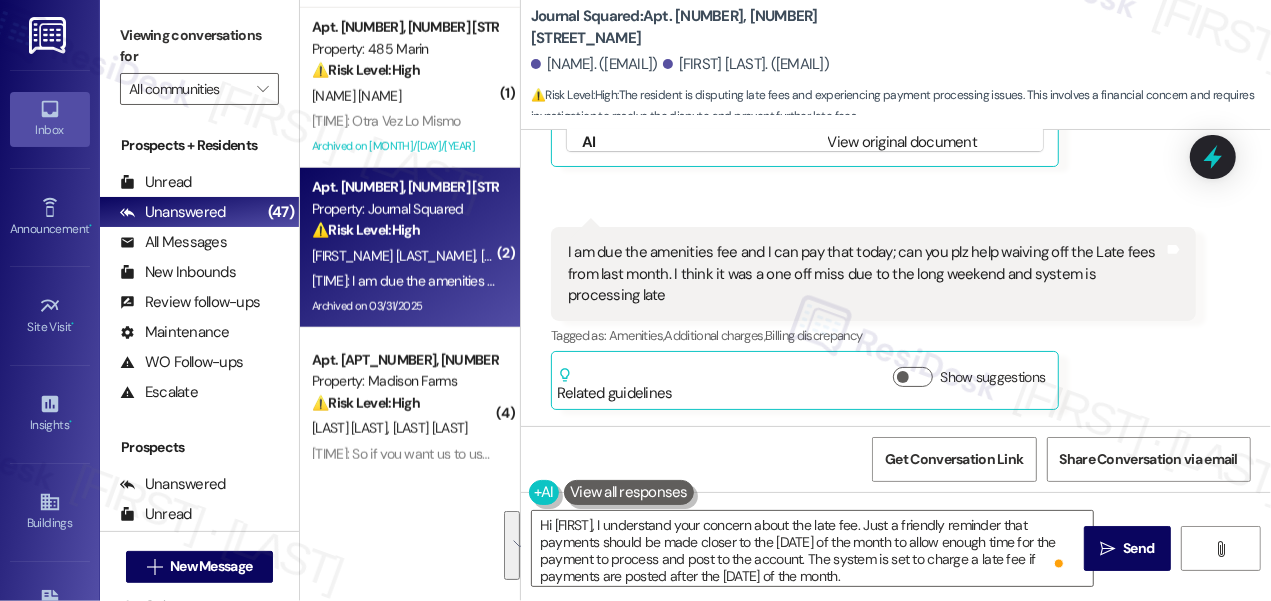 click on "Viewing conversations for" at bounding box center [199, 46] 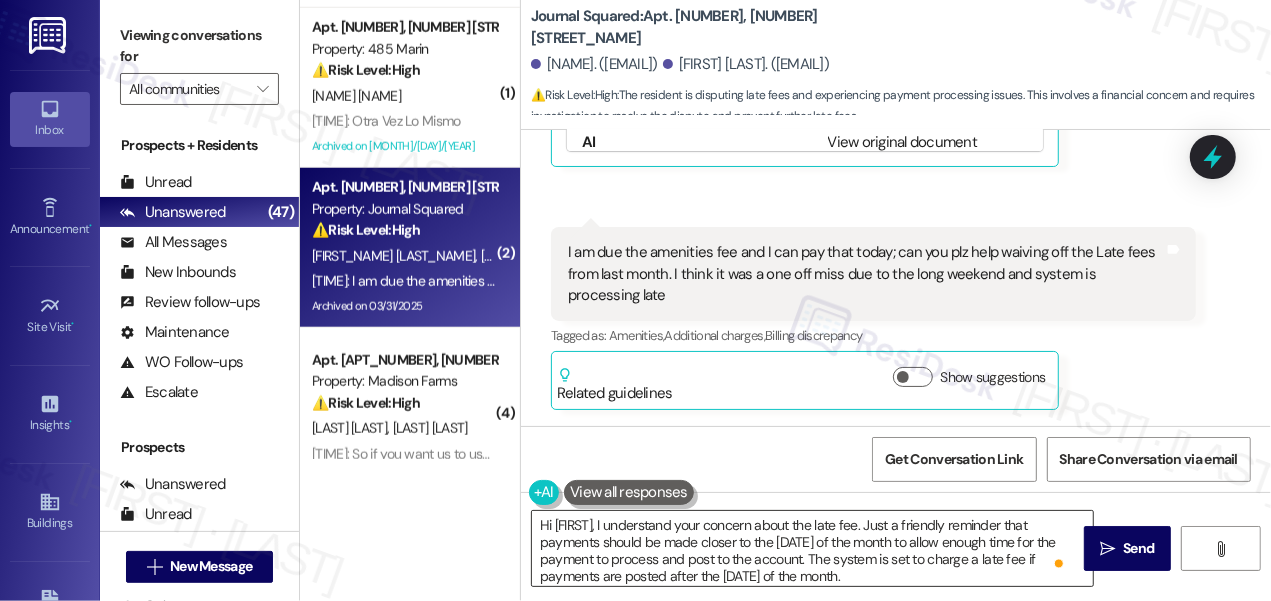 click on "Hi Vinay, I understand your concern about the late fee. Just a friendly reminder that payments should be made closer to the 1st of the month to allow enough time for the payment to process and post to the account. The system is set to charge a late fee if payments are posted after the 5th of the month." at bounding box center (812, 548) 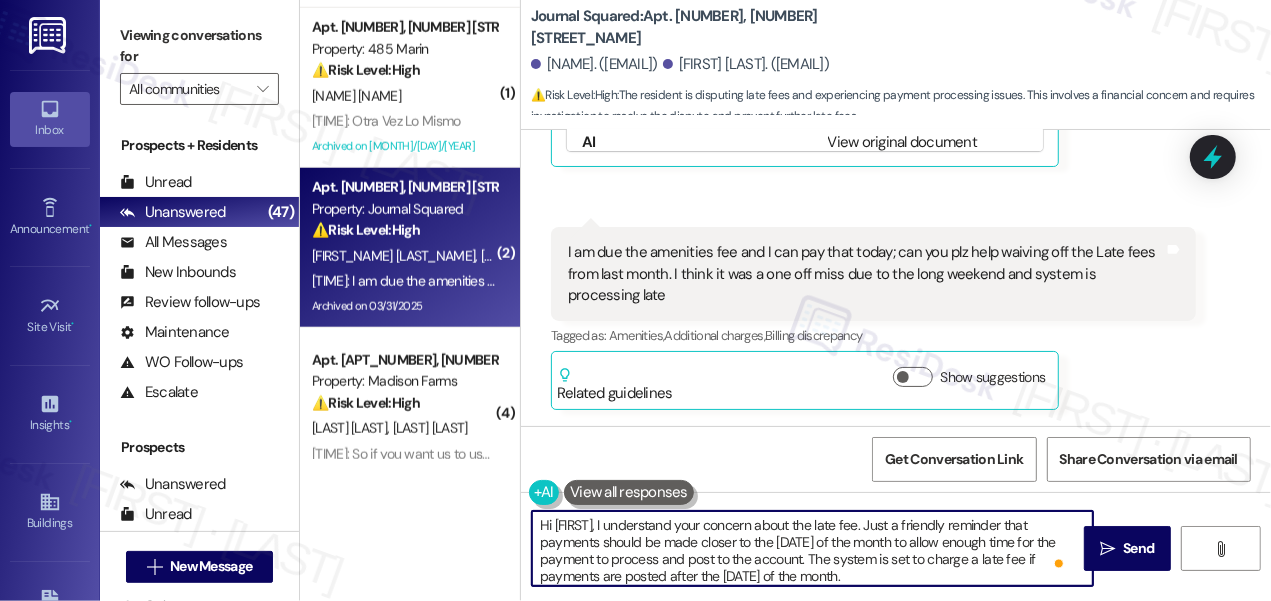 click on "Hi Vinay, I understand your concern about the late fee. Just a friendly reminder that payments should be made closer to the 1st of the month to allow enough time for the payment to process and post to the account. The system is set to charge a late fee if payments are posted after the 5th of the month." at bounding box center (812, 548) 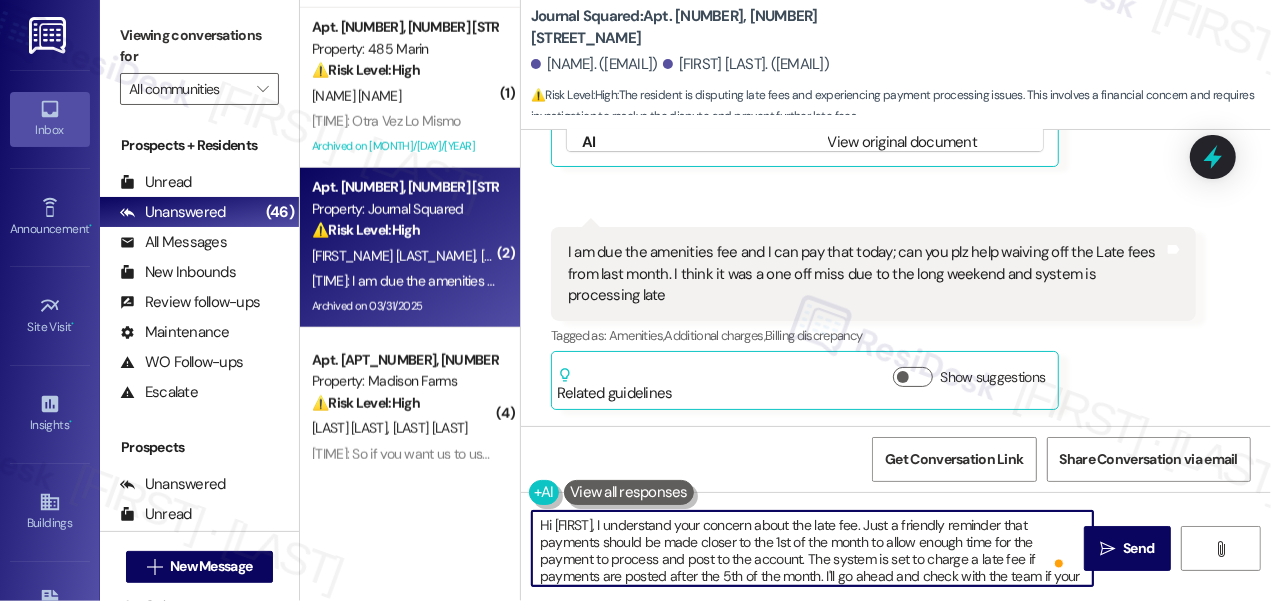 scroll, scrollTop: 16, scrollLeft: 0, axis: vertical 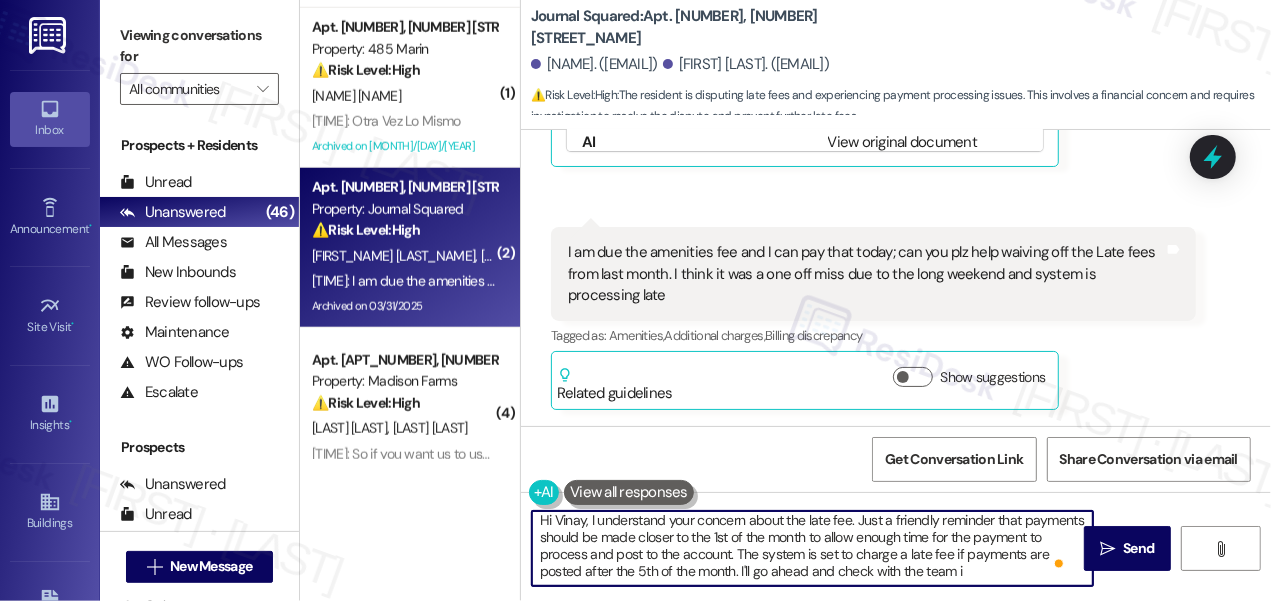click on "Hi Vinay, I understand your concern about the late fee. Just a friendly reminder that payments should be made closer to the 1st of the month to allow enough time for the payment to process and post to the account. The system is set to charge a late fee if payments are posted after the 5th of the month. I'll go ahead and check with the team i" at bounding box center [812, 548] 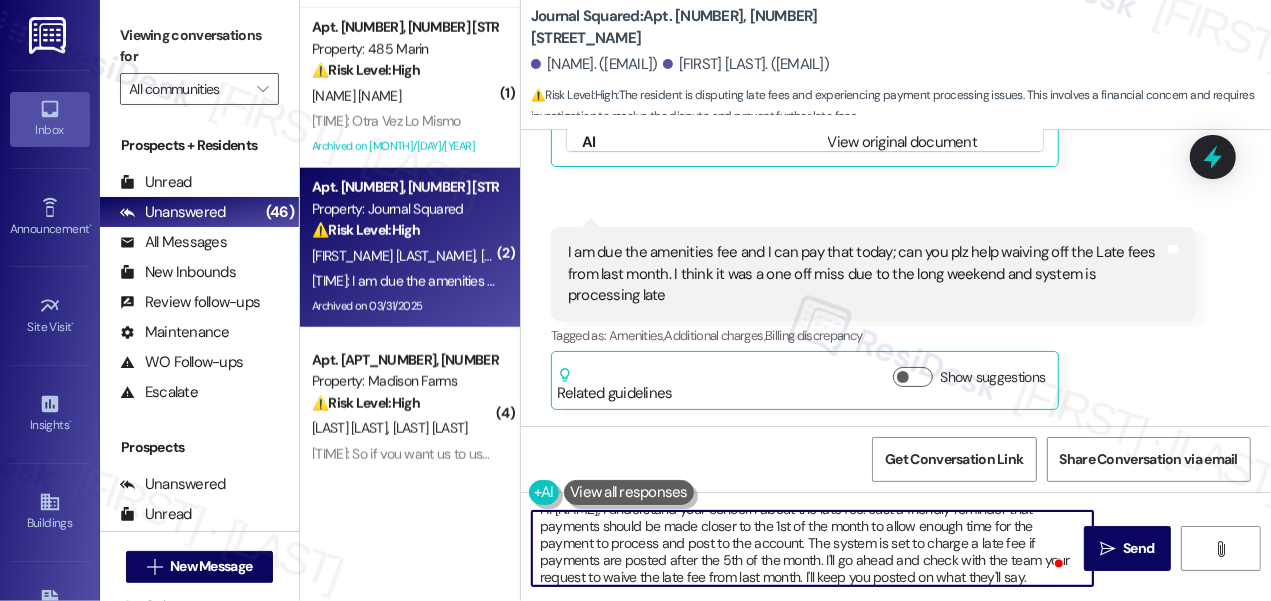 scroll, scrollTop: 2, scrollLeft: 0, axis: vertical 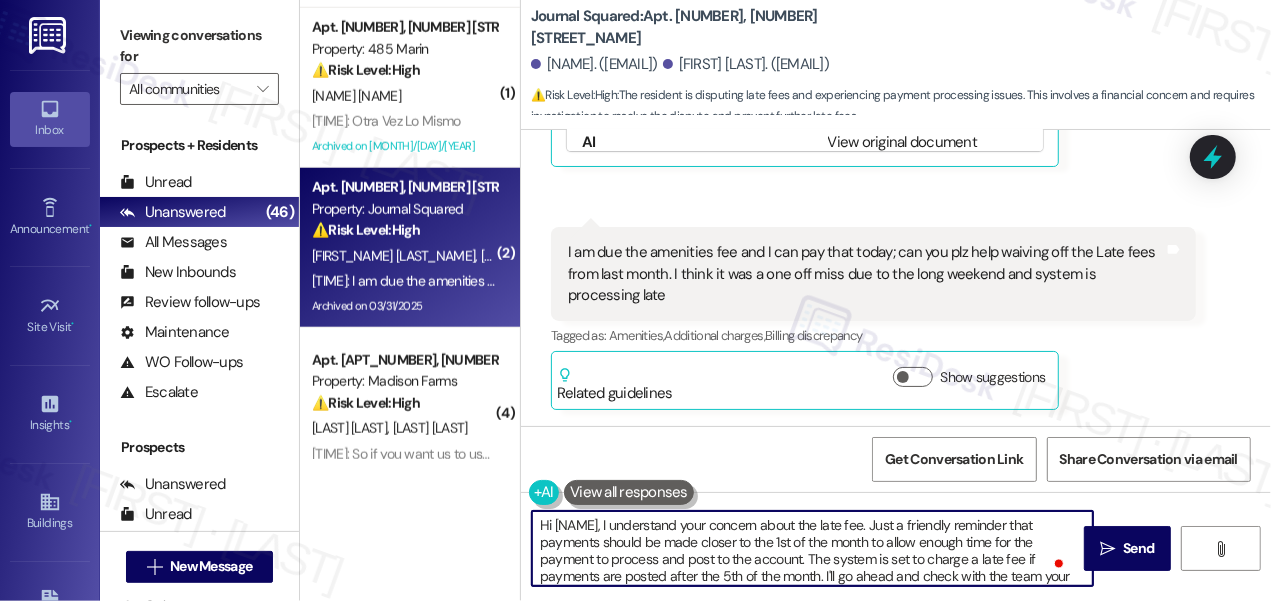 click on "Hi Vinay, I understand your concern about the late fee. Just a friendly reminder that payments should be made closer to the 1st of the month to allow enough time for the payment to process and post to the account. The system is set to charge a late fee if payments are posted after the 5th of the month. I'll go ahead and check with the team your request to waive the late fee from last month. I'll keep you posted on what they'll say." at bounding box center [812, 548] 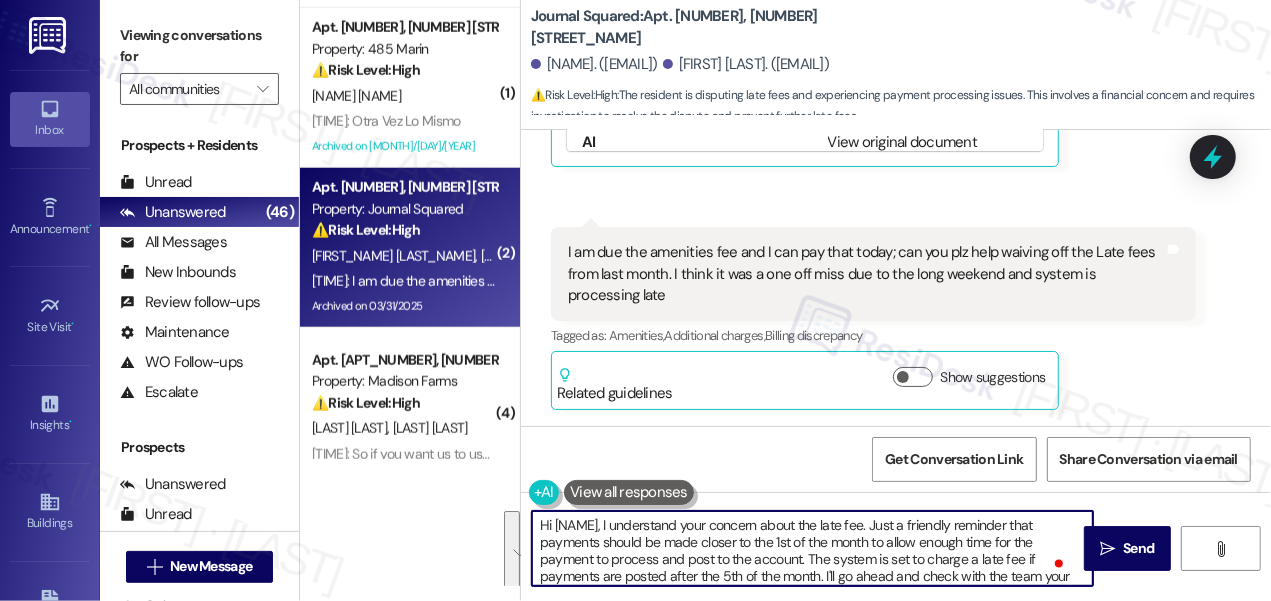 scroll, scrollTop: 9, scrollLeft: 0, axis: vertical 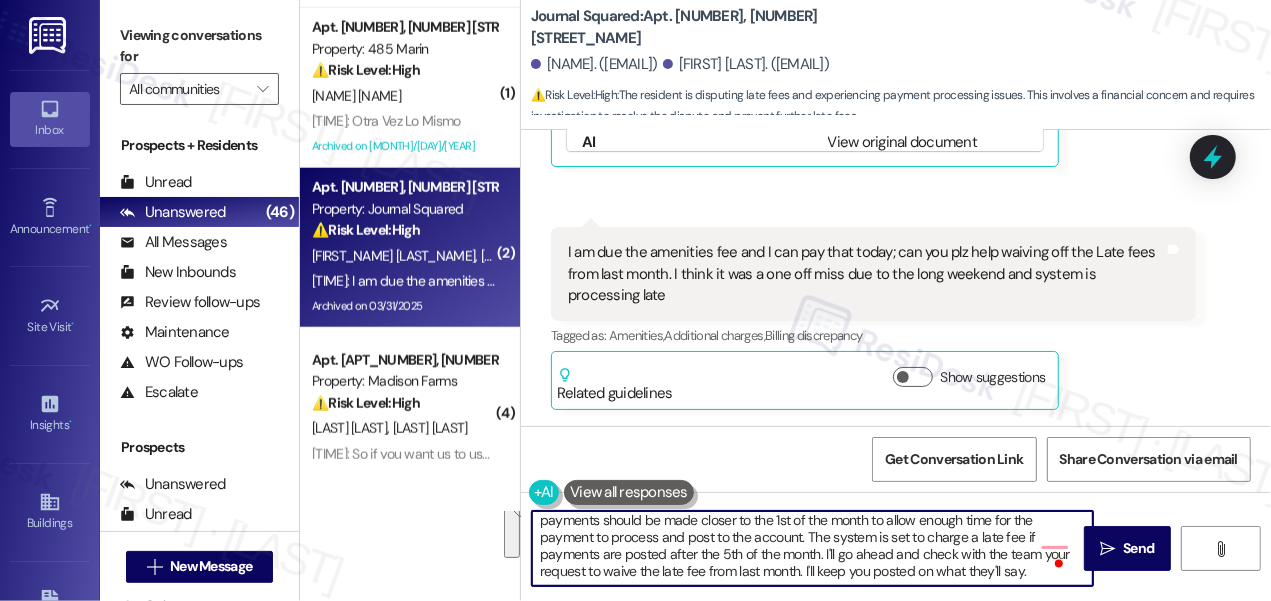 click on "Hi Vinay, I understand your concern about the late fee. Just a friendly reminder that payments should be made closer to the 1st of the month to allow enough time for the payment to process and post to the account. The system is set to charge a late fee if payments are posted after the 5th of the month. I'll go ahead and check with the team your request to waive the late fee from last month. I'll keep you posted on what they'll say." at bounding box center [812, 548] 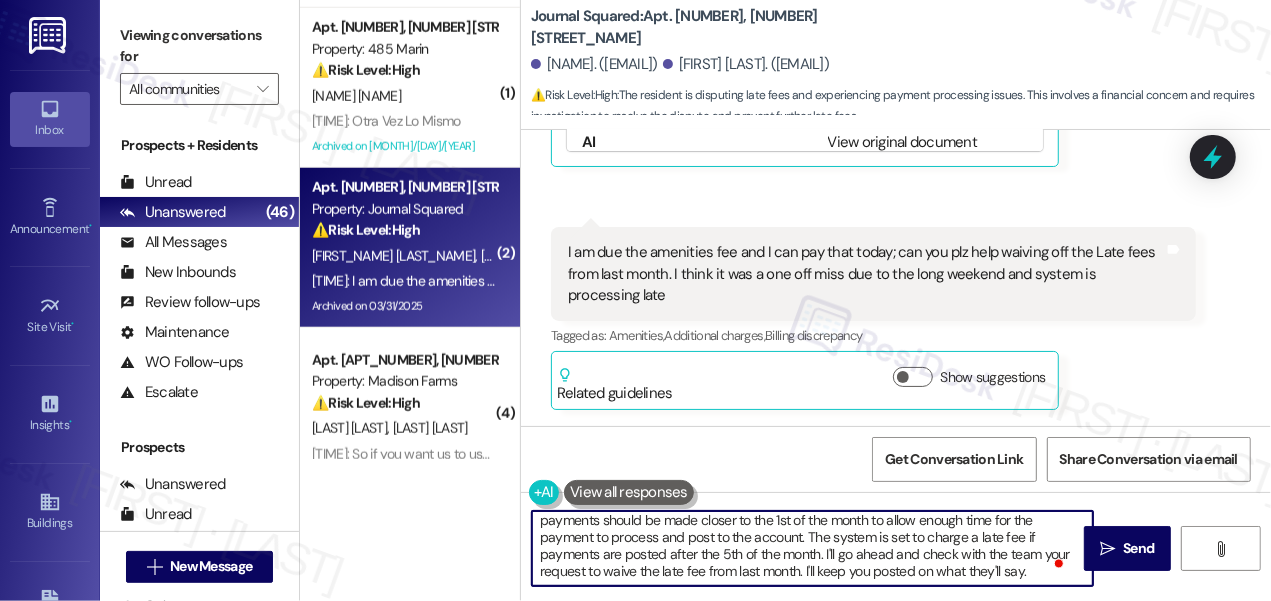scroll, scrollTop: 21, scrollLeft: 0, axis: vertical 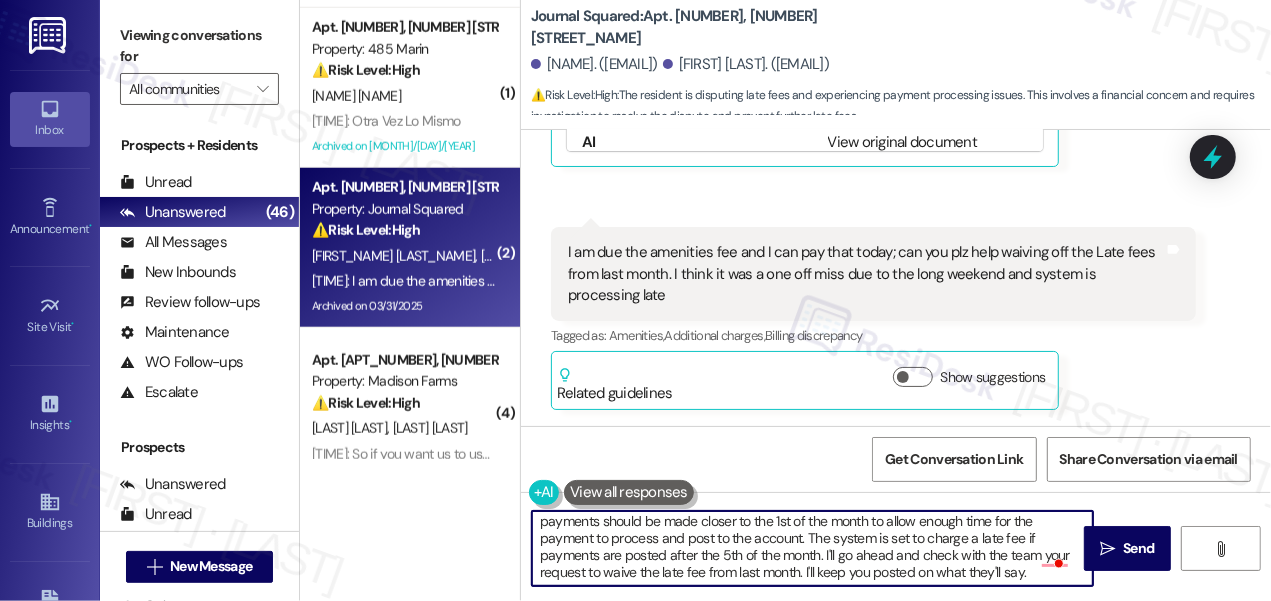 drag, startPoint x: 1024, startPoint y: 570, endPoint x: 933, endPoint y: 570, distance: 91 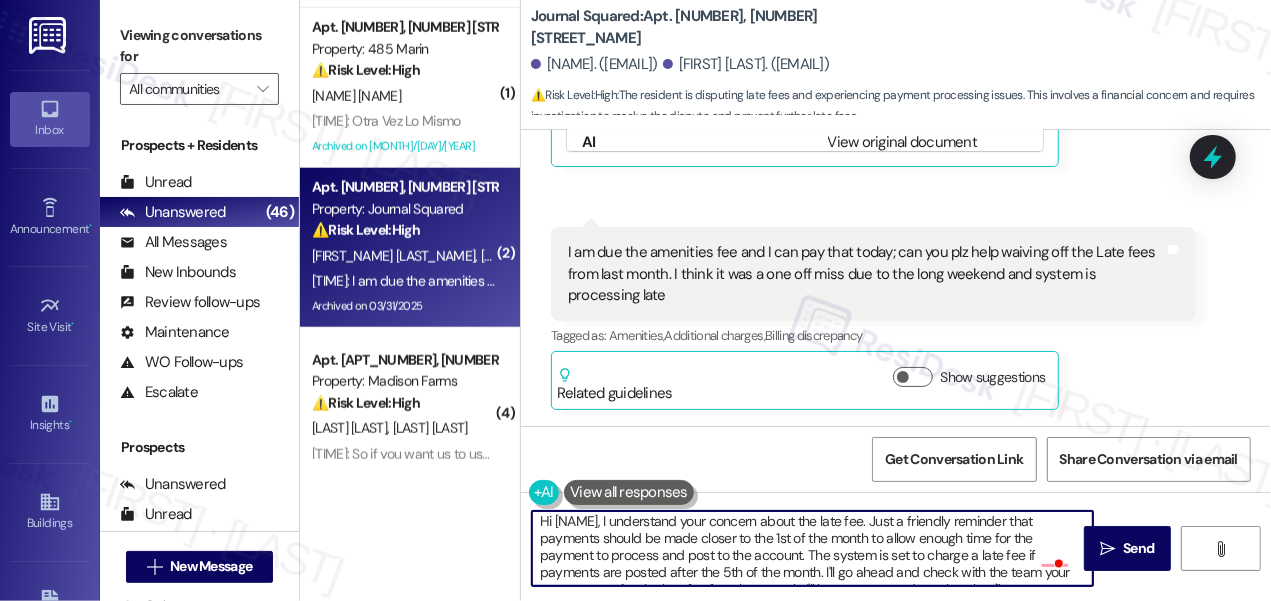 scroll, scrollTop: 4, scrollLeft: 0, axis: vertical 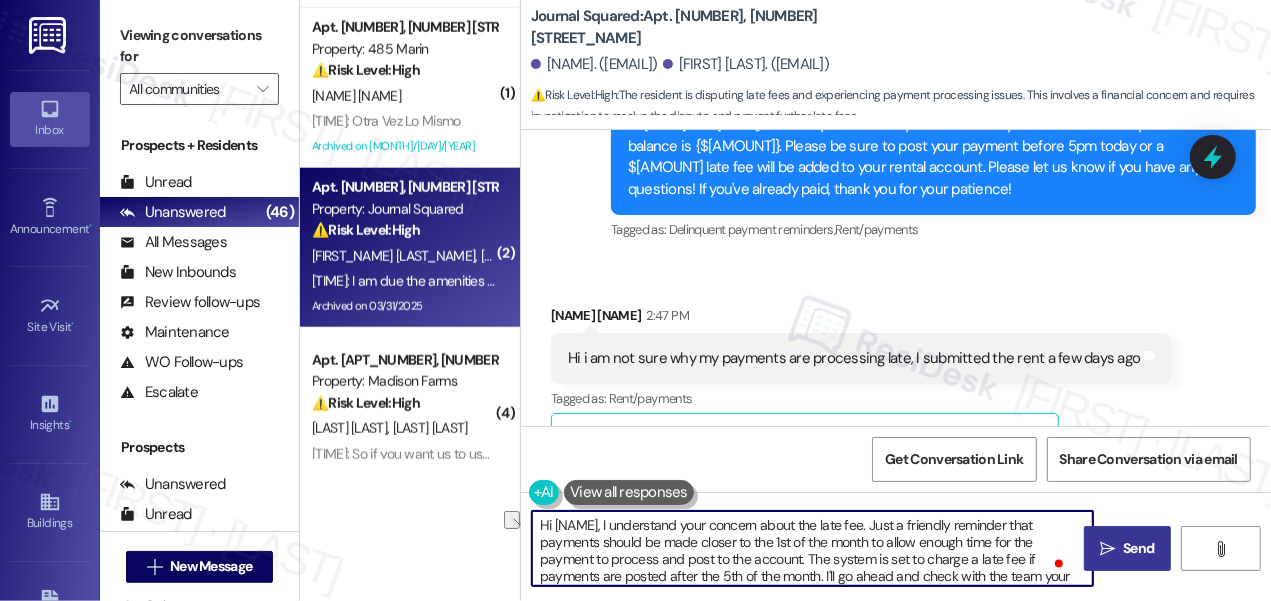 type on "Hi Vinay, I understand your concern about the late fee. Just a friendly reminder that payments should be made closer to the 1st of the month to allow enough time for the payment to process and post to the account. The system is set to charge a late fee if payments are posted after the 5th of the month. I'll go ahead and check with the team your request to waive the late fee from last month. I'll keep you posted on what they'll say." 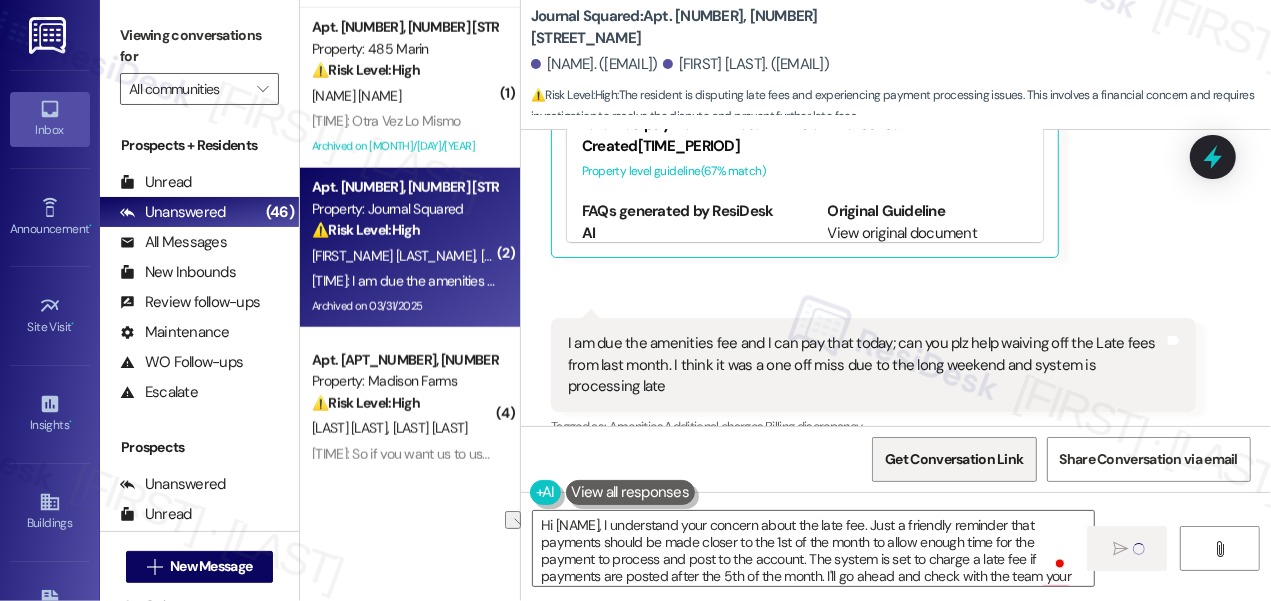 scroll, scrollTop: 13978, scrollLeft: 0, axis: vertical 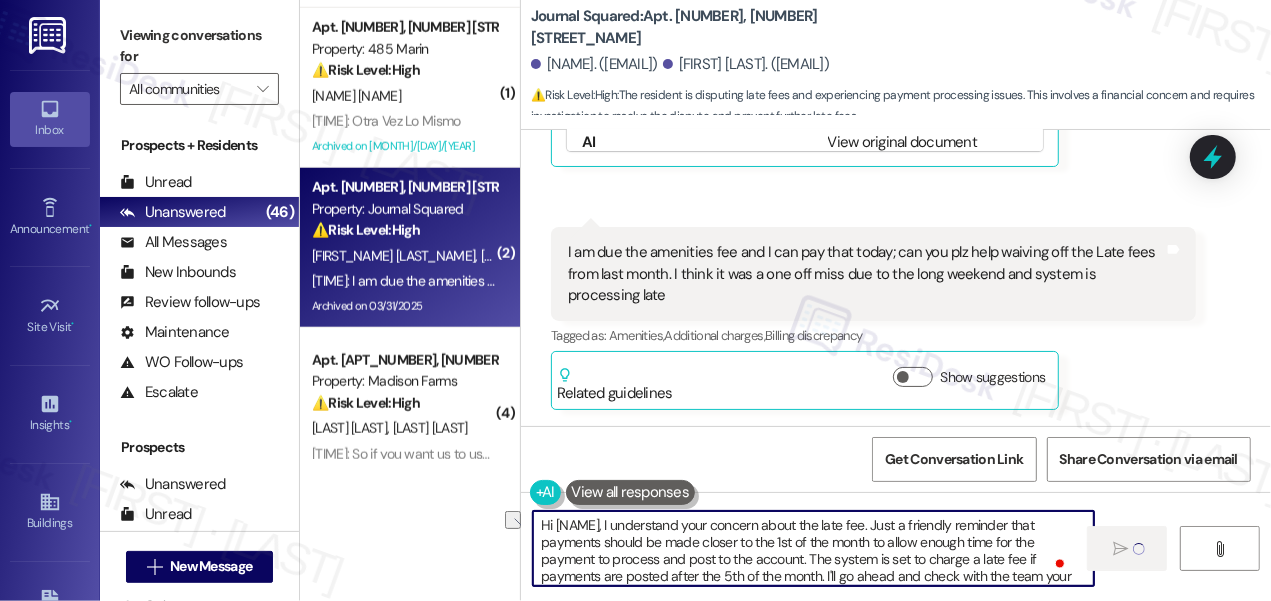 click on "Hi Vinay, I understand your concern about the late fee. Just a friendly reminder that payments should be made closer to the 1st of the month to allow enough time for the payment to process and post to the account. The system is set to charge a late fee if payments are posted after the 5th of the month. I'll go ahead and check with the team your request to waive the late fee from last month. I'll keep you posted on what they'll say." at bounding box center (813, 548) 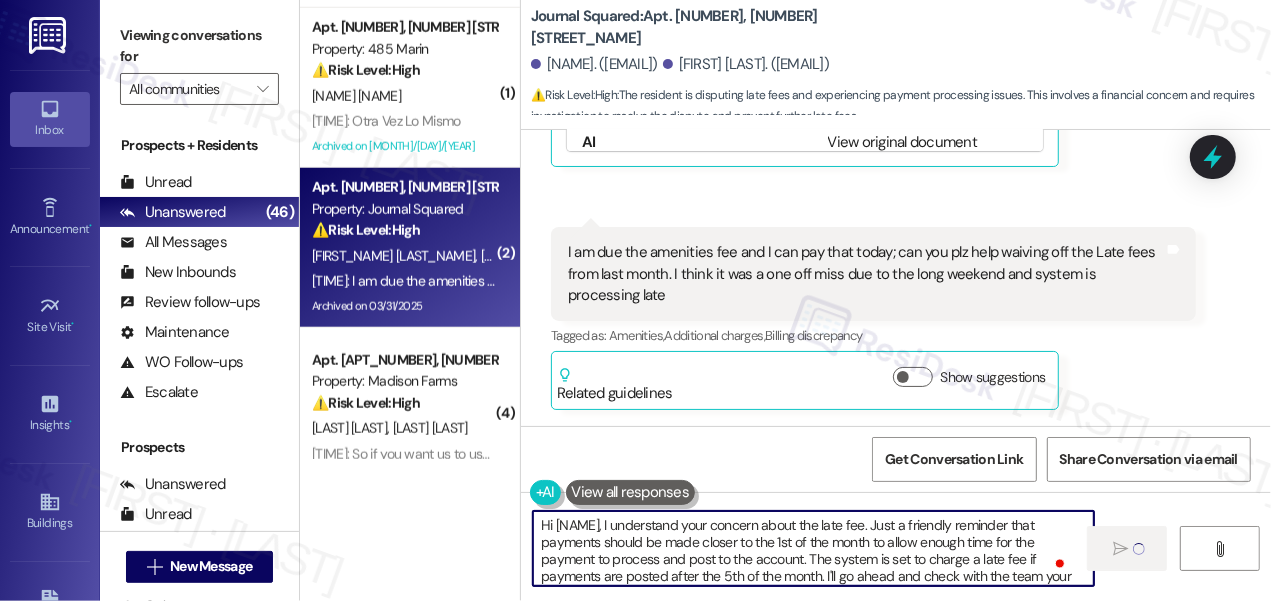 click on "Hi Vinay, I understand your concern about the late fee. Just a friendly reminder that payments should be made closer to the 1st of the month to allow enough time for the payment to process and post to the account. The system is set to charge a late fee if payments are posted after the 5th of the month. I'll go ahead and check with the team your request to waive the late fee from last month. I'll keep you posted on what they'll say." at bounding box center [813, 548] 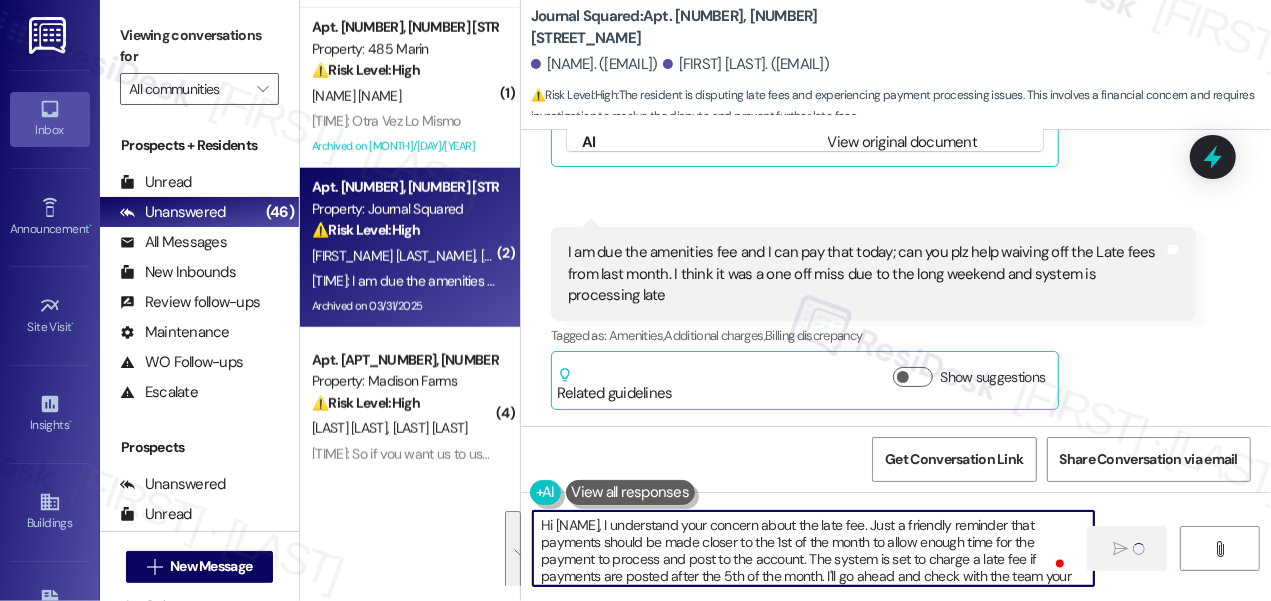 type 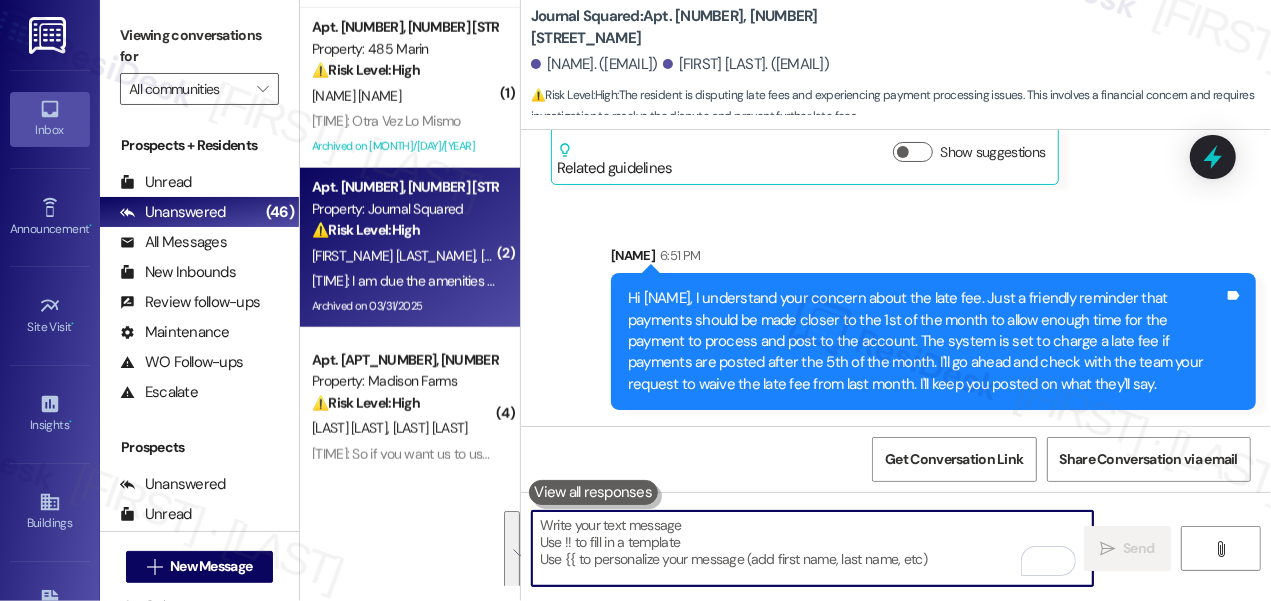 click on "Hi Vinay, I understand your concern about the late fee. Just a friendly reminder that payments should be made closer to the 1st of the month to allow enough time for the payment to process and post to the account. The system is set to charge a late fee if payments are posted after the 5th of the month. I'll go ahead and check with the team your request to waive the late fee from last month. I'll keep you posted on what they'll say." at bounding box center (926, 341) 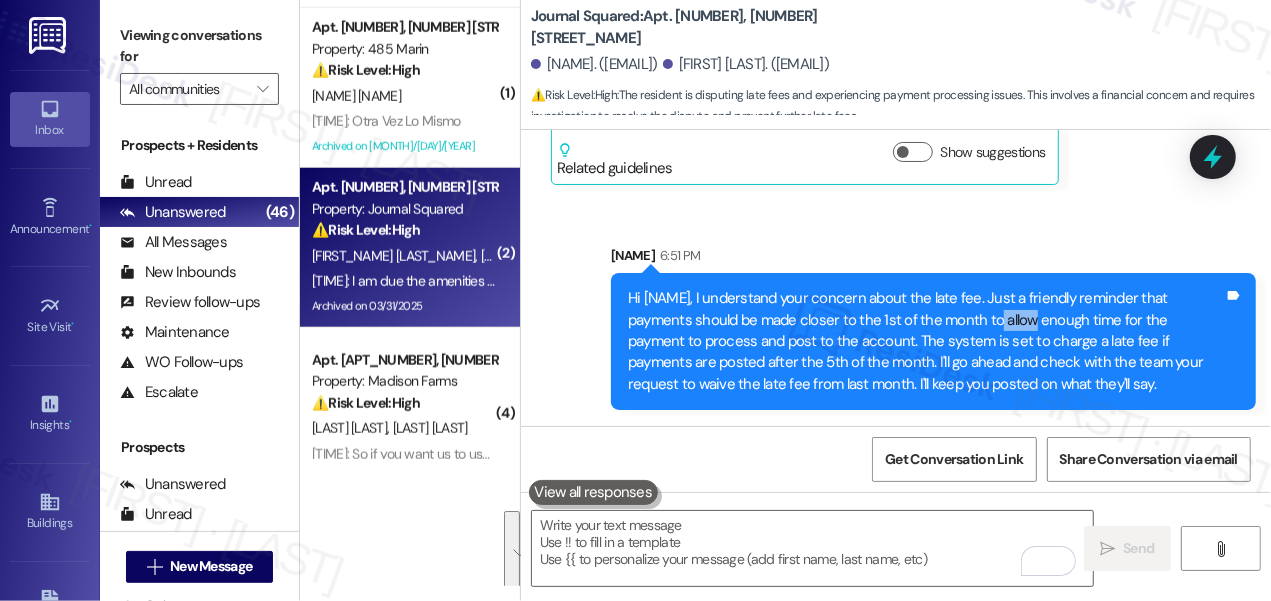 click on "Hi Vinay, I understand your concern about the late fee. Just a friendly reminder that payments should be made closer to the 1st of the month to allow enough time for the payment to process and post to the account. The system is set to charge a late fee if payments are posted after the 5th of the month. I'll go ahead and check with the team your request to waive the late fee from last month. I'll keep you posted on what they'll say." at bounding box center (926, 341) 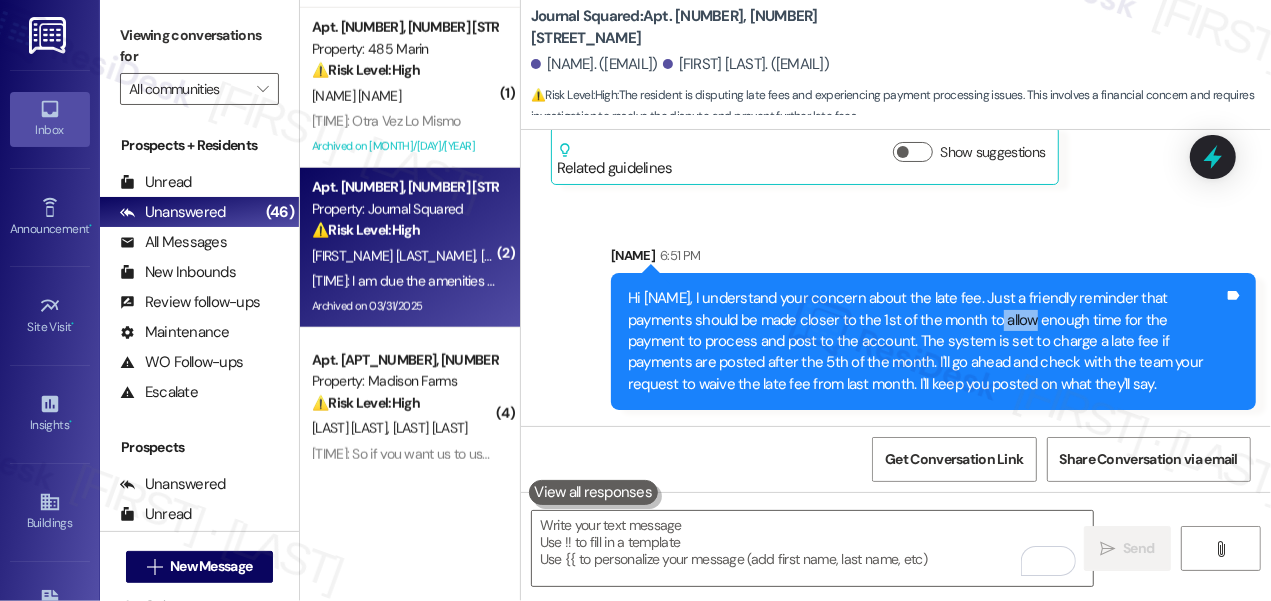 click 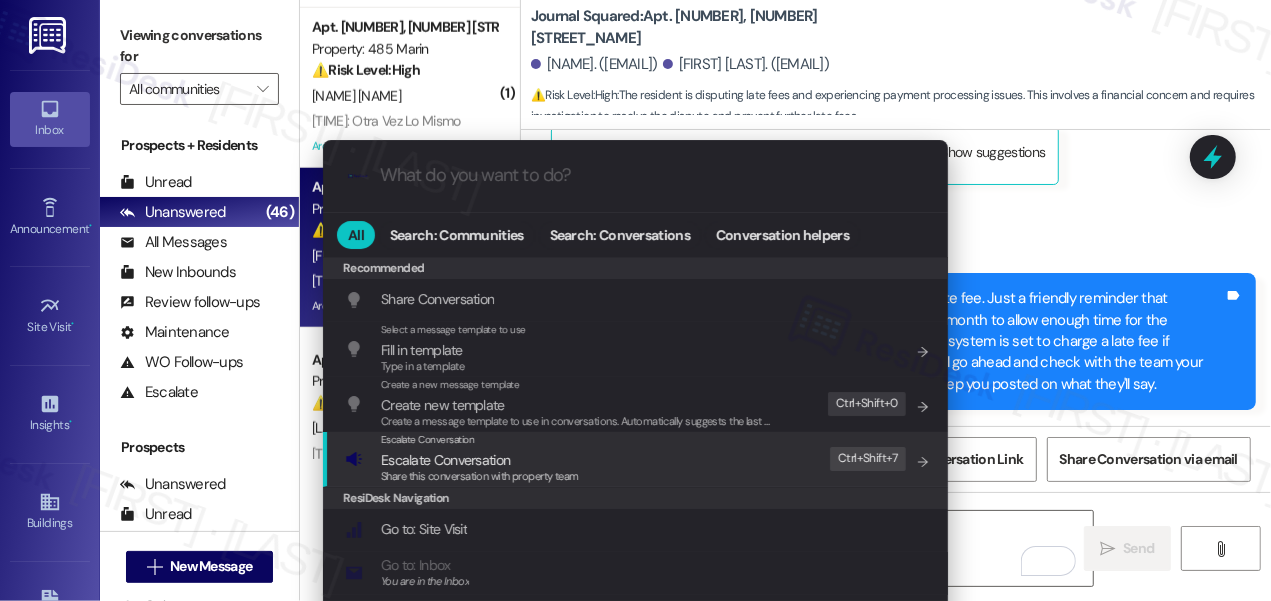 click on "Escalate Conversation Escalate Conversation Share this conversation with property team Edit Ctrl+ Shift+ 7" at bounding box center [637, 459] 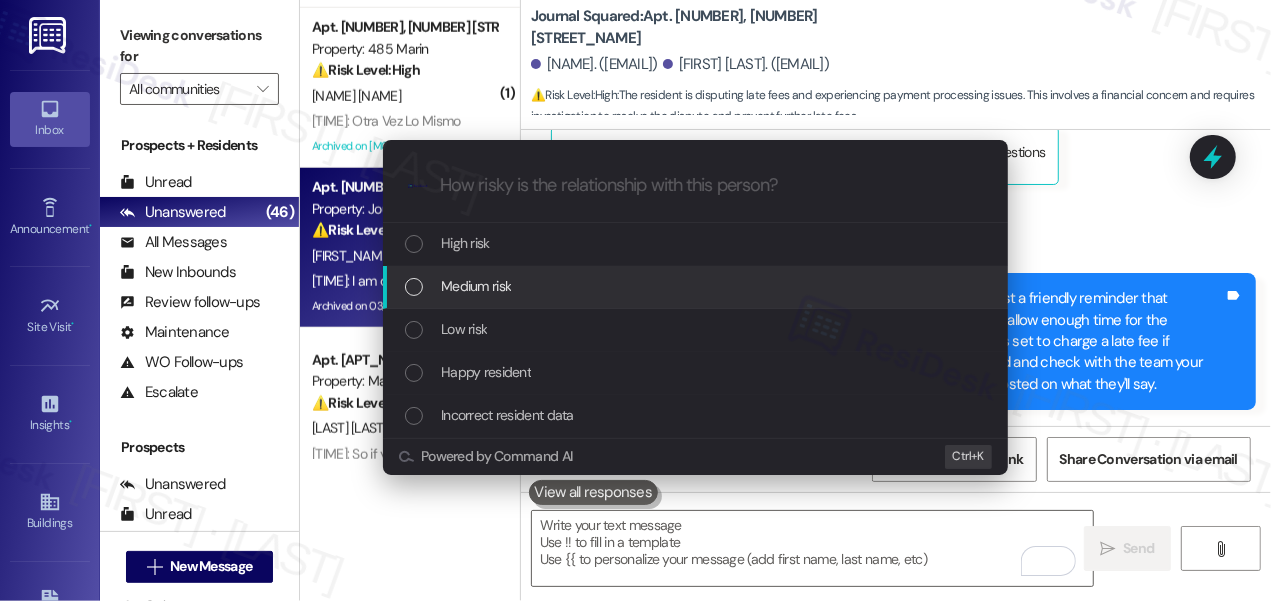 click on "Medium risk" at bounding box center (476, 286) 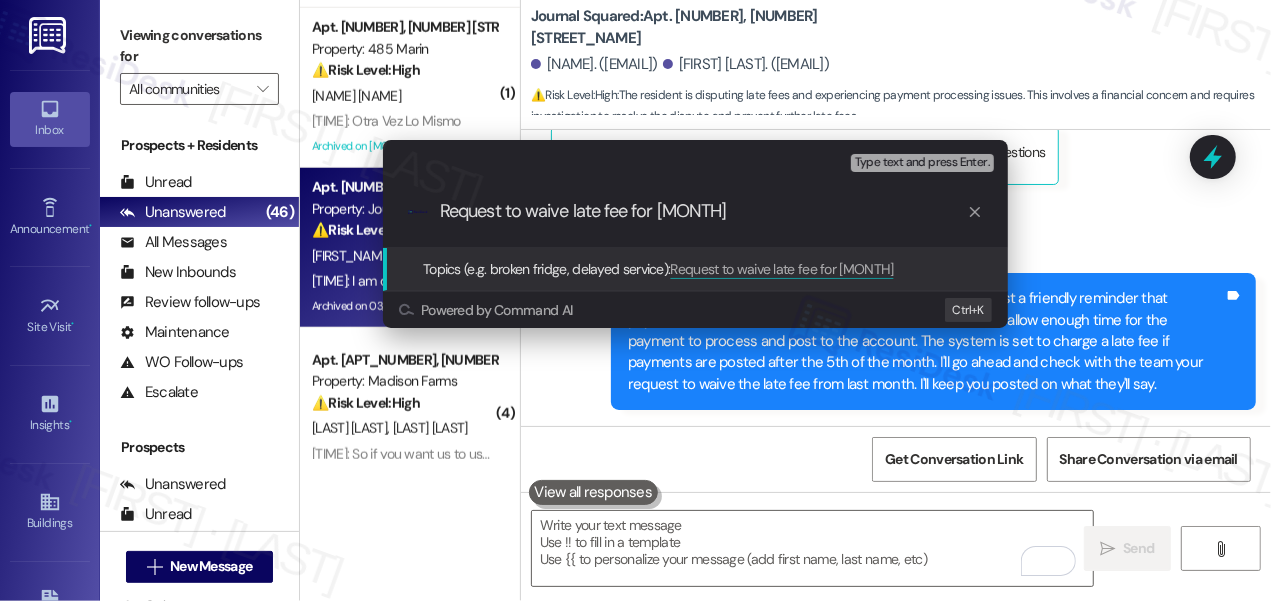 type on "Request to waive late fee for July" 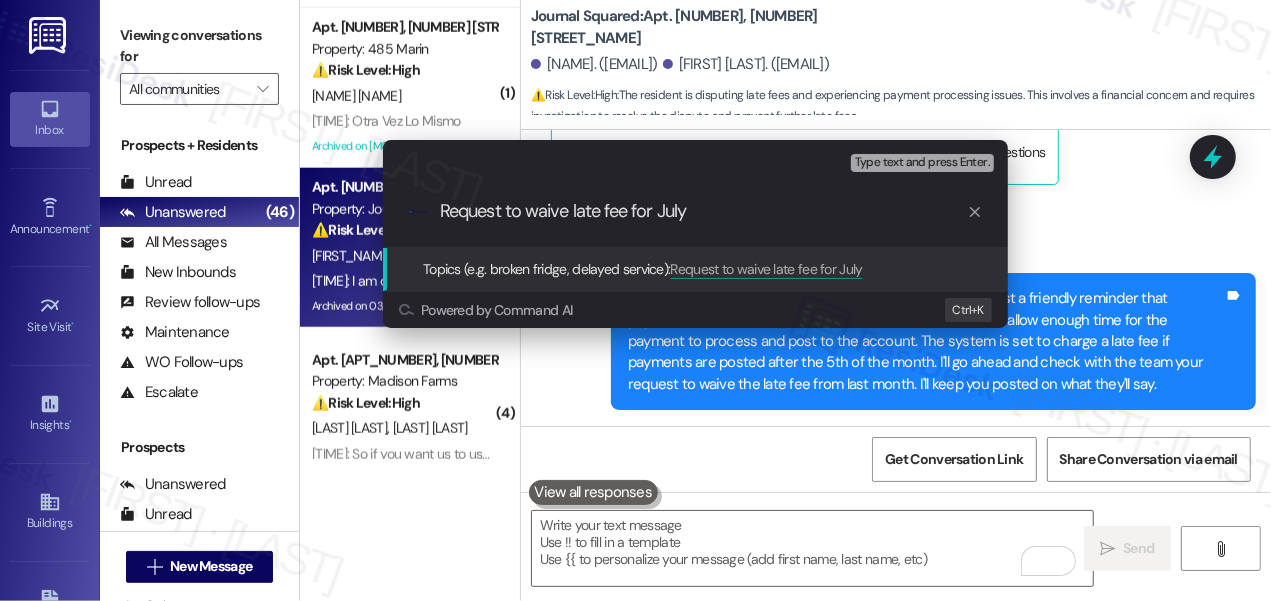 type 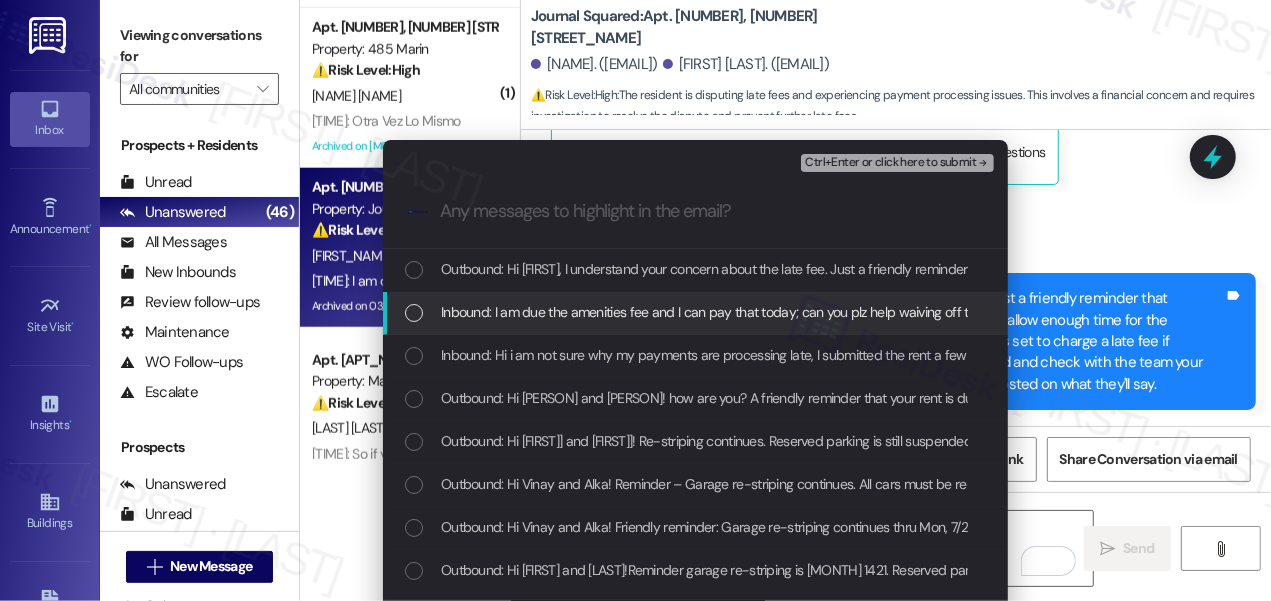 click on "Inbound: I am due the amenities fee and I can pay that today; can you plz help waiving off the Late fees from last month. I think it was a one off miss due to the long weekend and system is processing late" at bounding box center [1030, 312] 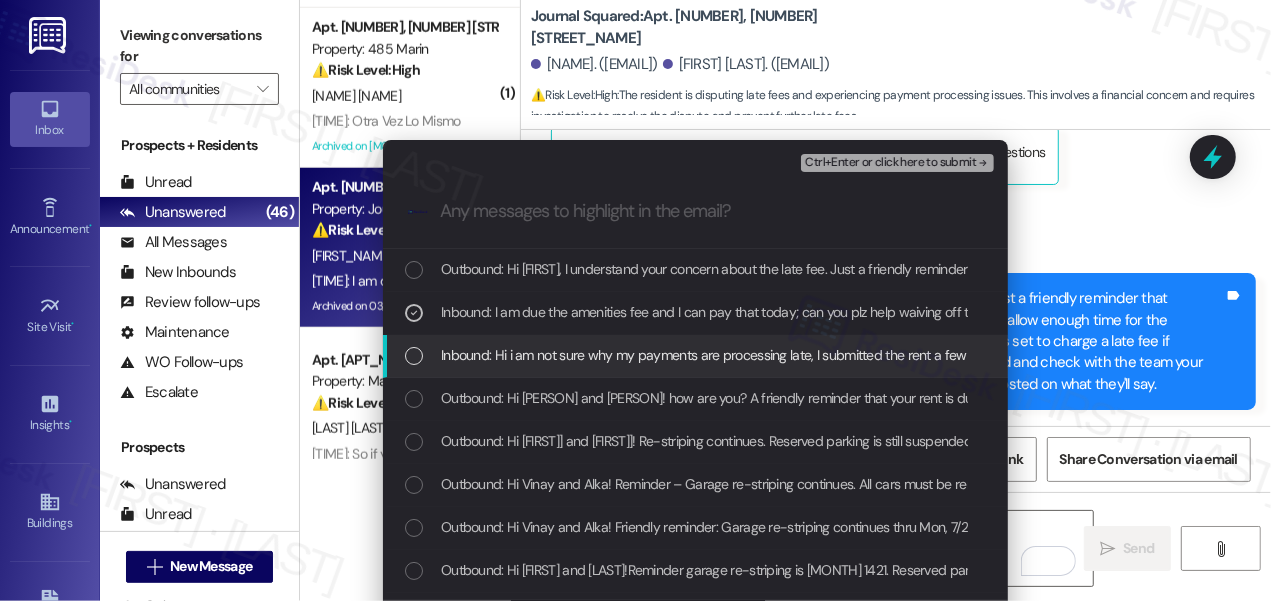 click on "Inbound: Hi i am not sure why my payments are processing late, I submitted the rent a few days ago" at bounding box center [732, 355] 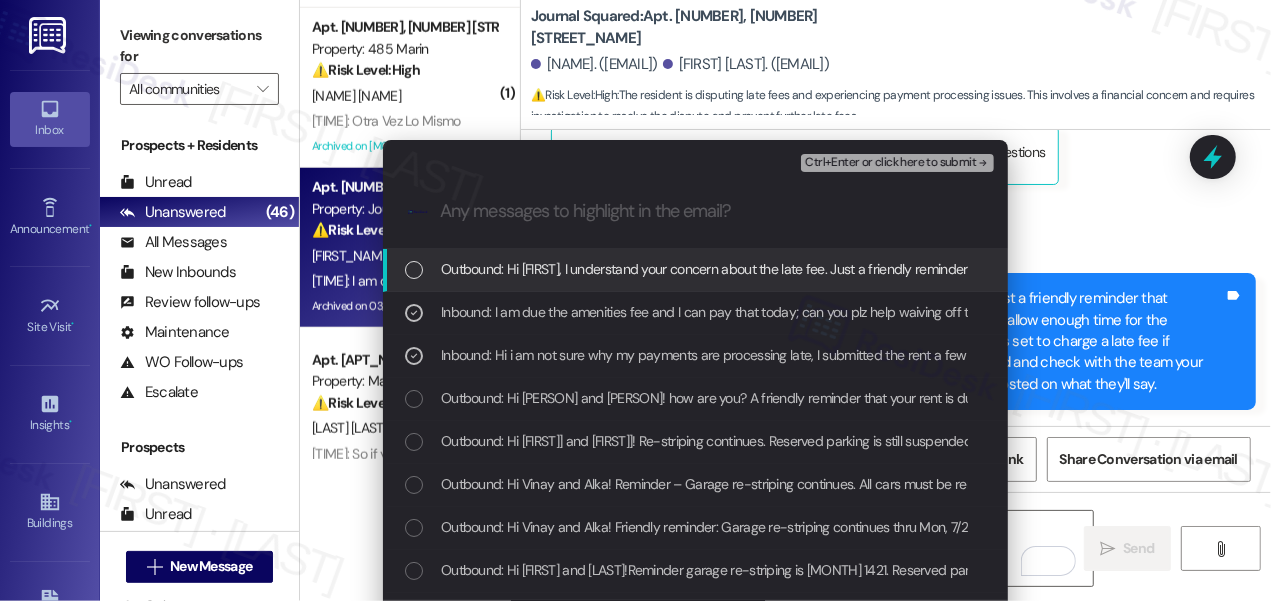 click on "Ctrl+Enter or click here to submit" at bounding box center [890, 163] 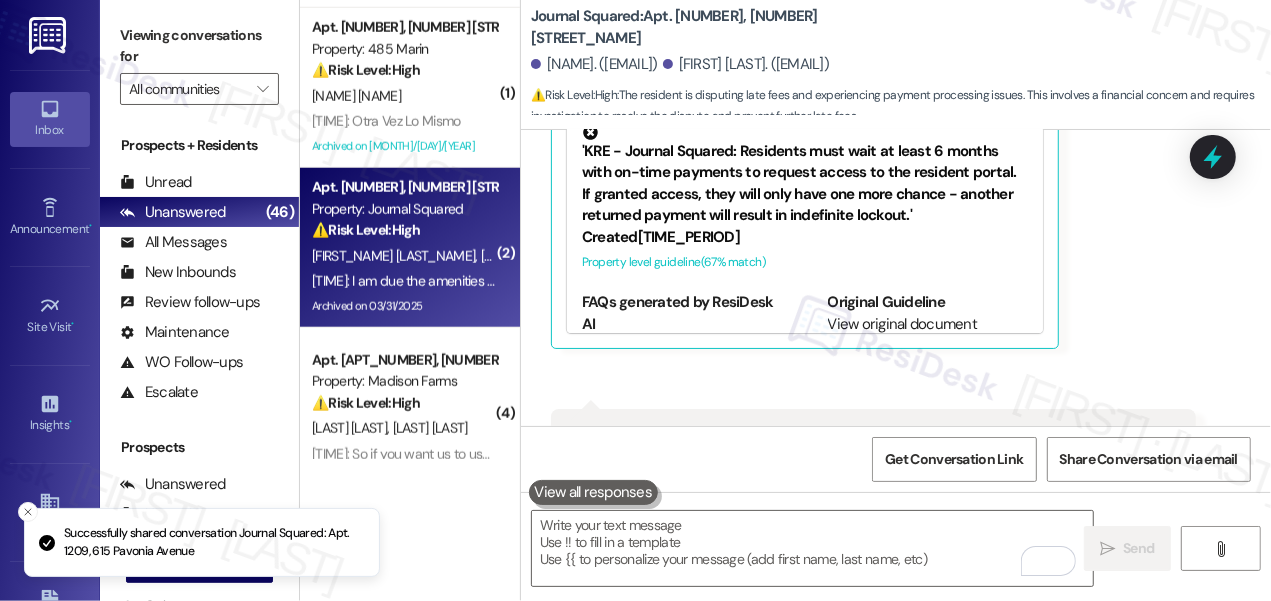 scroll, scrollTop: 13977, scrollLeft: 0, axis: vertical 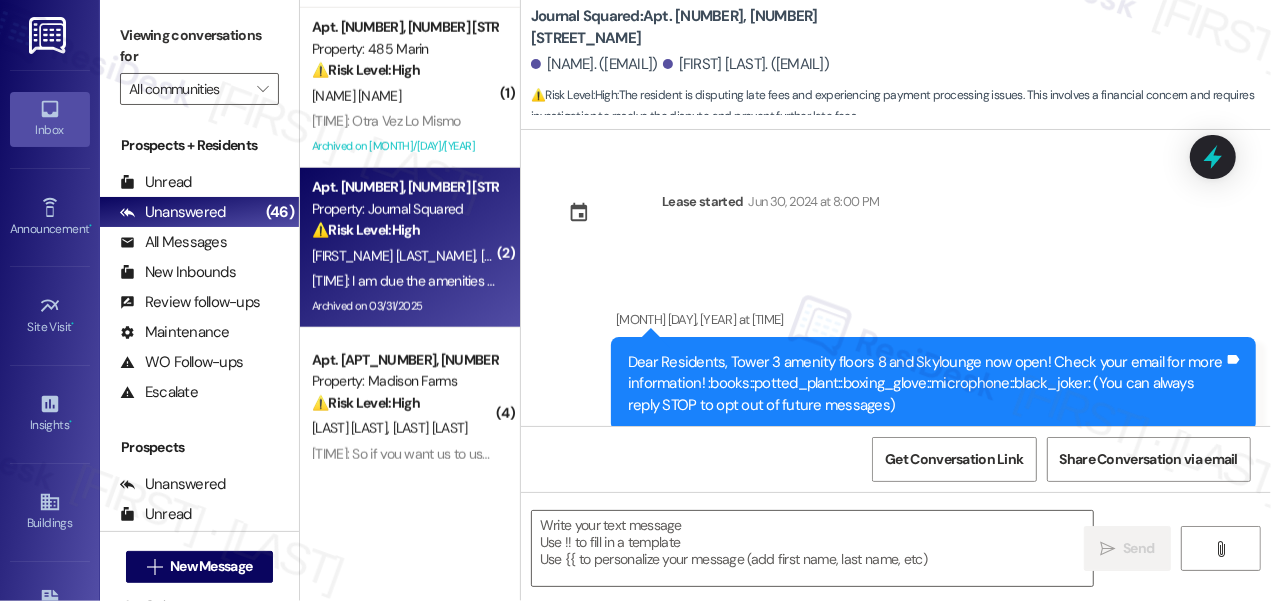 type on "Fetching suggested responses. Please feel free to read through the conversation in the meantime." 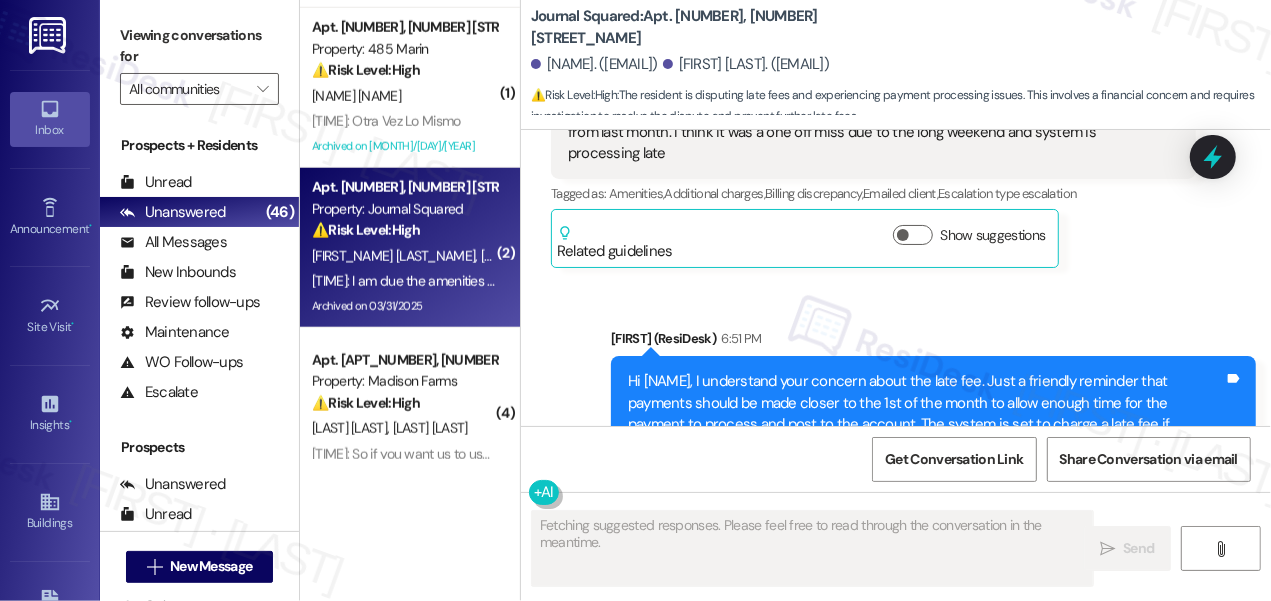 scroll, scrollTop: 14232, scrollLeft: 0, axis: vertical 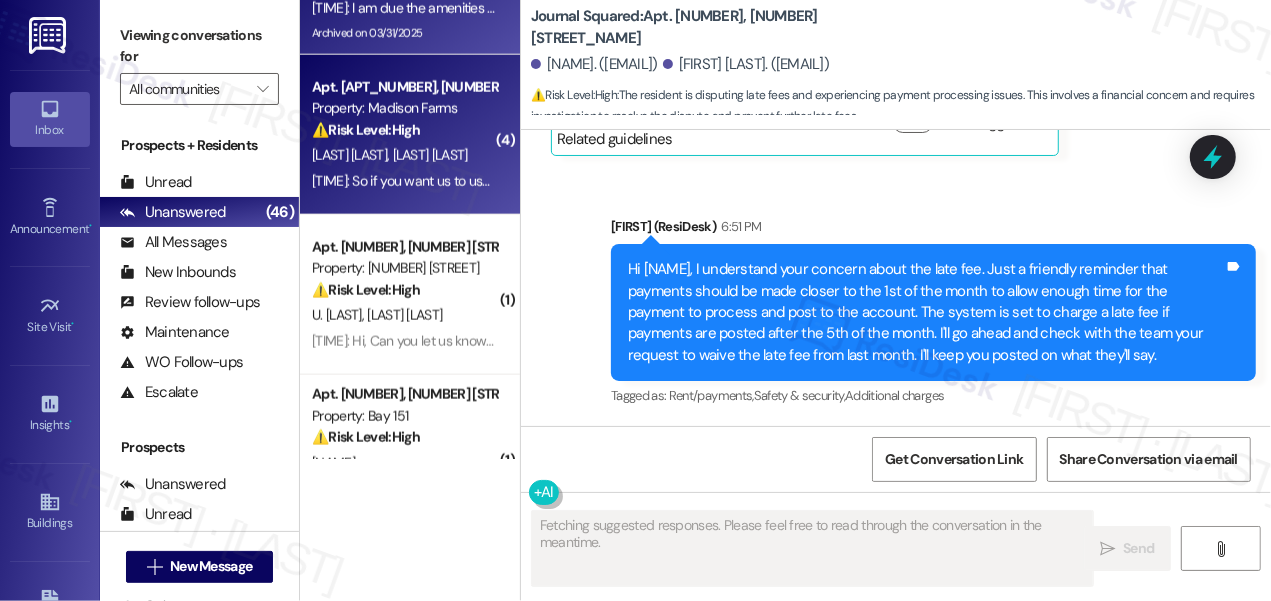 click on "K. Walia" at bounding box center [430, 155] 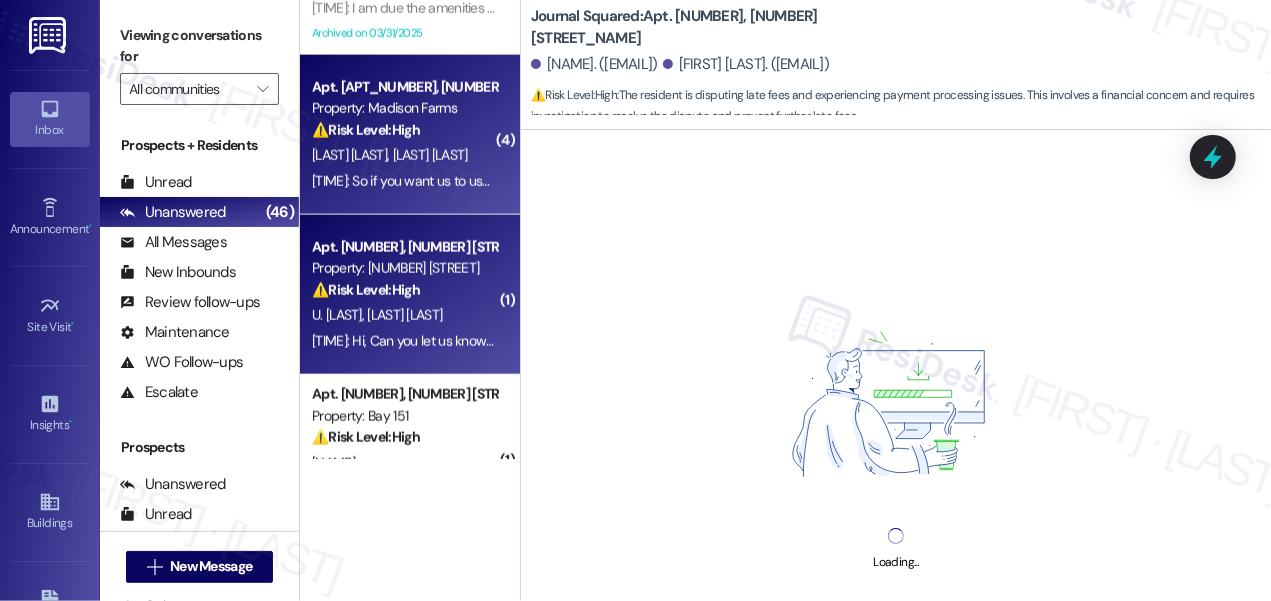 click on "⚠️  Risk Level:  High The resident is questioning the charges and stating they already paid rent for August and July. They are also awaiting a referral bonus. This indicates a financial concern and potential dispute that needs to be addressed urgently." at bounding box center [404, 290] 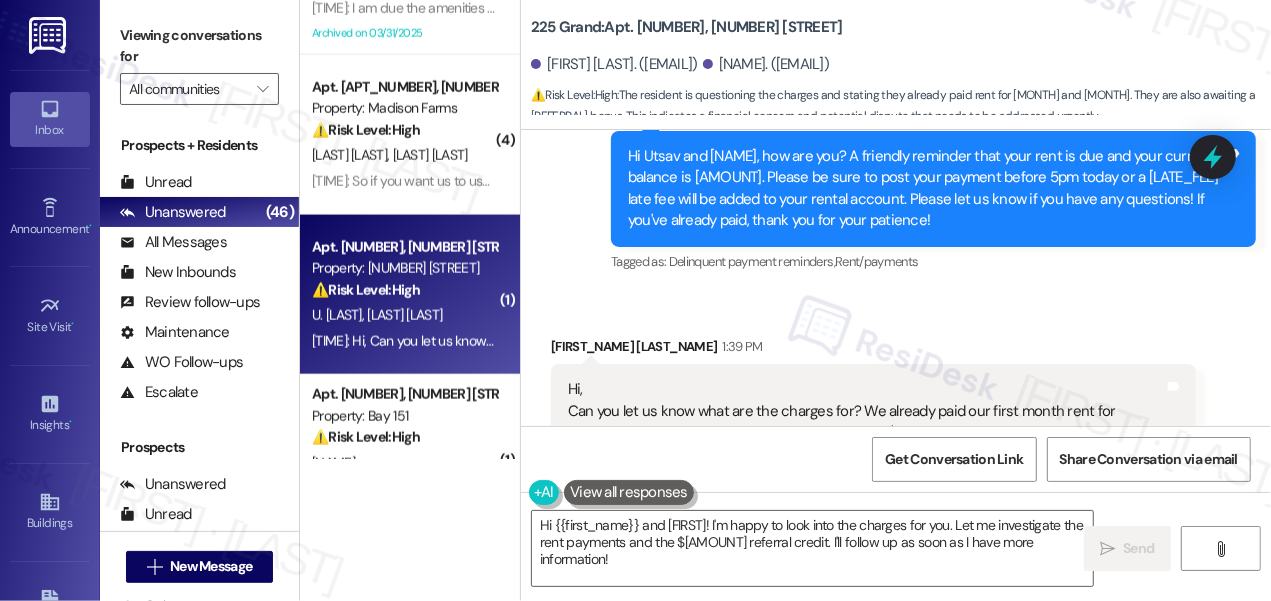 scroll, scrollTop: 765, scrollLeft: 0, axis: vertical 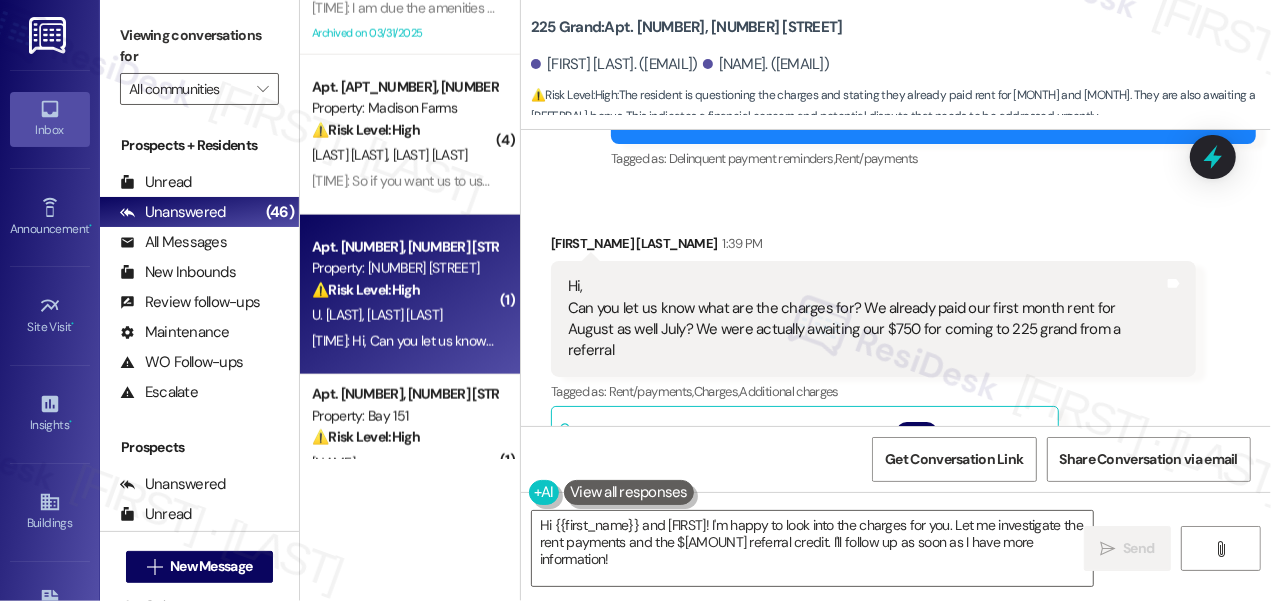 click on "Hi,
Can you let us know what are the charges for? We already paid our first month rent for August as well July? We were actually awaiting our $750 for coming to 225 grand from a referral" at bounding box center [866, 319] 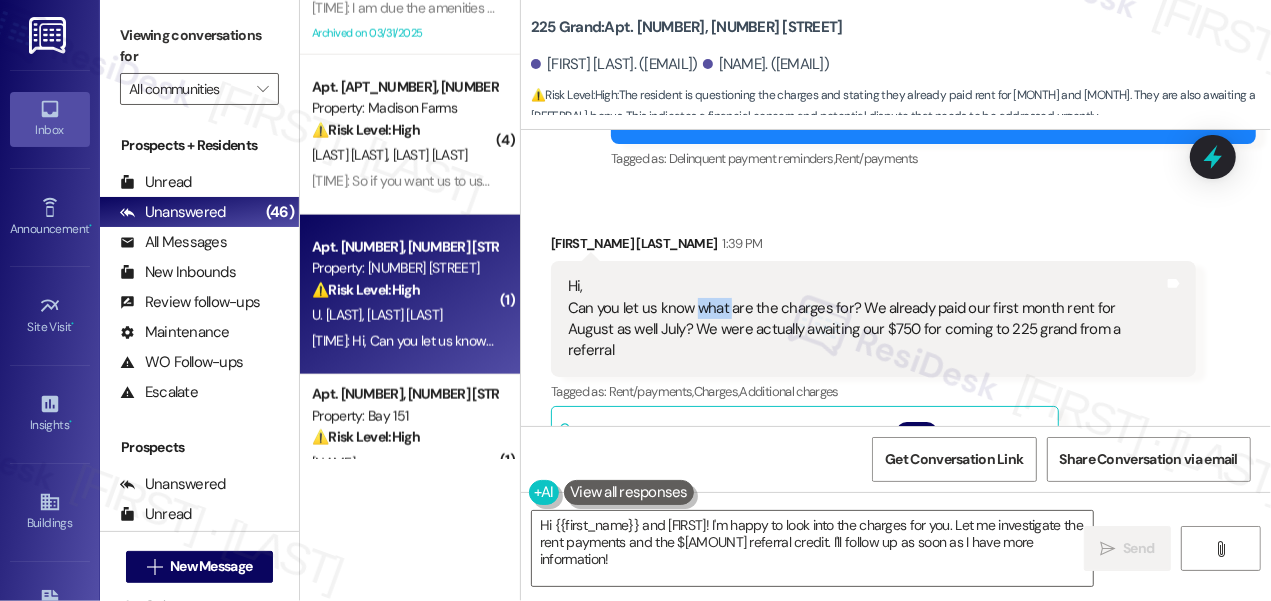 click on "Hi,
Can you let us know what are the charges for? We already paid our first month rent for August as well July? We were actually awaiting our $750 for coming to 225 grand from a referral" at bounding box center [866, 319] 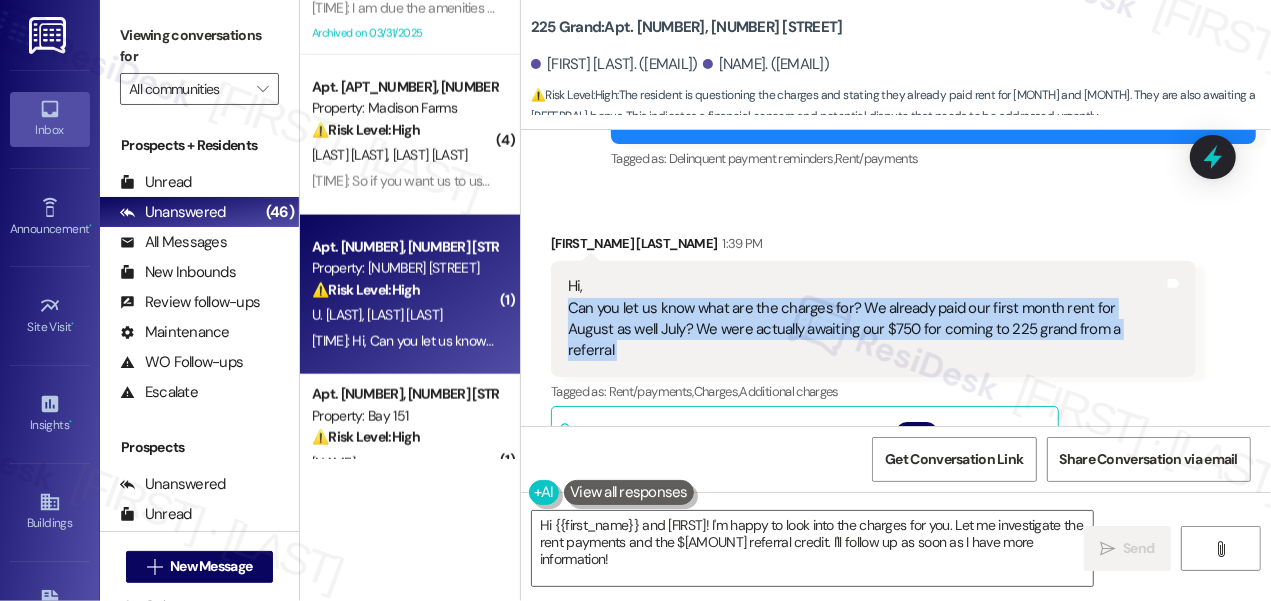 click on "Hi,
Can you let us know what are the charges for? We already paid our first month rent for August as well July? We were actually awaiting our $750 for coming to 225 grand from a referral" at bounding box center [866, 319] 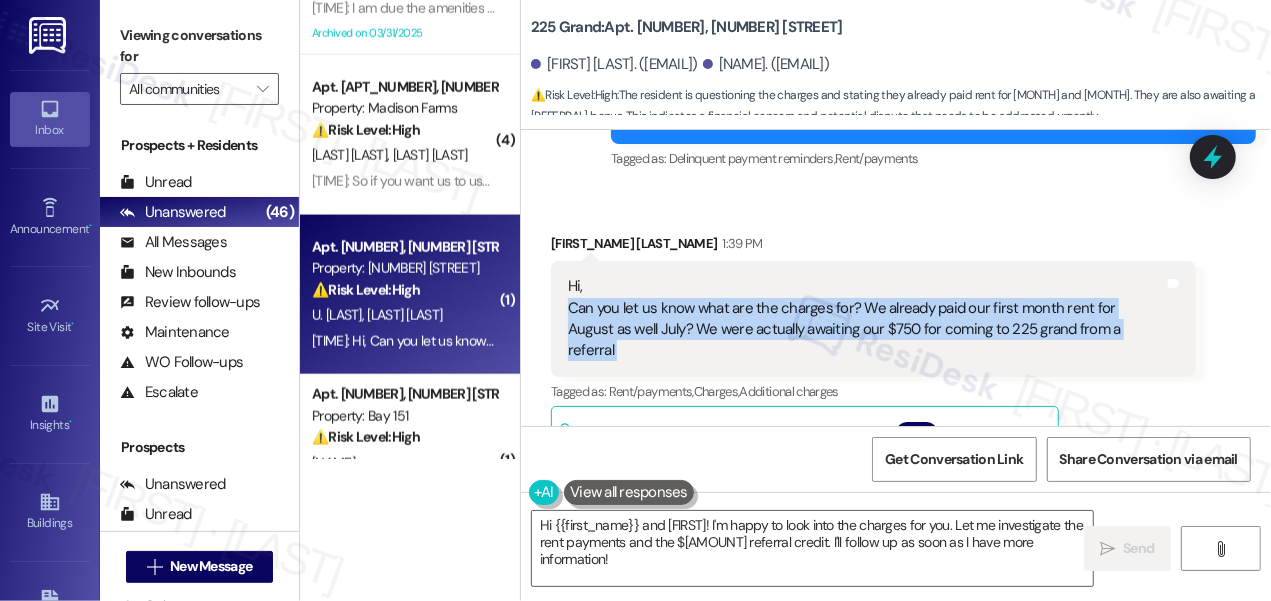 click on "Hi,
Can you let us know what are the charges for? We already paid our first month rent for August as well July? We were actually awaiting our $750 for coming to 225 grand from a referral" at bounding box center [866, 319] 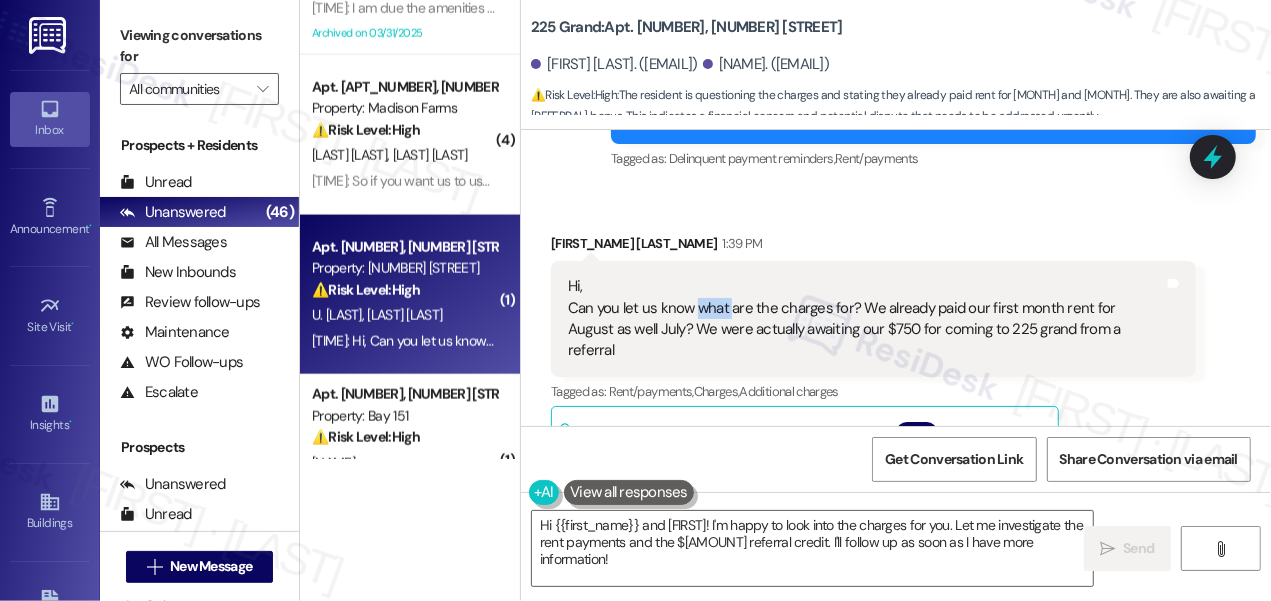 click on "Hi,
Can you let us know what are the charges for? We already paid our first month rent for August as well July? We were actually awaiting our $750 for coming to 225 grand from a referral" at bounding box center [866, 319] 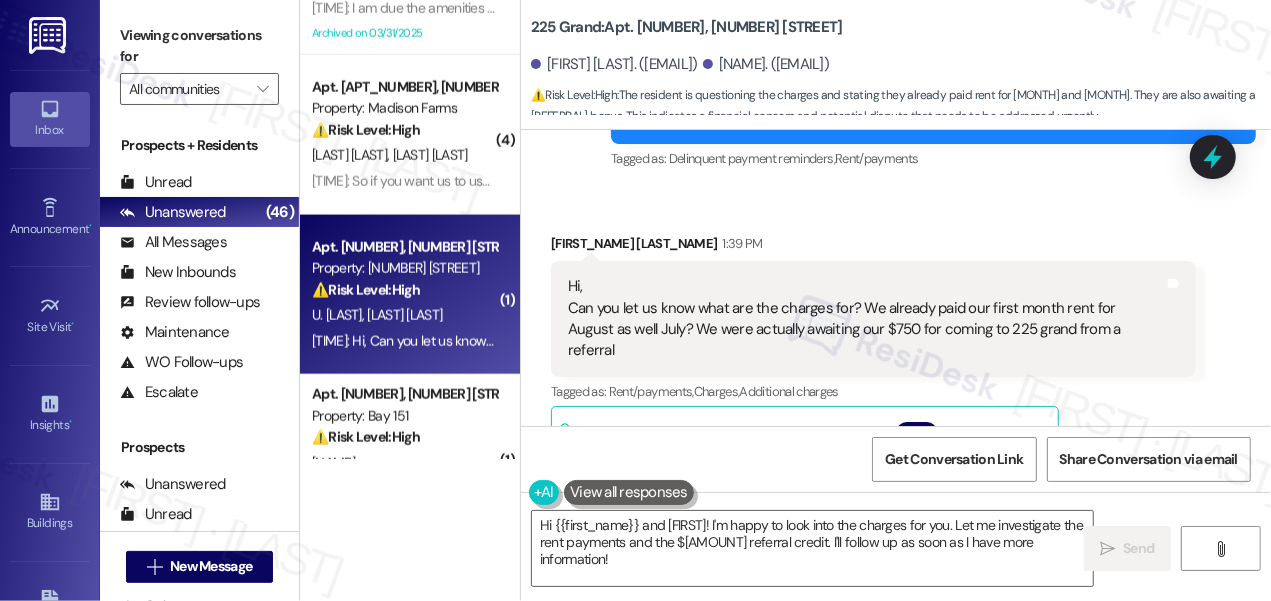 click on "Hi,
Can you let us know what are the charges for? We already paid our first month rent for August as well July? We were actually awaiting our $750 for coming to 225 grand from a referral" at bounding box center [866, 319] 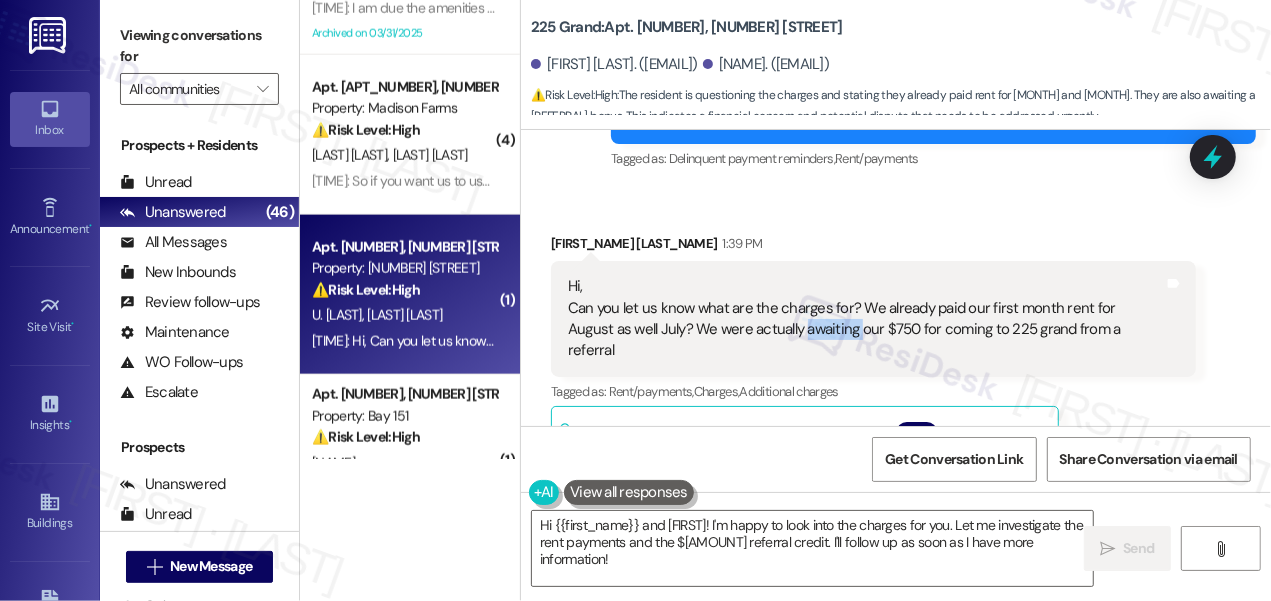 click on "Hi,
Can you let us know what are the charges for? We already paid our first month rent for August as well July? We were actually awaiting our $750 for coming to 225 grand from a referral" at bounding box center [866, 319] 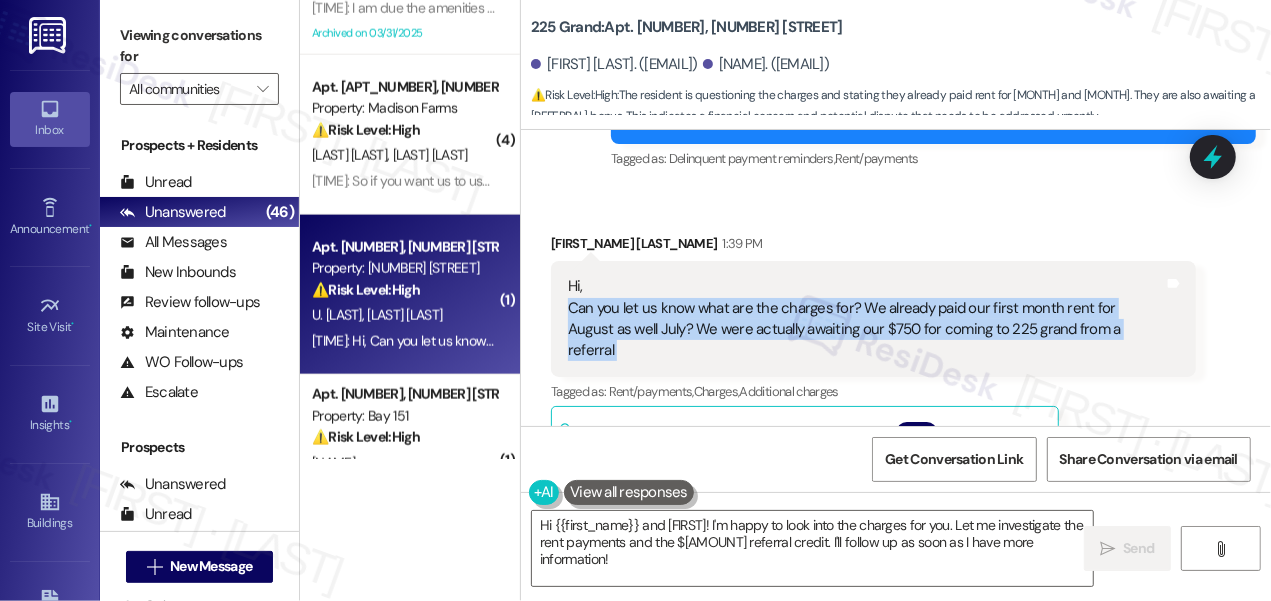 click on "Hi,
Can you let us know what are the charges for? We already paid our first month rent for August as well July? We were actually awaiting our $750 for coming to 225 grand from a referral" at bounding box center [866, 319] 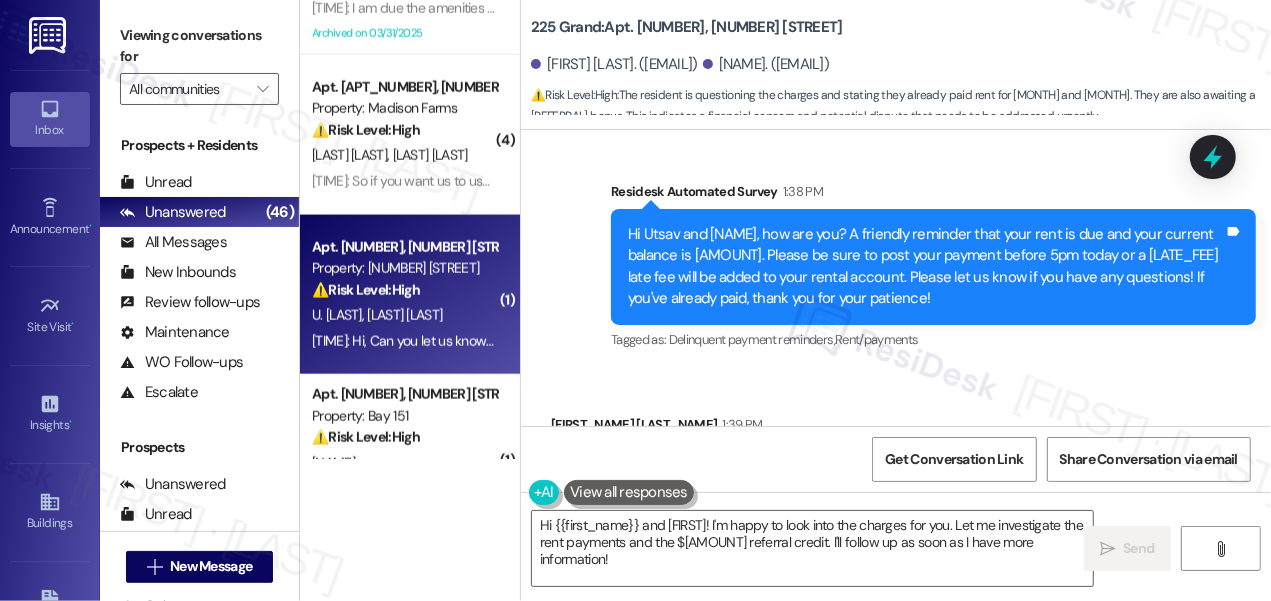 scroll, scrollTop: 493, scrollLeft: 0, axis: vertical 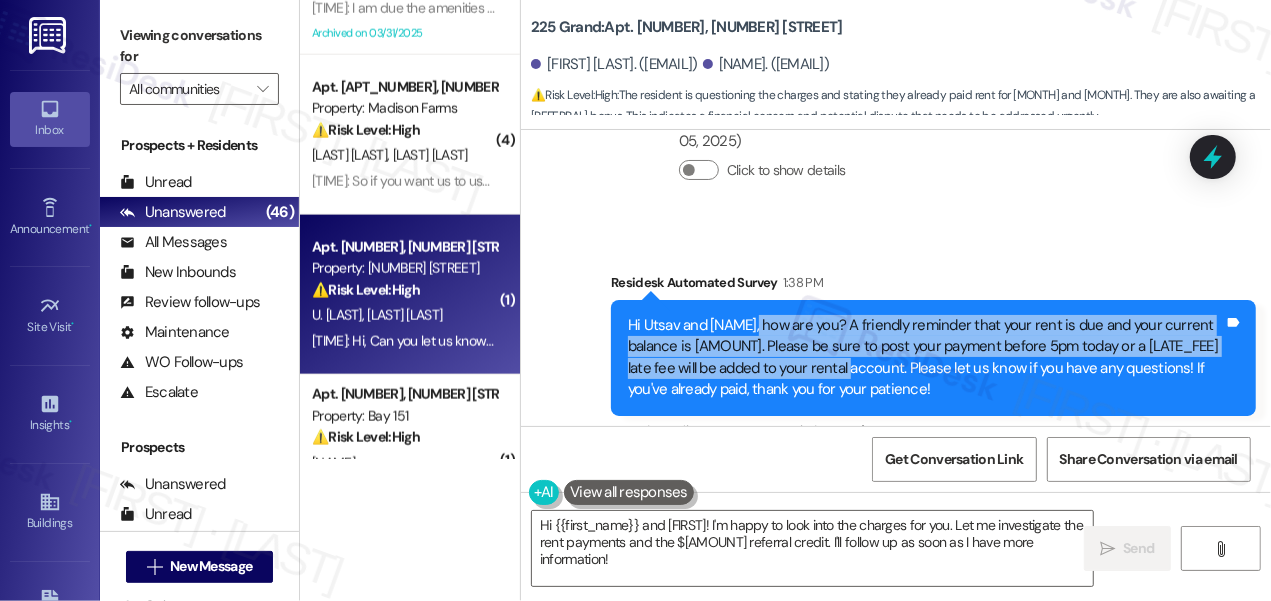 drag, startPoint x: 750, startPoint y: 322, endPoint x: 870, endPoint y: 367, distance: 128.16005 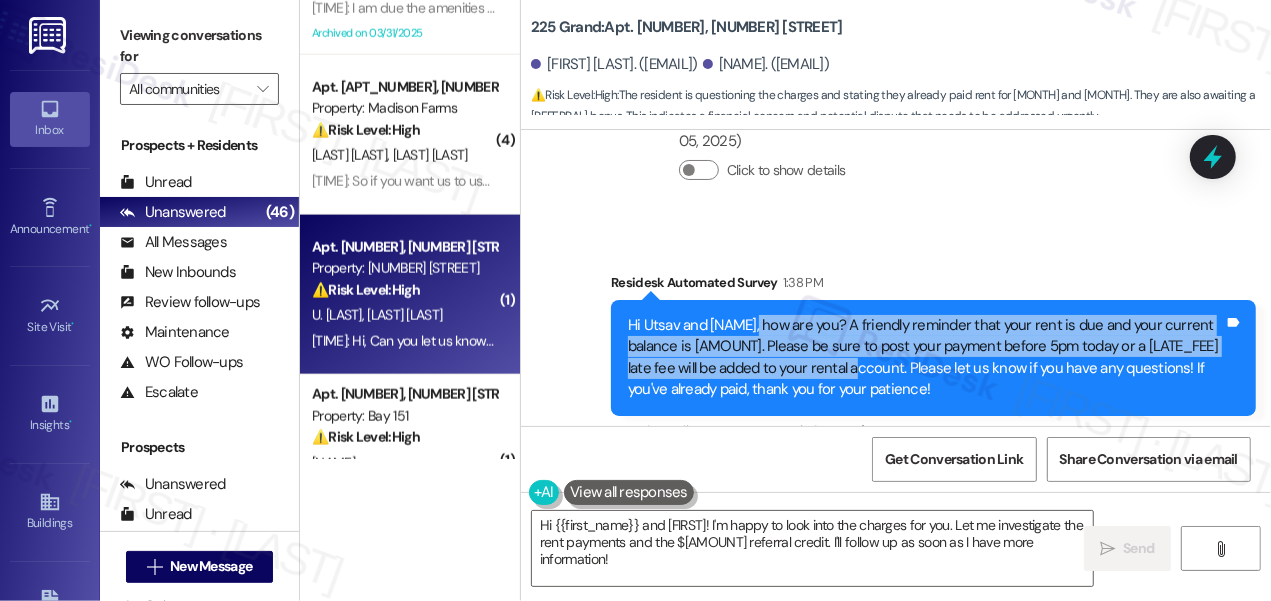 click on "Hi [FIRST] and [FIRST], how are you? A friendly reminder that your rent is due and your current balance is {$383.06}. Please be sure to post your payment before 5pm today or a $100 late fee will be added to your rental account. Please let us know if you have any questions! If you've already paid, thank you for your patience!" at bounding box center [926, 358] 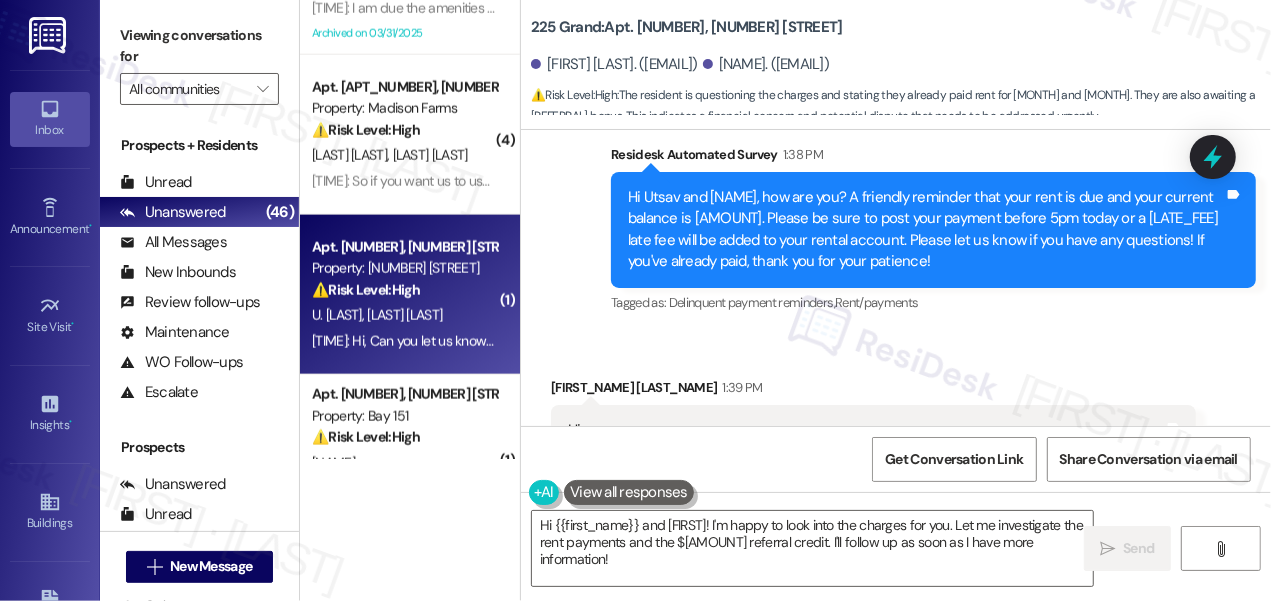 scroll, scrollTop: 765, scrollLeft: 0, axis: vertical 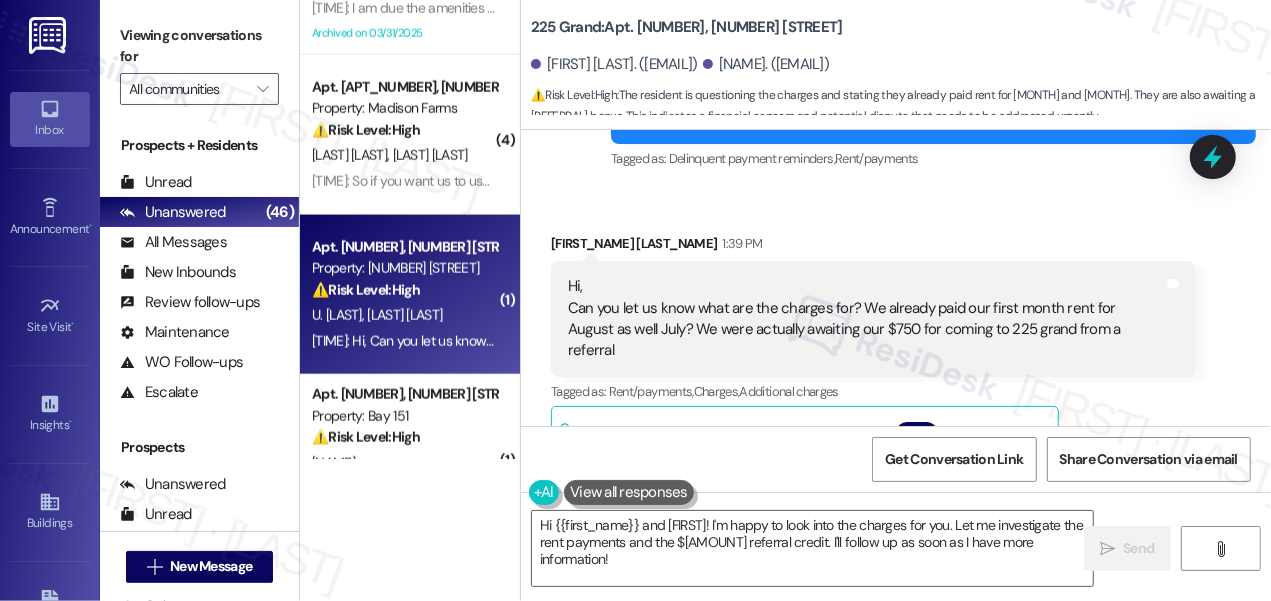 click on "Utsav Soni 1:39 PM" at bounding box center [873, 247] 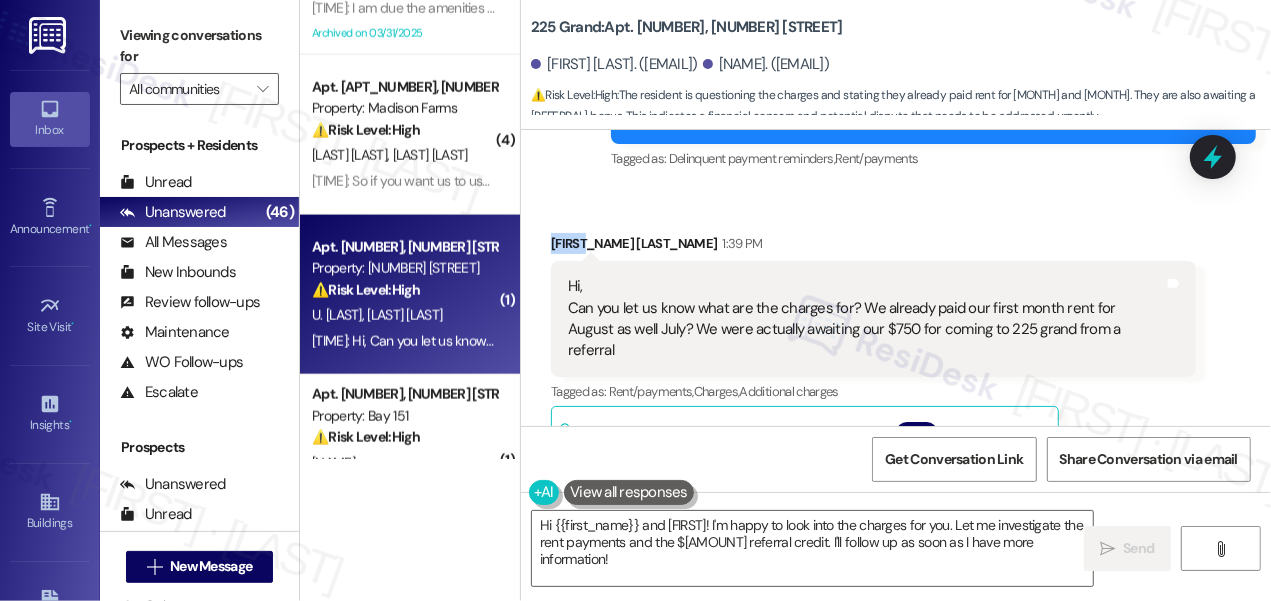 click on "Utsav Soni 1:39 PM" at bounding box center [873, 247] 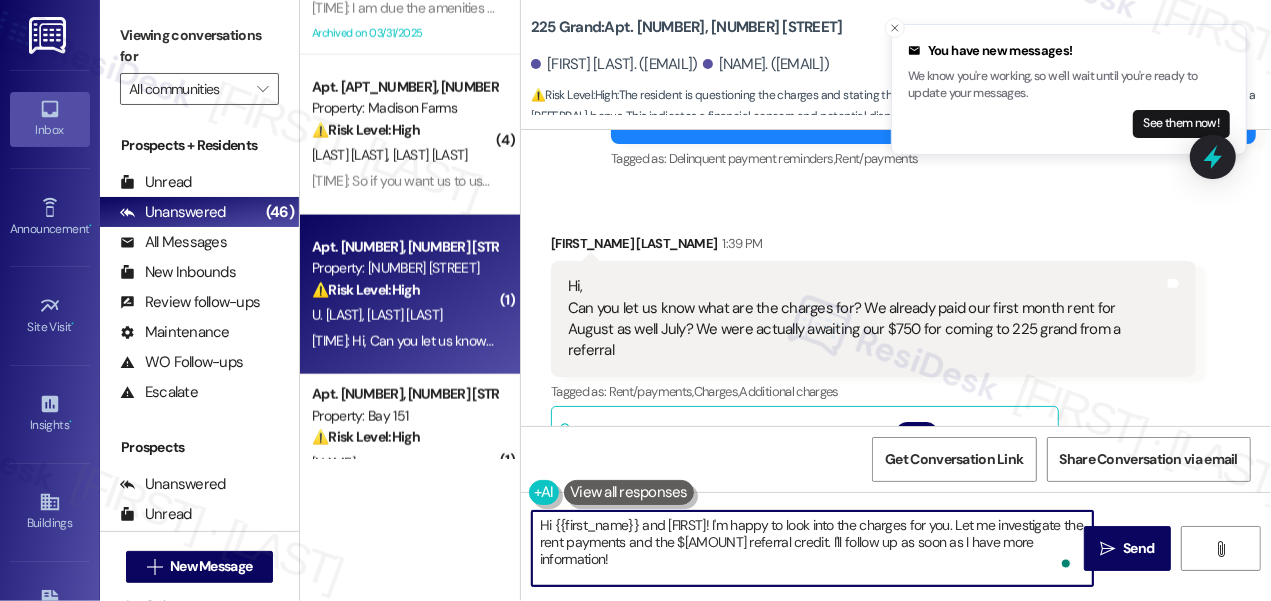 drag, startPoint x: 559, startPoint y: 527, endPoint x: 701, endPoint y: 517, distance: 142.35168 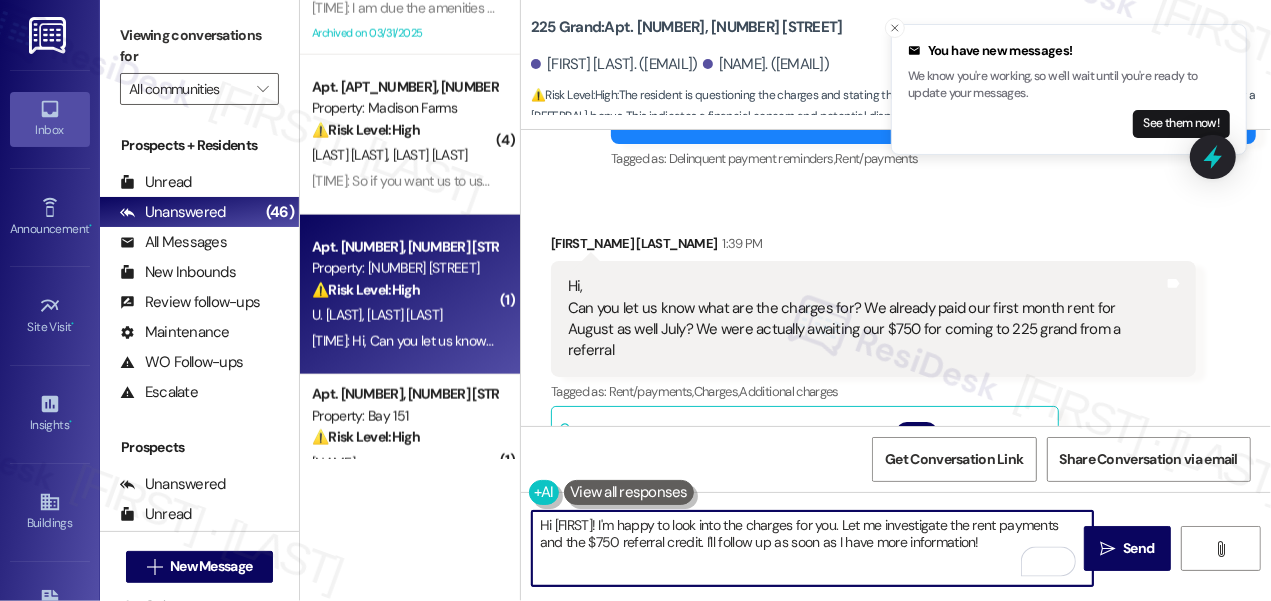 click on "Hi,
Can you let us know what are the charges for? We already paid our first month rent for August as well July? We were actually awaiting our $750 for coming to 225 grand from a referral" at bounding box center [866, 319] 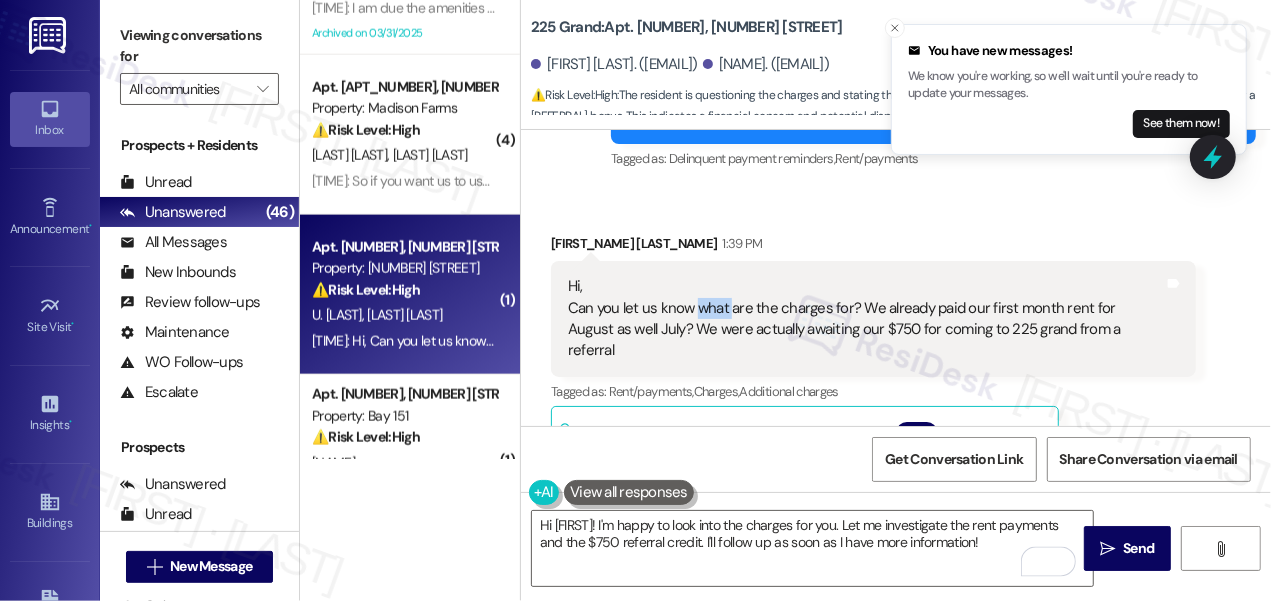 click on "Hi,
Can you let us know what are the charges for? We already paid our first month rent for August as well July? We were actually awaiting our $750 for coming to 225 grand from a referral" at bounding box center (866, 319) 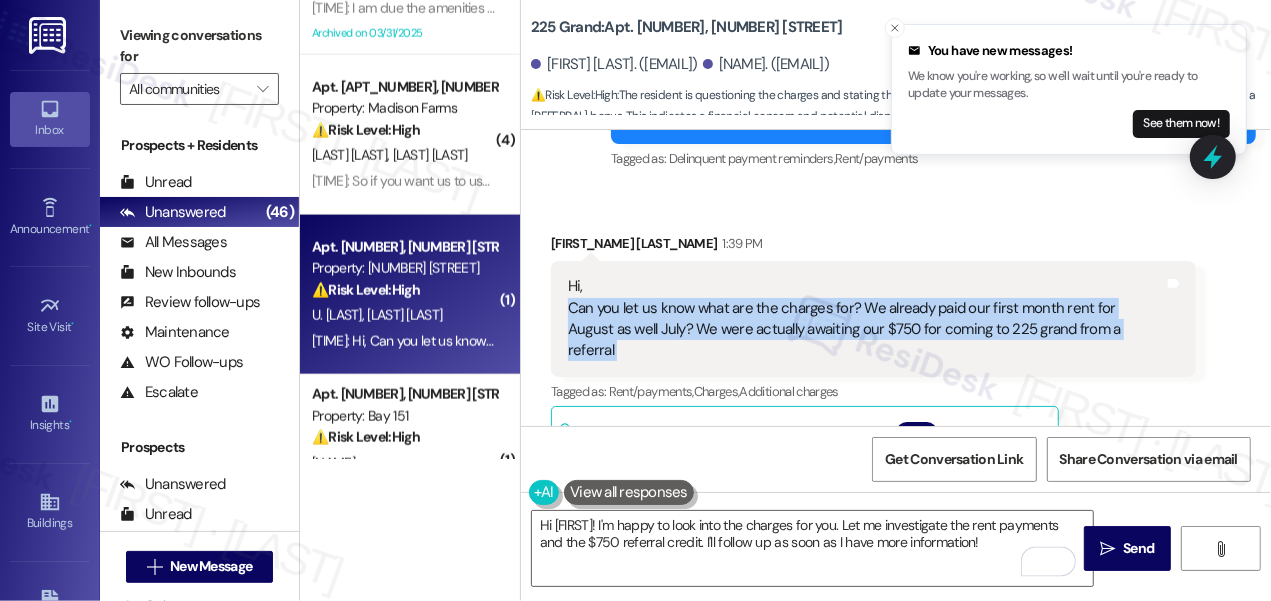 click on "Hi,
Can you let us know what are the charges for? We already paid our first month rent for August as well July? We were actually awaiting our $750 for coming to 225 grand from a referral" at bounding box center (866, 319) 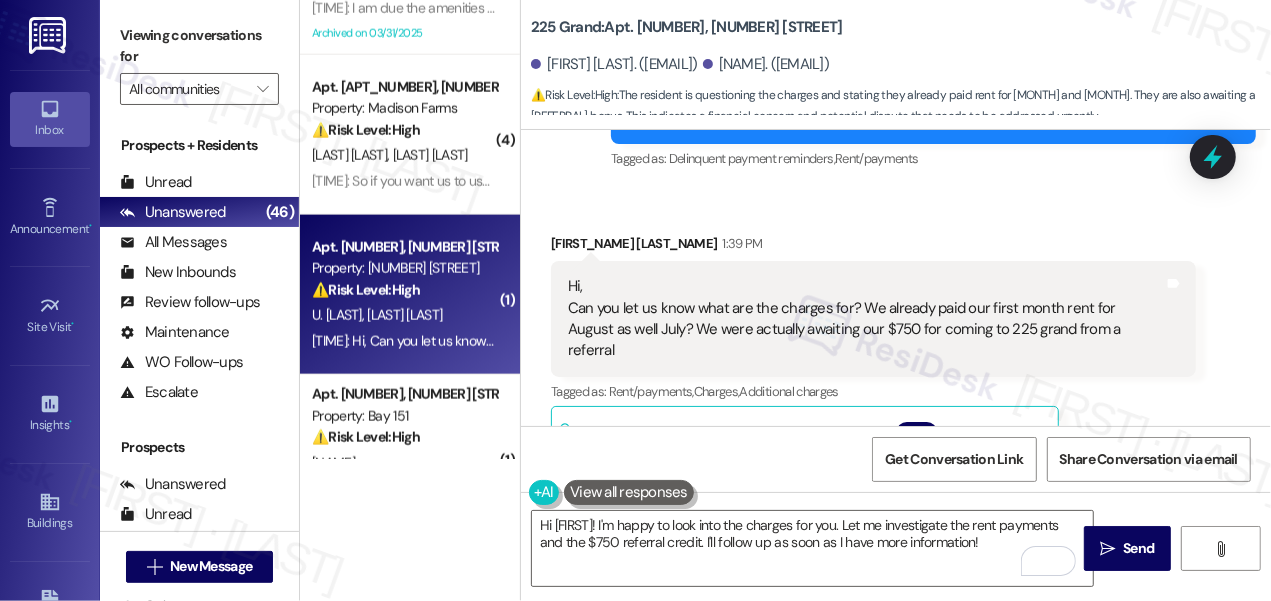 click on "Viewing conversations for" at bounding box center [199, 46] 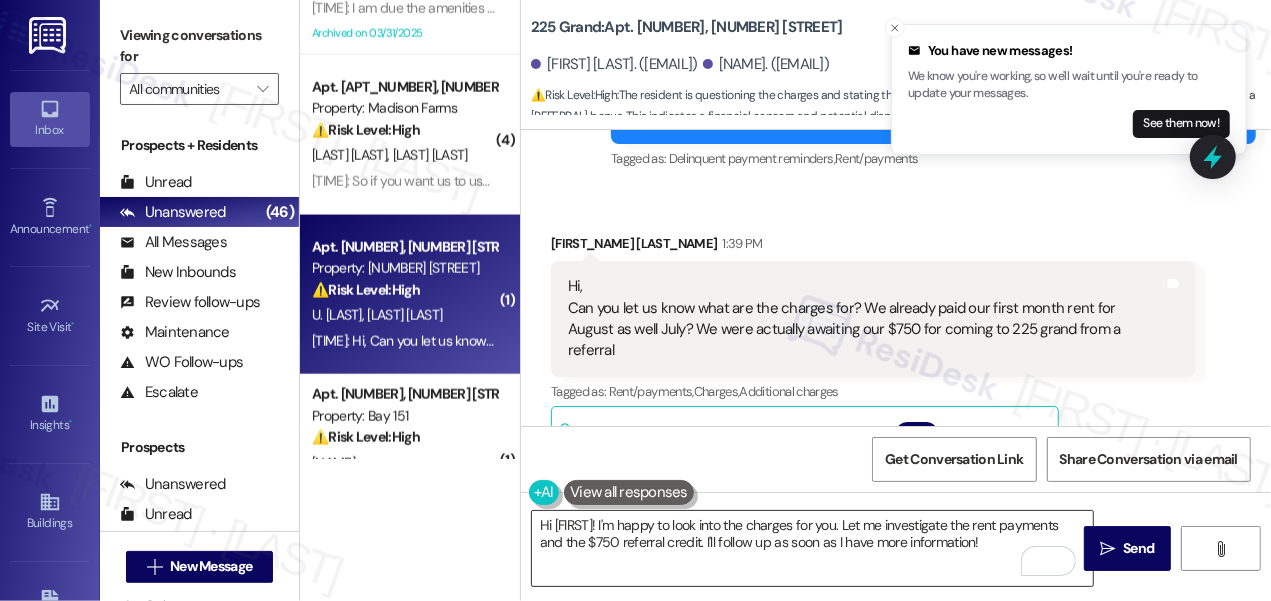 click on "Hi Utsav! I'm happy to look into the charges for you. Let me investigate the rent payments and the $750 referral credit. I'll follow up as soon as I have more information!" at bounding box center (812, 548) 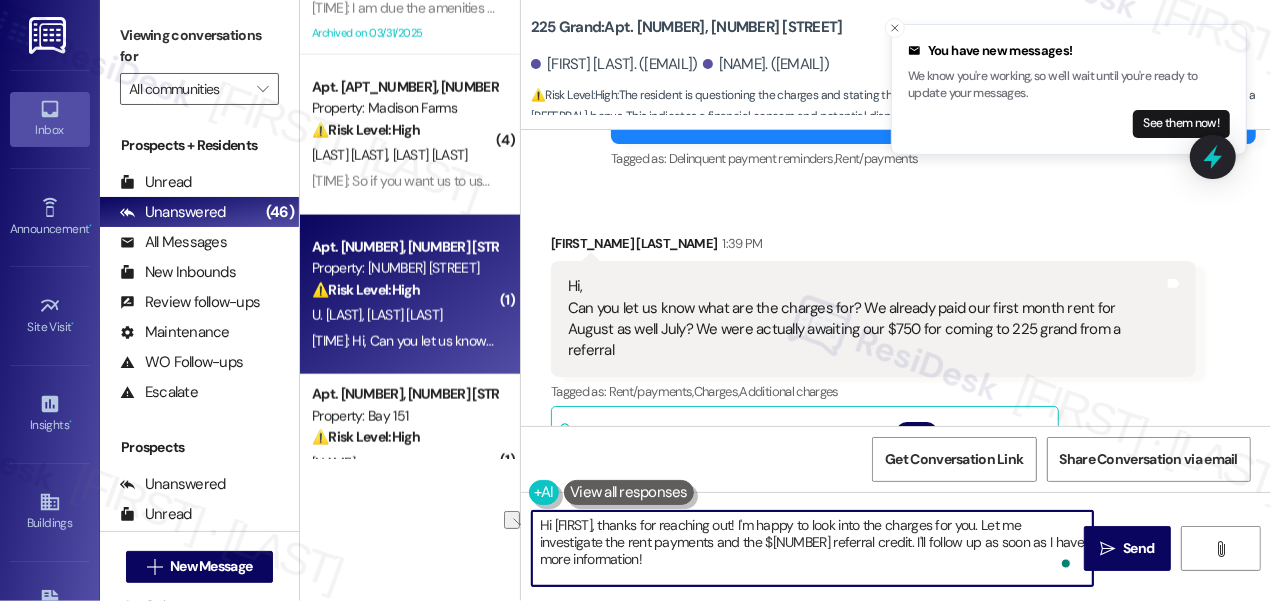 drag, startPoint x: 730, startPoint y: 525, endPoint x: 976, endPoint y: 519, distance: 246.07317 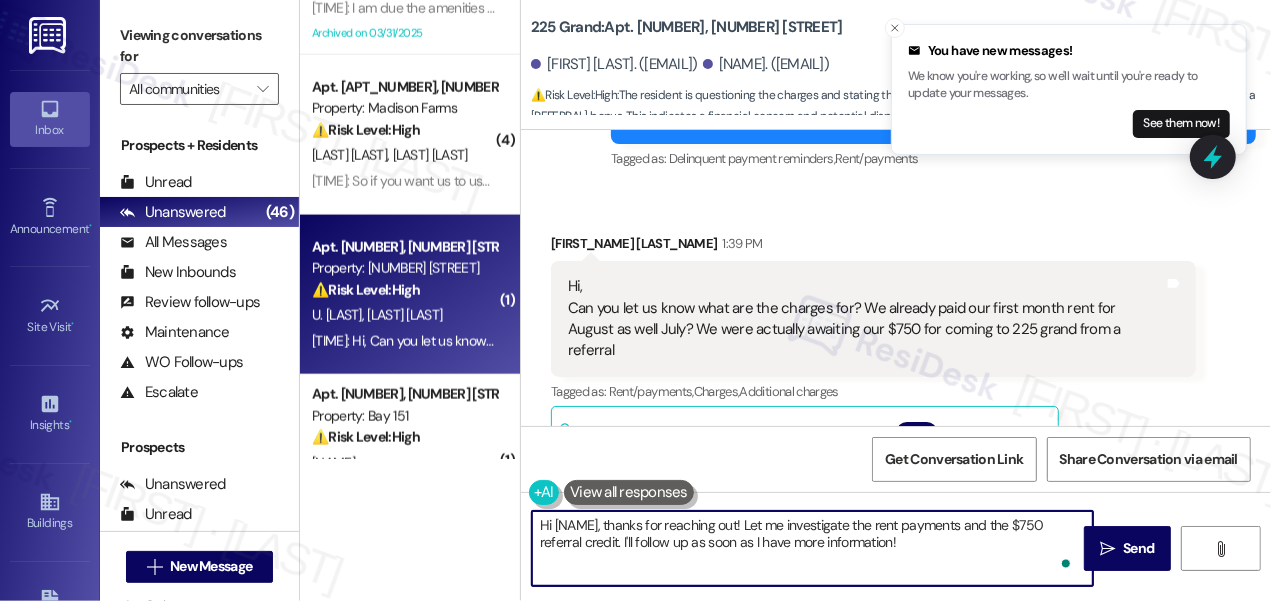 click on "Hi Utsav, thanks for reaching out! Let me investigate the rent payments and the $750 referral credit. I'll follow up as soon as I have more information!" at bounding box center [812, 548] 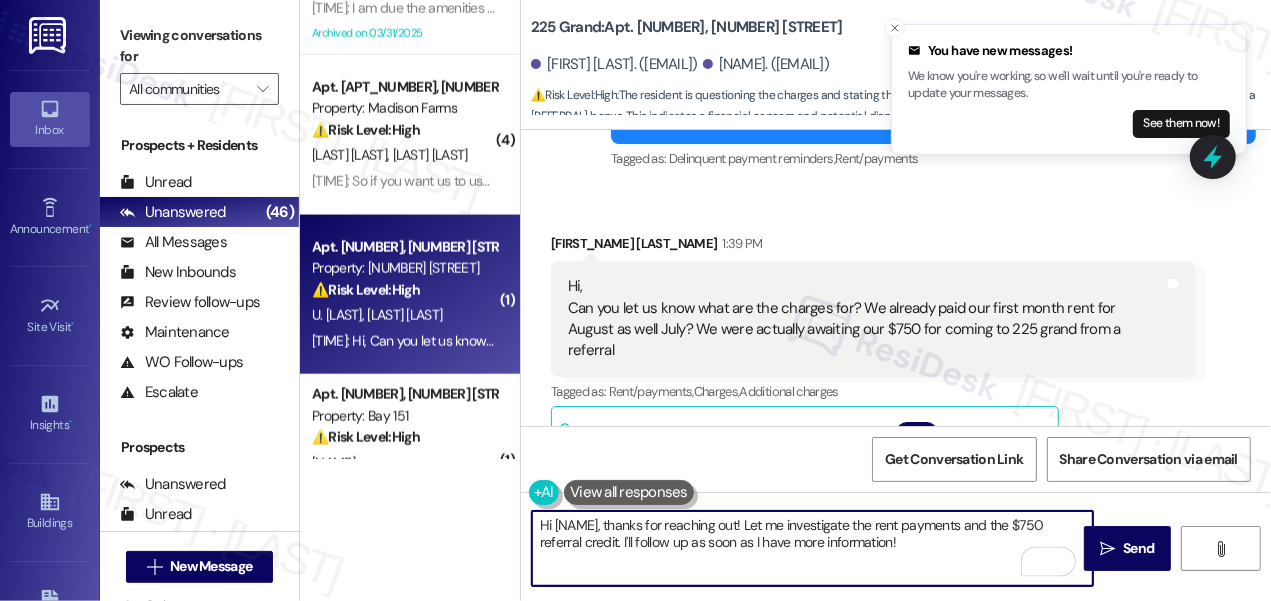 click on "Hi Utsav, thanks for reaching out! Let me investigate the rent payments and the $750 referral credit. I'll follow up as soon as I have more information!" at bounding box center (812, 548) 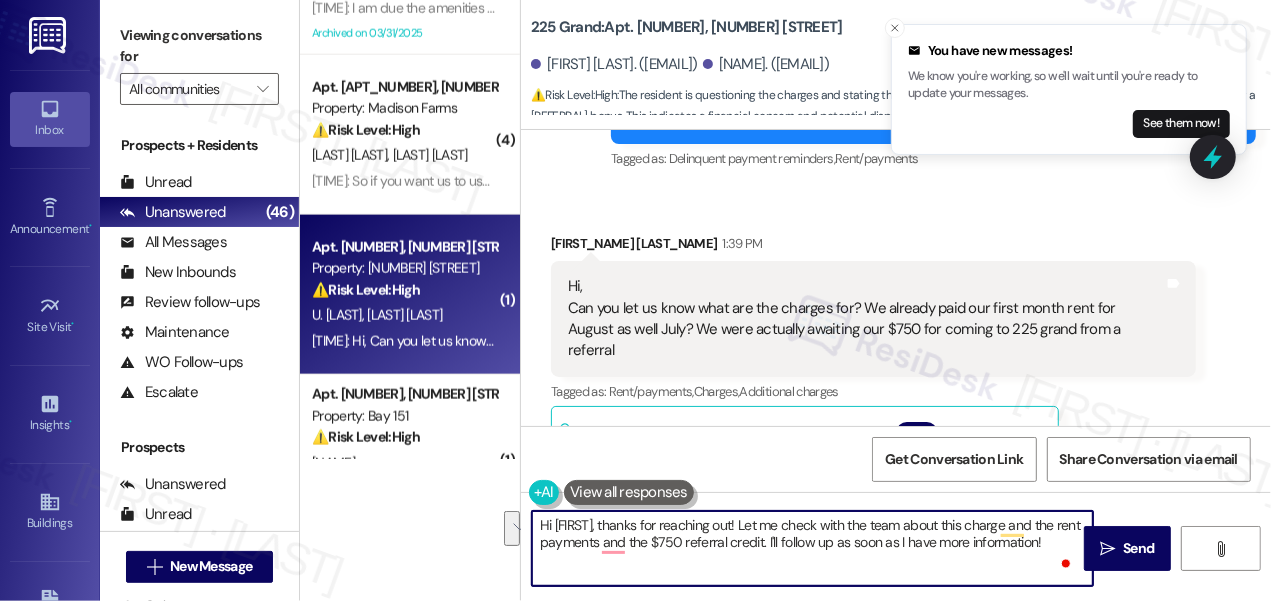 drag, startPoint x: 1026, startPoint y: 524, endPoint x: 645, endPoint y: 543, distance: 381.47345 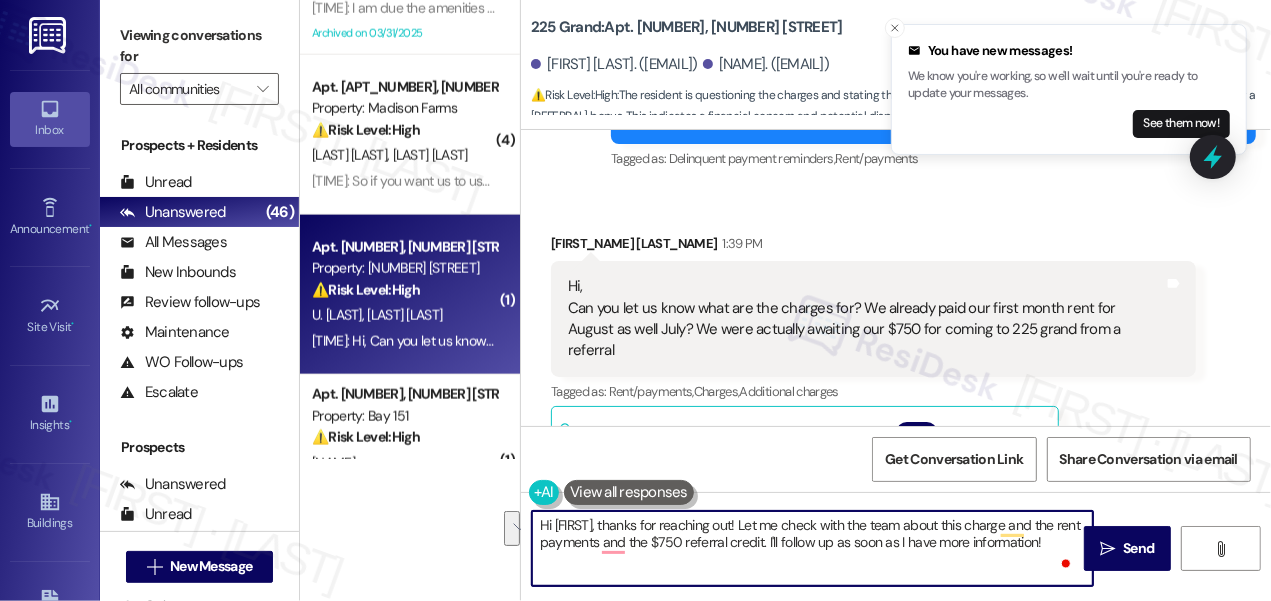click on "Hi Utsav, thanks for reaching out! Let me check with the team about this charge and the rent payments and the $750 referral credit. I'll follow up as soon as I have more information!" at bounding box center [812, 548] 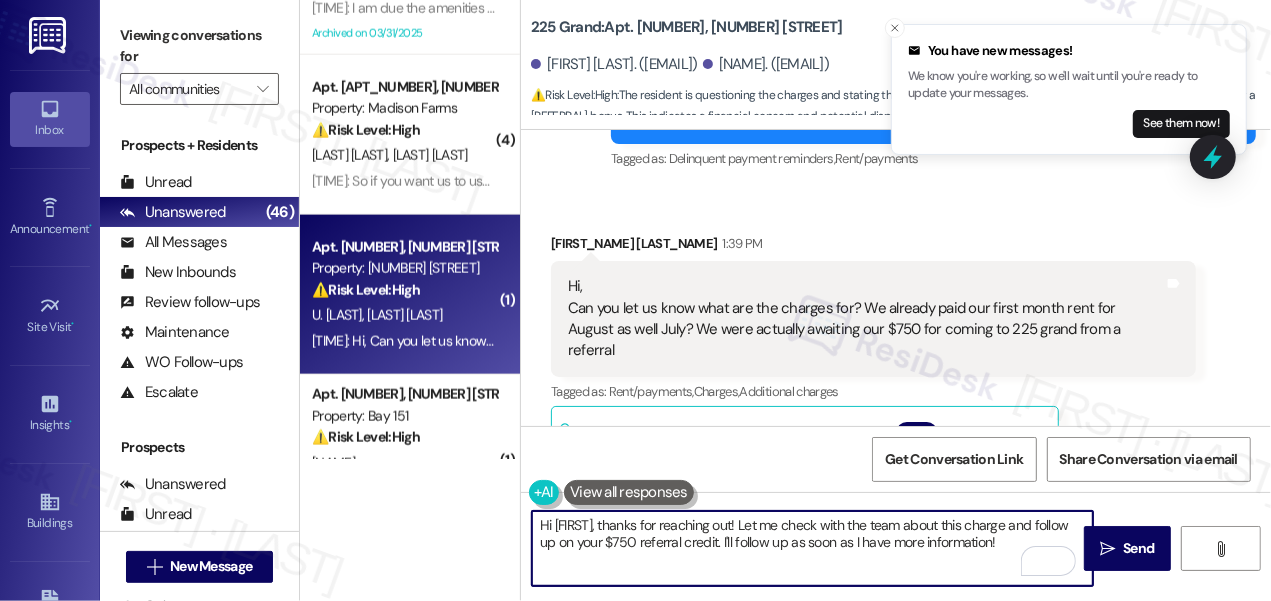 drag, startPoint x: 714, startPoint y: 541, endPoint x: 977, endPoint y: 538, distance: 263.01712 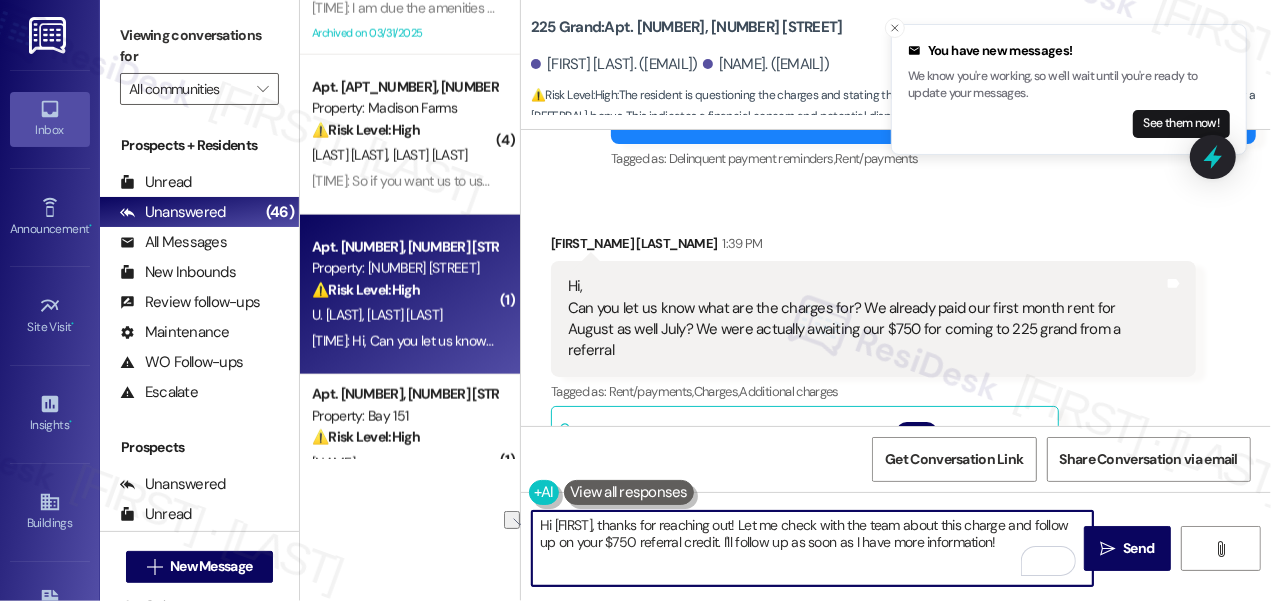 click on "Hi Utsav, thanks for reaching out! Let me check with the team about this charge and follow up on your $750 referral credit. I'll follow up as soon as I have more information!" at bounding box center [812, 548] 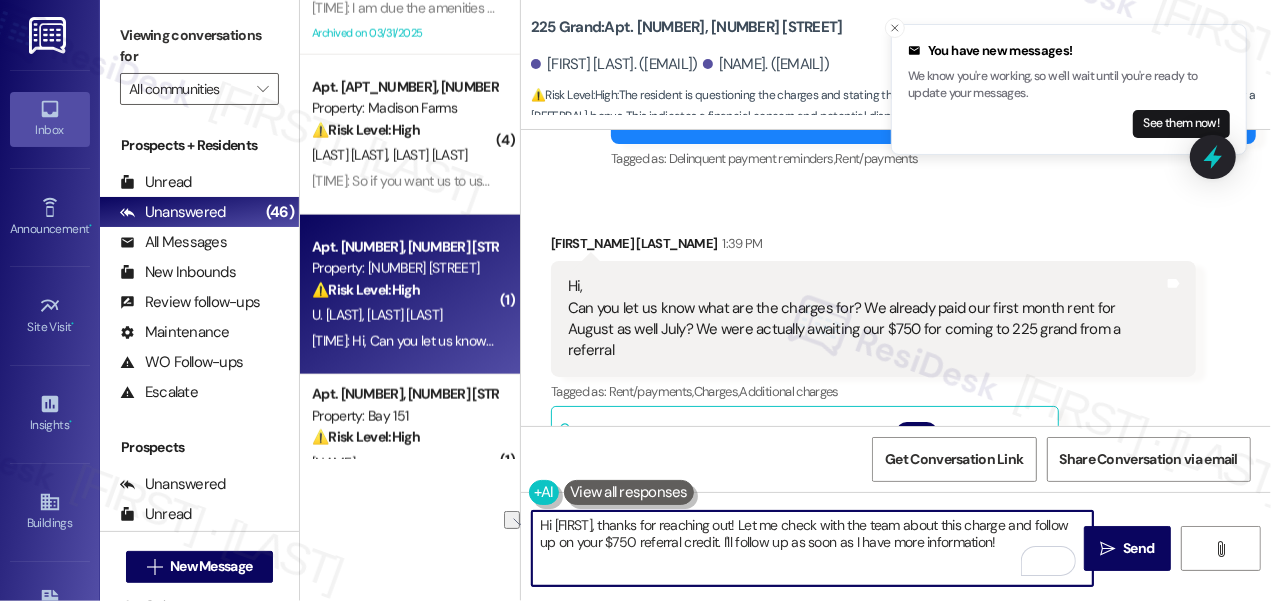 drag, startPoint x: 981, startPoint y: 537, endPoint x: 841, endPoint y: 537, distance: 140 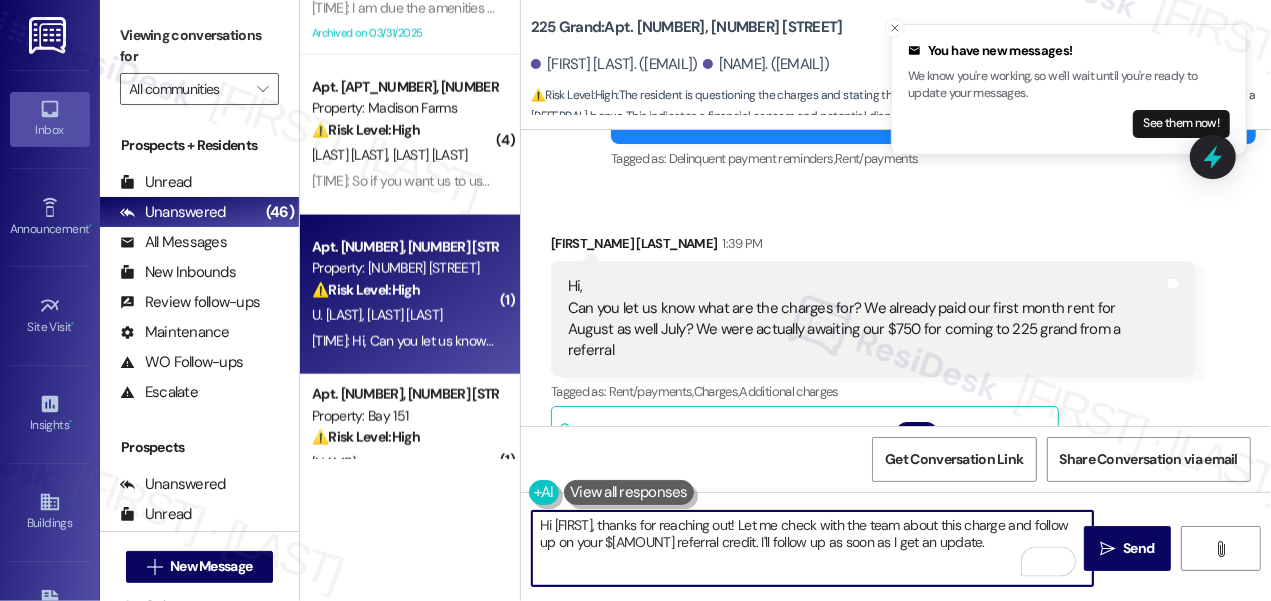click on "Hi Utsav, thanks for reaching out! Let me check with the team about this charge and follow up on your $750 referral credit. I'll follow up as soon as I get an update." at bounding box center [812, 548] 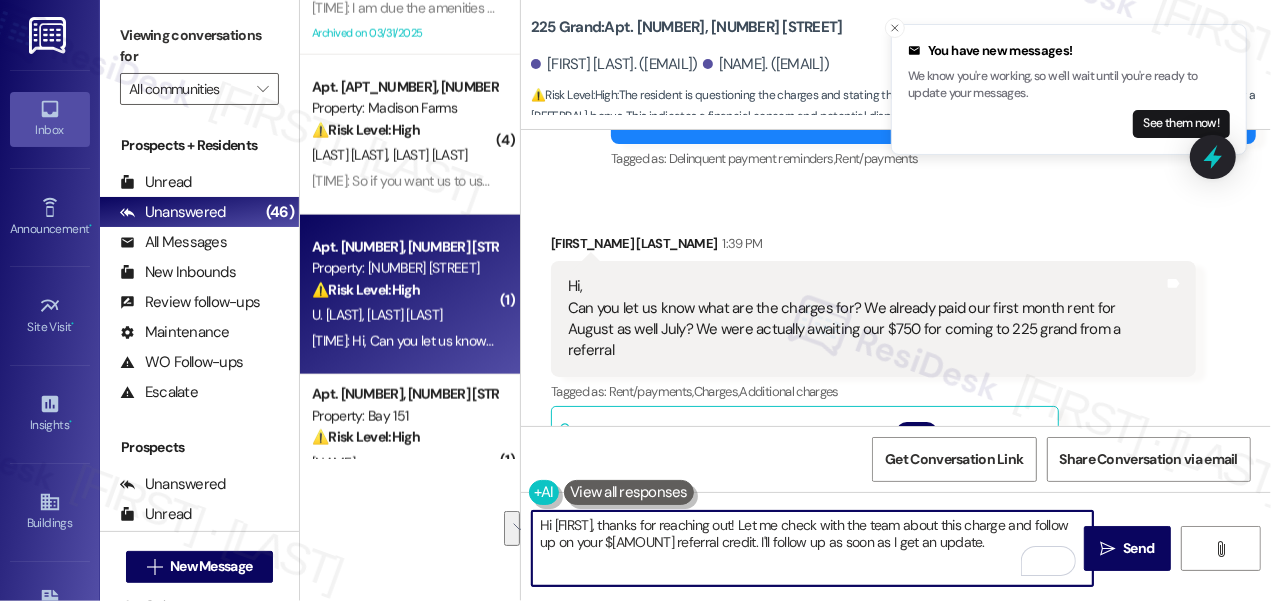 click on "Hi Utsav, thanks for reaching out! Let me check with the team about this charge and follow up on your $750 referral credit. I'll follow up as soon as I get an update." at bounding box center [812, 548] 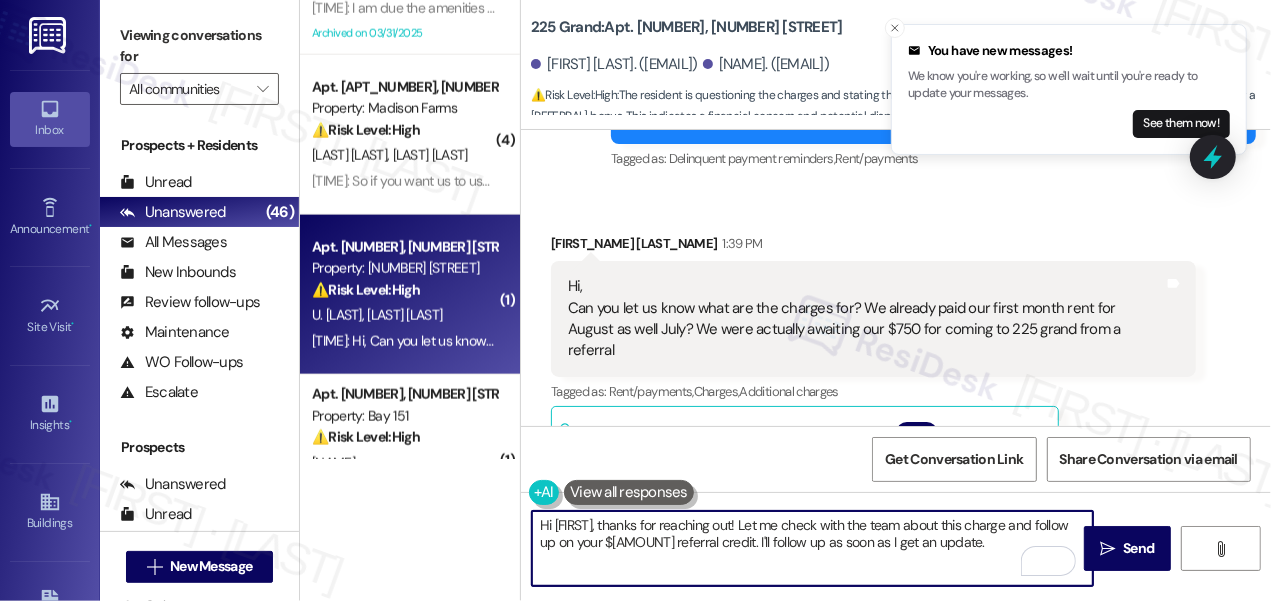 click on "Hi Utsav, thanks for reaching out! Let me check with the team about this charge and follow up on your $750 referral credit. I'll follow up as soon as I get an update." at bounding box center (812, 548) 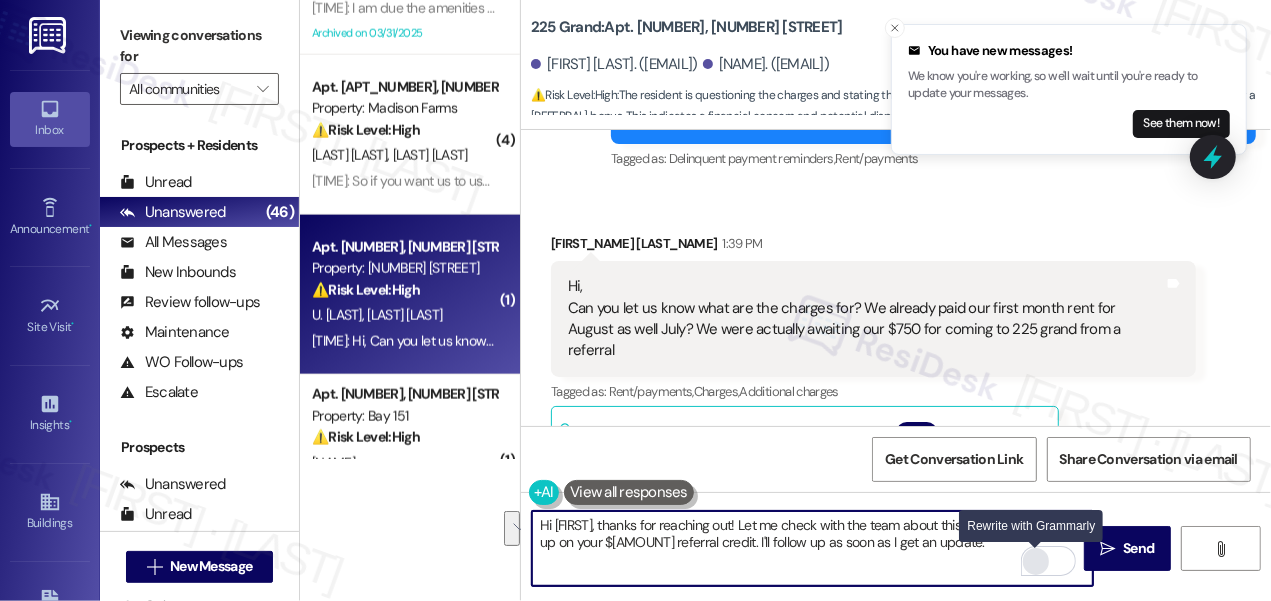 type on "Hi Utsav, thanks for reaching out! Let me check with the team about this charge and follow up on your $750 referral credit. I'll follow up as soon as I get an update." 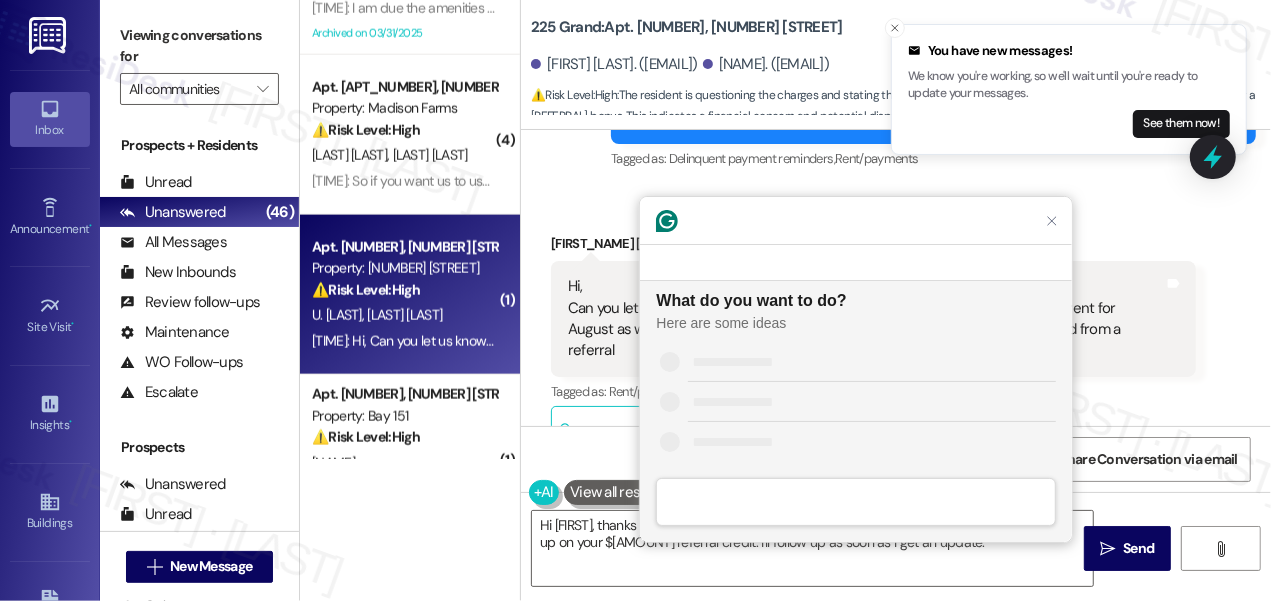 scroll, scrollTop: 0, scrollLeft: 0, axis: both 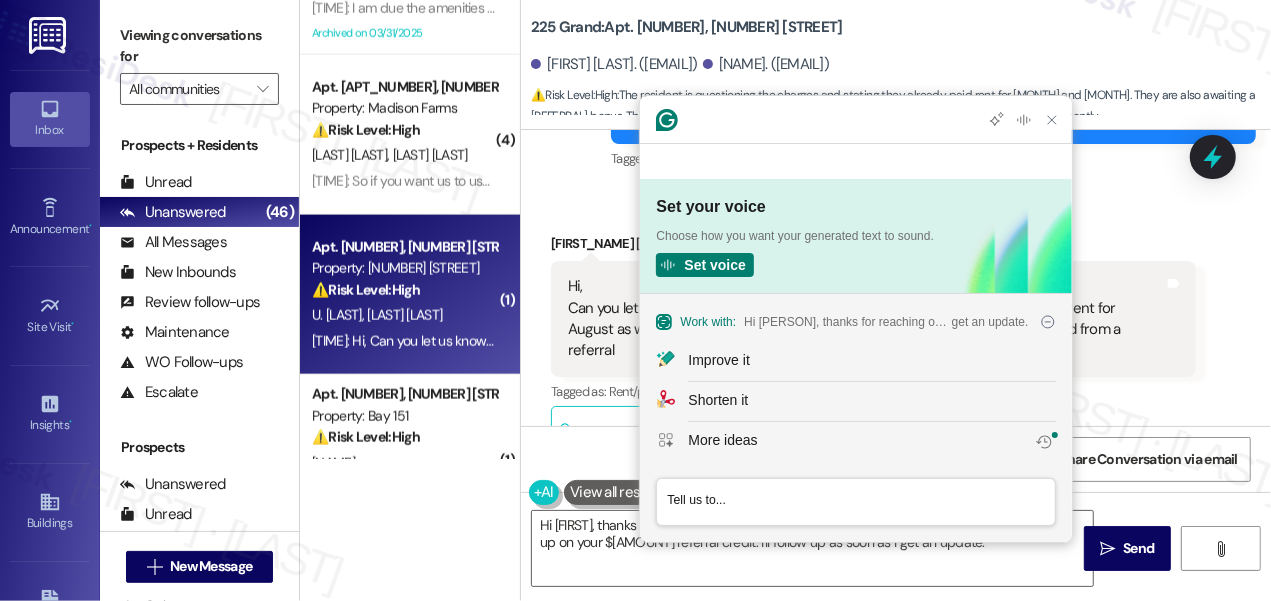 click at bounding box center [856, 503] 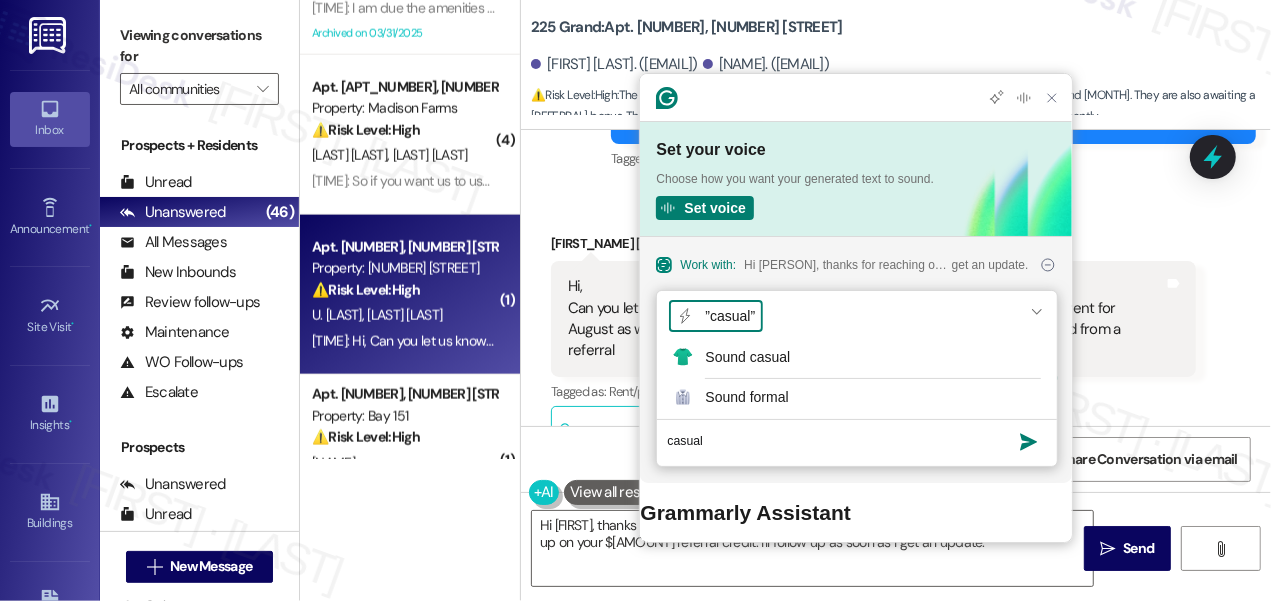 type on "casual" 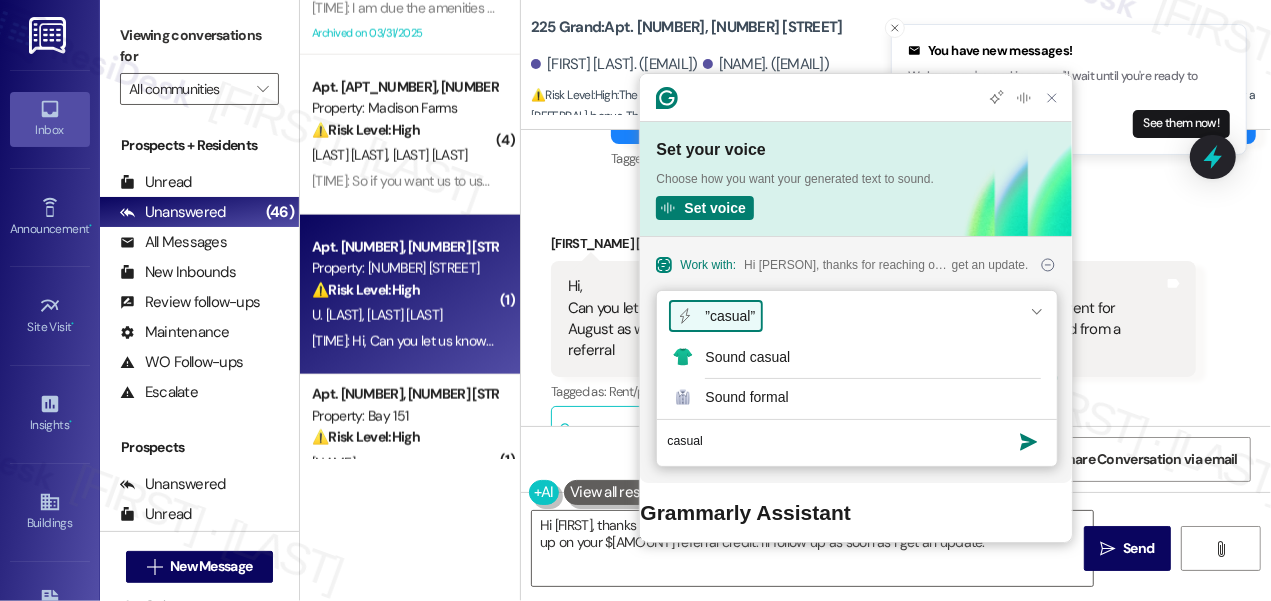 click on "”casual”" at bounding box center [730, 316] 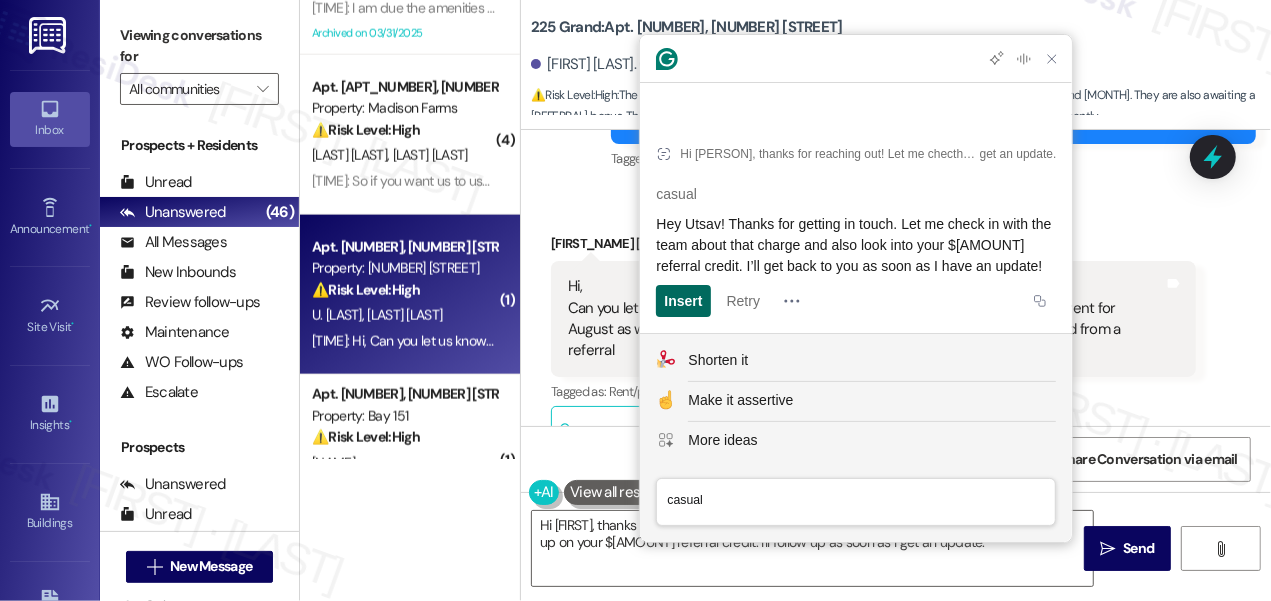 click on "Insert" 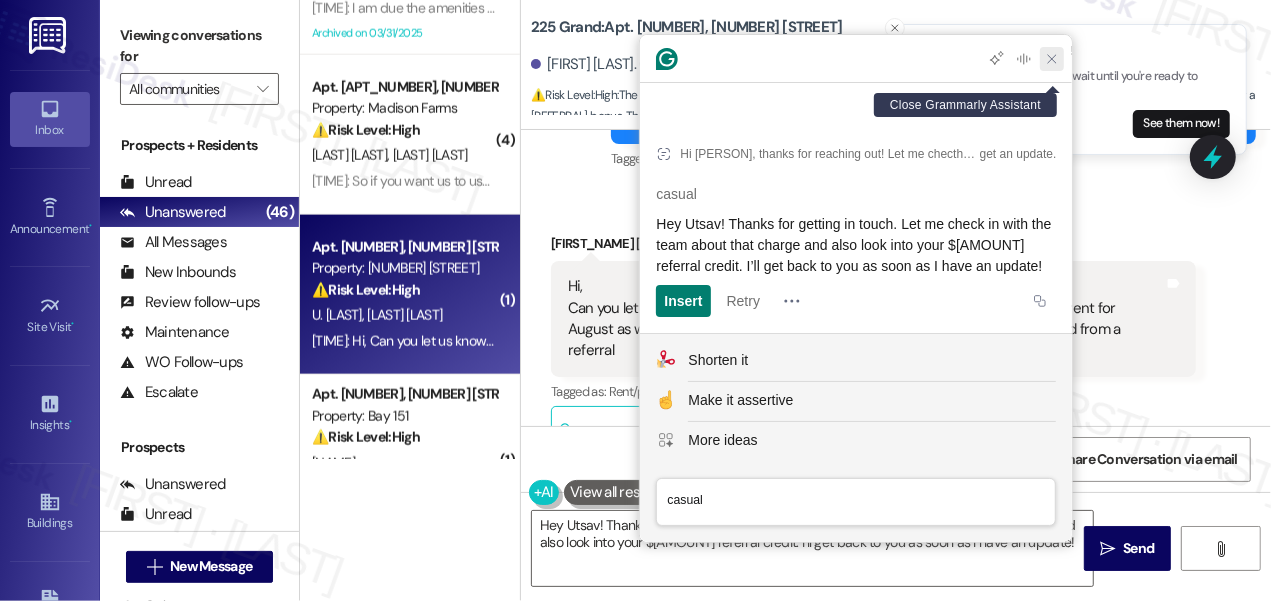 click 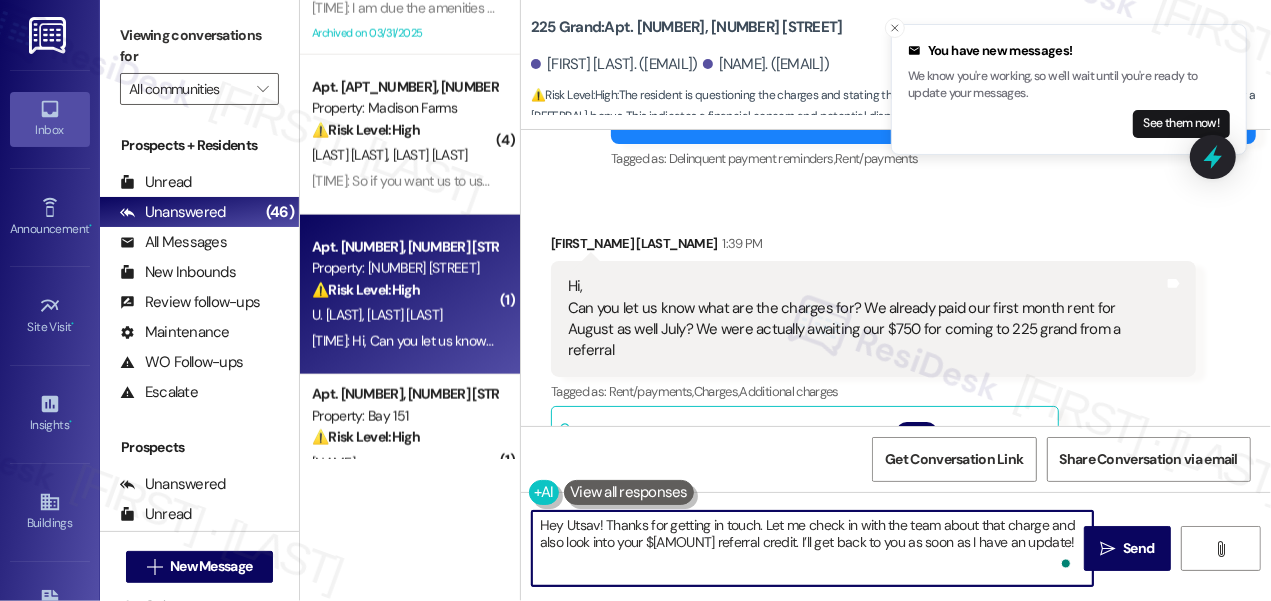 click on "Hey Utsav! Thanks for getting in touch. Let me check in with the team about that charge and also look into your $750 referral credit. I’ll get back to you as soon as I have an update!" at bounding box center (812, 548) 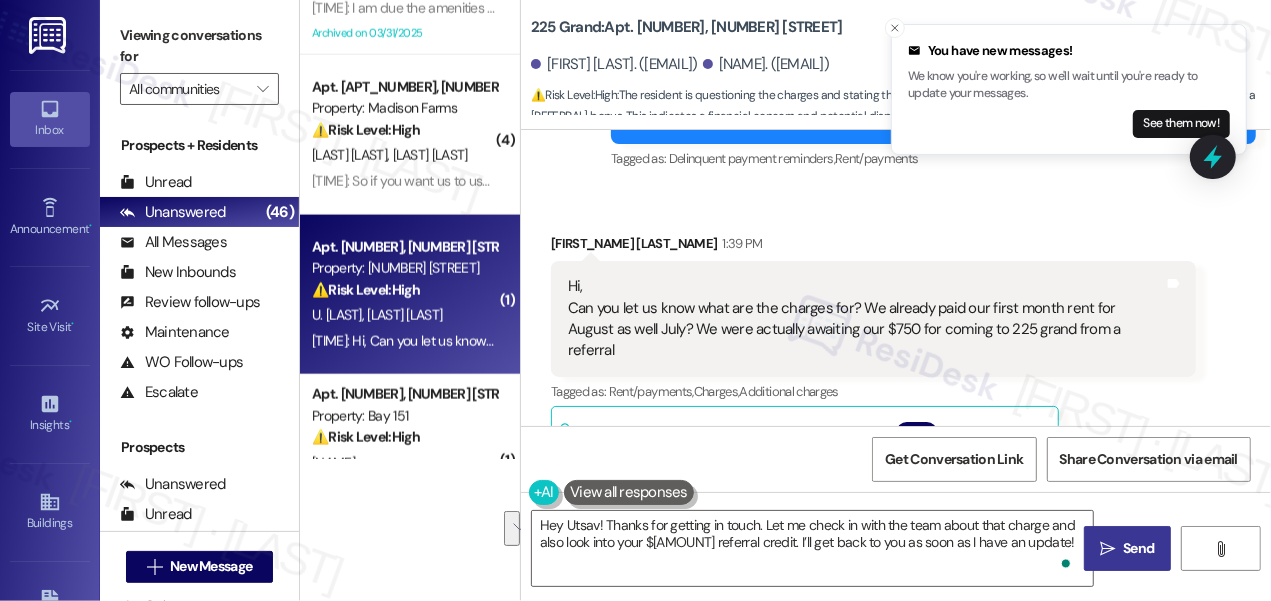 click on "Send" at bounding box center [1138, 548] 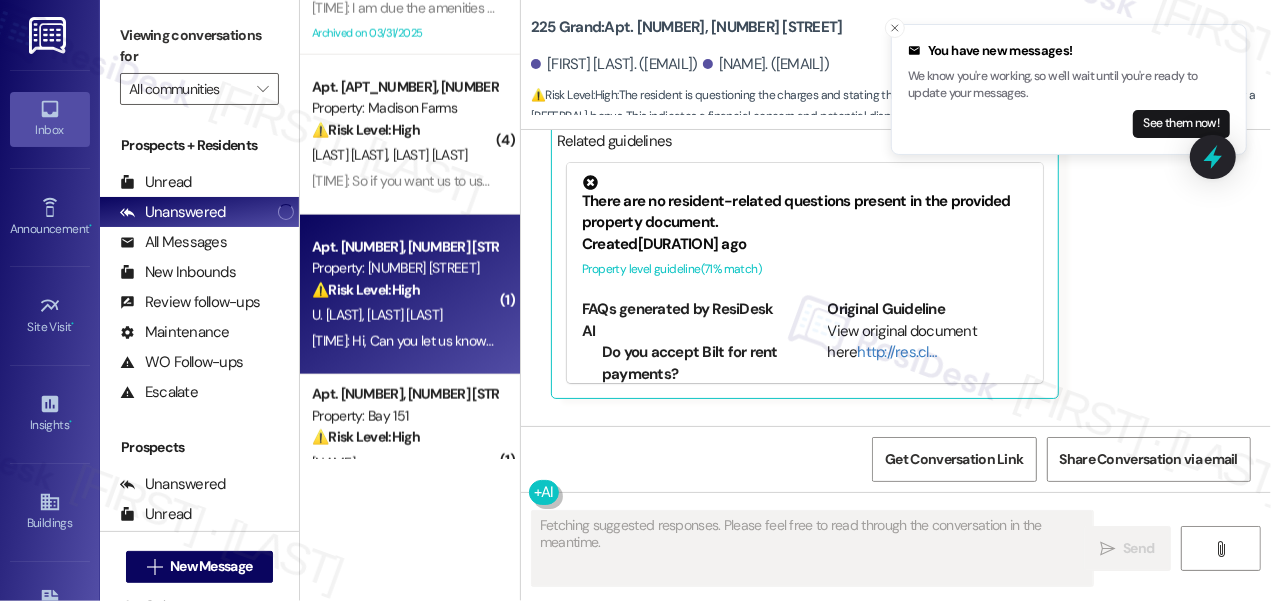 scroll, scrollTop: 1199, scrollLeft: 0, axis: vertical 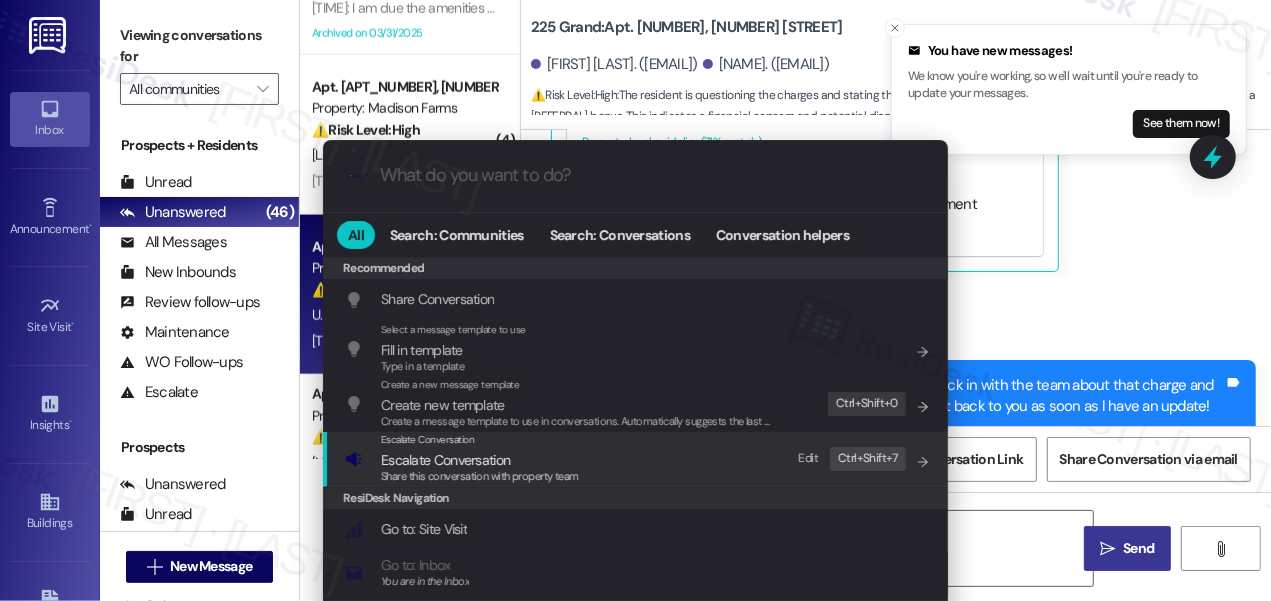 click on "Escalate Conversation" at bounding box center [480, 460] 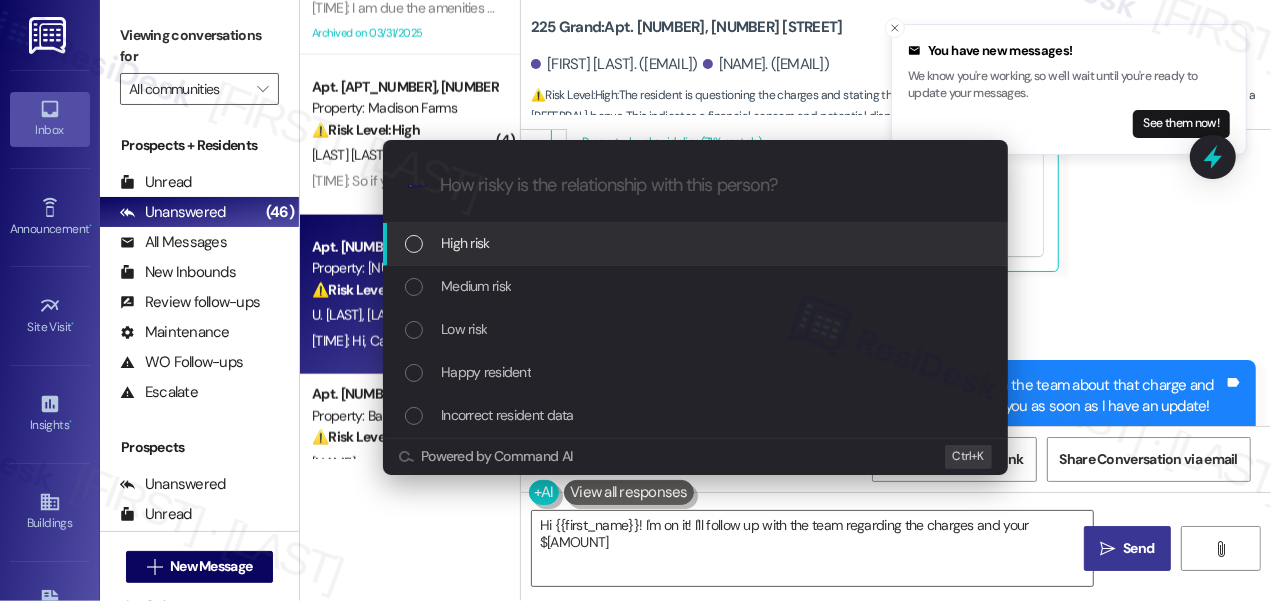 click on "Medium risk" at bounding box center (476, 286) 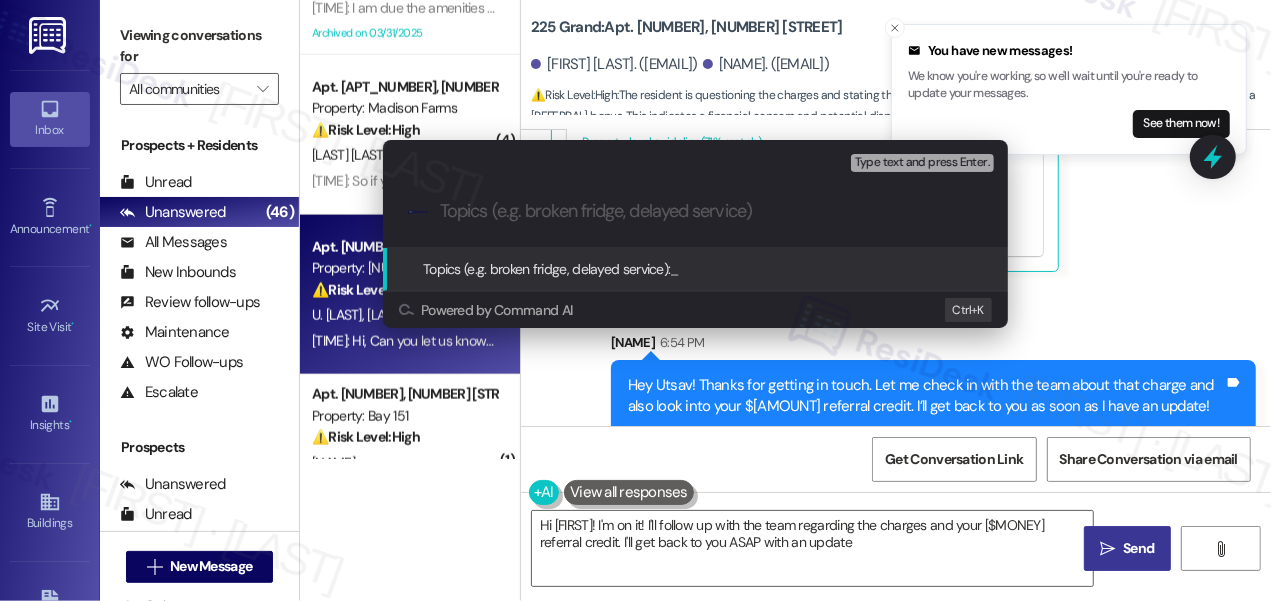 type on "Hi [NAME]! I'm on it! I'll follow up with the team regarding the charges and your $750 referral credit. I'll get back to you ASAP with an update!" 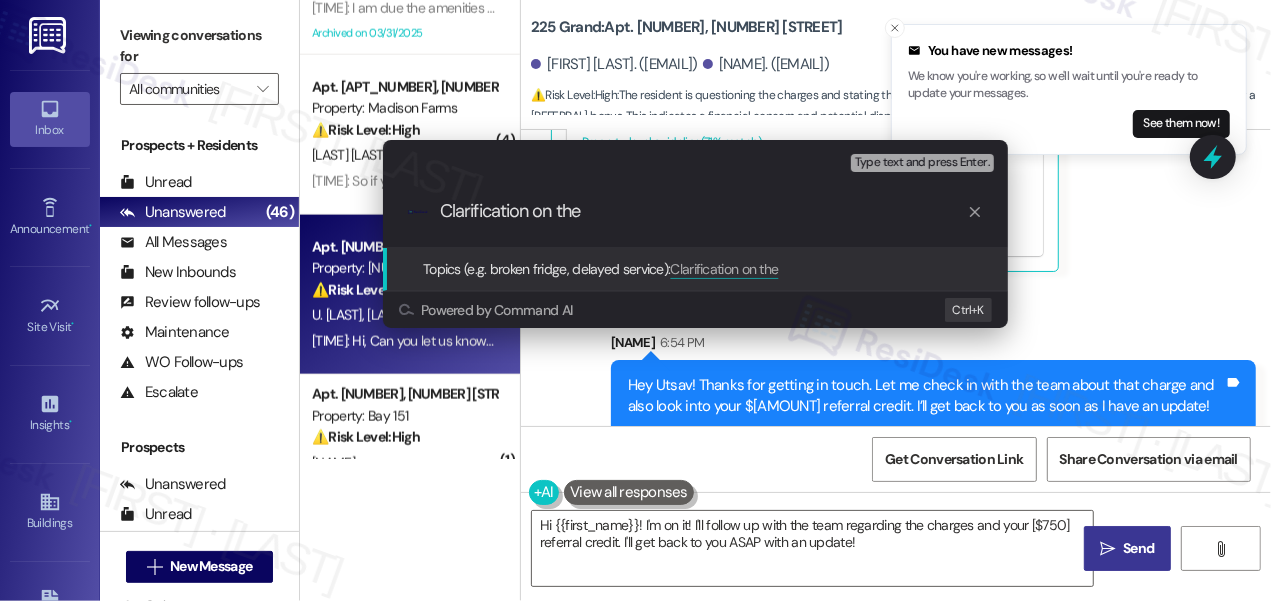click on "Escalate Conversation Medium risk Topics (e.g. broken fridge, delayed service) Any messages to highlight in the email? Type text and press Enter. .cls-1{fill:#0a055f;}.cls-2{fill:#0cc4c4;} resideskLogoBlueOrange Clarification on the Topics (e.g. broken fridge, delayed service):  Clarification on the Powered by Command AI Ctrl+ K" at bounding box center (635, 300) 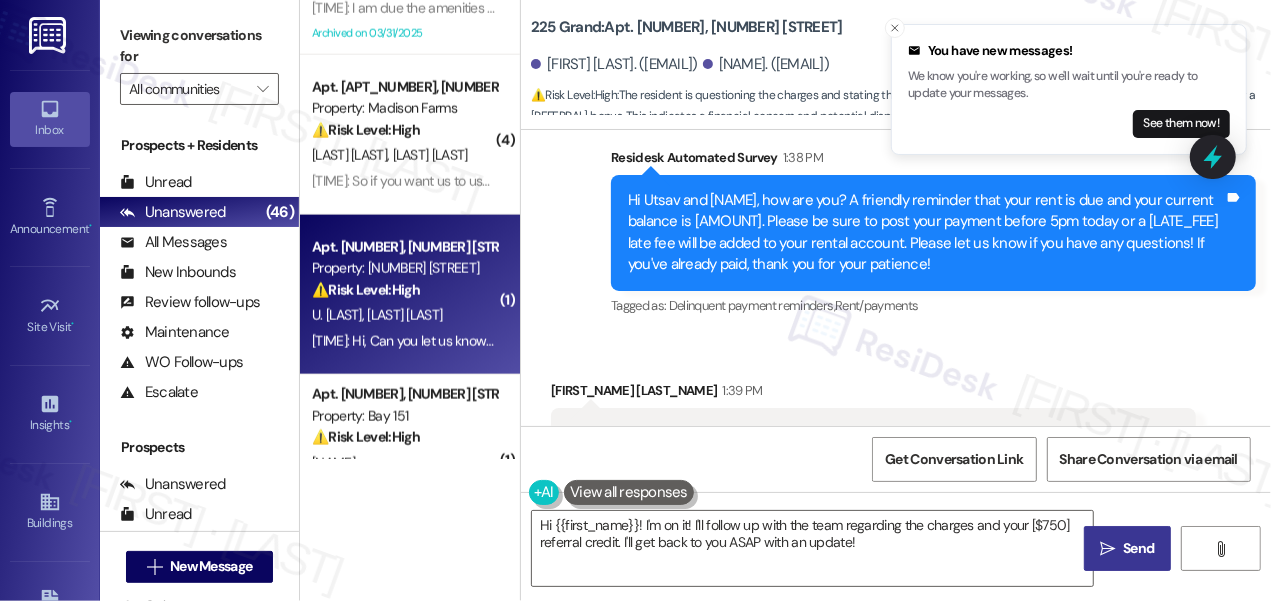 scroll, scrollTop: 472, scrollLeft: 0, axis: vertical 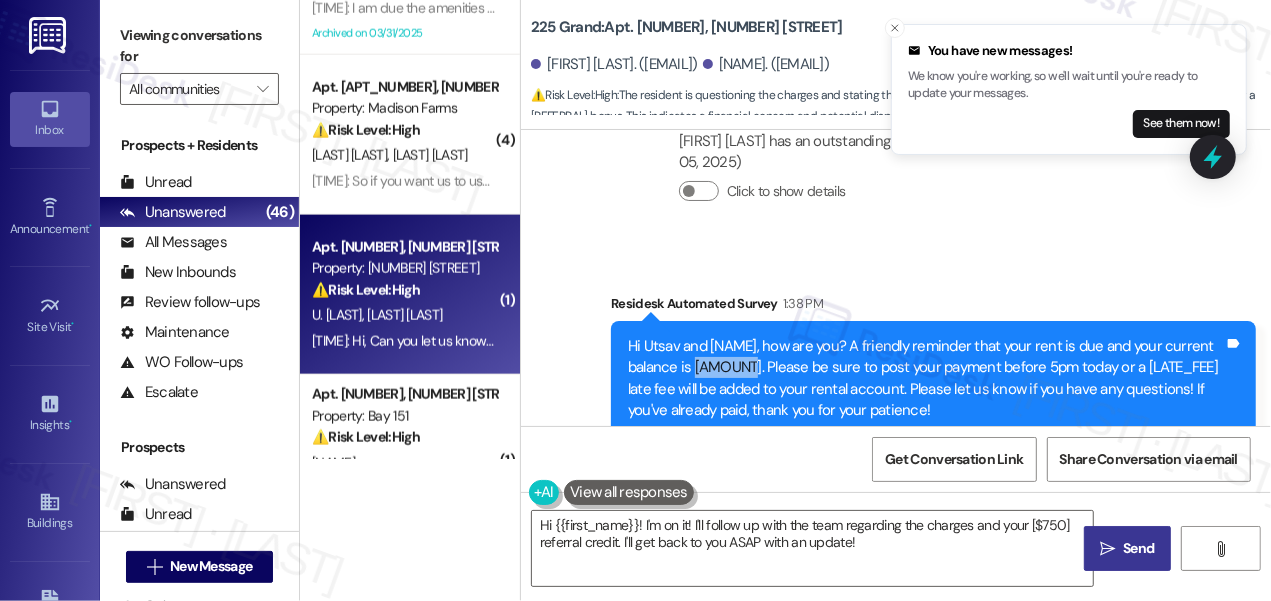 drag, startPoint x: 695, startPoint y: 367, endPoint x: 748, endPoint y: 365, distance: 53.037724 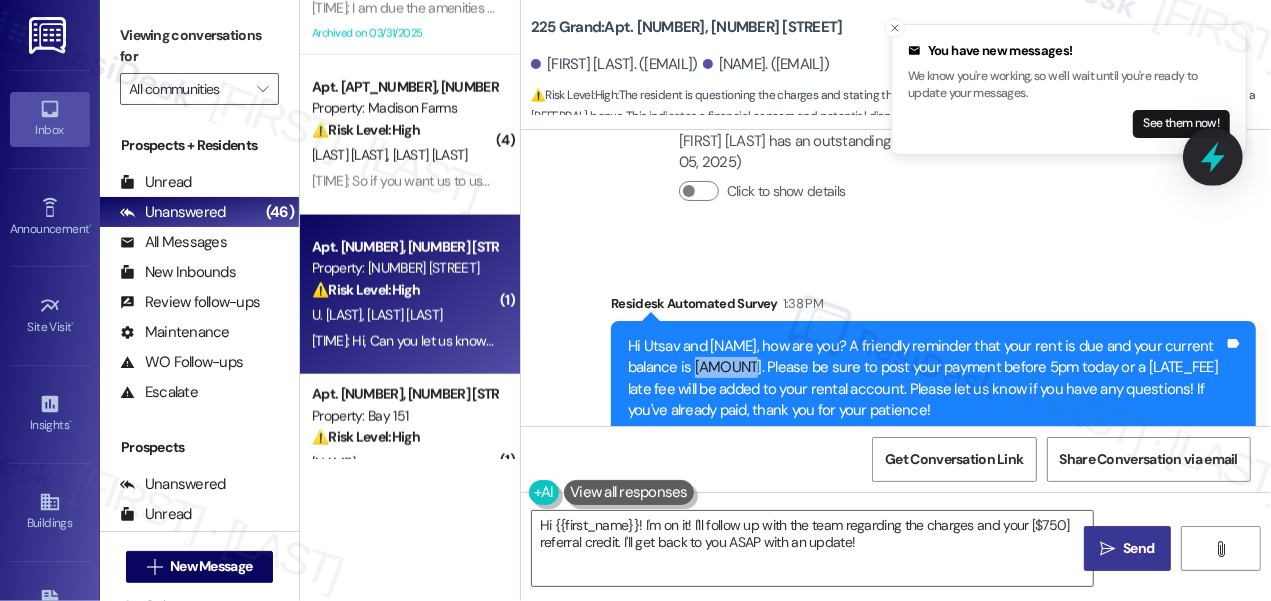 click 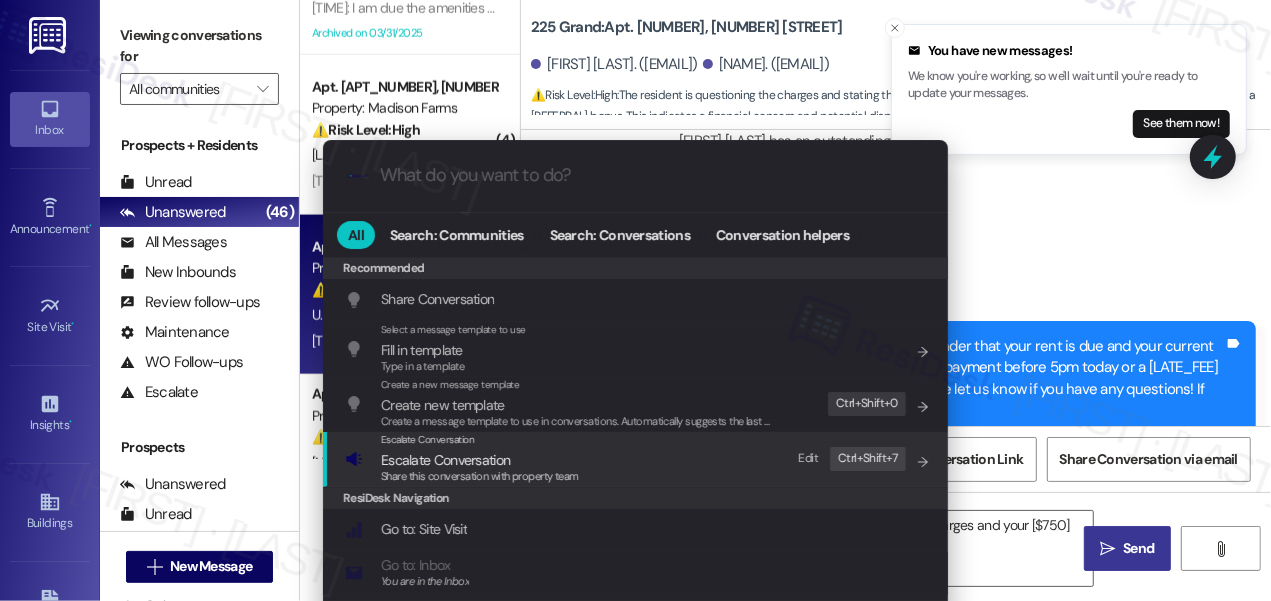 click on "Escalate Conversation" at bounding box center [480, 460] 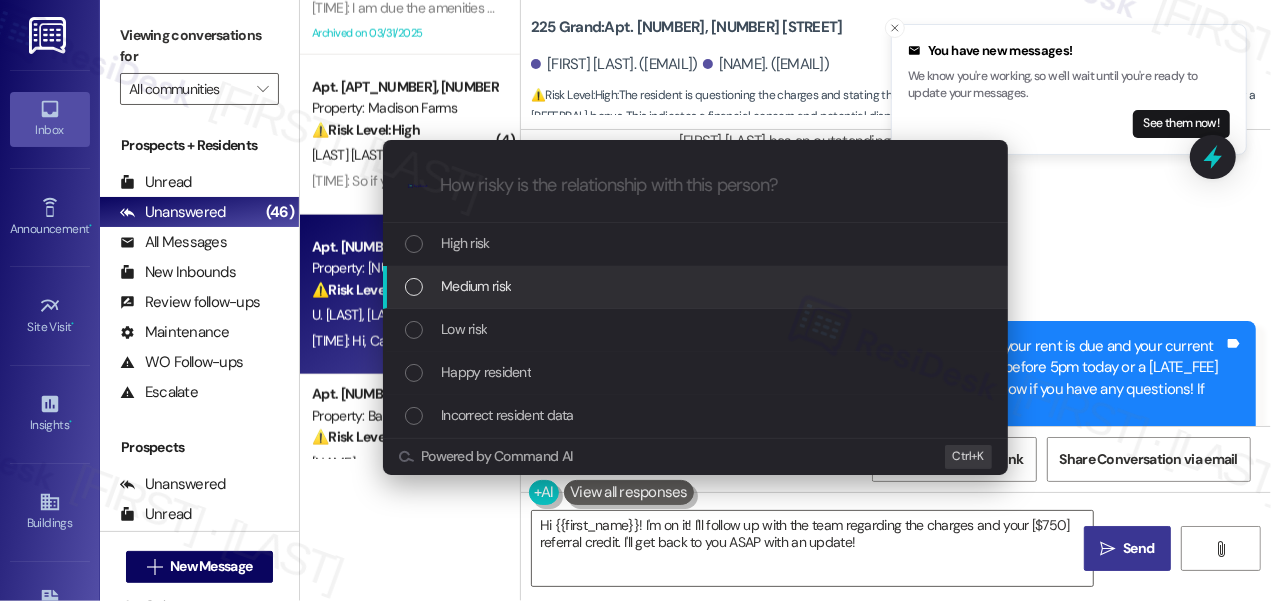 click on "Medium risk" at bounding box center (697, 286) 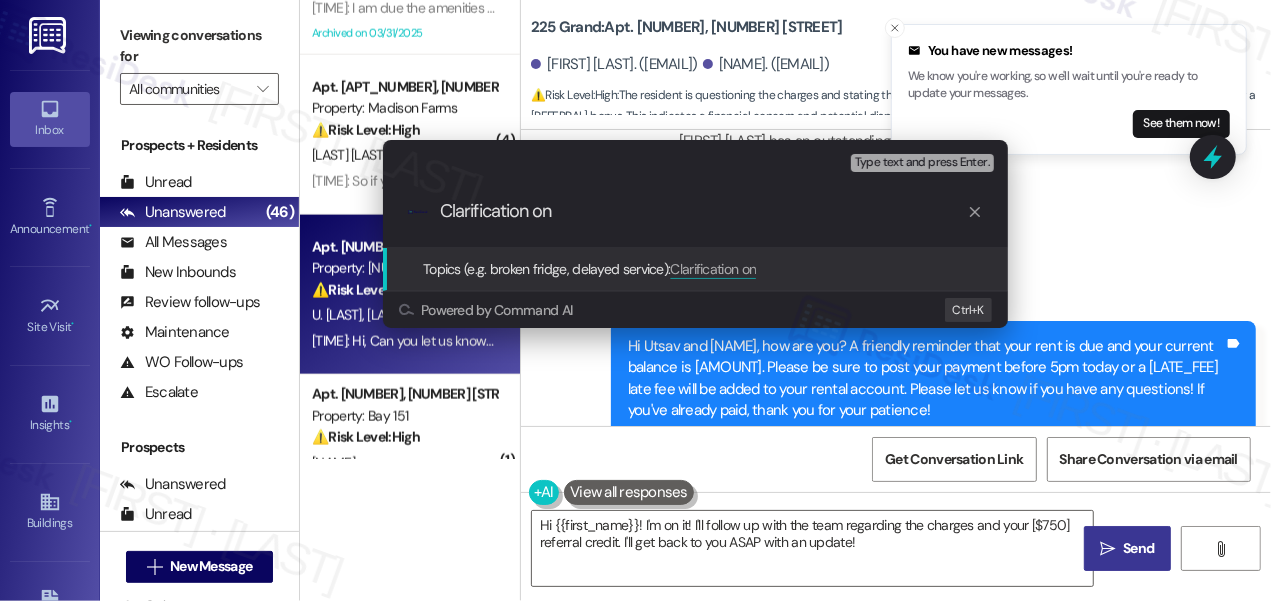 paste on "$383.06" 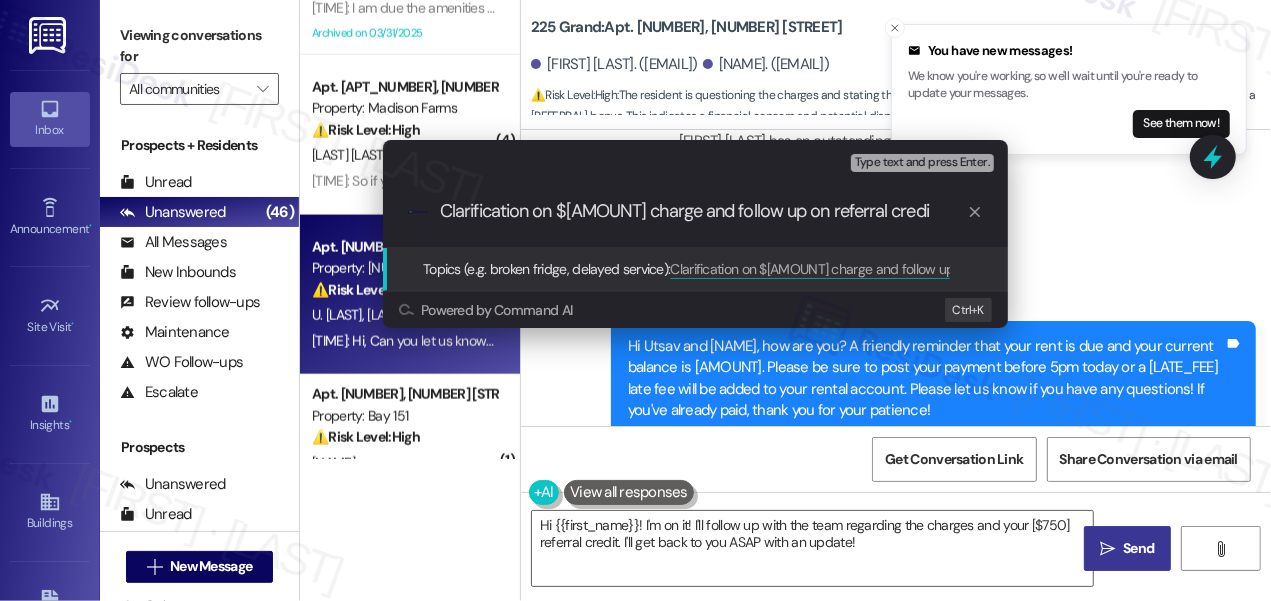 type on "Clarification on $383.06 charge and follow up on referral credit" 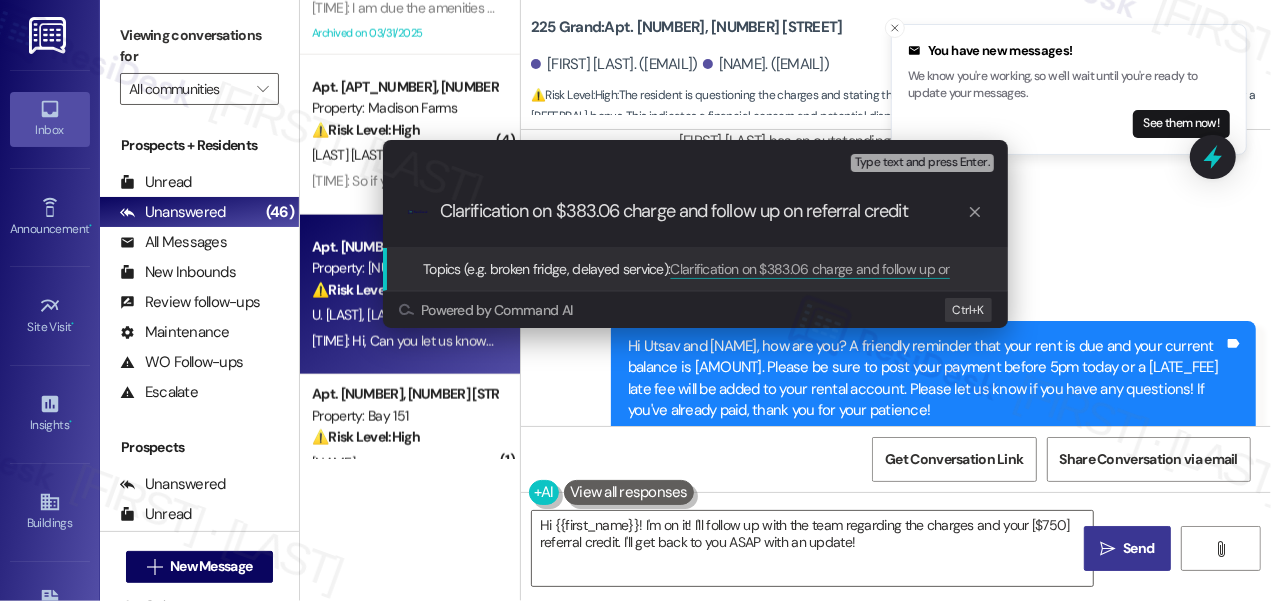 type 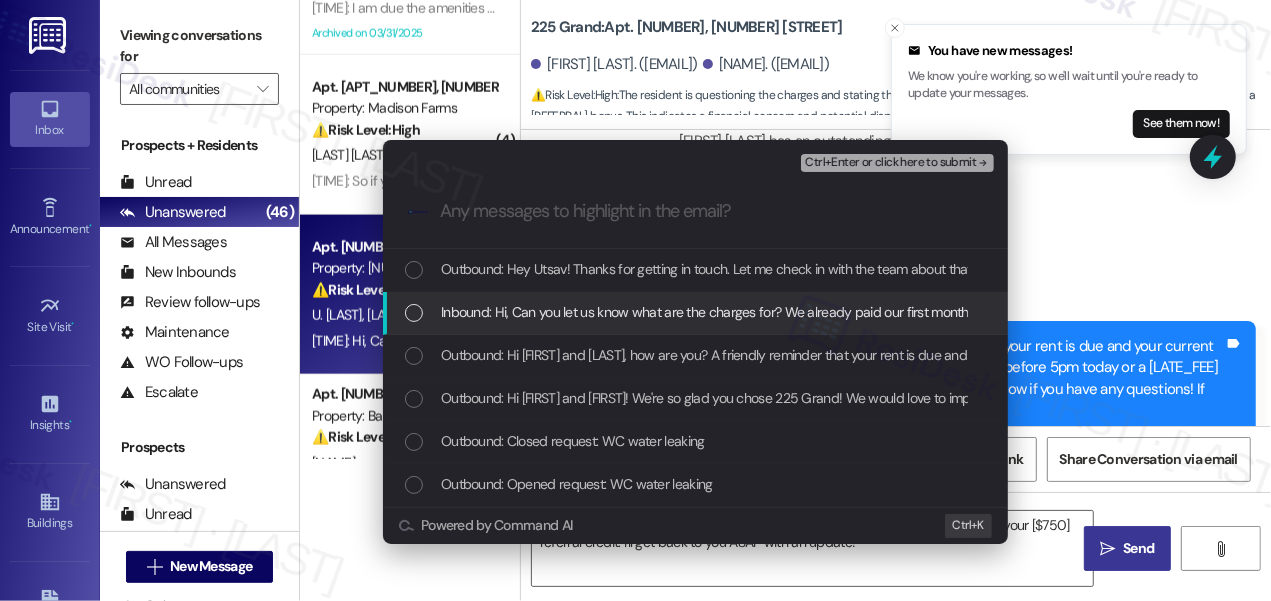 click on "Inbound: Hi,
Can you let us know what are the charges for? We already paid our first month rent for August as well July? We were actually awaiting our $750 for coming to 225 grand from a referral" at bounding box center (1009, 312) 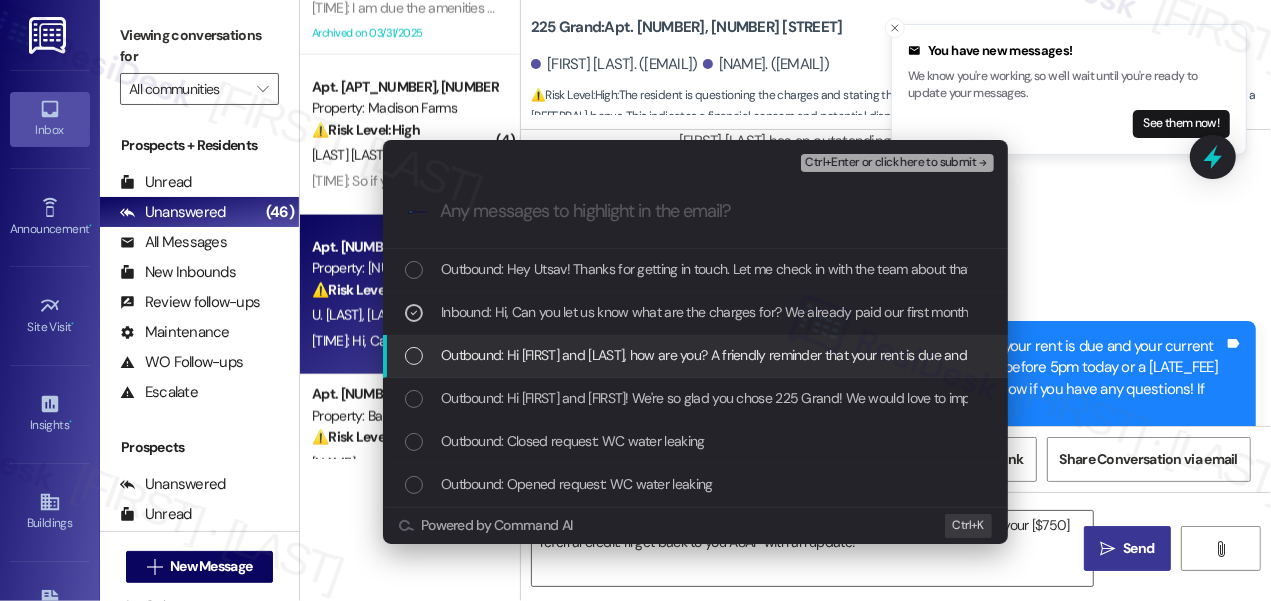 click on "Outbound: Hi Utsav and Sonia, how are you? A friendly reminder that your rent is due and your current balance is {$383.06}. Please be sure to post your payment before 5pm today or a $100 late fee will be added to your rental account. Please let us know if you have any questions! If you've already paid, thank you for your patience!" at bounding box center (1408, 355) 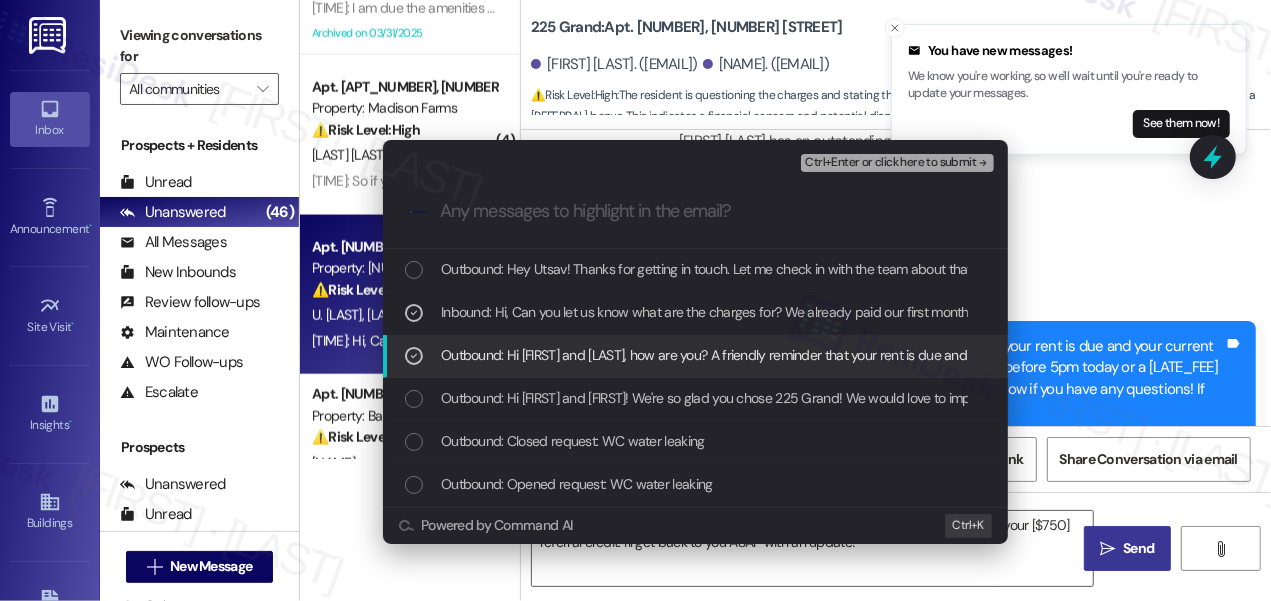 click on "Outbound: Hi Utsav and Sonia, how are you? A friendly reminder that your rent is due and your current balance is {$383.06}. Please be sure to post your payment before 5pm today or a $100 late fee will be added to your rental account. Please let us know if you have any questions! If you've already paid, thank you for your patience!" at bounding box center [1408, 355] 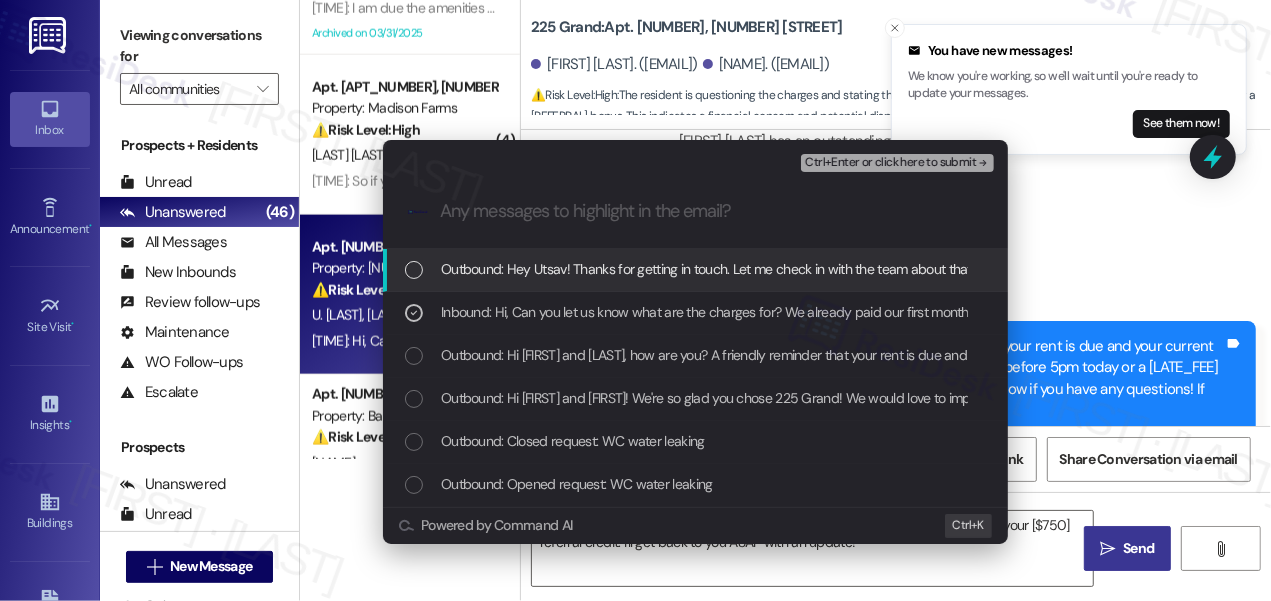 click on "Ctrl+Enter or click here to submit" at bounding box center (890, 163) 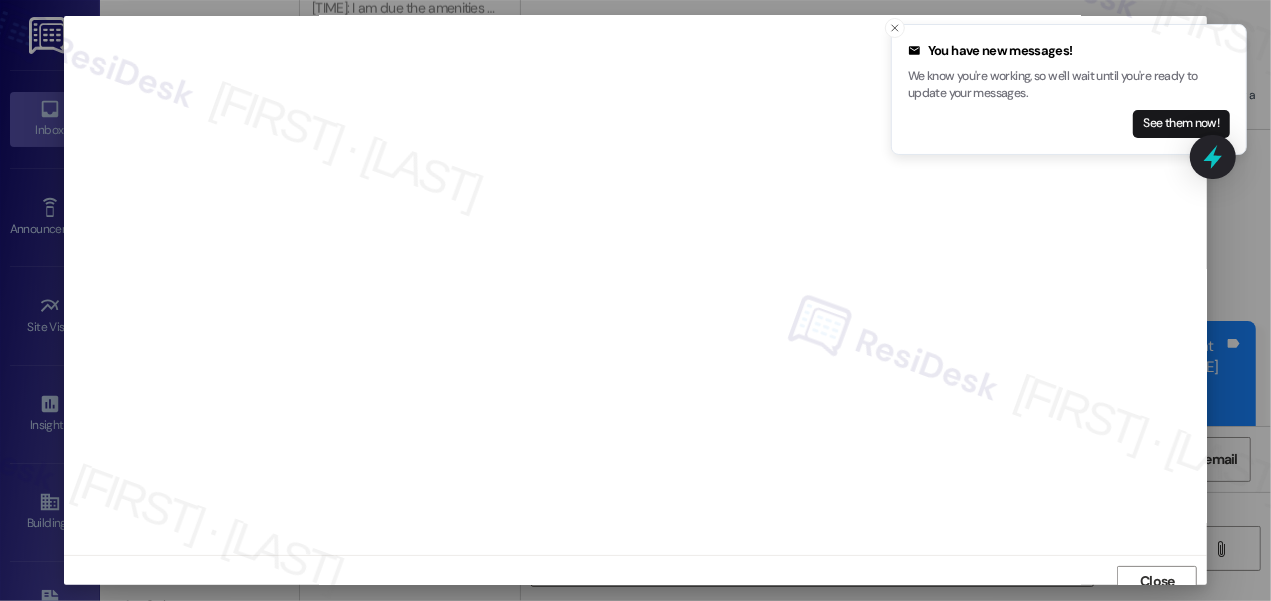 scroll, scrollTop: 0, scrollLeft: 0, axis: both 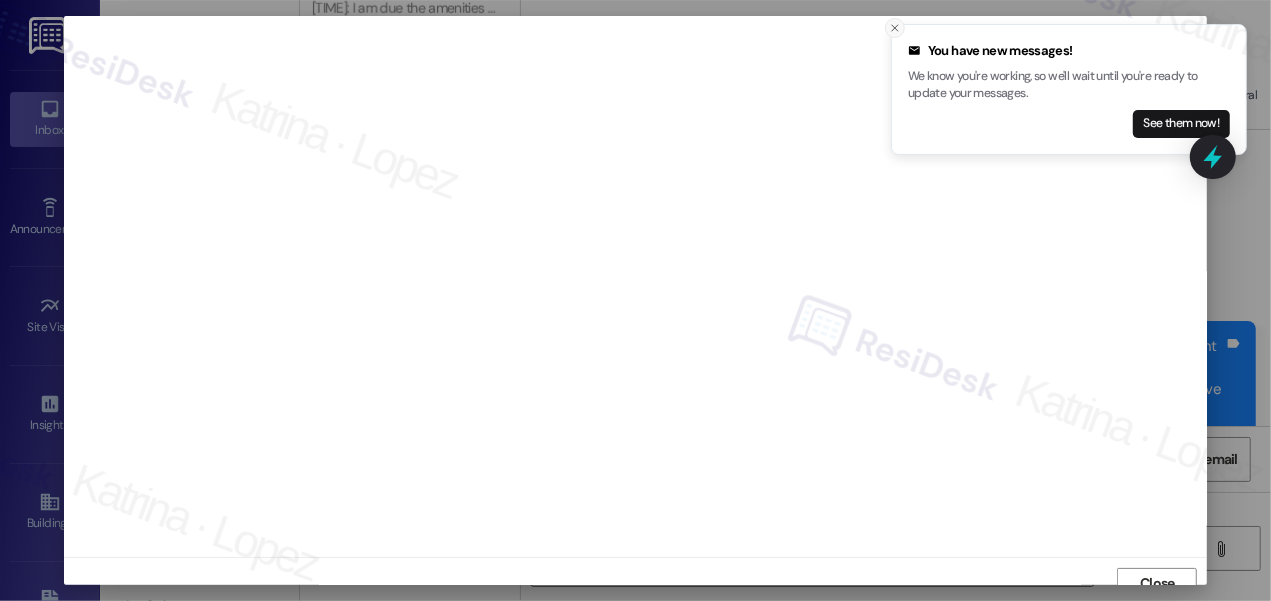 click 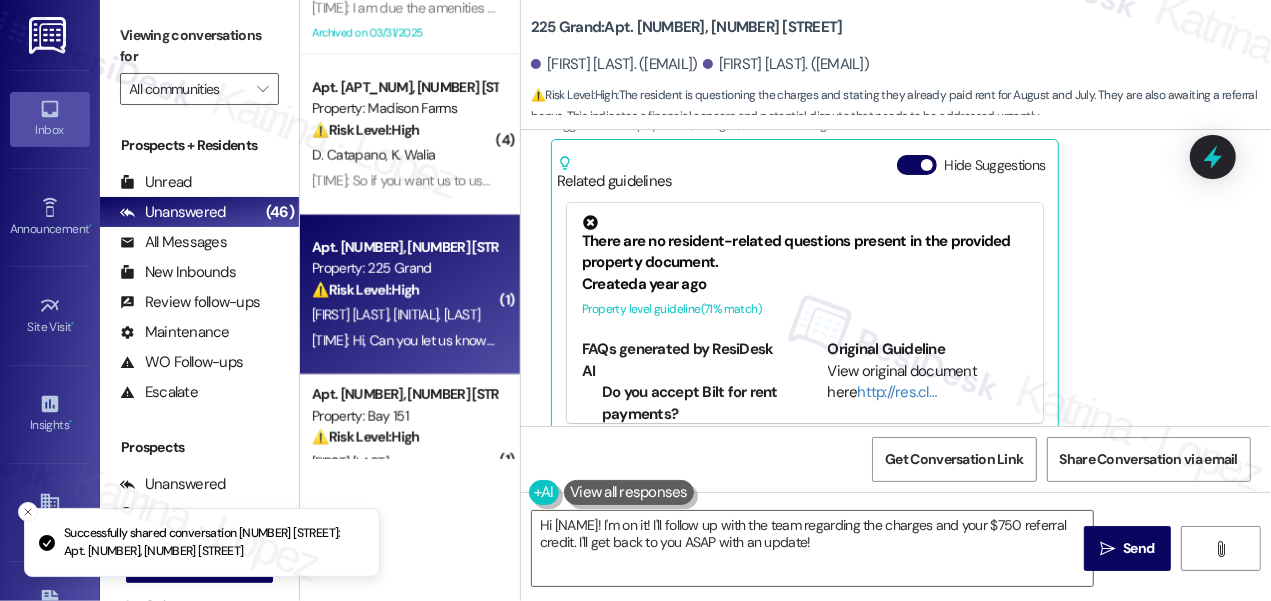 scroll, scrollTop: 1037, scrollLeft: 0, axis: vertical 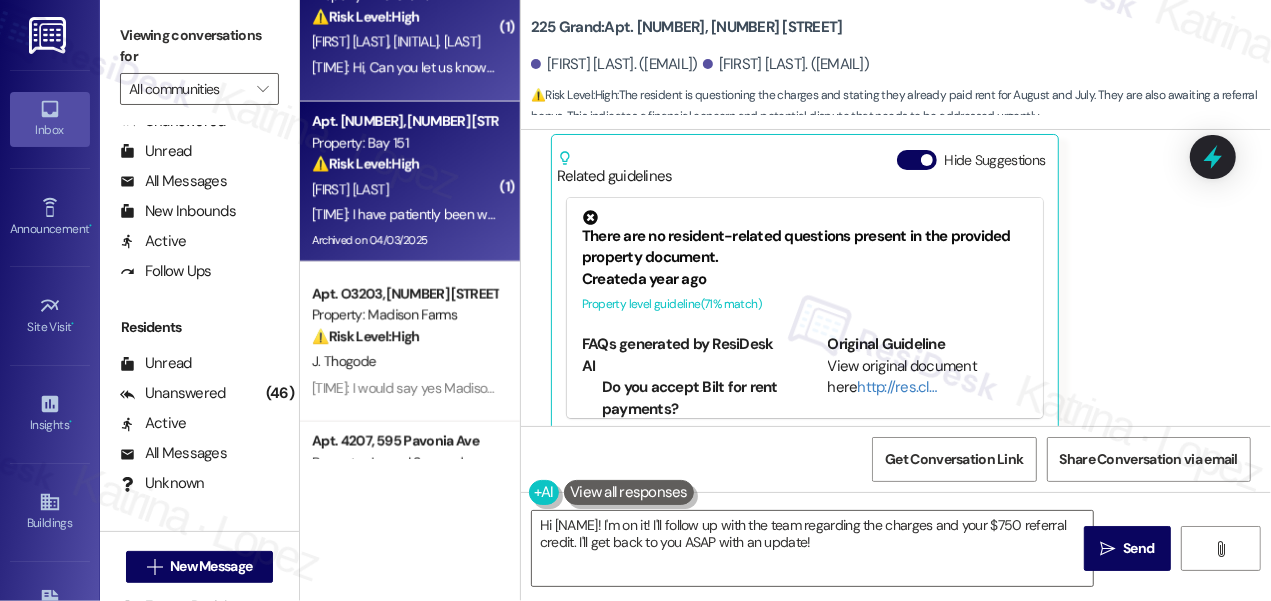click on "⚠️  Risk Level:  High The resident is disputing 'additional fees' added to their account, which constitutes a financial concern and potential dispute." at bounding box center [404, 164] 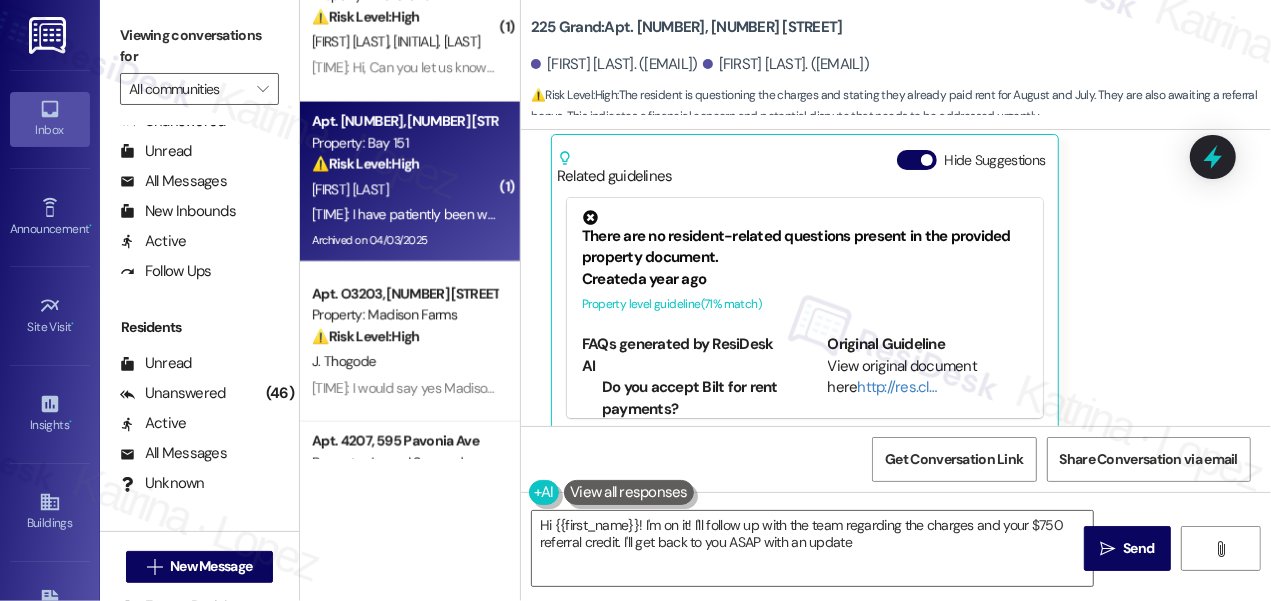 type on "Hi [NAME]! I'm on it! I'll follow up with the team regarding the charges and your $750 referral credit. I'll get back to you ASAP with an update!" 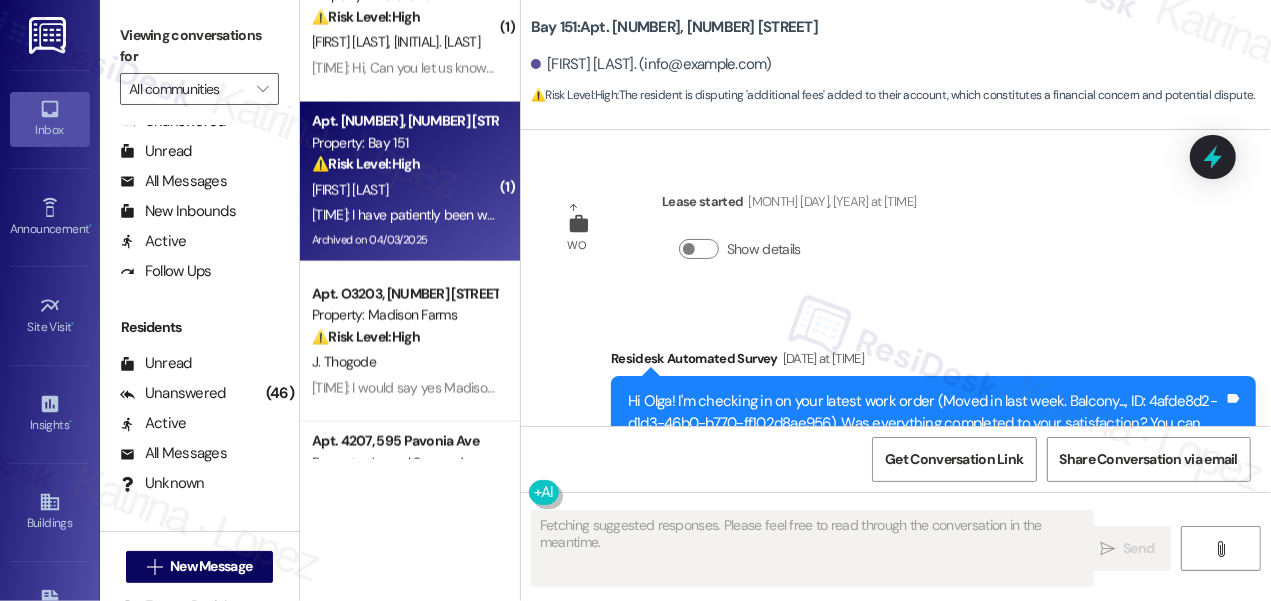 scroll, scrollTop: 43554, scrollLeft: 0, axis: vertical 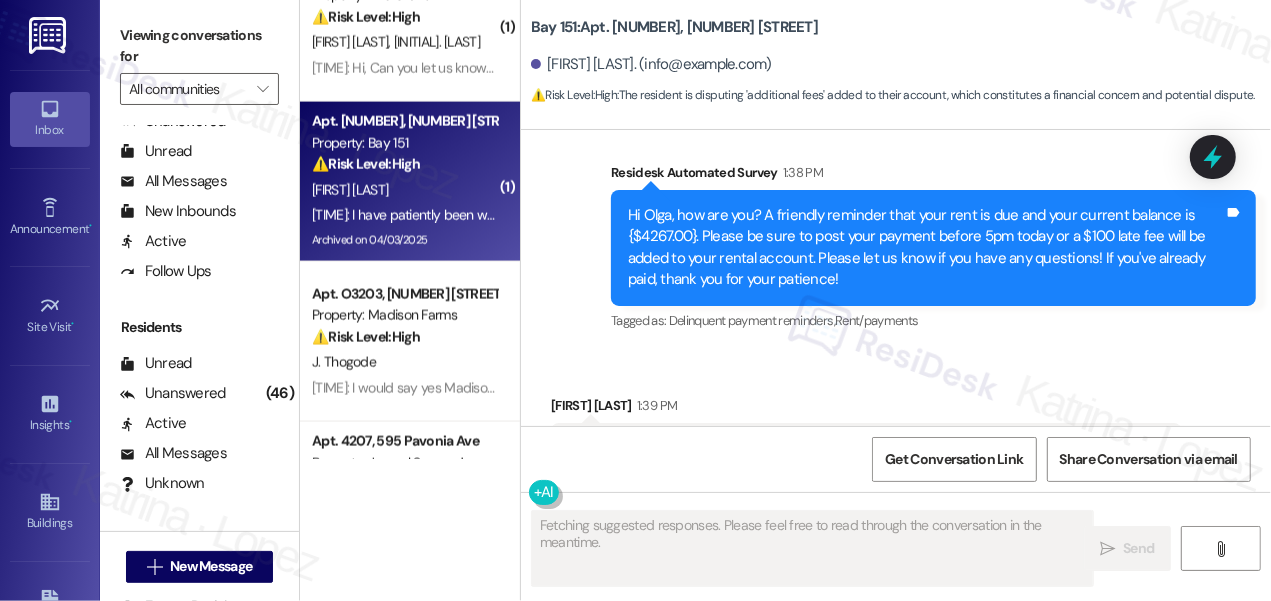 click on "I have patiently been waiting to get clarity on all the additional fees that have been added on" at bounding box center [859, 448] 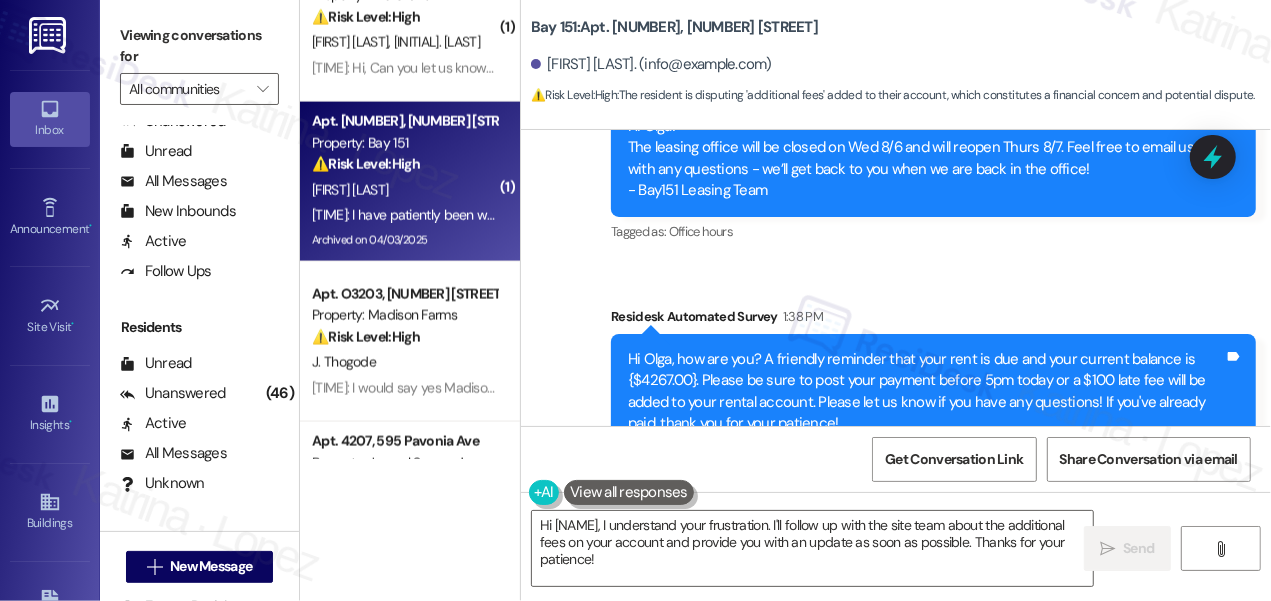 scroll, scrollTop: 43554, scrollLeft: 0, axis: vertical 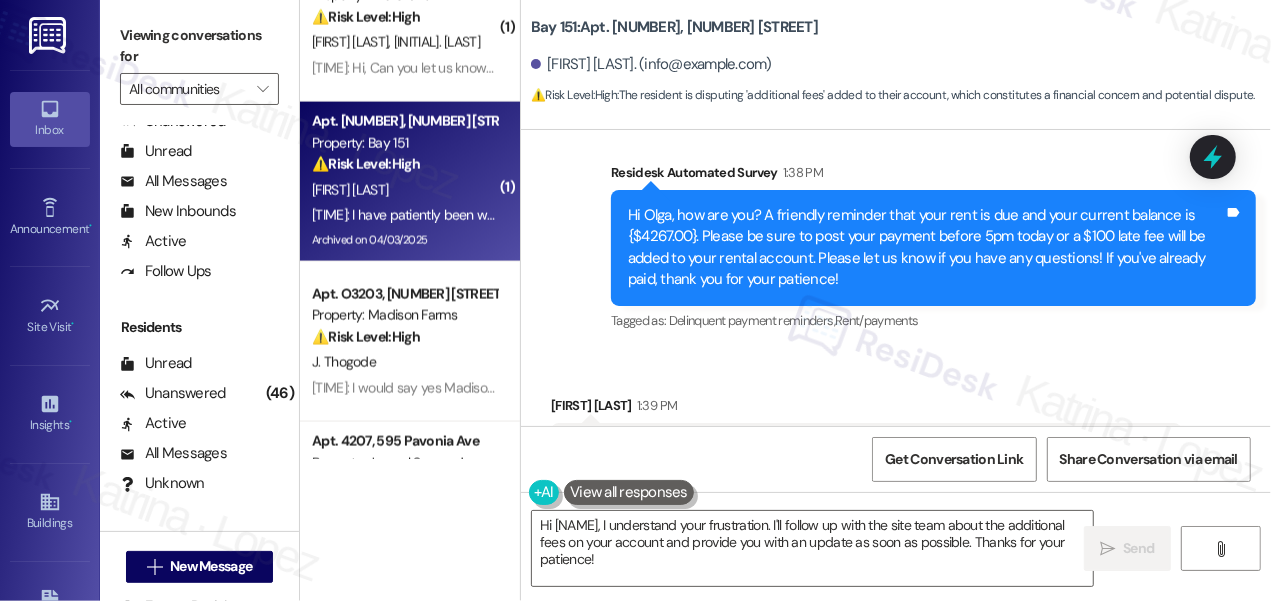 copy on "I have patiently been waiting to get clarity on all the additional fees that have been added on Tags and notes" 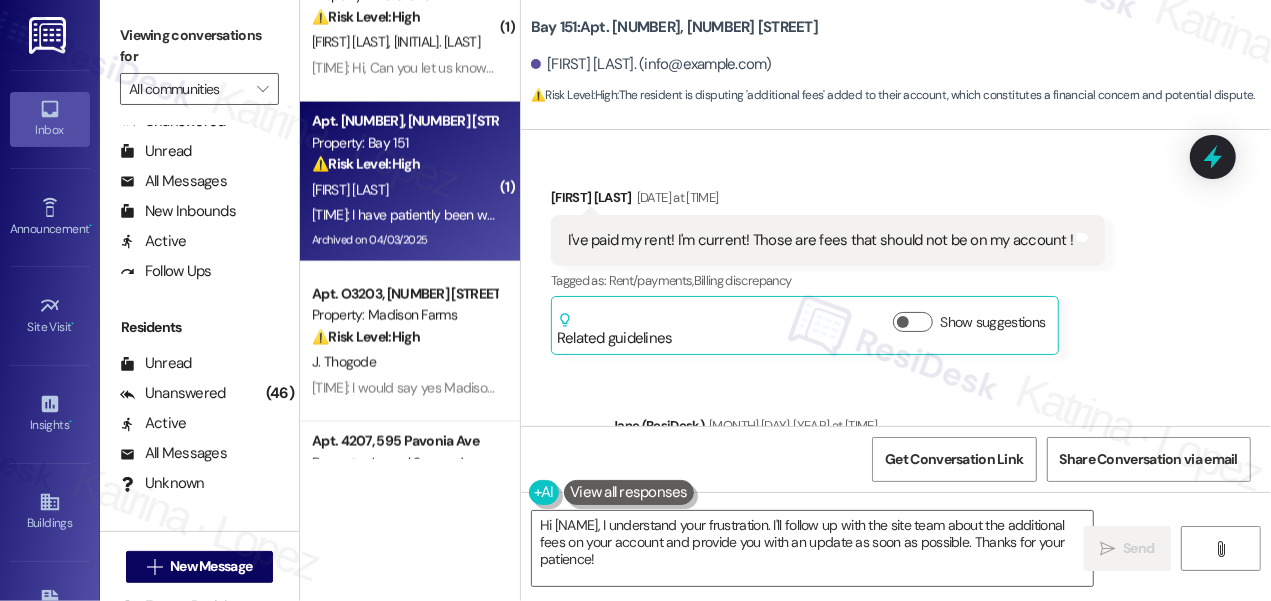 scroll, scrollTop: 41099, scrollLeft: 0, axis: vertical 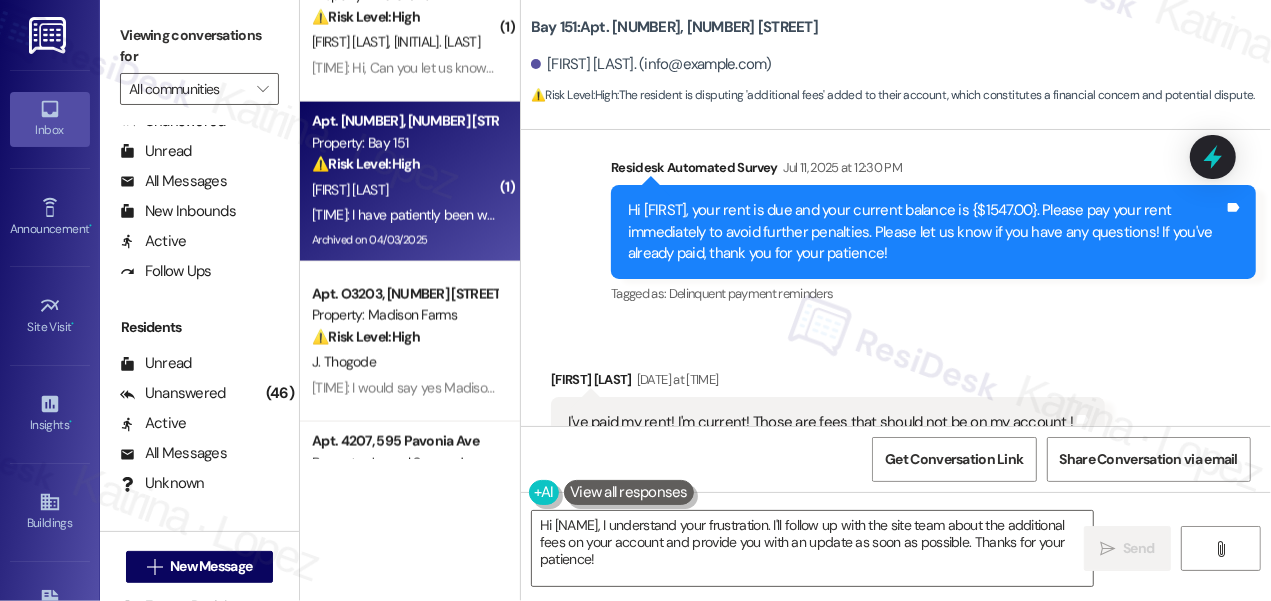 click on "I've paid my rent! I'm current! Those are fees that should not be on my account !" at bounding box center (820, 422) 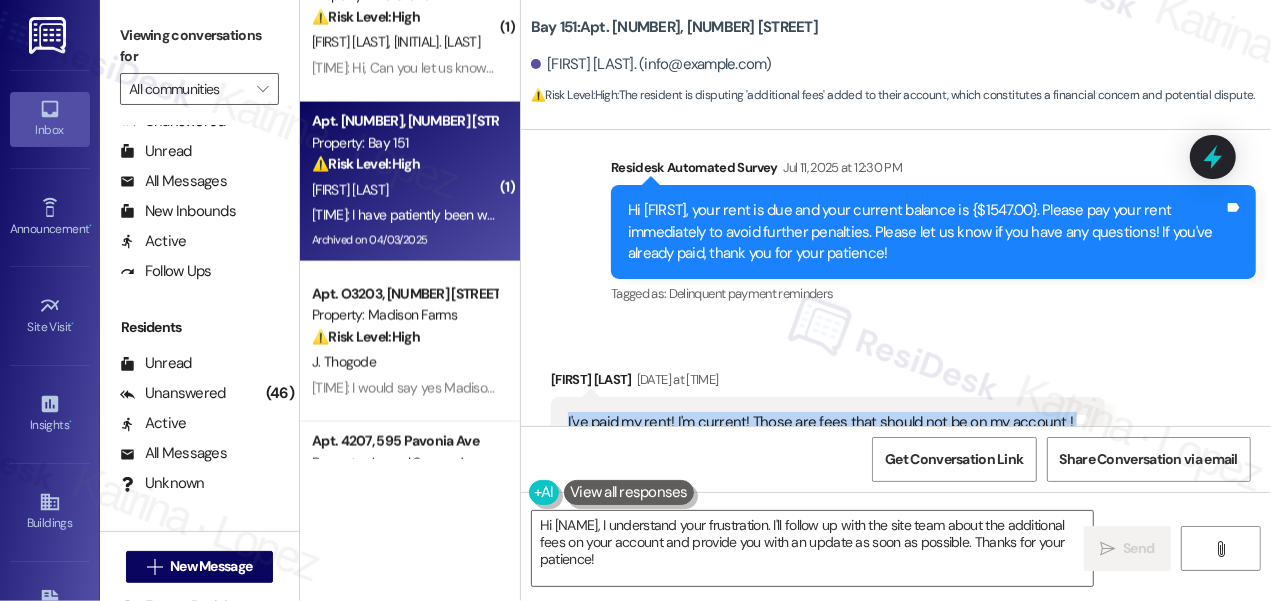 click on "I've paid my rent! I'm current! Those are fees that should not be on my account !" at bounding box center [820, 422] 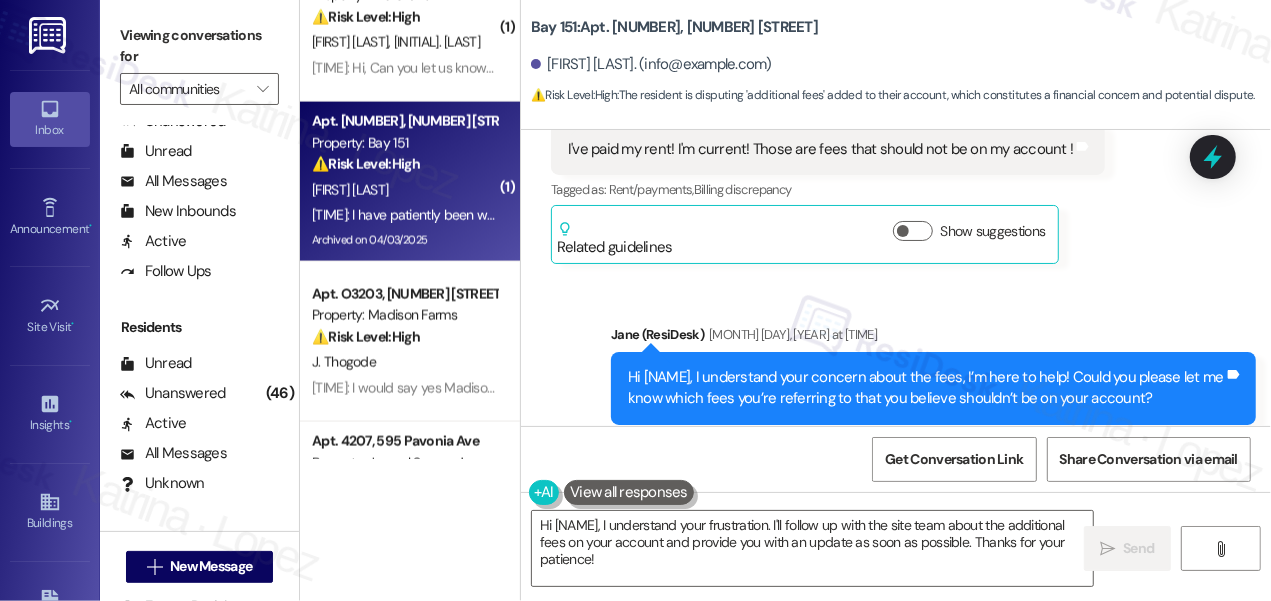 click on "Hi [NAME], I understand your concern about the fees, I’m here to help! Could you please let me know which fees you’re referring to that you believe shouldn’t be on your account?" at bounding box center [926, 388] 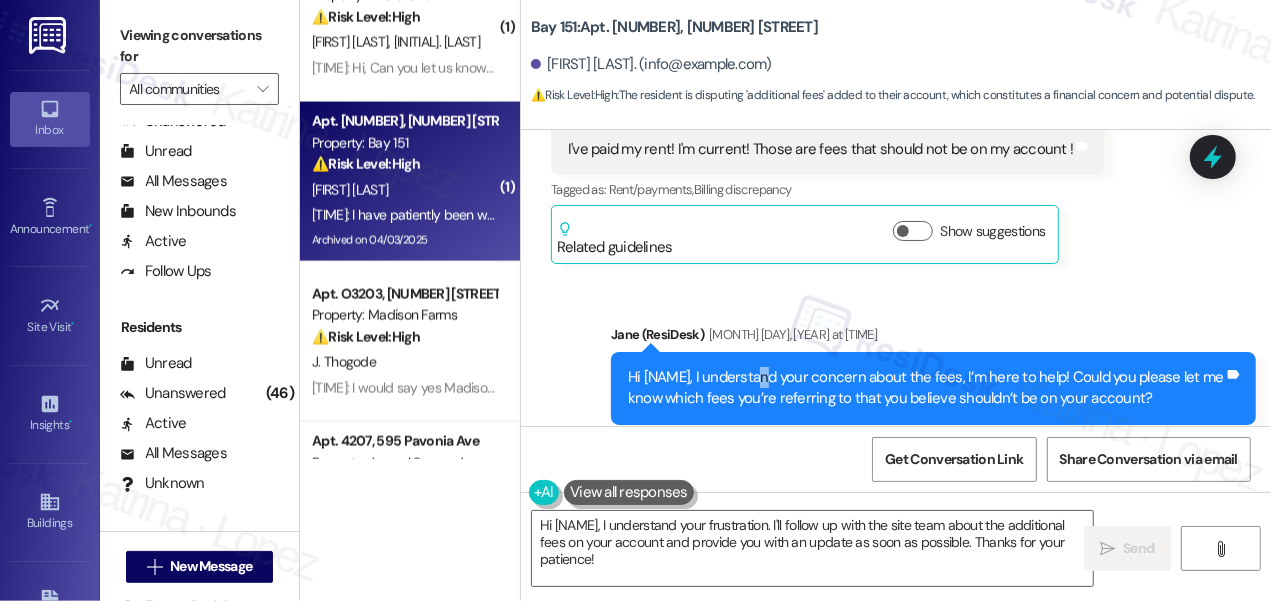 click on "Hi [NAME], I understand your concern about the fees, I’m here to help! Could you please let me know which fees you’re referring to that you believe shouldn’t be on your account?" at bounding box center [926, 388] 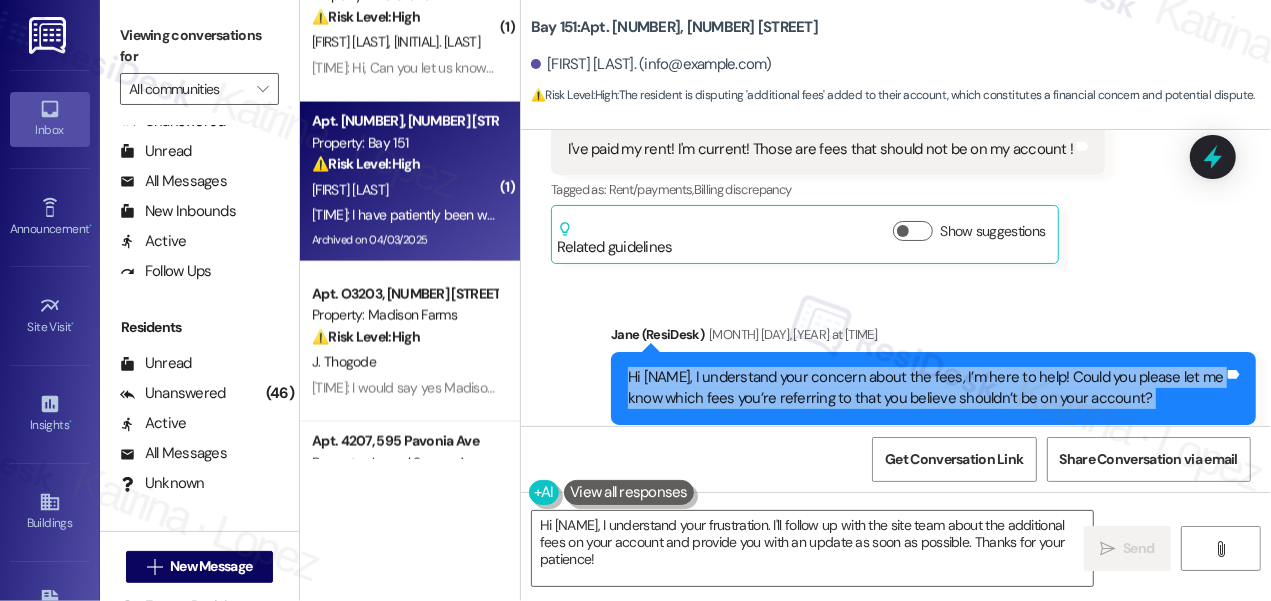 click on "Hi [NAME], I understand your concern about the fees, I’m here to help! Could you please let me know which fees you’re referring to that you believe shouldn’t be on your account?" at bounding box center (926, 388) 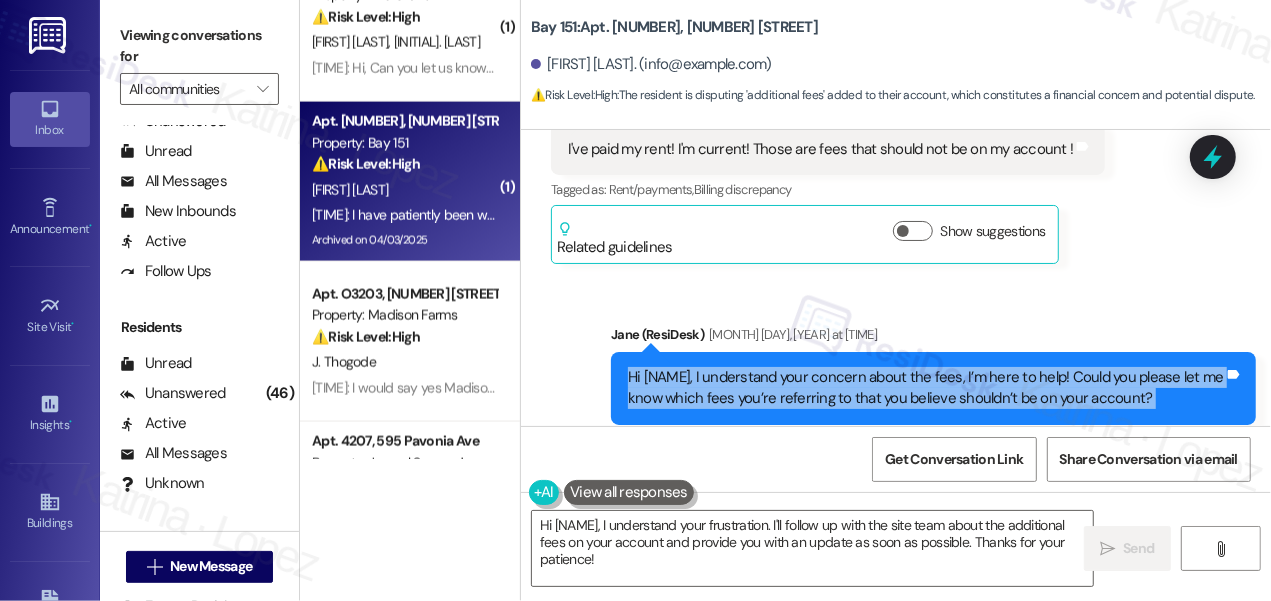 scroll, scrollTop: 41645, scrollLeft: 0, axis: vertical 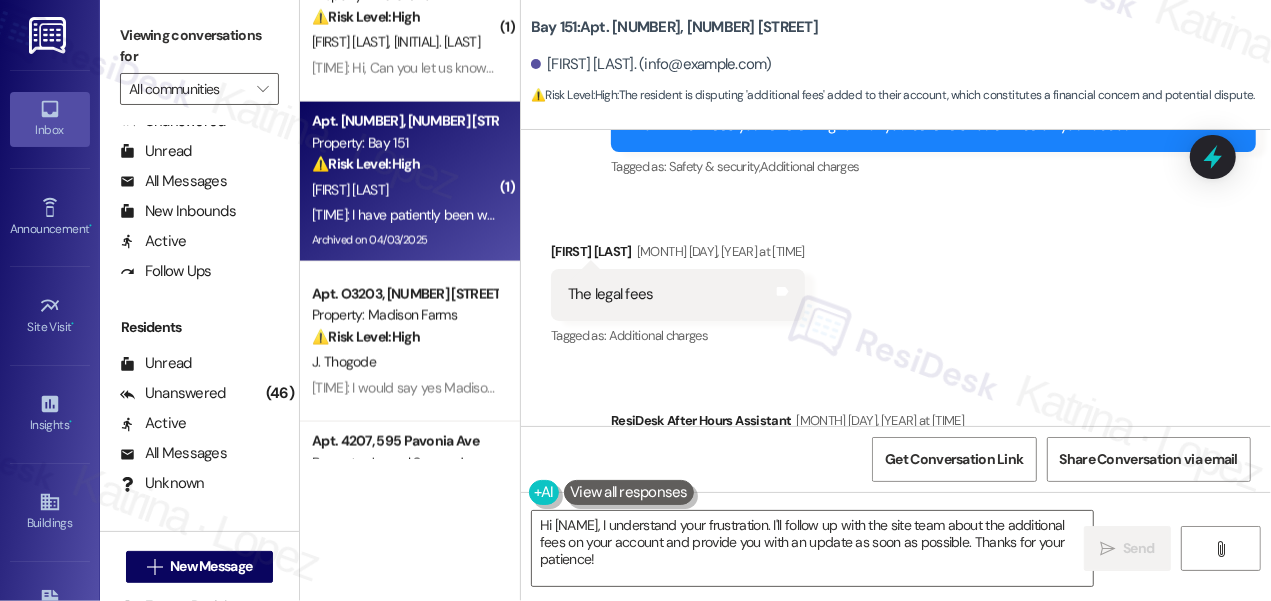 drag, startPoint x: 702, startPoint y: 371, endPoint x: 863, endPoint y: 386, distance: 161.69725 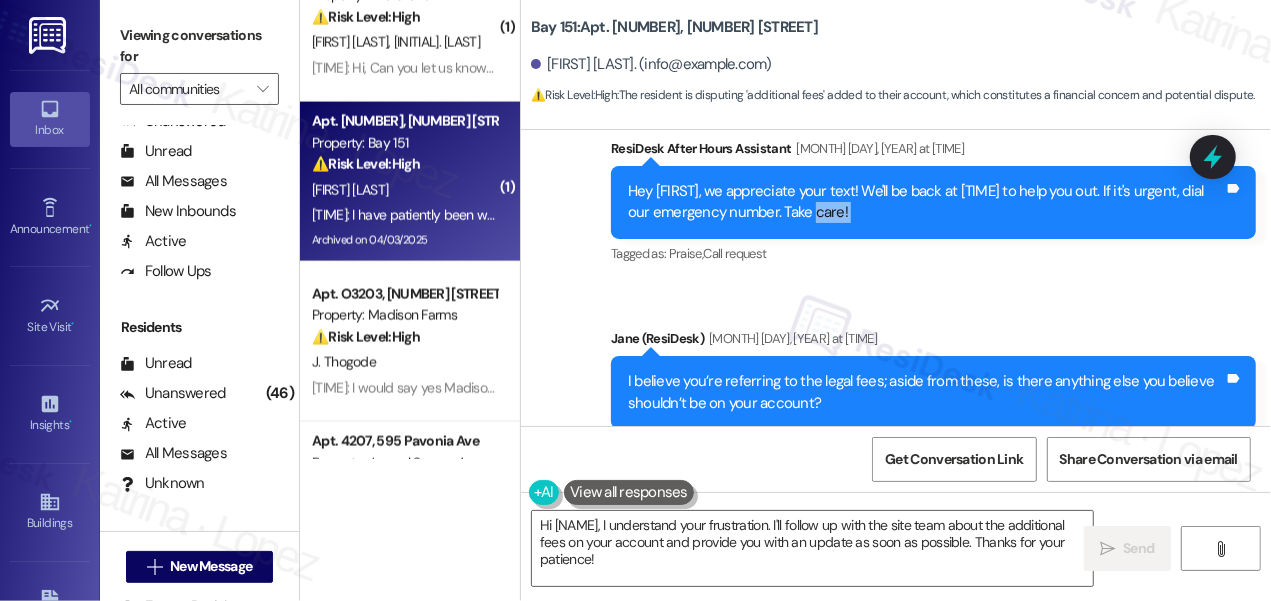 scroll, scrollTop: 41917, scrollLeft: 0, axis: vertical 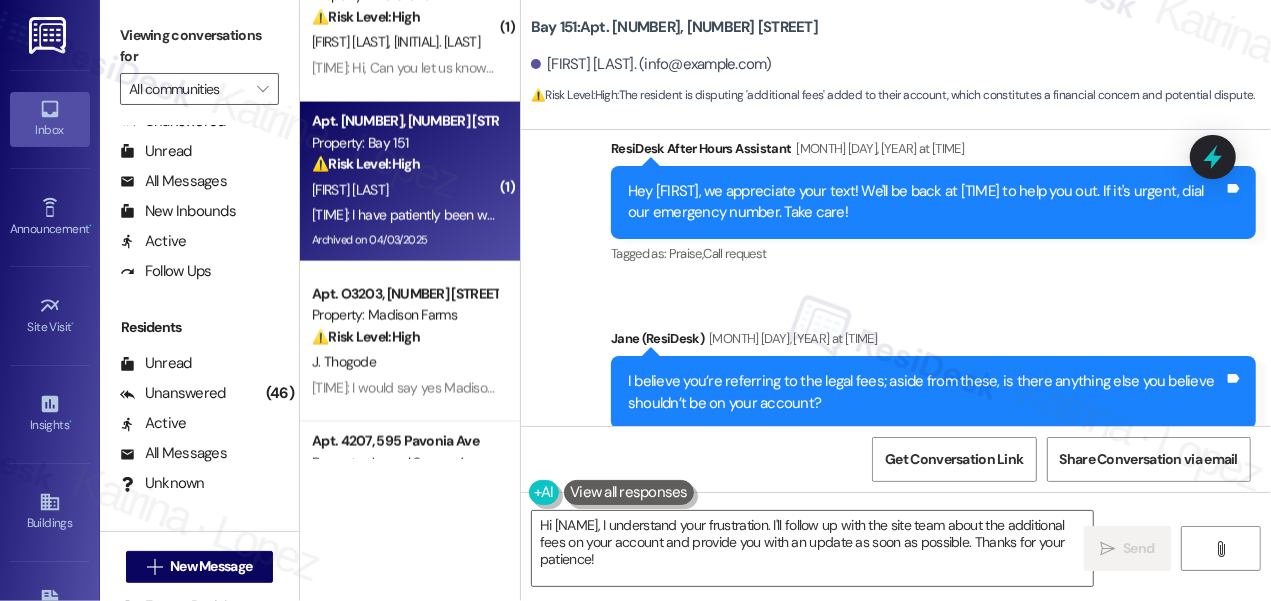 click on "I believe you’re referring to the legal fees; aside from these, is there anything else you believe shouldn’t be on your account?" at bounding box center (926, 392) 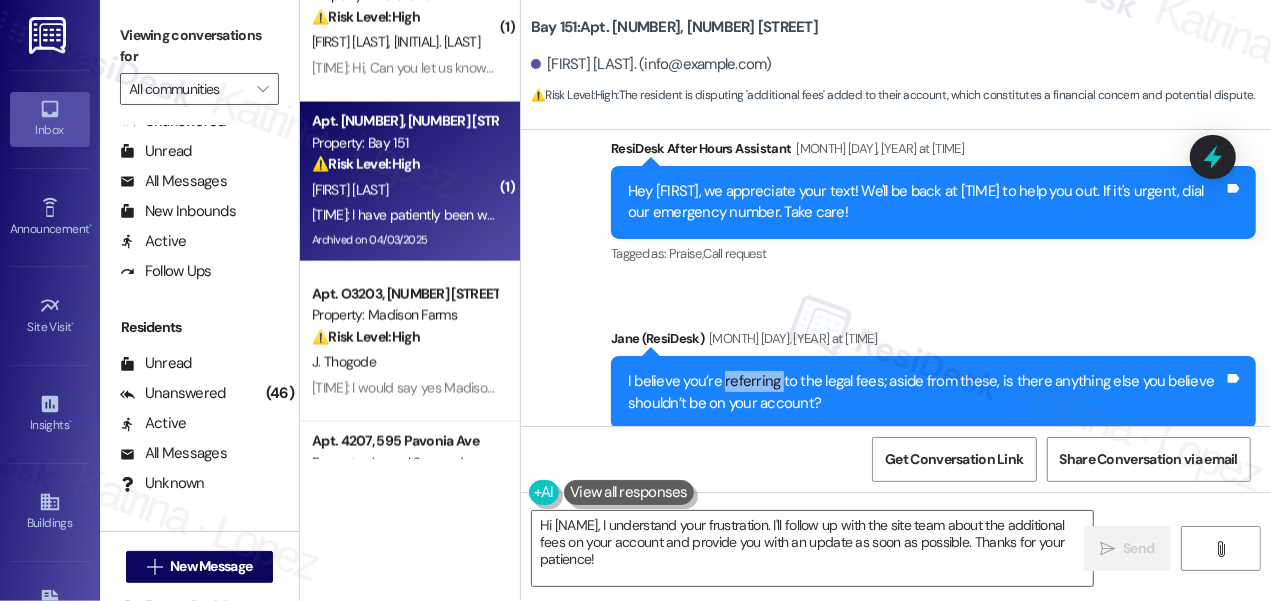 click on "I believe you’re referring to the legal fees; aside from these, is there anything else you believe shouldn’t be on your account?" at bounding box center (926, 392) 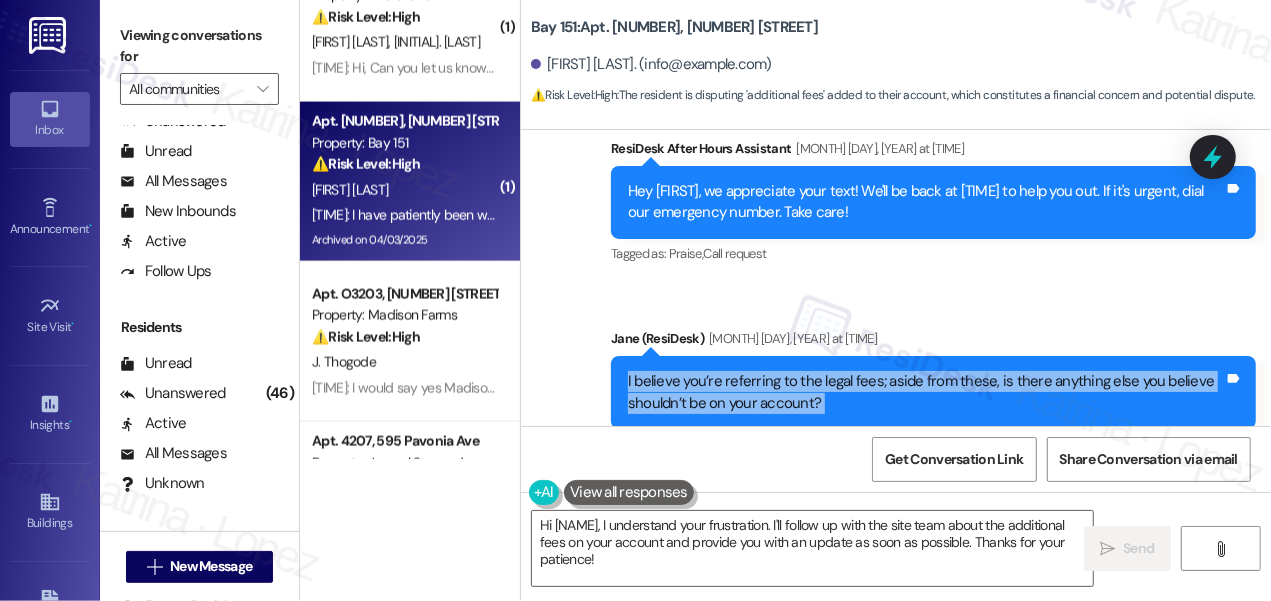 click on "I believe you’re referring to the legal fees; aside from these, is there anything else you believe shouldn’t be on your account?" at bounding box center (926, 392) 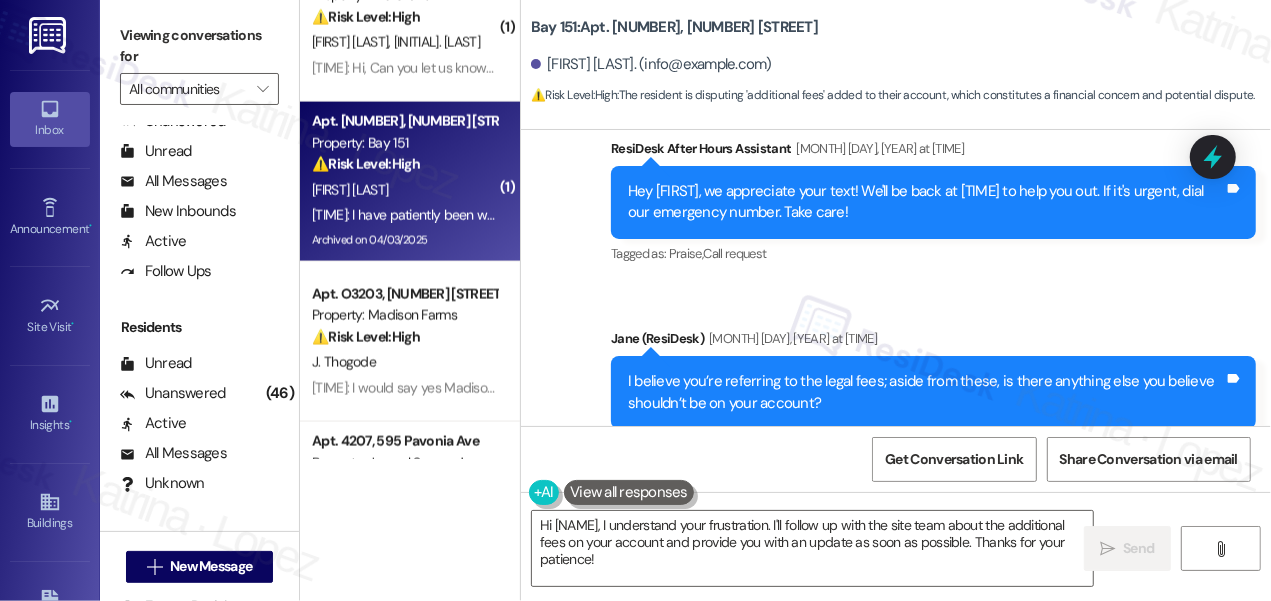 click on "I believe you’re referring to the legal fees; aside from these, is there anything else you believe shouldn’t be on your account?" at bounding box center [926, 392] 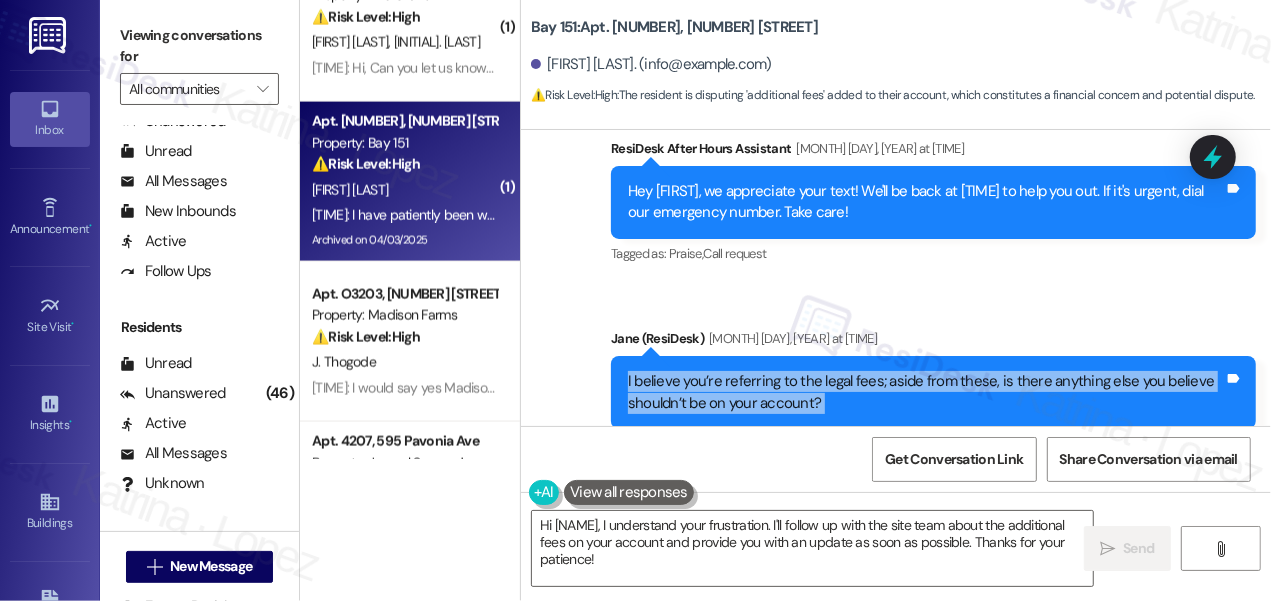 click on "I believe you’re referring to the legal fees; aside from these, is there anything else you believe shouldn’t be on your account?" at bounding box center (926, 392) 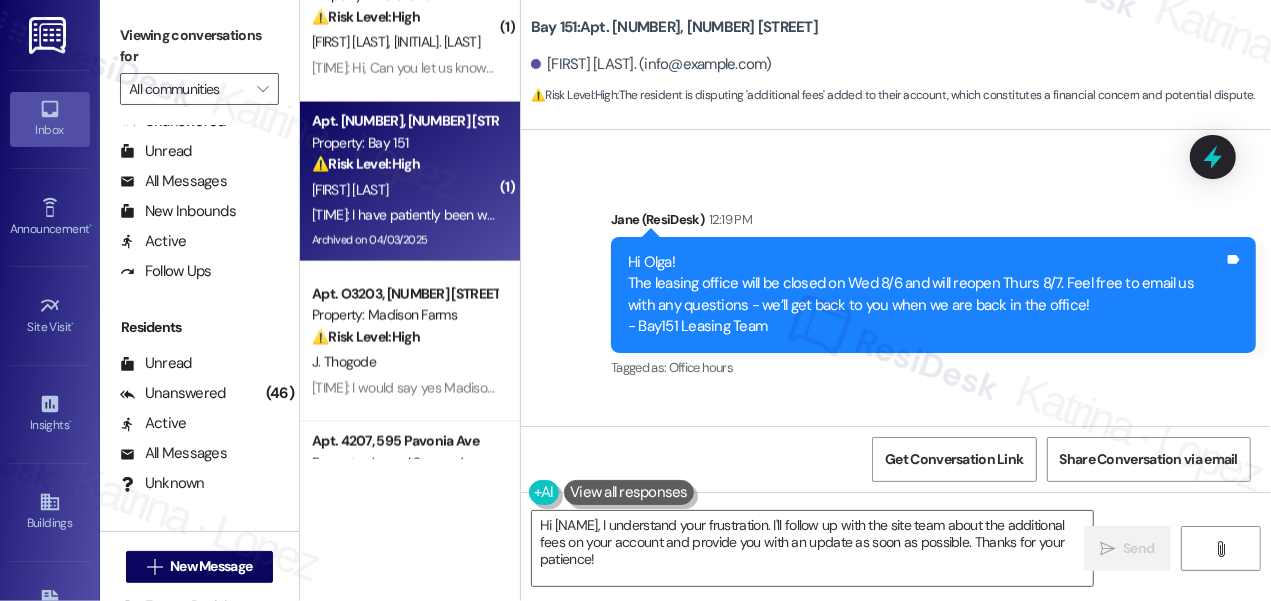 scroll, scrollTop: 43281, scrollLeft: 0, axis: vertical 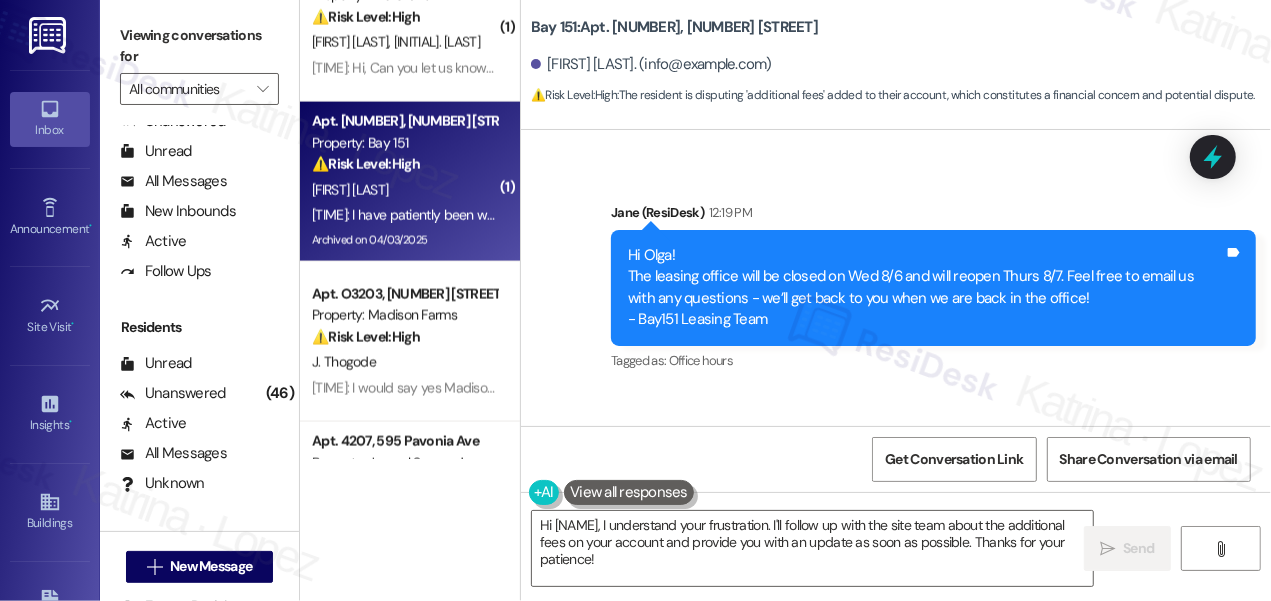 click on "Hi Olga!
The leasing office will be closed on Wed 8/6 and will reopen Thurs 8/7. Feel free to email us with any questions - we’ll get back to you when we are back in the office!
- Bay151 Leasing Team" at bounding box center [926, 288] 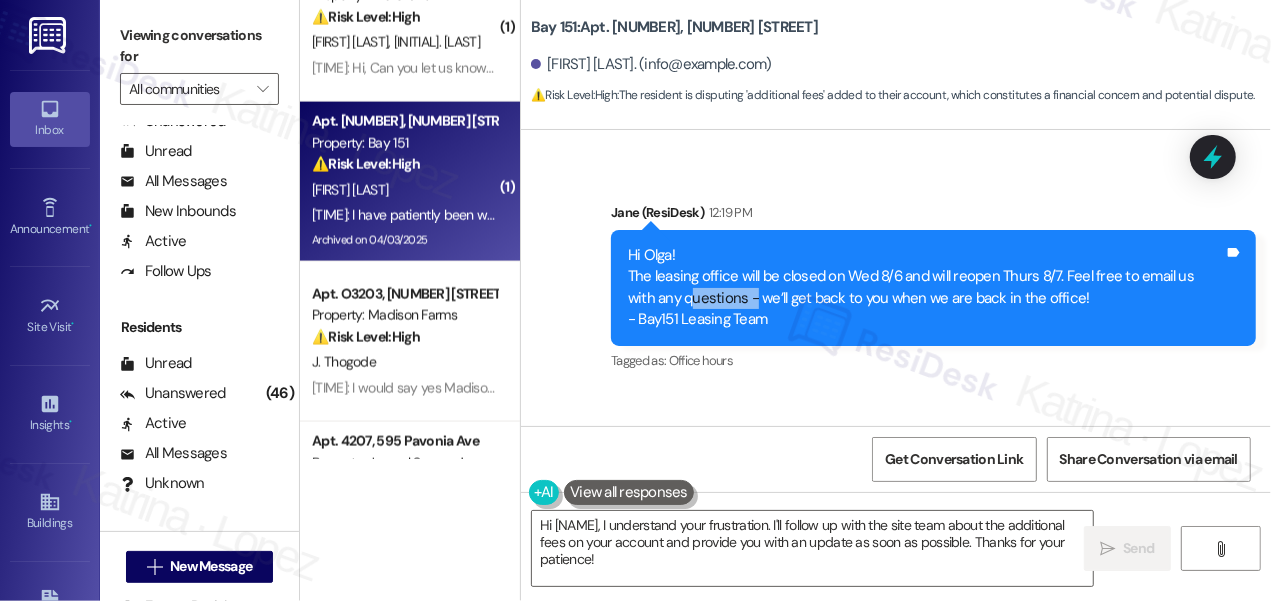 click on "Hi Olga!
The leasing office will be closed on Wed 8/6 and will reopen Thurs 8/7. Feel free to email us with any questions - we’ll get back to you when we are back in the office!
- Bay151 Leasing Team" at bounding box center [926, 288] 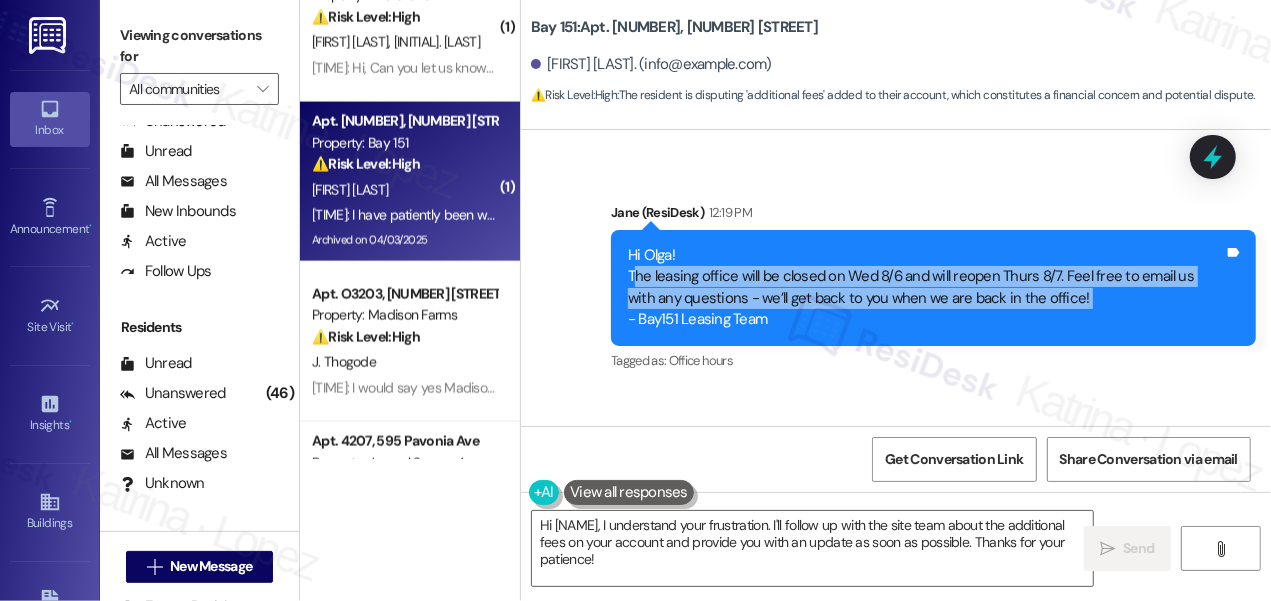 click on "Hi Olga!
The leasing office will be closed on Wed 8/6 and will reopen Thurs 8/7. Feel free to email us with any questions - we’ll get back to you when we are back in the office!
- Bay151 Leasing Team" at bounding box center [926, 288] 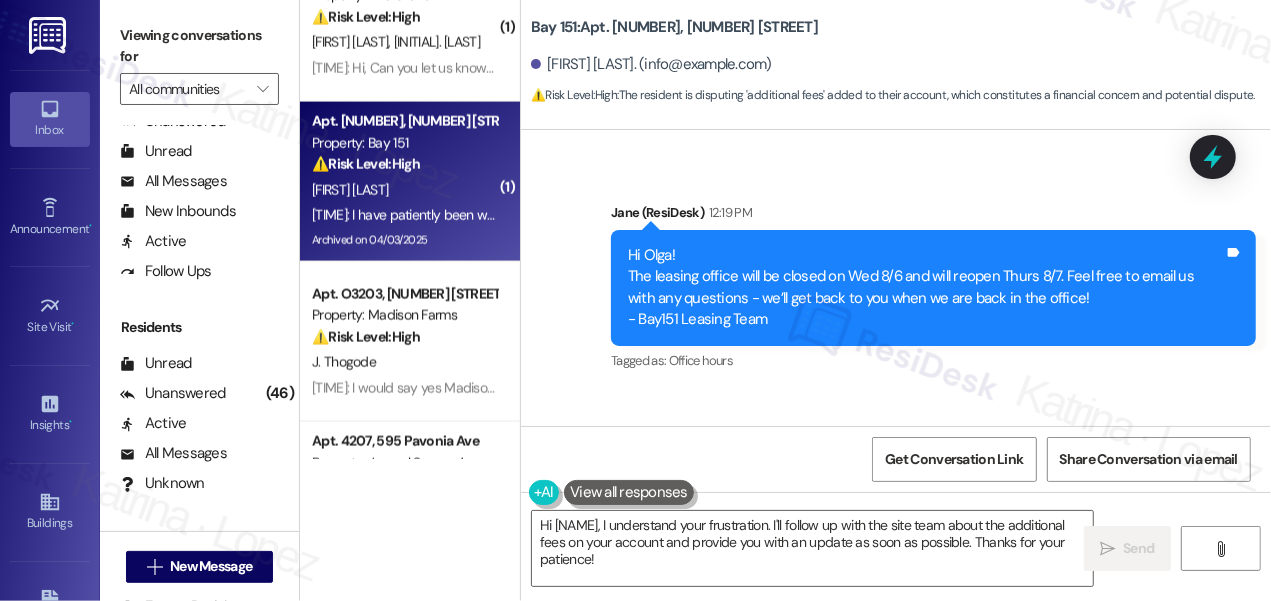 click on "Viewing conversations for" at bounding box center (199, 46) 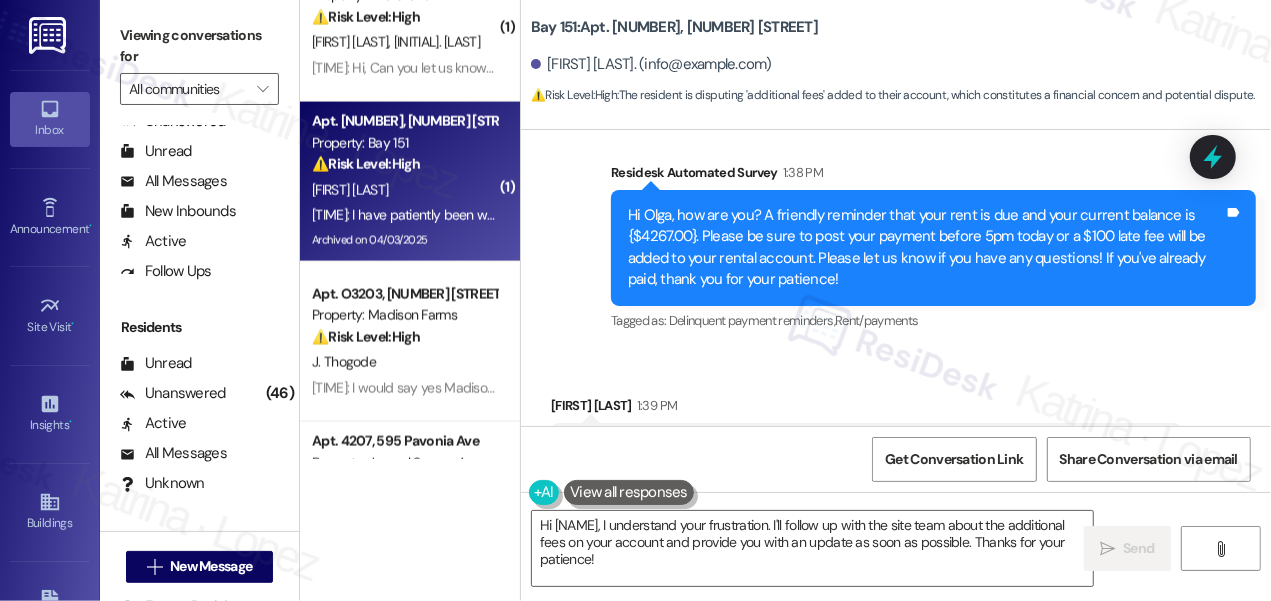 click on "I have patiently been waiting to get clarity on all the additional fees that have been added on" at bounding box center (859, 448) 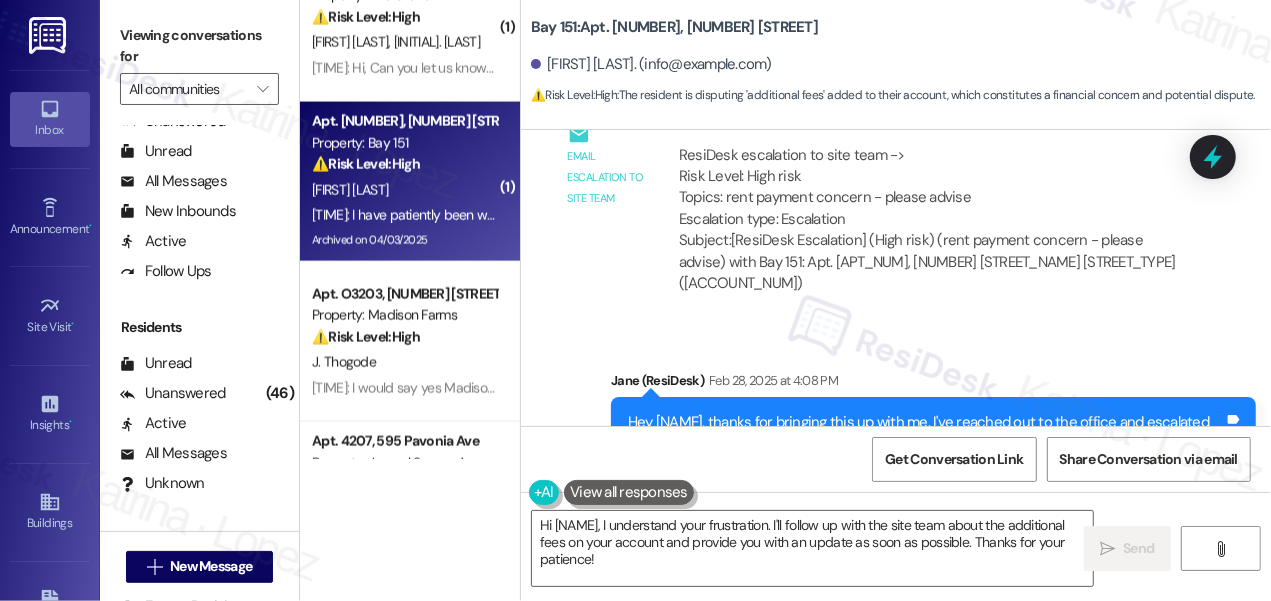 scroll, scrollTop: 11276, scrollLeft: 0, axis: vertical 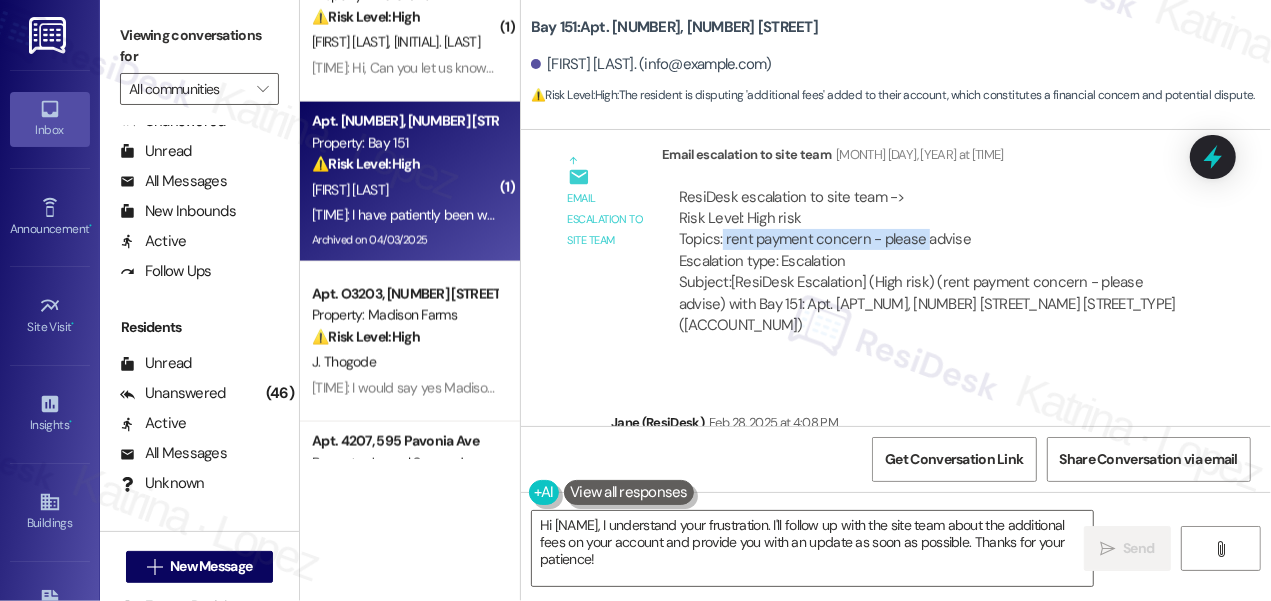 drag, startPoint x: 722, startPoint y: 242, endPoint x: 930, endPoint y: 244, distance: 208.00961 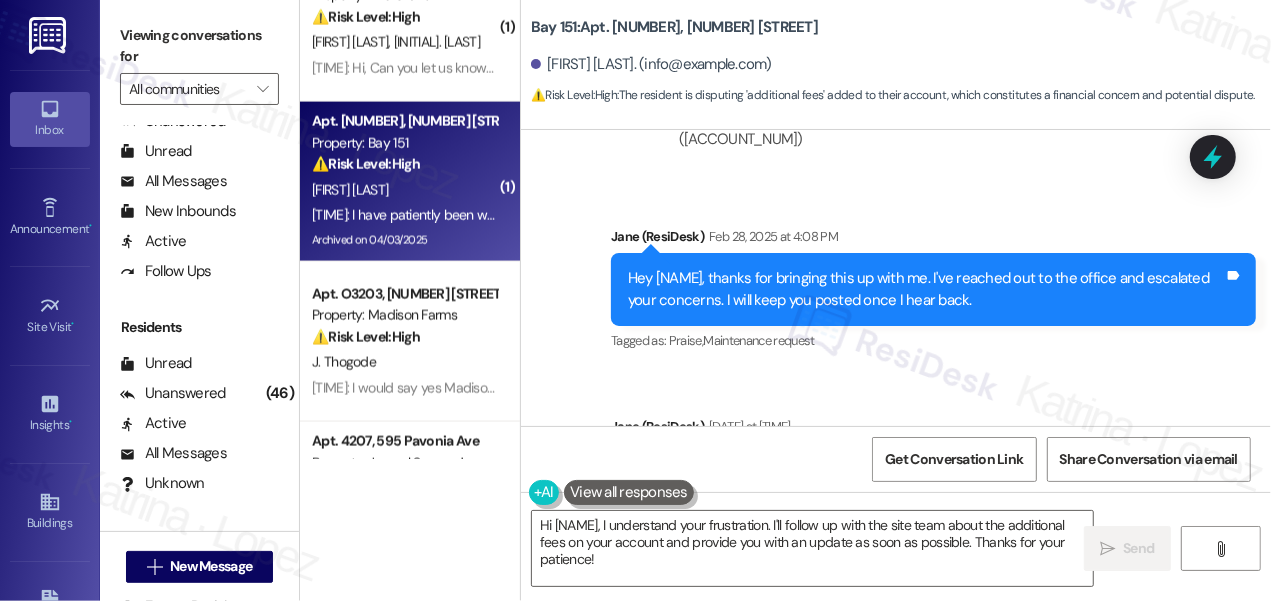 scroll, scrollTop: 11458, scrollLeft: 0, axis: vertical 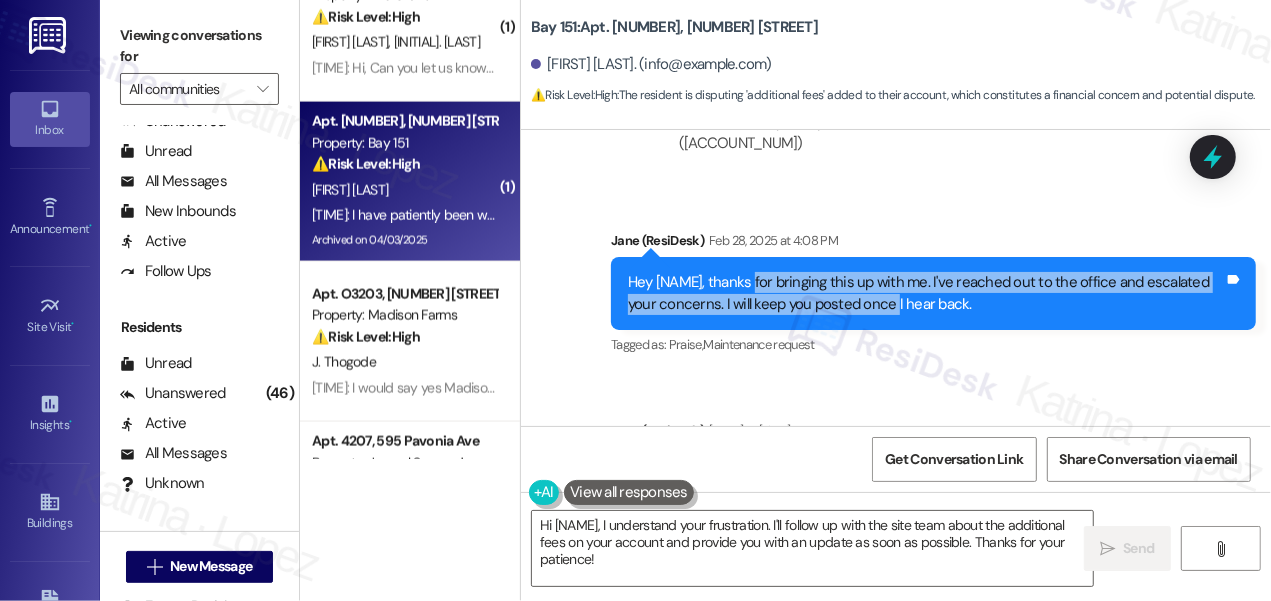 drag, startPoint x: 748, startPoint y: 259, endPoint x: 898, endPoint y: 279, distance: 151.32745 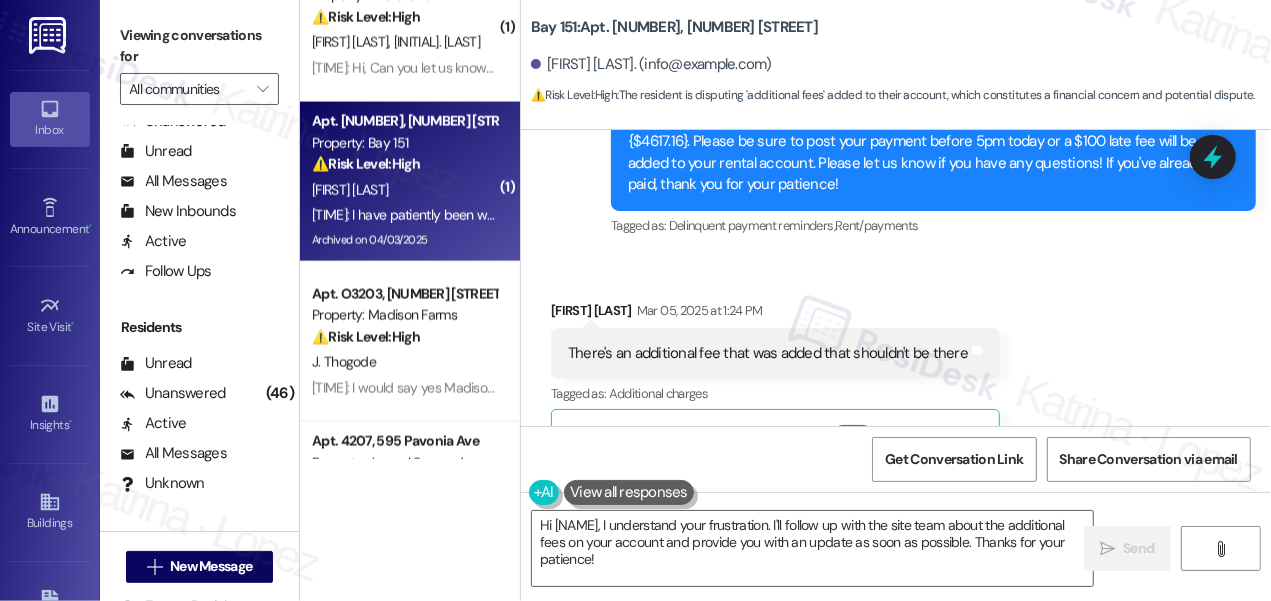 scroll, scrollTop: 12367, scrollLeft: 0, axis: vertical 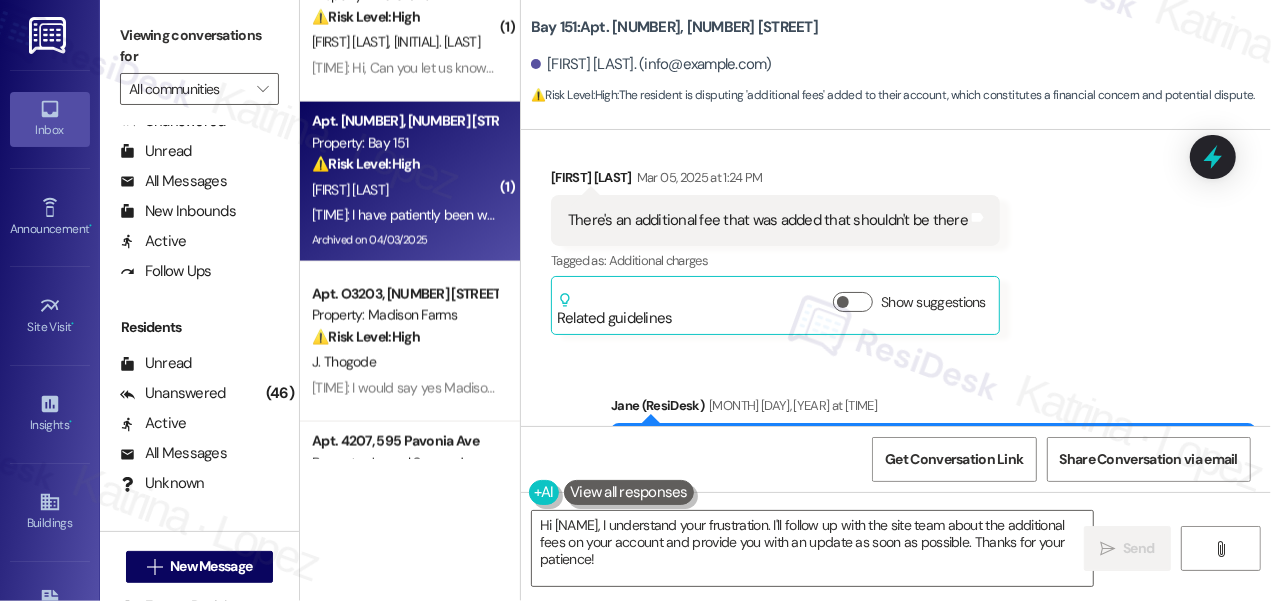 click on "There's an additional fee that was added that shouldn't be there" at bounding box center [768, 220] 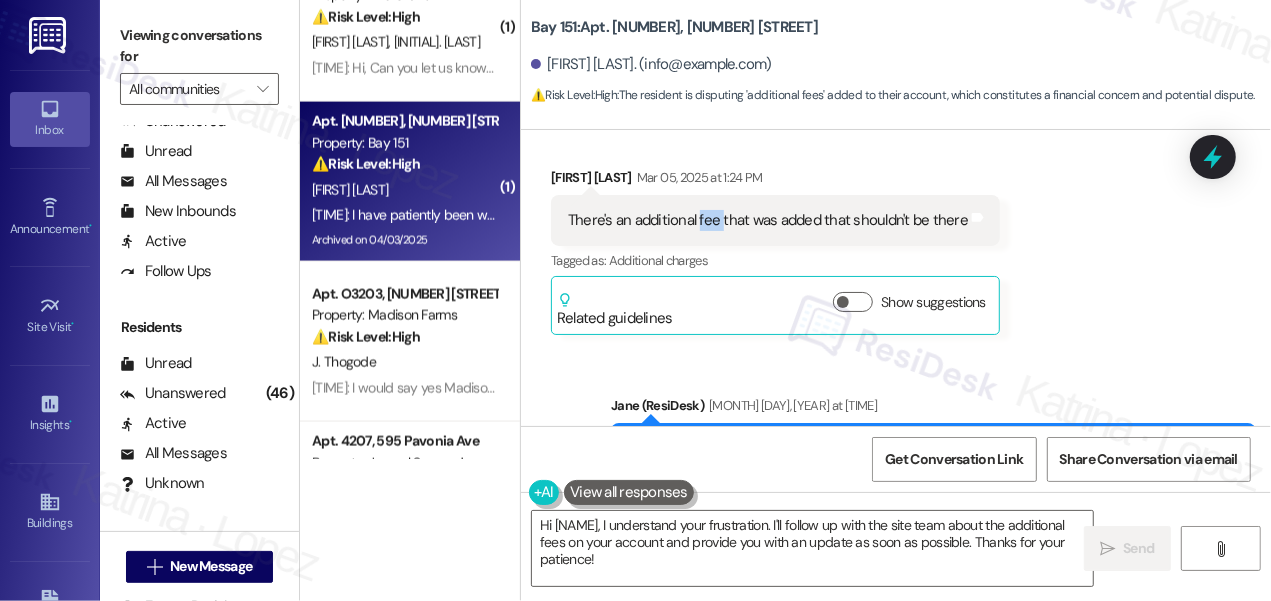 click on "There's an additional fee that was added that shouldn't be there" at bounding box center [768, 220] 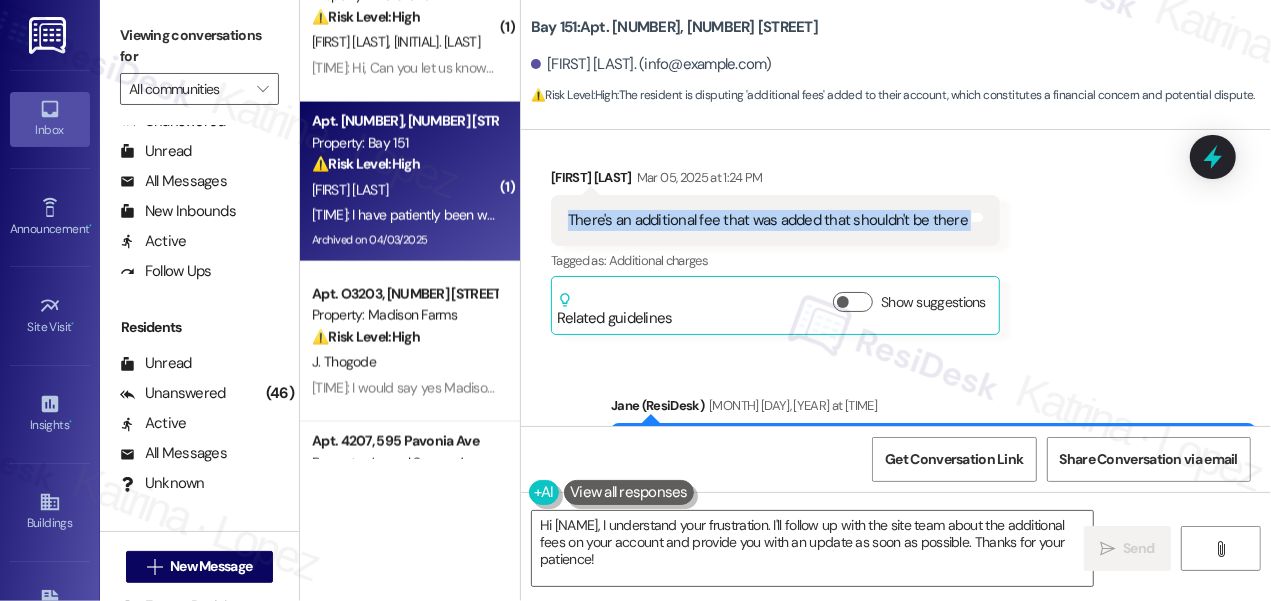 click on "There's an additional fee that was added that shouldn't be there" at bounding box center (768, 220) 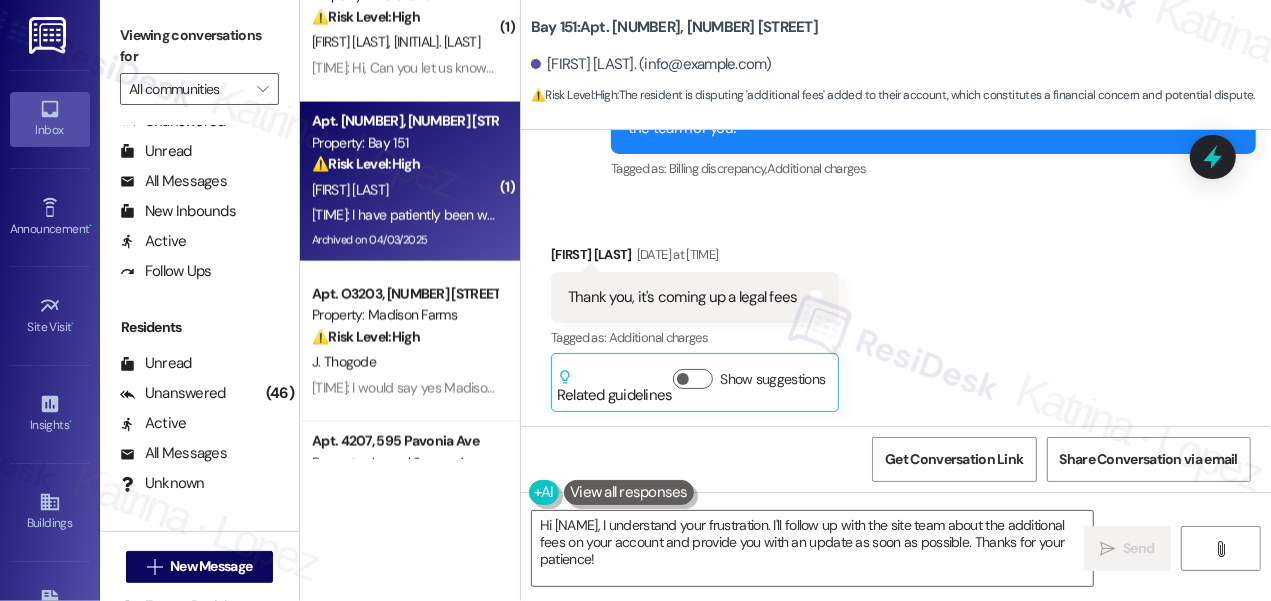 scroll, scrollTop: 12549, scrollLeft: 0, axis: vertical 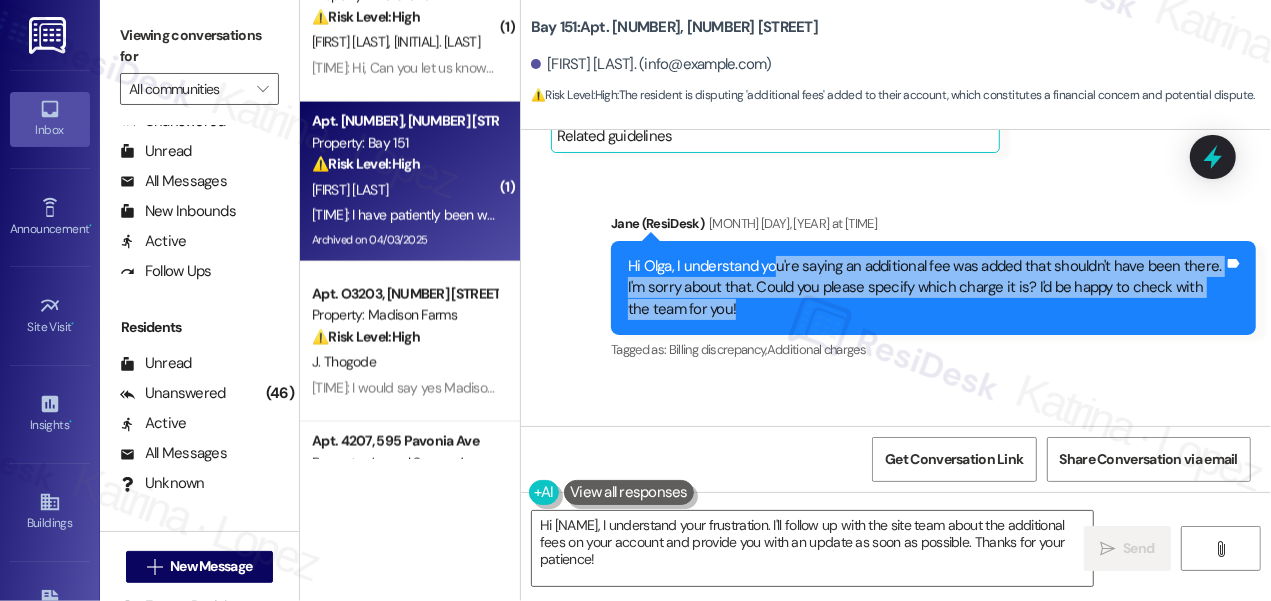 drag, startPoint x: 774, startPoint y: 240, endPoint x: 866, endPoint y: 282, distance: 101.133575 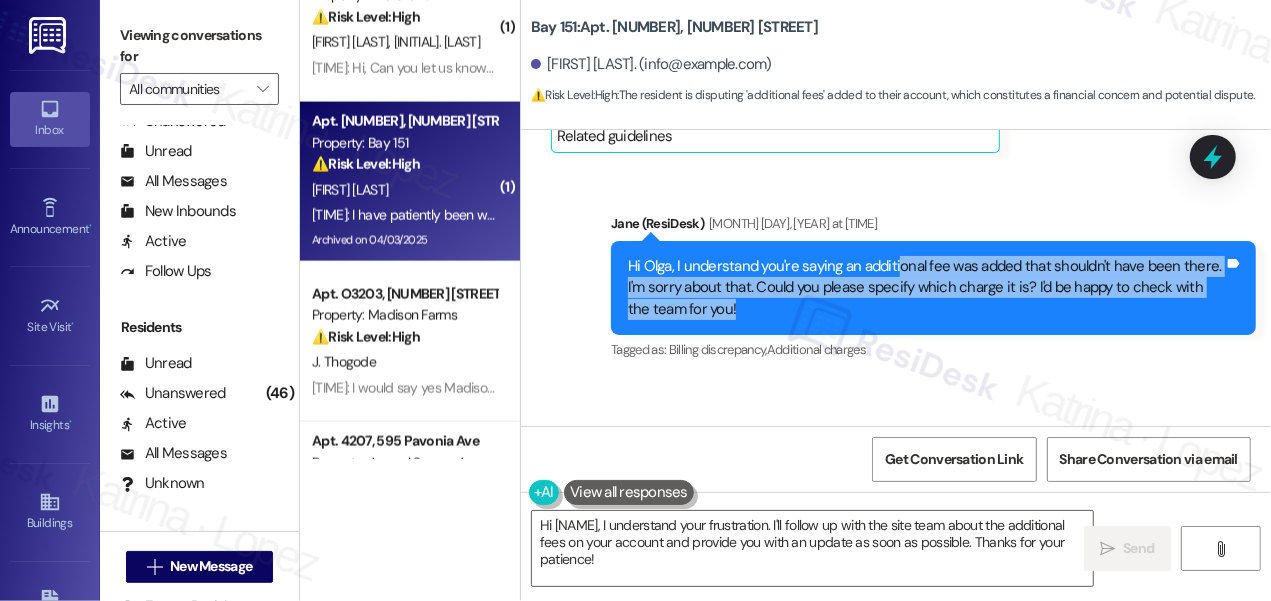 drag, startPoint x: 893, startPoint y: 248, endPoint x: 906, endPoint y: 289, distance: 43.011627 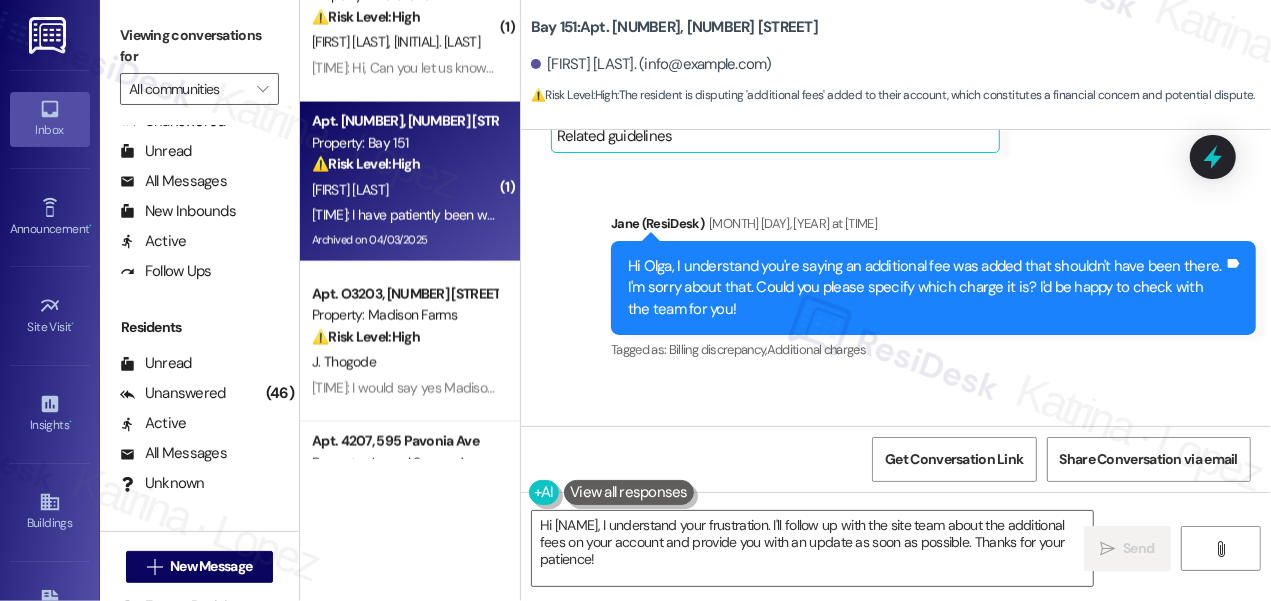 click on "Hi Olga, I understand you're saying an additional fee was added that shouldn't have been there. I'm sorry about that. Could you please specify which charge it is? I'd be happy to check with the team for you!" at bounding box center (926, 288) 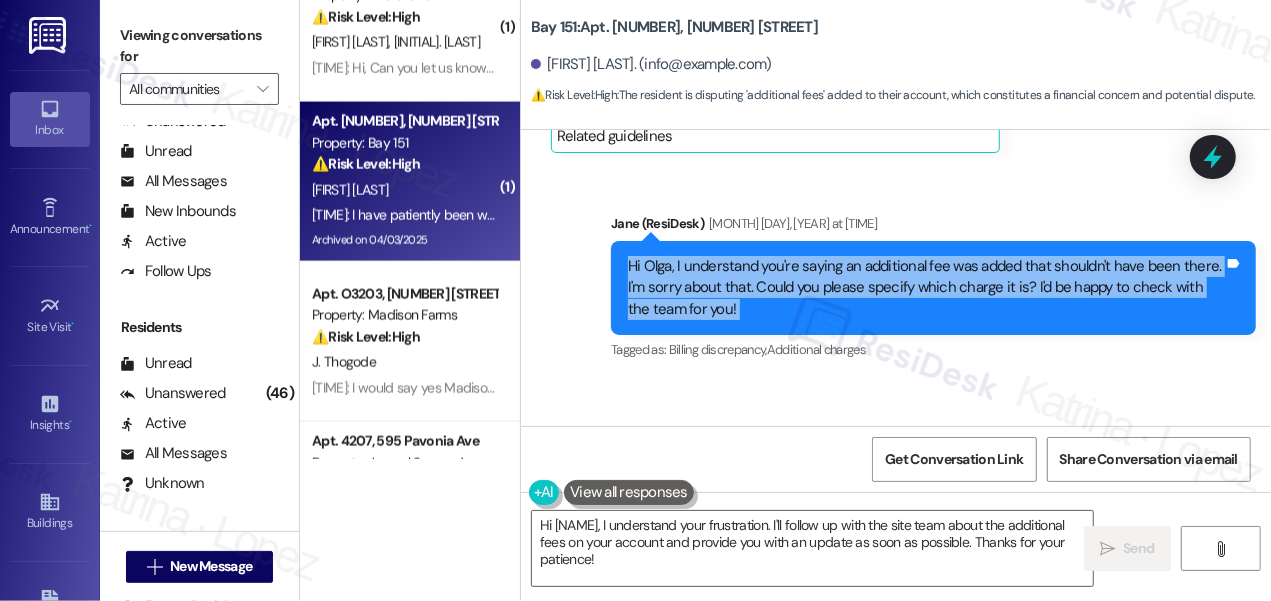 click on "Hi Olga, I understand you're saying an additional fee was added that shouldn't have been there. I'm sorry about that. Could you please specify which charge it is? I'd be happy to check with the team for you!" at bounding box center [926, 288] 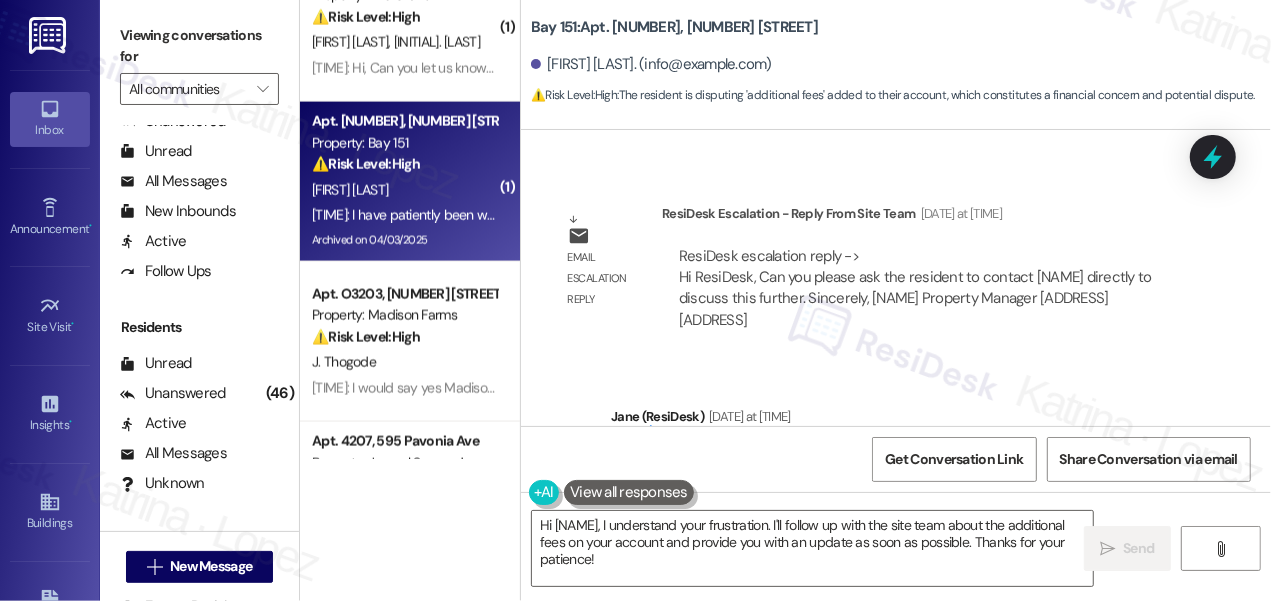 scroll, scrollTop: 13458, scrollLeft: 0, axis: vertical 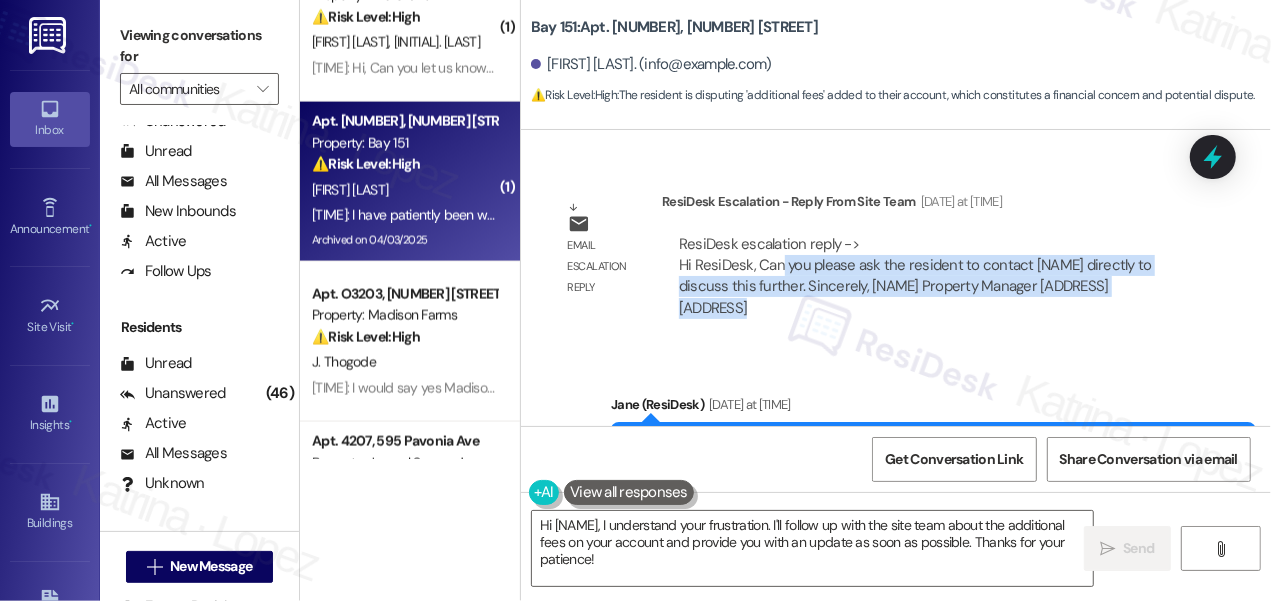 drag, startPoint x: 780, startPoint y: 238, endPoint x: 1098, endPoint y: 264, distance: 319.06113 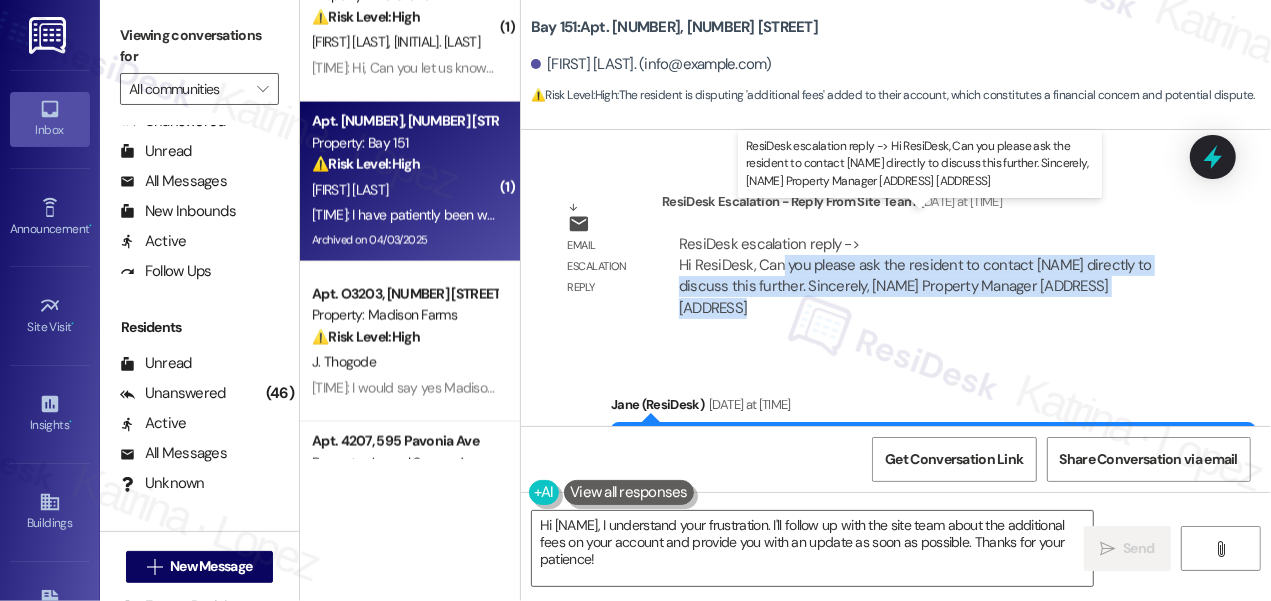 click on "ResiDesk escalation reply ->
Hi ResiDesk, Can you please ask the resident to contact Daniel Getzler directly to discuss this further. Sincerely, Daniel Getzler Property Manager 151 E Centre Street, Bayonne, NJ 07002 225 Chosin Fe ResiDesk escalation reply ->
Hi ResiDesk, Can you please ask the resident to contact Daniel Getzler directly to discuss this further. Sincerely, Daniel Getzler Property Manager 151 E Centre Street, Bayonne, NJ 07002 225 Chosin Fe" at bounding box center (915, 276) 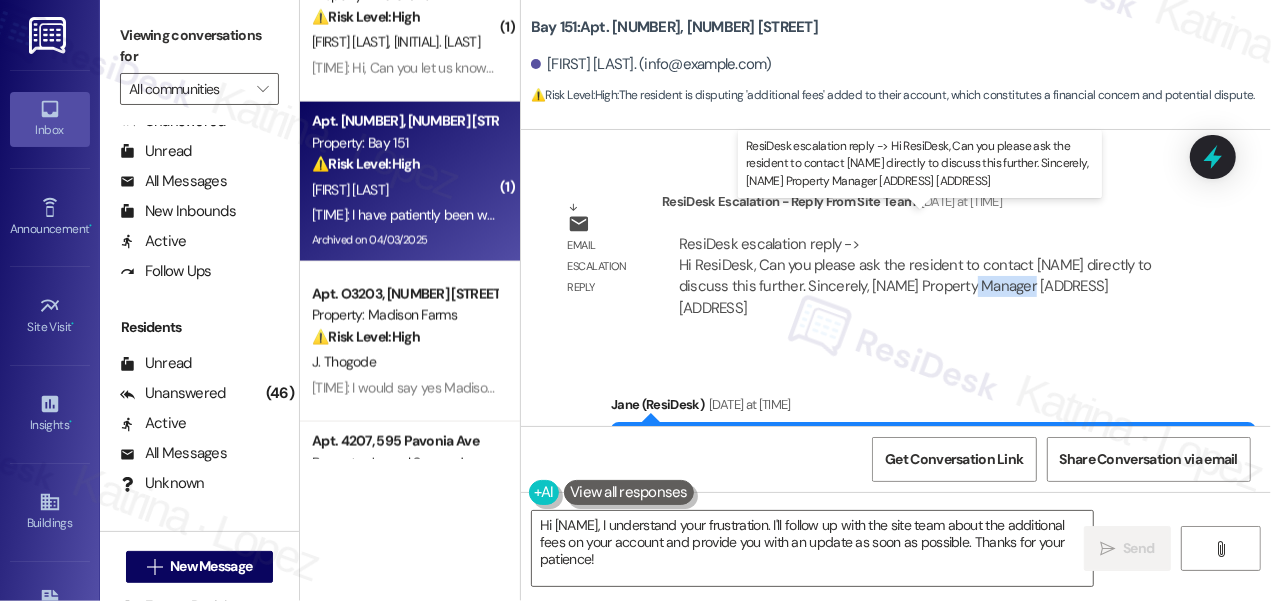 click on "ResiDesk escalation reply ->
Hi ResiDesk, Can you please ask the resident to contact Daniel Getzler directly to discuss this further. Sincerely, Daniel Getzler Property Manager 151 E Centre Street, Bayonne, NJ 07002 225 Chosin Fe ResiDesk escalation reply ->
Hi ResiDesk, Can you please ask the resident to contact Daniel Getzler directly to discuss this further. Sincerely, Daniel Getzler Property Manager 151 E Centre Street, Bayonne, NJ 07002 225 Chosin Fe" at bounding box center [915, 276] 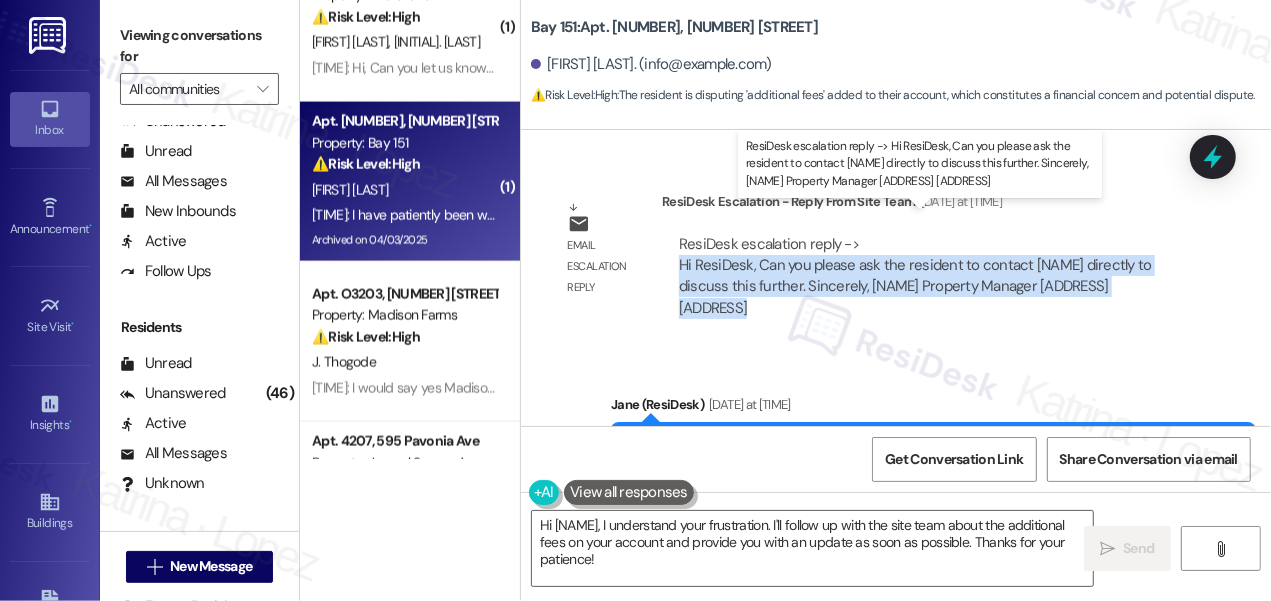 click on "ResiDesk escalation reply ->
Hi ResiDesk, Can you please ask the resident to contact Daniel Getzler directly to discuss this further. Sincerely, Daniel Getzler Property Manager 151 E Centre Street, Bayonne, NJ 07002 225 Chosin Fe ResiDesk escalation reply ->
Hi ResiDesk, Can you please ask the resident to contact Daniel Getzler directly to discuss this further. Sincerely, Daniel Getzler Property Manager 151 E Centre Street, Bayonne, NJ 07002 225 Chosin Fe" at bounding box center (915, 276) 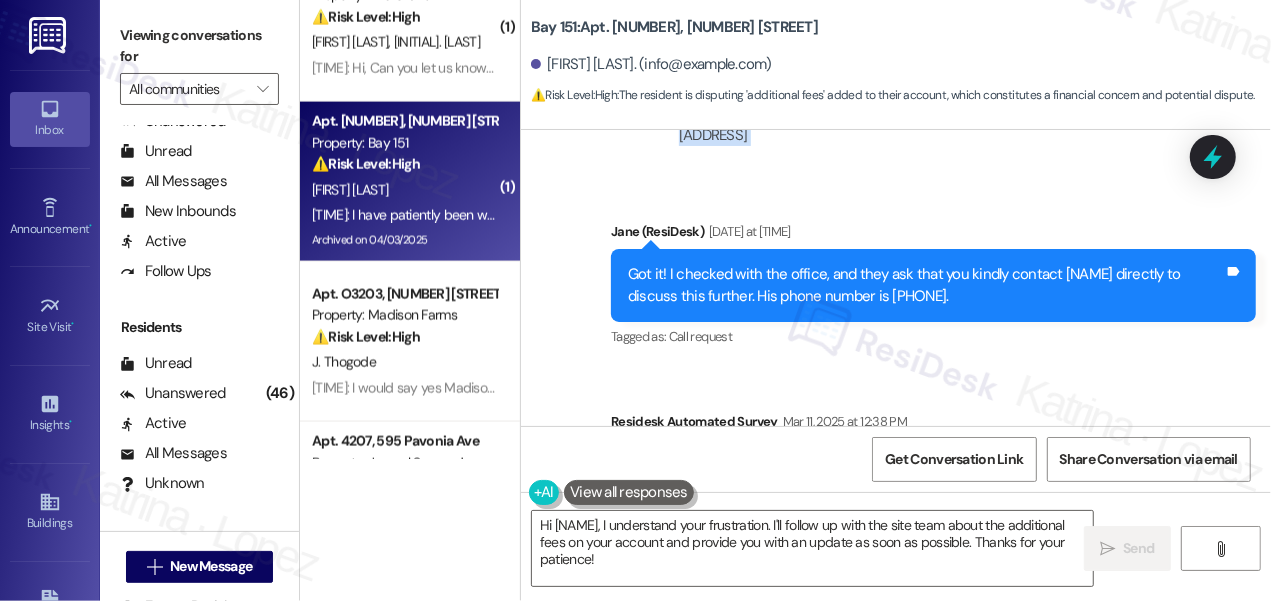 scroll, scrollTop: 13730, scrollLeft: 0, axis: vertical 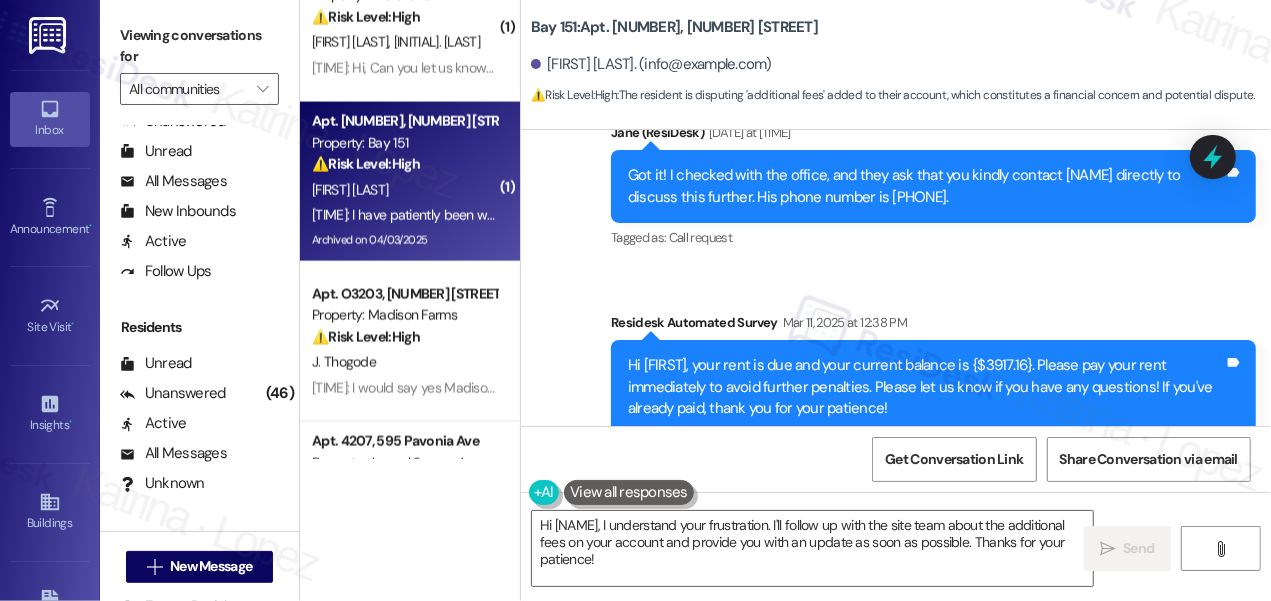drag, startPoint x: 768, startPoint y: 149, endPoint x: 893, endPoint y: 181, distance: 129.031 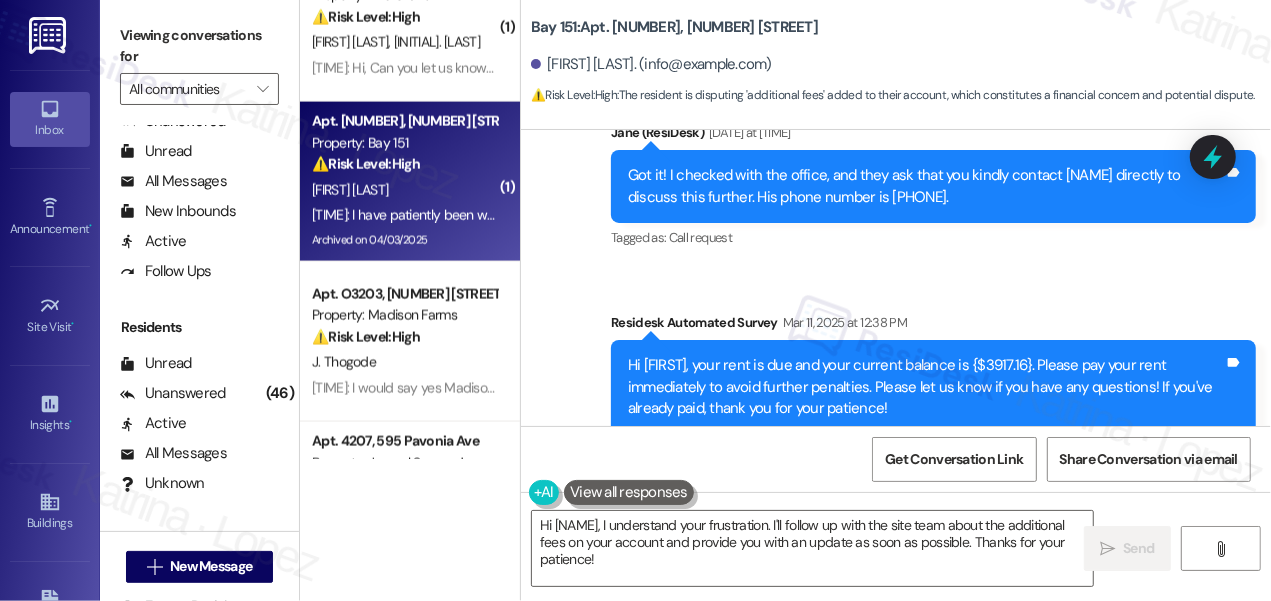 drag, startPoint x: 994, startPoint y: 184, endPoint x: 795, endPoint y: 156, distance: 200.96019 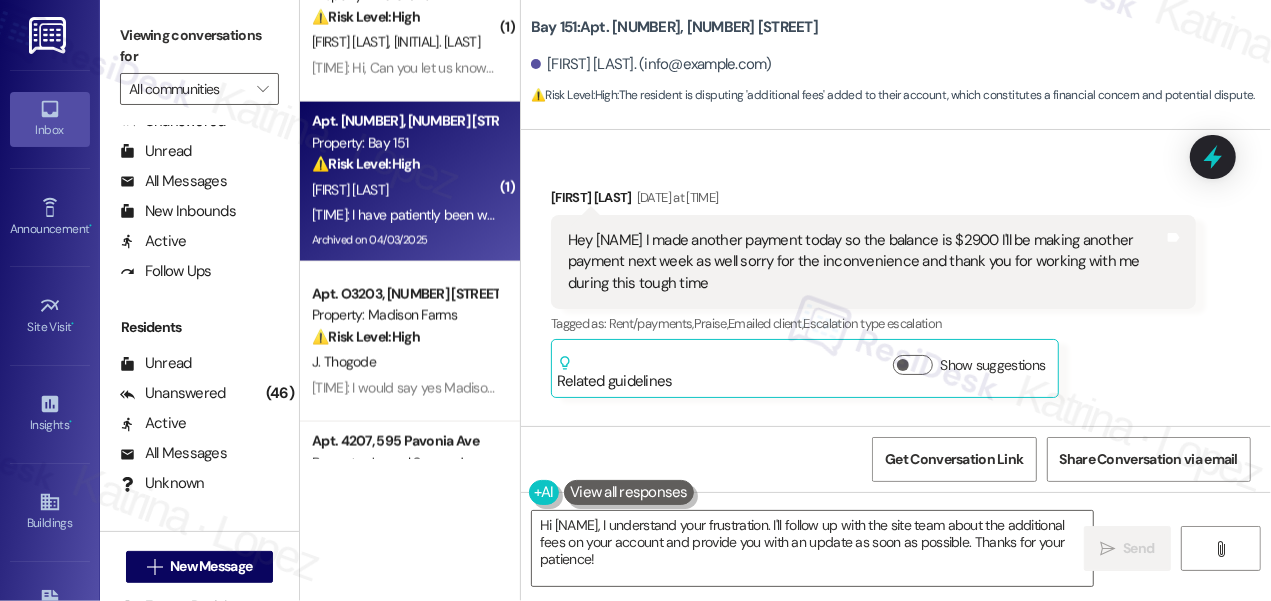 scroll, scrollTop: 14094, scrollLeft: 0, axis: vertical 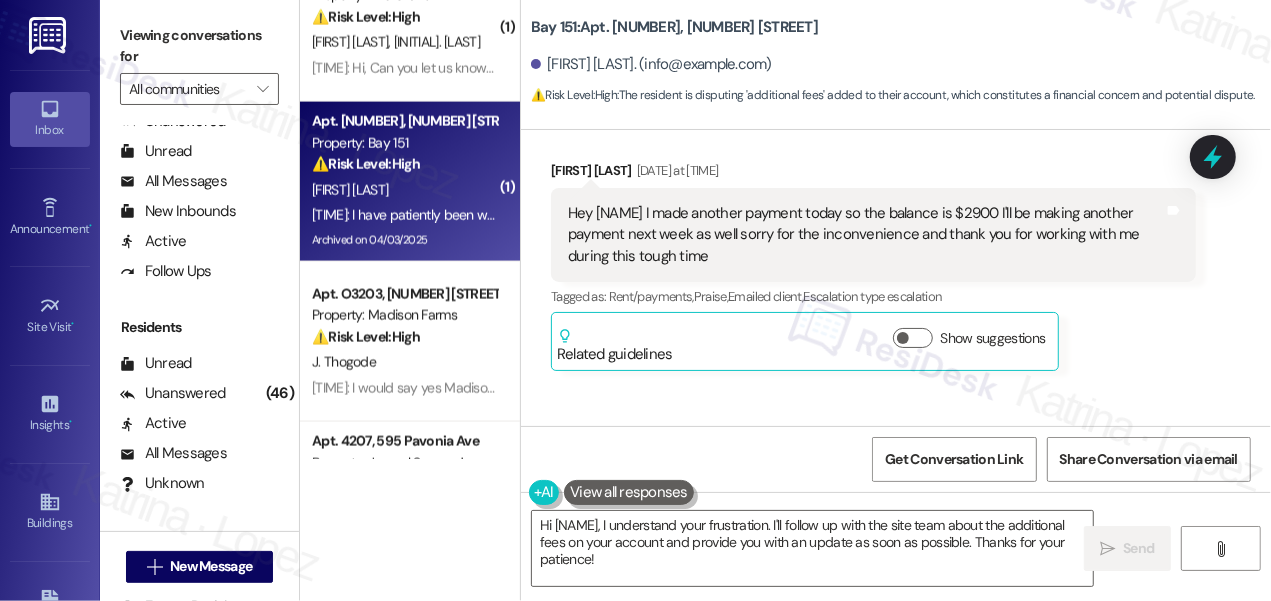 click on "Hey Jane I made another payment today so the balance is $2900 I'll be making another payment next week as well sorry for the inconvenience and thank you for working with me during this tough time" at bounding box center (866, 235) 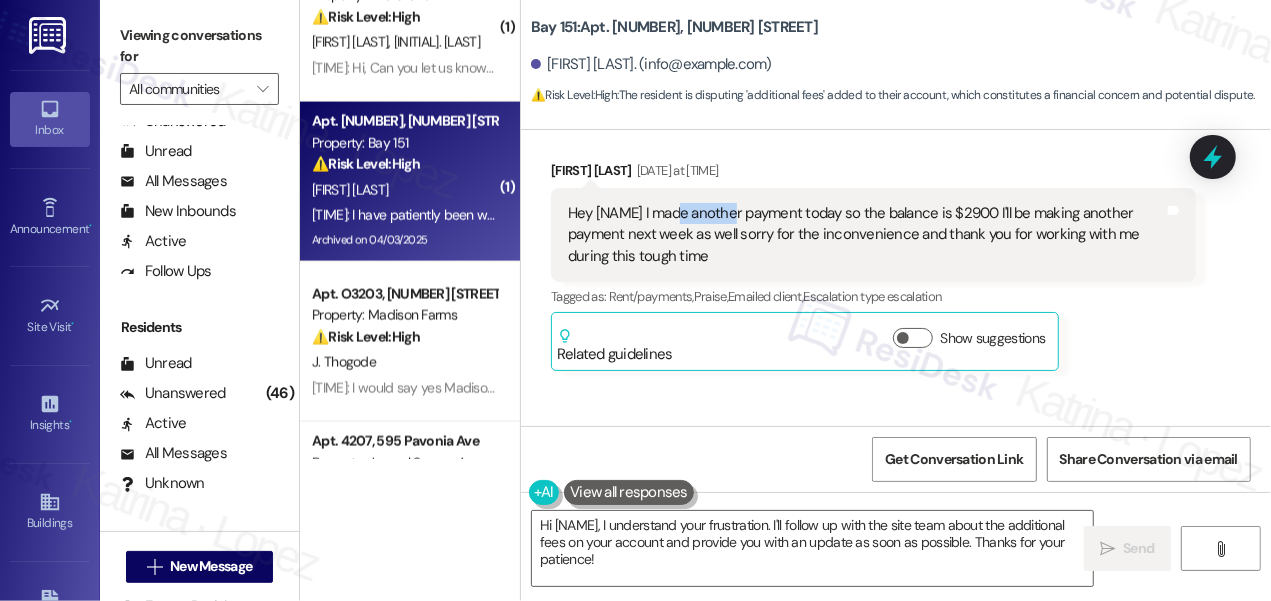 click on "Hey Jane I made another payment today so the balance is $2900 I'll be making another payment next week as well sorry for the inconvenience and thank you for working with me during this tough time" at bounding box center [866, 235] 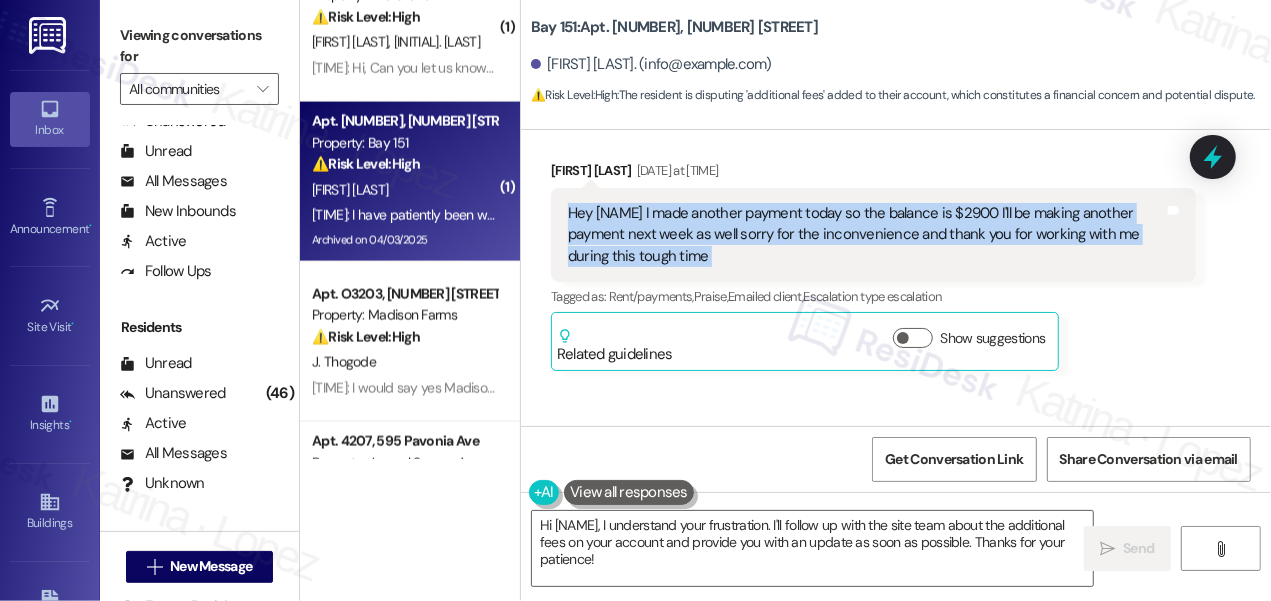 click on "Hey Jane I made another payment today so the balance is $2900 I'll be making another payment next week as well sorry for the inconvenience and thank you for working with me during this tough time" at bounding box center [866, 235] 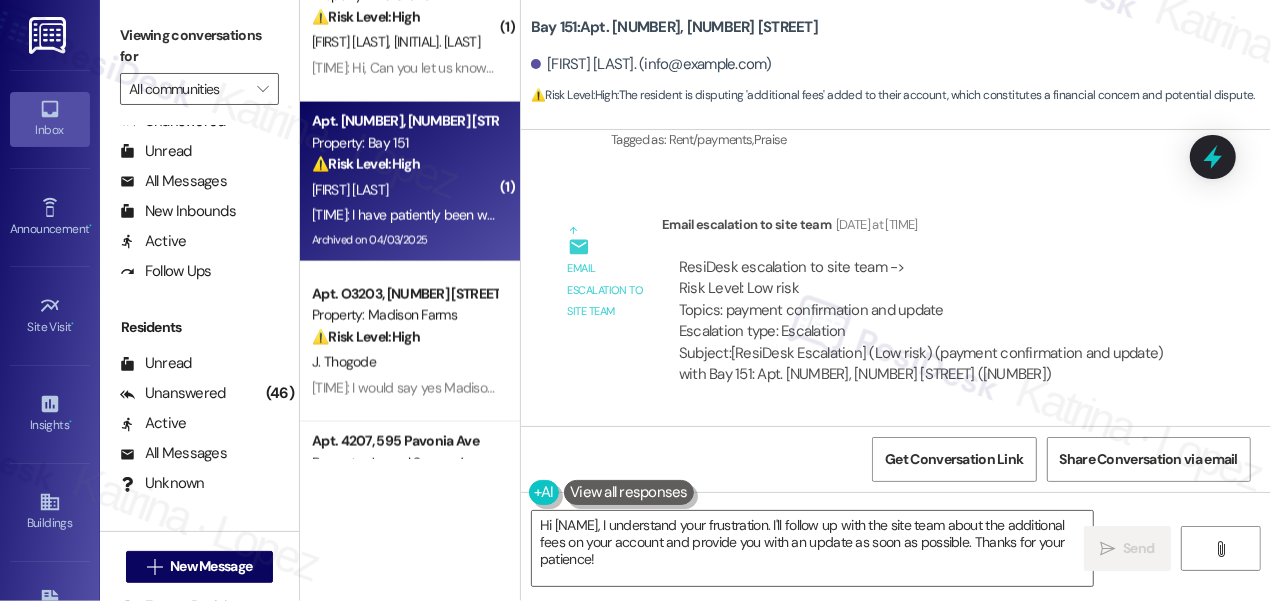 scroll, scrollTop: 14367, scrollLeft: 0, axis: vertical 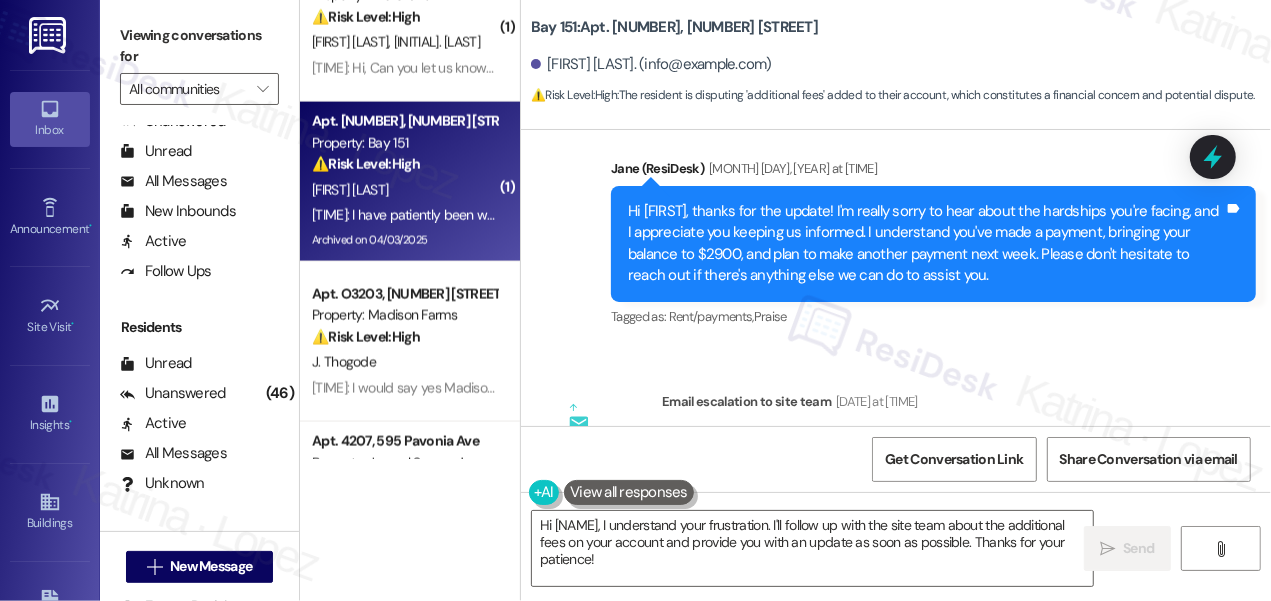 click on "Hi Olga, thanks for the update! I'm really sorry to hear about the hardships you're facing, and I appreciate you keeping us informed. I understand you've made a payment, bringing your balance to $2900, and plan to make another payment next week. Please don't hesitate to reach out if there's anything else we can do to assist you." at bounding box center (926, 244) 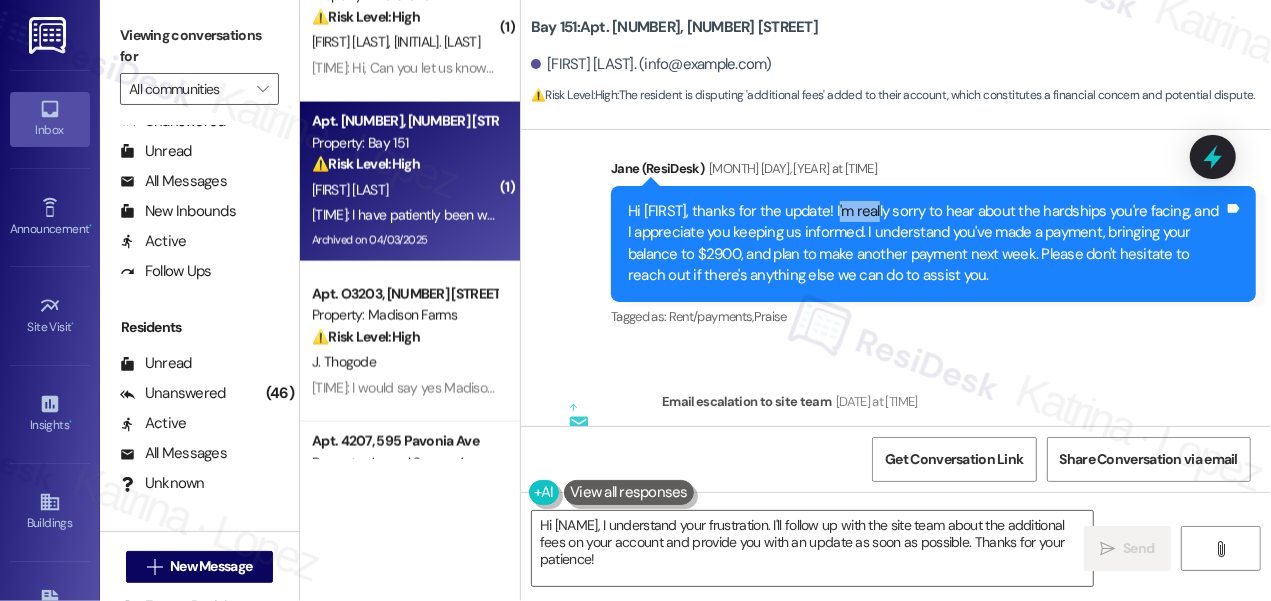 click on "Hi Olga, thanks for the update! I'm really sorry to hear about the hardships you're facing, and I appreciate you keeping us informed. I understand you've made a payment, bringing your balance to $2900, and plan to make another payment next week. Please don't hesitate to reach out if there's anything else we can do to assist you." at bounding box center [926, 244] 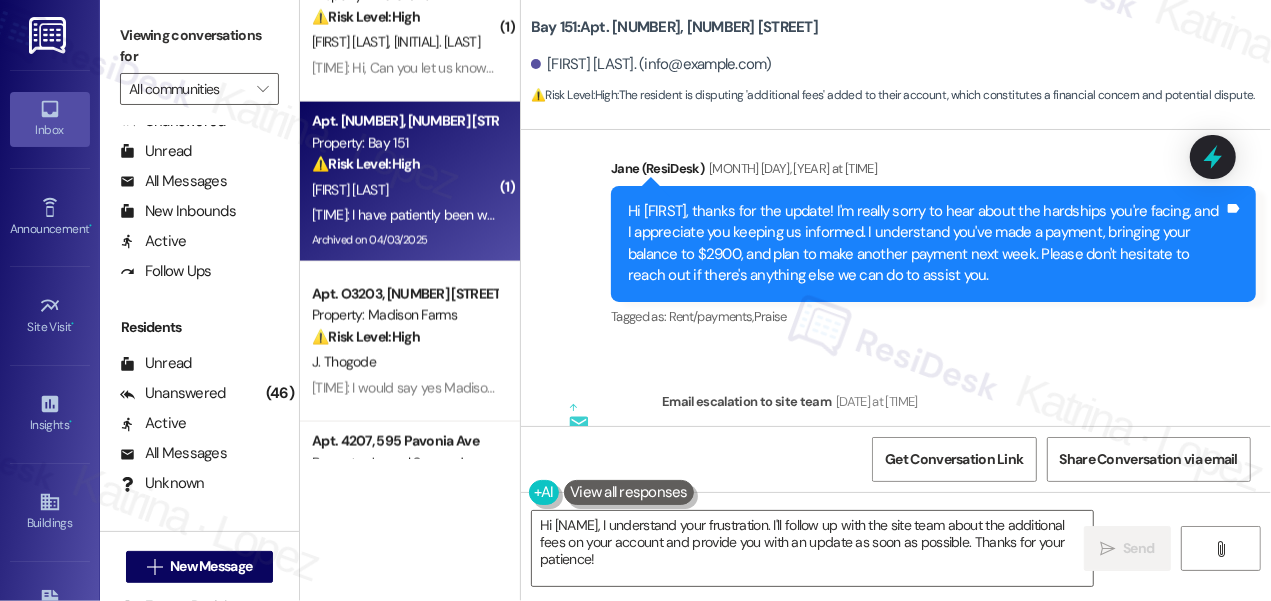 click on "Hi Olga, thanks for the update! I'm really sorry to hear about the hardships you're facing, and I appreciate you keeping us informed. I understand you've made a payment, bringing your balance to $2900, and plan to make another payment next week. Please don't hesitate to reach out if there's anything else we can do to assist you." at bounding box center [926, 244] 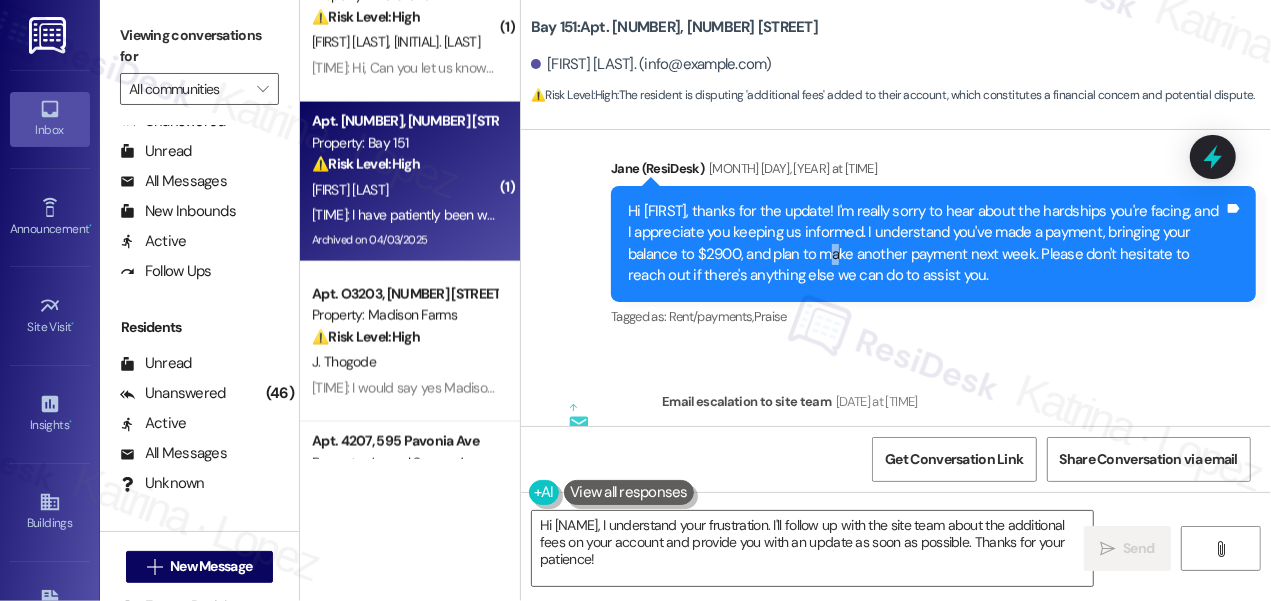 click on "Hi Olga, thanks for the update! I'm really sorry to hear about the hardships you're facing, and I appreciate you keeping us informed. I understand you've made a payment, bringing your balance to $2900, and plan to make another payment next week. Please don't hesitate to reach out if there's anything else we can do to assist you." at bounding box center [926, 244] 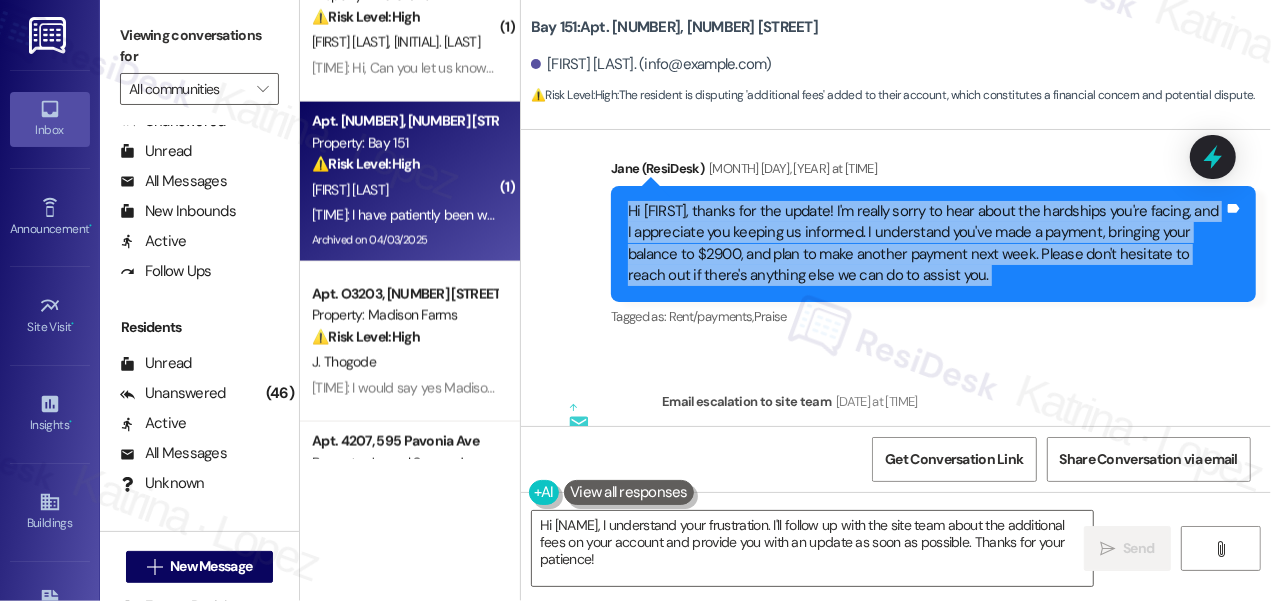 click on "Hi Olga, thanks for the update! I'm really sorry to hear about the hardships you're facing, and I appreciate you keeping us informed. I understand you've made a payment, bringing your balance to $2900, and plan to make another payment next week. Please don't hesitate to reach out if there's anything else we can do to assist you." at bounding box center [926, 244] 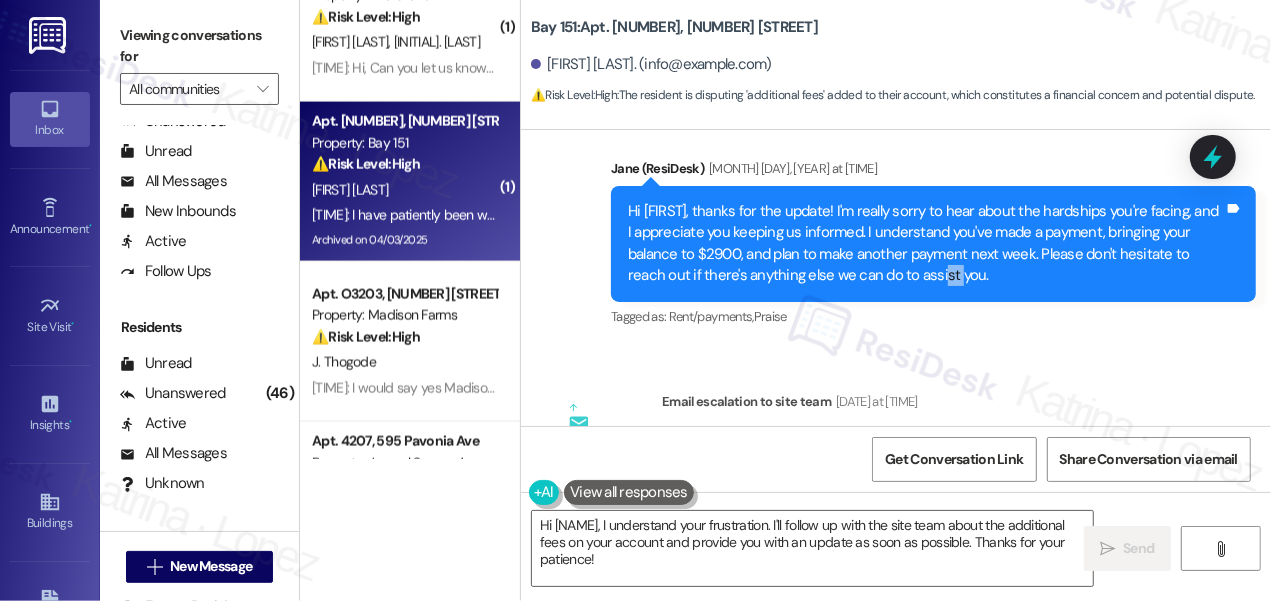 click on "Hi Olga, thanks for the update! I'm really sorry to hear about the hardships you're facing, and I appreciate you keeping us informed. I understand you've made a payment, bringing your balance to $2900, and plan to make another payment next week. Please don't hesitate to reach out if there's anything else we can do to assist you." at bounding box center (926, 244) 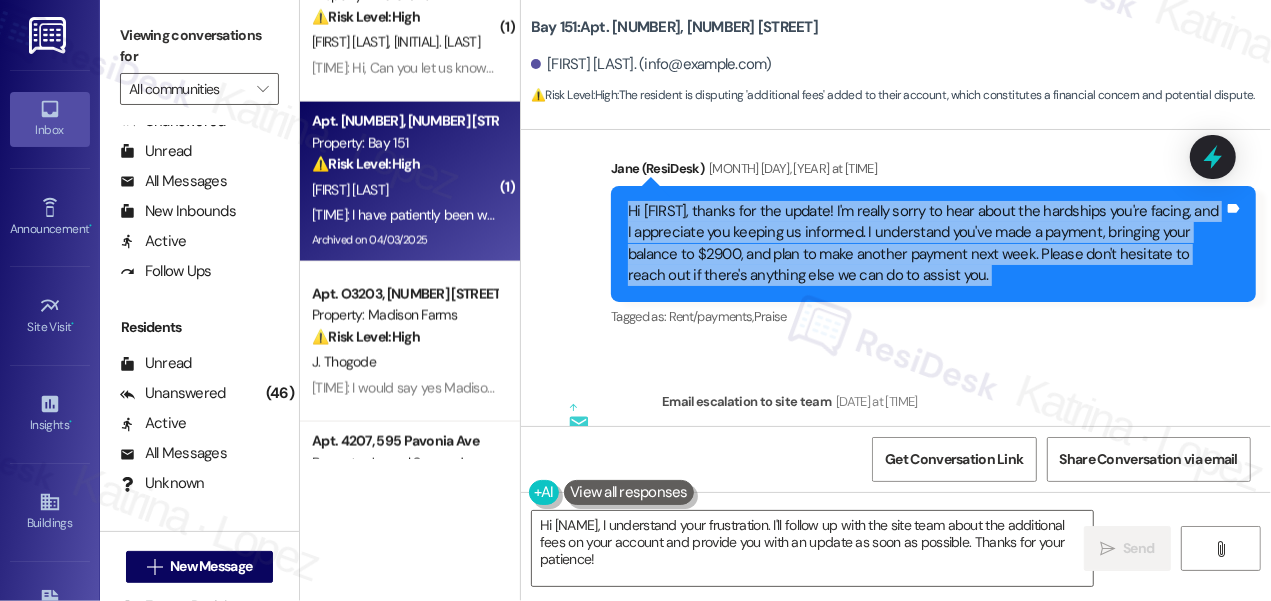 click on "Hi Olga, thanks for the update! I'm really sorry to hear about the hardships you're facing, and I appreciate you keeping us informed. I understand you've made a payment, bringing your balance to $2900, and plan to make another payment next week. Please don't hesitate to reach out if there's anything else we can do to assist you." at bounding box center [926, 244] 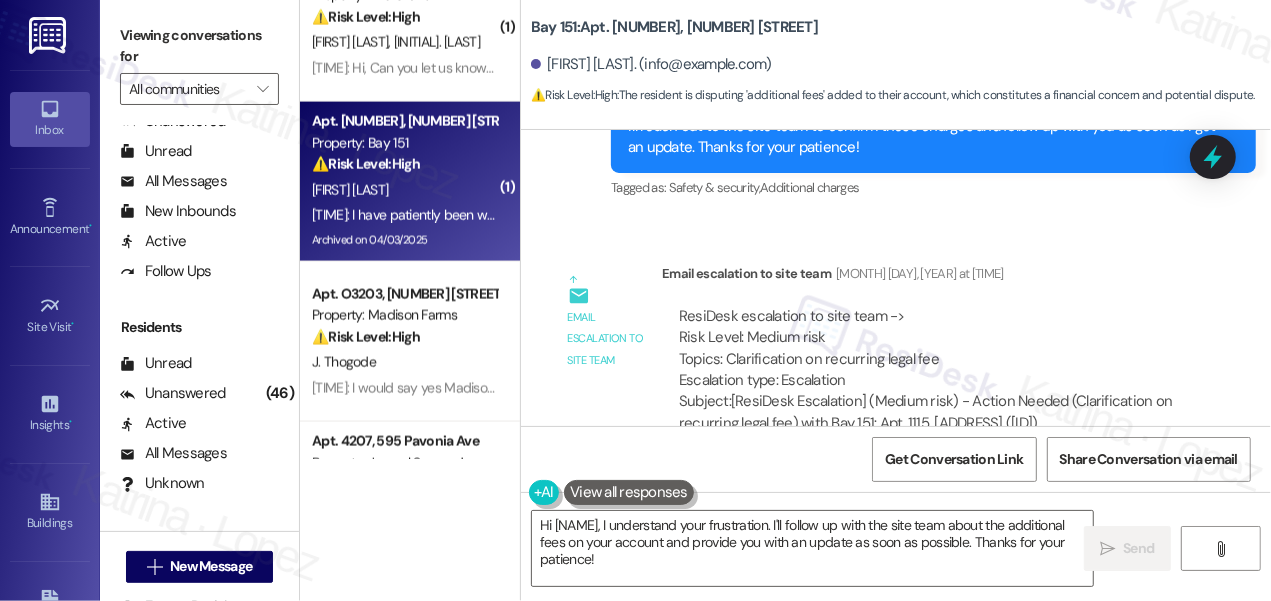 scroll, scrollTop: 43554, scrollLeft: 0, axis: vertical 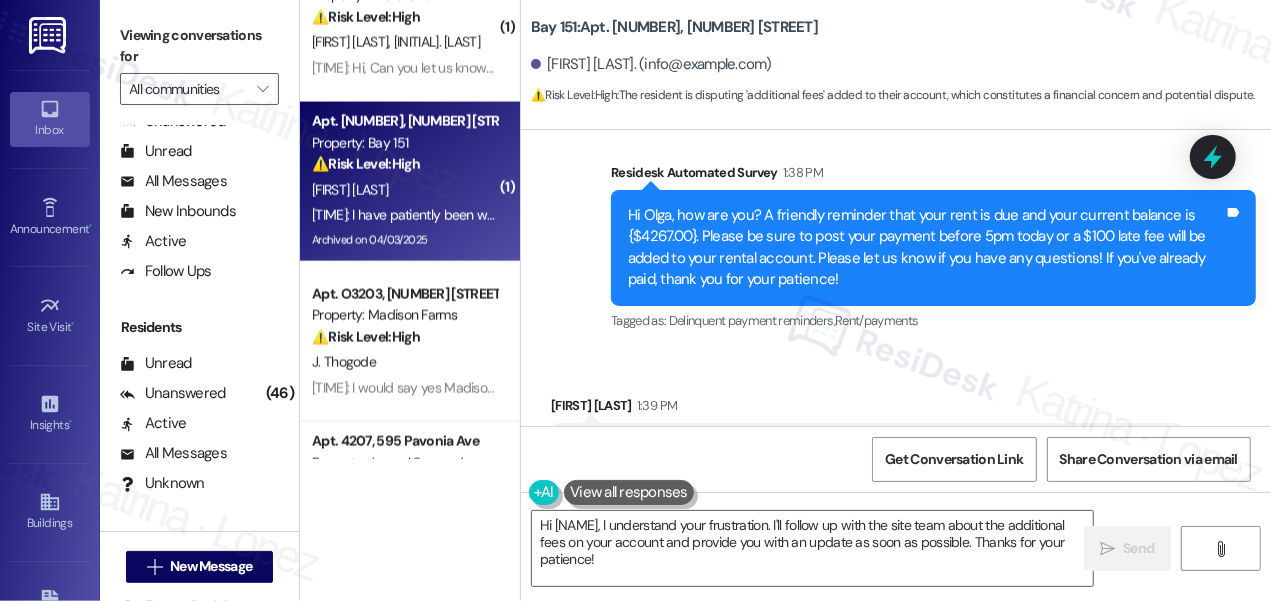click on "I have patiently been waiting to get clarity on all the additional fees that have been added on" at bounding box center [859, 448] 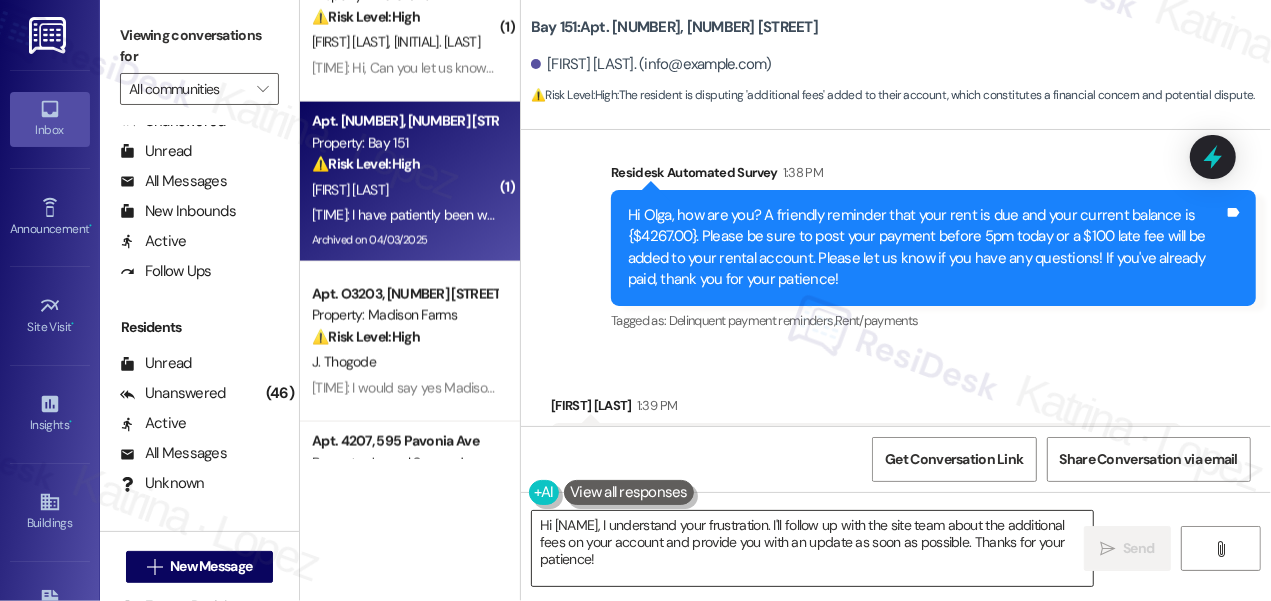 click on "Hi {{first_name}}, I understand your frustration. I'll follow up with the site team about the additional fees on your account and provide you with an update as soon as possible. Thanks for your patience!" at bounding box center (812, 548) 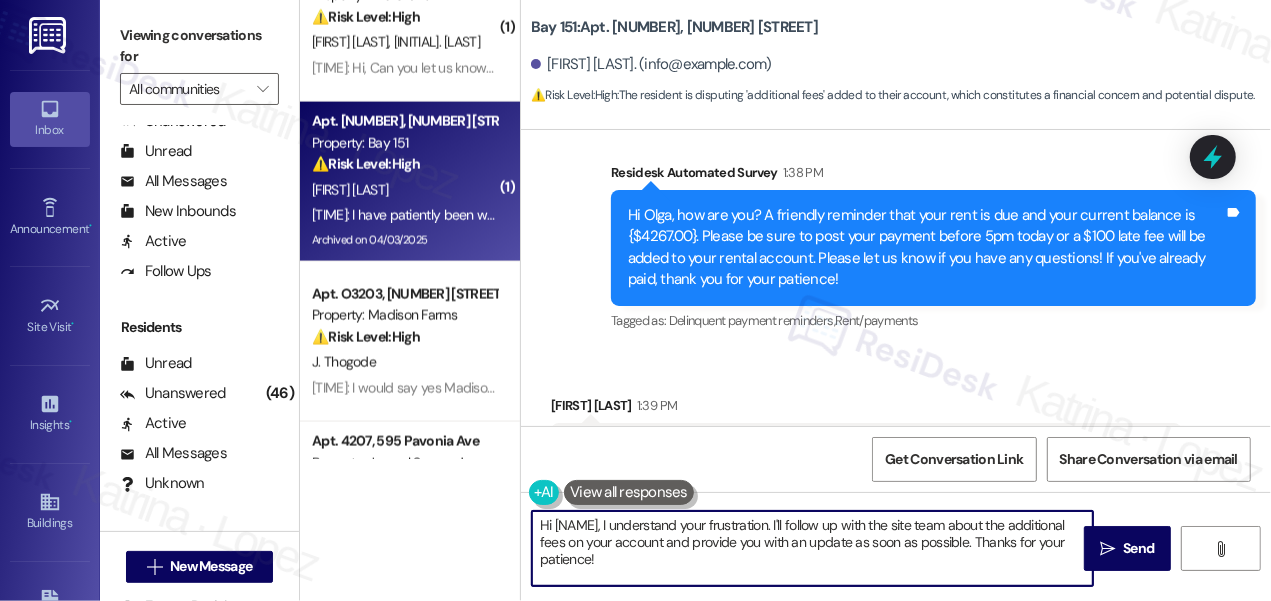 click on "Hi {{first_name}}, I understand your frustration. I'll follow up with the site team about the additional fees on your account and provide you with an update as soon as possible. Thanks for your patience!" at bounding box center [812, 548] 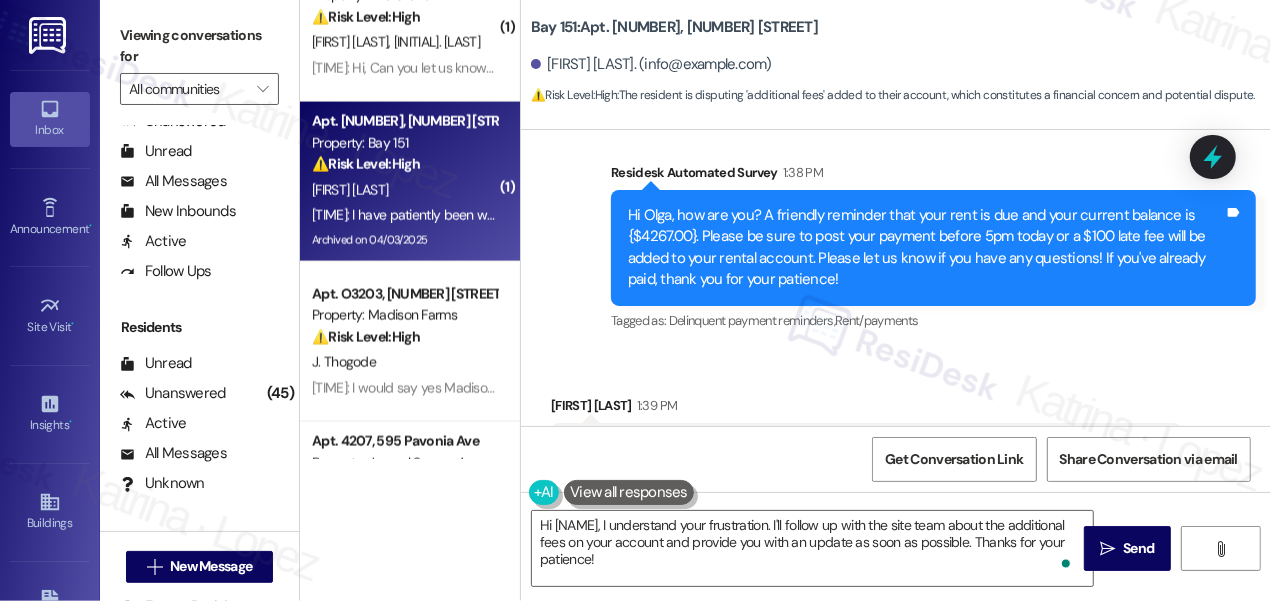 click on "Viewing conversations for" at bounding box center [199, 46] 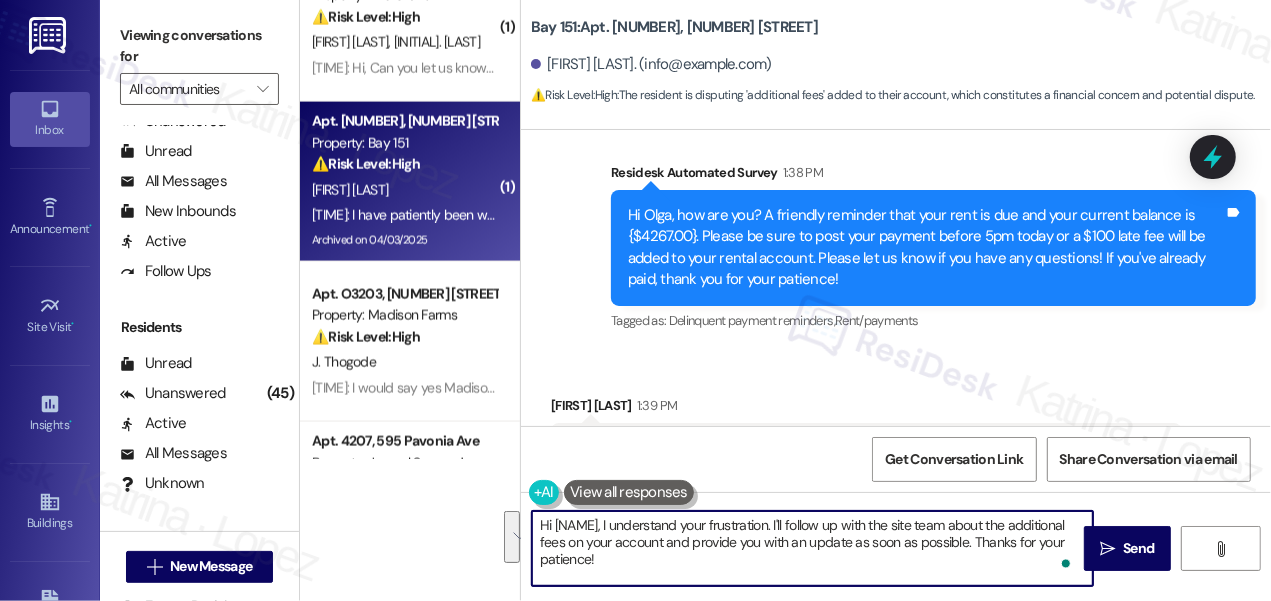 drag, startPoint x: 793, startPoint y: 567, endPoint x: 813, endPoint y: 523, distance: 48.332184 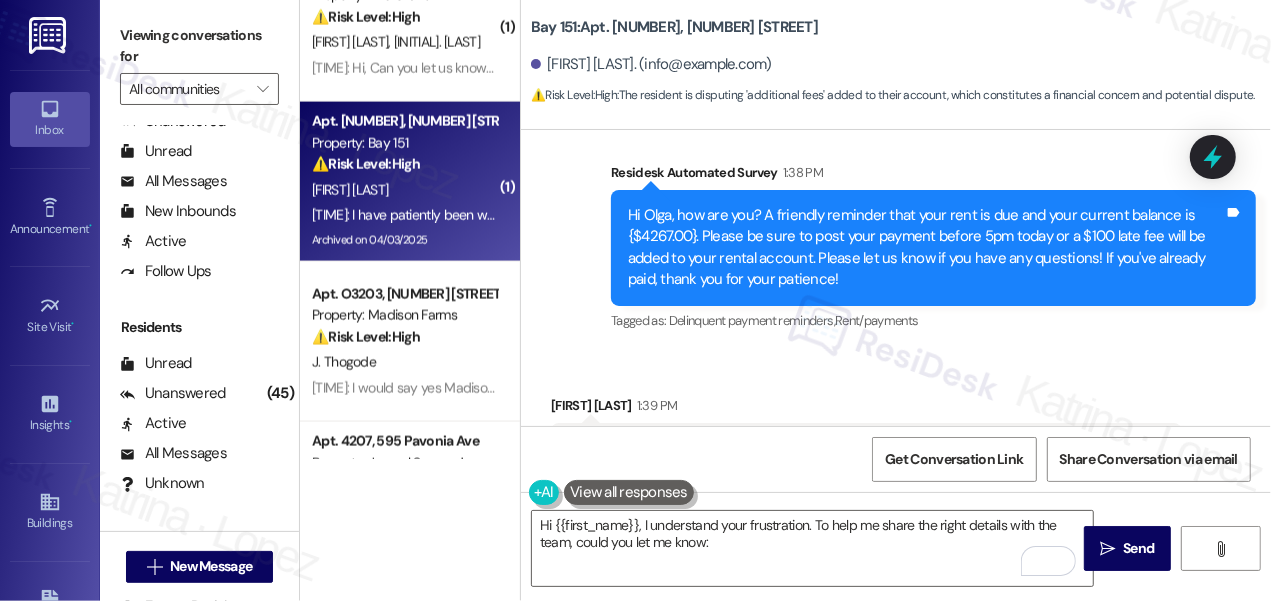 click on "Viewing conversations for" at bounding box center [199, 46] 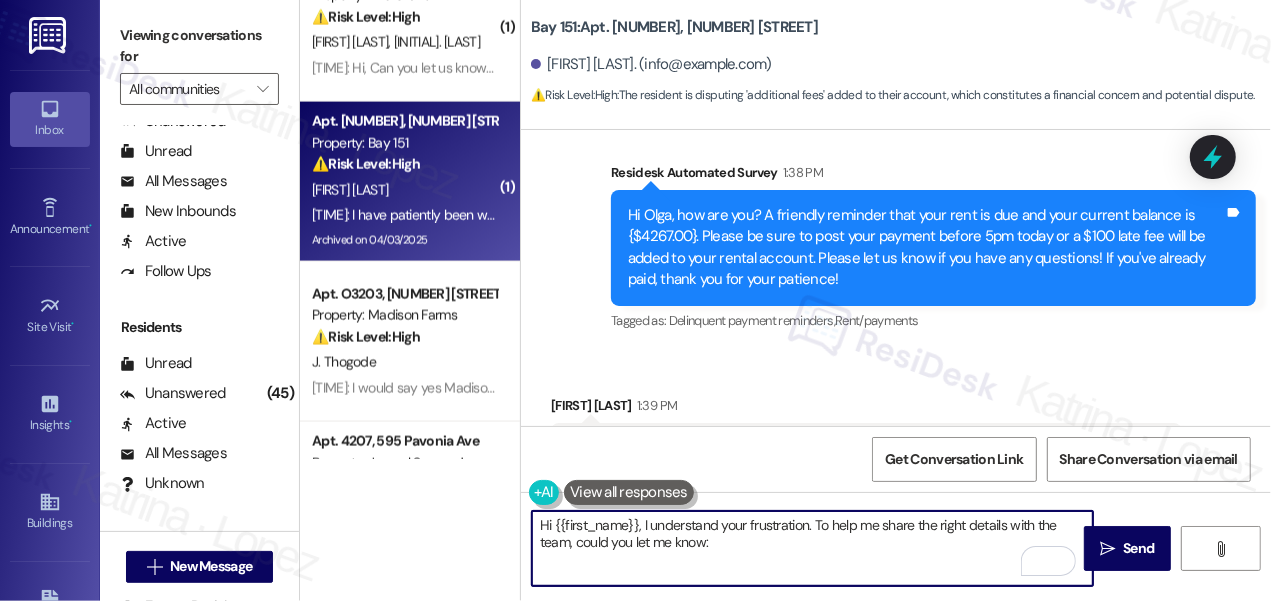 click on "Hi {{first_name}}, I understand your frustration. To help me share the right details with the team, could you let me know:" at bounding box center (812, 548) 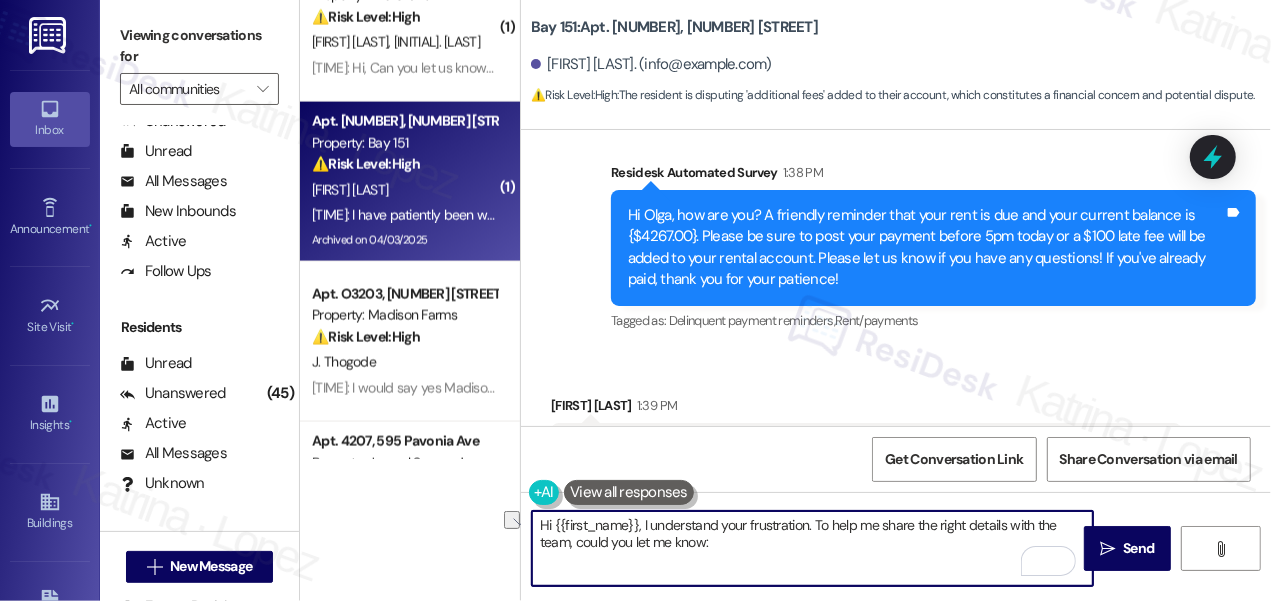 drag, startPoint x: 762, startPoint y: 548, endPoint x: 575, endPoint y: 548, distance: 187 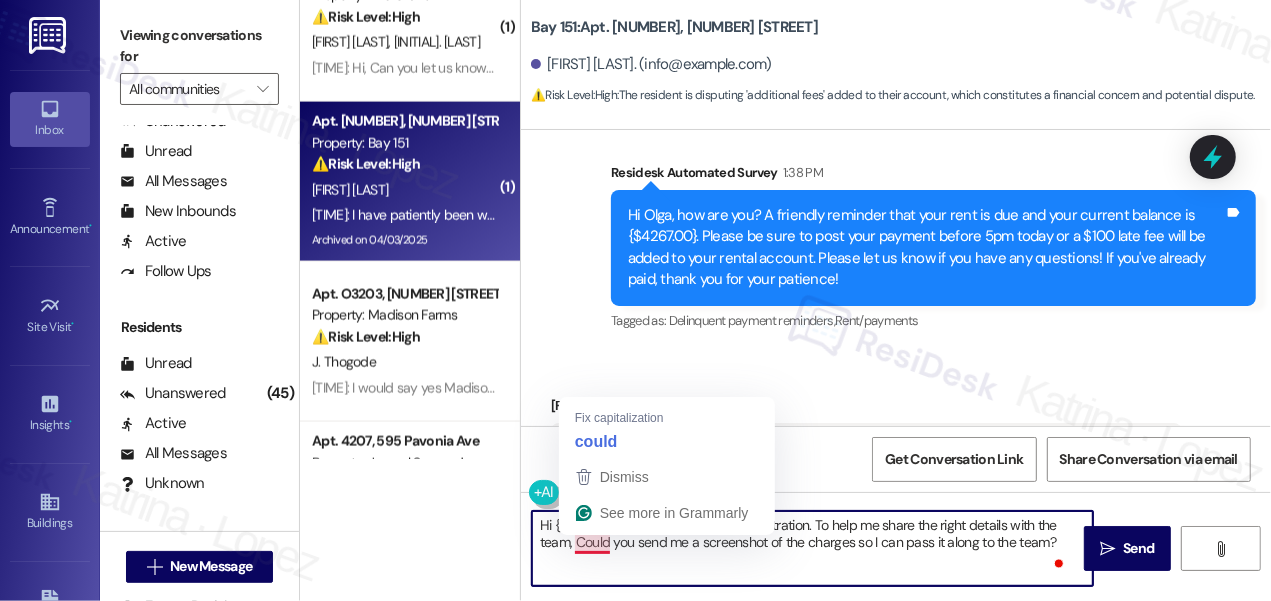 click on "Hi {{first_name}}, I understand your frustration. To help me share the right details with the team, Could you send me a screenshot of the charges so I can pass it along to the team?" at bounding box center [812, 548] 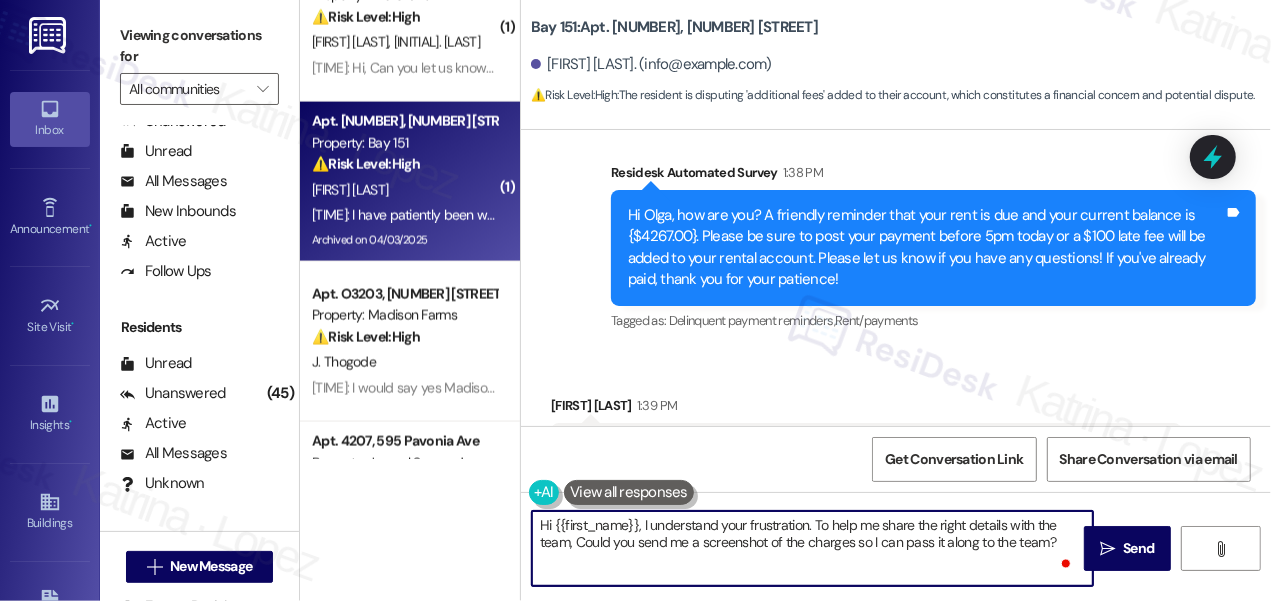 click on "Hi {{first_name}}, I understand your frustration. To help me share the right details with the team, Could you send me a screenshot of the charges so I can pass it along to the team?" at bounding box center (812, 548) 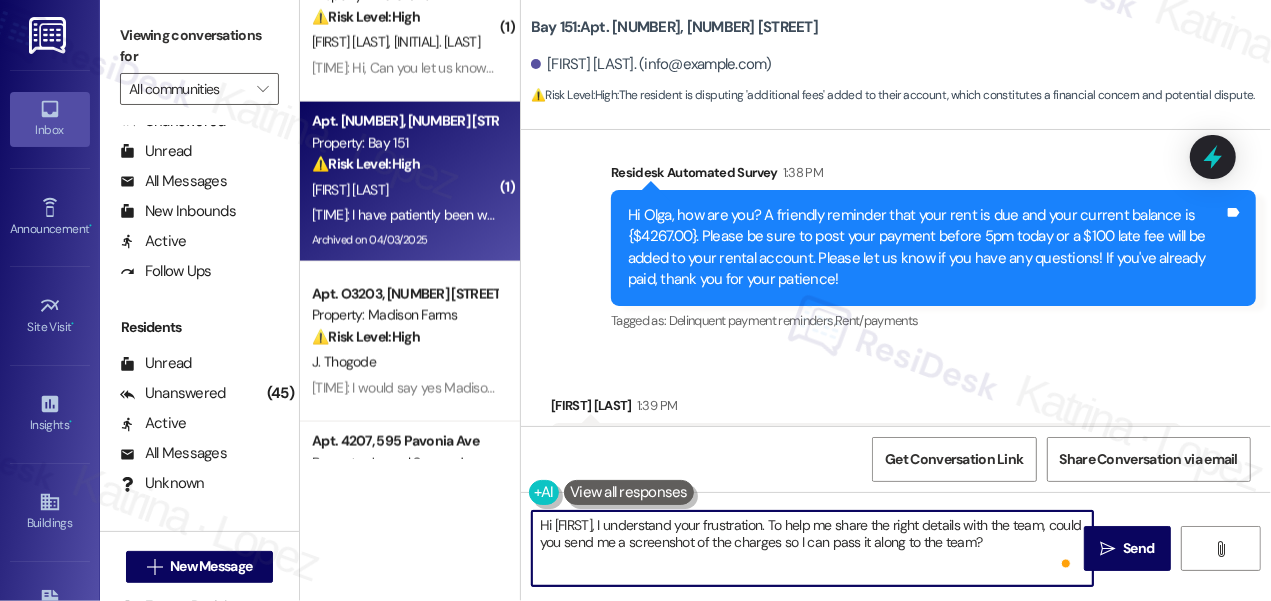click on "Olga Pressoir 1:39 PM" at bounding box center (866, 409) 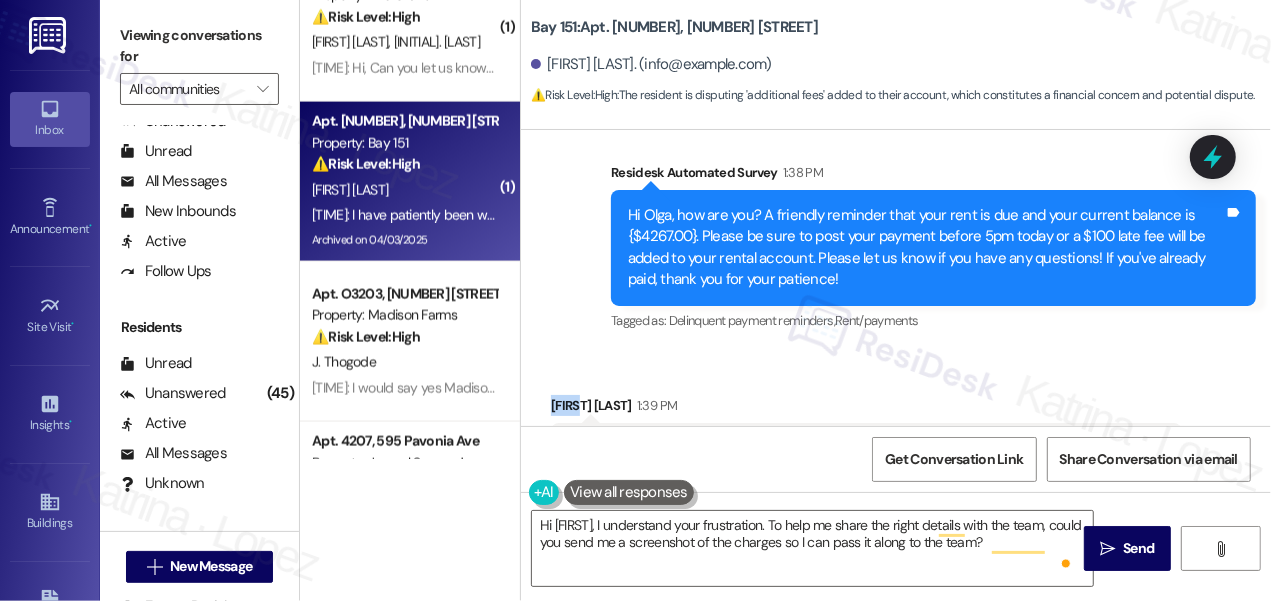 click on "Olga Pressoir 1:39 PM" at bounding box center [866, 409] 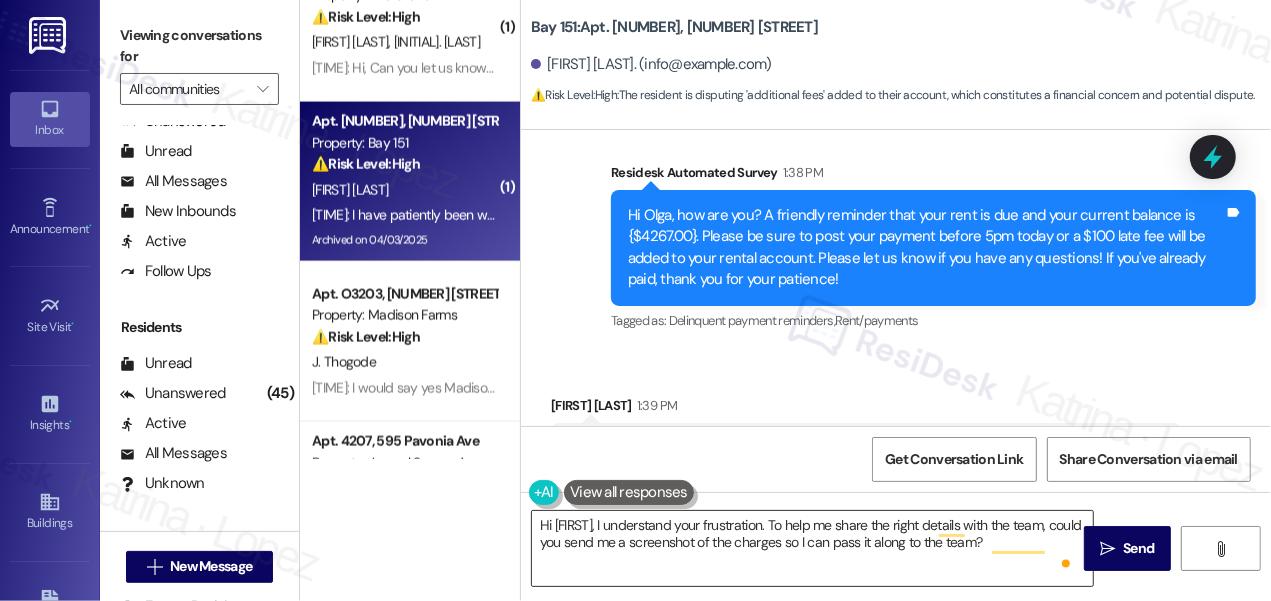 click on "Hi {{first_name}}, I understand your frustration. To help me share the right details with the team, could you send me a screenshot of the charges so I can pass it along to the team?" at bounding box center [812, 548] 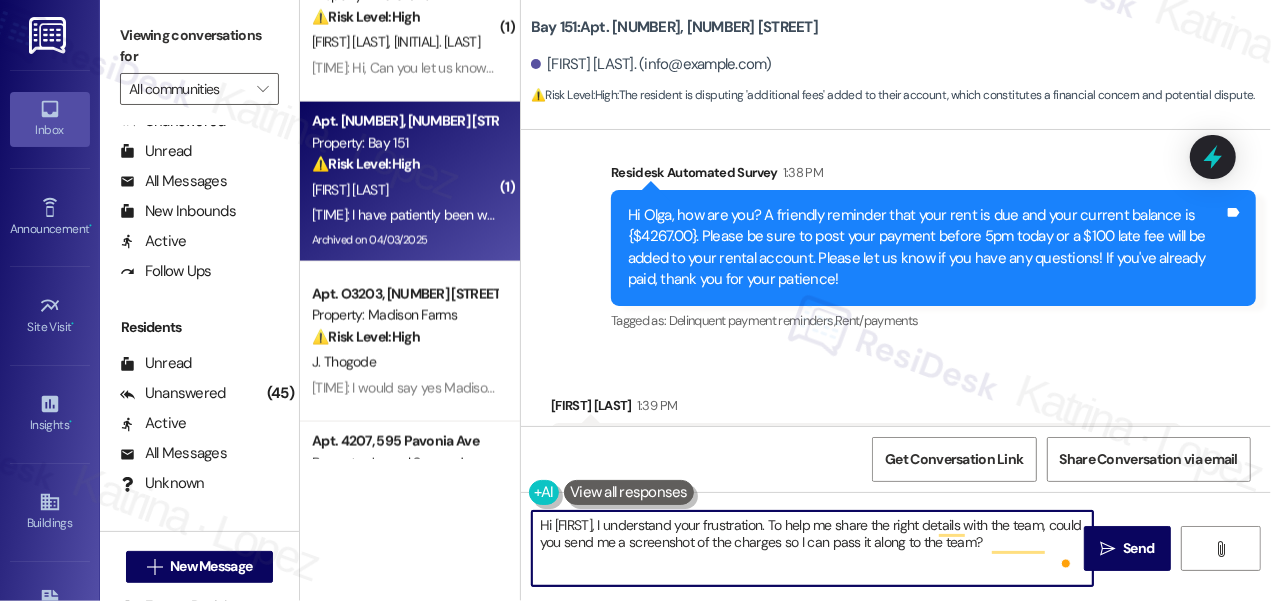 click on "Hi {{first_name}}, I understand your frustration. To help me share the right details with the team, could you send me a screenshot of the charges so I can pass it along to the team?" at bounding box center (812, 548) 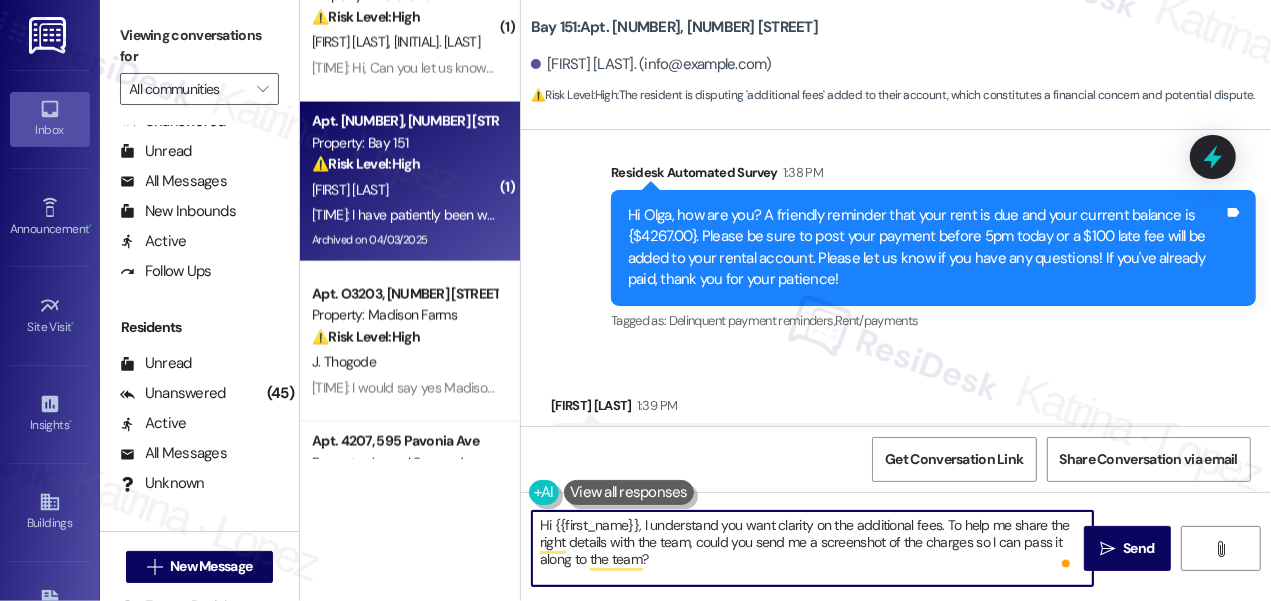 click on "Hi {{first_name}}, I understand you want clarity on the additional fees. To help me share the right details with the team, could you send me a screenshot of the charges so I can pass it along to the team?" at bounding box center [812, 548] 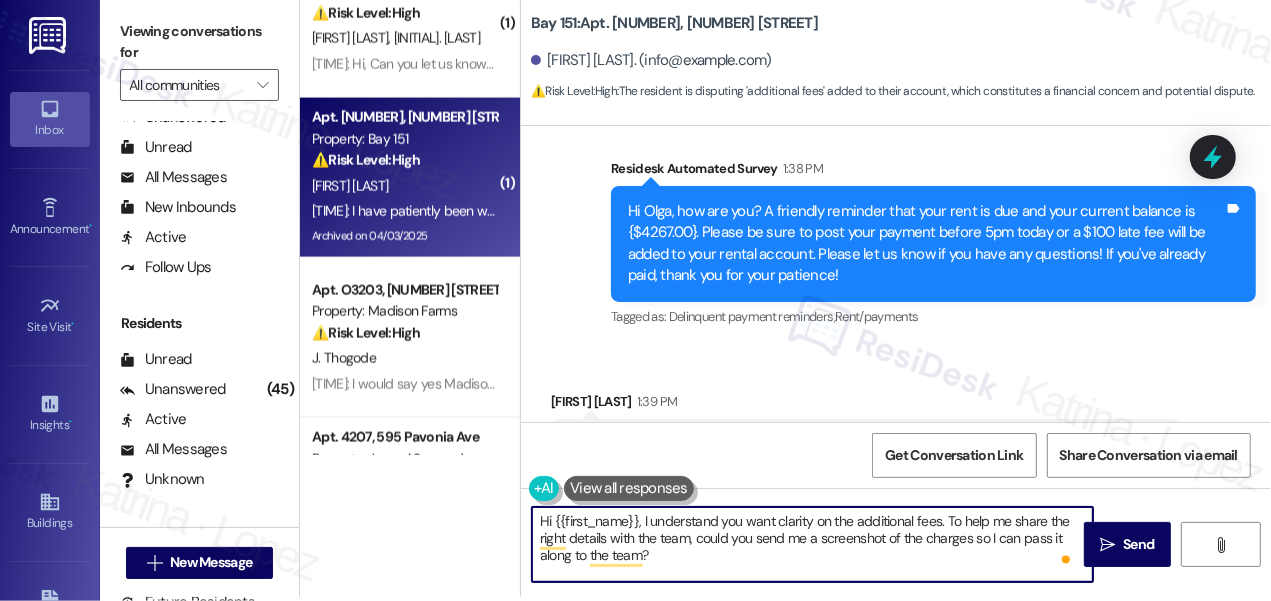scroll, scrollTop: 0, scrollLeft: 0, axis: both 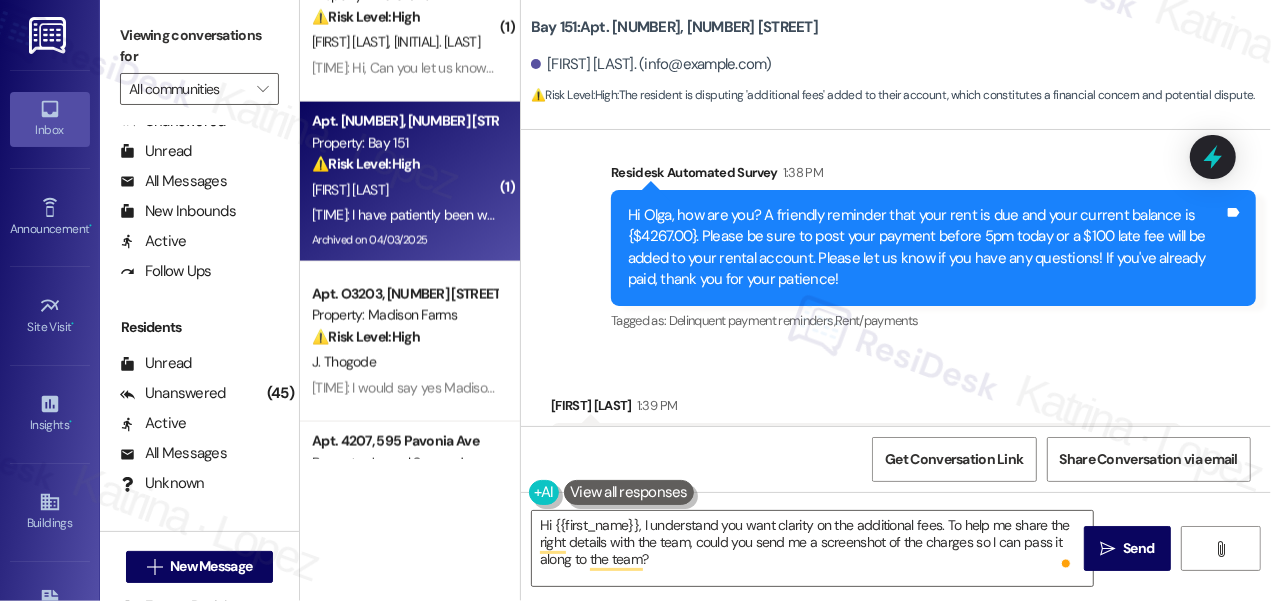 click on "Viewing conversations for" at bounding box center [199, 46] 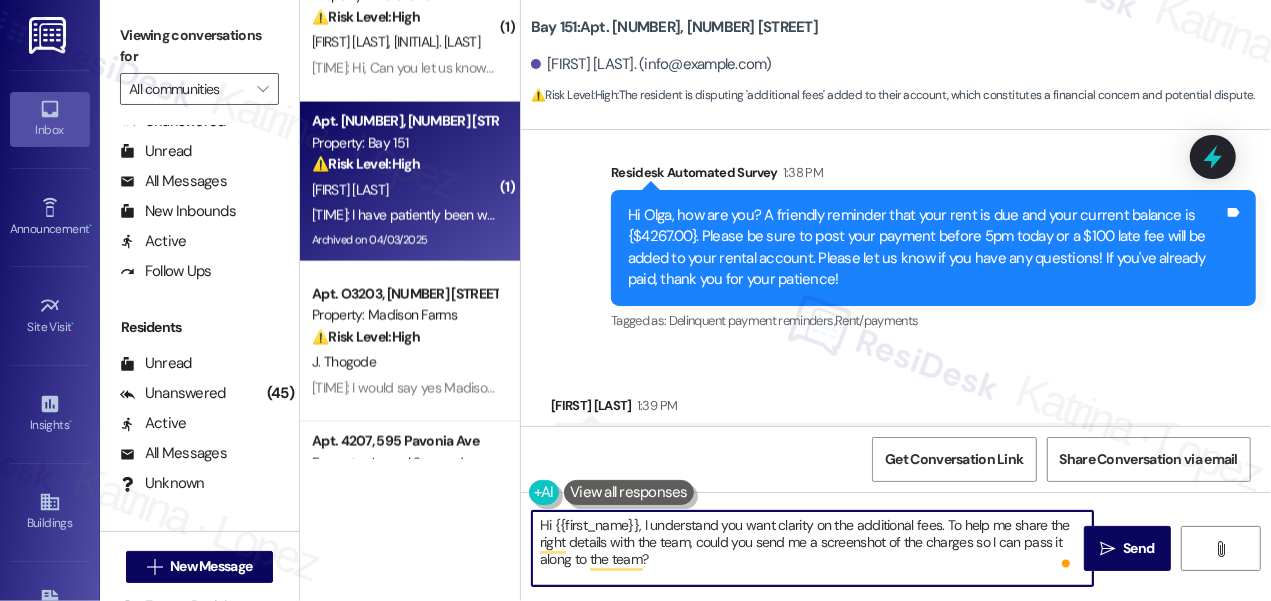 click on "Hi {{first_name}}, I understand you want clarity on the additional fees. To help me share the right details with the team, could you send me a screenshot of the charges so I can pass it along to the team?" at bounding box center [812, 548] 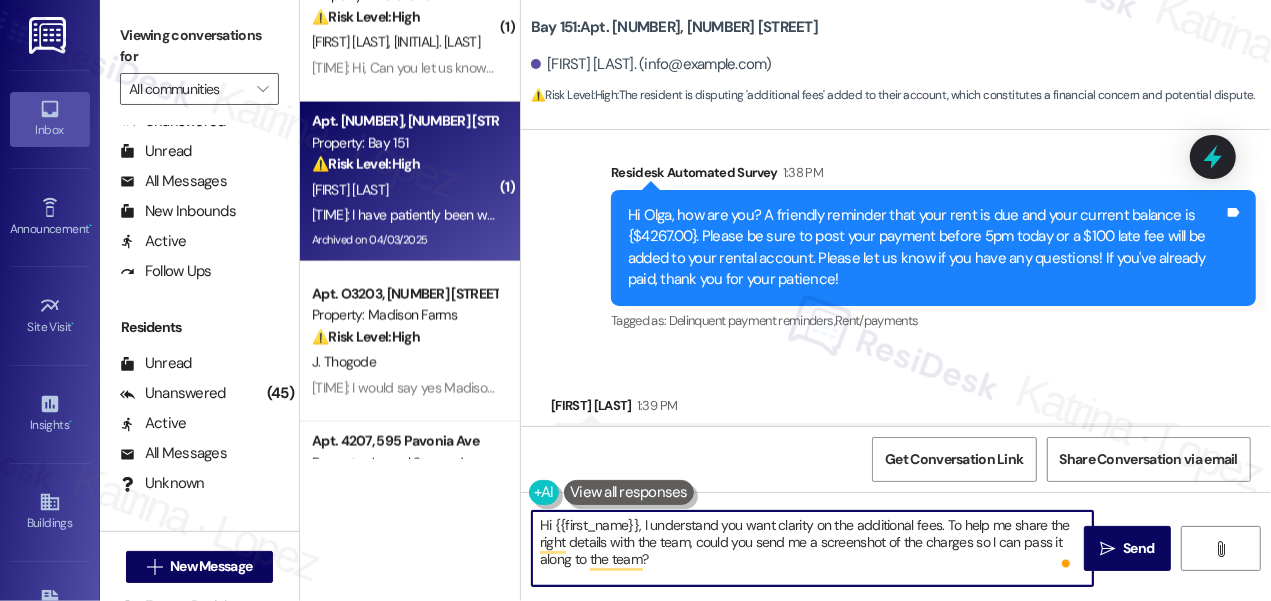 click on "Hi {{first_name}}, I understand you want clarity on the additional fees. To help me share the right details with the team, could you send me a screenshot of the charges so I can pass it along to the team?" at bounding box center (812, 548) 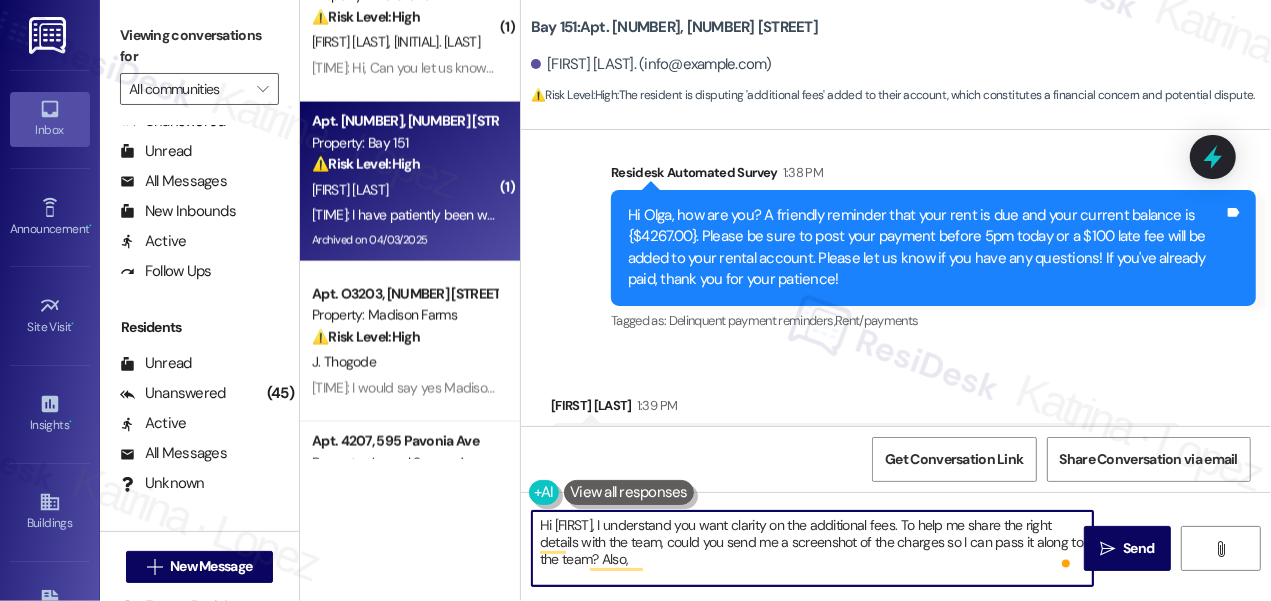 paste on "The amounts or types of fees you’re seeing added?" 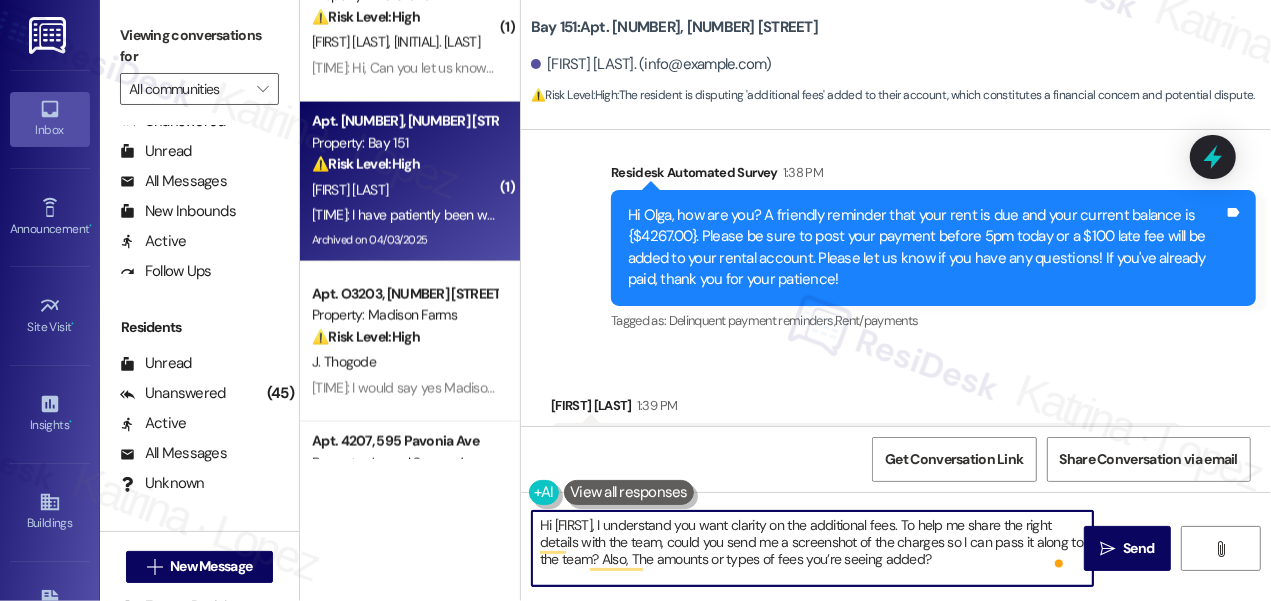 scroll, scrollTop: 16, scrollLeft: 0, axis: vertical 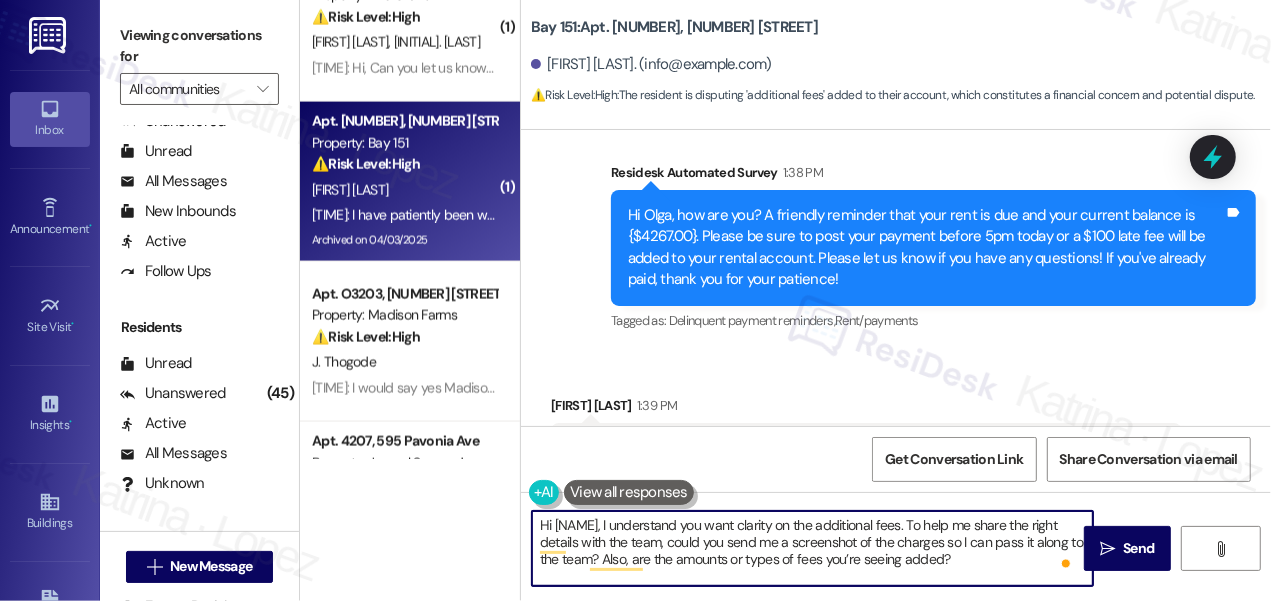 click on "Hi {{first_name}}, I understand you want clarity on the additional fees. To help me share the right details with the team, could you send me a screenshot of the charges so I can pass it along to the team? Also, are the amounts or types of fees you’re seeing added?" at bounding box center [812, 548] 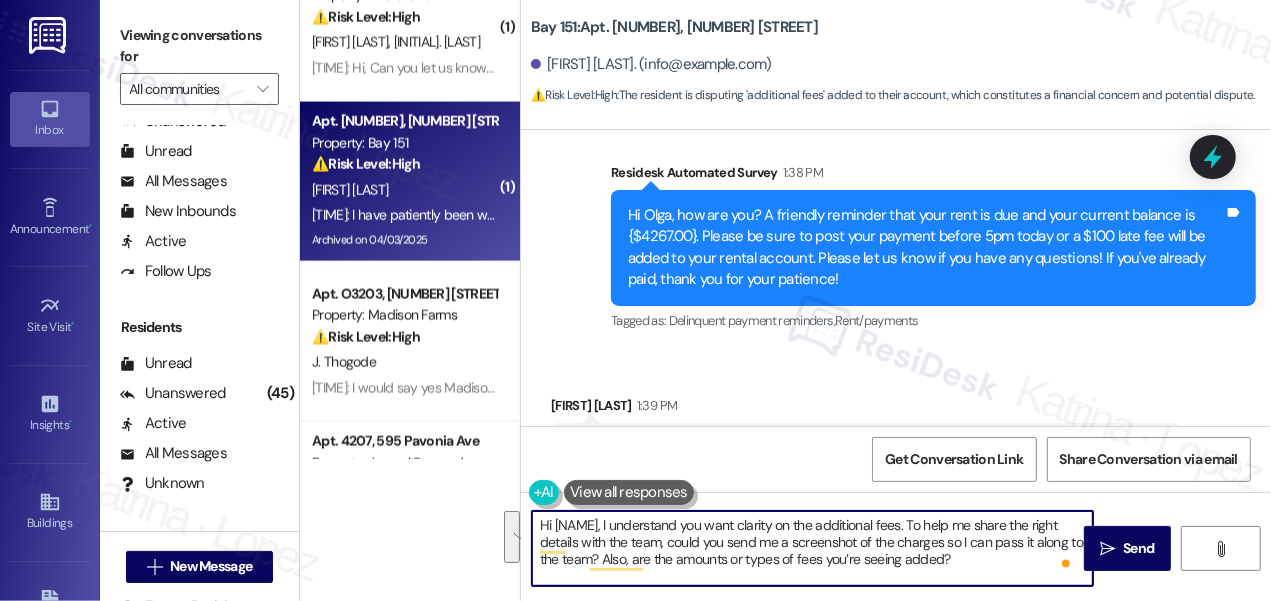 click on "Hi {{first_name}}, I understand you want clarity on the additional fees. To help me share the right details with the team, could you send me a screenshot of the charges so I can pass it along to the team? Also, are the amounts or types of fees you’re seeing added?" at bounding box center [812, 548] 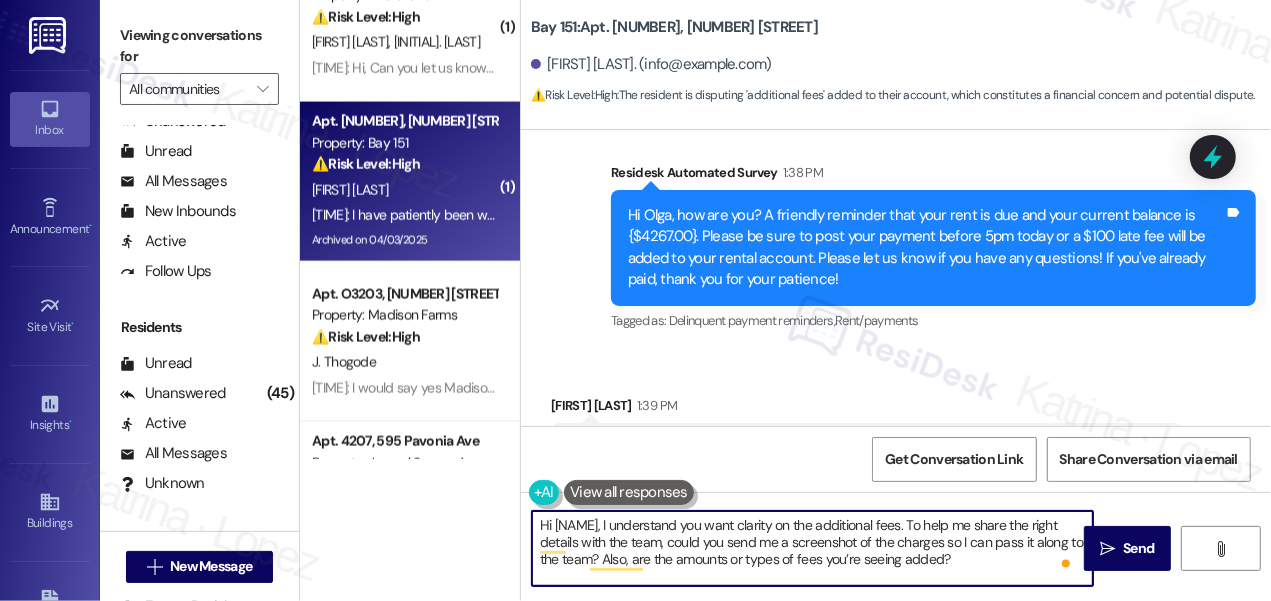 click on "Hi {{first_name}}, I understand you want clarity on the additional fees. To help me share the right details with the team, could you send me a screenshot of the charges so I can pass it along to the team? Also, are the amounts or types of fees you’re seeing added?" at bounding box center (812, 548) 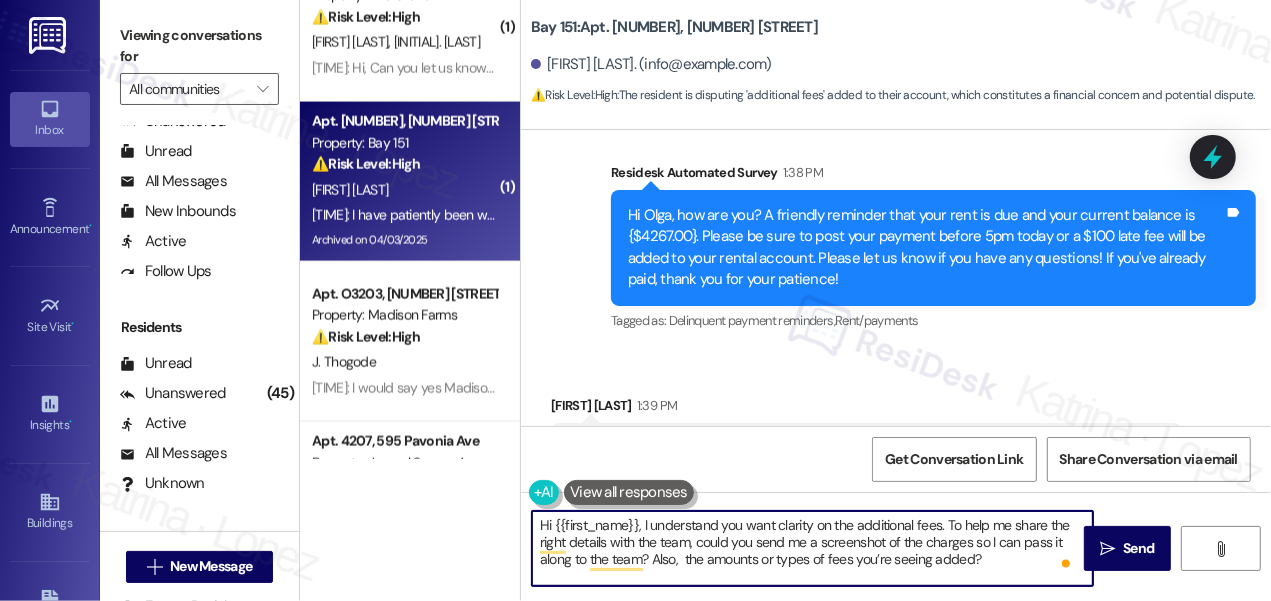 type on "Hi {{first_name}}, I understand you want clarity on the additional fees. To help me share the right details with the team, could you send me a screenshot of the charges so I can pass it along to the team? Also, the amounts or types of fees you’re seeing added?" 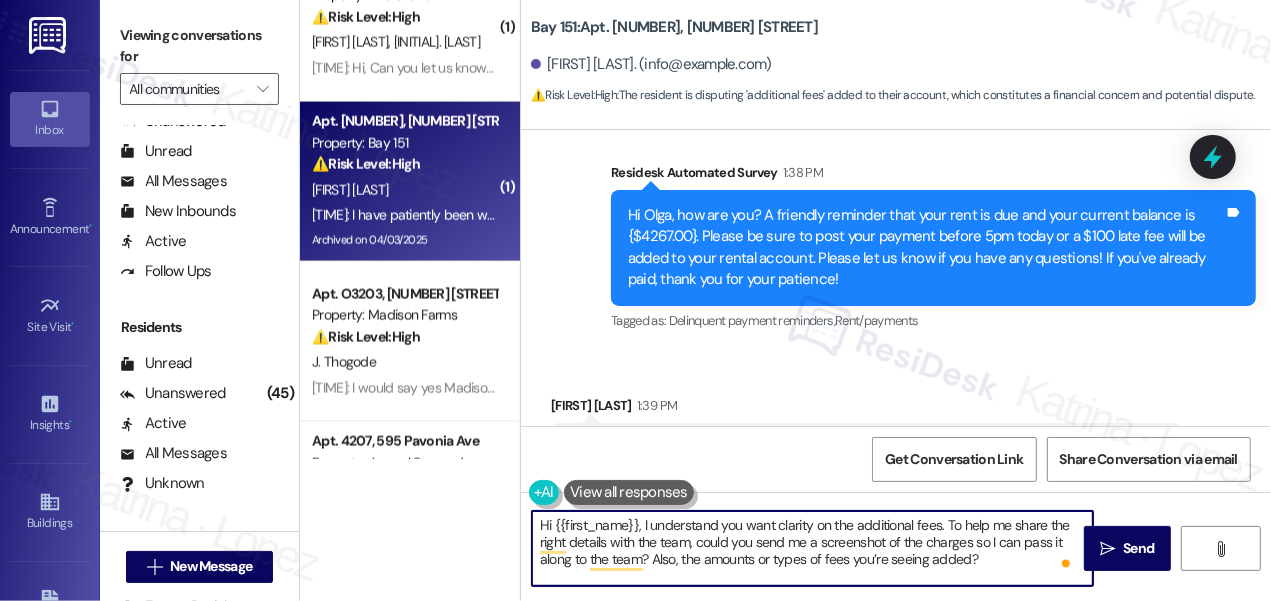 click on "Hi {{first_name}}, I understand you want clarity on the additional fees. To help me share the right details with the team, could you send me a screenshot of the charges so I can pass it along to the team? Also, the amounts or types of fees you’re seeing added?" at bounding box center [812, 548] 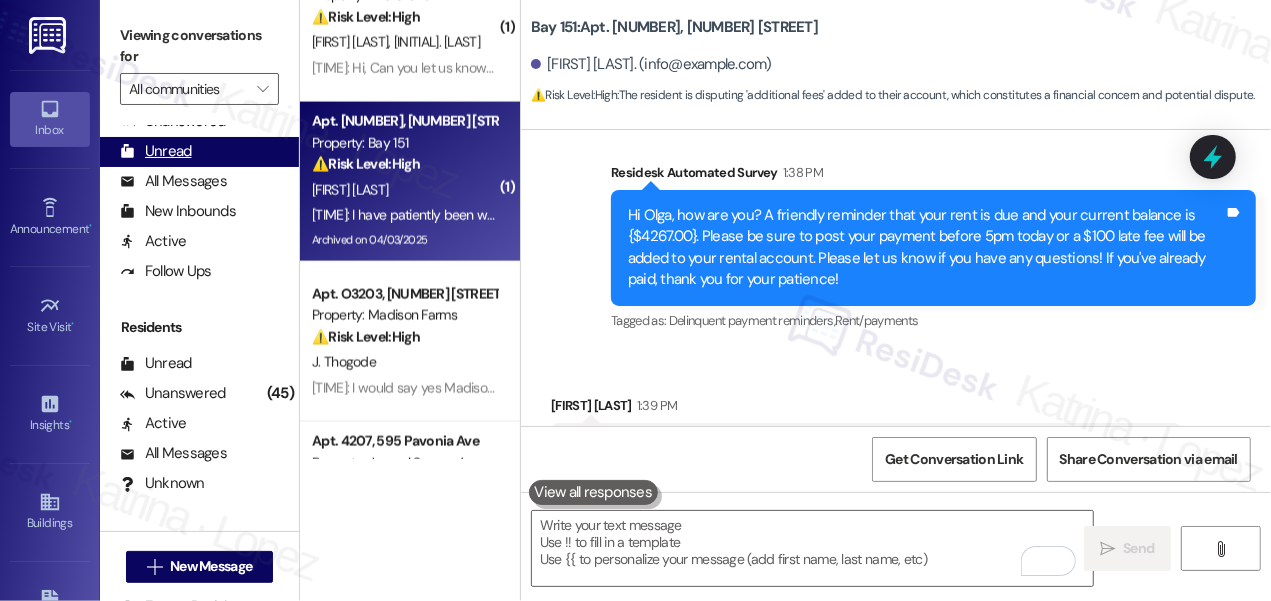 drag, startPoint x: 161, startPoint y: 44, endPoint x: 275, endPoint y: 153, distance: 157.72444 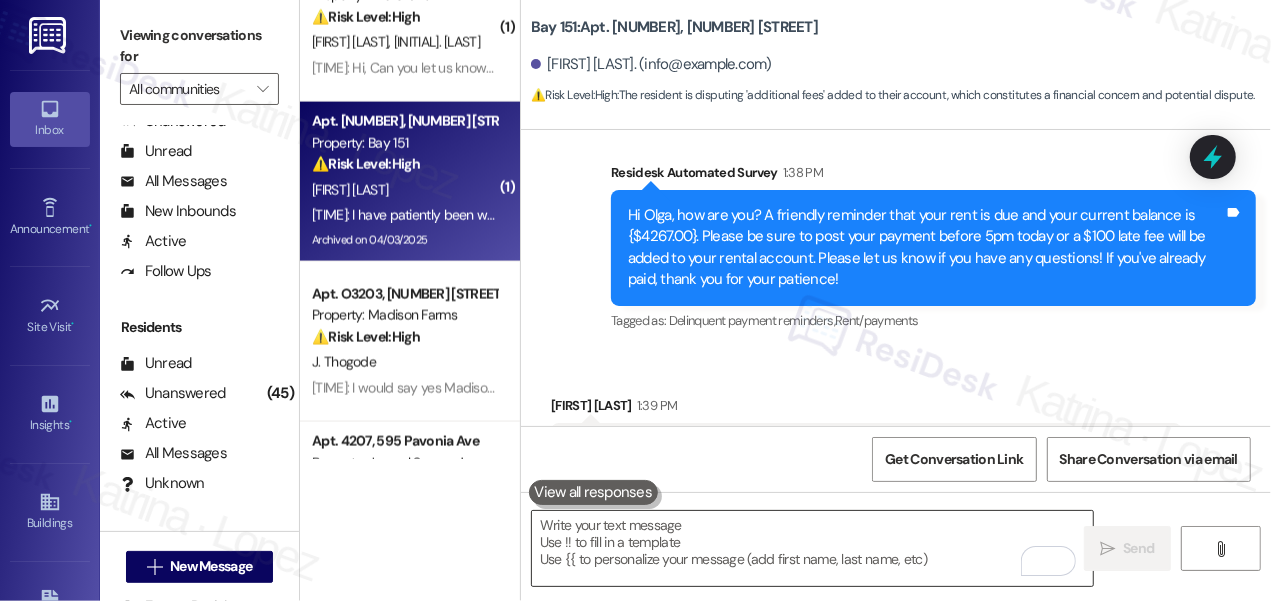 click at bounding box center [812, 548] 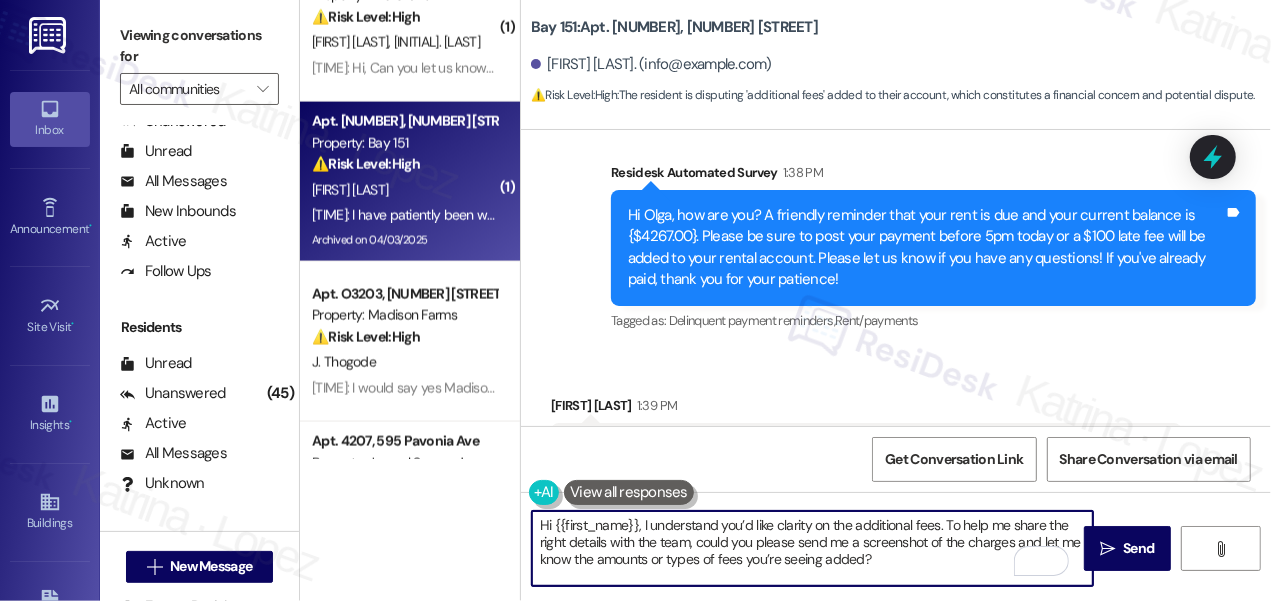 scroll, scrollTop: 16, scrollLeft: 0, axis: vertical 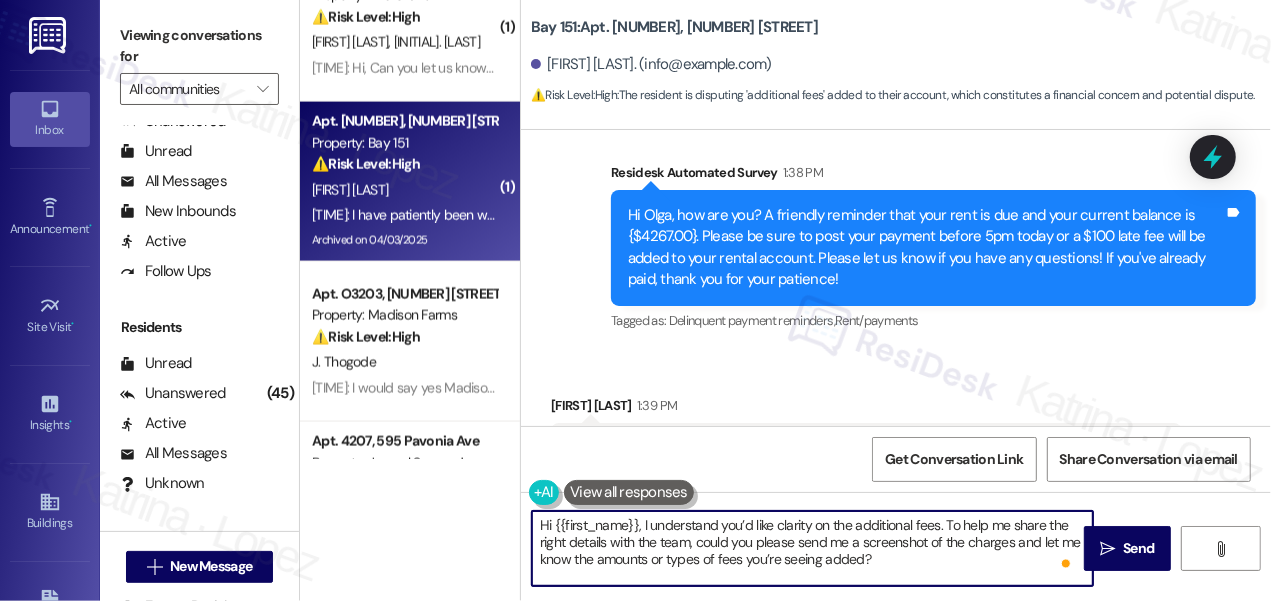 click on "Hi {{first_name}}, I understand you’d like clarity on the additional fees. To help me share the right details with the team, could you please send me a screenshot of the charges and let me know the amounts or types of fees you’re seeing added?" at bounding box center (812, 548) 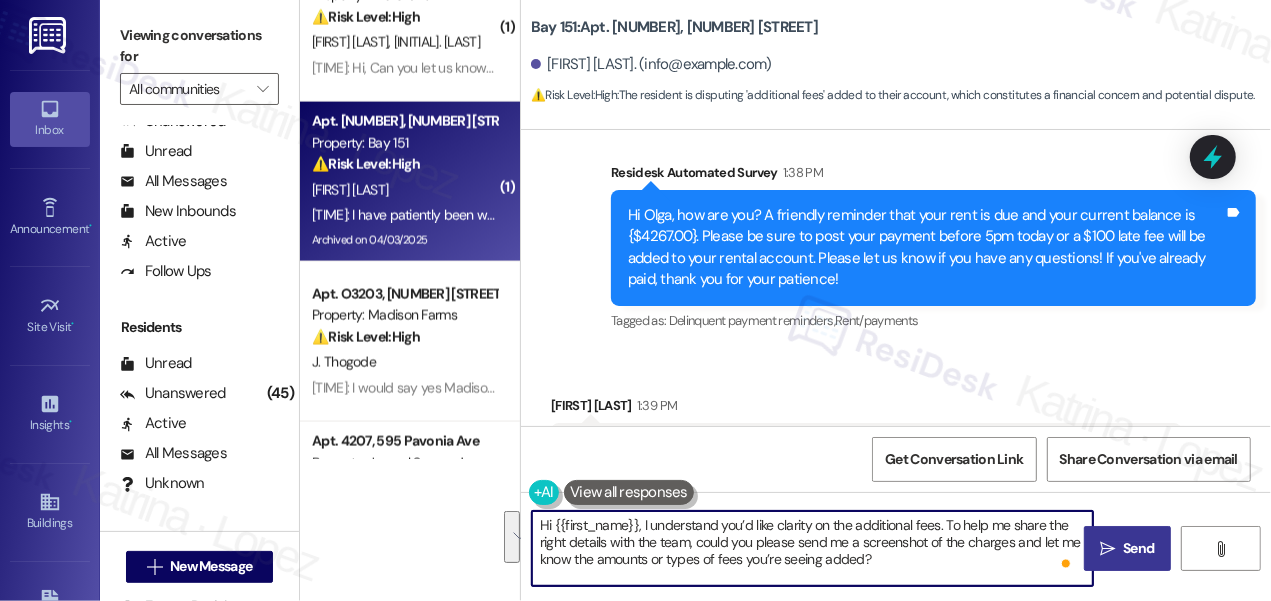 type on "Hi {{first_name}}, I understand you’d like clarity on the additional fees. To help me share the right details with the team, could you please send me a screenshot of the charges and let me know the amounts or types of fees you’re seeing added?" 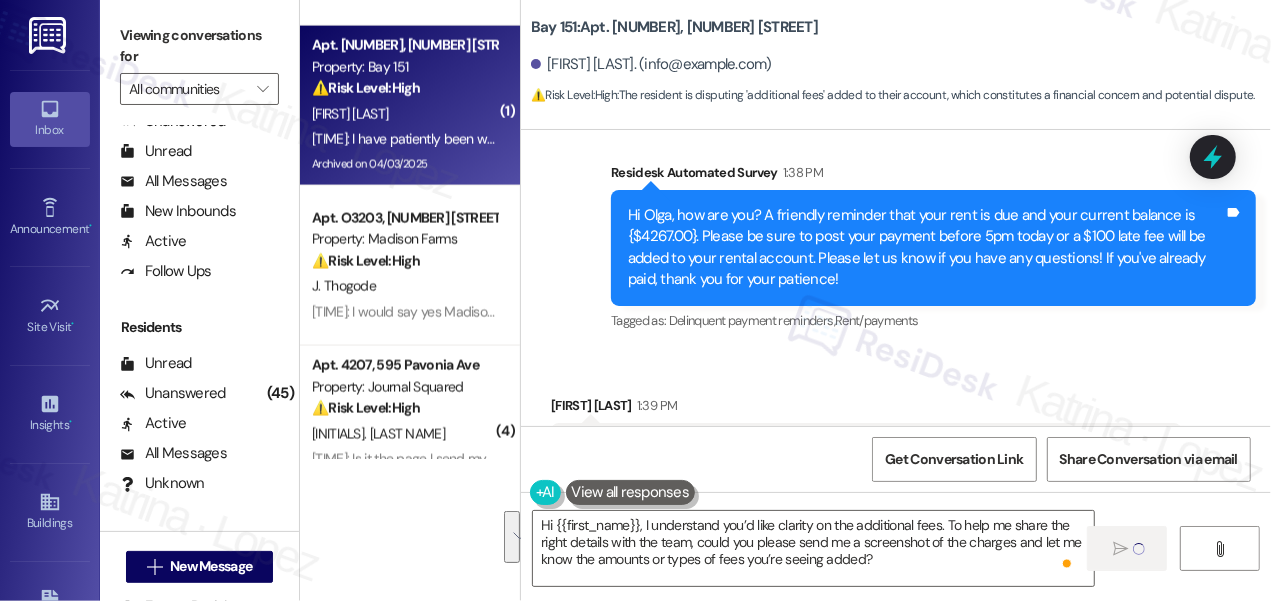 scroll, scrollTop: 2000, scrollLeft: 0, axis: vertical 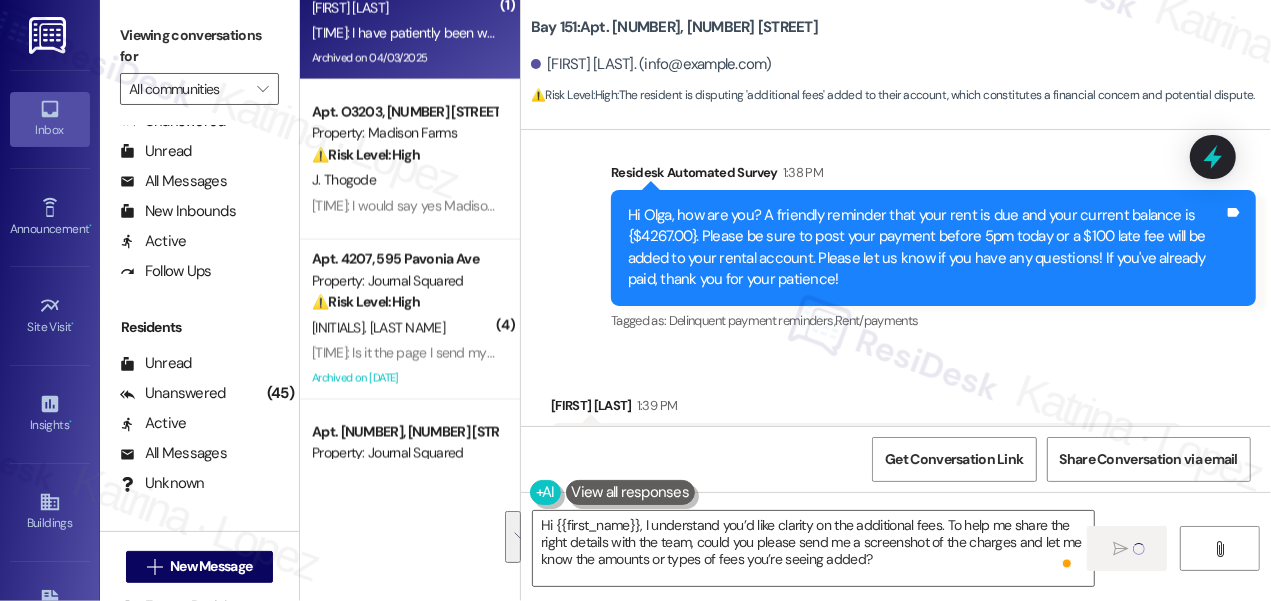 type 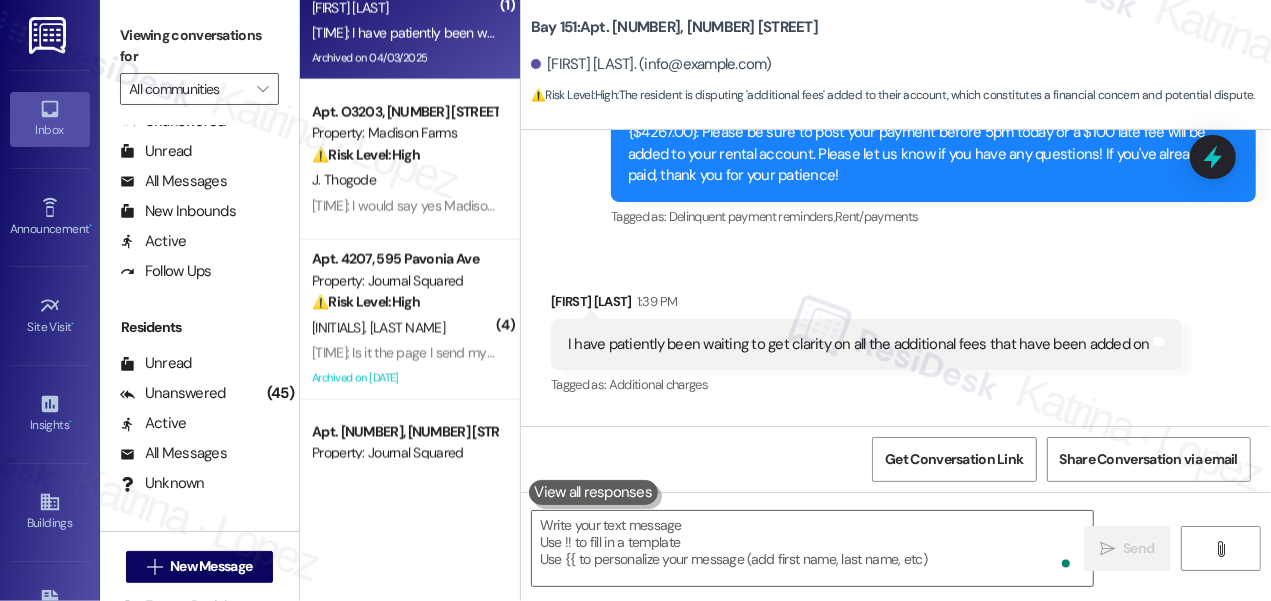 scroll, scrollTop: 43736, scrollLeft: 0, axis: vertical 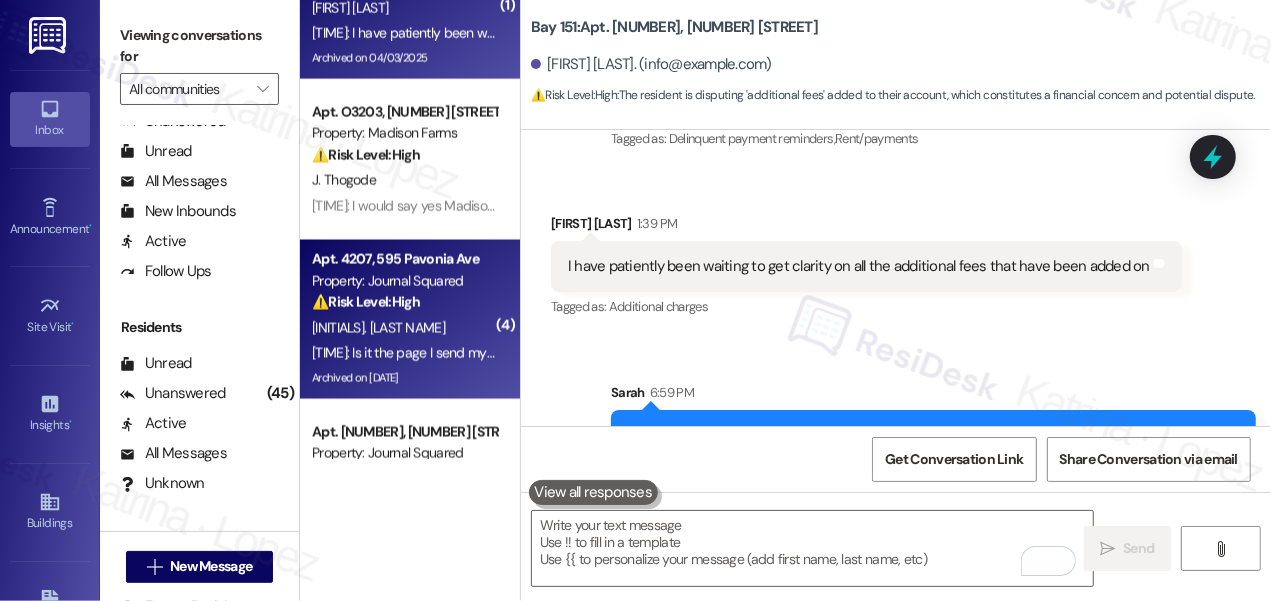 click on "⚠️  Risk Level:  High" at bounding box center (366, 302) 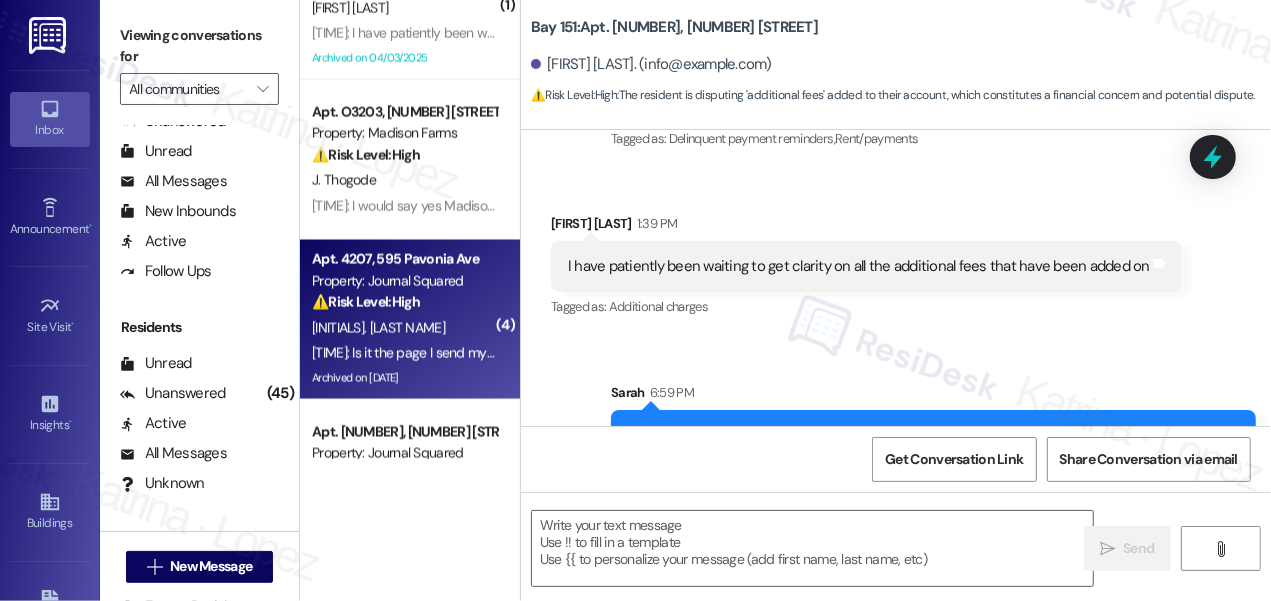 type on "Fetching suggested responses. Please feel free to read through the conversation in the meantime." 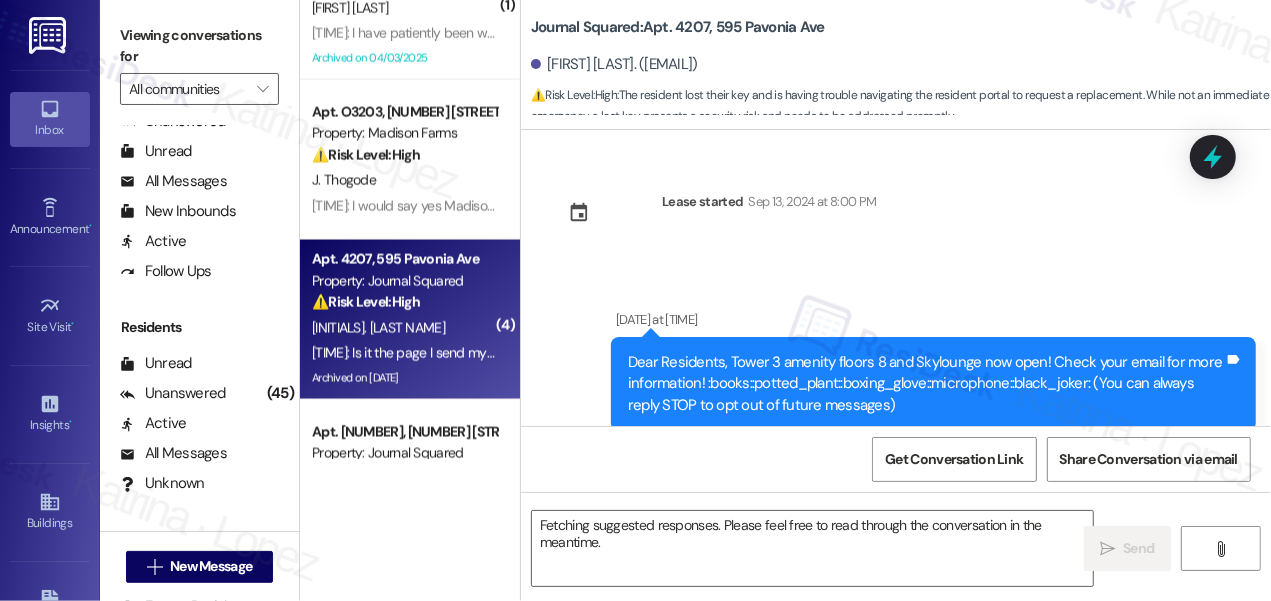 scroll, scrollTop: 2181, scrollLeft: 0, axis: vertical 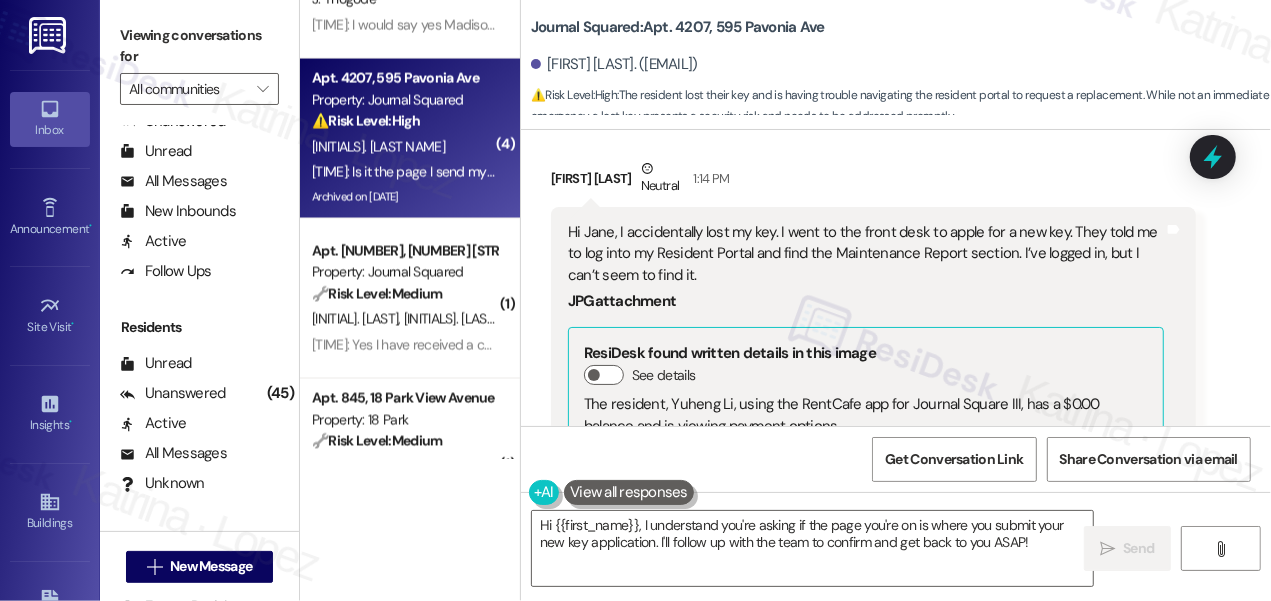 click on "Hi Jane, I accidentally lost my key. I went to the front desk to apple for a new key. They told me to log into my Resident Portal and find the Maintenance Report section. I’ve logged in, but I can’t seem to find it." at bounding box center (866, 254) 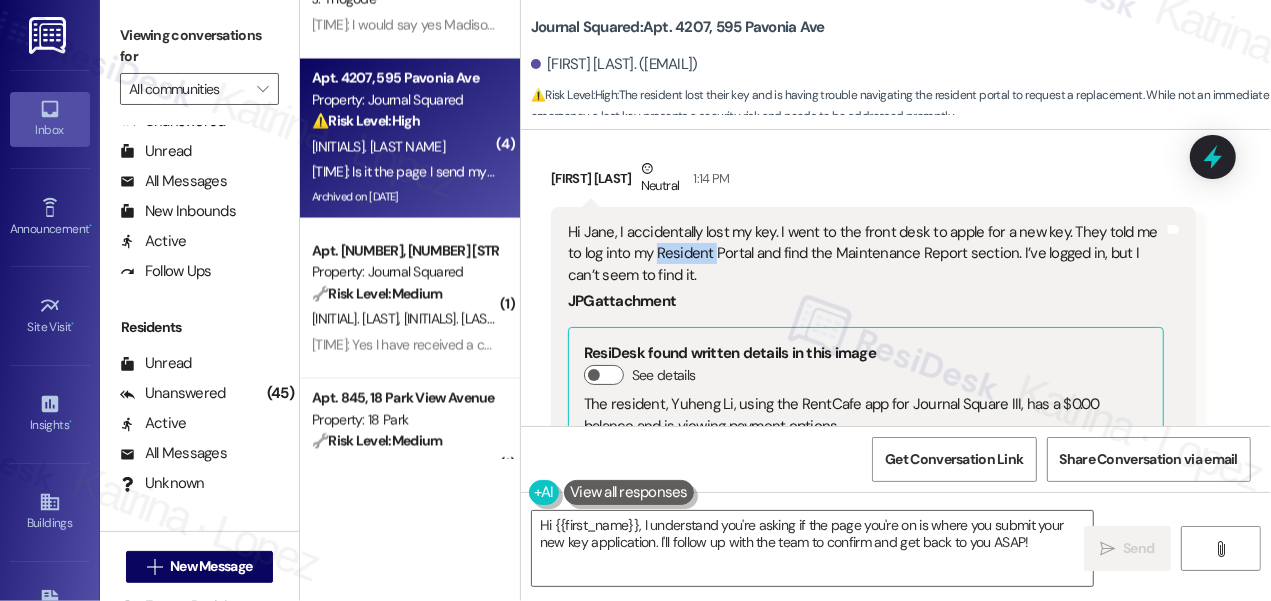 click on "Hi Jane, I accidentally lost my key. I went to the front desk to apple for a new key. They told me to log into my Resident Portal and find the Maintenance Report section. I’ve logged in, but I can’t seem to find it." at bounding box center [866, 254] 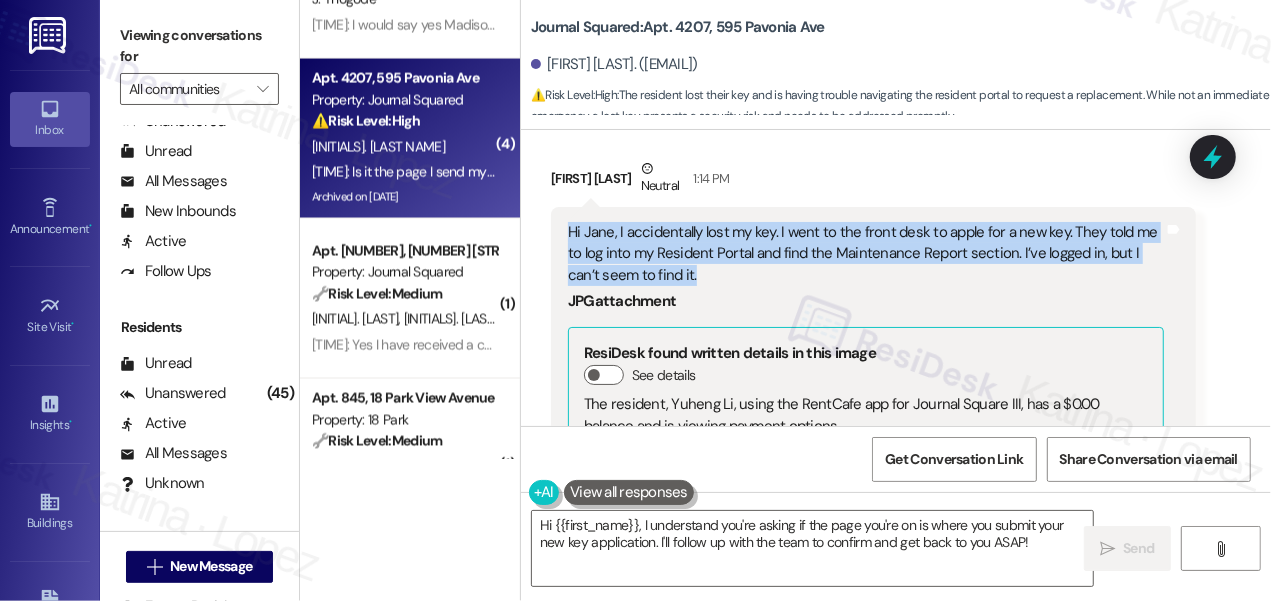 click on "Hi Jane, I accidentally lost my key. I went to the front desk to apple for a new key. They told me to log into my Resident Portal and find the Maintenance Report section. I’ve logged in, but I can’t seem to find it." at bounding box center [866, 254] 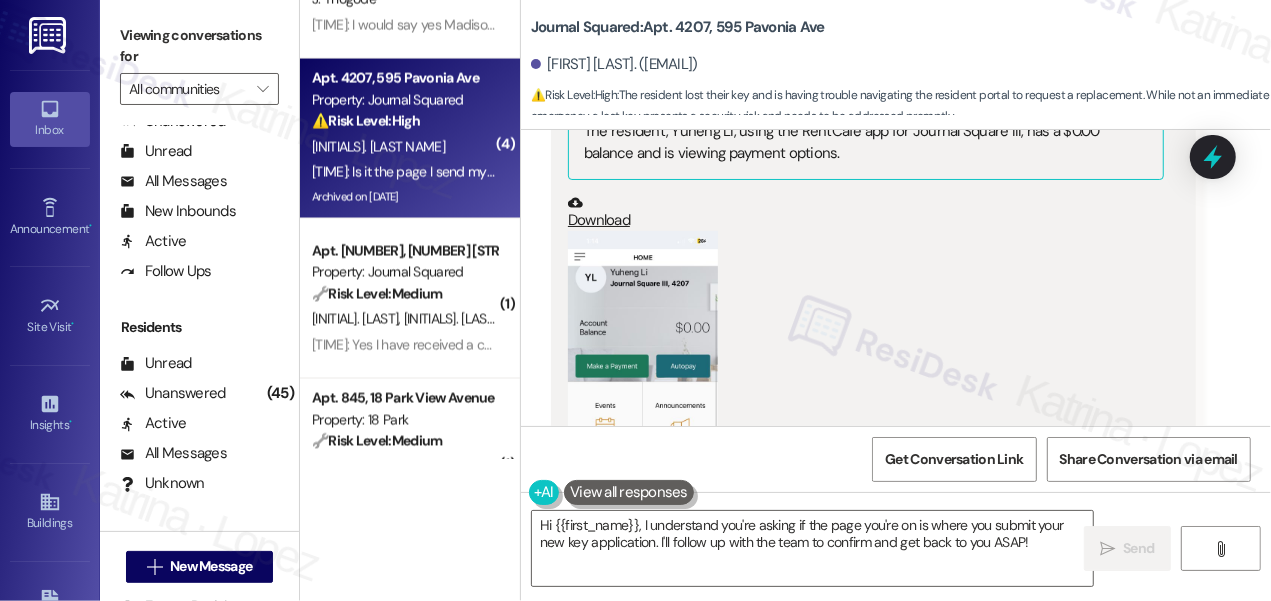 scroll, scrollTop: 19769, scrollLeft: 0, axis: vertical 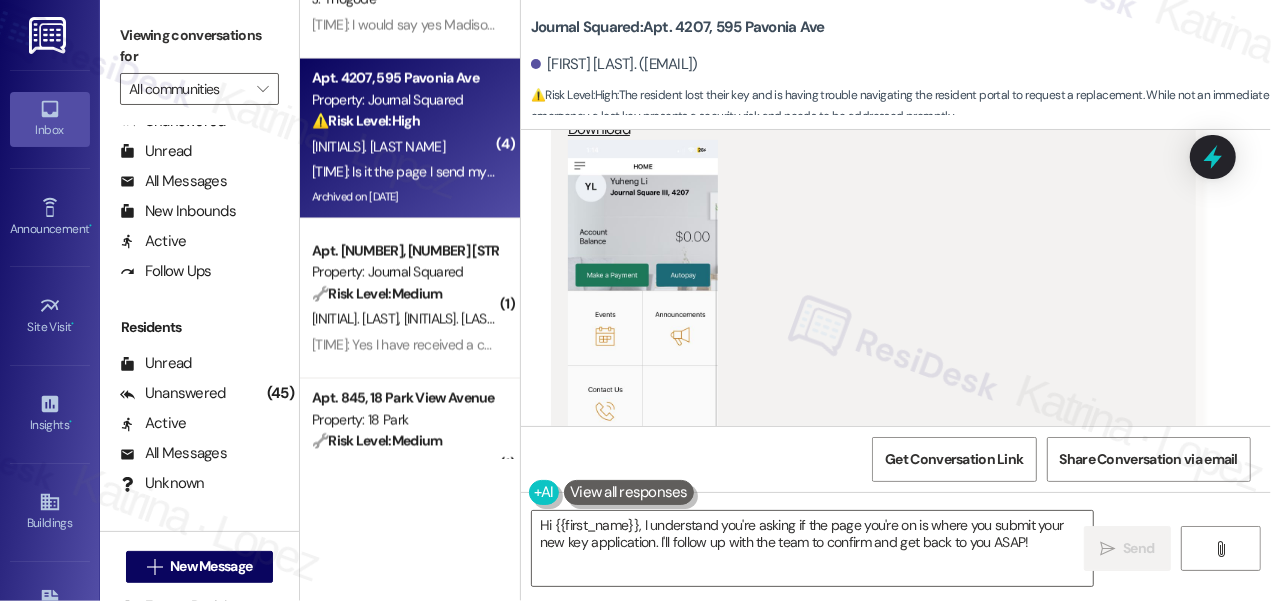 click at bounding box center [643, 302] 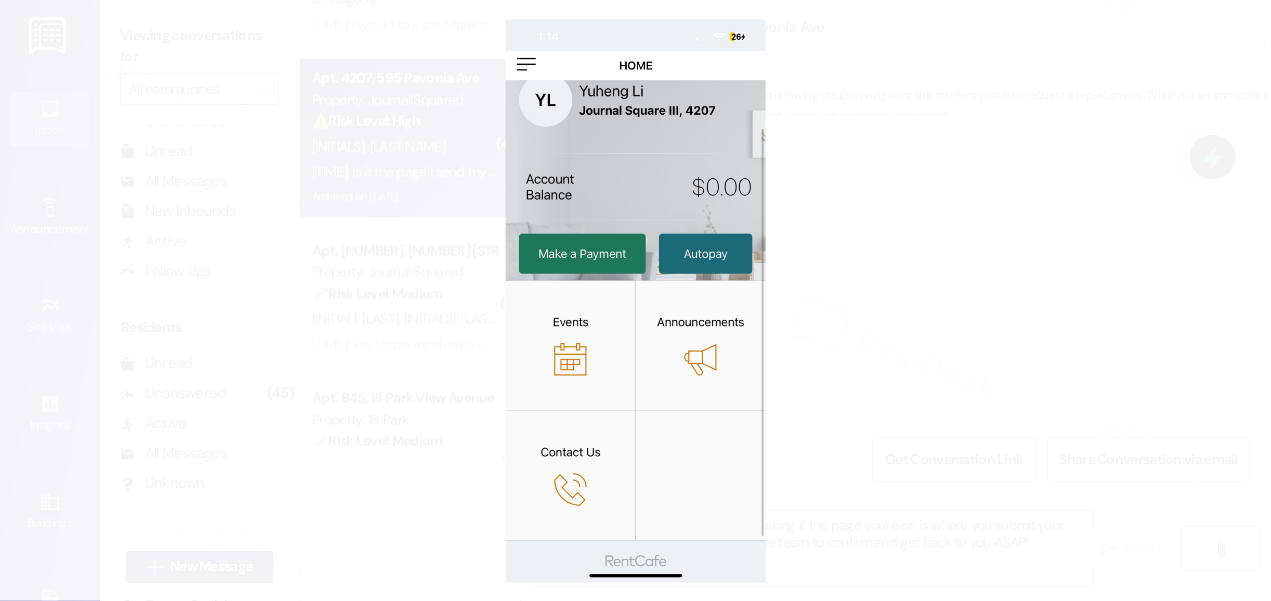 click at bounding box center [635, 300] 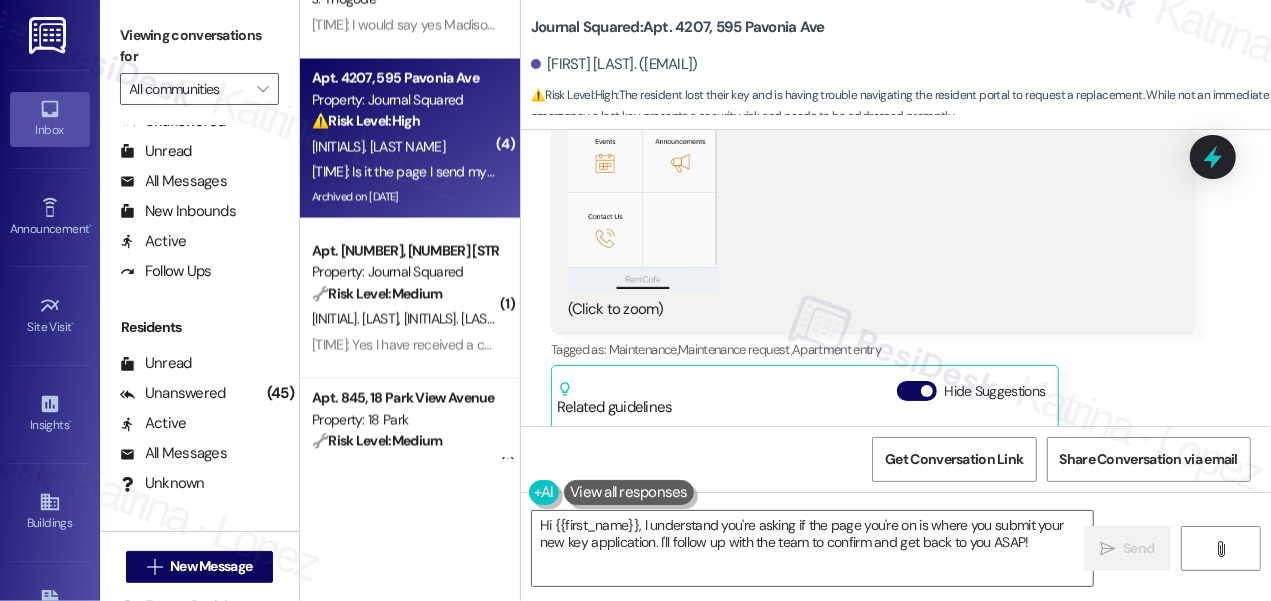 scroll, scrollTop: 20133, scrollLeft: 0, axis: vertical 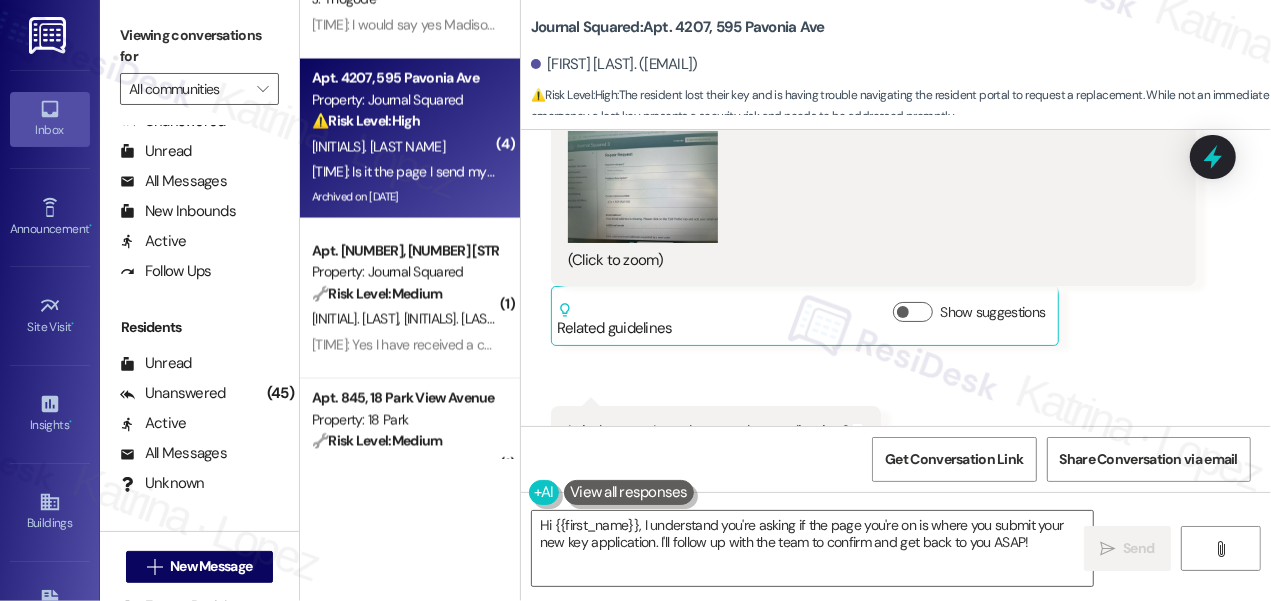click at bounding box center [643, 187] 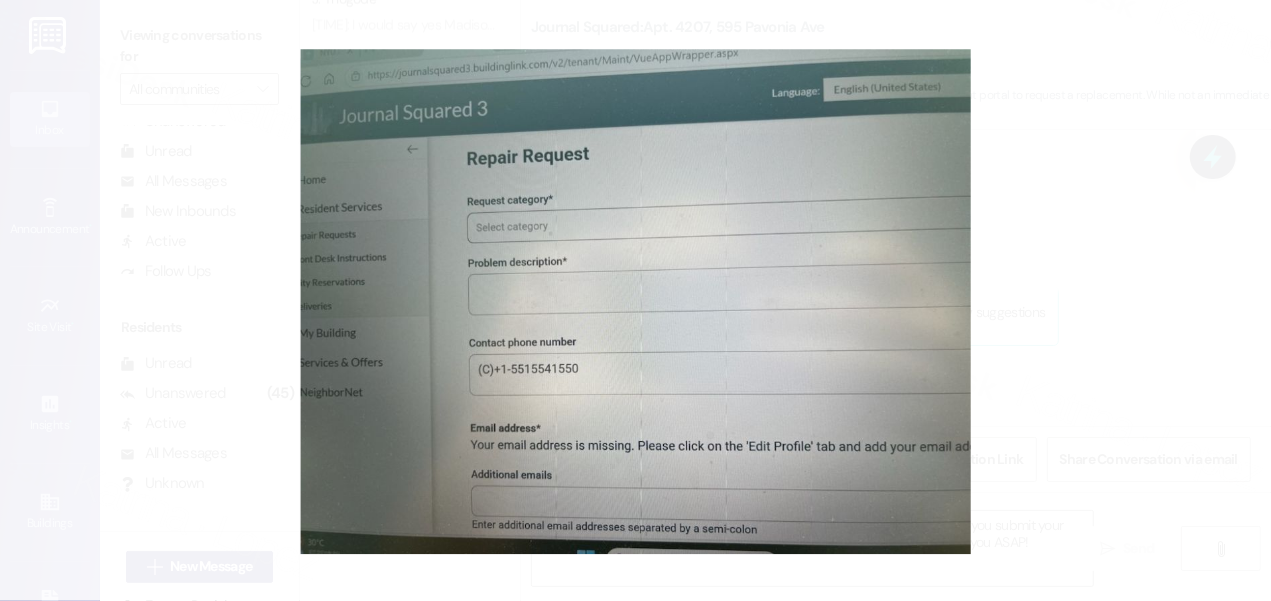 click at bounding box center [635, 300] 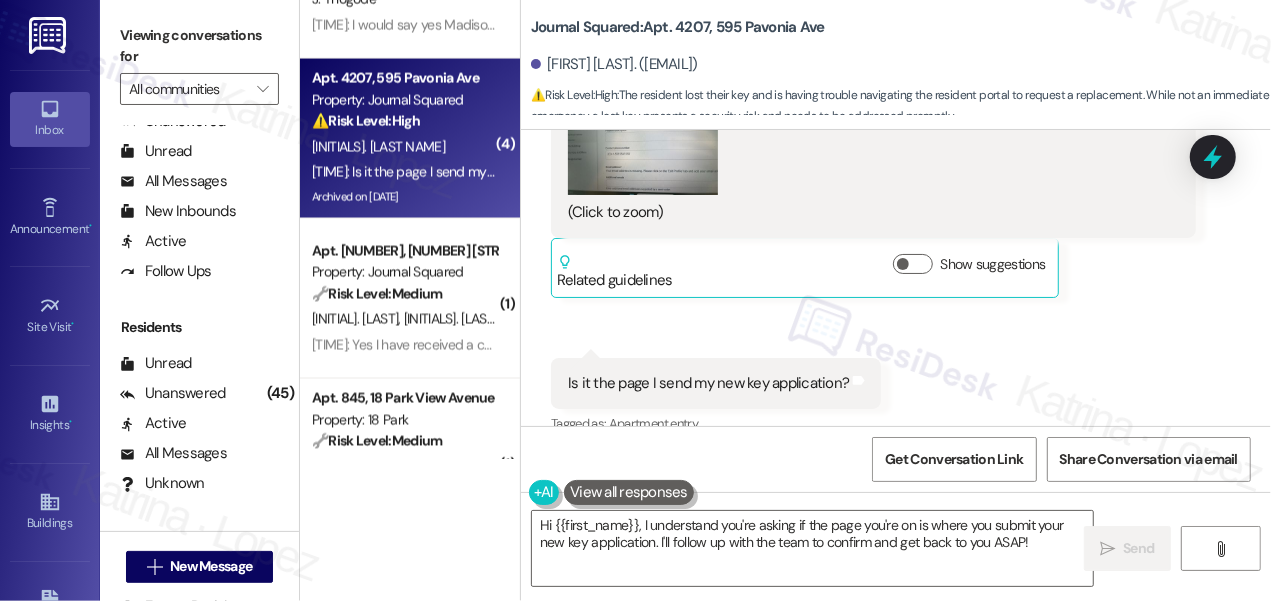 scroll, scrollTop: 20860, scrollLeft: 0, axis: vertical 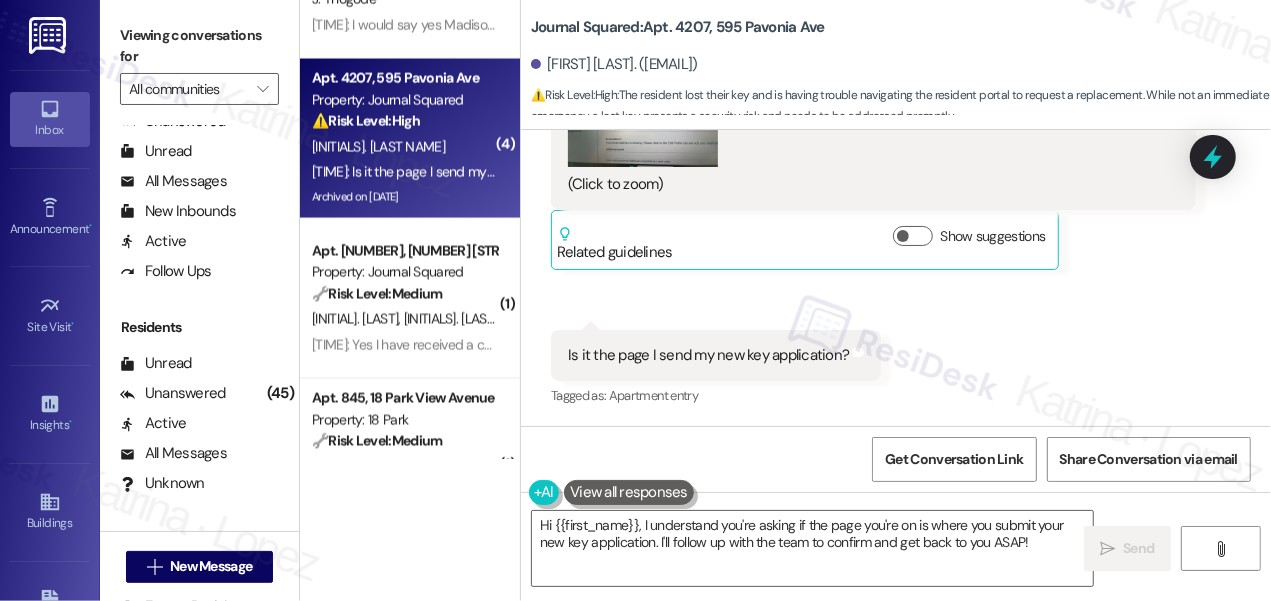 click on "Is it the page I send my new key application? Tags and notes" at bounding box center (716, 355) 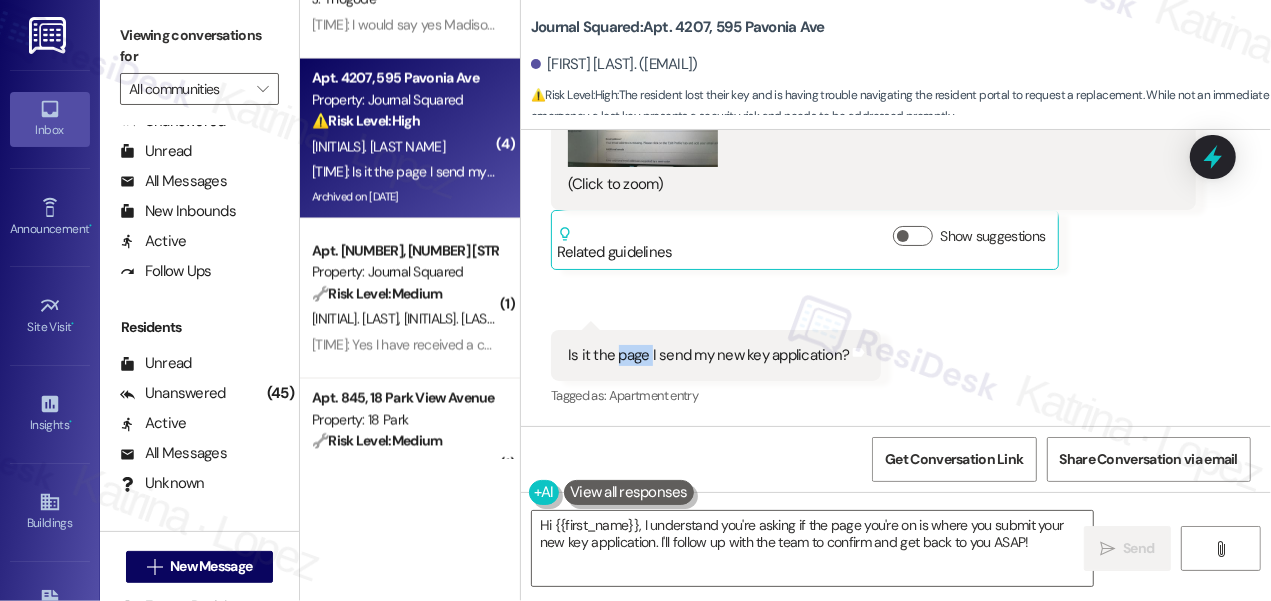 click on "Is it the page I send my new key application?" at bounding box center [708, 355] 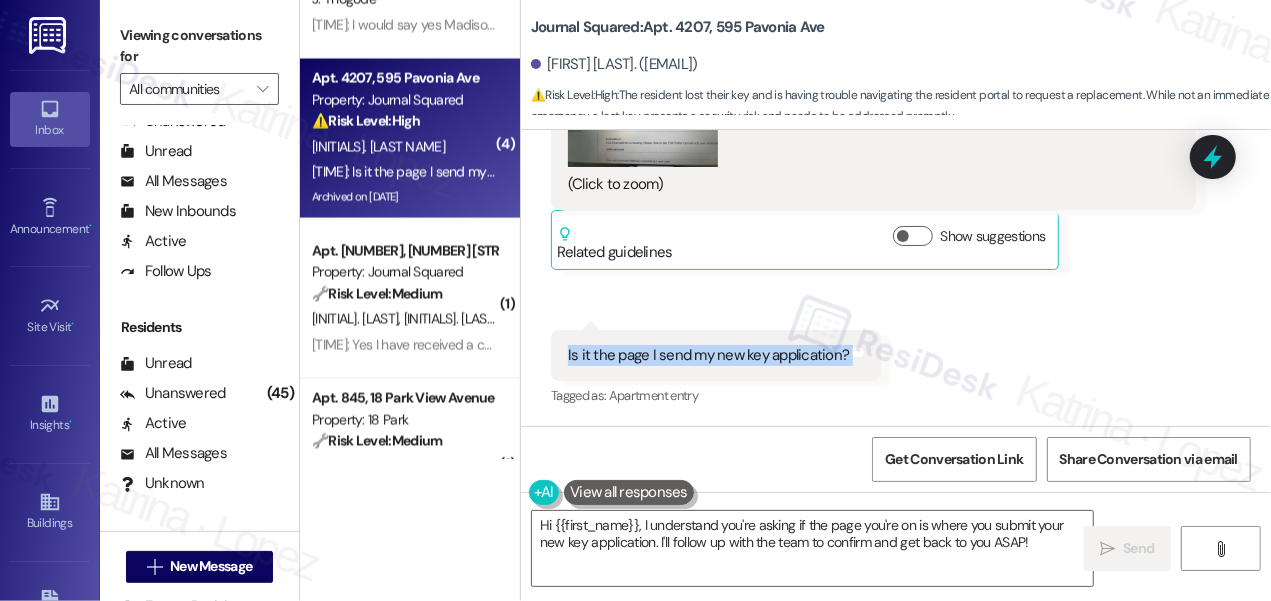 click on "Is it the page I send my new key application?" at bounding box center (708, 355) 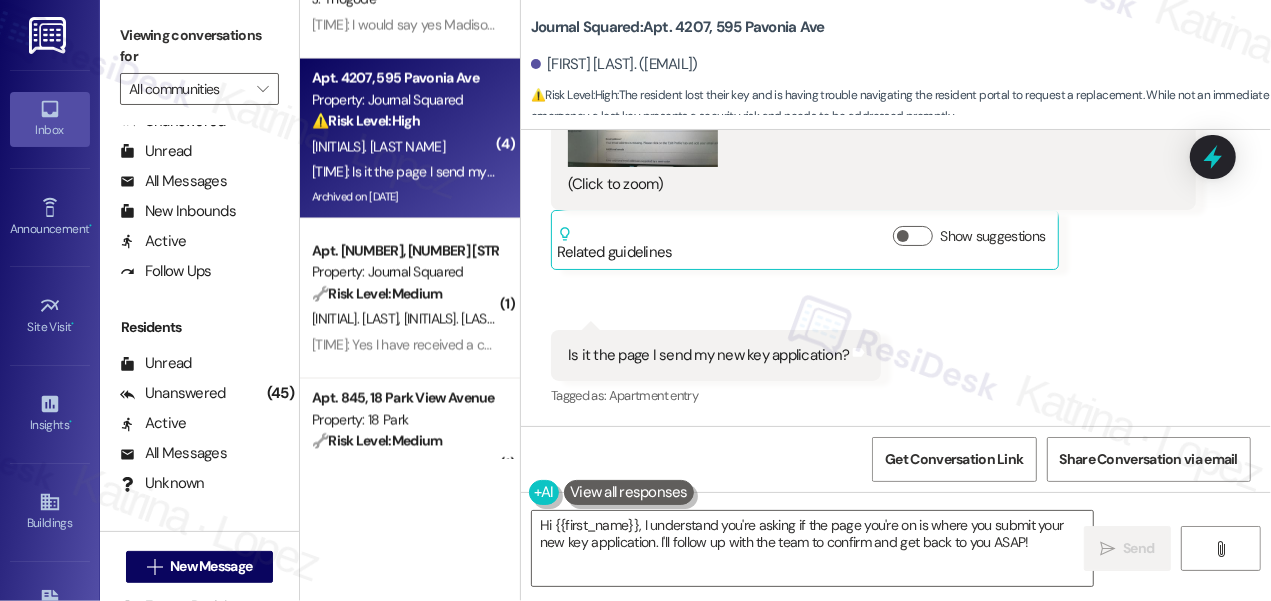click on "Is it the page I send my new key application?" at bounding box center (708, 355) 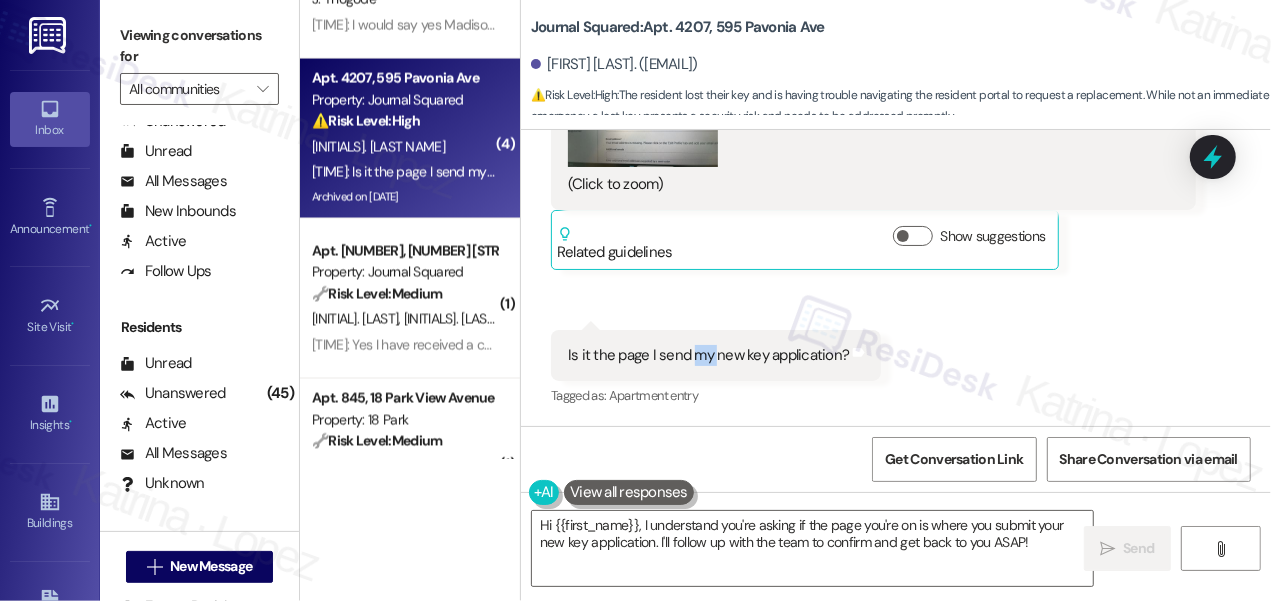 click on "Is it the page I send my new key application?" at bounding box center (708, 355) 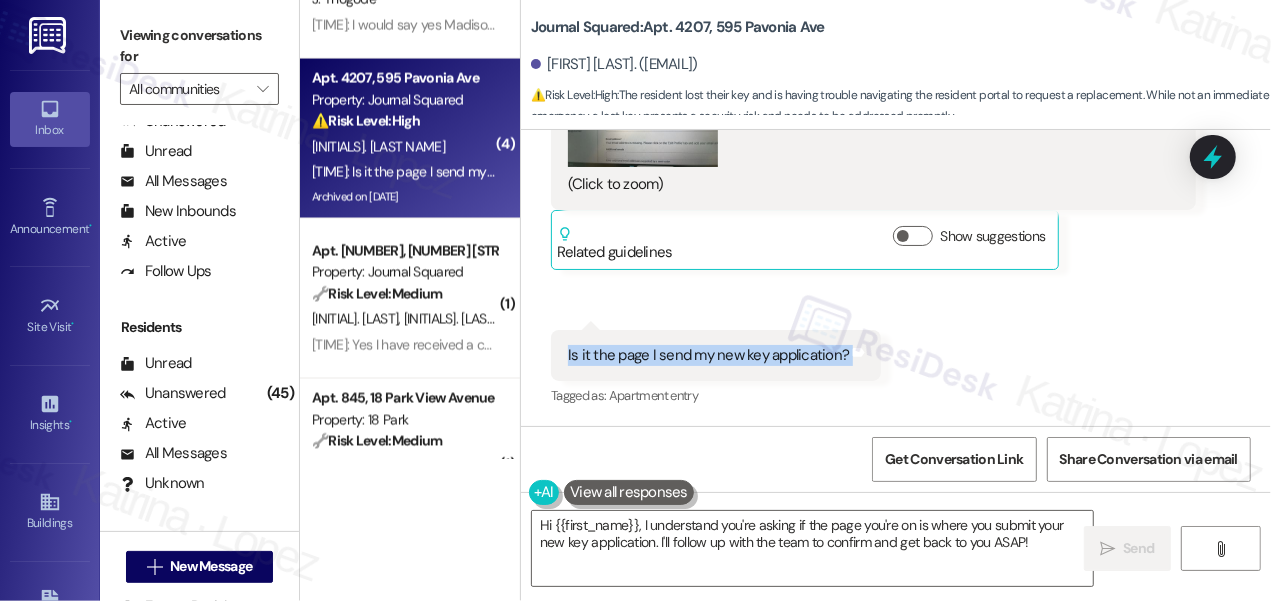 click on "Is it the page I send my new key application?" at bounding box center [708, 355] 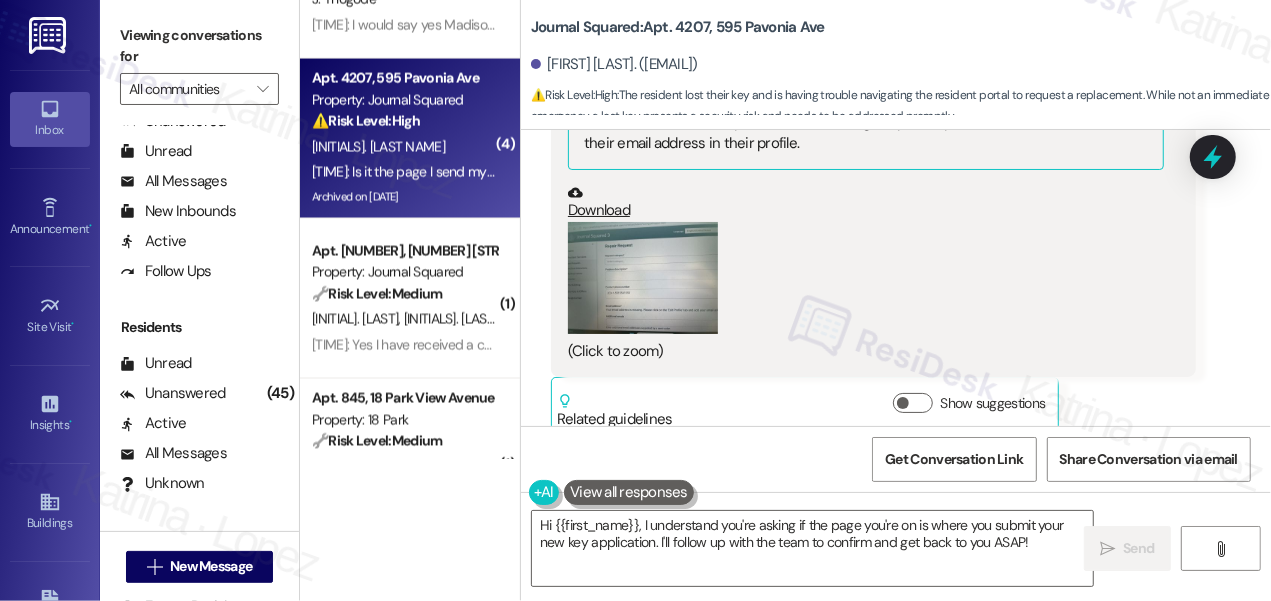 scroll, scrollTop: 20860, scrollLeft: 0, axis: vertical 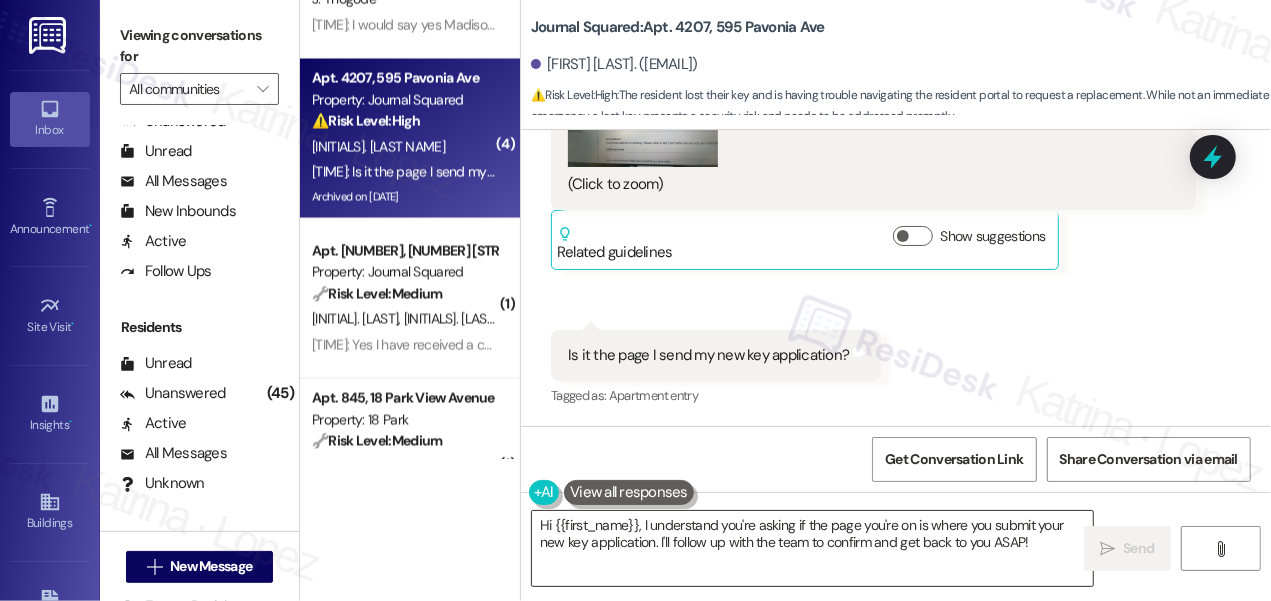 click on "Hi {{first_name}}, I understand you're asking if the page you're on is where you submit your new key application. I'll follow up with the team to confirm and get back to you ASAP!" at bounding box center (812, 548) 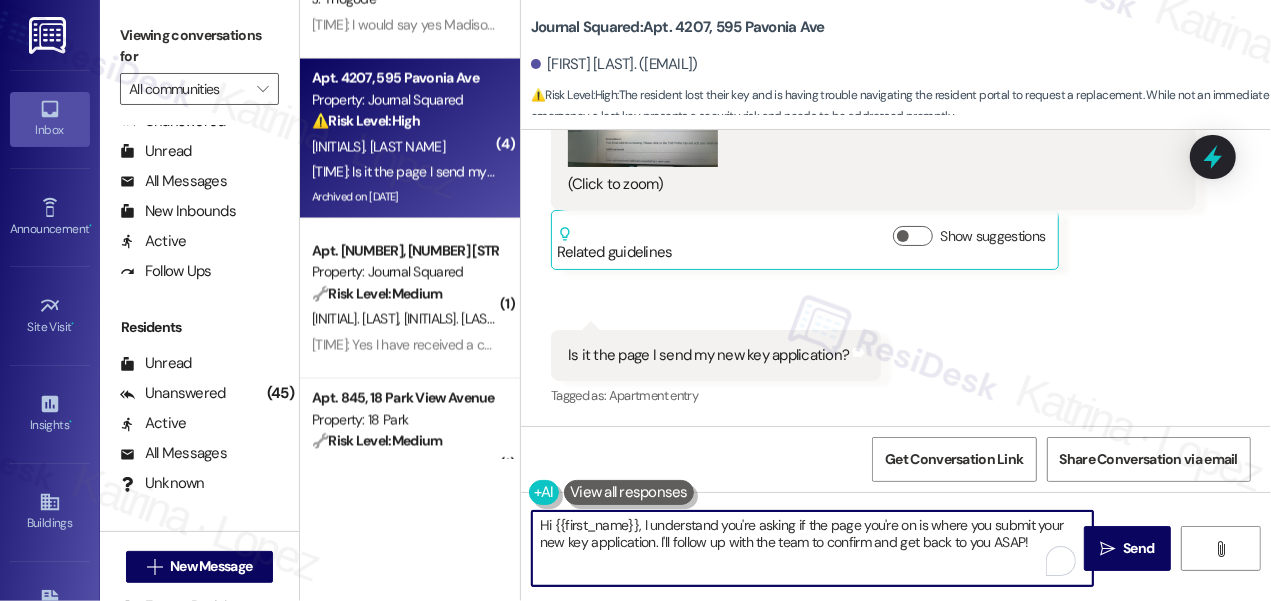 click on "Hi {{first_name}}, I understand you're asking if the page you're on is where you submit your new key application. I'll follow up with the team to confirm and get back to you ASAP!" at bounding box center [812, 548] 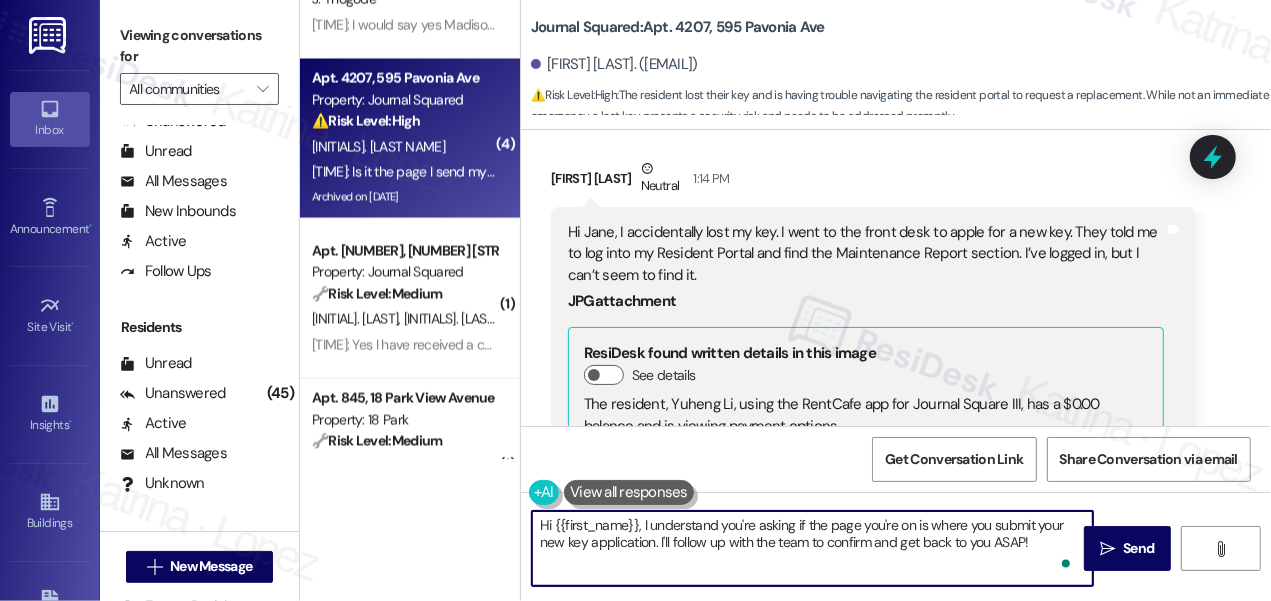 scroll, scrollTop: 19314, scrollLeft: 0, axis: vertical 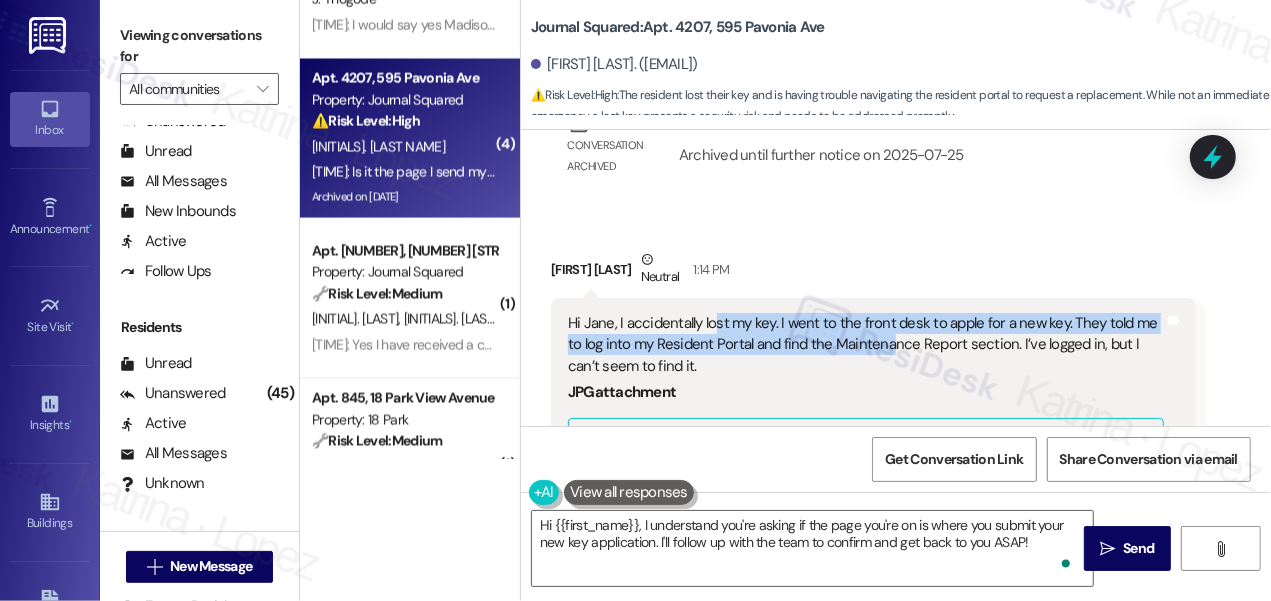 drag, startPoint x: 717, startPoint y: 343, endPoint x: 885, endPoint y: 372, distance: 170.4846 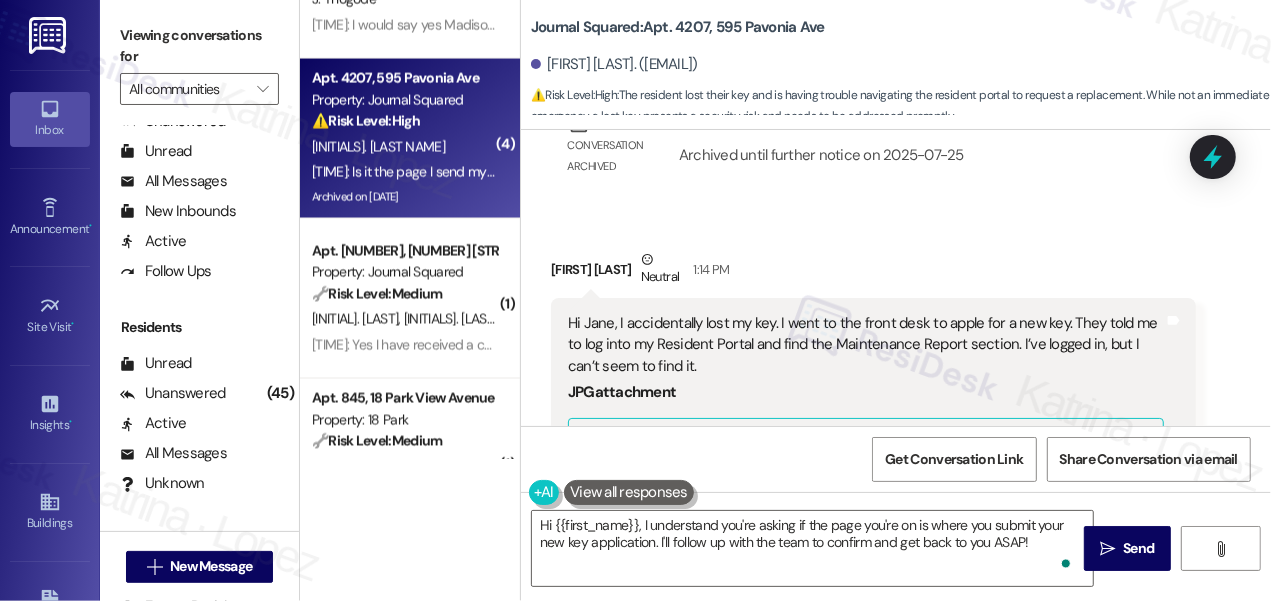 click on "Hi Jane, I accidentally lost my key. I went to the front desk to apple for a new key. They told me to log into my Resident Portal and find the Maintenance Report section. I’ve logged in, but I can’t seem to find it." at bounding box center (866, 345) 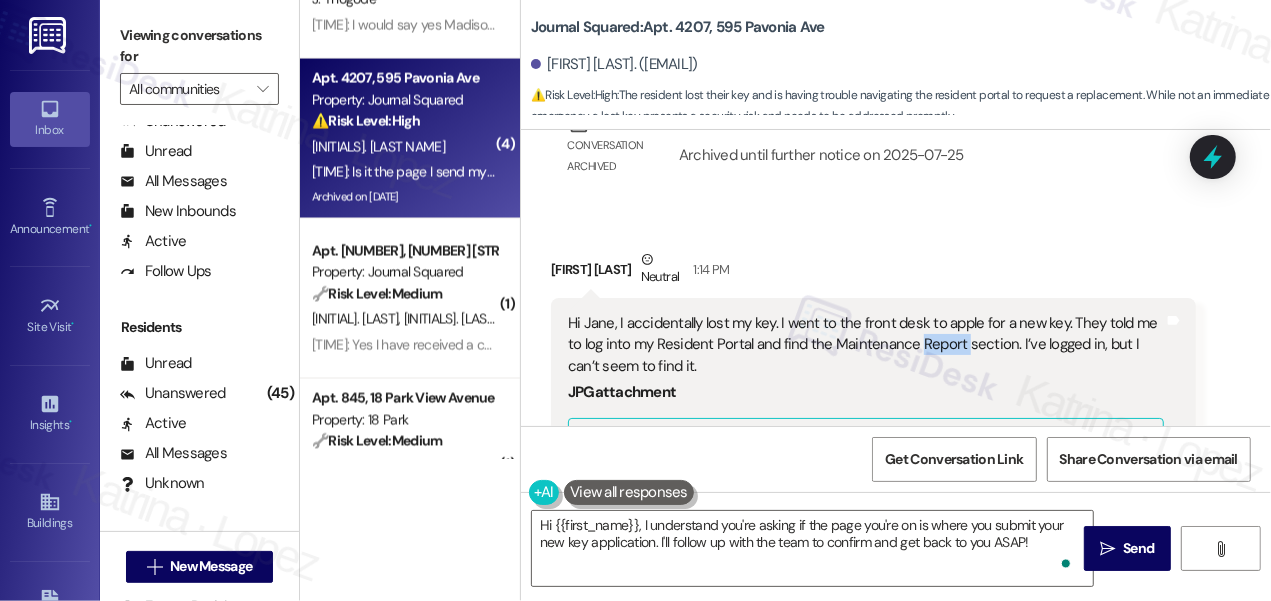 click on "Hi Jane, I accidentally lost my key. I went to the front desk to apple for a new key. They told me to log into my Resident Portal and find the Maintenance Report section. I’ve logged in, but I can’t seem to find it." at bounding box center (866, 345) 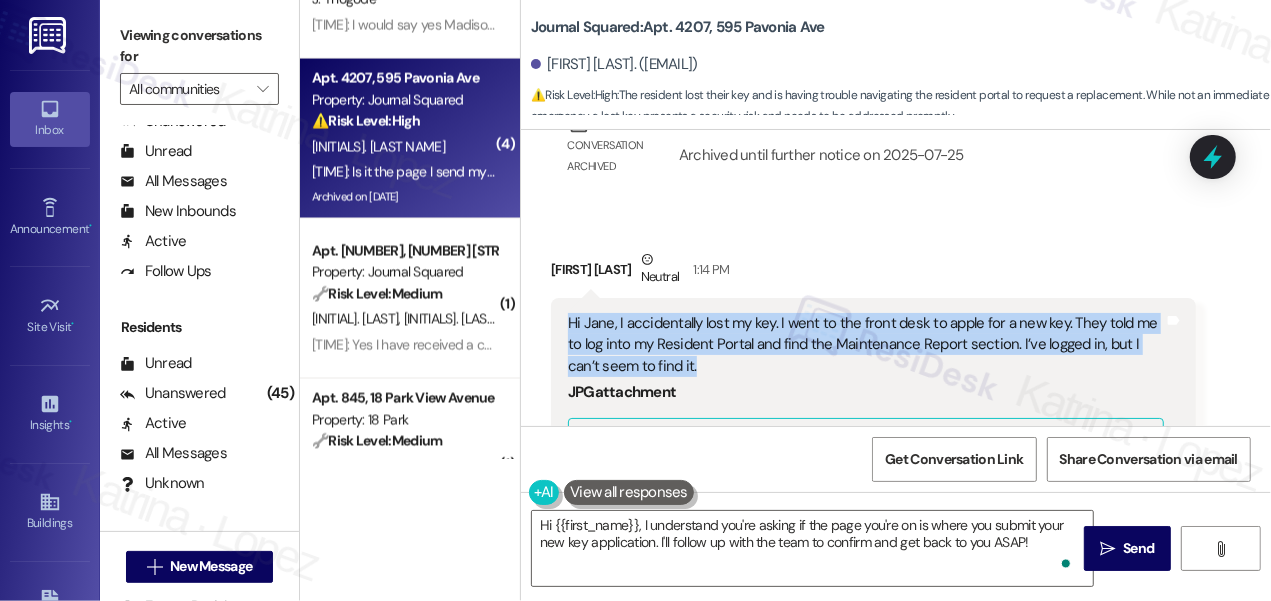 click on "Hi Jane, I accidentally lost my key. I went to the front desk to apple for a new key. They told me to log into my Resident Portal and find the Maintenance Report section. I’ve logged in, but I can’t seem to find it." at bounding box center (866, 345) 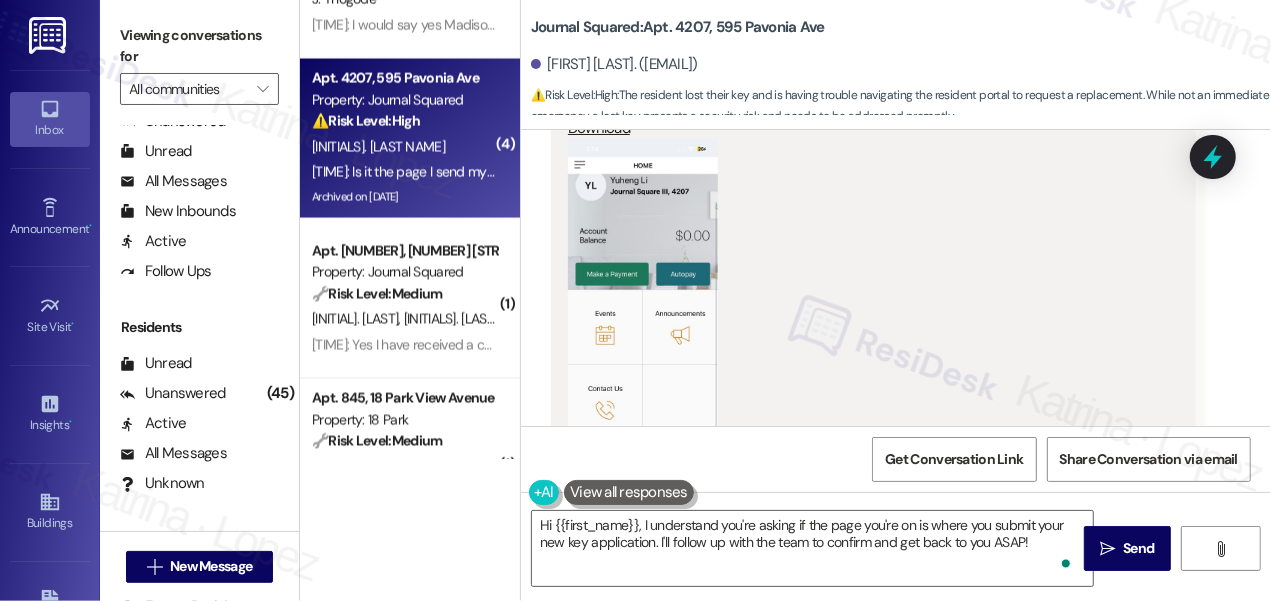 scroll, scrollTop: 19769, scrollLeft: 0, axis: vertical 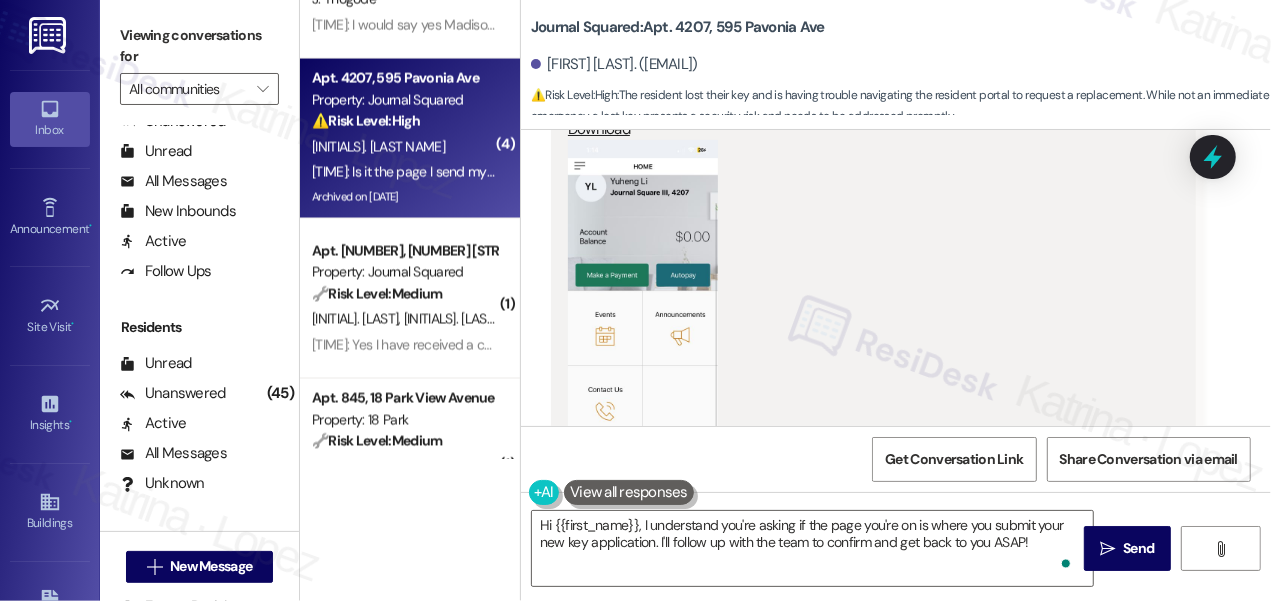 click on "Viewing conversations for" at bounding box center [199, 46] 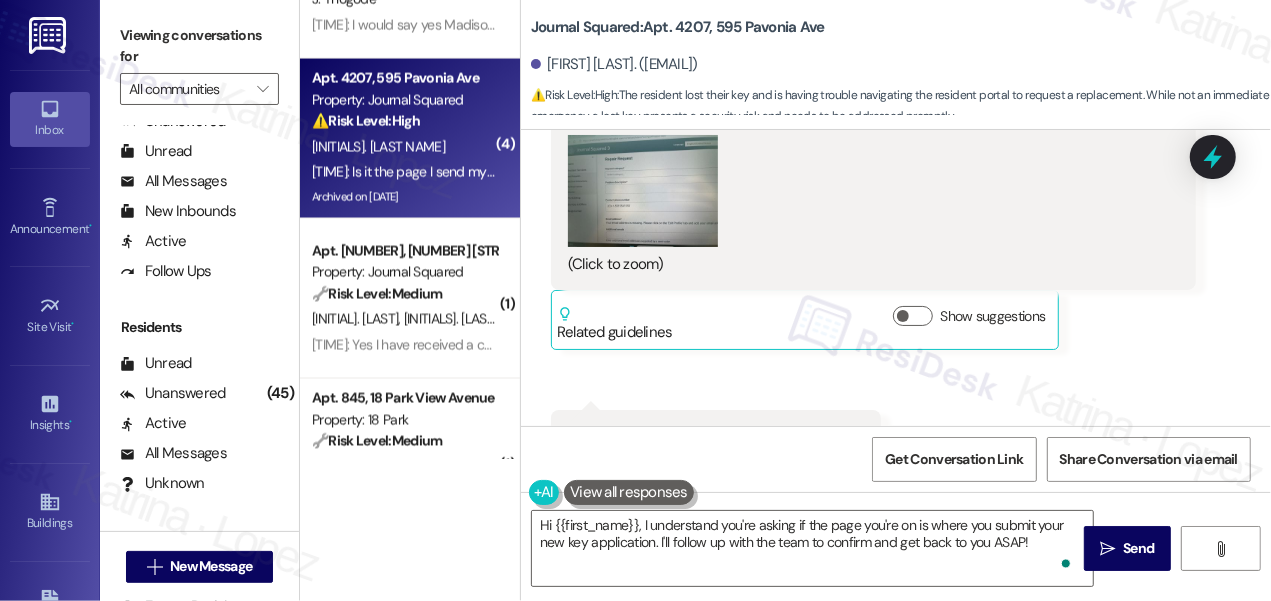 scroll, scrollTop: 20860, scrollLeft: 0, axis: vertical 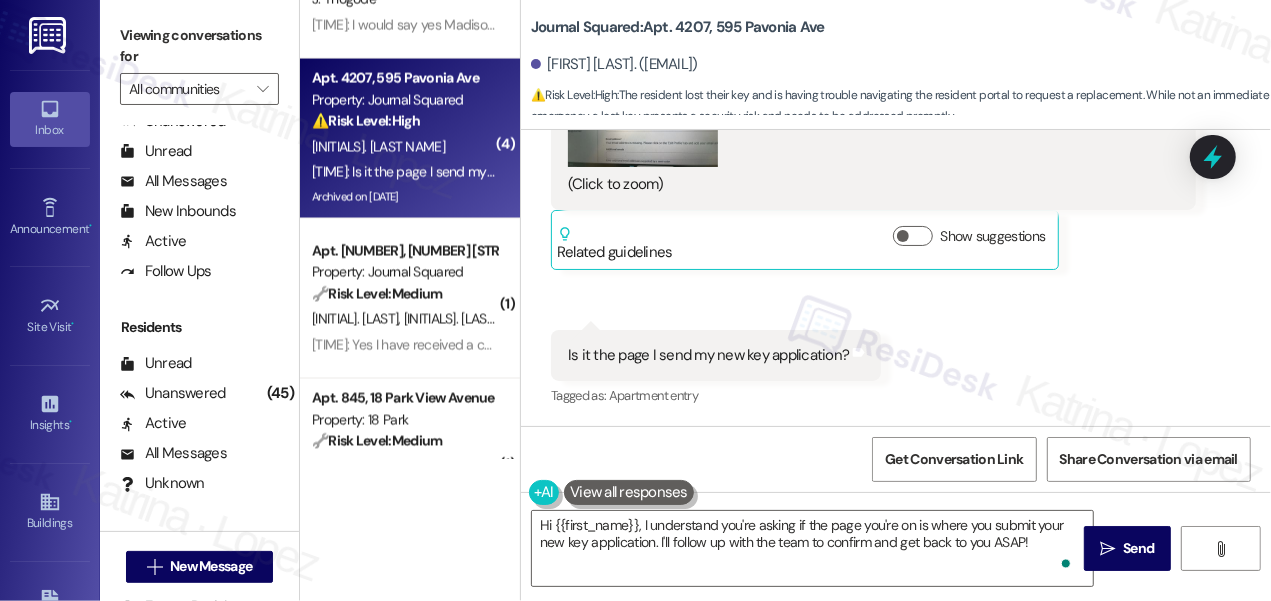 drag, startPoint x: 675, startPoint y: 356, endPoint x: 675, endPoint y: 370, distance: 14 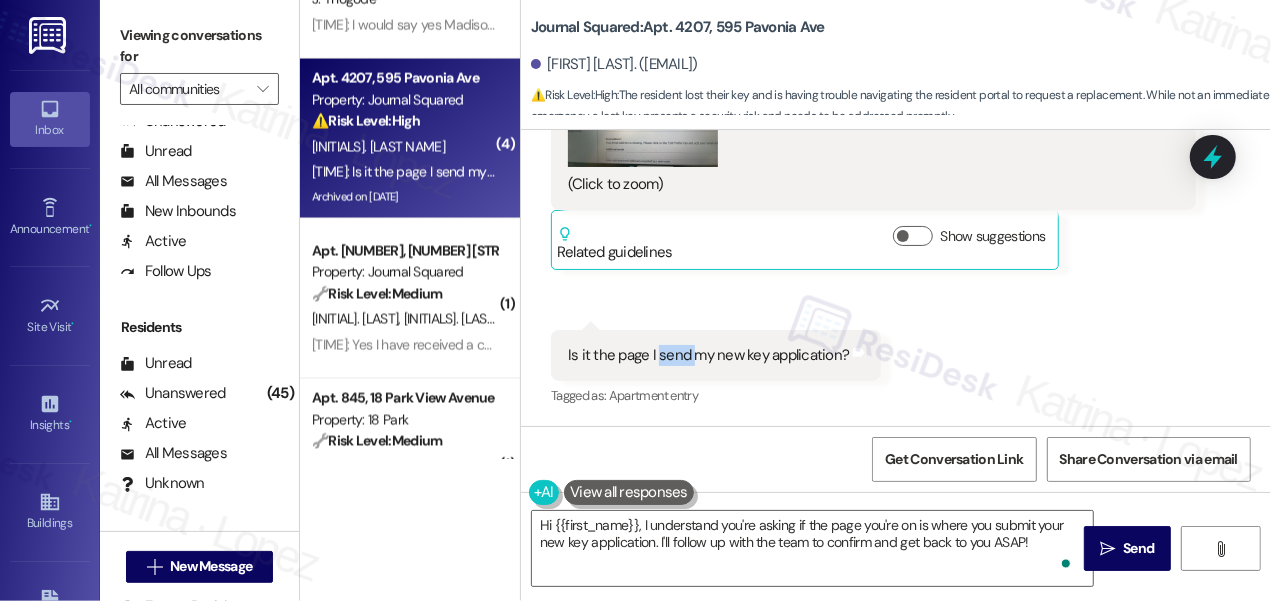 click on "Is it the page I send my new key application? Tags and notes" at bounding box center (716, 355) 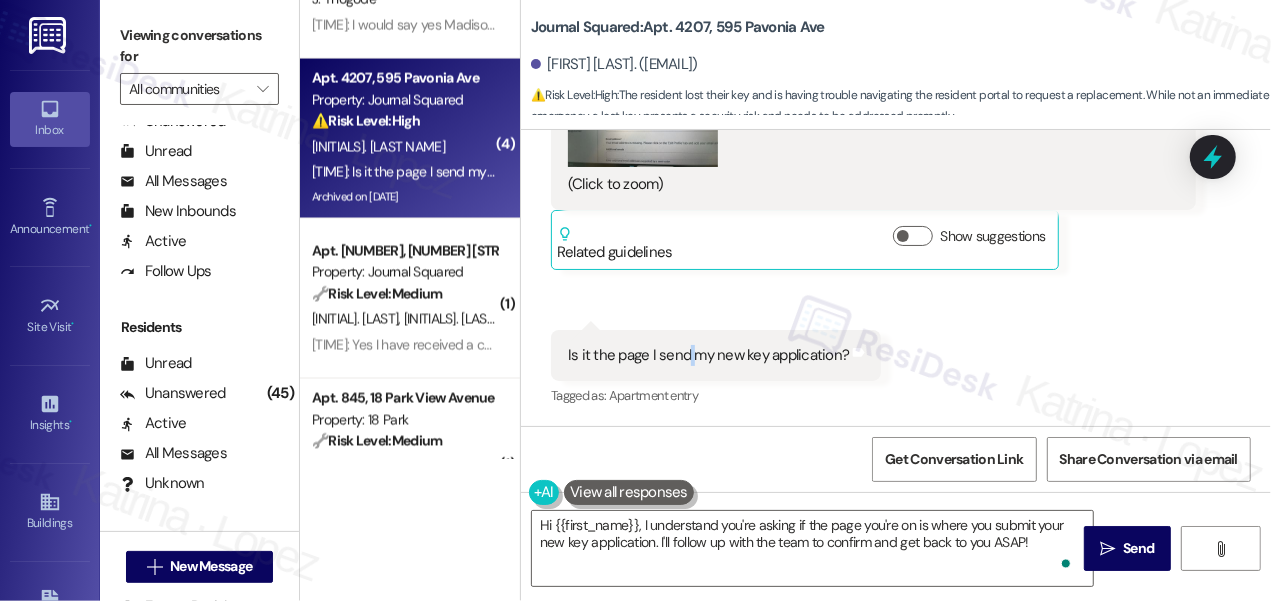 click on "Is it the page I send my new key application?" at bounding box center (708, 355) 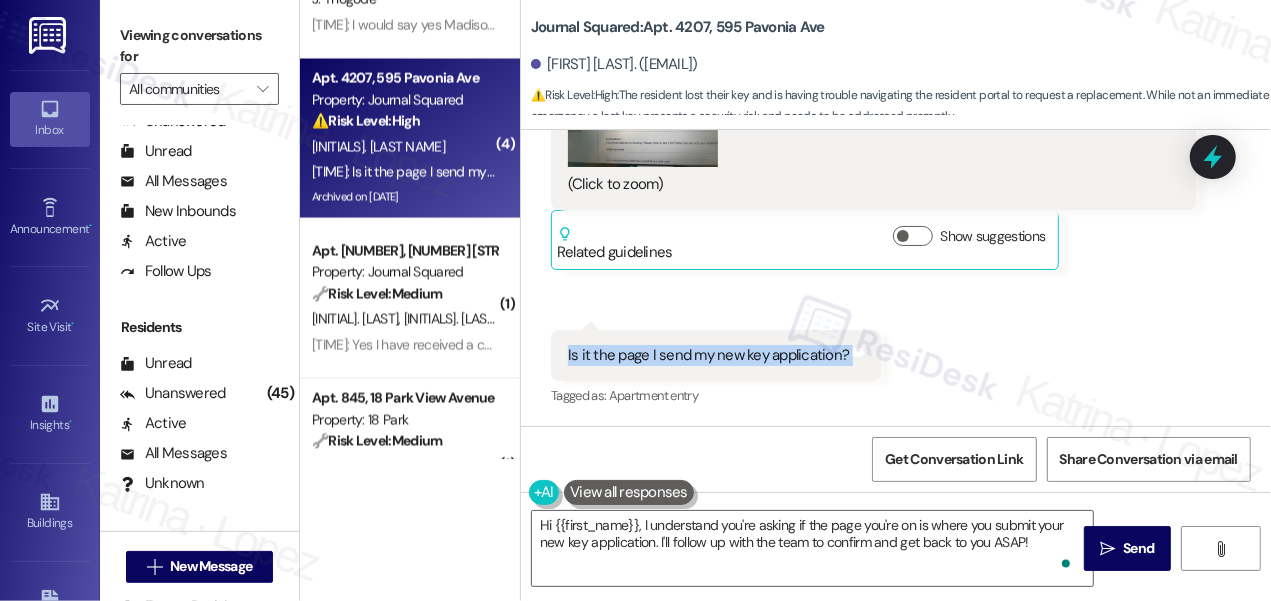 click on "Is it the page I send my new key application?" at bounding box center (708, 355) 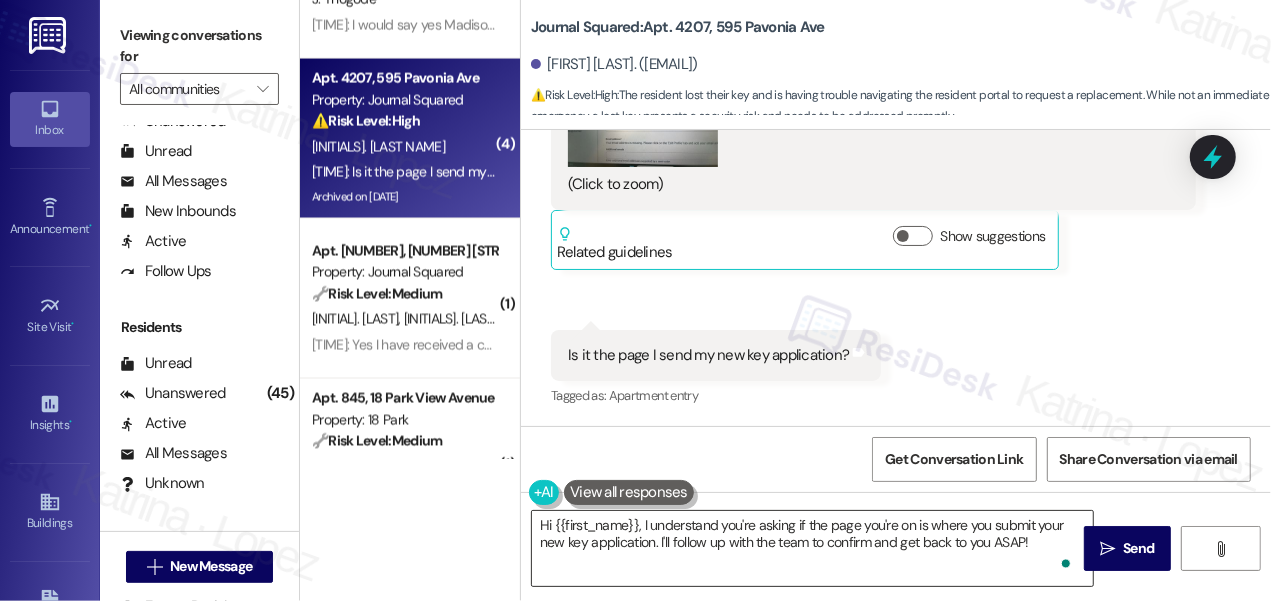 click on "Hi {{first_name}}, I understand you're asking if the page you're on is where you submit your new key application. I'll follow up with the team to confirm and get back to you ASAP!" at bounding box center (812, 548) 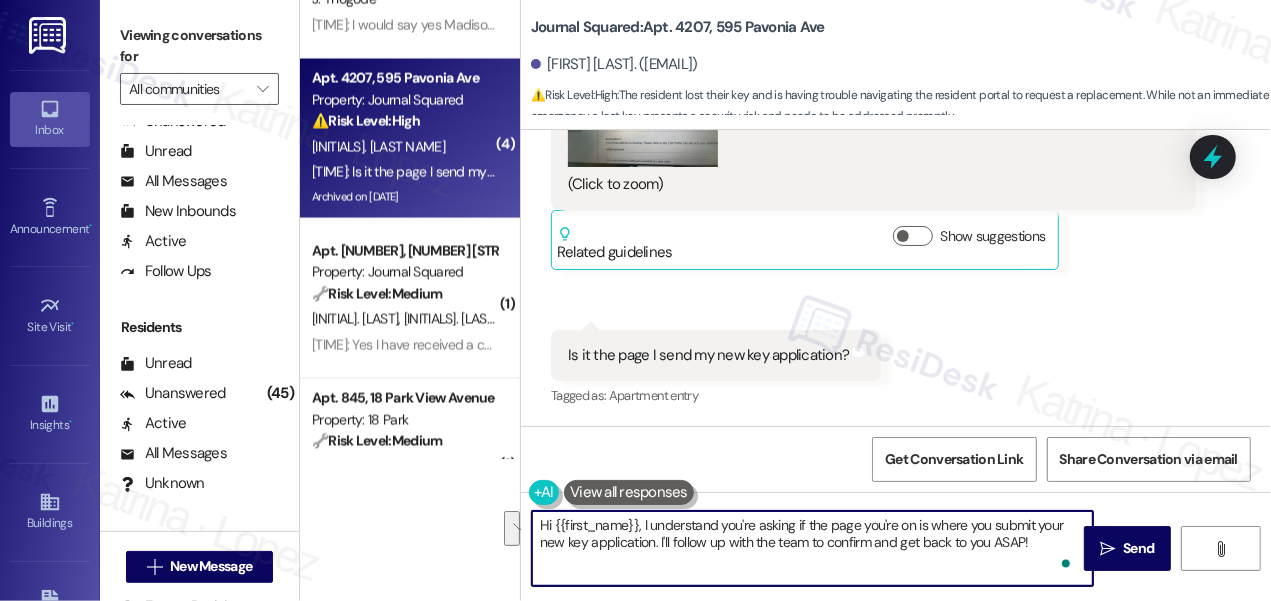 drag, startPoint x: 1037, startPoint y: 546, endPoint x: 646, endPoint y: 524, distance: 391.61844 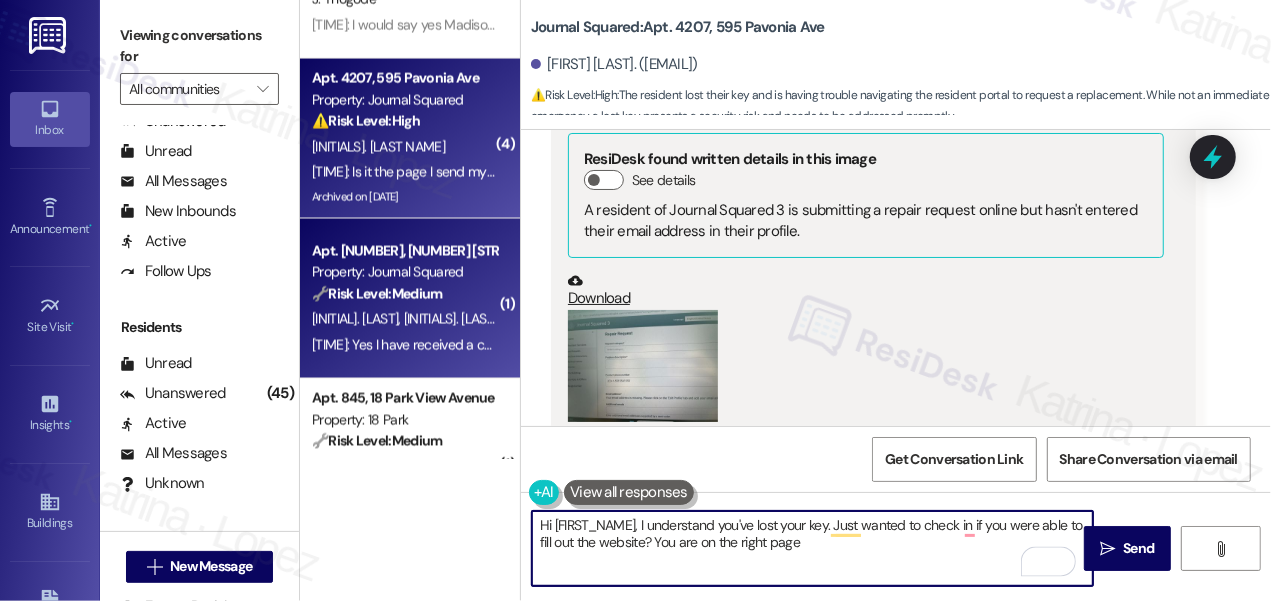 scroll, scrollTop: 20587, scrollLeft: 0, axis: vertical 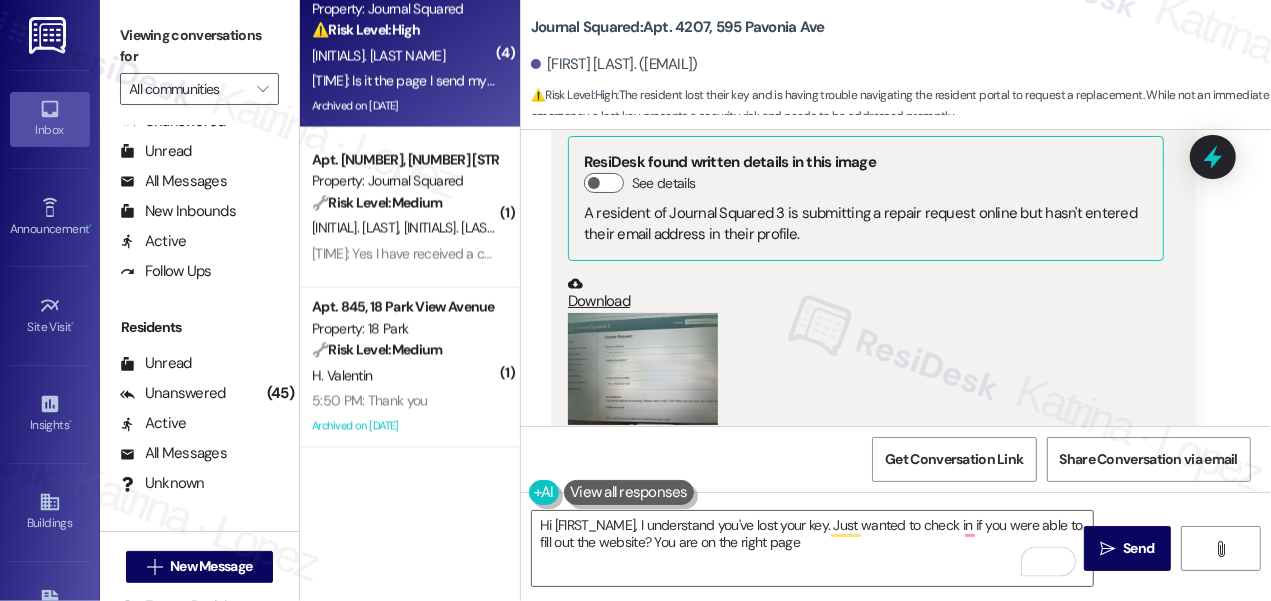 click on "Viewing conversations for" at bounding box center (199, 46) 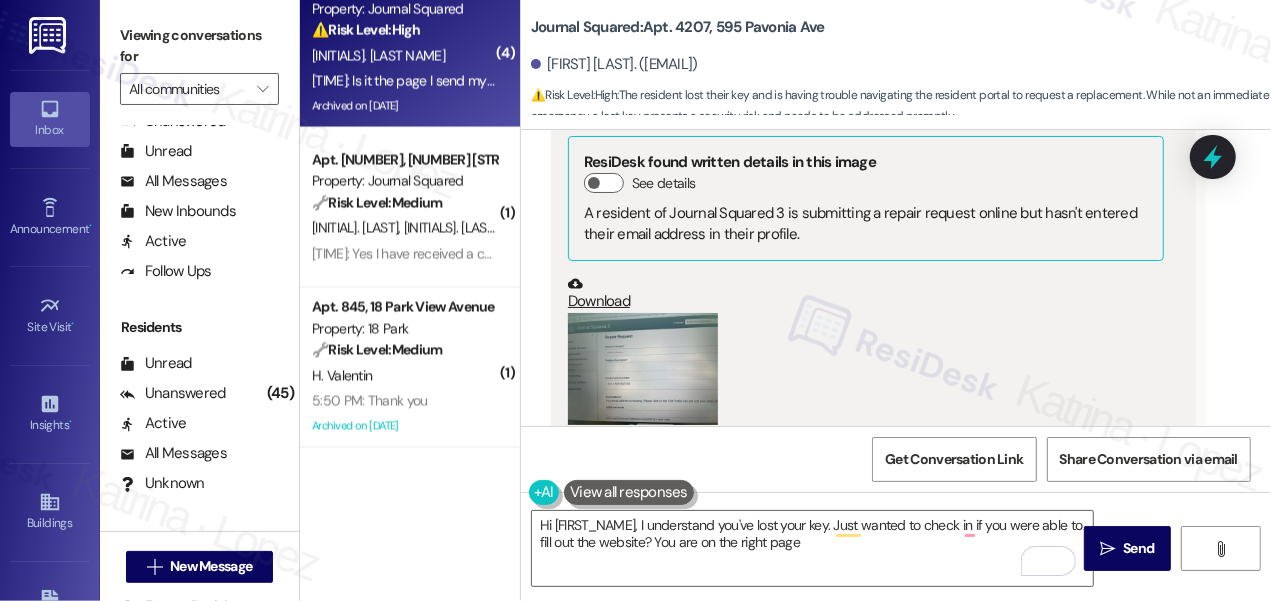 click on "Viewing conversations for" at bounding box center [199, 46] 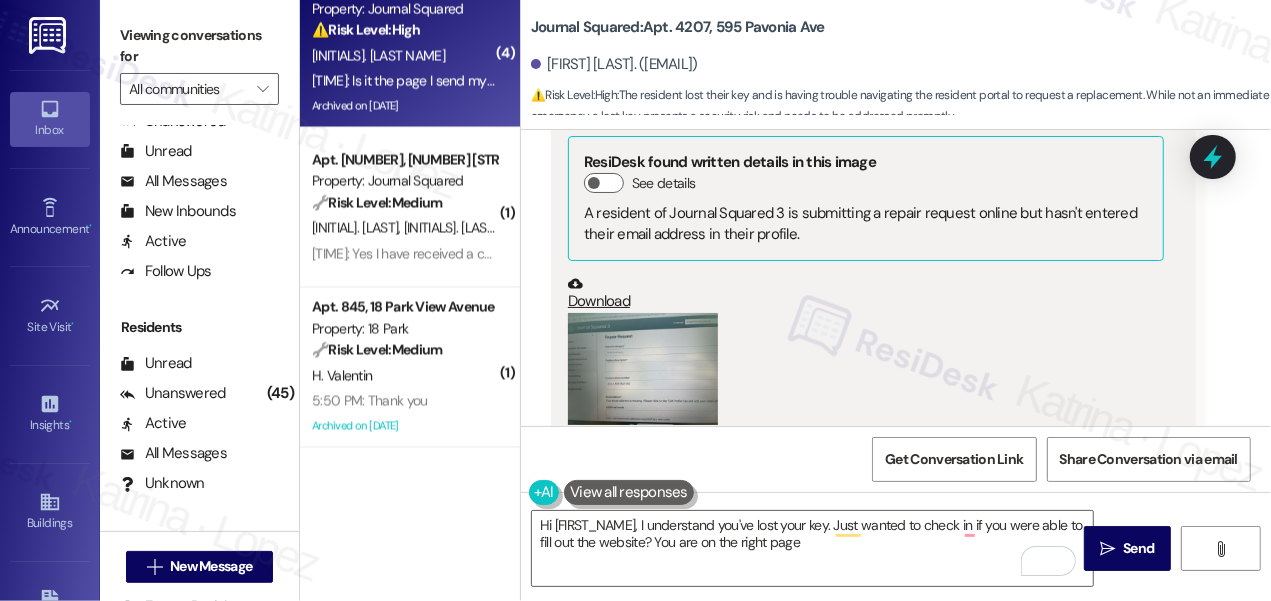 click on "Viewing conversations for" at bounding box center (199, 46) 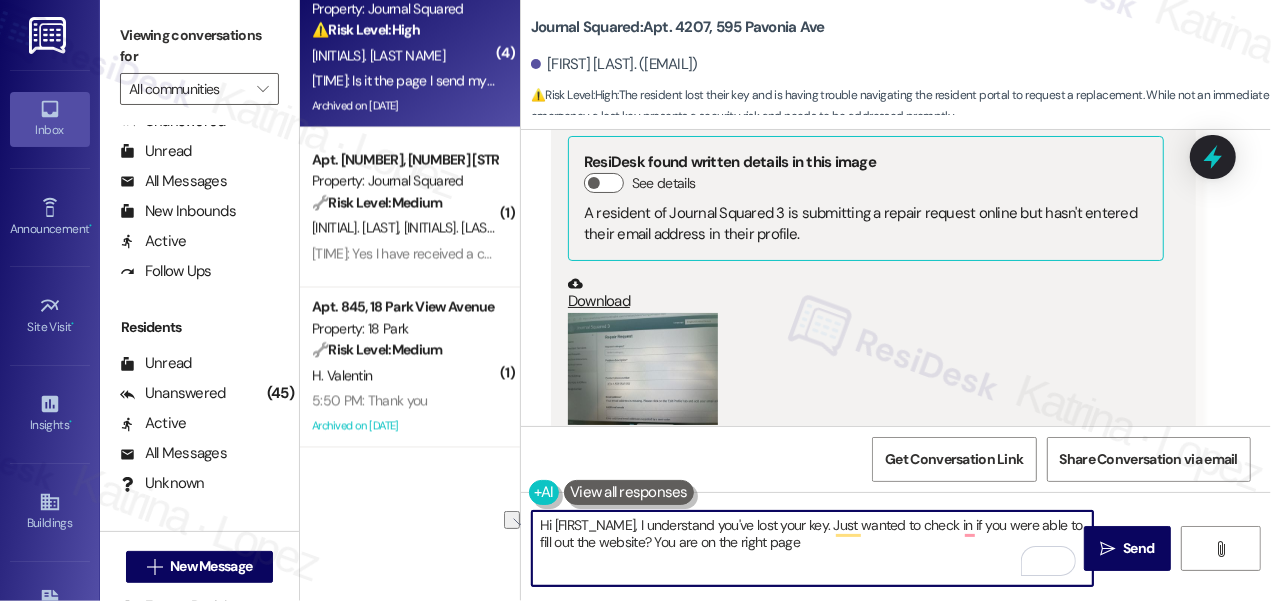 drag, startPoint x: 858, startPoint y: 549, endPoint x: 671, endPoint y: 546, distance: 187.02406 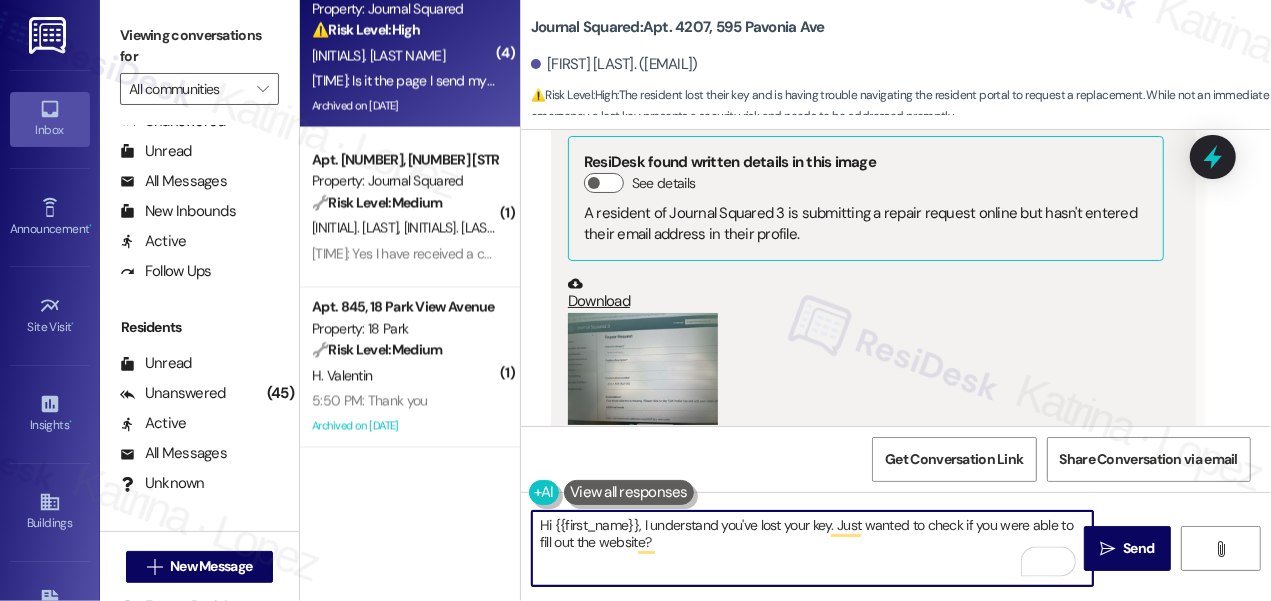 click on "Hi {{first_name}}, I understand you've lost your key. Just wanted to check if you were able to fill out the website?" at bounding box center (812, 548) 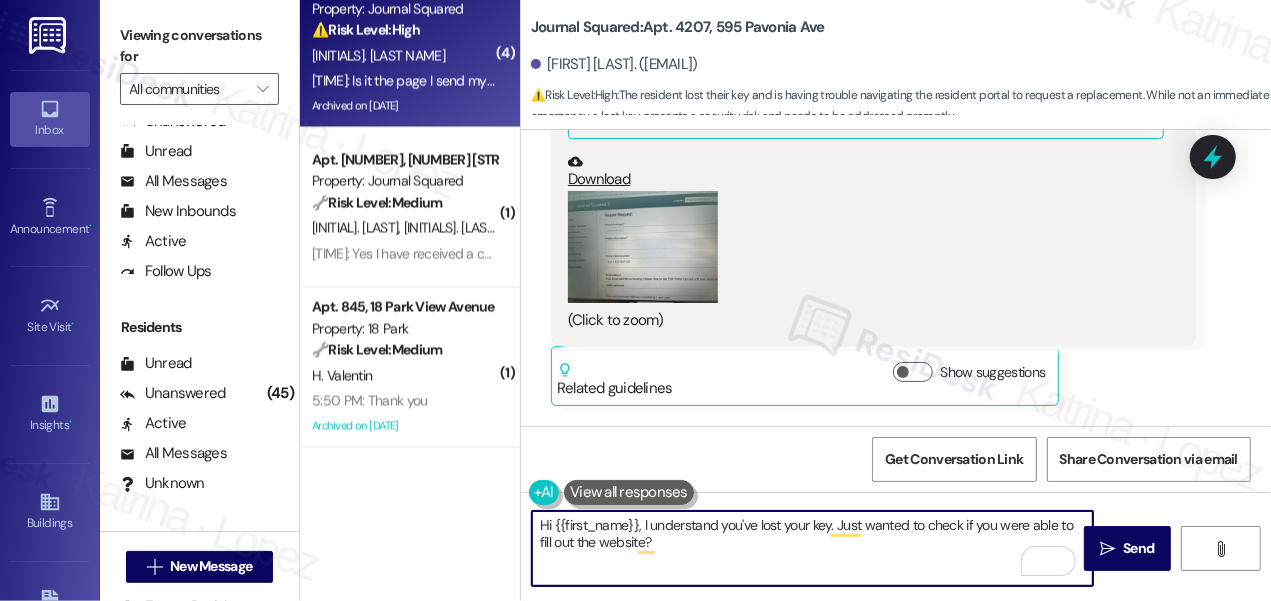 scroll, scrollTop: 20860, scrollLeft: 0, axis: vertical 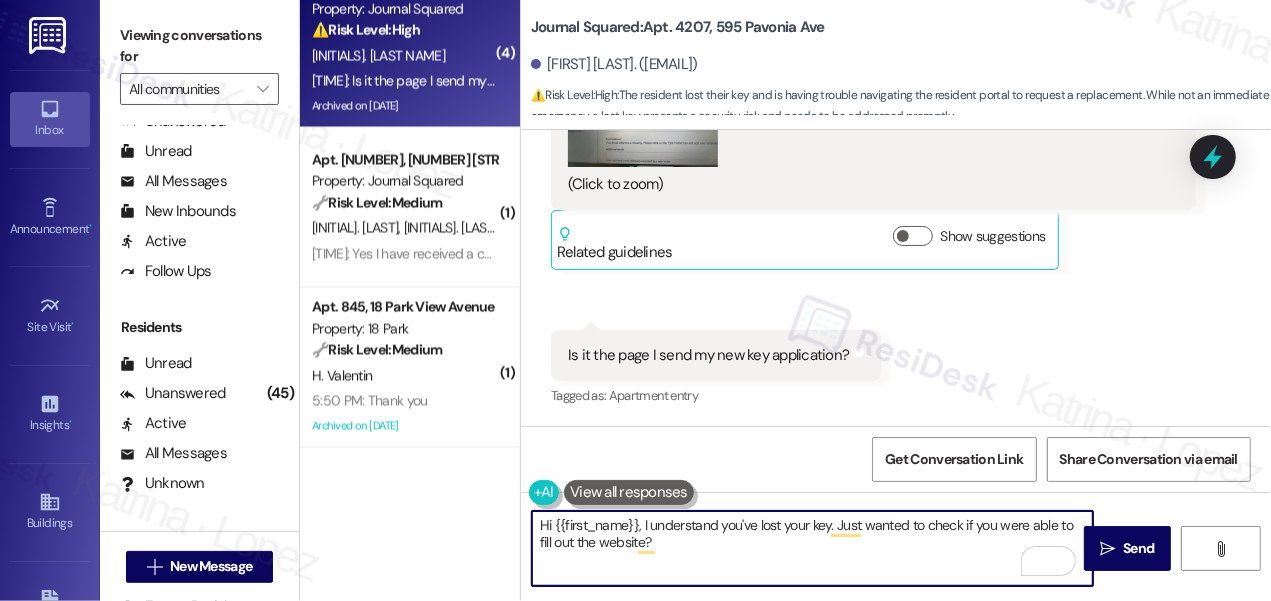 click on "Hi {{first_name}}, I understand you've lost your key. Just wanted to check if you were able to fill out the website?" at bounding box center [812, 548] 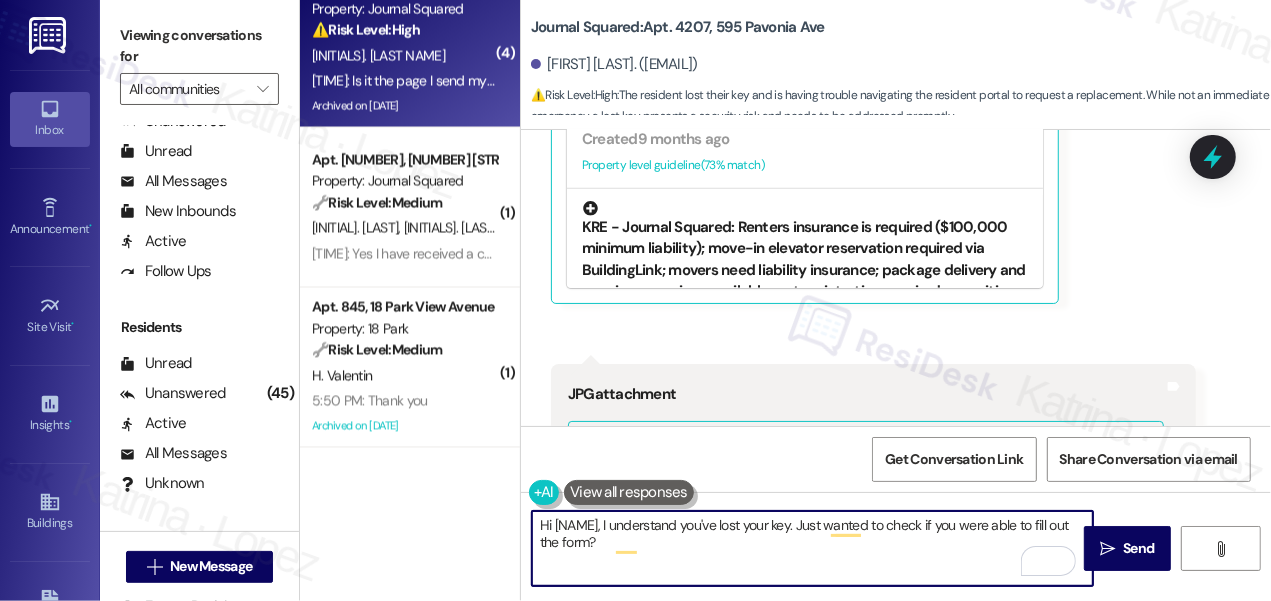 scroll, scrollTop: 20224, scrollLeft: 0, axis: vertical 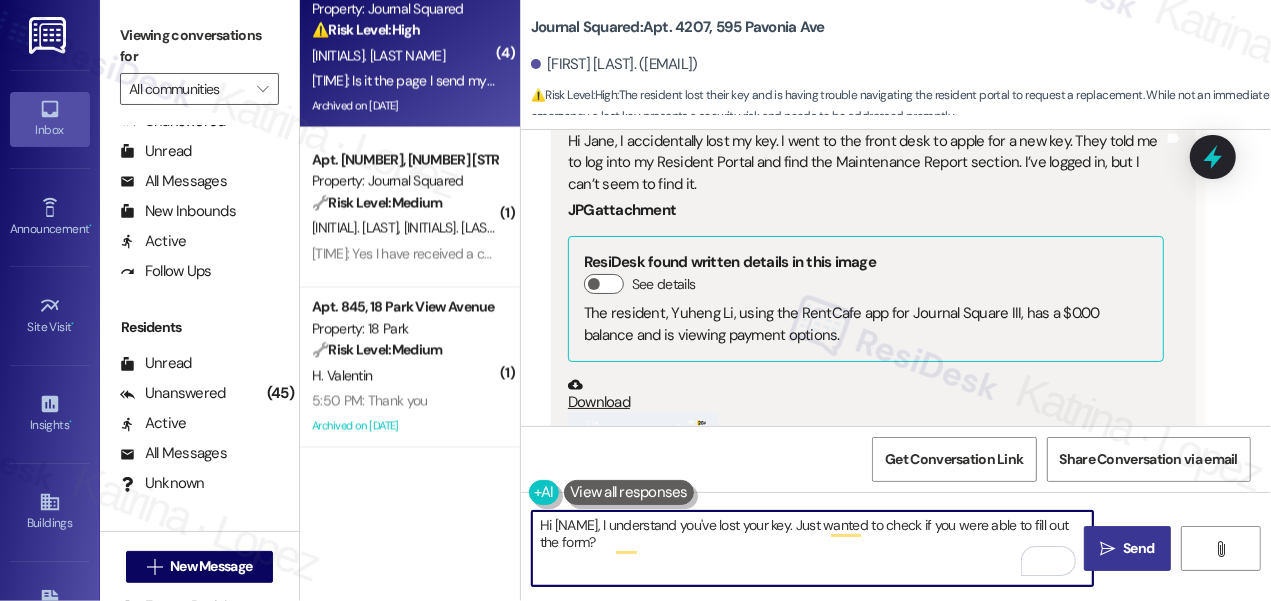 type on "Hi {{first_name}}, I understand you've lost your key. Just wanted to check if you were able to fill out the form?" 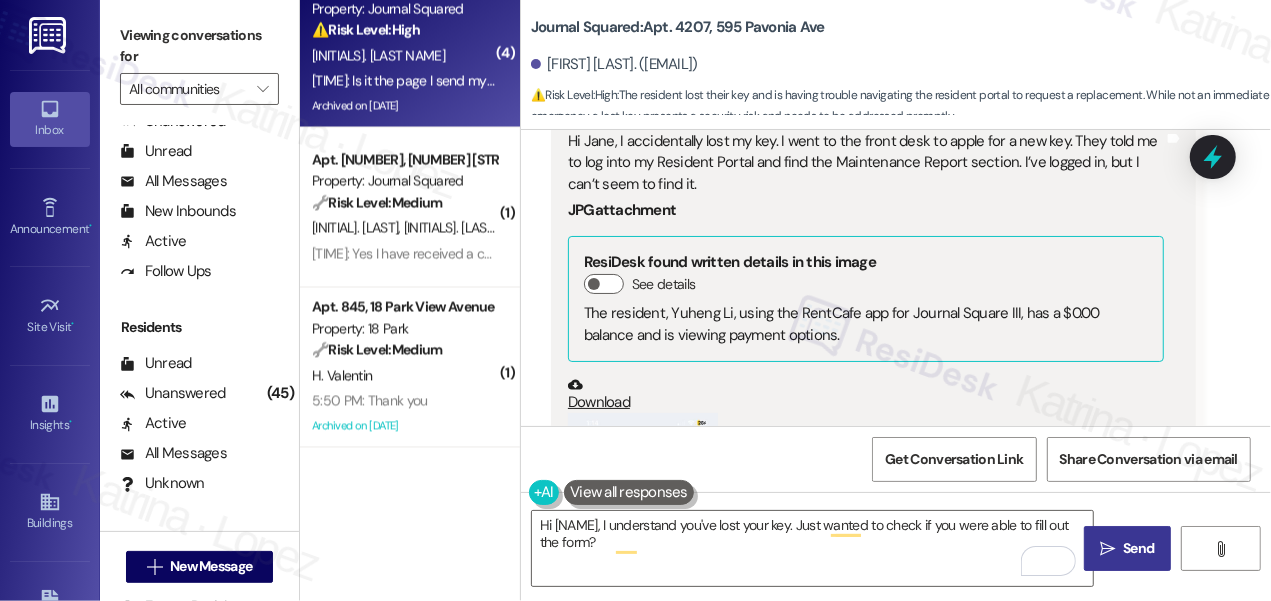click on " Send" at bounding box center [1128, 548] 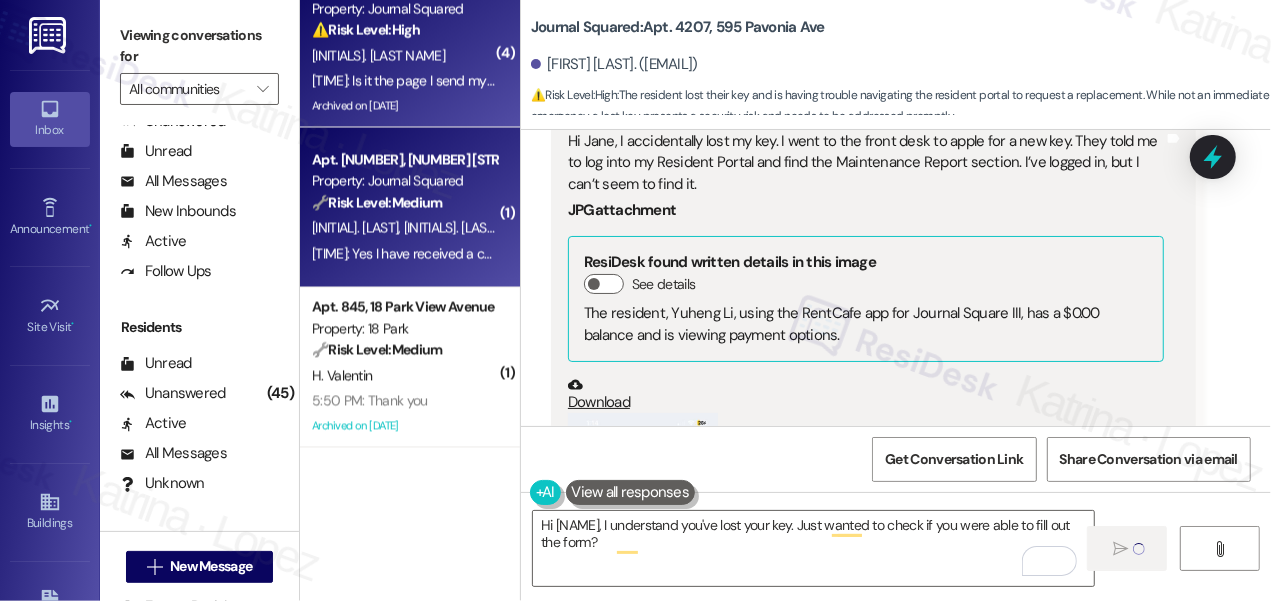 click on "Property: Journal Squared" at bounding box center (404, 181) 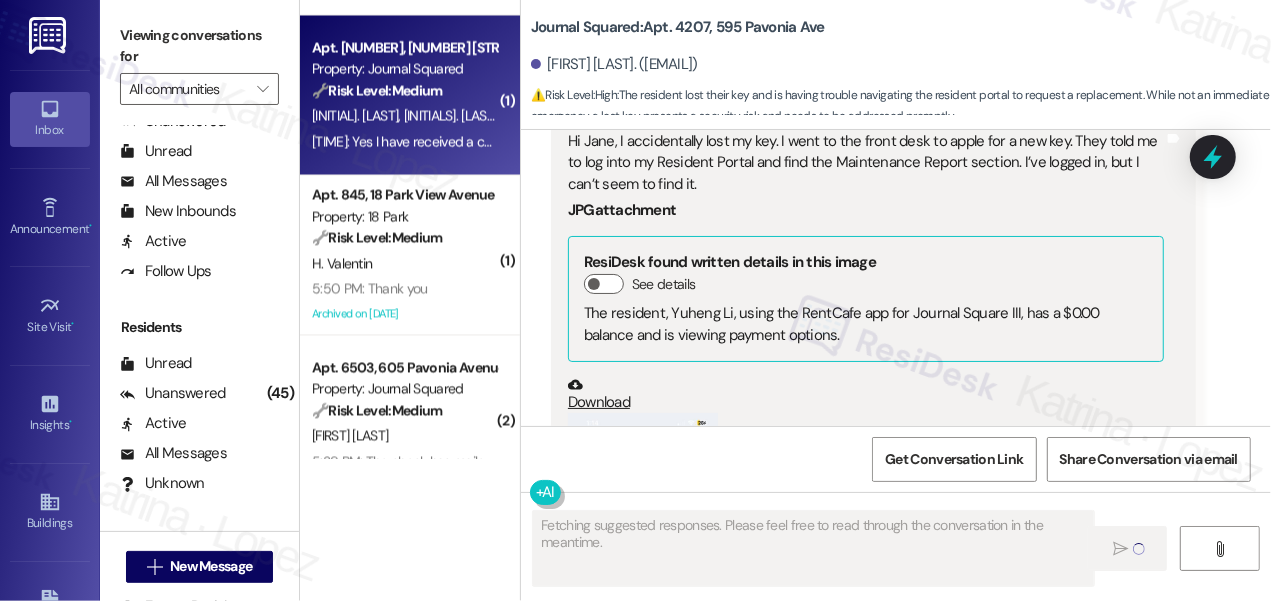scroll, scrollTop: 2454, scrollLeft: 0, axis: vertical 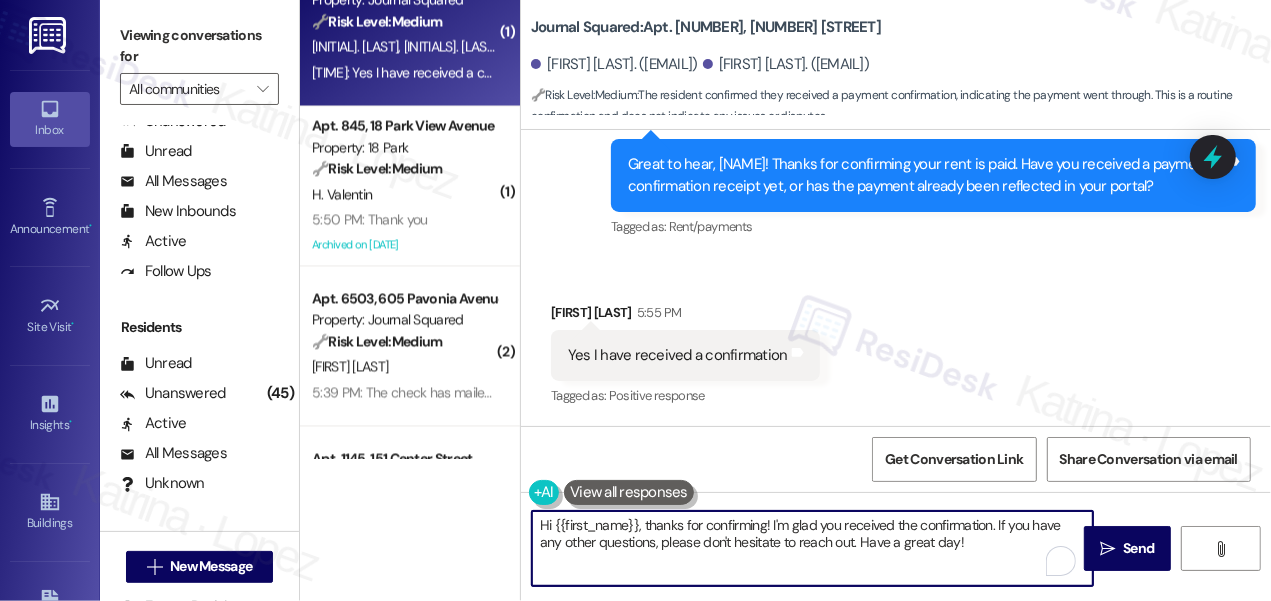 drag, startPoint x: 767, startPoint y: 524, endPoint x: 512, endPoint y: 531, distance: 255.09605 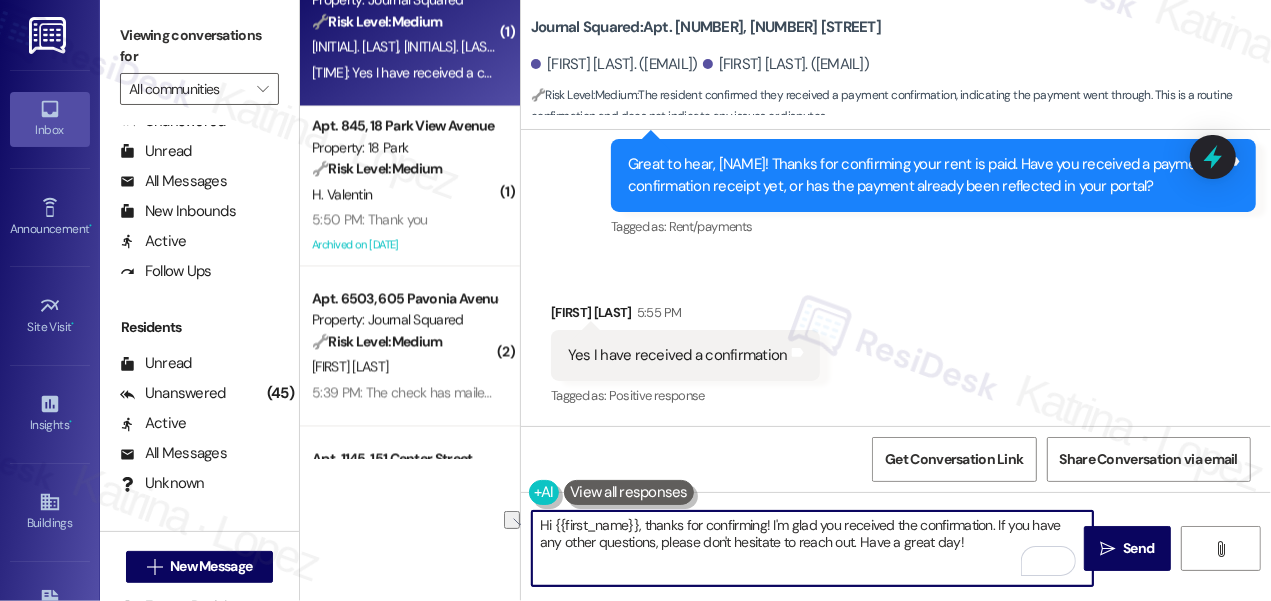 click on "Hi {{first_name}}, thanks for confirming! I'm glad you received the confirmation. If you have any other questions, please don't hesitate to reach out. Have a great day!" at bounding box center (812, 548) 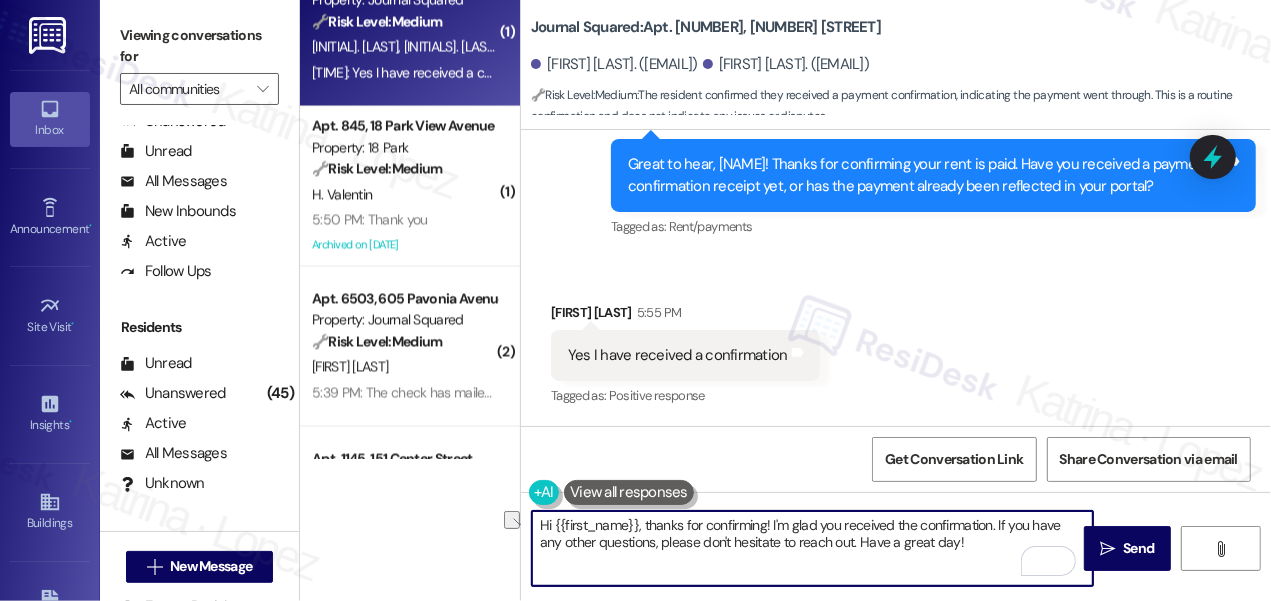 drag, startPoint x: 995, startPoint y: 523, endPoint x: 418, endPoint y: 530, distance: 577.0425 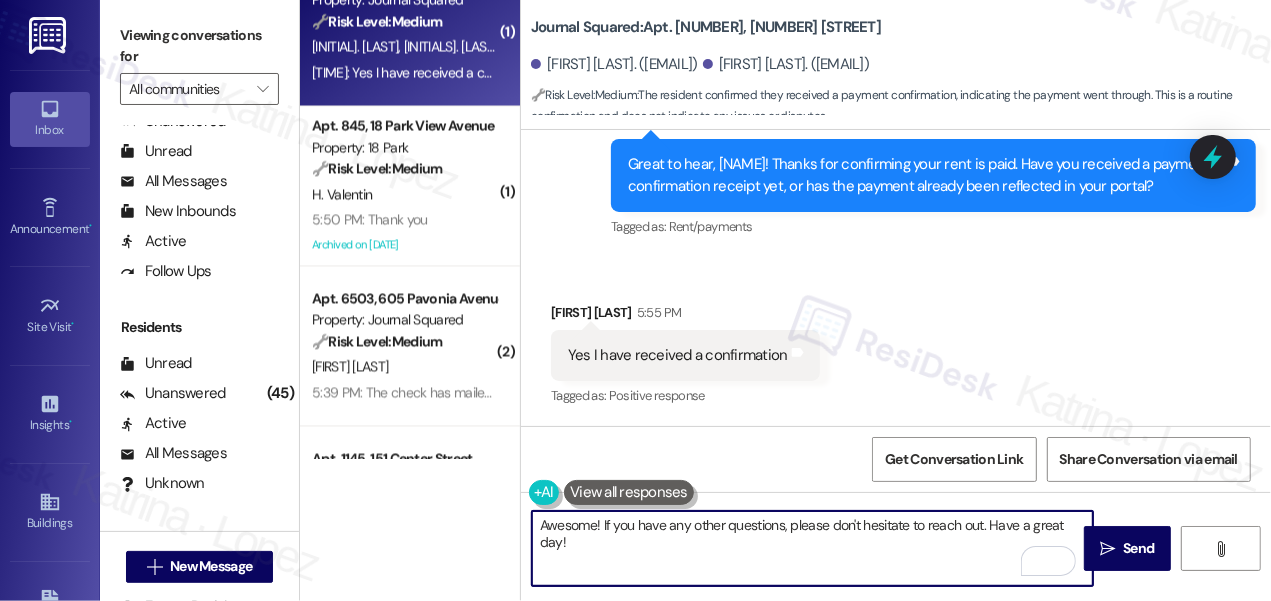 click on "Awesome! If you have any other questions, please don't hesitate to reach out. Have a great day!" at bounding box center [812, 548] 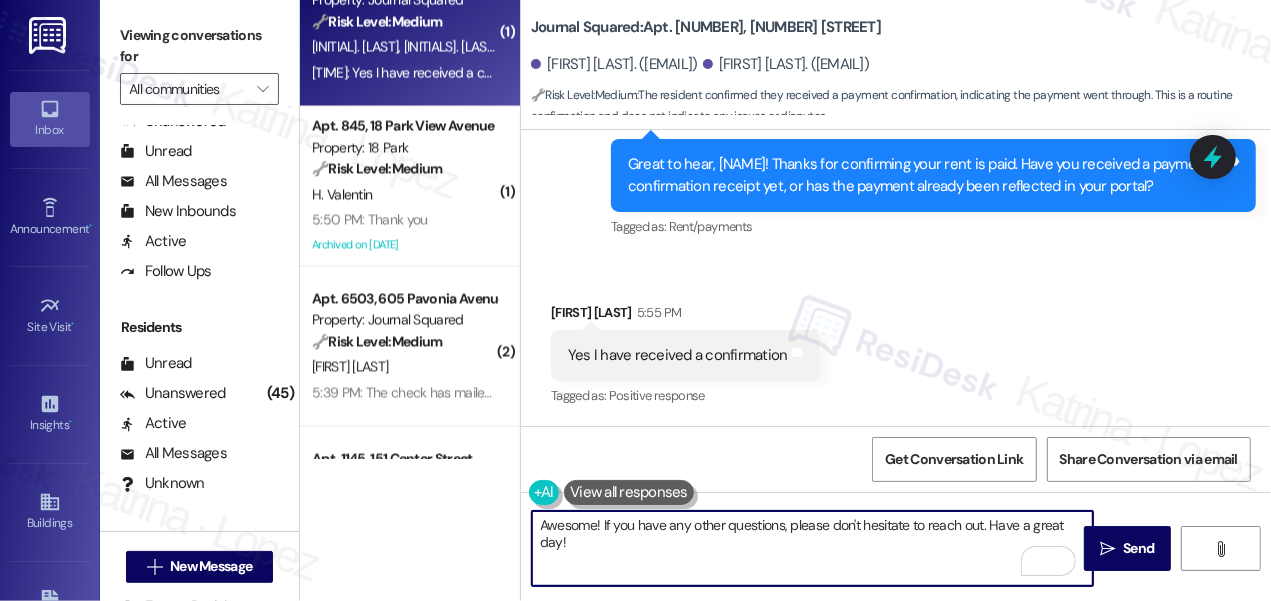 click on "Awesome! If you have any other questions, please don't hesitate to reach out. Have a great day!" at bounding box center (812, 548) 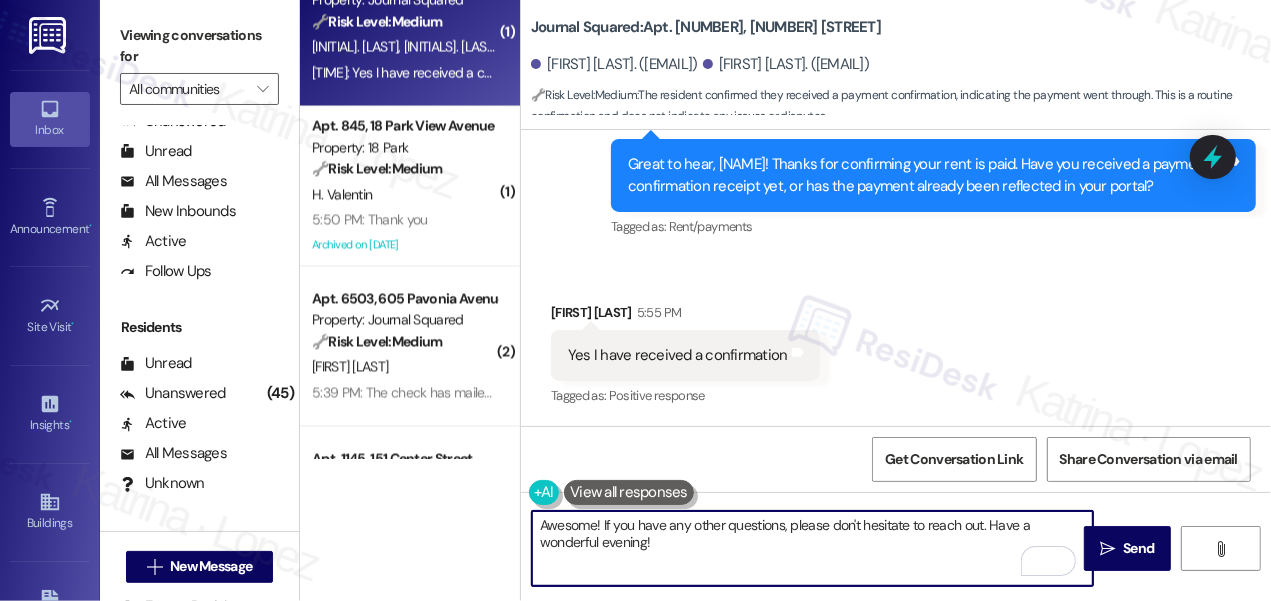click on "Awesome! If you have any other questions, please don't hesitate to reach out. Have a wonderful evening!" at bounding box center [812, 548] 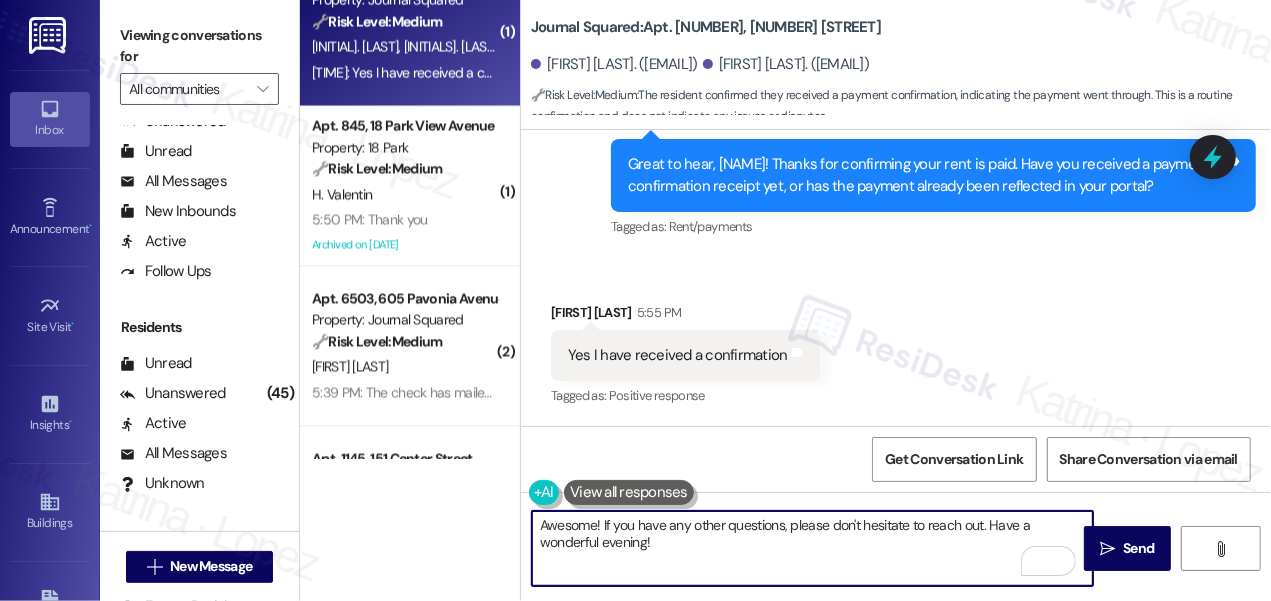 click on "Awesome! If you have any other questions, please don't hesitate to reach out. Have a wonderful evening!" at bounding box center [812, 548] 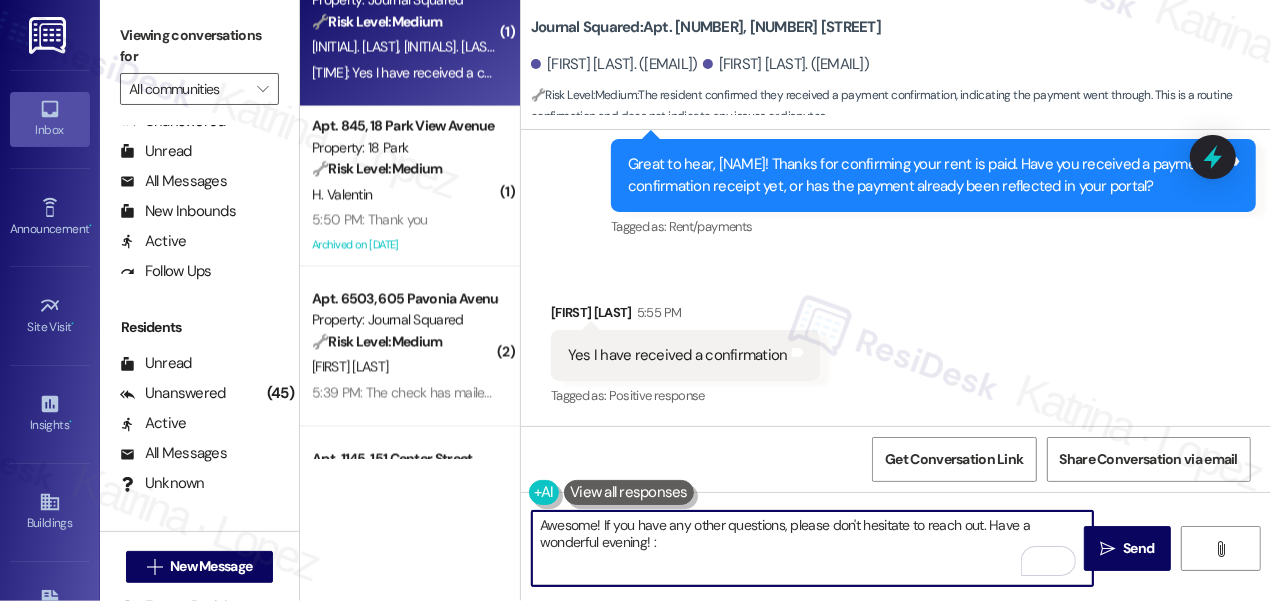 type on "Awesome! If you have any other questions, please don't hesitate to reach out. Have a wonderful evening! :)" 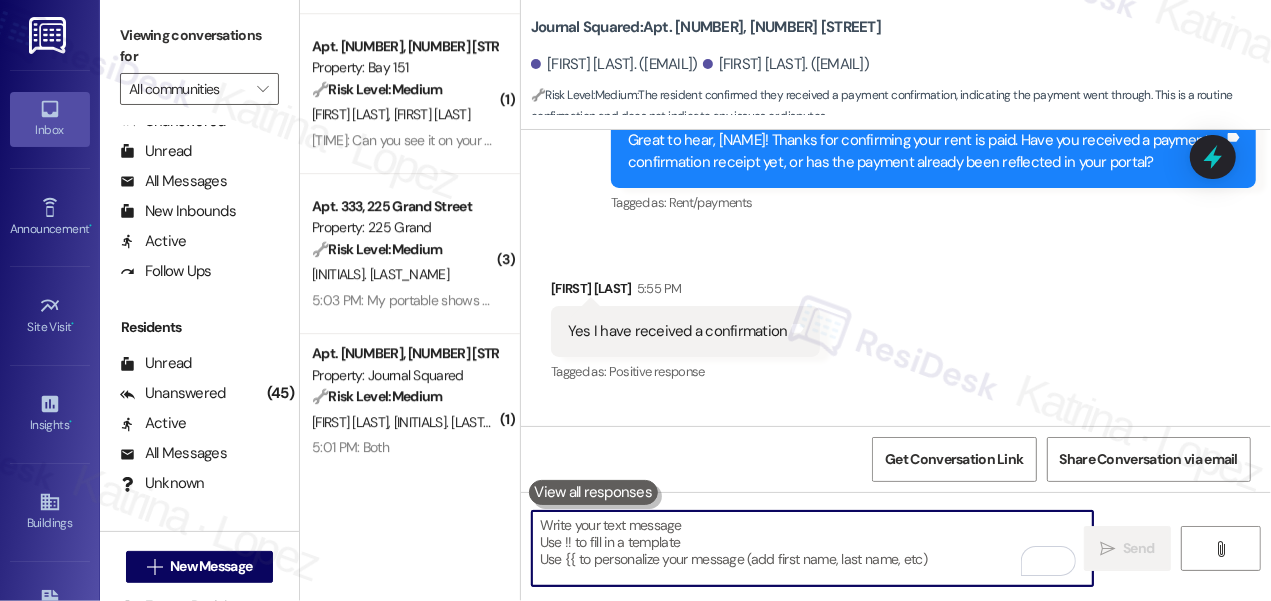 scroll, scrollTop: 3545, scrollLeft: 0, axis: vertical 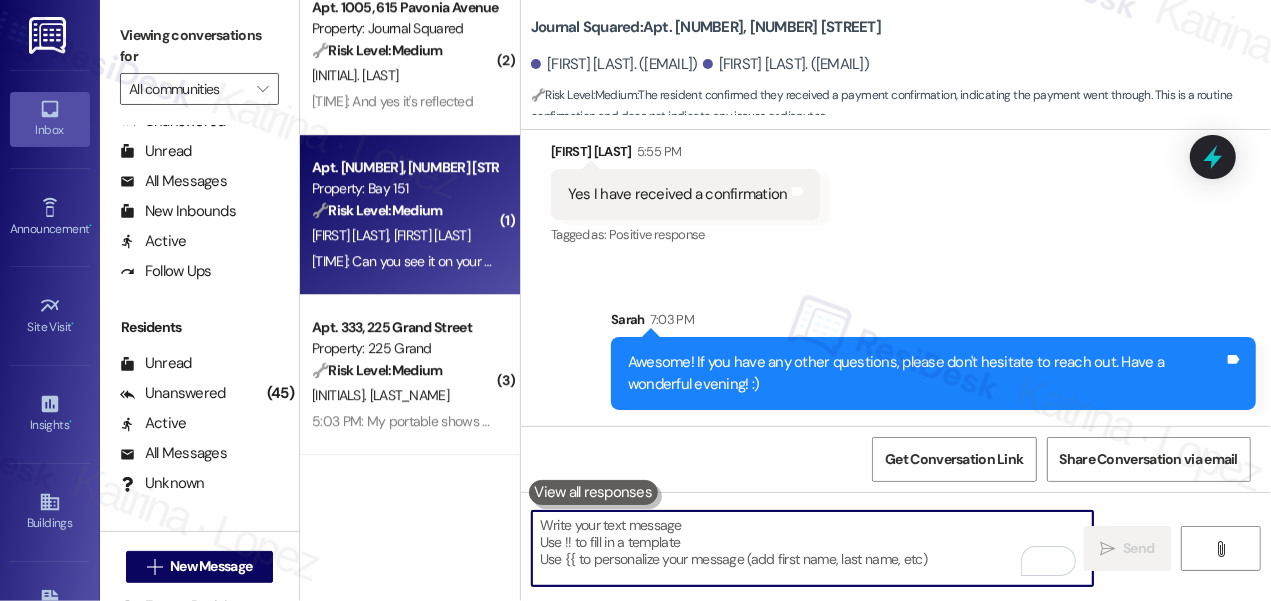 type 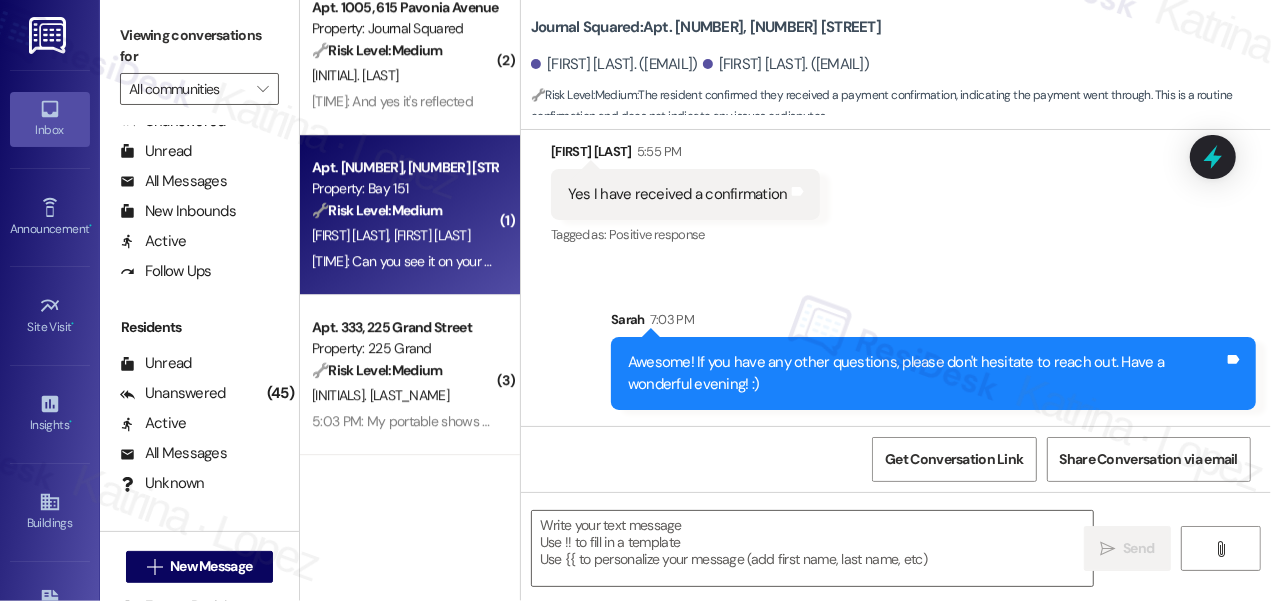 type on "Fetching suggested responses. Please feel free to read through the conversation in the meantime." 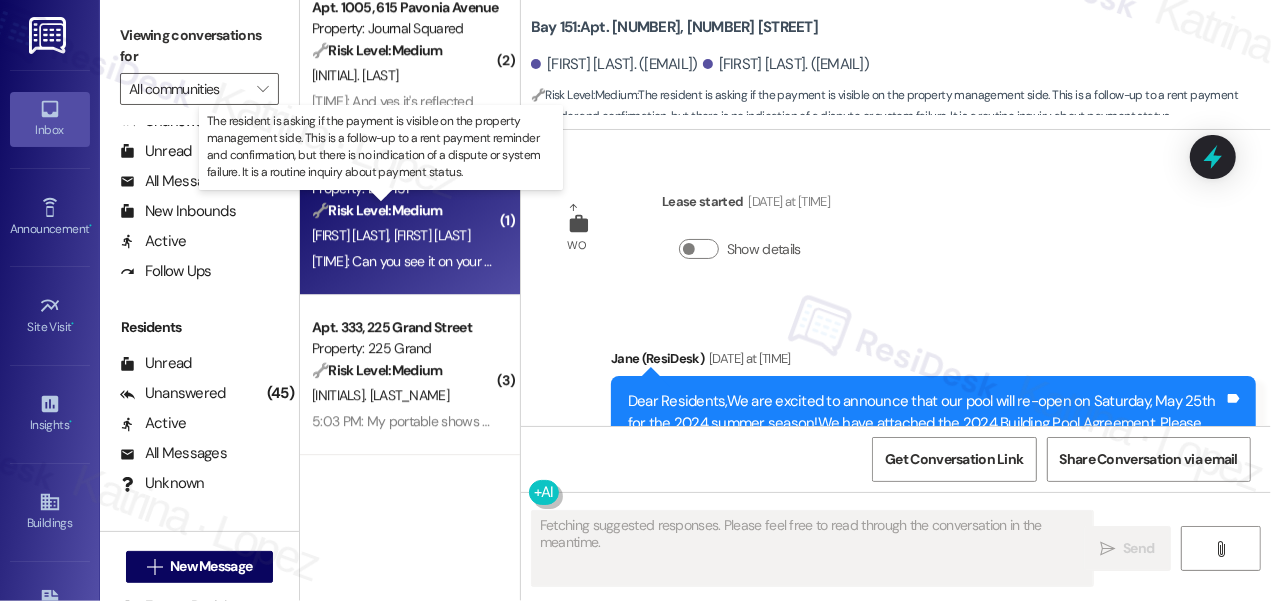 type on "Fetching suggested responses. Please feel free to read through the conversation in the meantime." 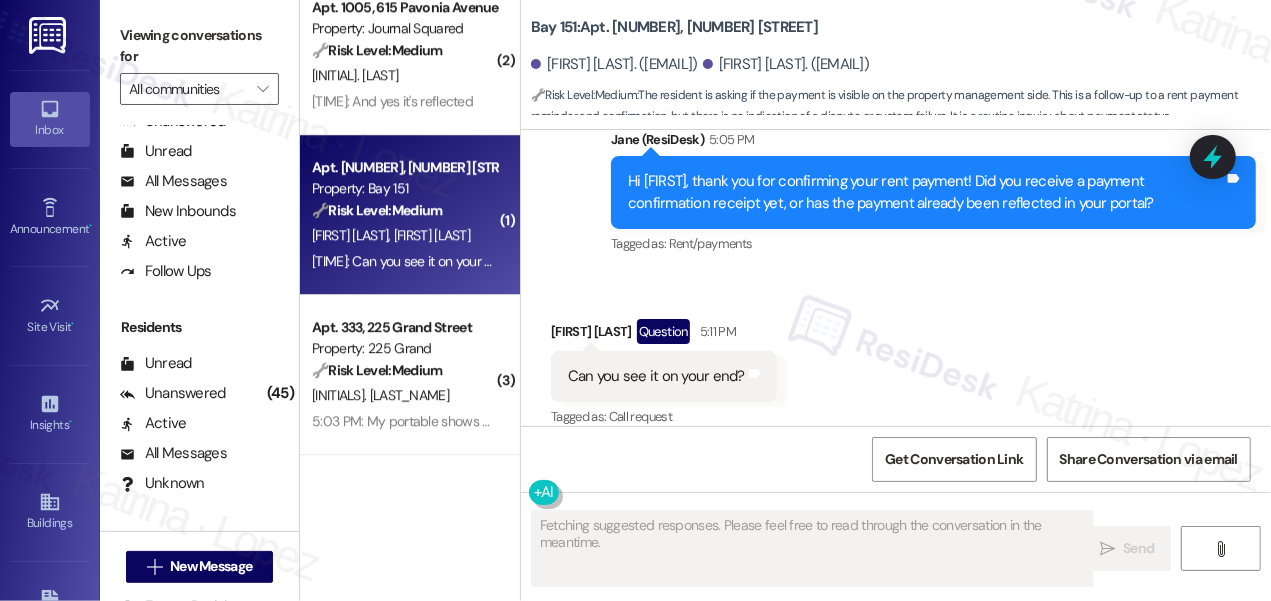 scroll, scrollTop: 38384, scrollLeft: 0, axis: vertical 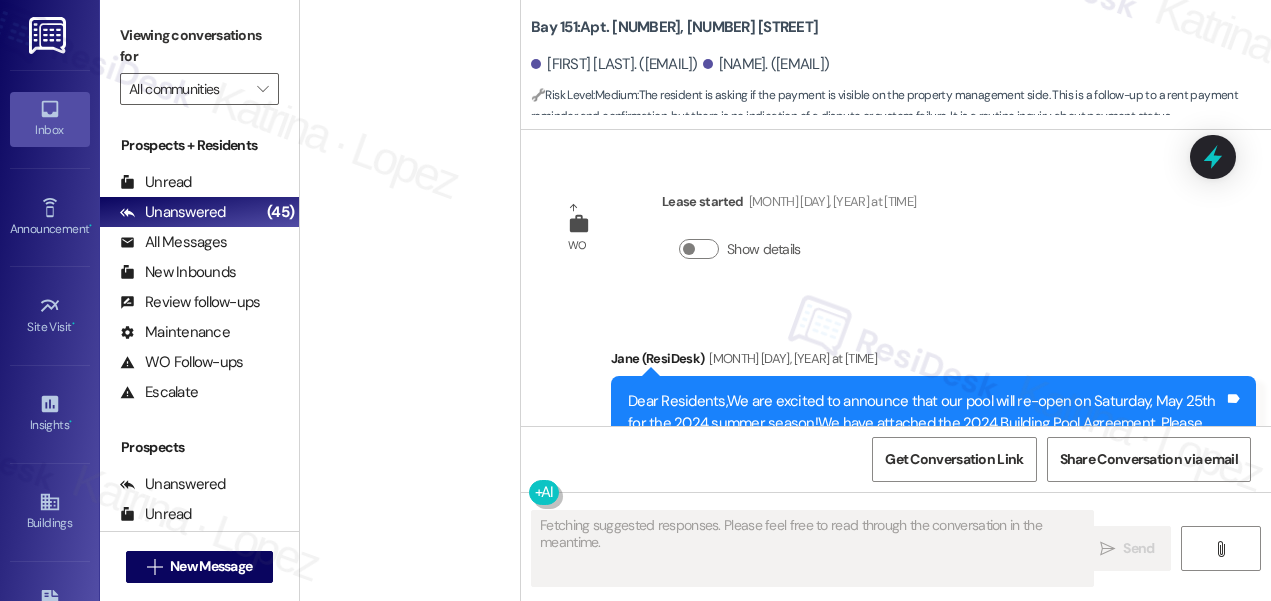 click on "Hi [FIRST], thank you for confirming your rent payment! Did you receive a payment confirmation receipt yet, or has the payment already been reflected in your portal?" at bounding box center [926, 38709] 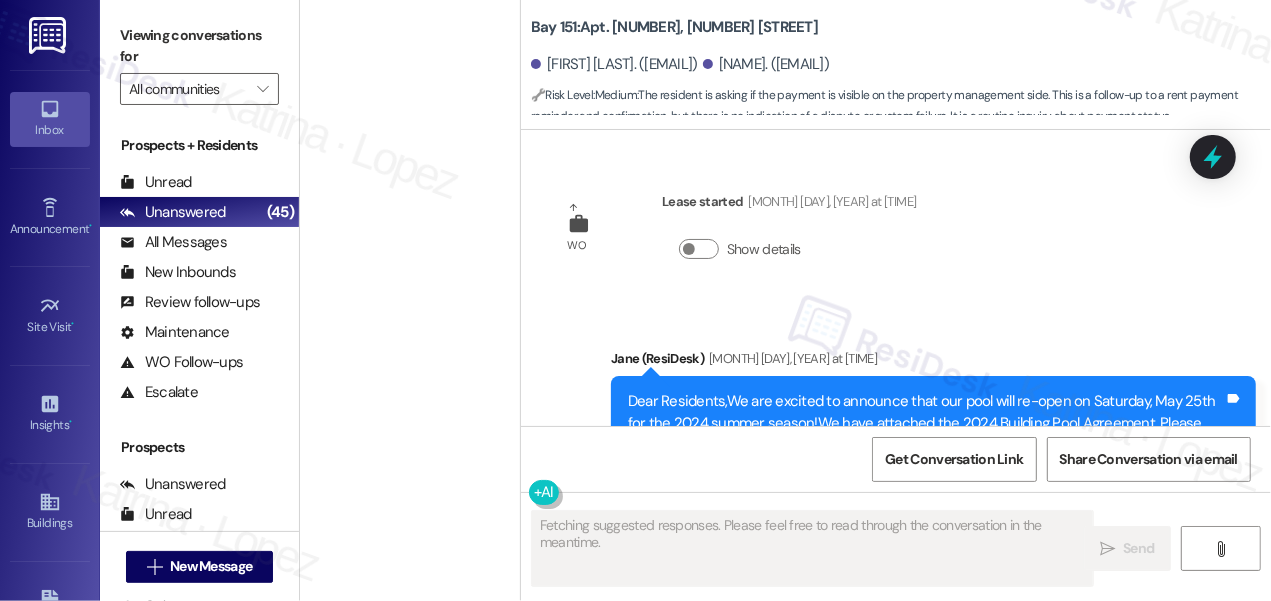 scroll, scrollTop: 363, scrollLeft: 0, axis: vertical 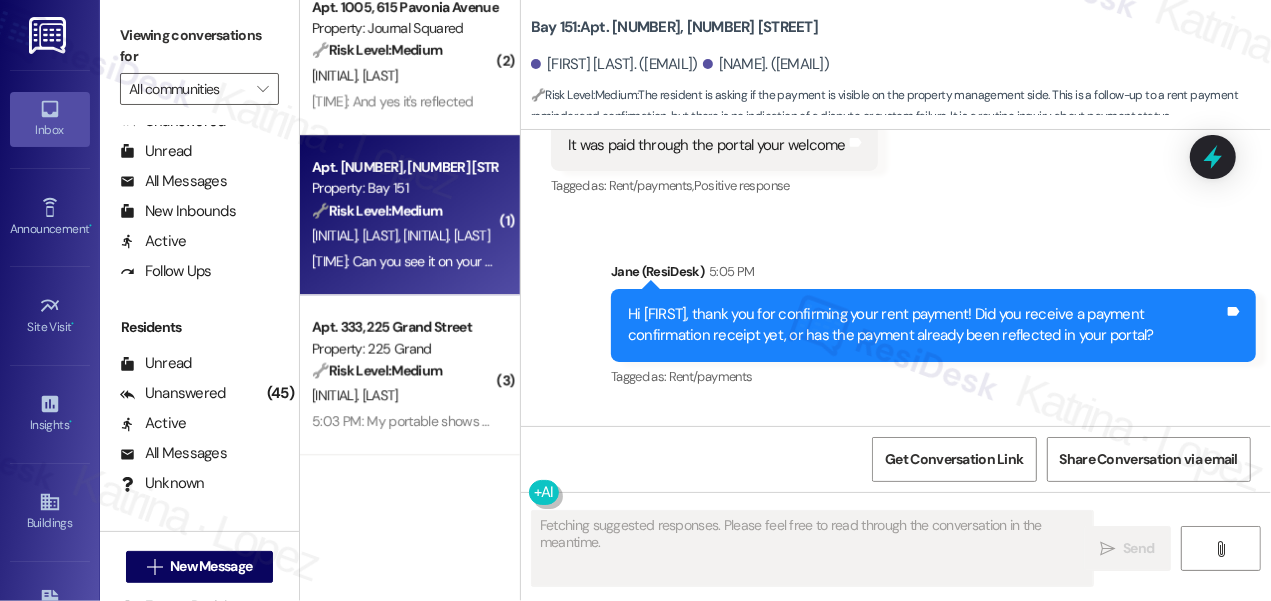click on "It was paid through the portal your welcome" at bounding box center [707, 145] 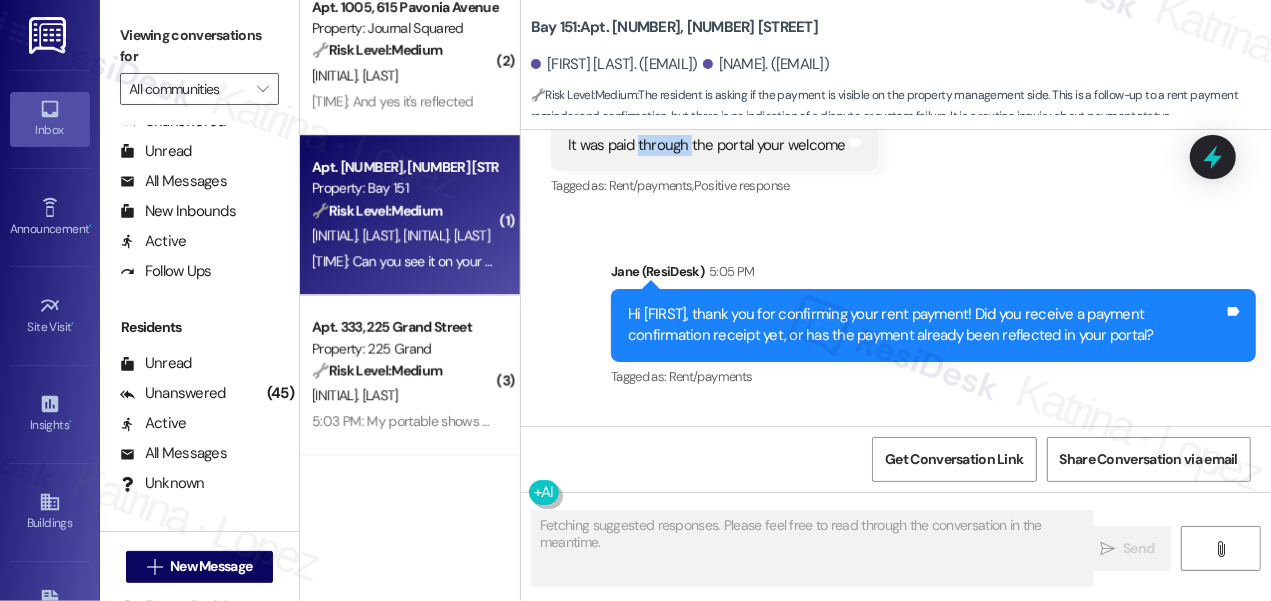 click on "It was paid through the portal your welcome" at bounding box center [707, 145] 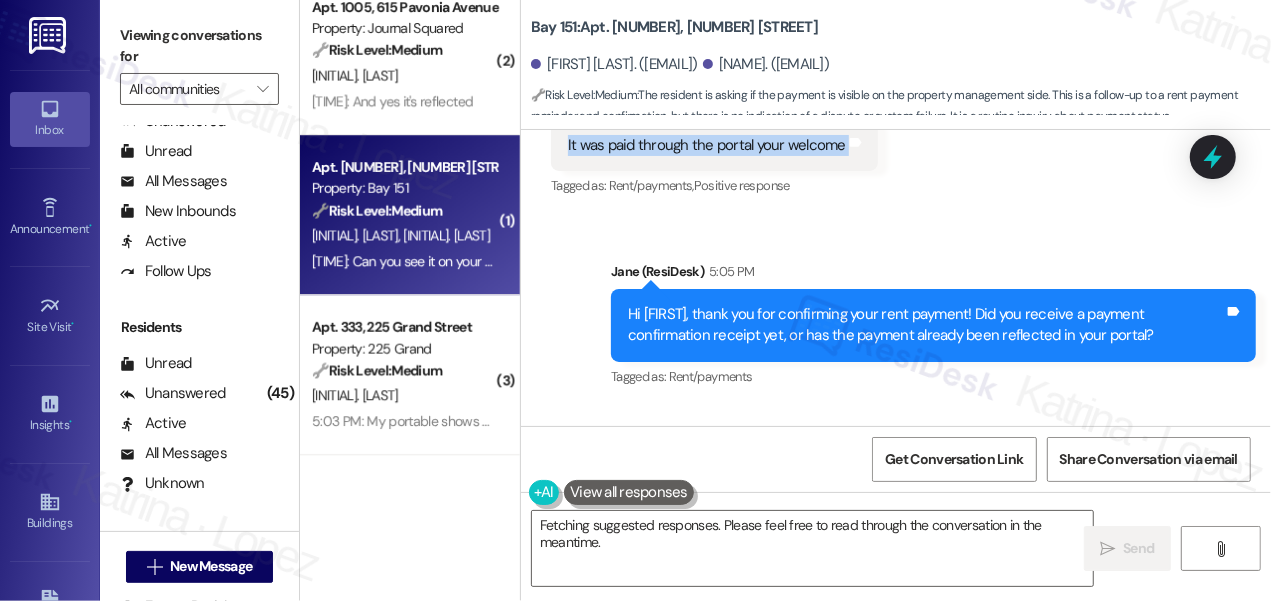 click on "It was paid through the portal your welcome" at bounding box center (707, 145) 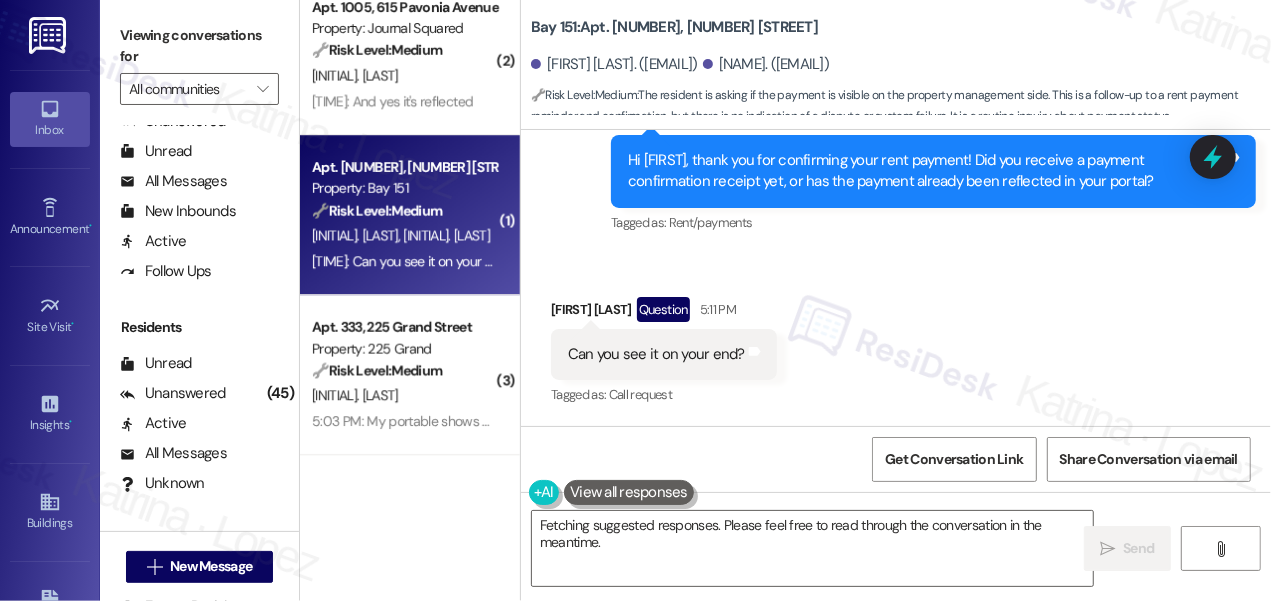 scroll, scrollTop: 38566, scrollLeft: 0, axis: vertical 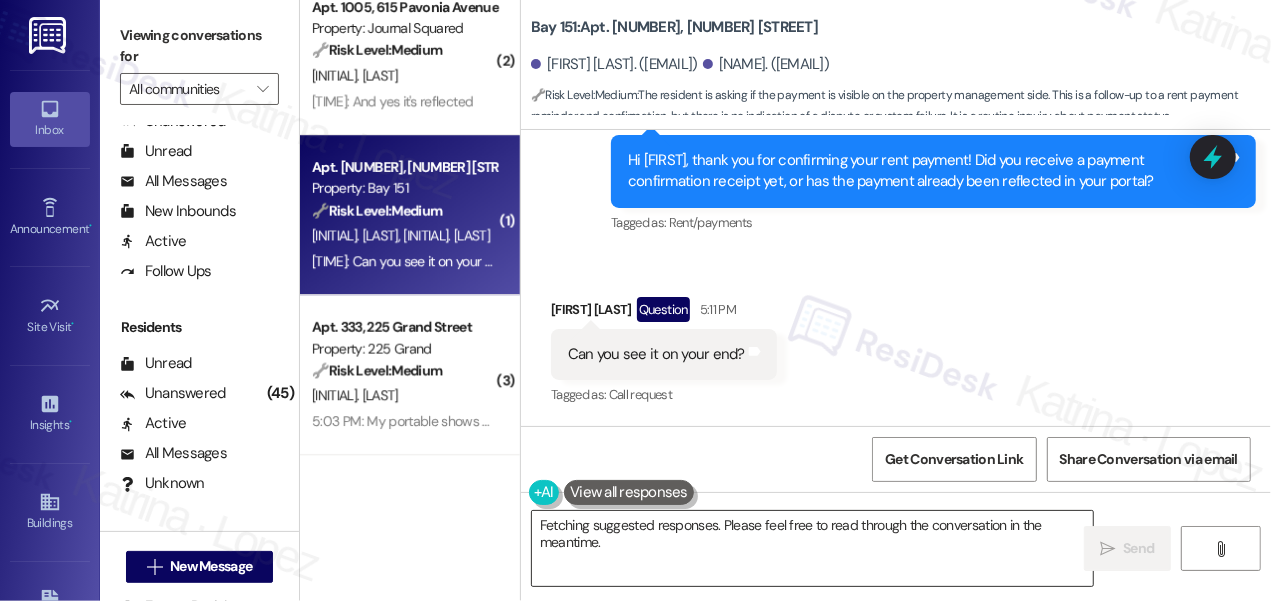 click on "Hi [FIRST_NAME], I'm happy to check on that for you right away! One moment while I confirm your payment status." at bounding box center [812, 548] 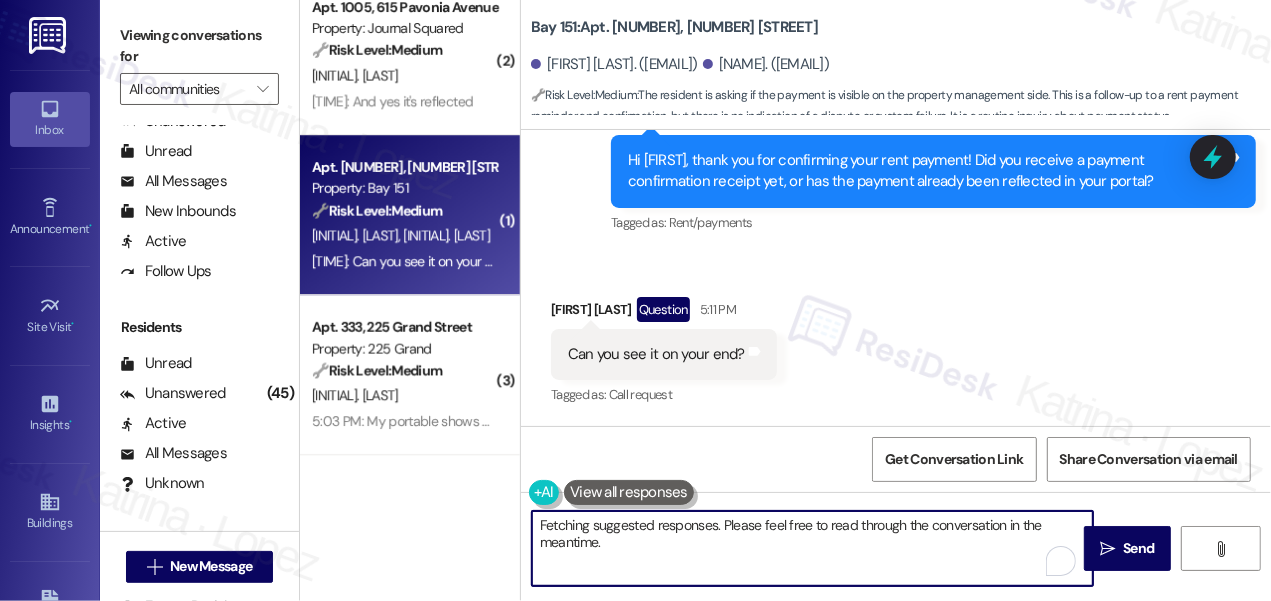 click on "Hi [FIRST_NAME], I'm happy to check on that for you right away! One moment while I confirm your payment status." at bounding box center [812, 548] 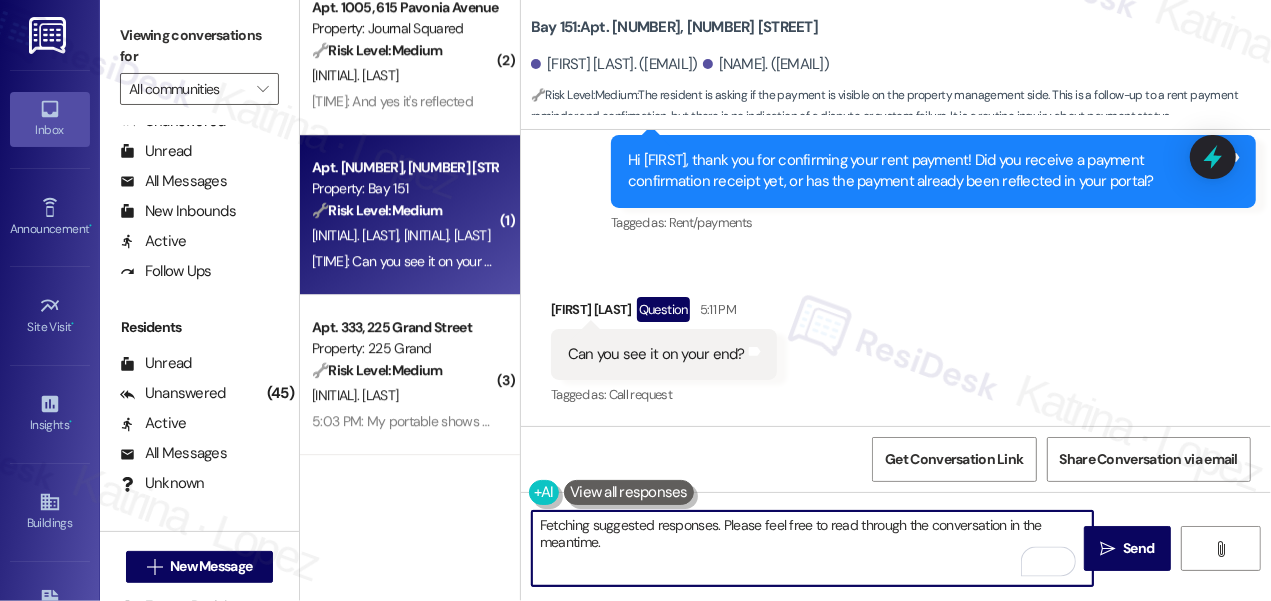 click on "[FIRST] [LAST] [TIME]" at bounding box center (664, 313) 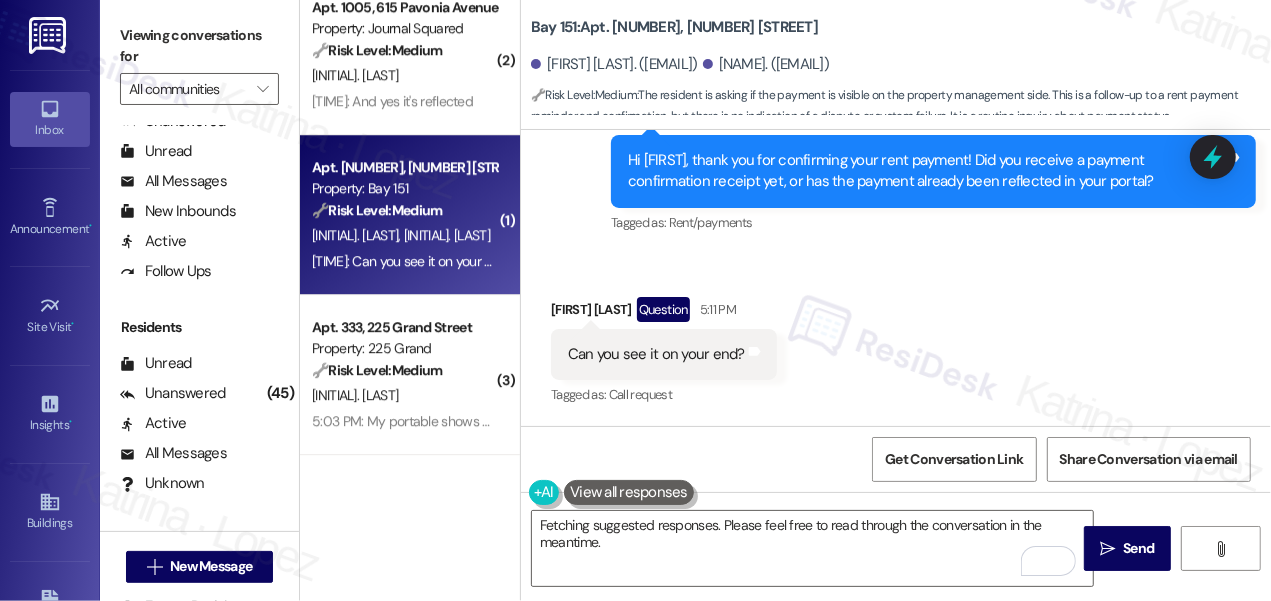 click on "[FIRST] [LAST] [TIME]" at bounding box center (664, 313) 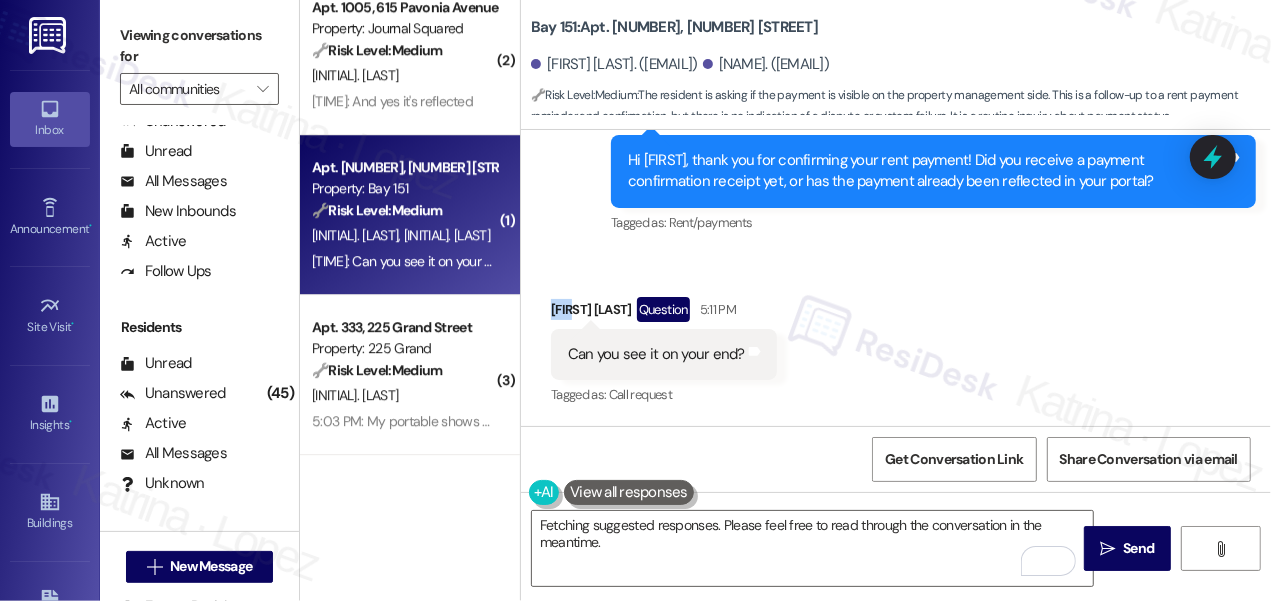 click on "[FIRST] [LAST] [TIME]" at bounding box center [664, 313] 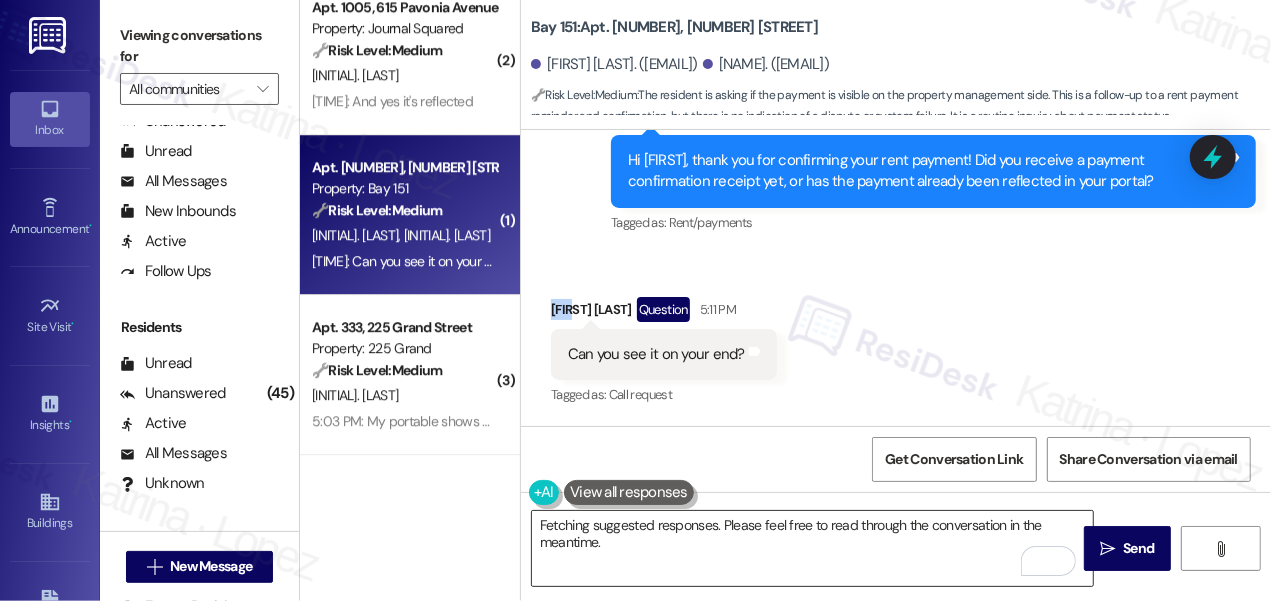 copy on "[FIRST]" 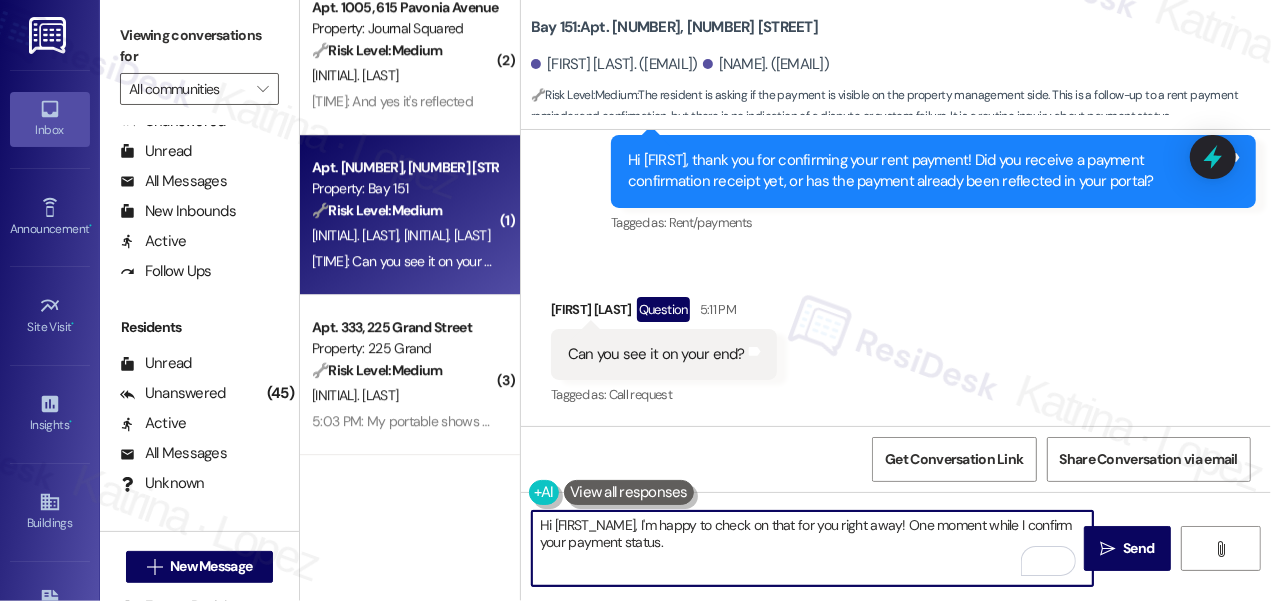 drag, startPoint x: 557, startPoint y: 527, endPoint x: 638, endPoint y: 516, distance: 81.7435 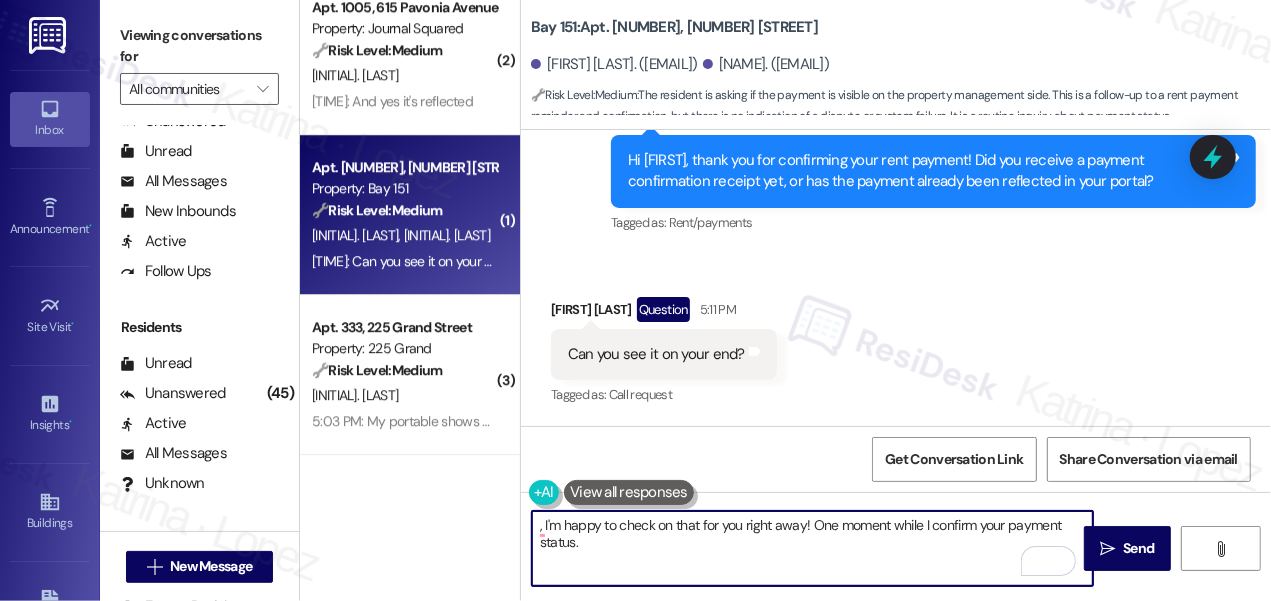 drag, startPoint x: 682, startPoint y: 541, endPoint x: 518, endPoint y: 514, distance: 166.2077 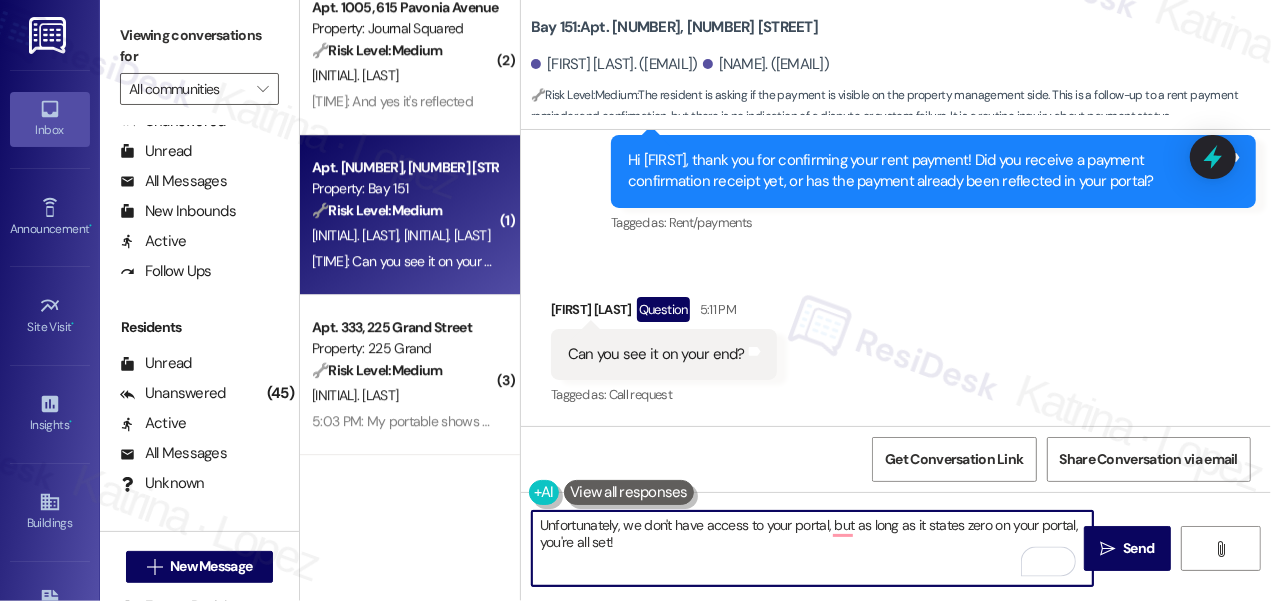 click on "Unfortunately, we don't have access to your portal, but as long as it states zero on your portal, you're all set!" at bounding box center (812, 548) 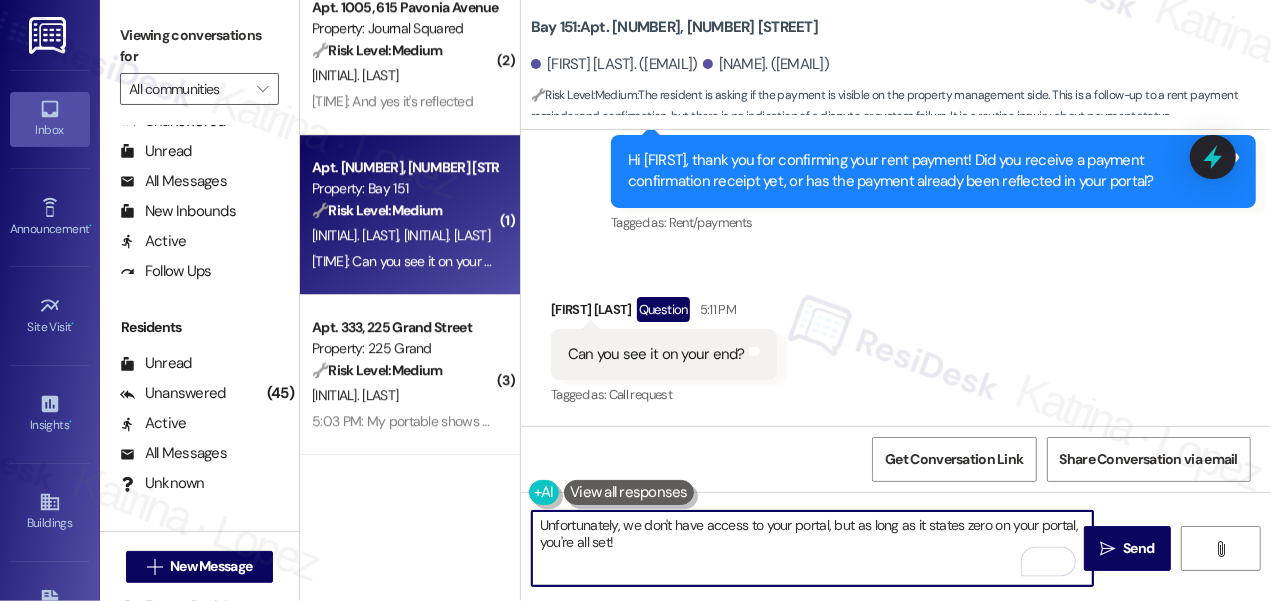 click on "Unfortunately, we don't have access to your portal, but as long as it states zero on your portal, you're all set!" at bounding box center [812, 548] 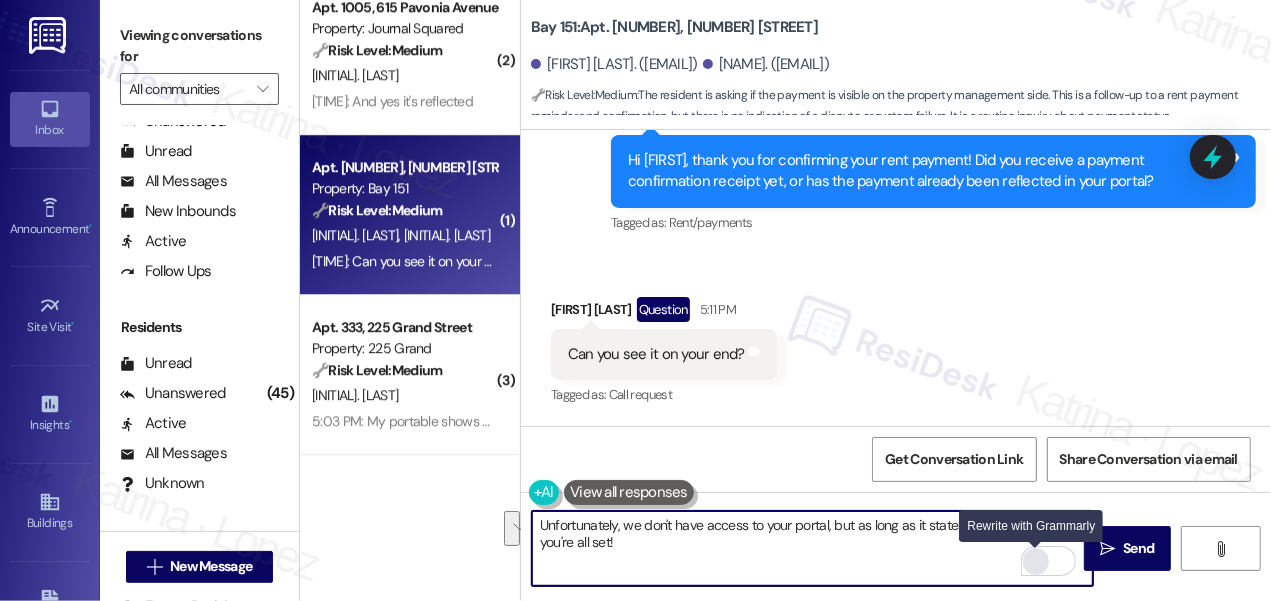 type on "Unfortunately, we don't have access to your portal, but as long as it states zero on your portal, you're all set!" 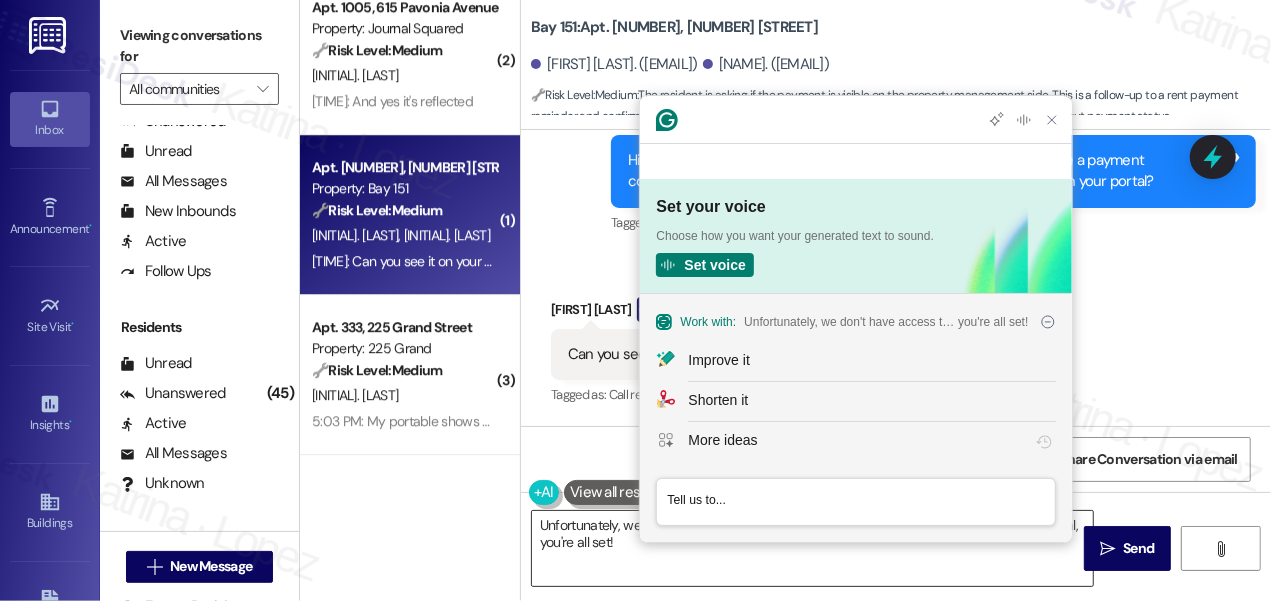 scroll, scrollTop: 0, scrollLeft: 0, axis: both 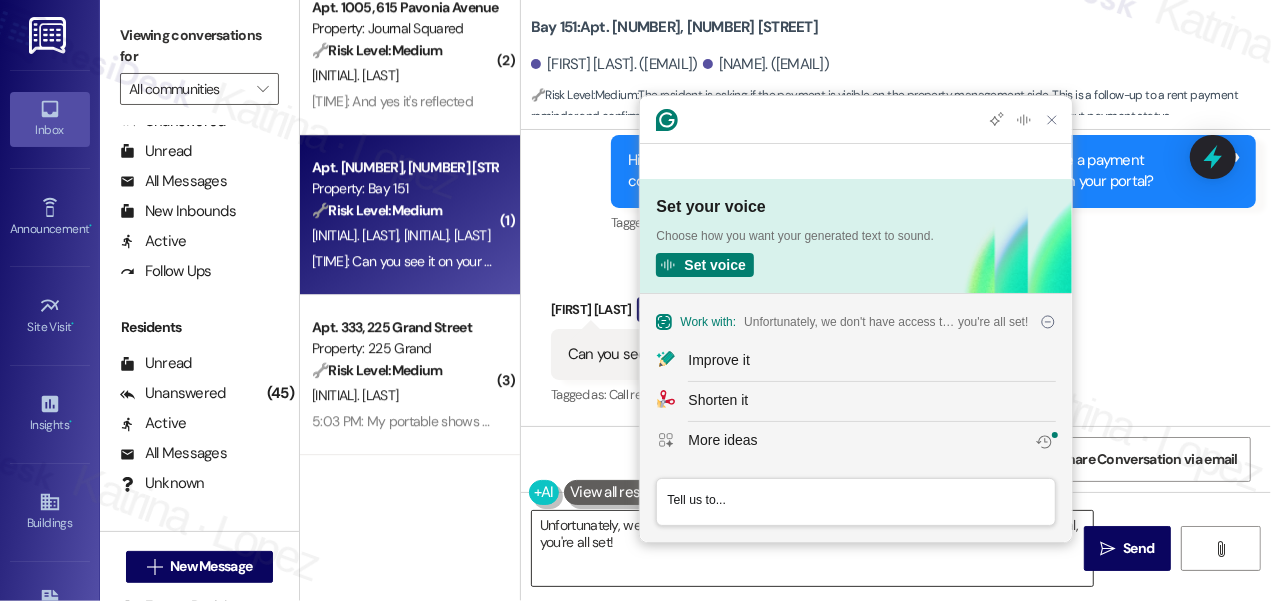 click at bounding box center (856, 503) 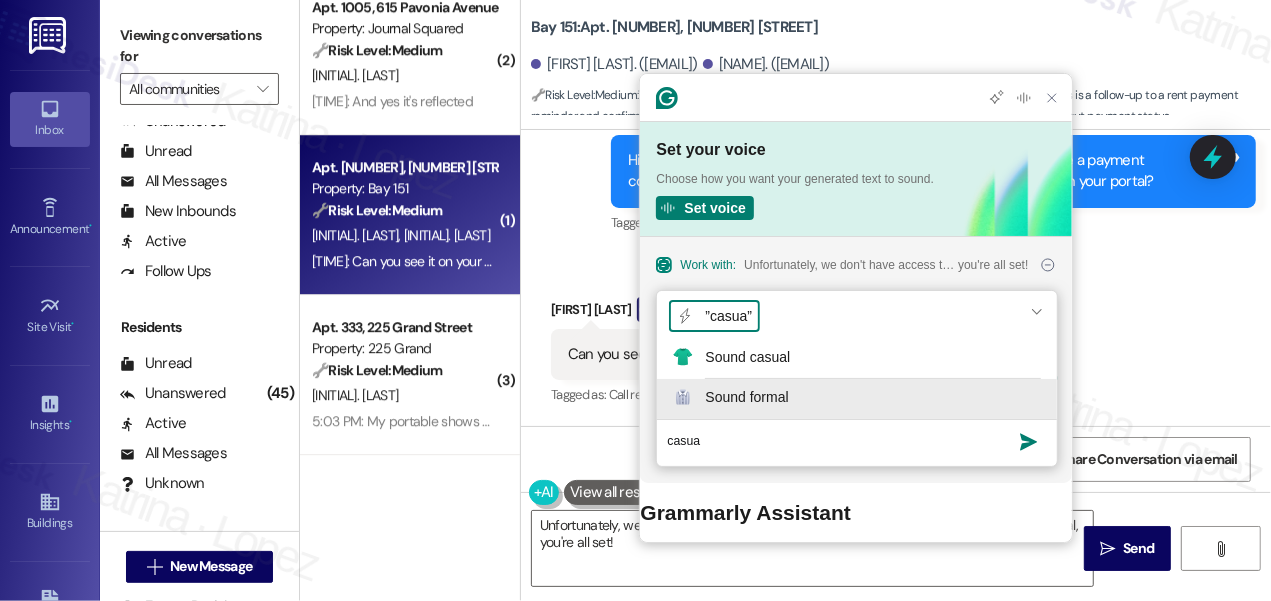 type on "casua" 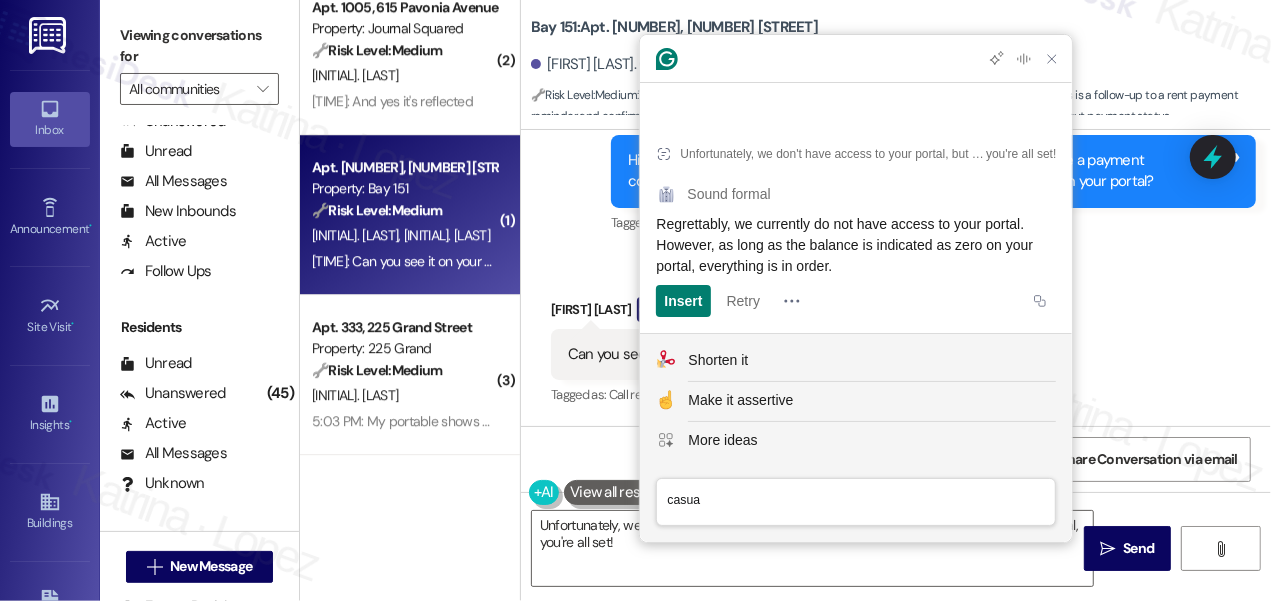 click on "casua" at bounding box center (856, 503) 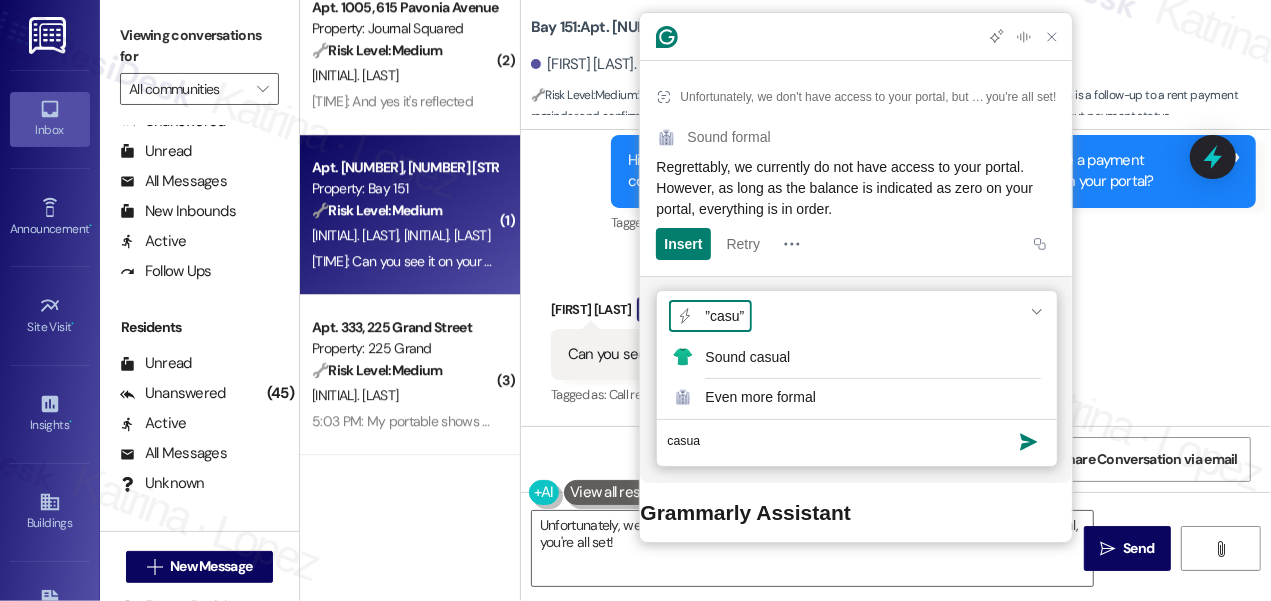 type on "casual" 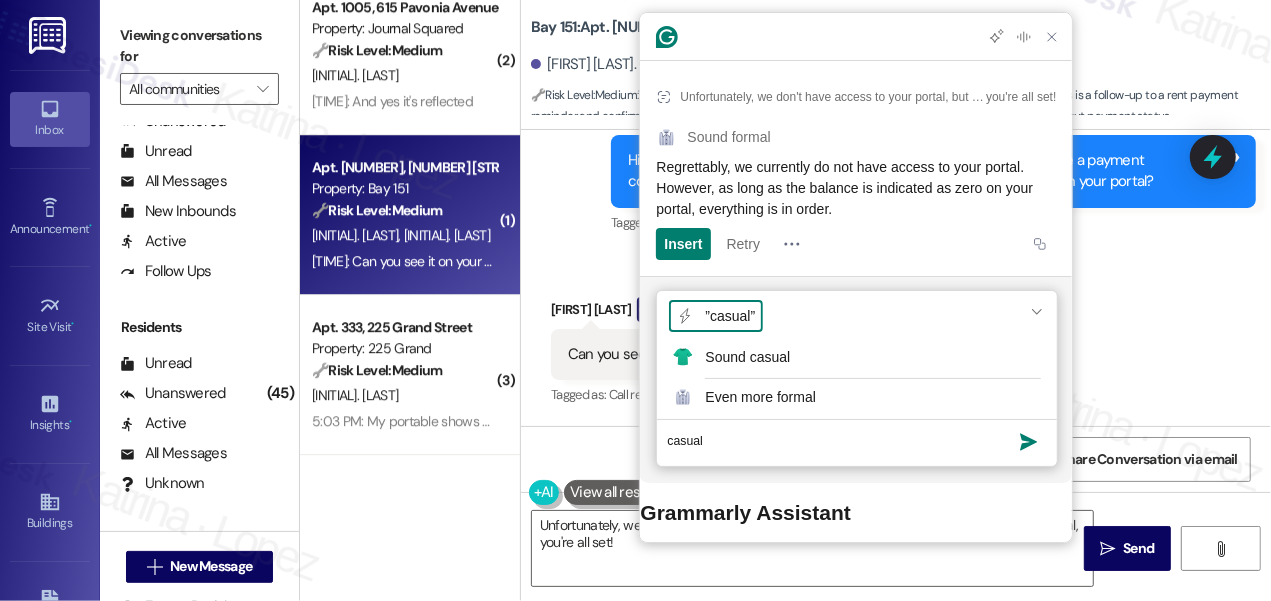 type 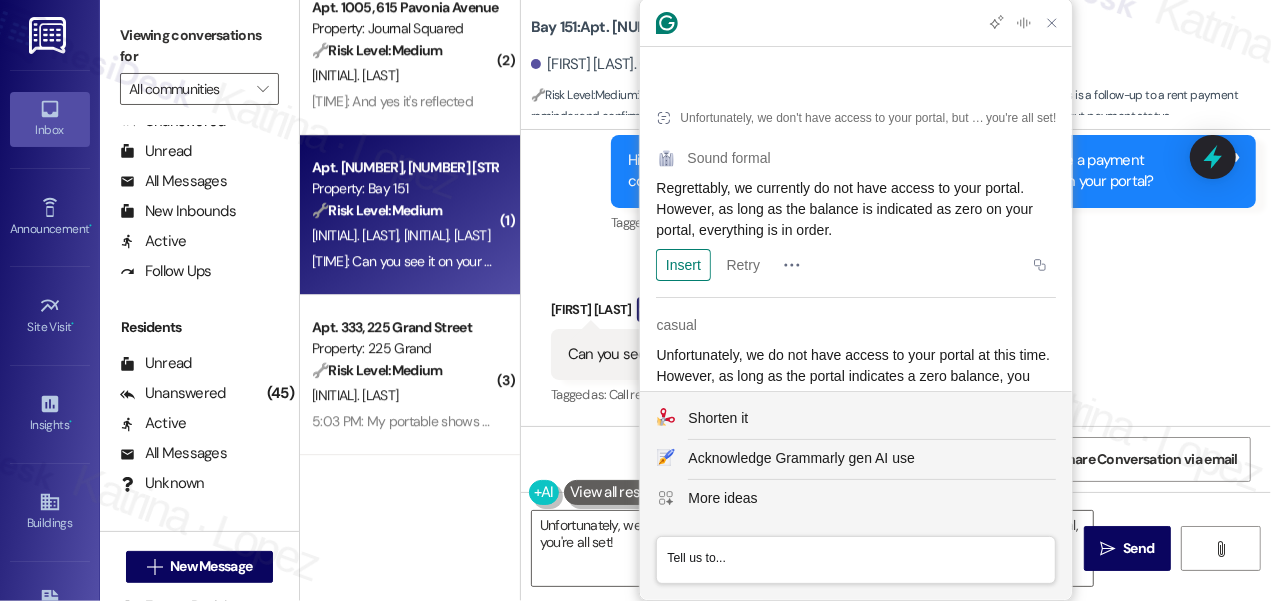 click on "Unfortunately, we do not have access to your portal at this time. However, as long as the portal indicates a zero balance, you are all set!" 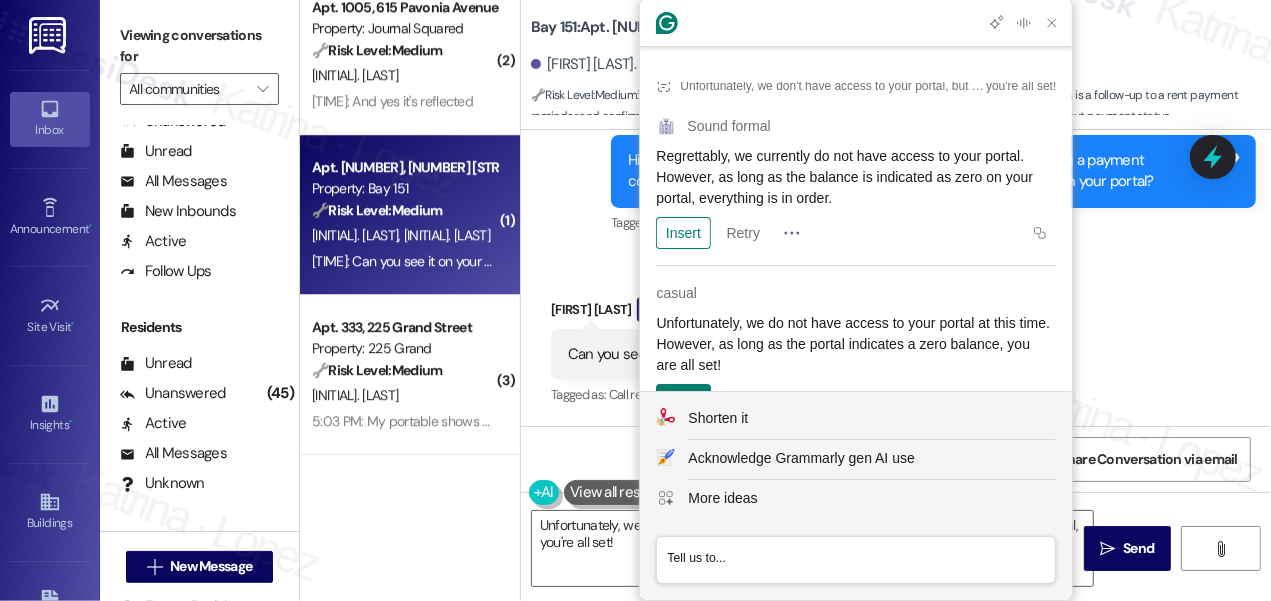 scroll, scrollTop: 37, scrollLeft: 0, axis: vertical 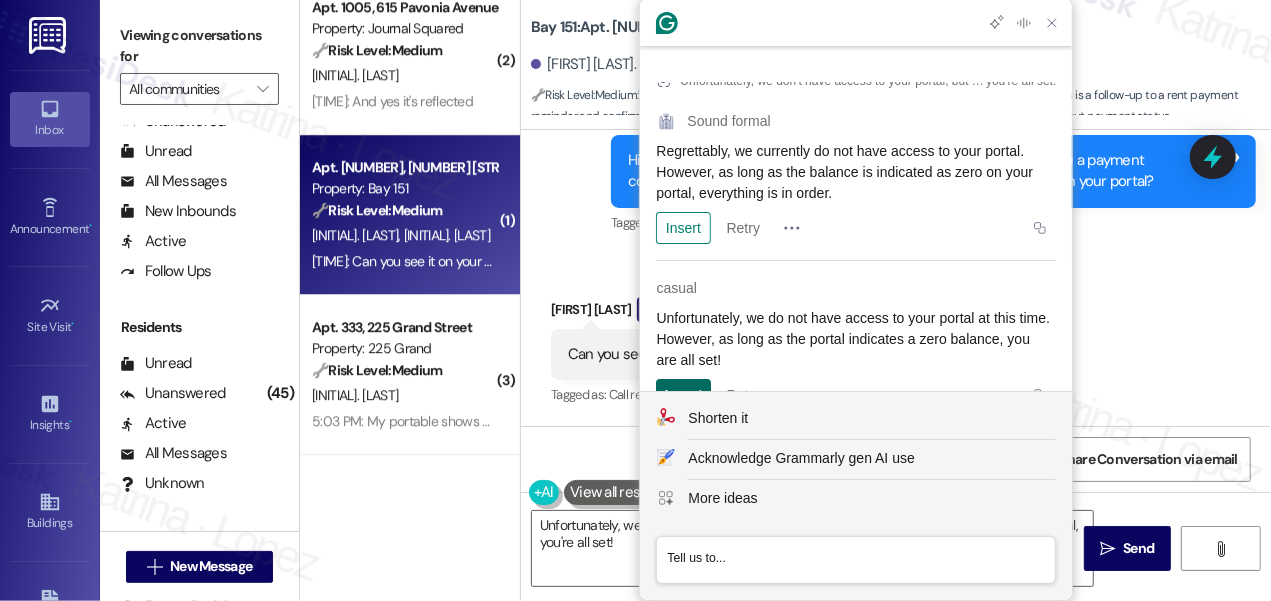 click on "Insert" 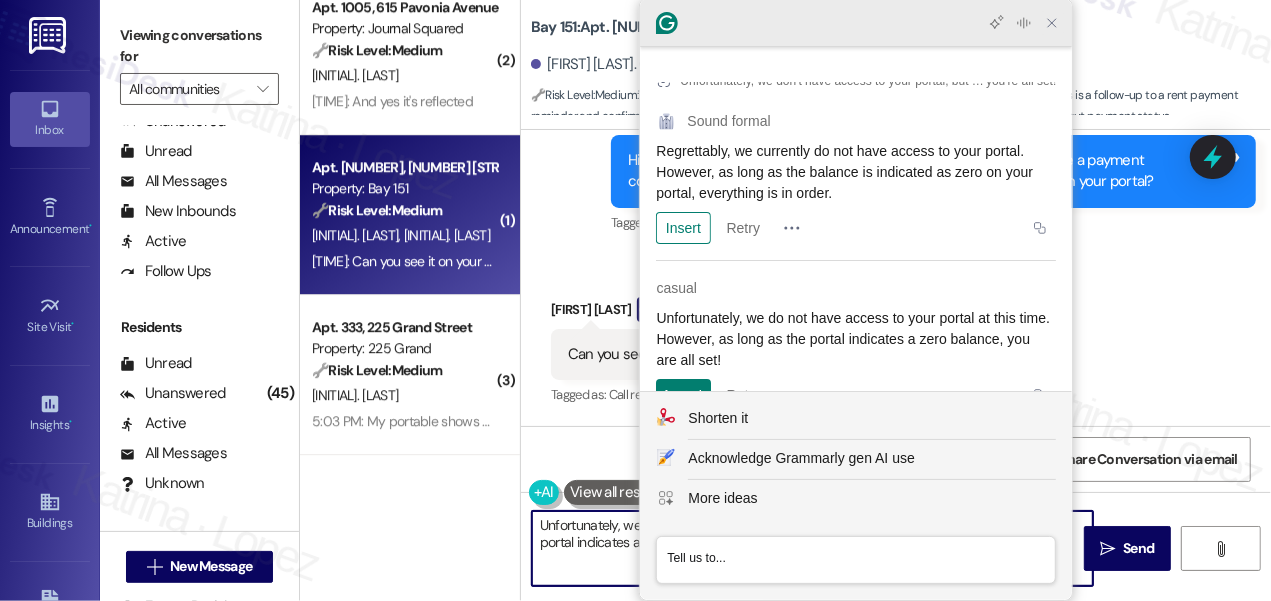 click 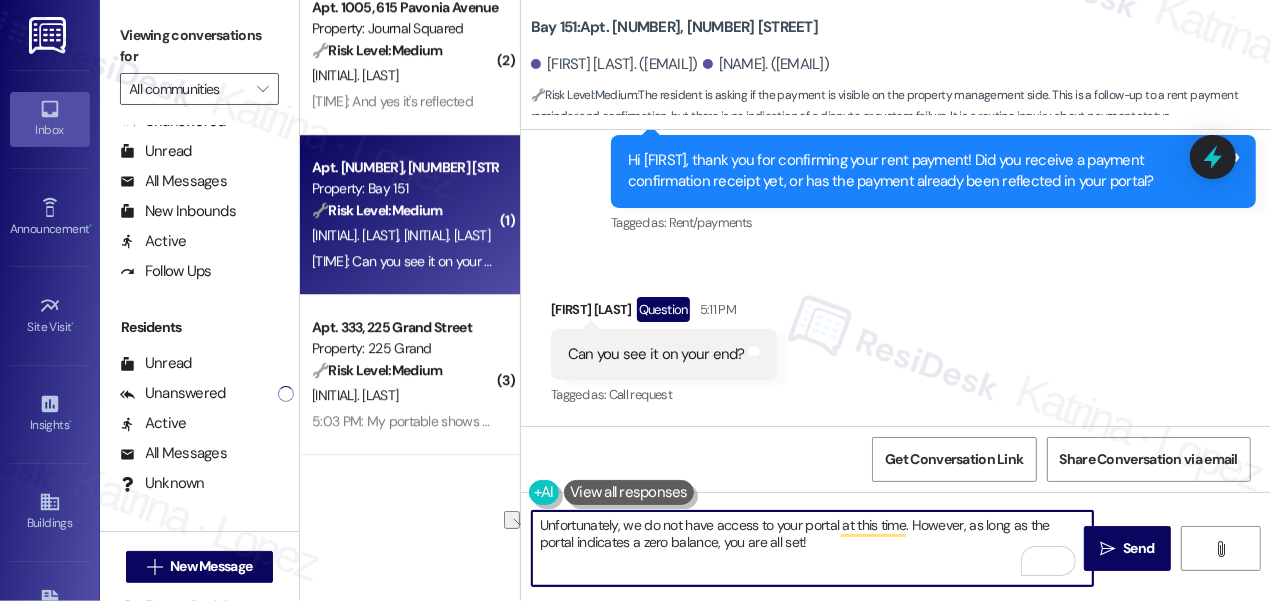 drag, startPoint x: 907, startPoint y: 525, endPoint x: 837, endPoint y: 529, distance: 70.11419 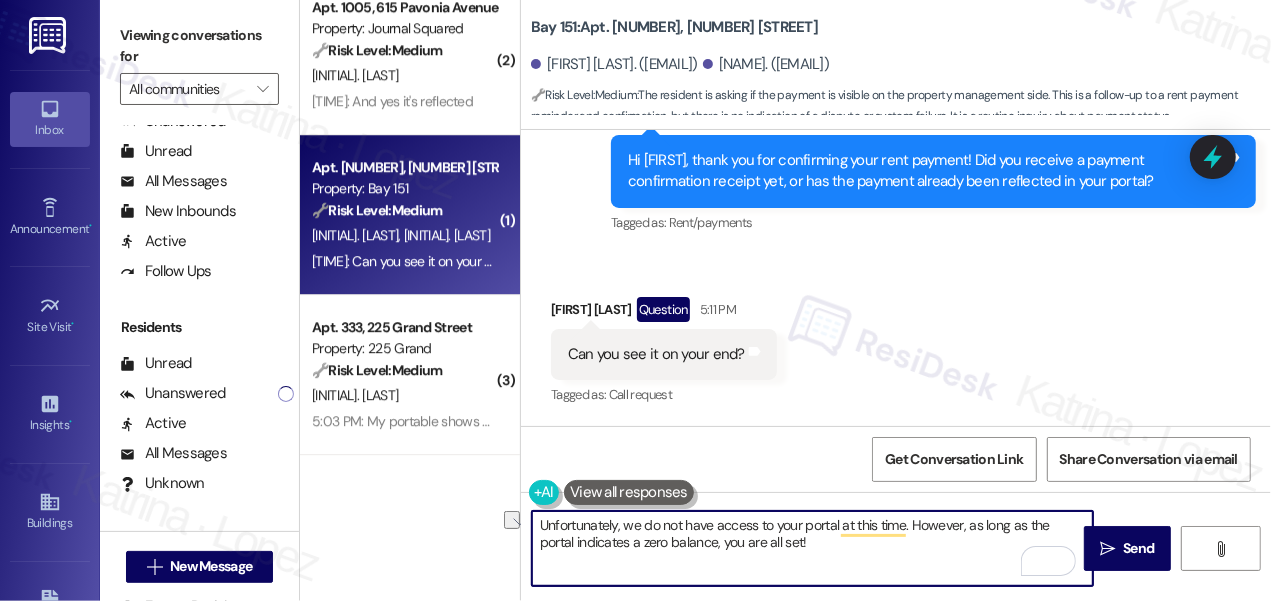 click on "Unfortunately, we do not have access to your portal at this time. However, as long as the portal indicates a zero balance, you are all set!" at bounding box center [812, 548] 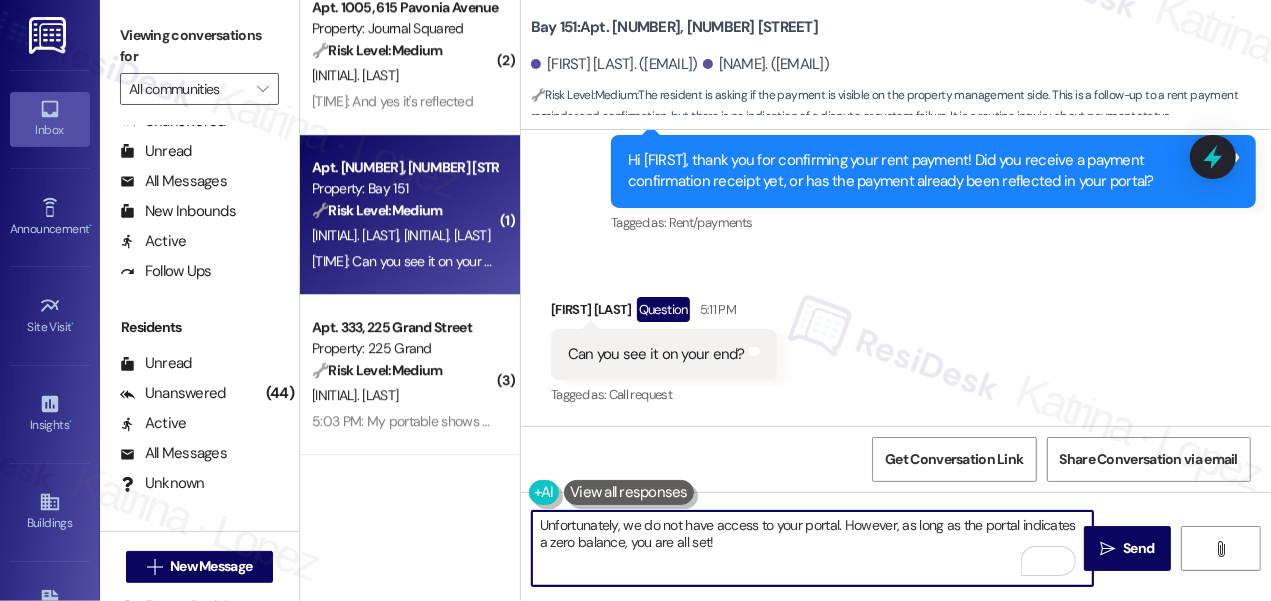 click on "Unfortunately, we do not have access to your portal. However, as long as the portal indicates a zero balance, you are all set!" at bounding box center [812, 548] 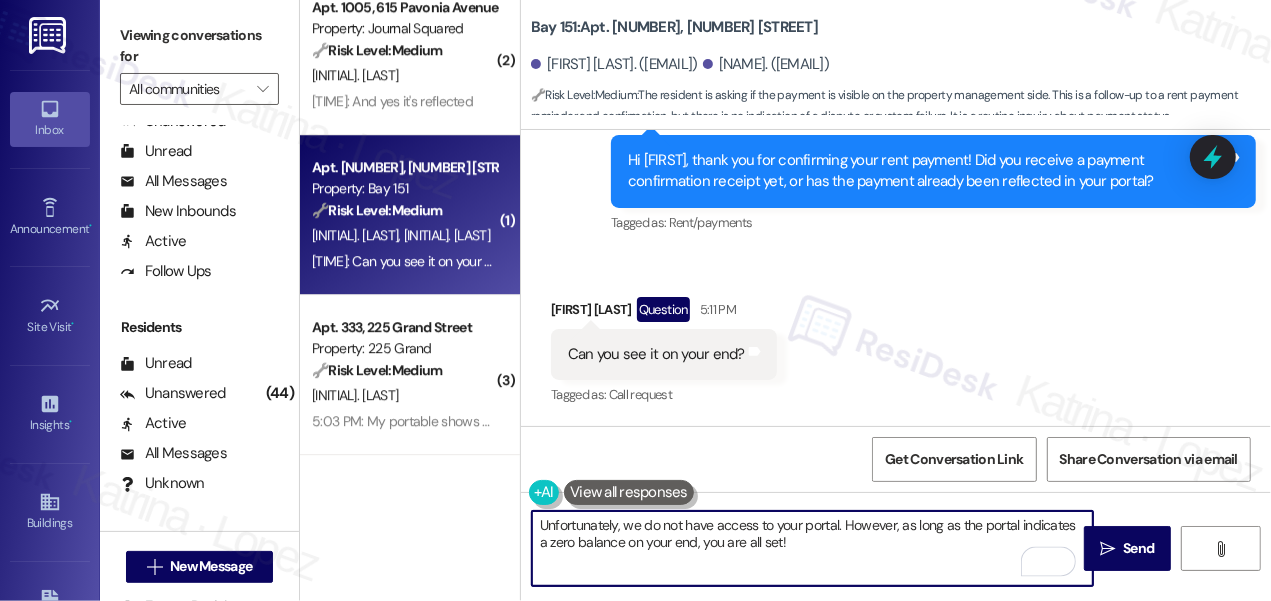 click on "Unfortunately, we do not have access to your portal. However, as long as the portal indicates a zero balance on your end, you are all set!" at bounding box center [812, 548] 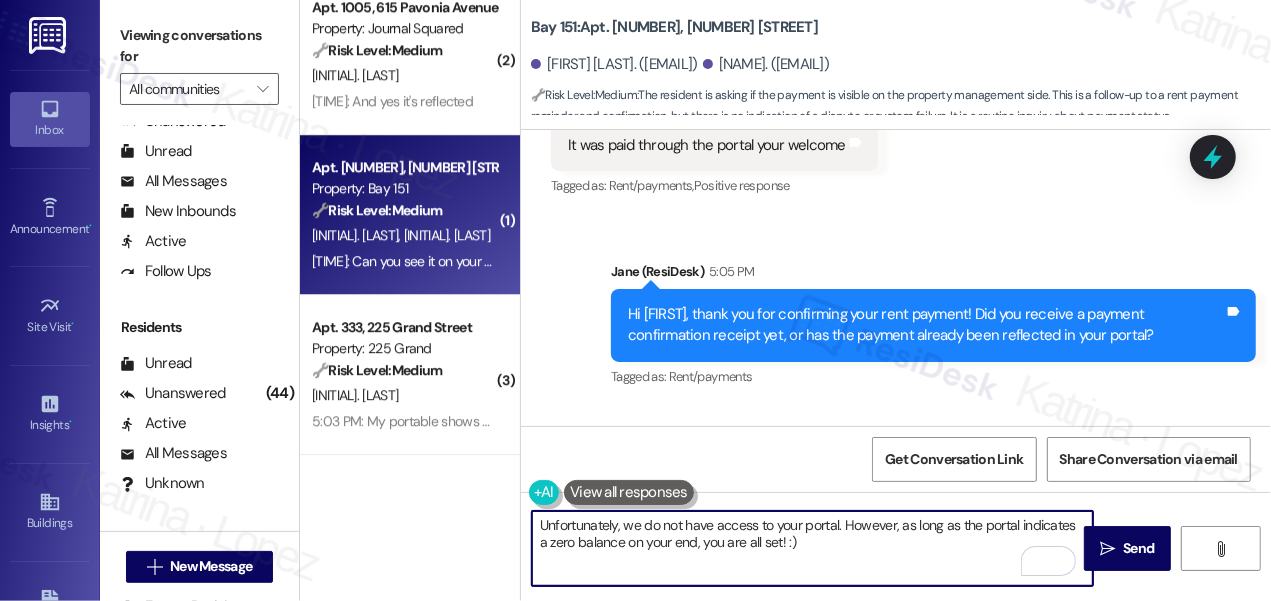 scroll, scrollTop: 38566, scrollLeft: 0, axis: vertical 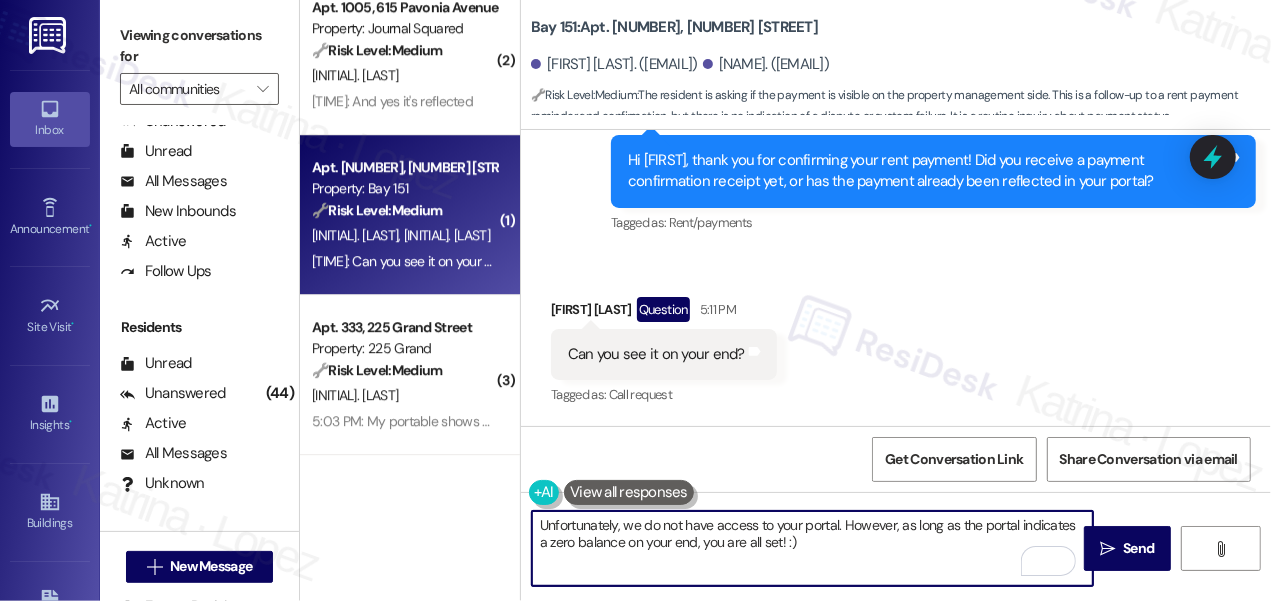 type on "Unfortunately, we do not have access to your portal. However, as long as the portal indicates a zero balance on your end, you are all set! :)" 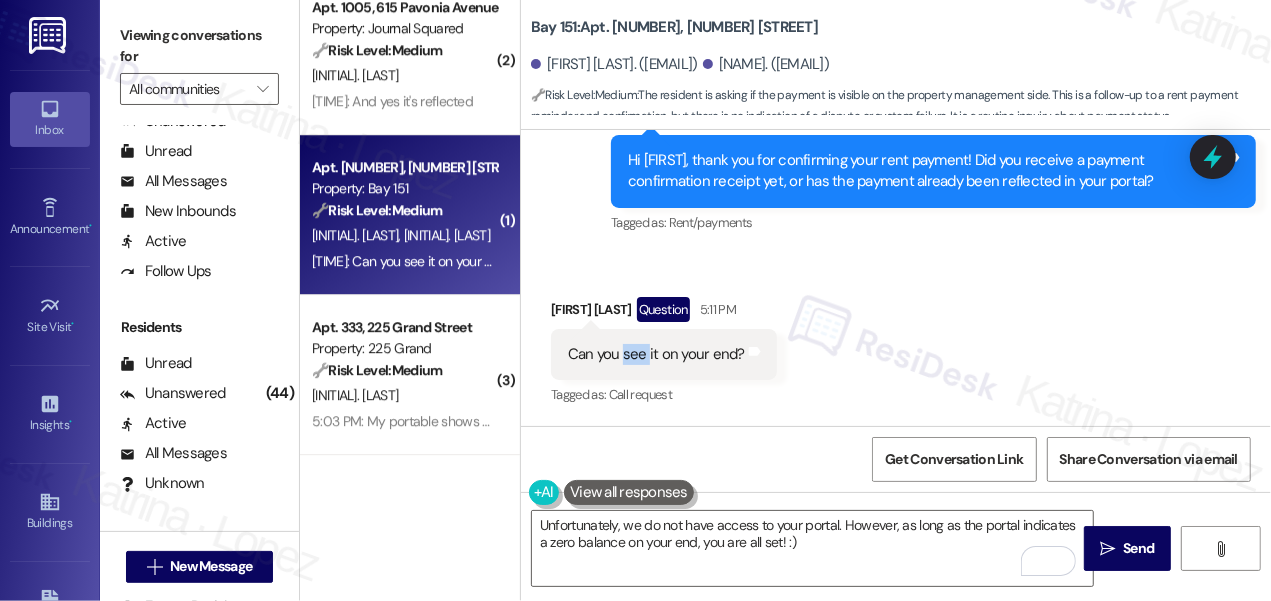 click on "Can you see it on your end?" at bounding box center [656, 354] 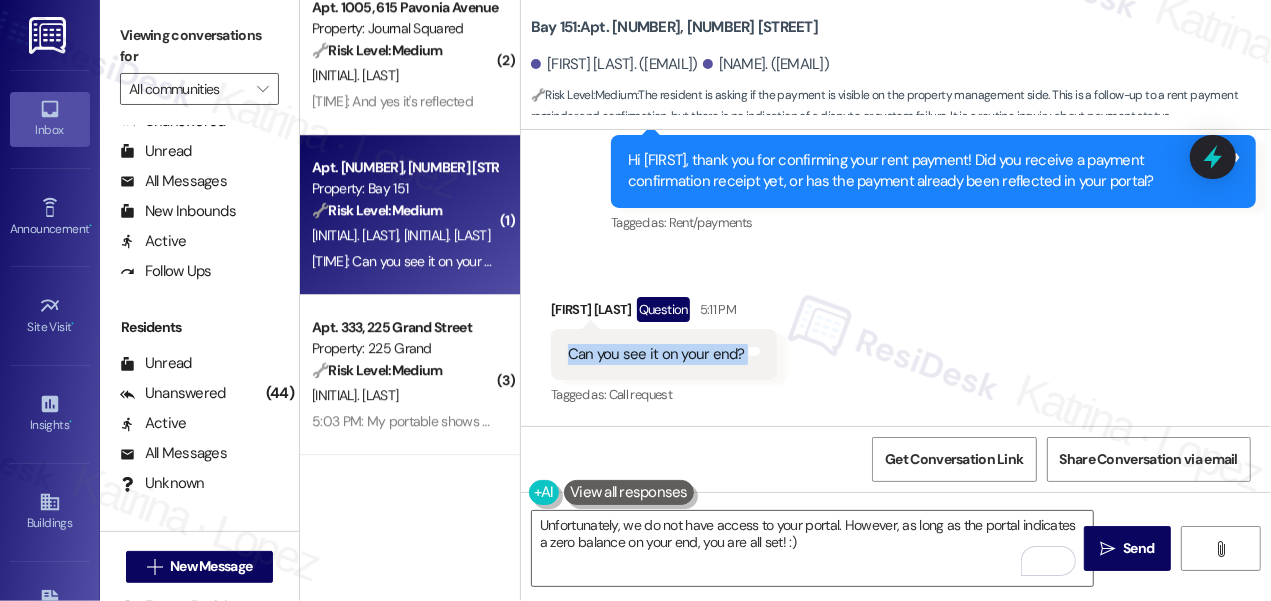 click on "Can you see it on your end?" at bounding box center [656, 354] 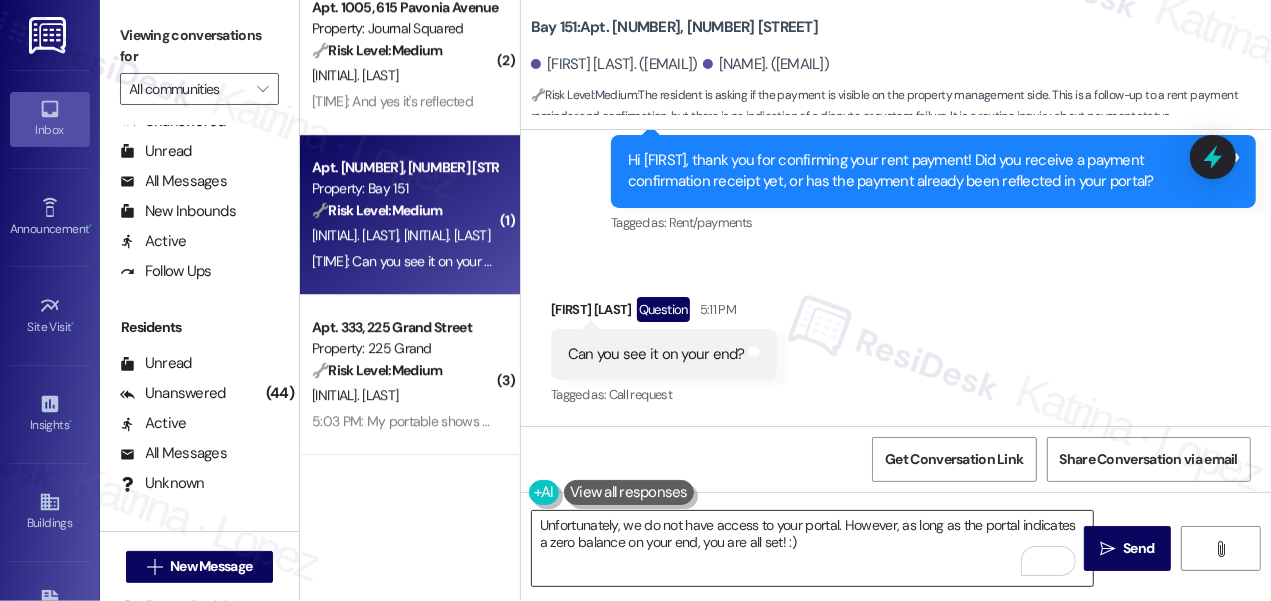click on "Unfortunately, we do not have access to your portal. However, as long as the portal indicates a zero balance on your end, you are all set! :)" at bounding box center [812, 548] 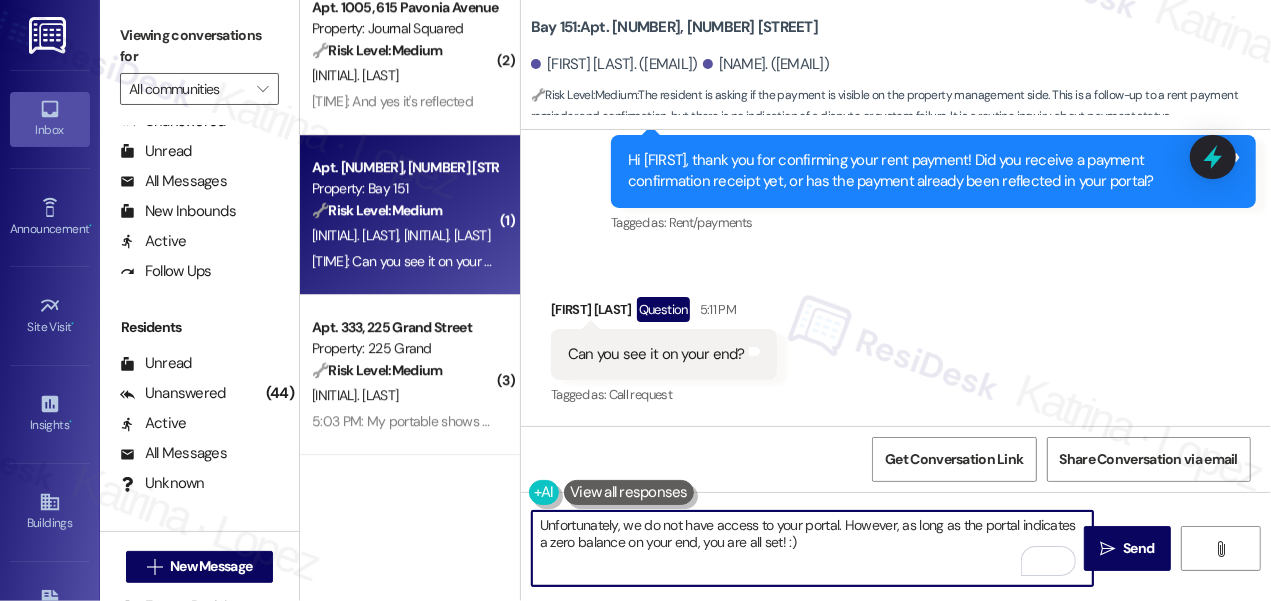 click on "Unfortunately, we do not have access to your portal. However, as long as the portal indicates a zero balance on your end, you are all set! :)" at bounding box center (812, 548) 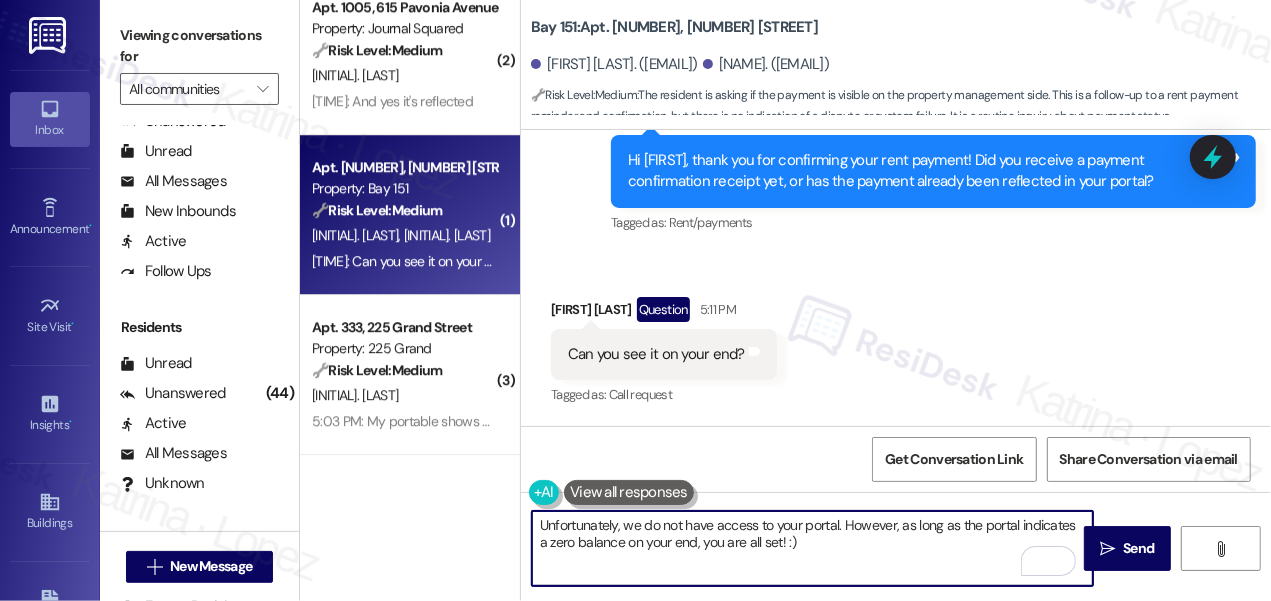click on "Can you see it on your end?" at bounding box center [656, 354] 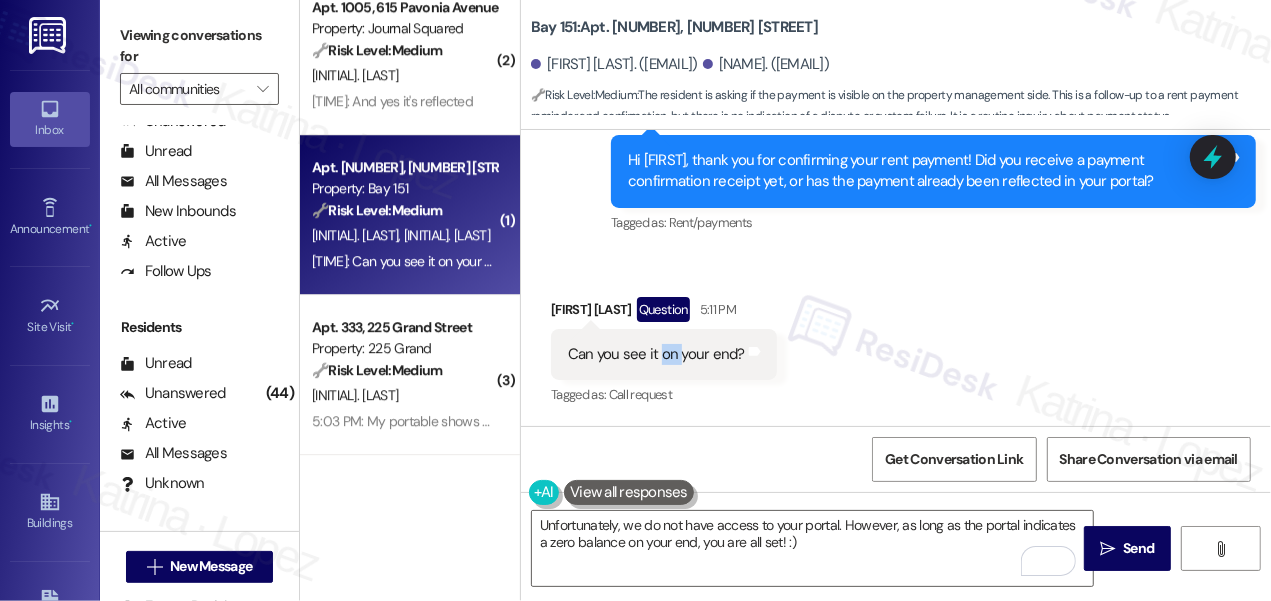 click on "Can you see it on your end?" at bounding box center [656, 354] 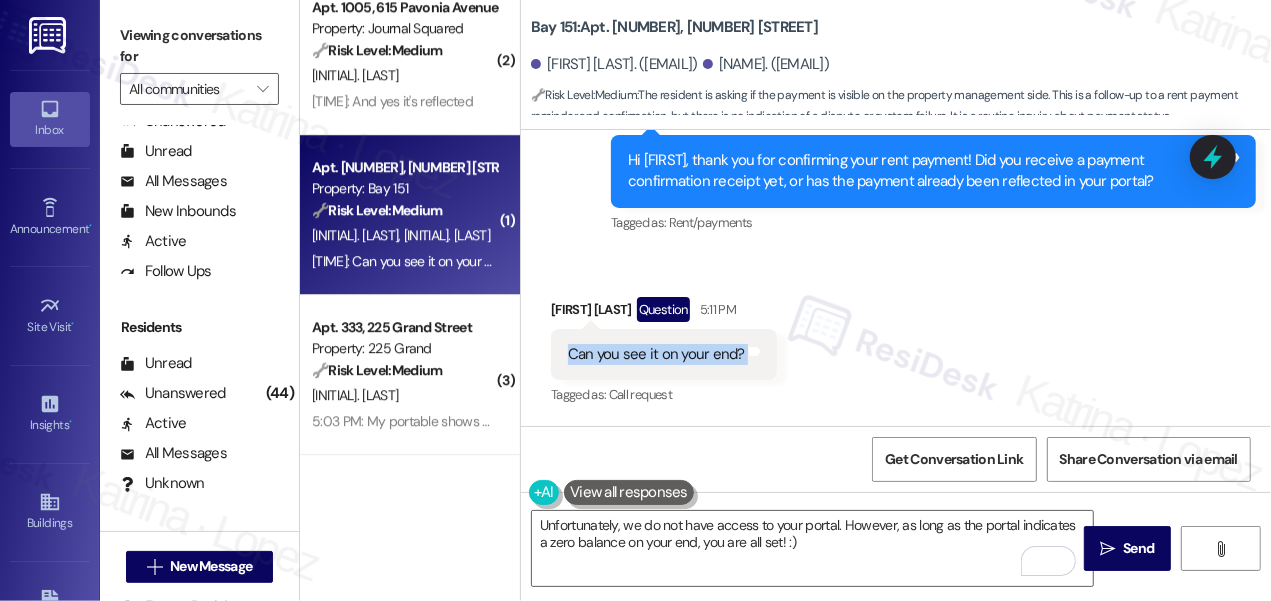 click on "Can you see it on your end?" at bounding box center (656, 354) 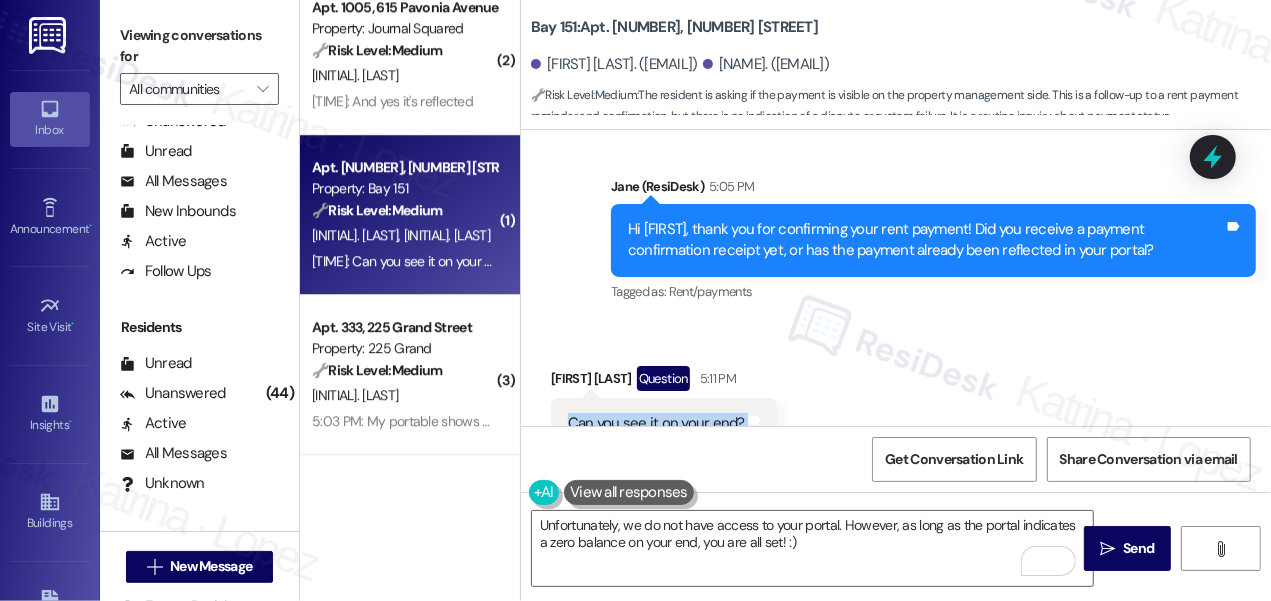 scroll, scrollTop: 38293, scrollLeft: 0, axis: vertical 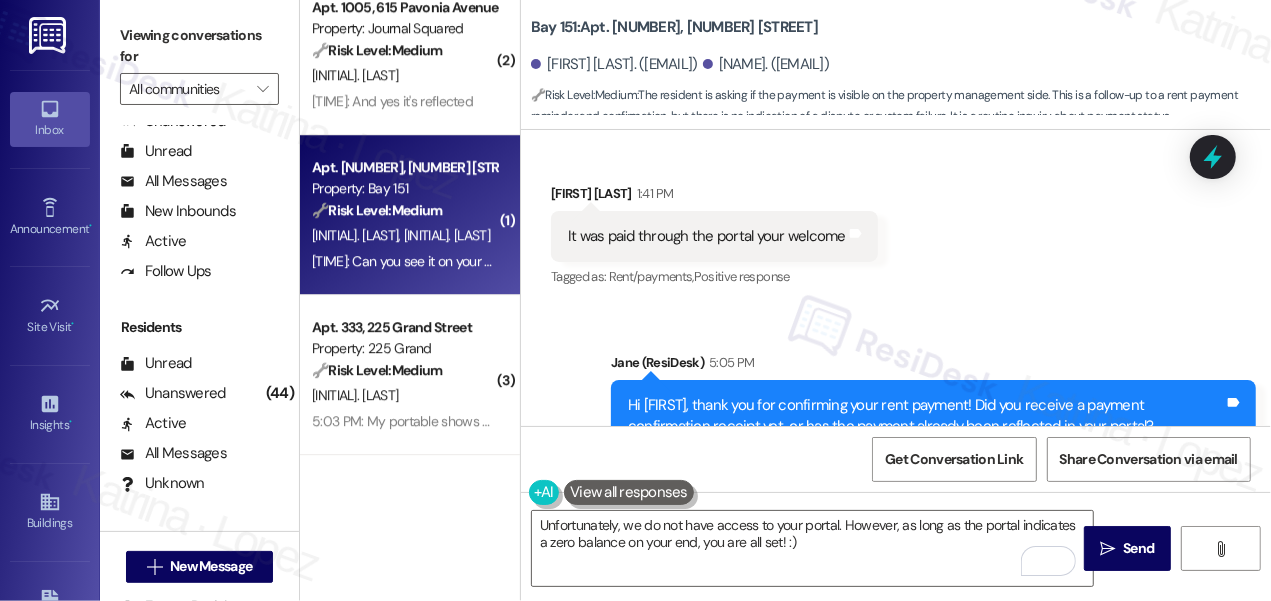 click on "It was paid through the portal your welcome" at bounding box center (707, 236) 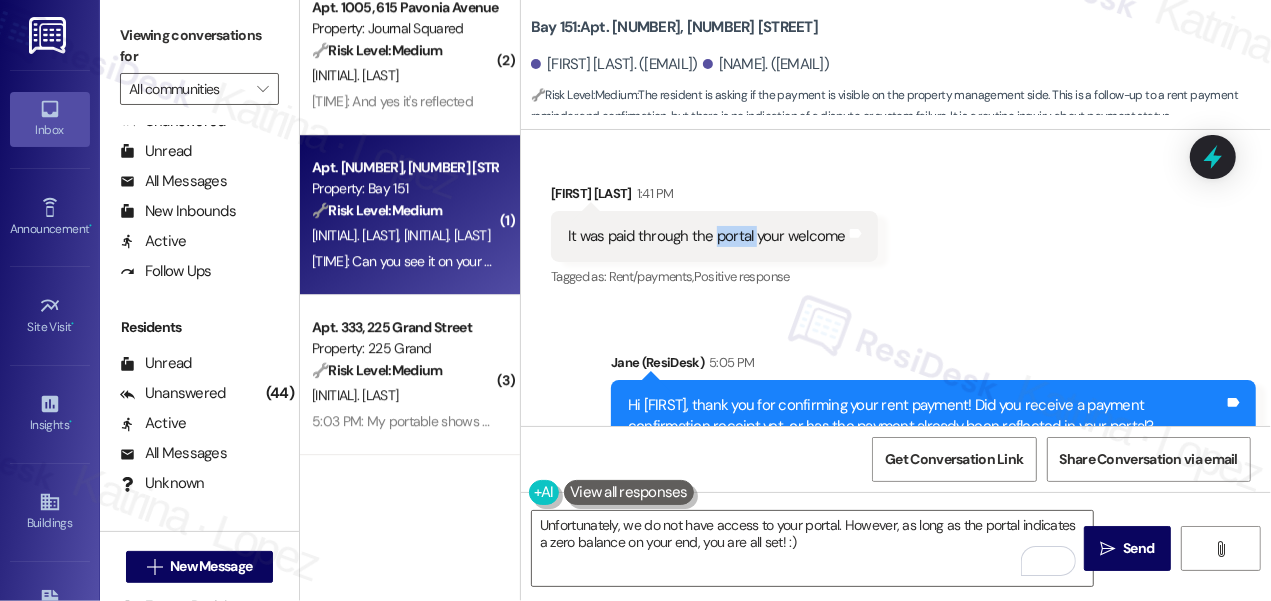 click on "It was paid through the portal your welcome" at bounding box center (707, 236) 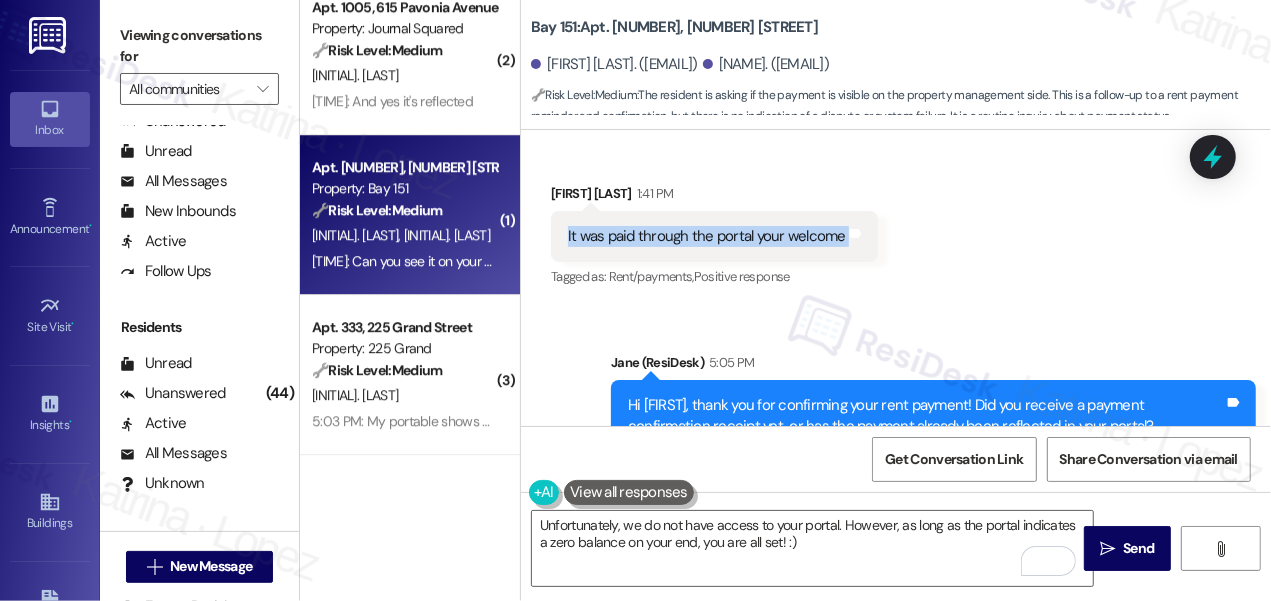 click on "It was paid through the portal your welcome" at bounding box center [707, 236] 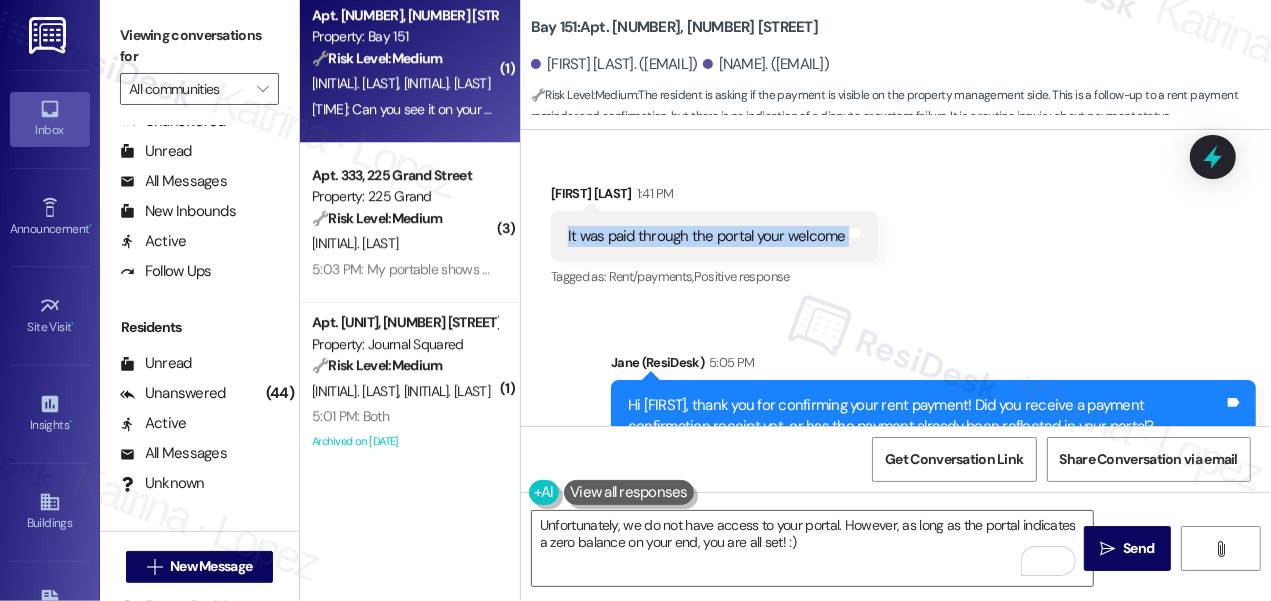scroll, scrollTop: 3727, scrollLeft: 0, axis: vertical 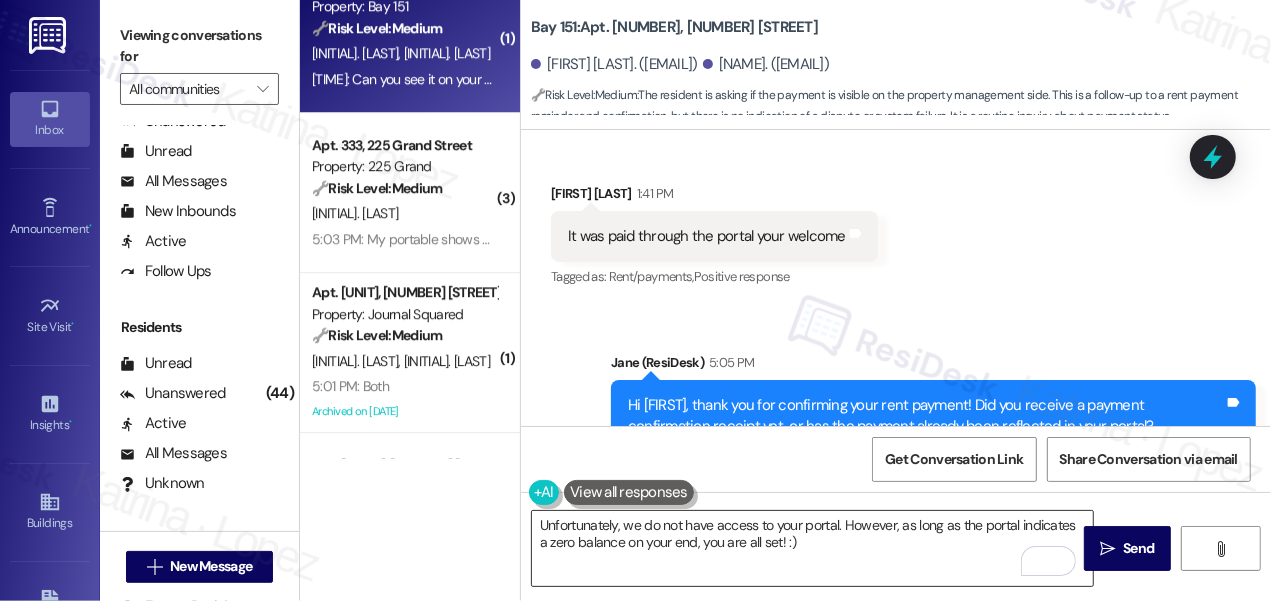 click on "Unfortunately, we do not have access to your portal. However, as long as the portal indicates a zero balance on your end, you are all set! :)" at bounding box center (812, 548) 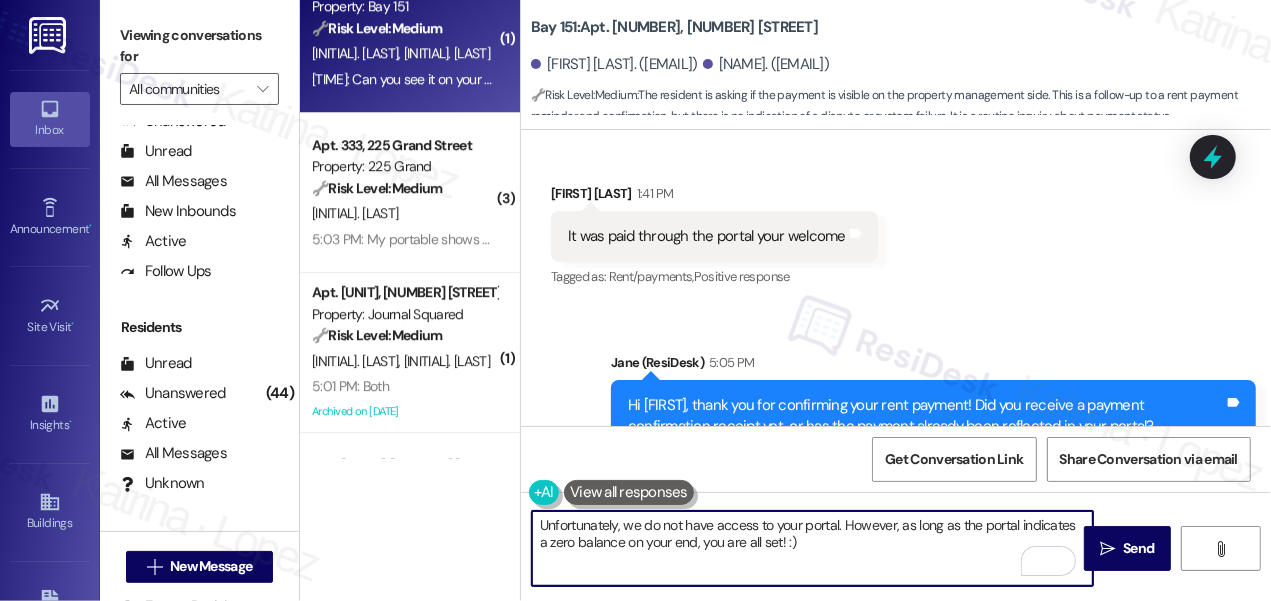 click on "Unfortunately, we do not have access to your portal. However, as long as the portal indicates a zero balance on your end, you are all set! :)" at bounding box center [812, 548] 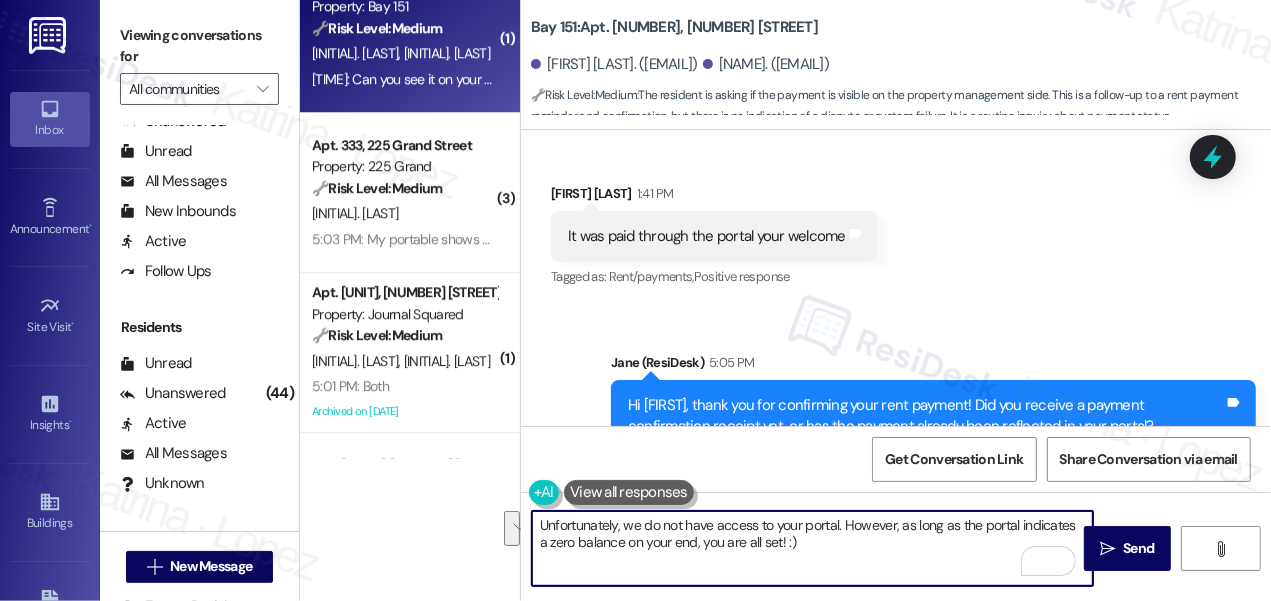 click on "Unfortunately, we do not have access to your portal. However, as long as the portal indicates a zero balance on your end, you are all set! :)" at bounding box center [812, 548] 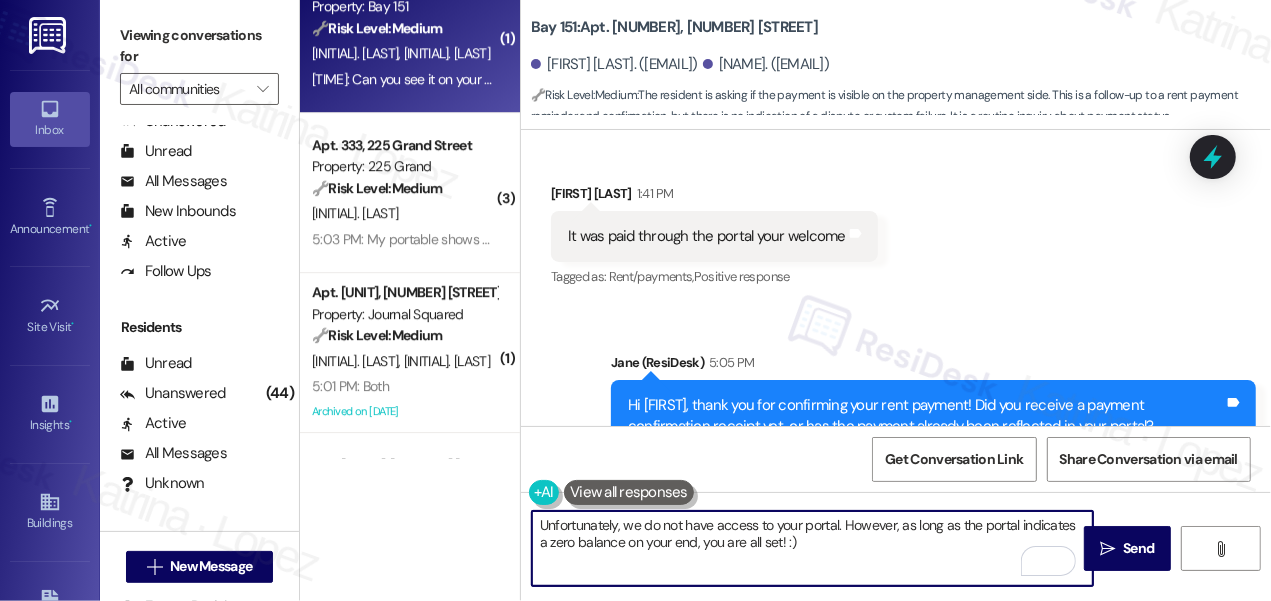 click on "Unfortunately, we do not have access to your portal. However, as long as the portal indicates a zero balance on your end, you are all set! :)" at bounding box center [812, 548] 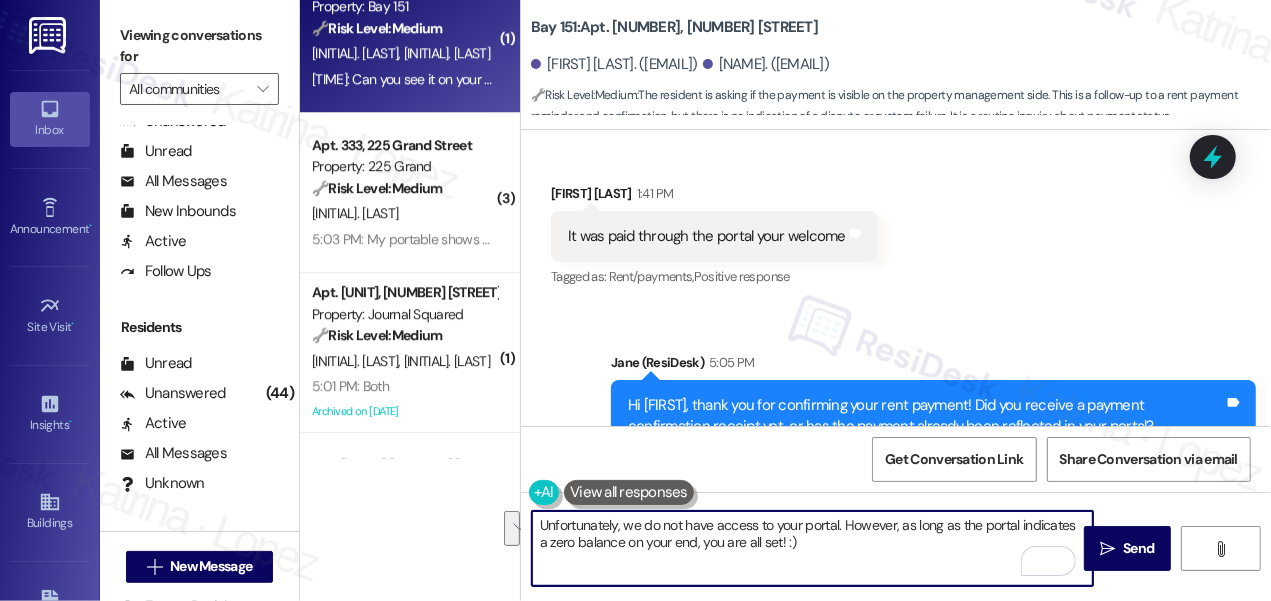click on "Unfortunately, we do not have access to your portal. However, as long as the portal indicates a zero balance on your end, you are all set! :)" at bounding box center (812, 548) 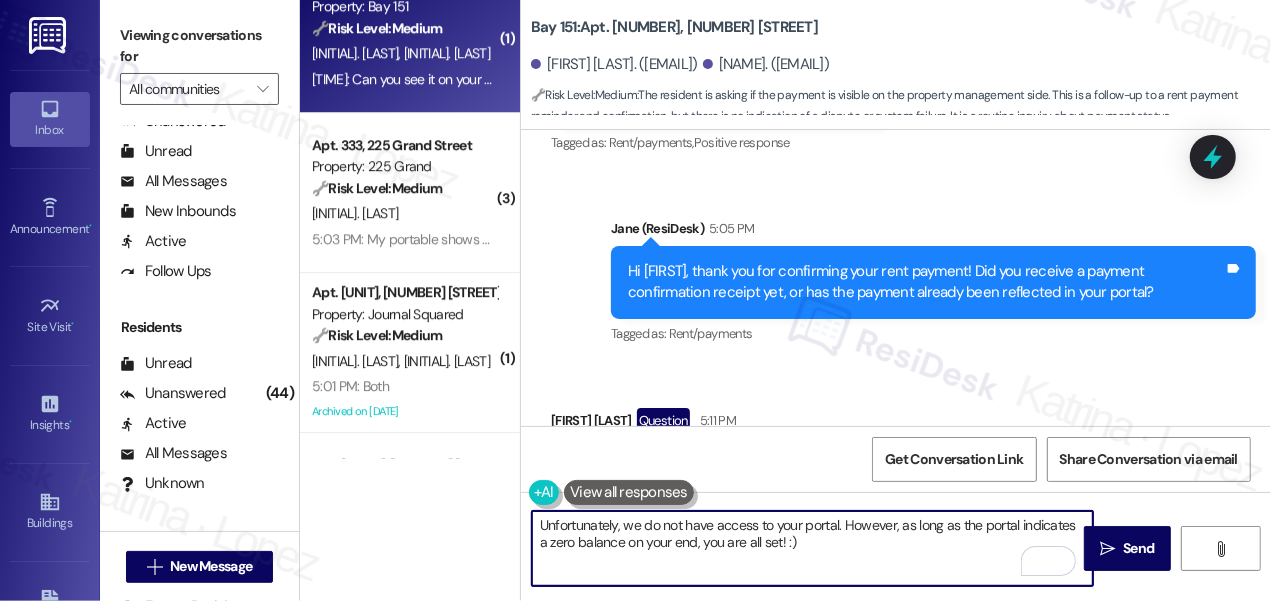 scroll, scrollTop: 38566, scrollLeft: 0, axis: vertical 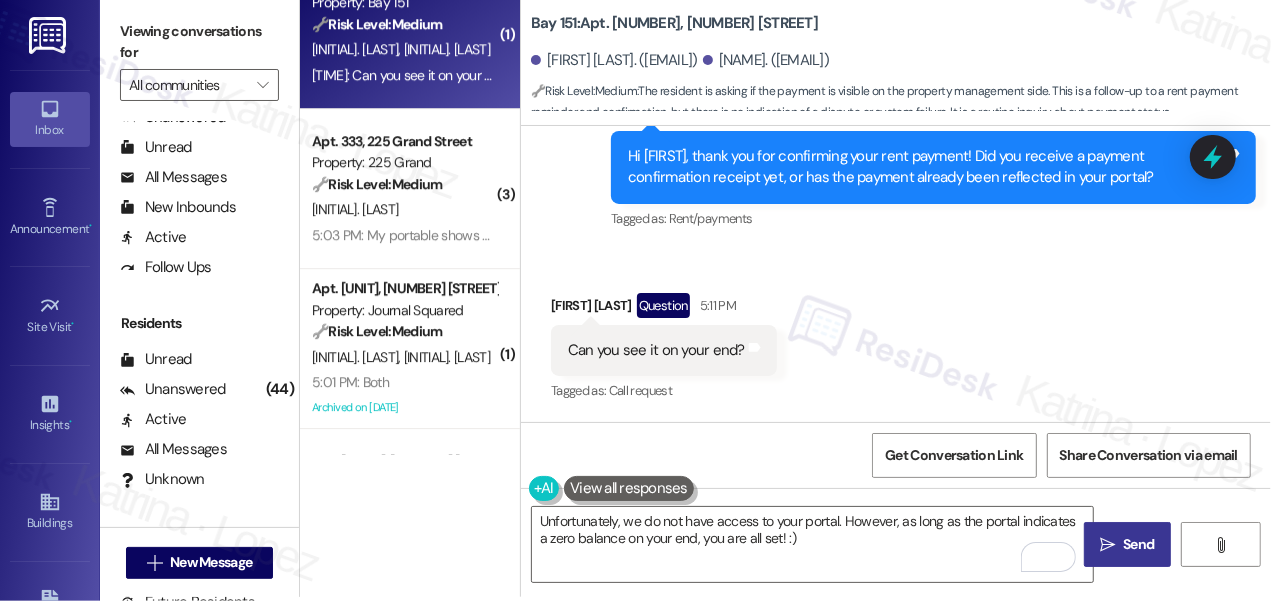 click on "Send" at bounding box center [1138, 544] 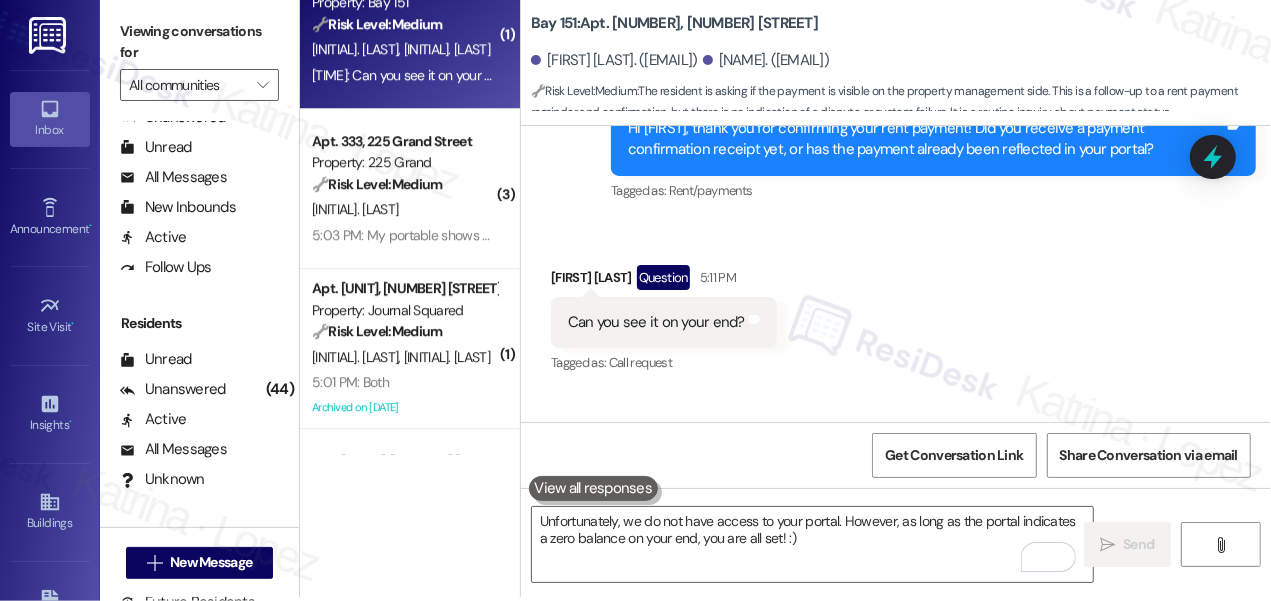 scroll, scrollTop: 38565, scrollLeft: 0, axis: vertical 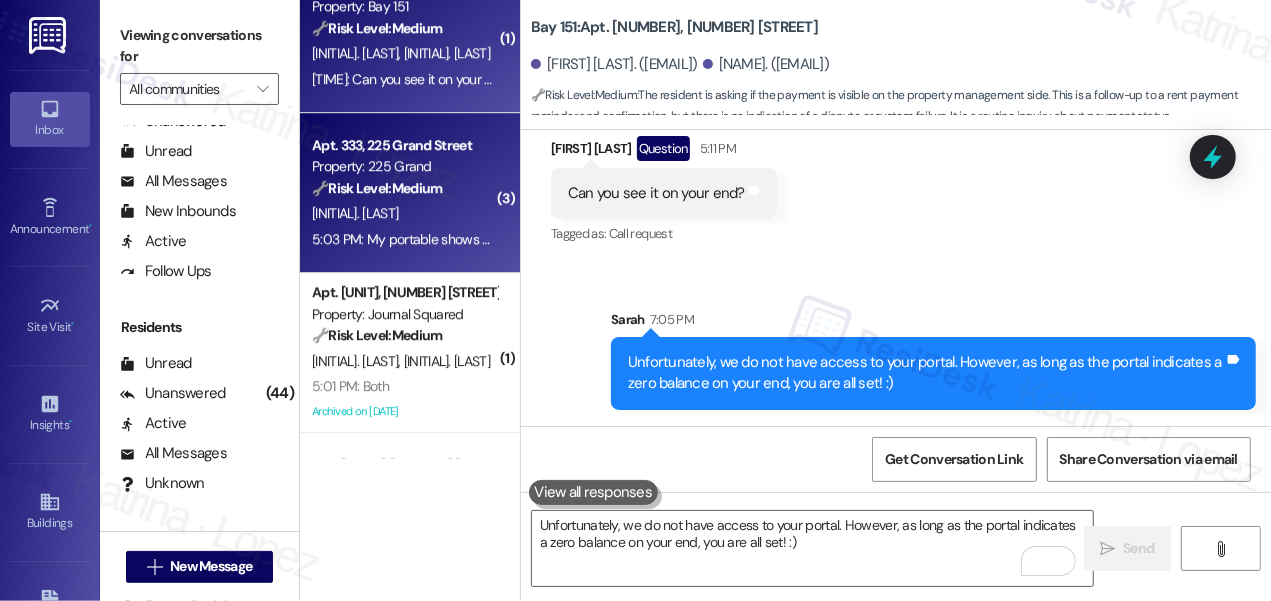click on "[TIME]: My portable shows [NUMBER] balance as well [TIME]: My portable shows [NUMBER] balance as well" at bounding box center [448, 239] 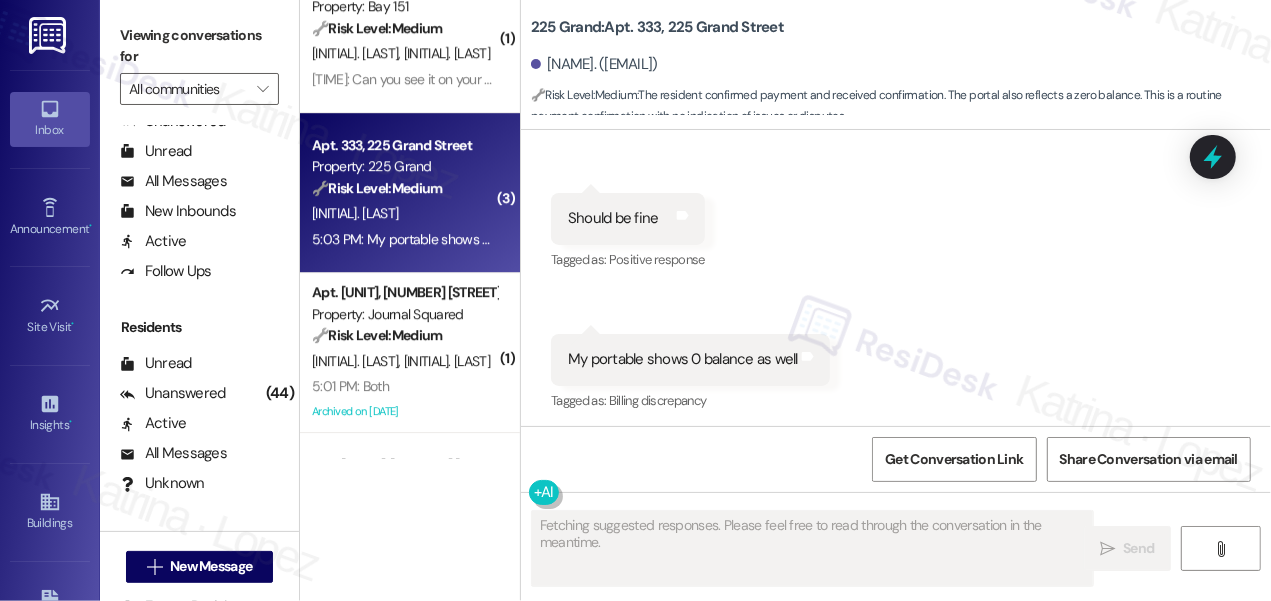 scroll, scrollTop: 6938, scrollLeft: 0, axis: vertical 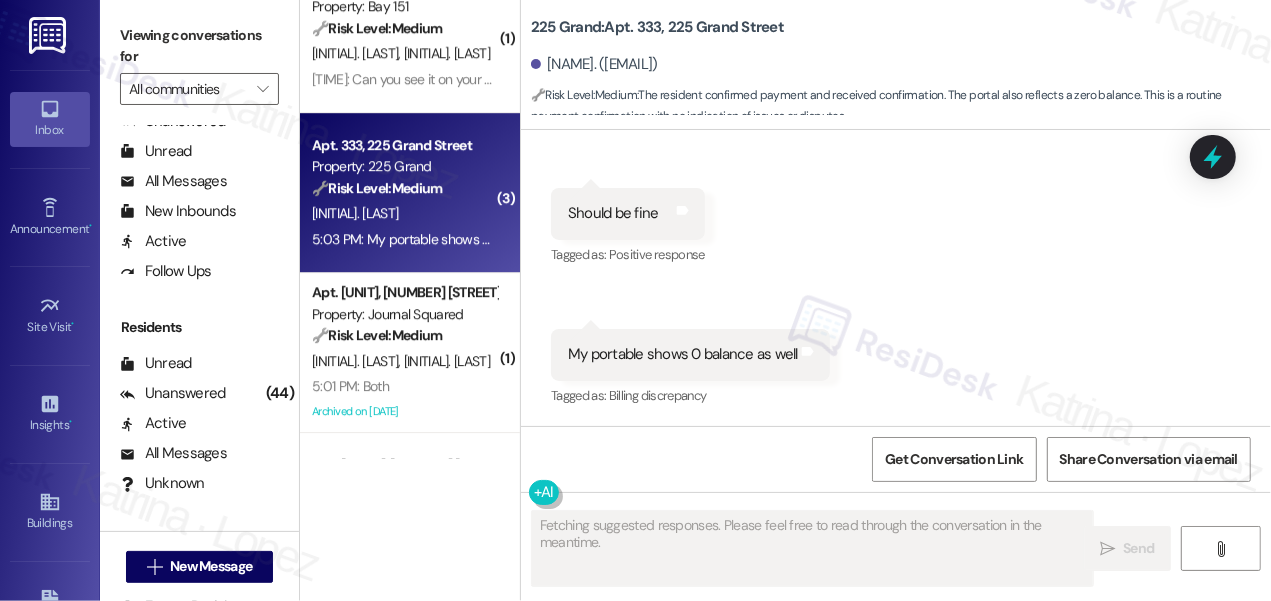 click on "Should be fine" at bounding box center (613, 213) 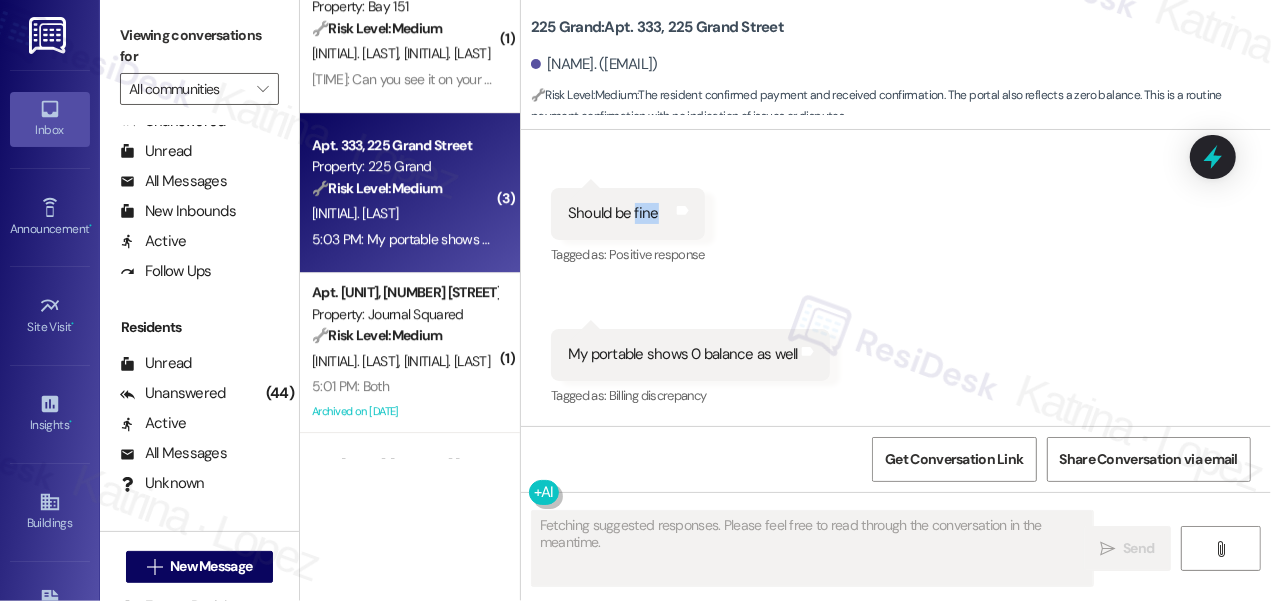 click on "Should be fine" at bounding box center (613, 213) 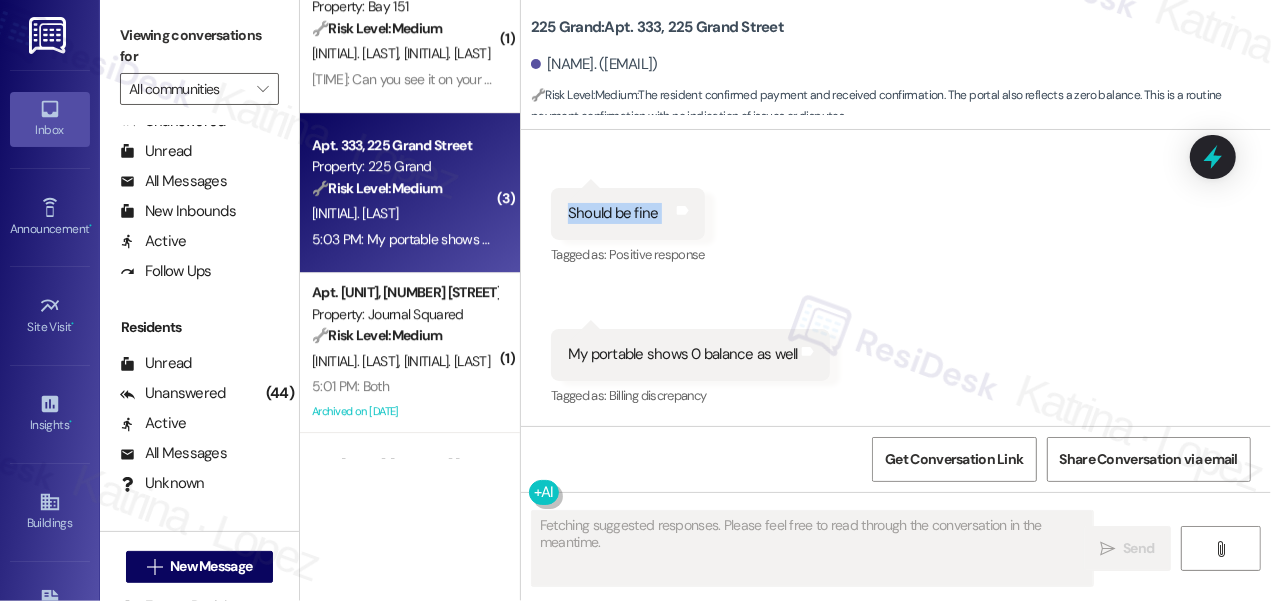 click on "Should be fine" at bounding box center [613, 213] 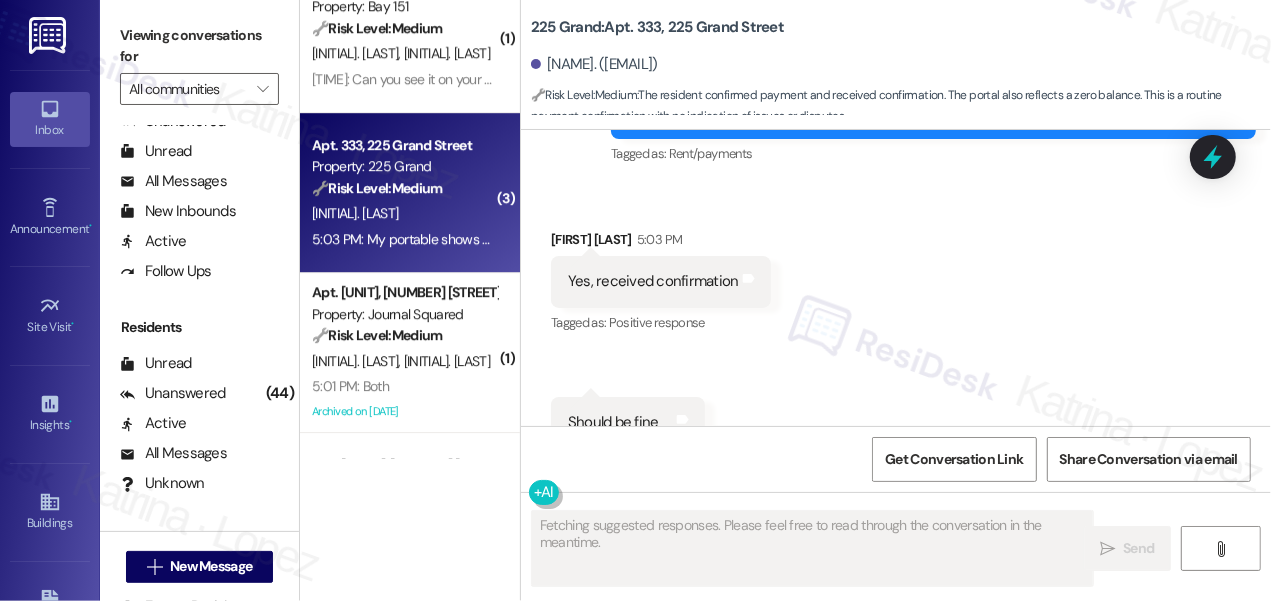 click on "Yes, received  confirmation" at bounding box center [653, 281] 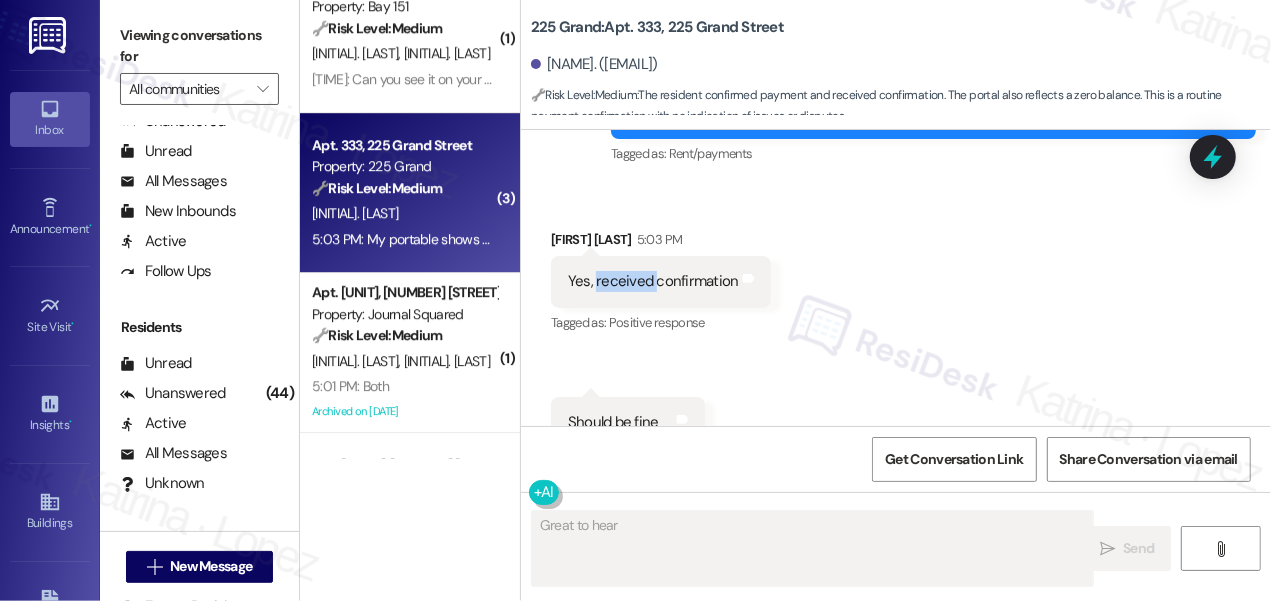 click on "Yes, received  confirmation" at bounding box center (653, 281) 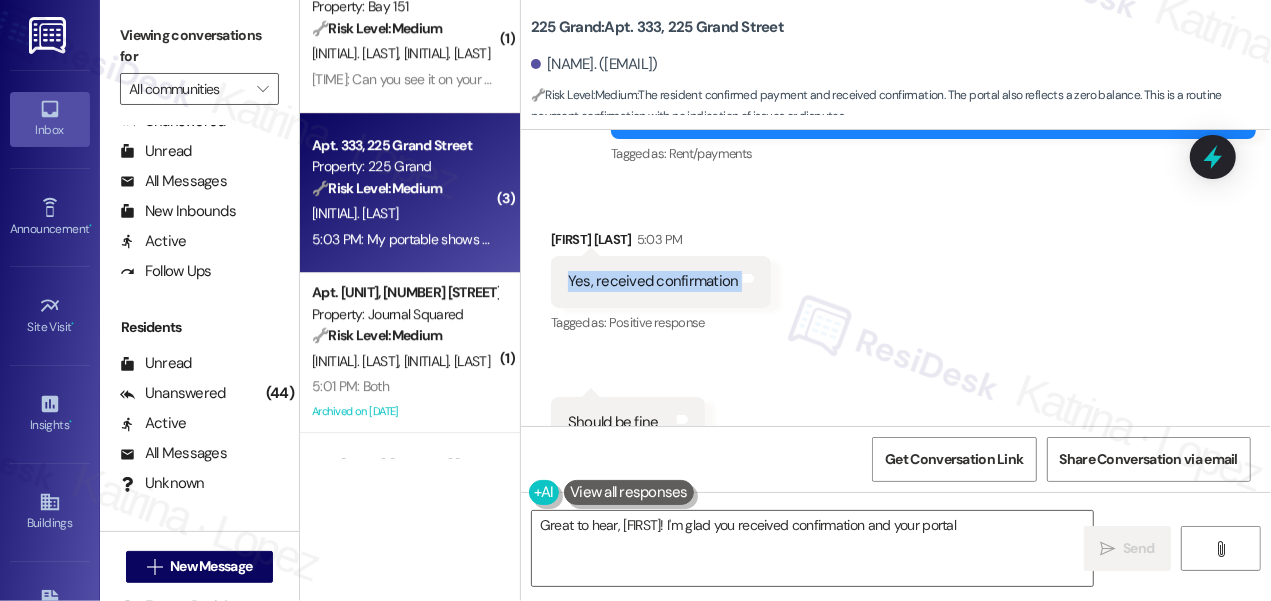click on "Yes, received  confirmation" at bounding box center (653, 281) 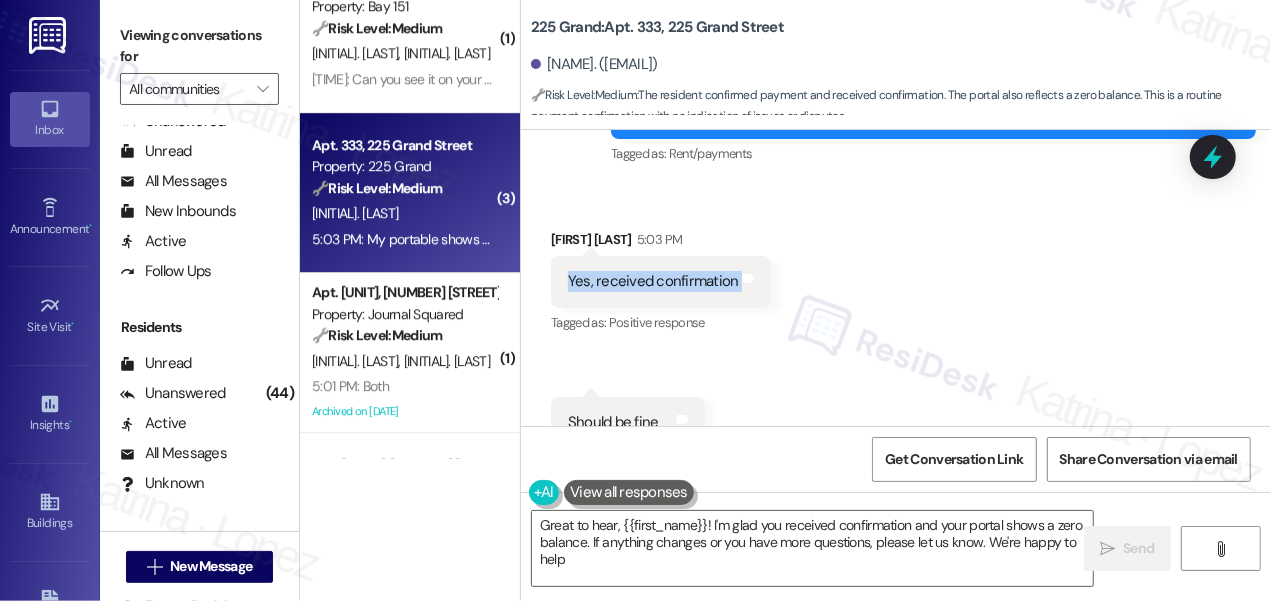 type on "Great to hear, {{first_name}}! I'm glad you received confirmation and your portal shows a zero balance. If anything changes or you have more questions, please let us know. We're happy to help!" 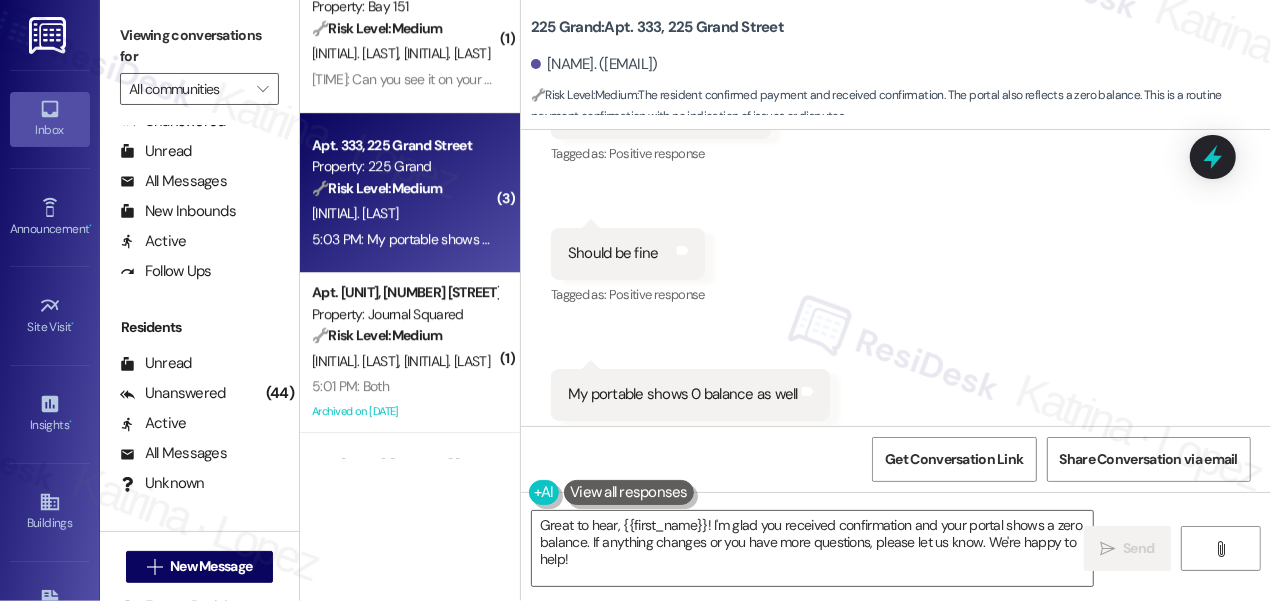 scroll, scrollTop: 6938, scrollLeft: 0, axis: vertical 